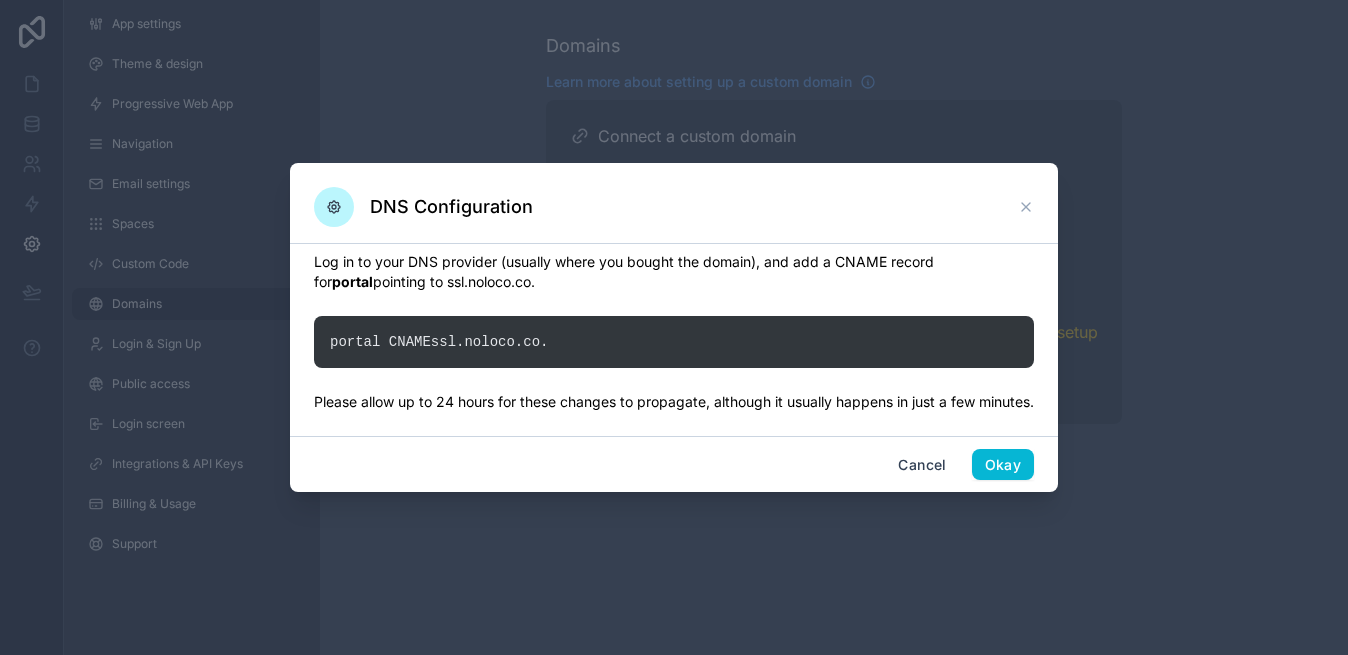 scroll, scrollTop: 0, scrollLeft: 0, axis: both 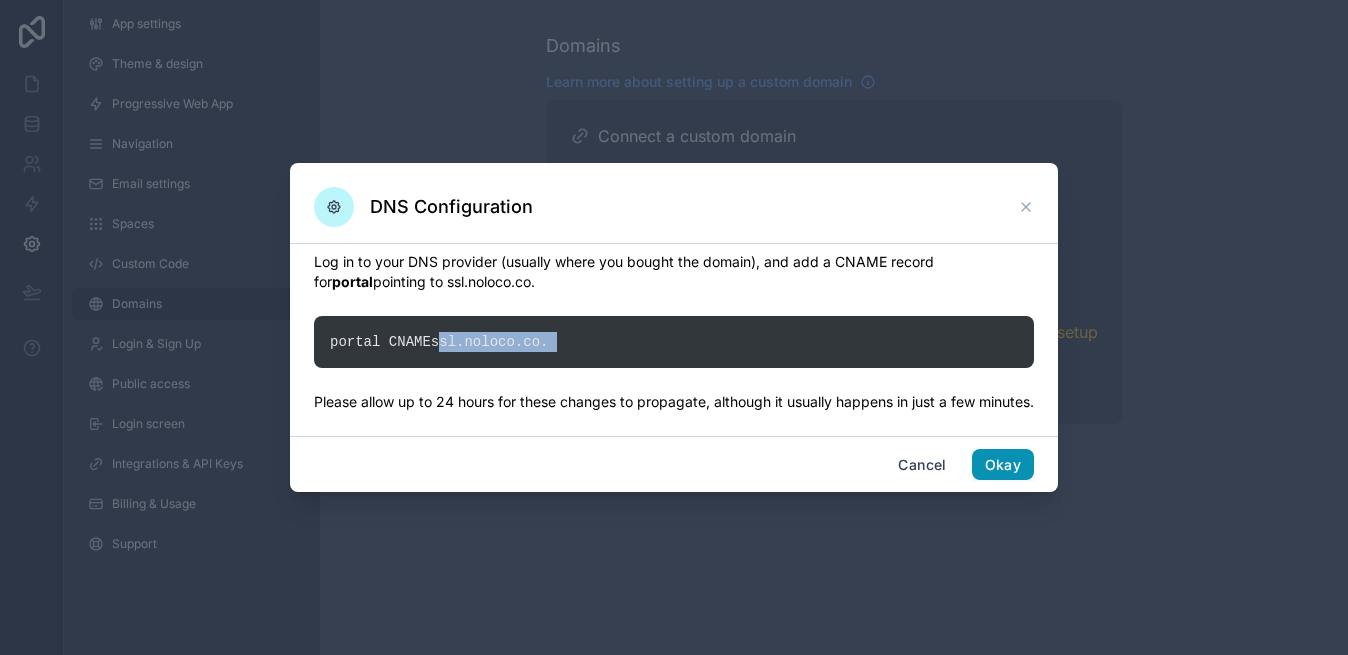 click on "Okay" at bounding box center [1003, 465] 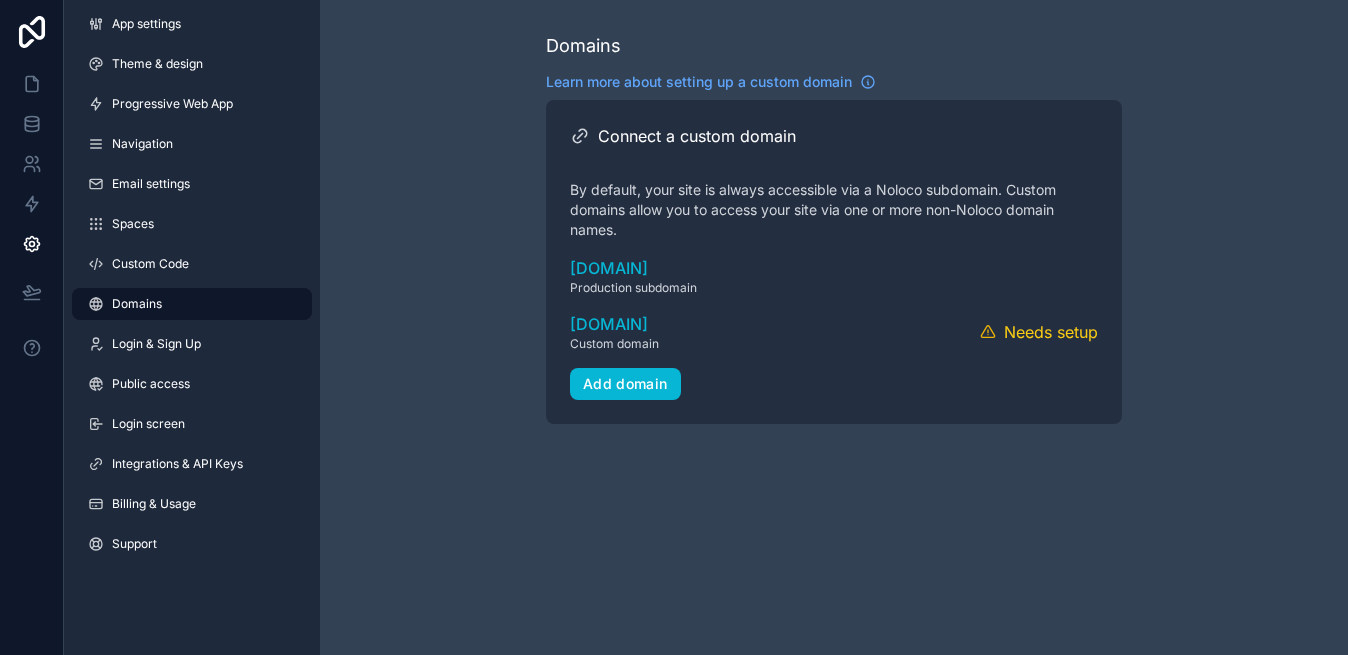 click on "Domains Learn more about setting up a custom domain Connect a custom domain By default, your site is always accessible via a Noloco subdomain. Custom domains allow you to access your site via one or more non-Noloco domain names. [DOMAIN] Production subdomain [DOMAIN] Custom domain Needs setup Verify Add domain" at bounding box center [834, 327] 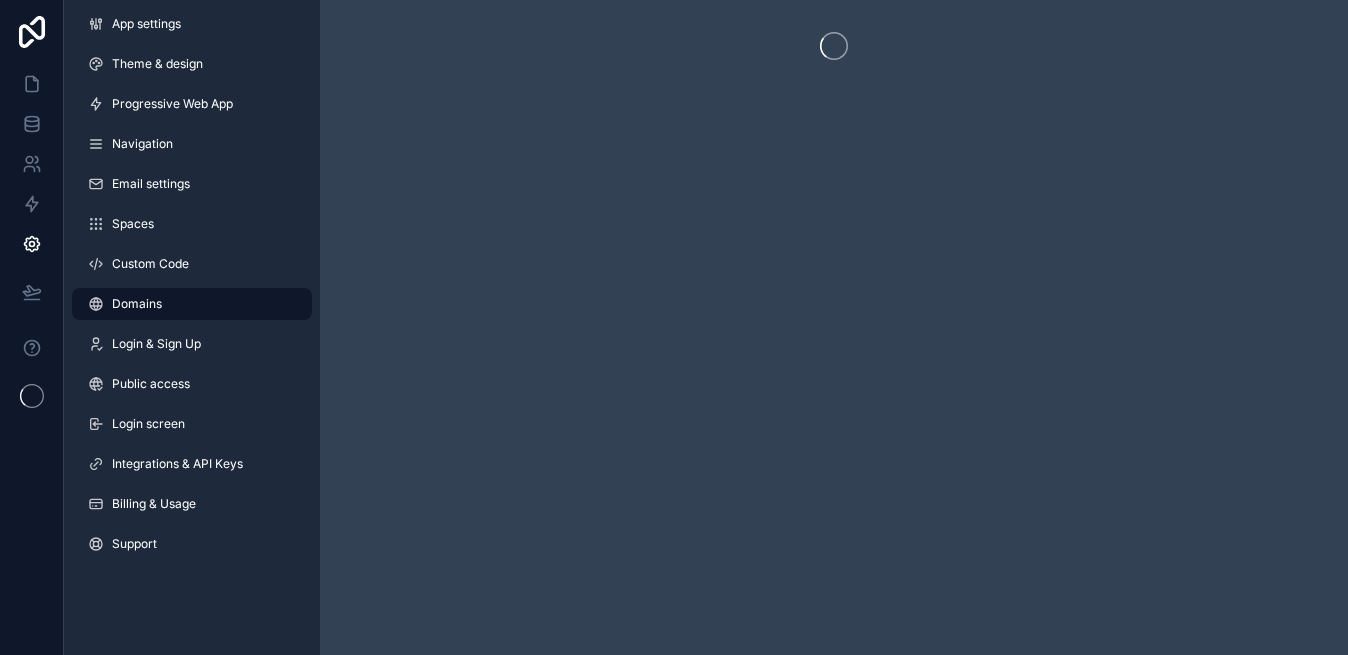 scroll, scrollTop: 0, scrollLeft: 0, axis: both 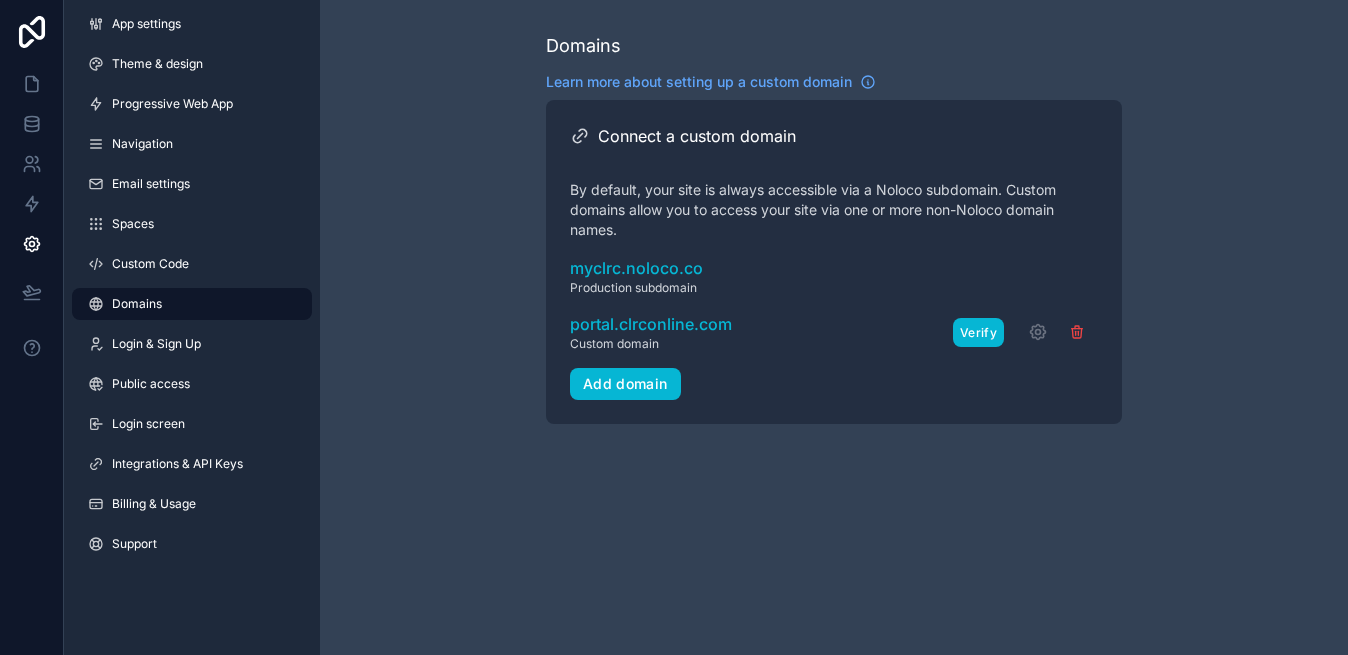click on "Verify" at bounding box center [978, 332] 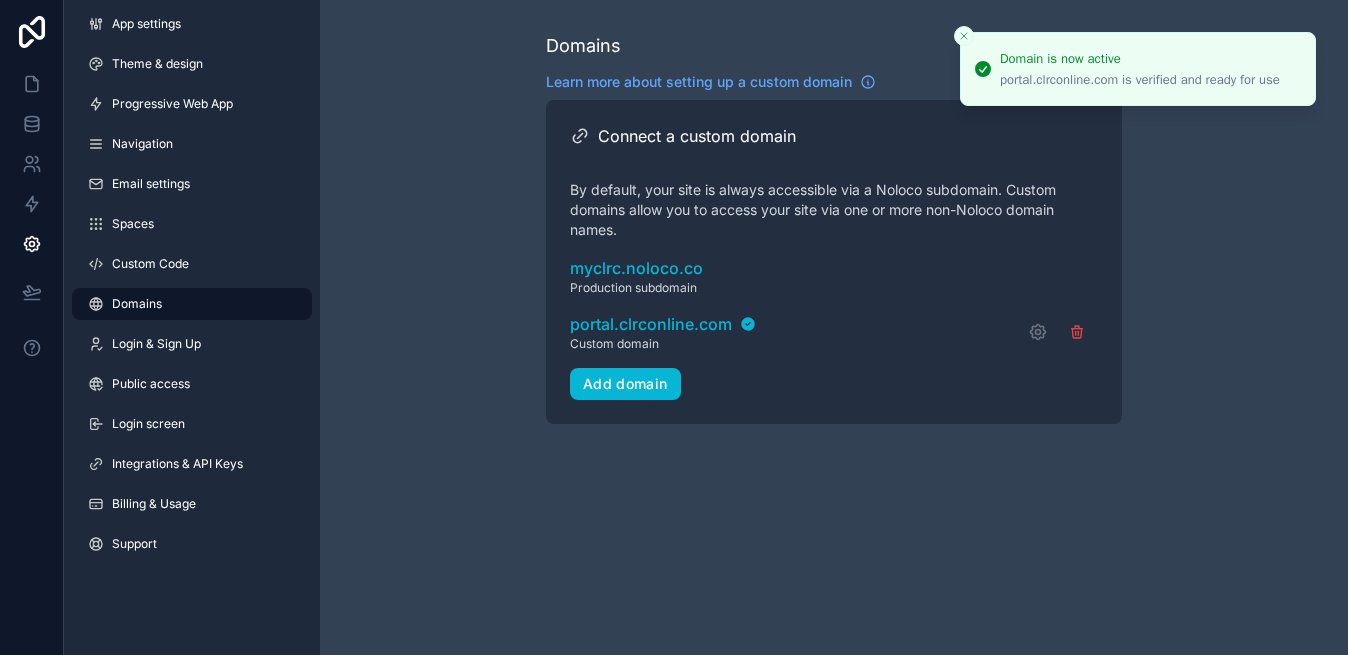 click on "Domains Learn more about setting up a custom domain Connect a custom domain By default, your site is always accessible via a Noloco subdomain. Custom domains allow you to access your site via one or more non-Noloco domain names. myclrc.noloco.co Production subdomain portal.clrconline.com Custom domain Add domain" at bounding box center [834, 228] 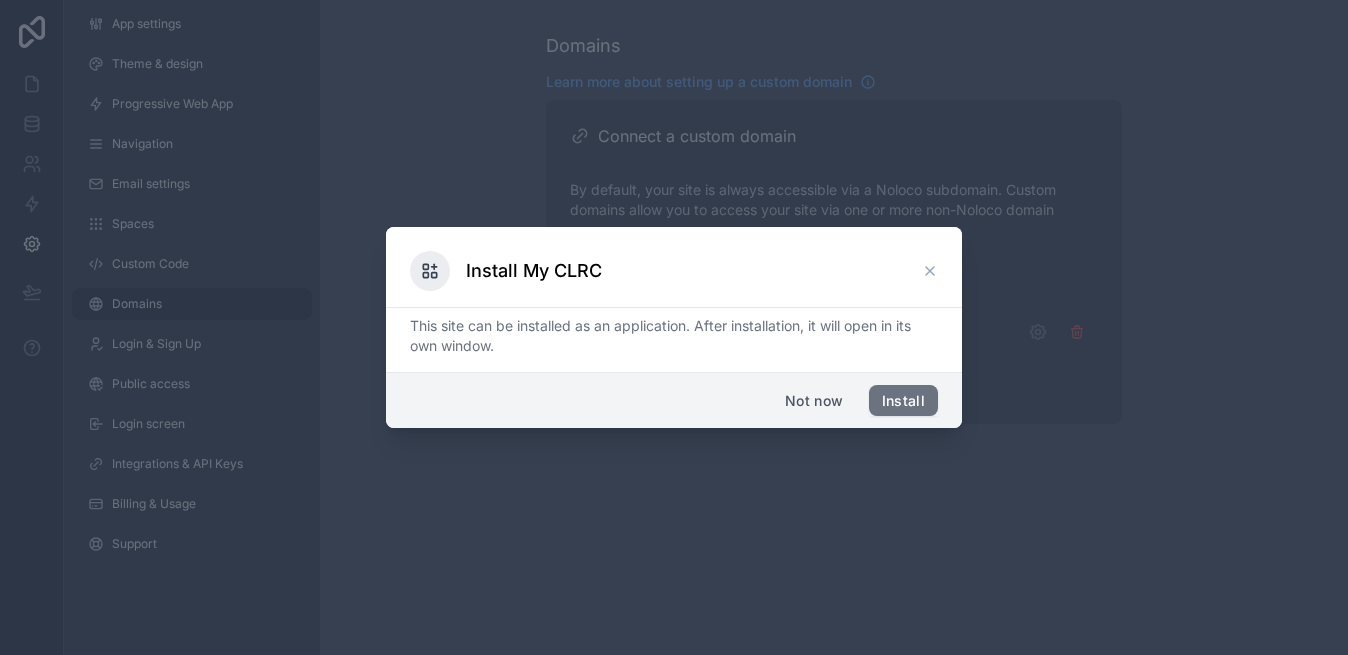 click on "Not now Install" at bounding box center (674, 400) 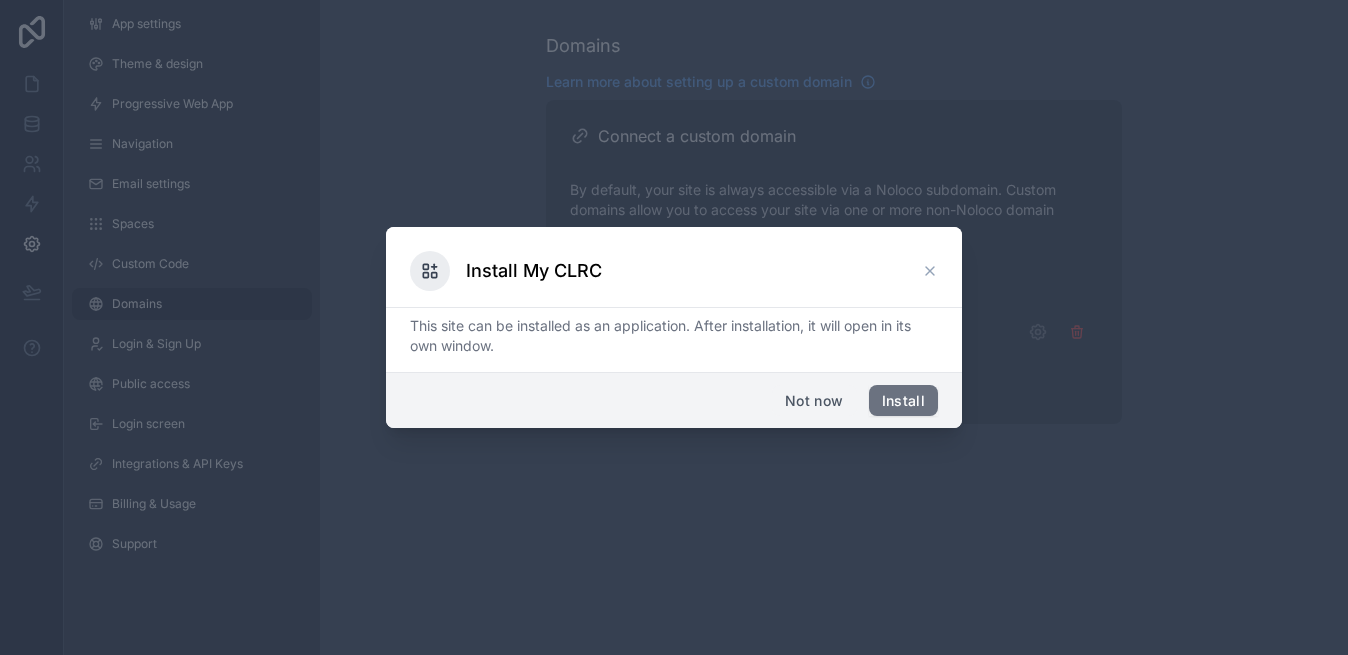 click on "Not now" at bounding box center [814, 401] 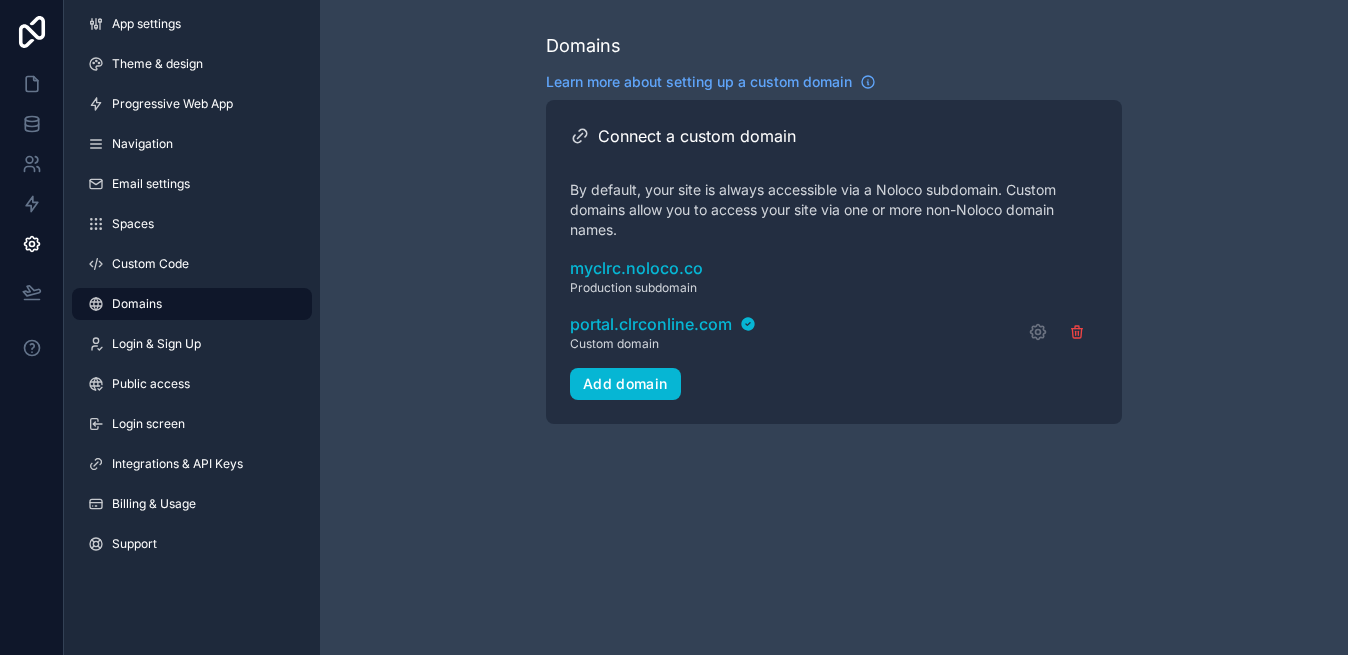 click on "Domains Learn more about setting up a custom domain Connect a custom domain By default, your site is always accessible via a Noloco subdomain. Custom domains allow you to access your site via one or more non-Noloco domain names. myclrc.noloco.co Production subdomain portal.clrconline.com Custom domain Add domain" at bounding box center (834, 327) 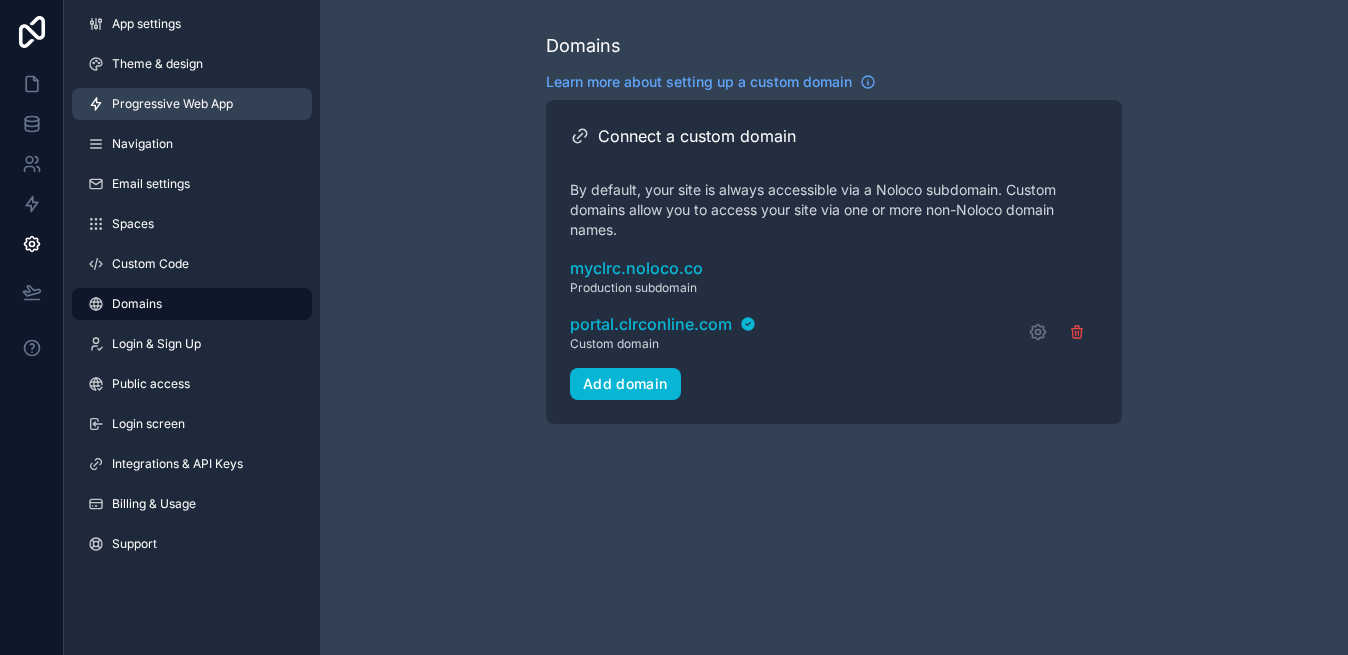 click on "Progressive Web App" at bounding box center (172, 104) 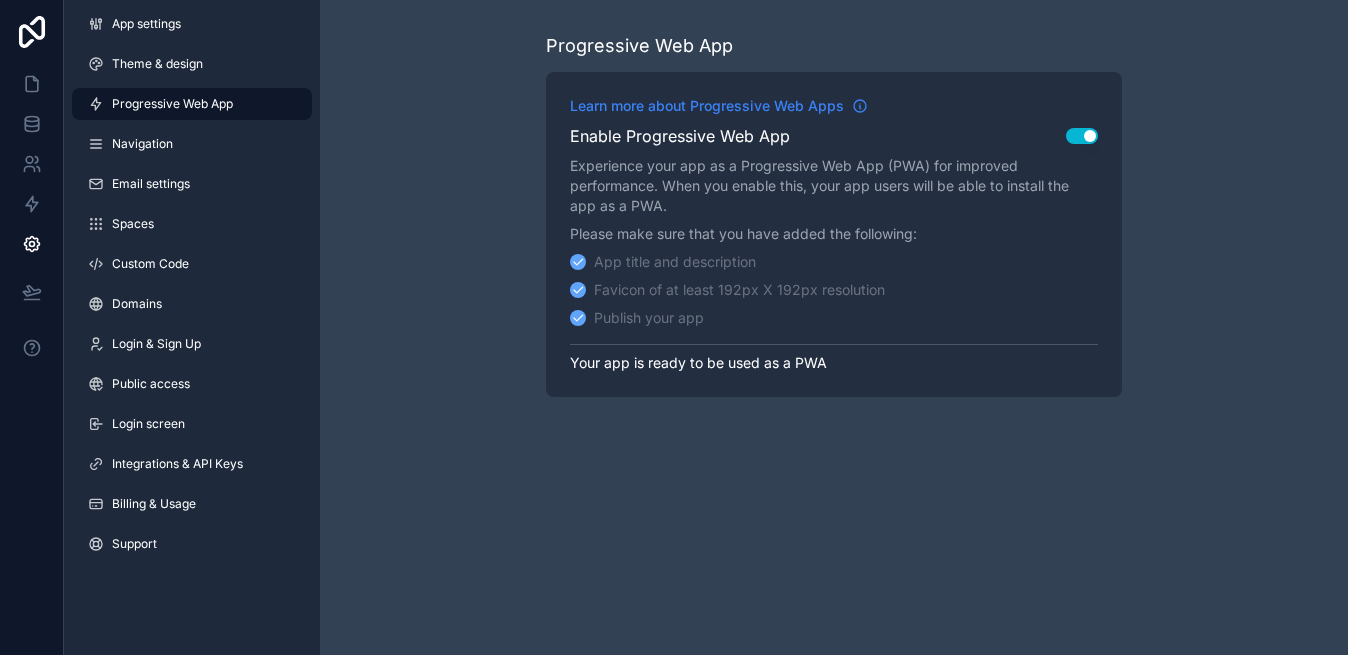 click on "Learn more about Progressive Web Apps" at bounding box center (707, 106) 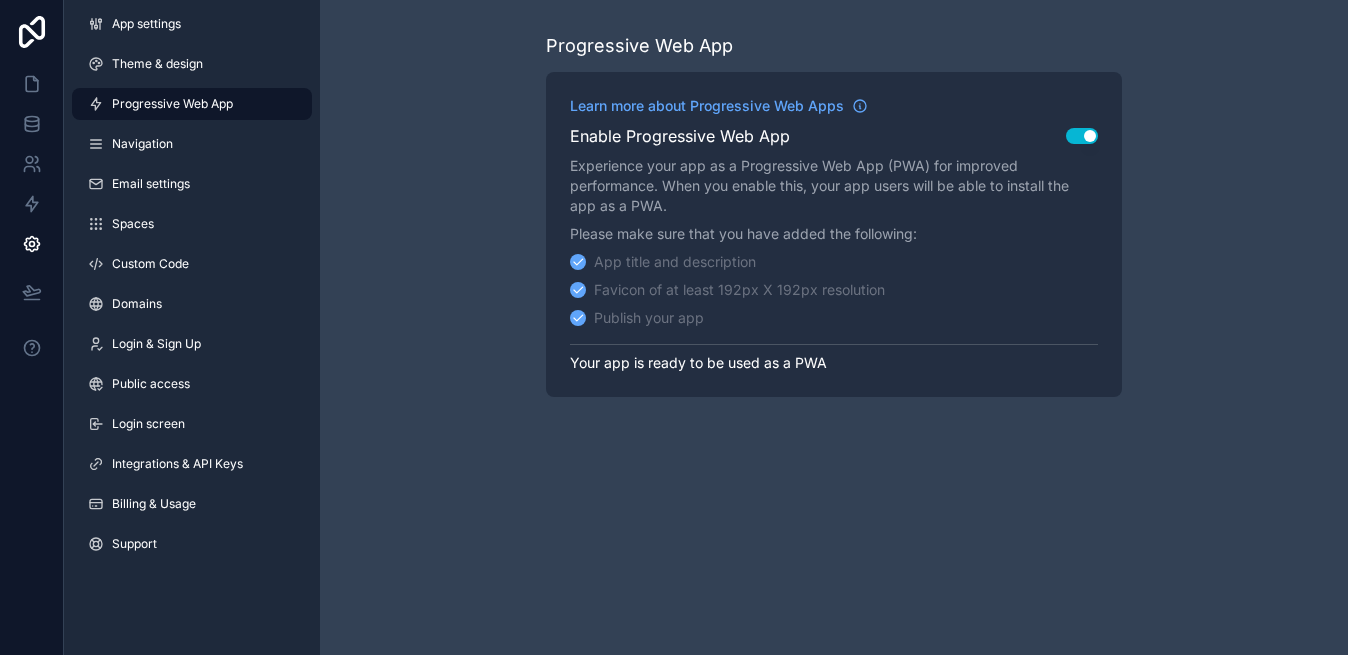 click on "Progressive Web App Learn more about Progressive Web Apps Enable Progressive Web App Use setting Experience your app as a Progressive Web App (PWA) for improved performance. When you enable this, your app users will be able to install the app as a PWA. Please make sure that you have added the following: App title and description Favicon of at least 192px X 192px resolution Publish your app Your app is ready to be used as a PWA" at bounding box center [834, 214] 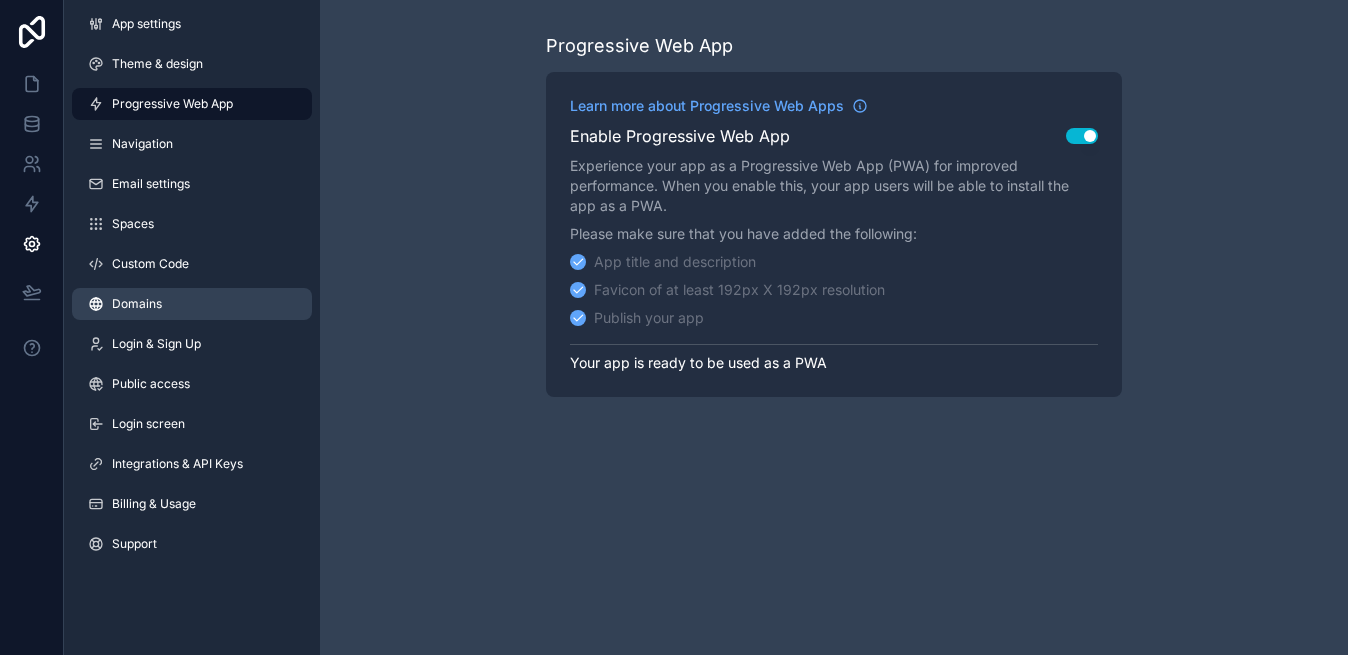 click on "Domains" at bounding box center [137, 304] 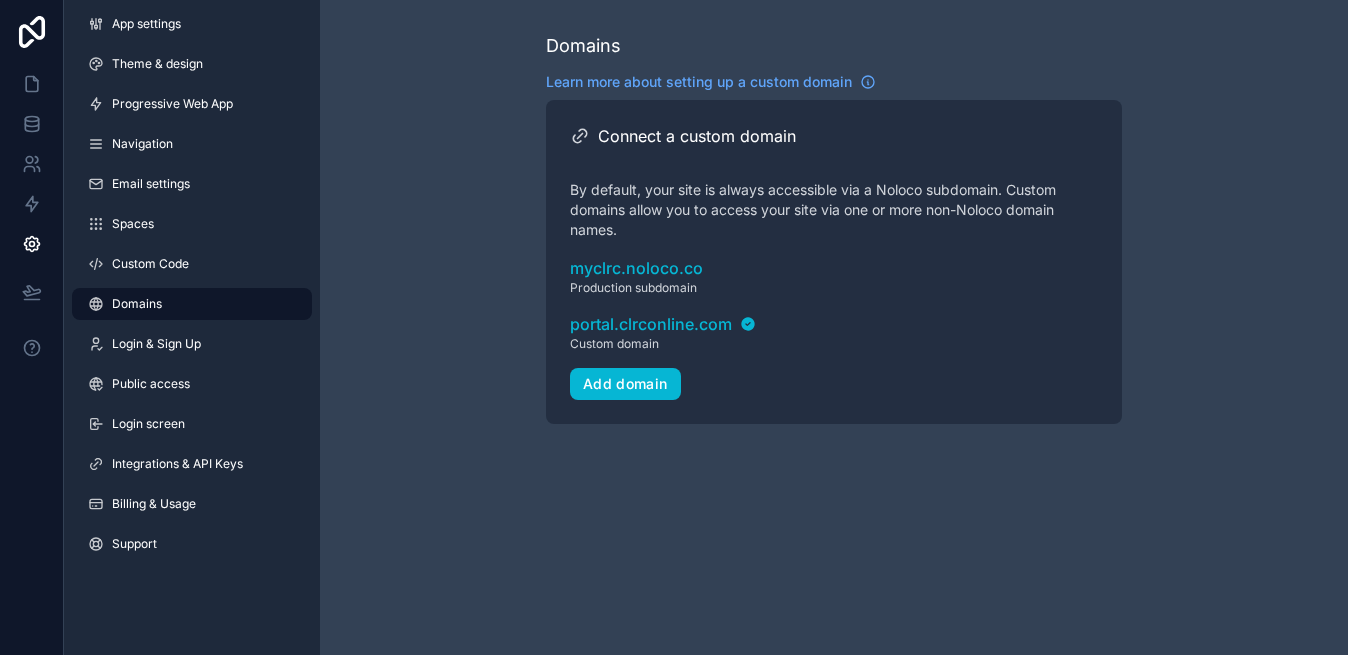click on "Domains Learn more about setting up a custom domain Connect a custom domain By default, your site is always accessible via a Noloco subdomain. Custom domains allow you to access your site via one or more non-Noloco domain names. myclrc.noloco.co Production subdomain portal.clrconline.com Custom domain Add domain" at bounding box center [834, 327] 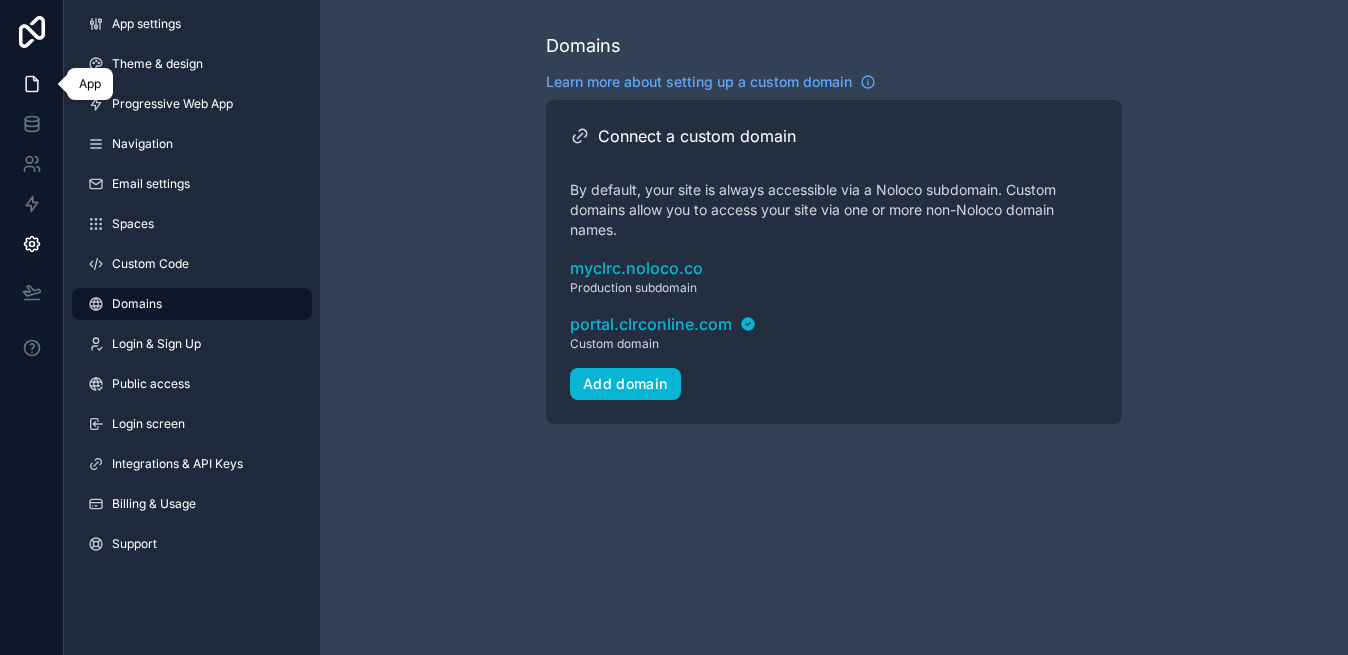 click 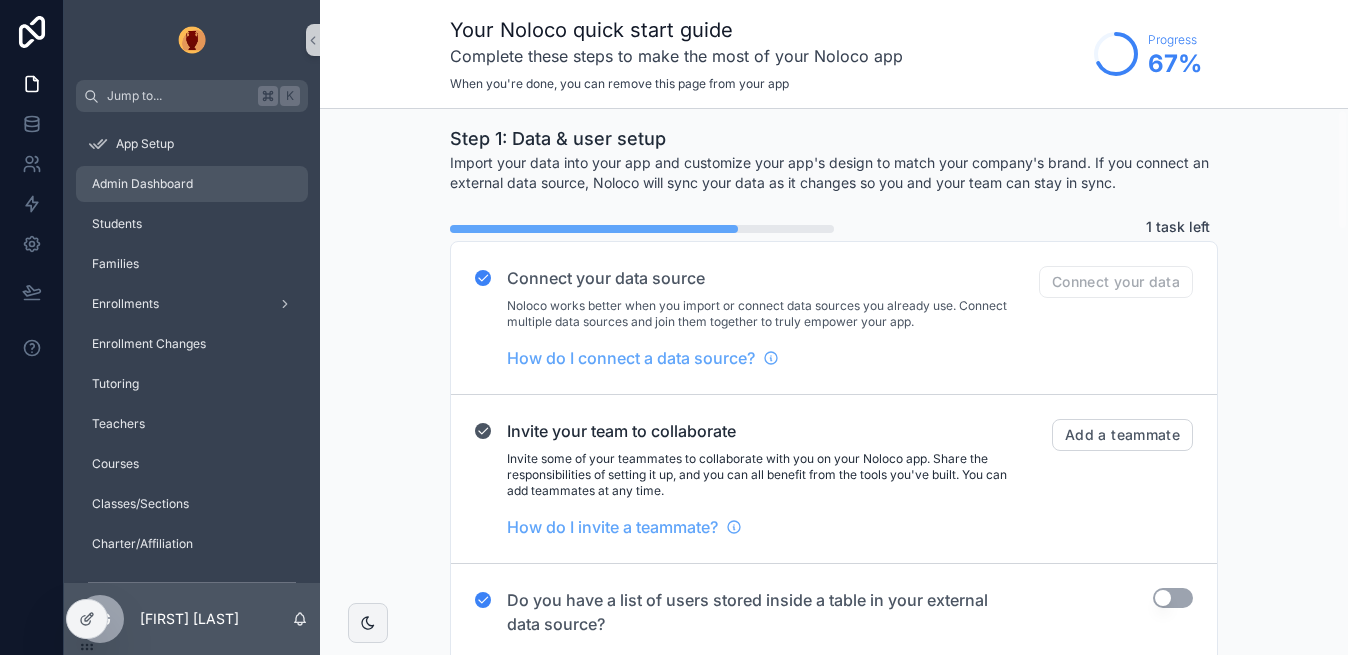 click on "Admin Dashboard" at bounding box center (142, 184) 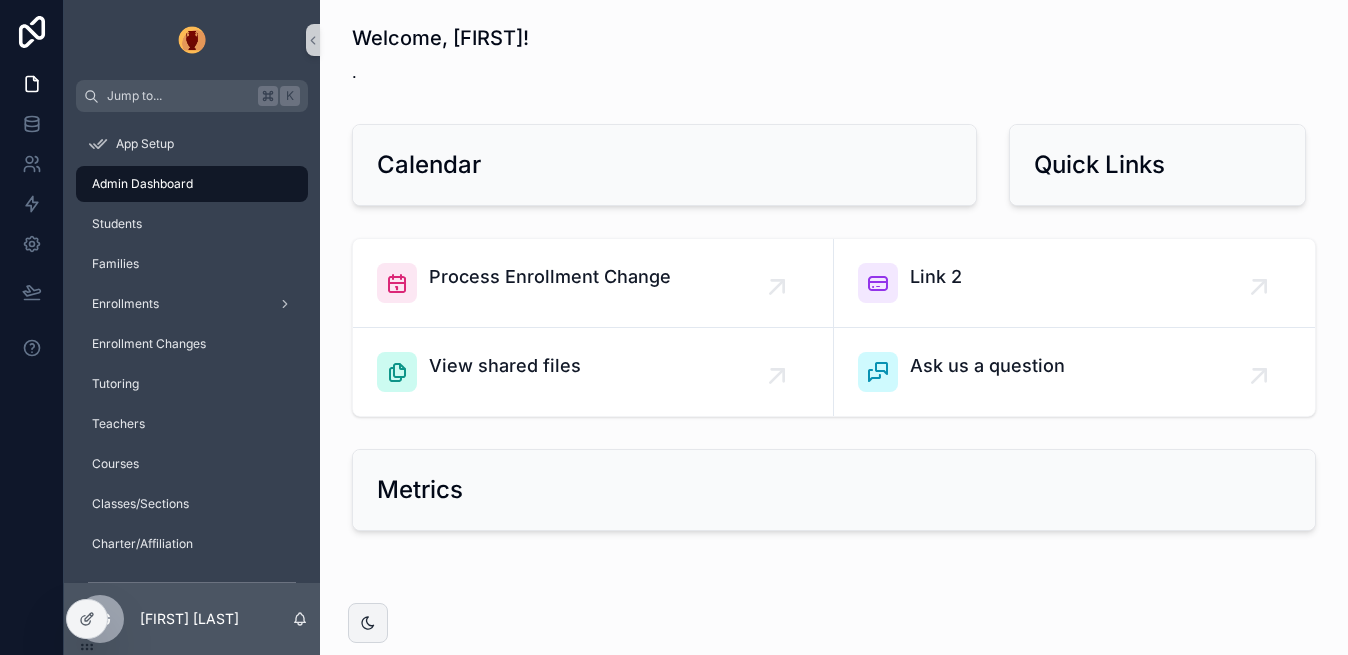 click on "Calendar" at bounding box center [664, 165] 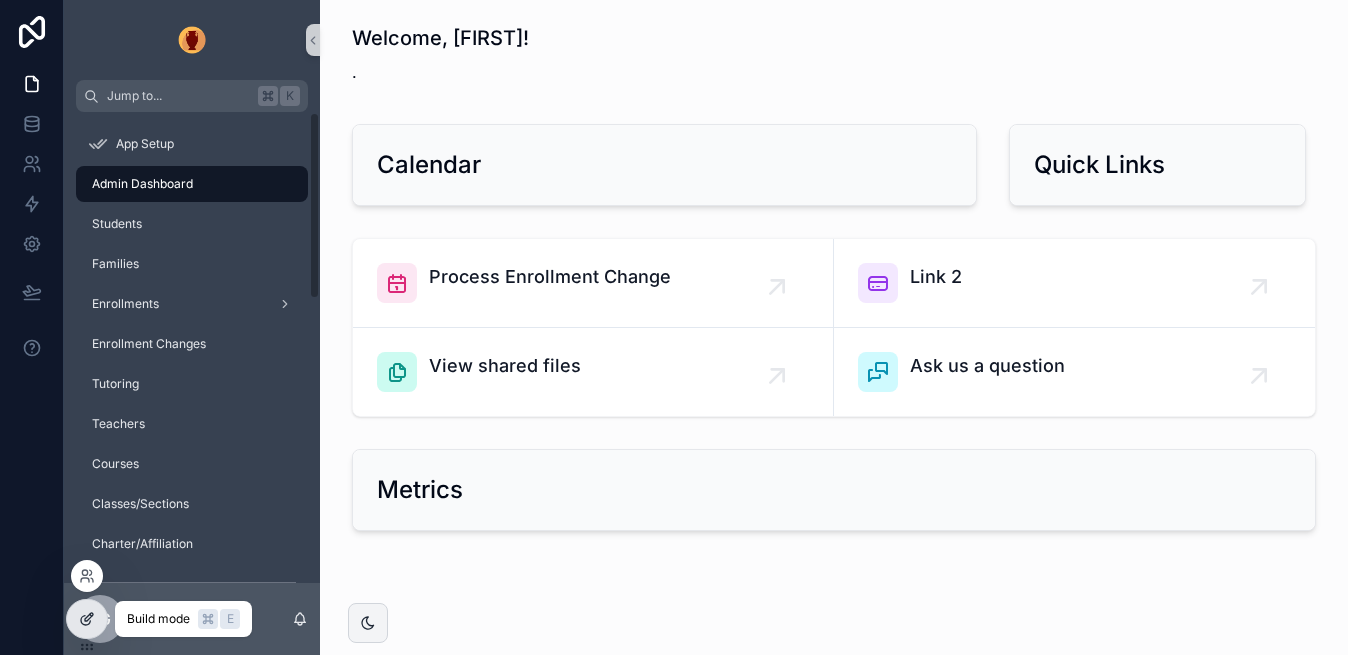 click 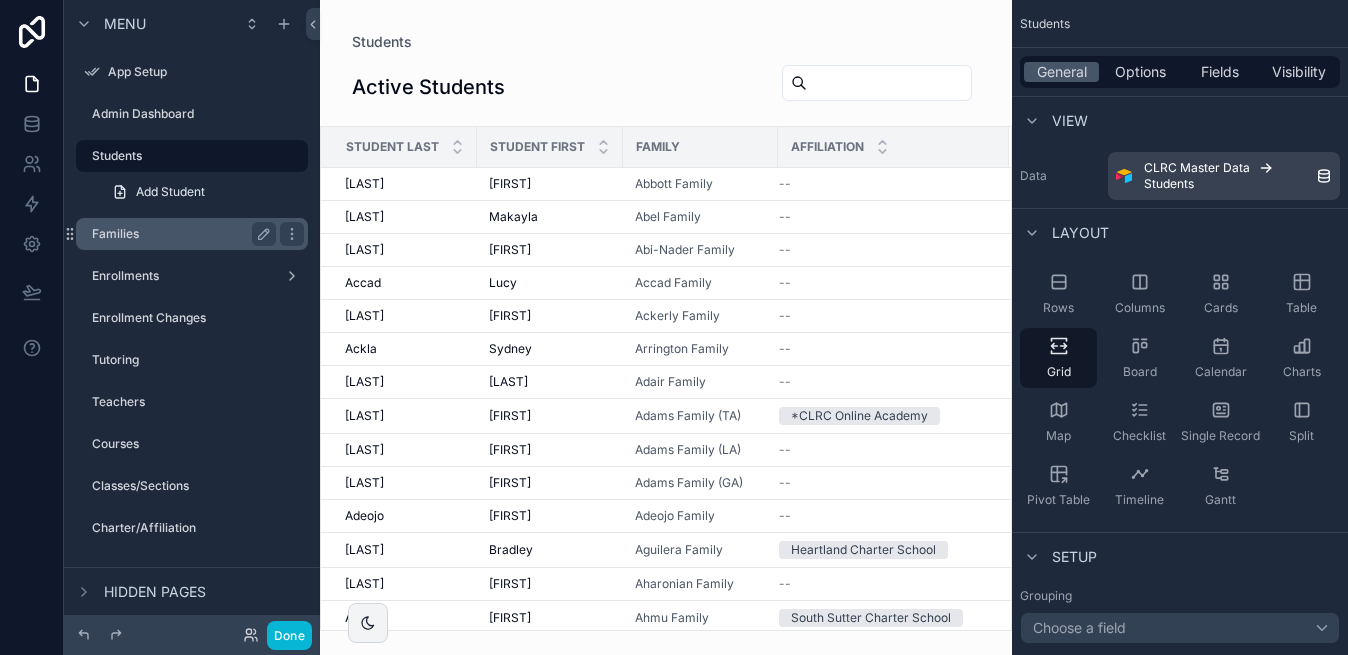 click on "Families" at bounding box center (180, 234) 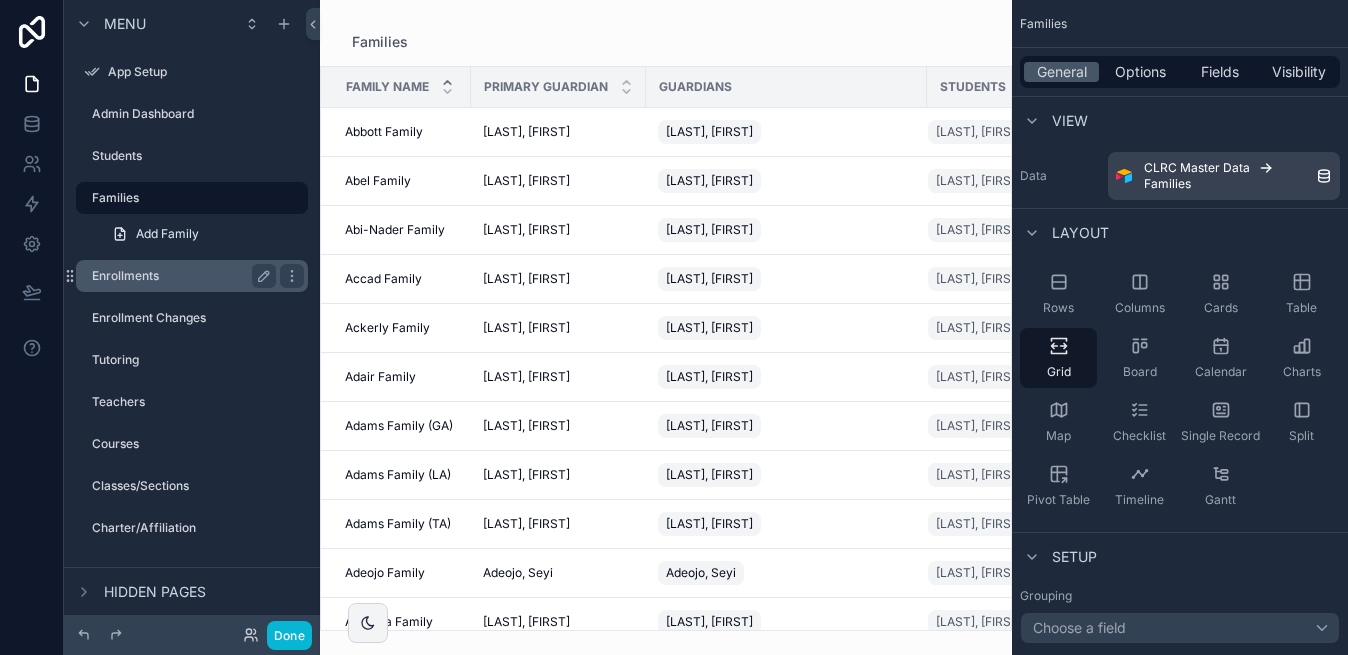 click on "Enrollments" at bounding box center (184, 276) 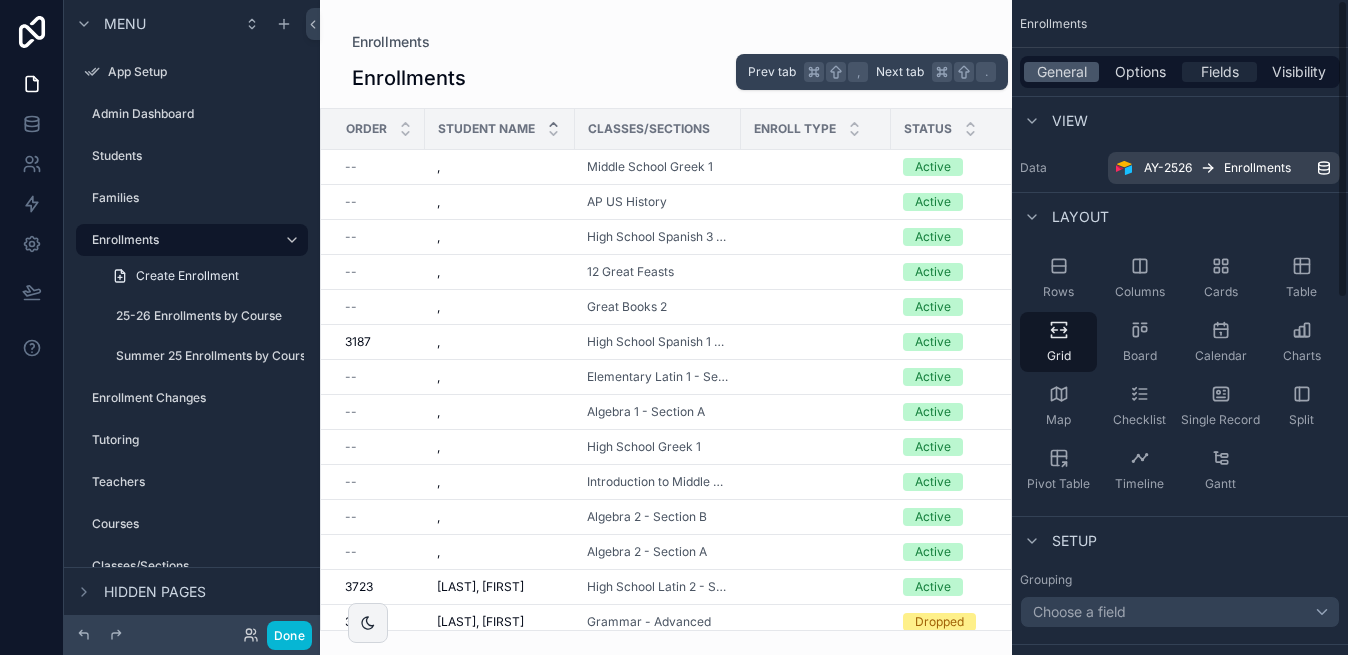 click on "Fields" at bounding box center (1220, 72) 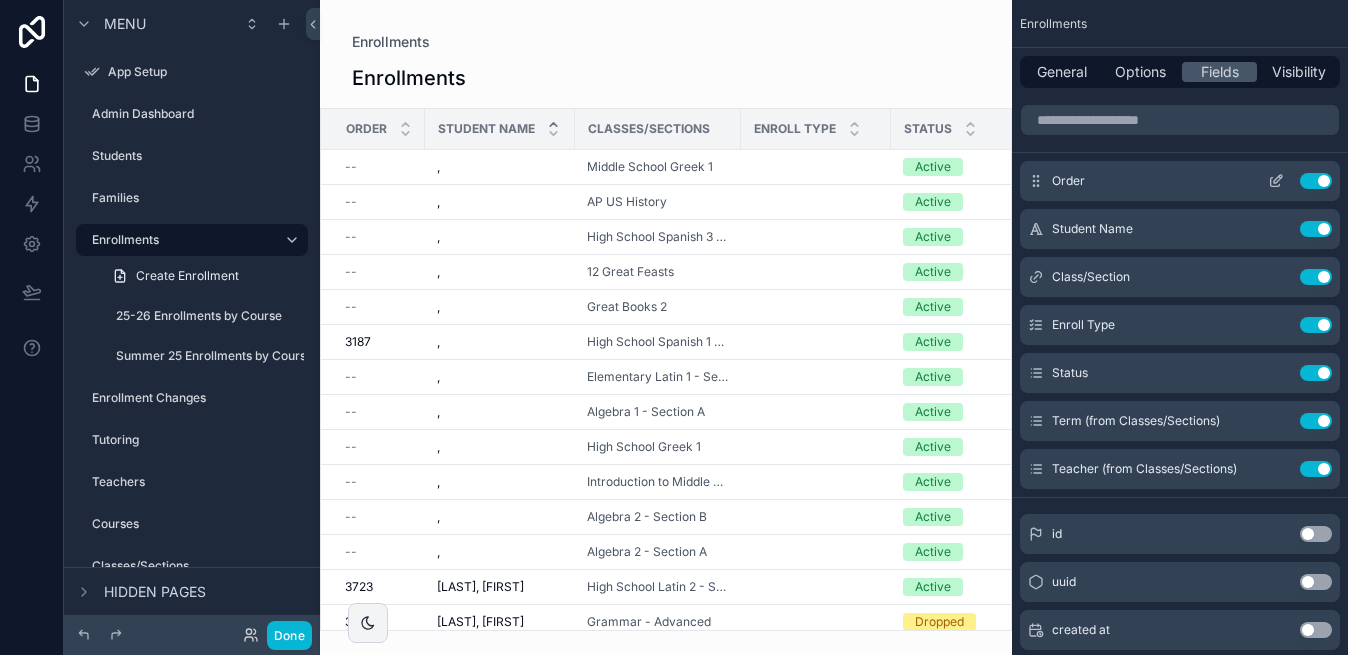 click on "Use setting" at bounding box center (1316, 181) 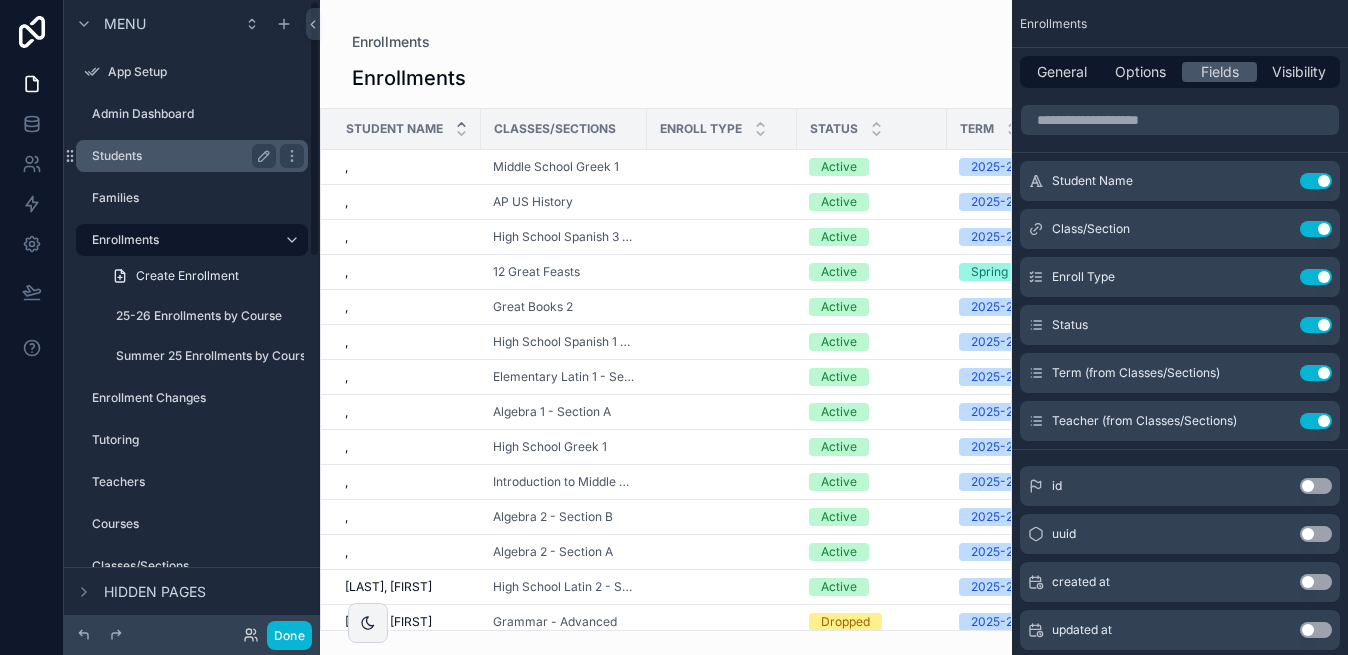 click on "Students" at bounding box center [180, 156] 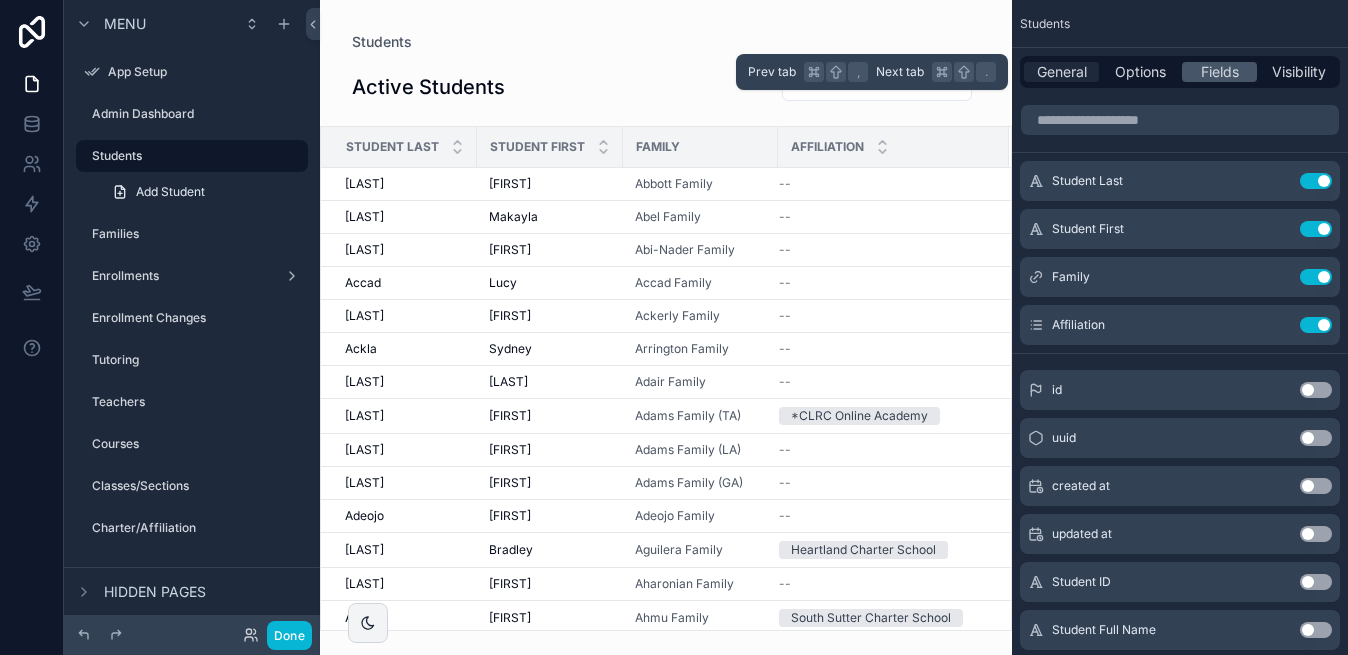 click on "General" at bounding box center (1062, 72) 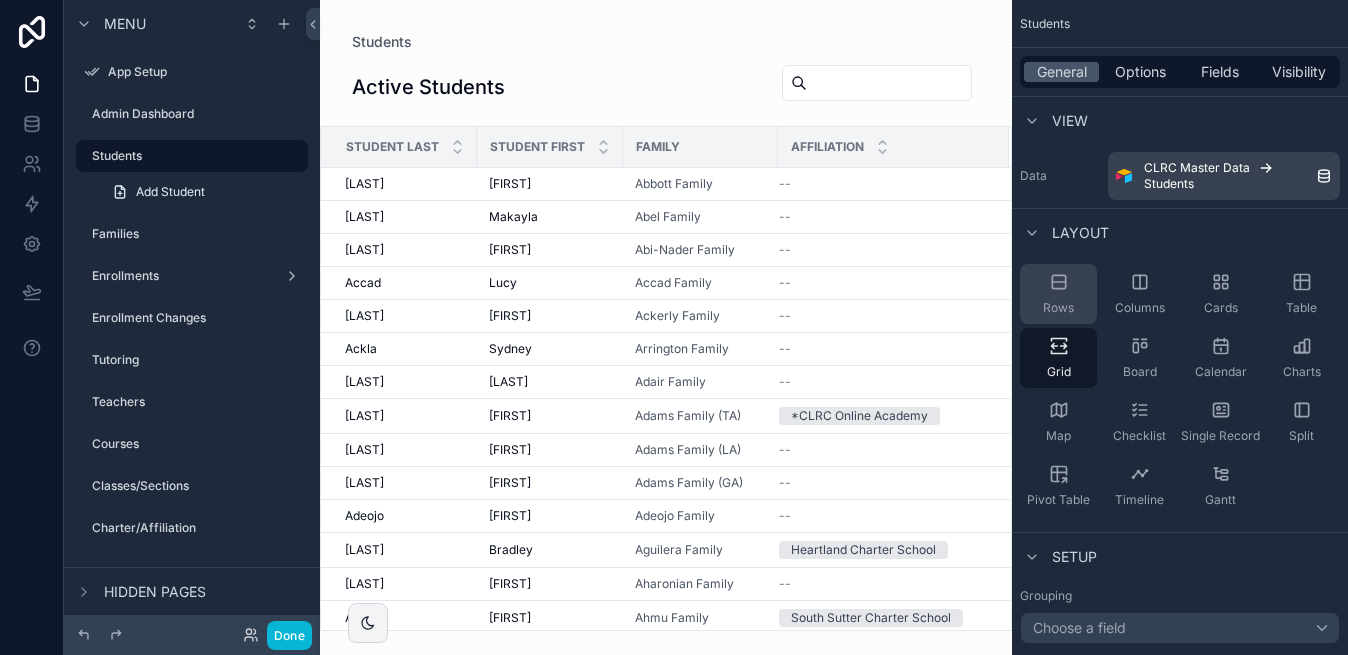 click 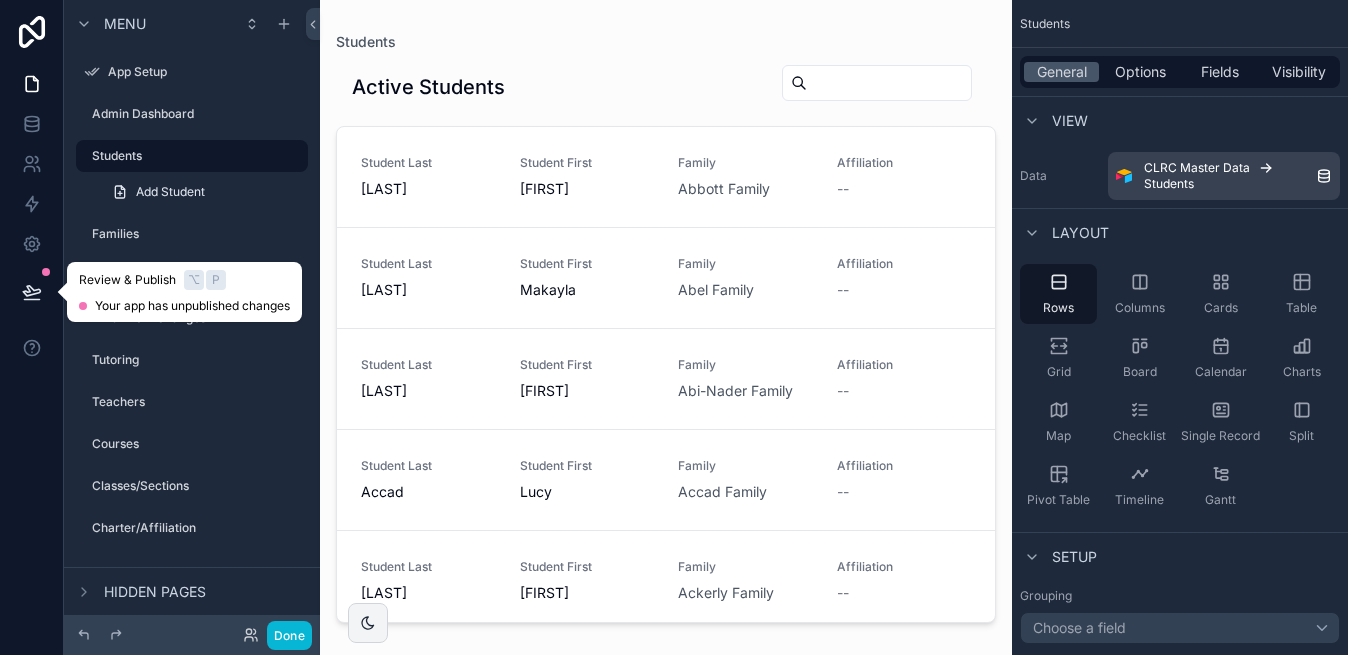 click 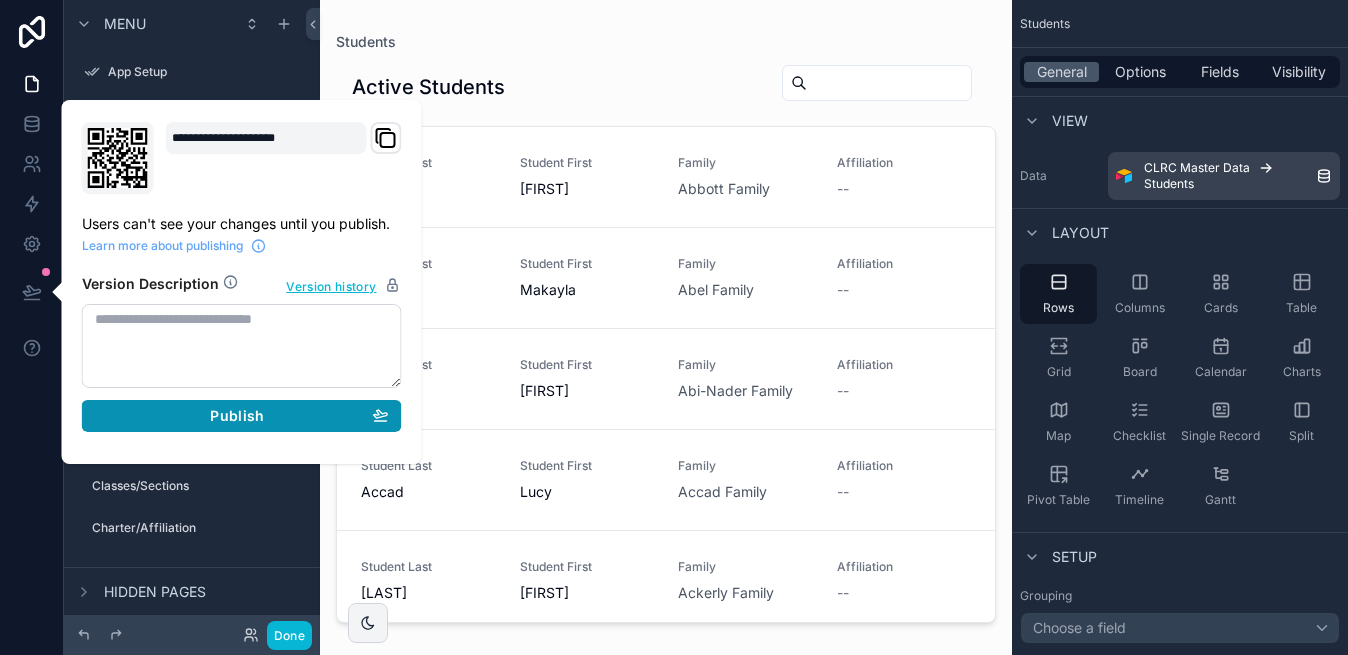 click on "Publish" at bounding box center (242, 416) 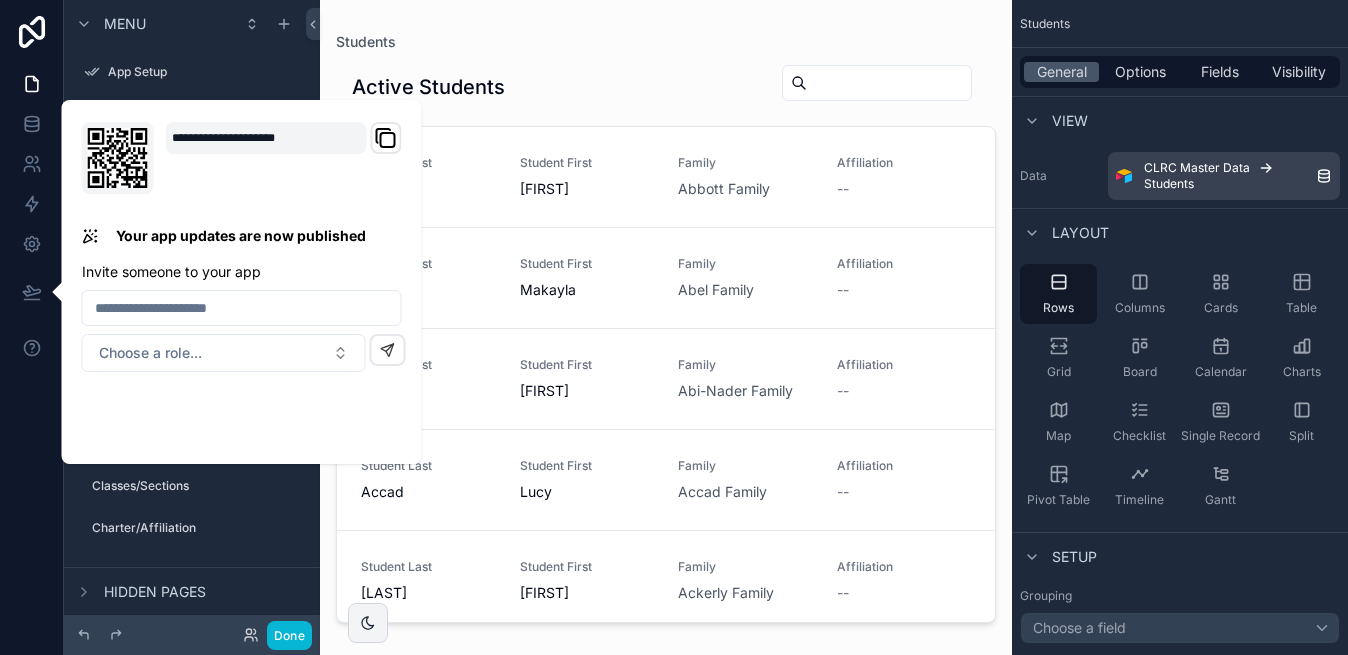 click at bounding box center (666, 315) 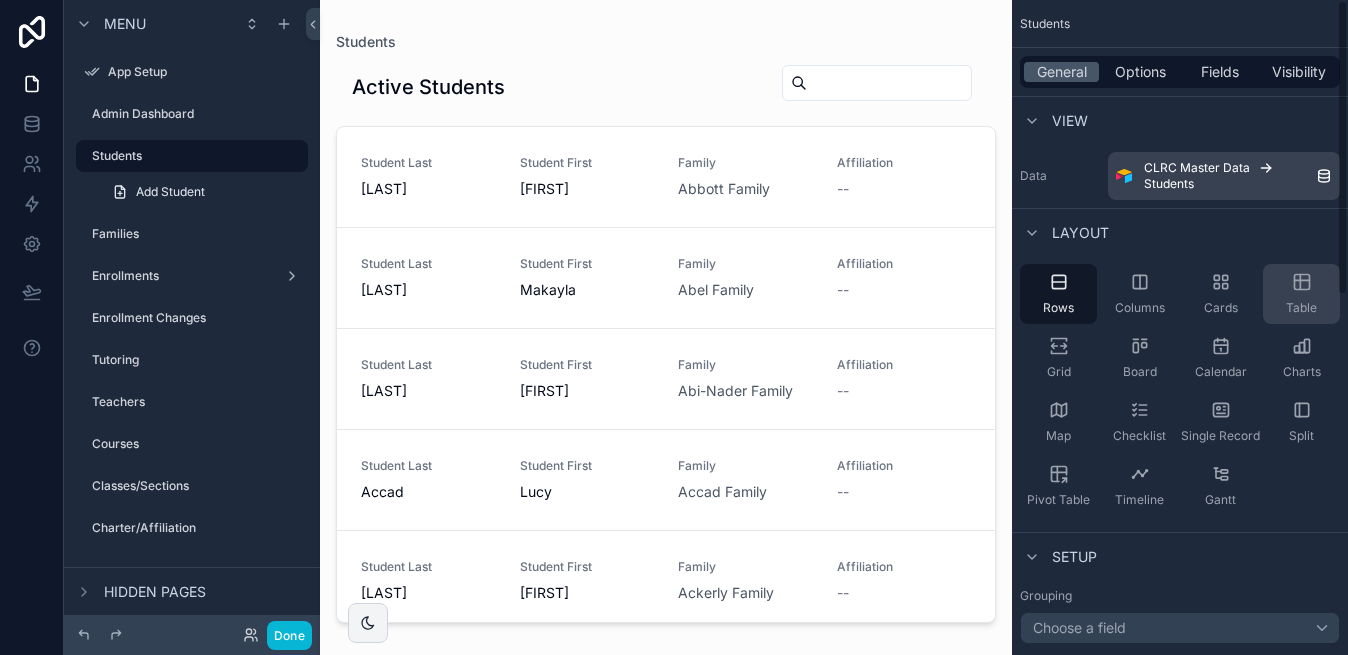 click 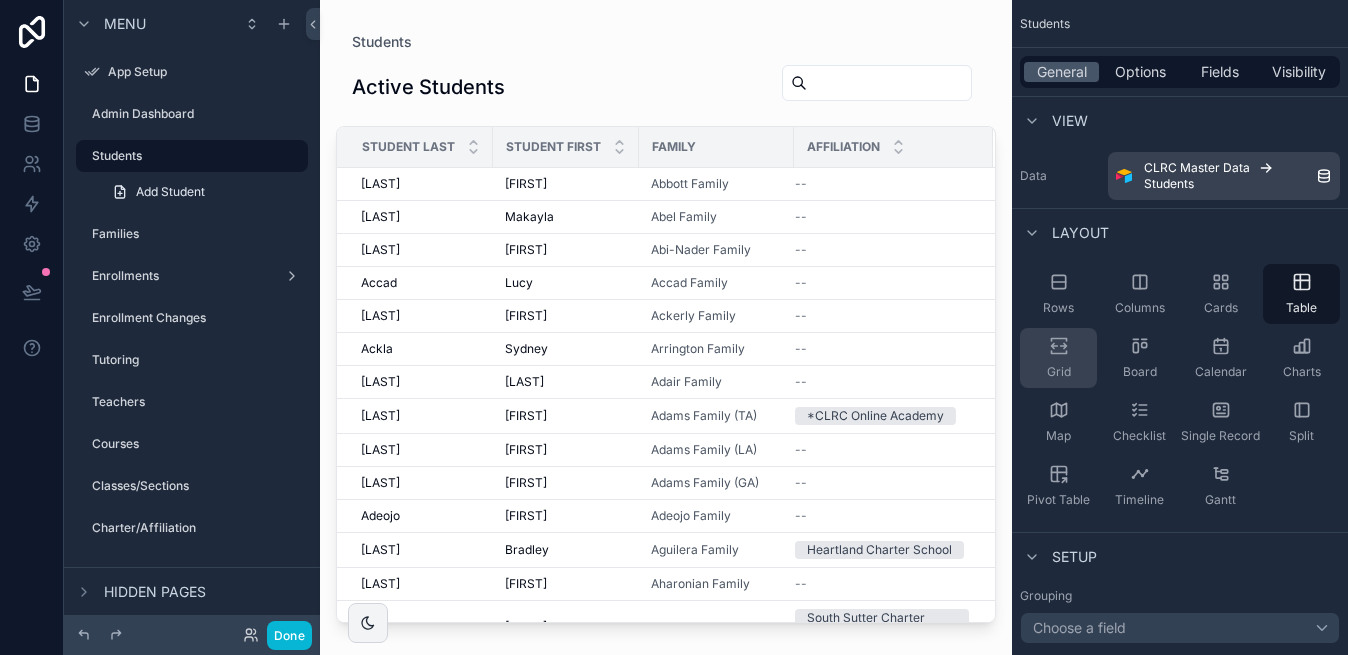 click 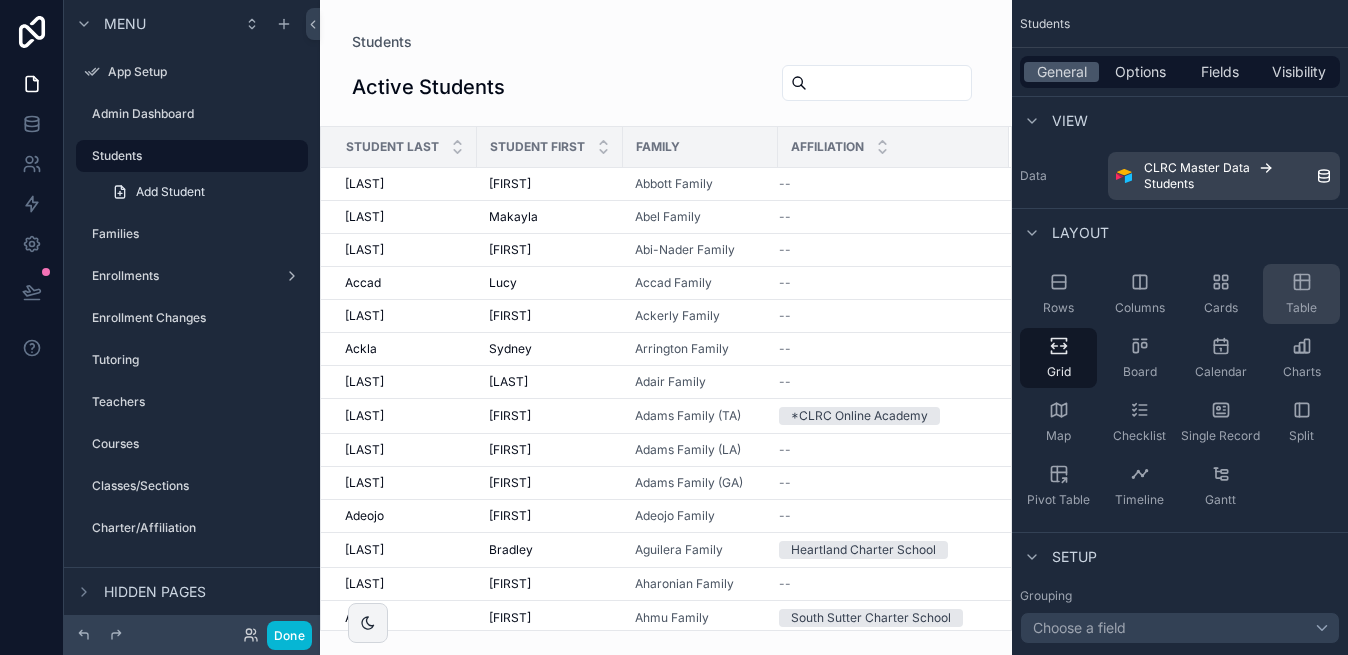 click 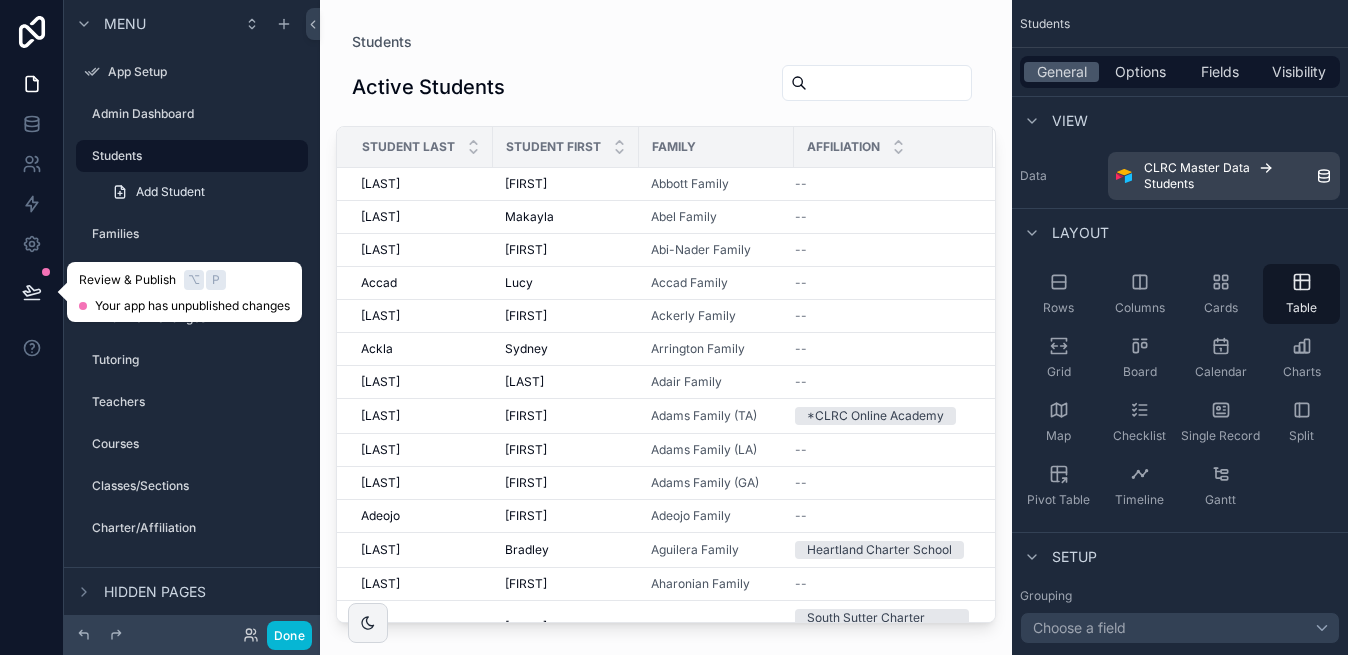 click at bounding box center [32, 292] 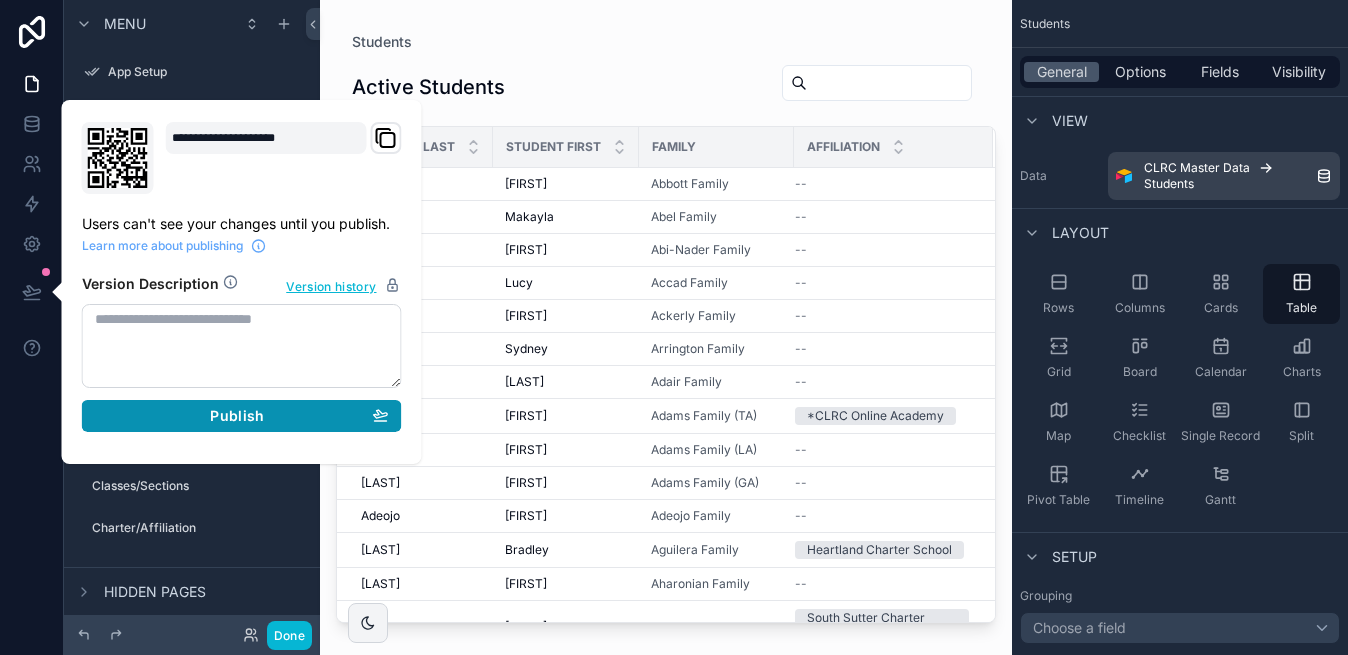 click on "Publish" at bounding box center (237, 416) 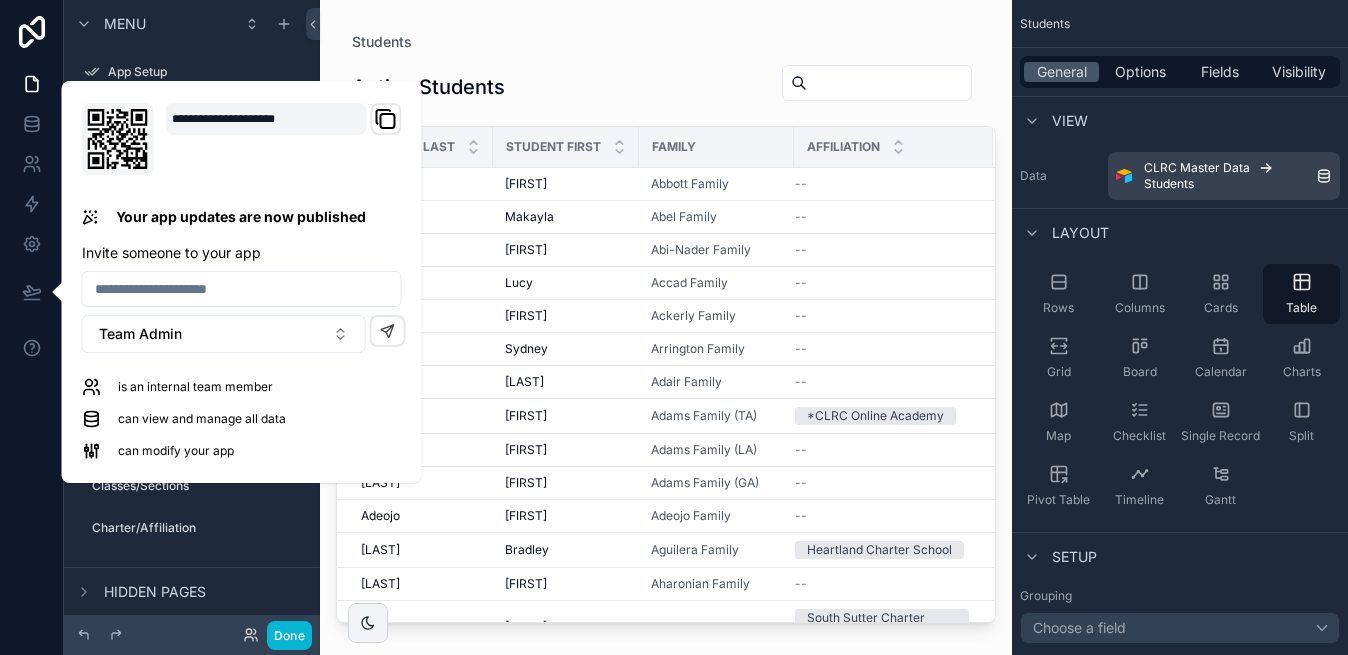 click on "Students" at bounding box center (666, 42) 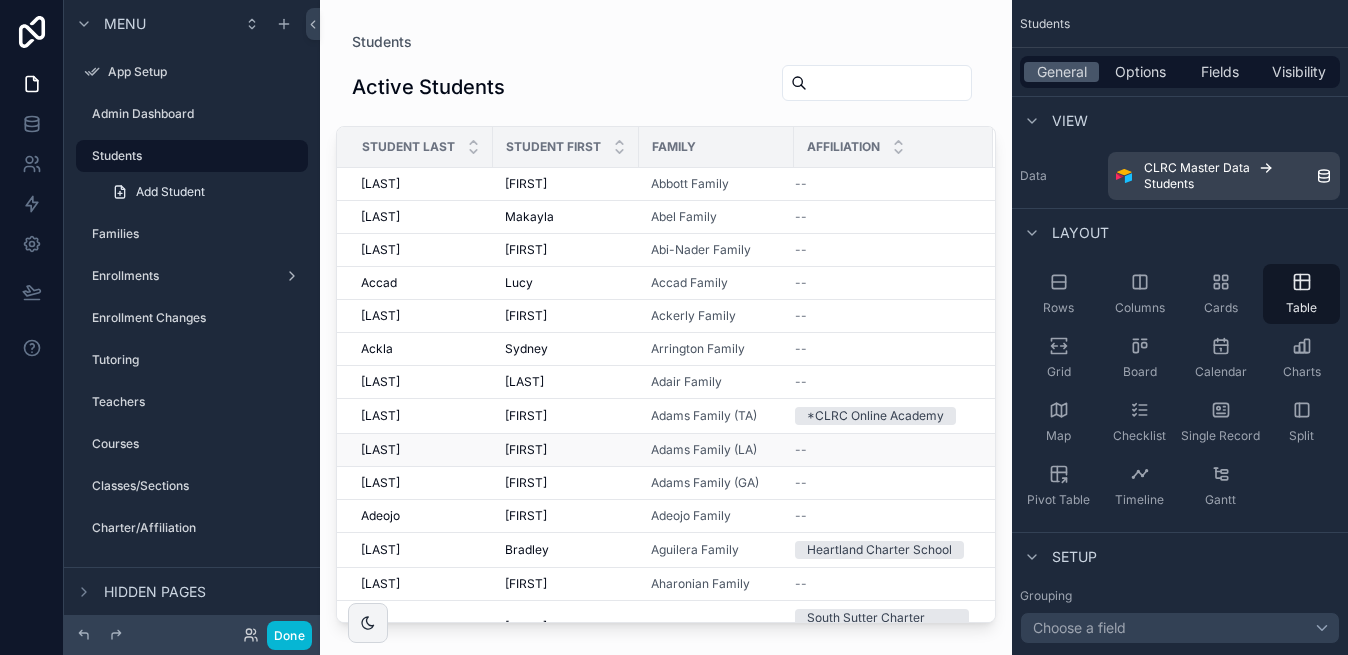 click on "Adams" at bounding box center (380, 450) 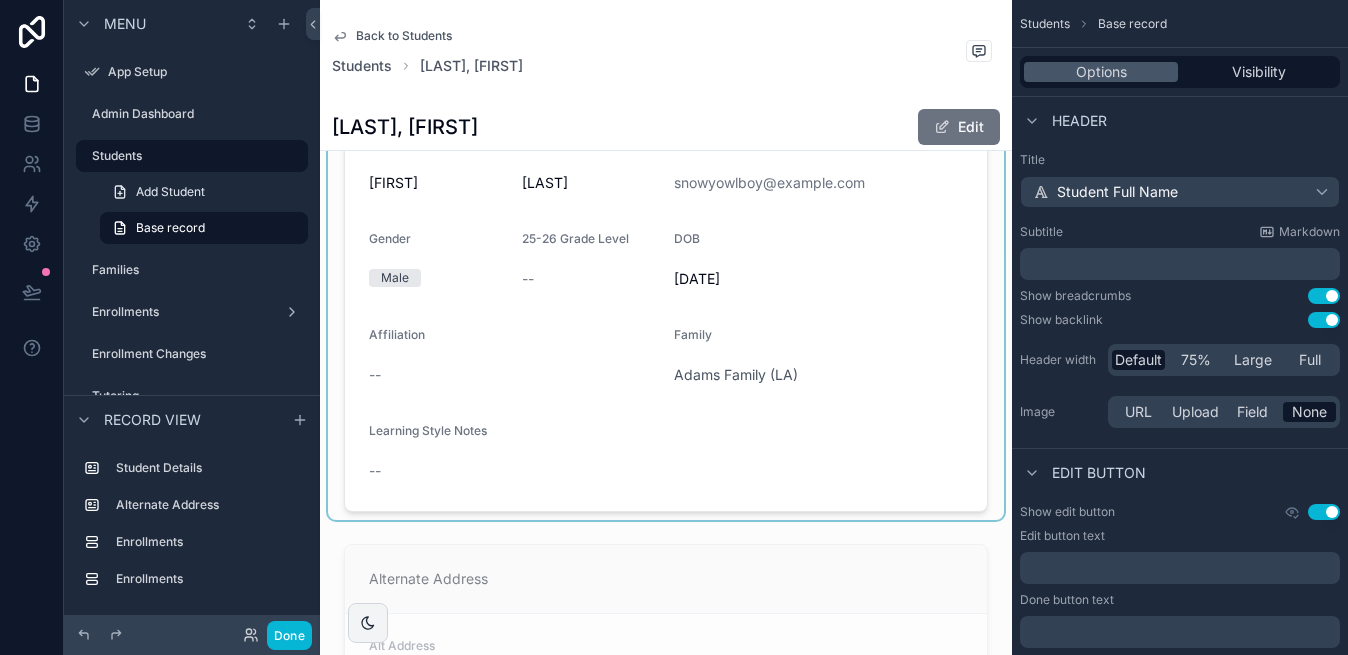 scroll, scrollTop: 0, scrollLeft: 0, axis: both 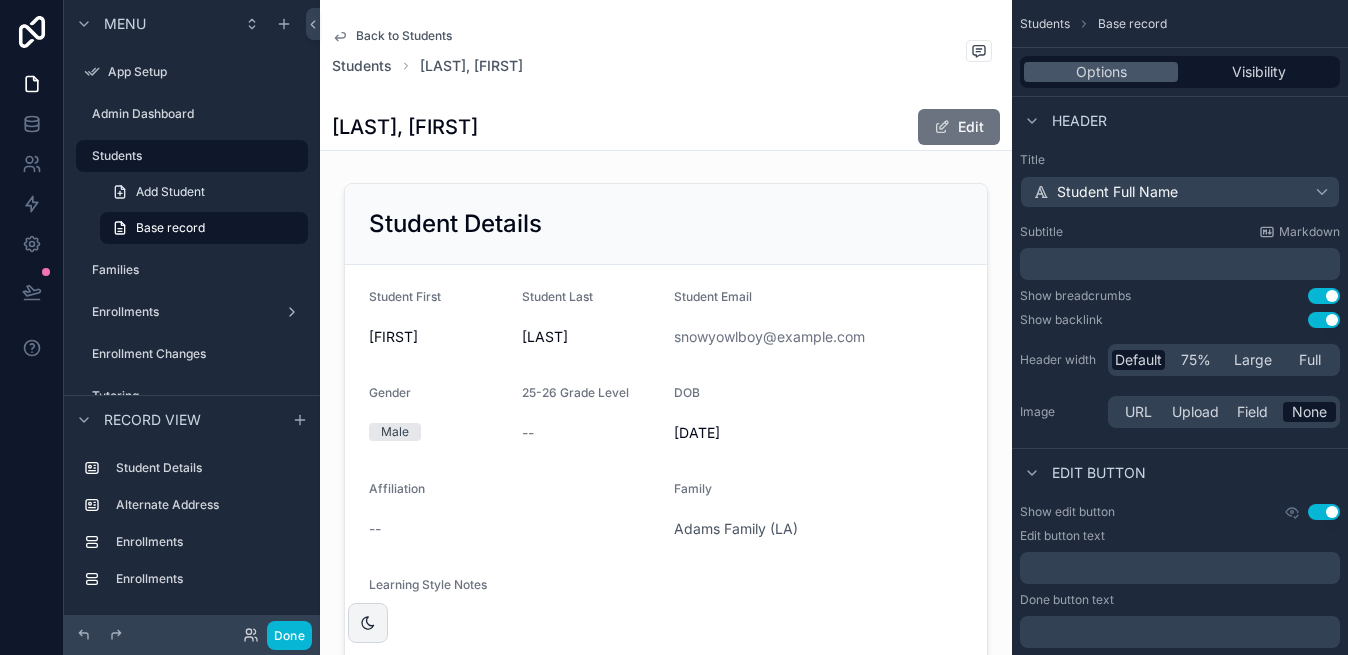 click 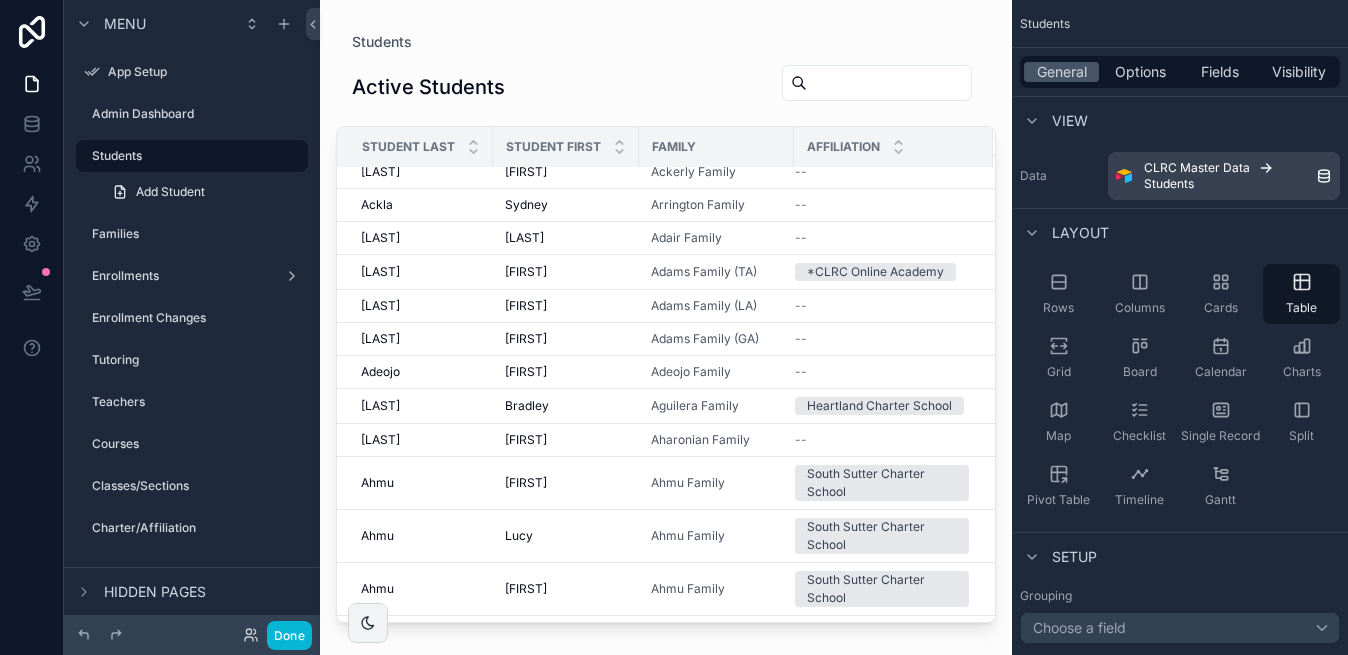 scroll, scrollTop: 141, scrollLeft: 0, axis: vertical 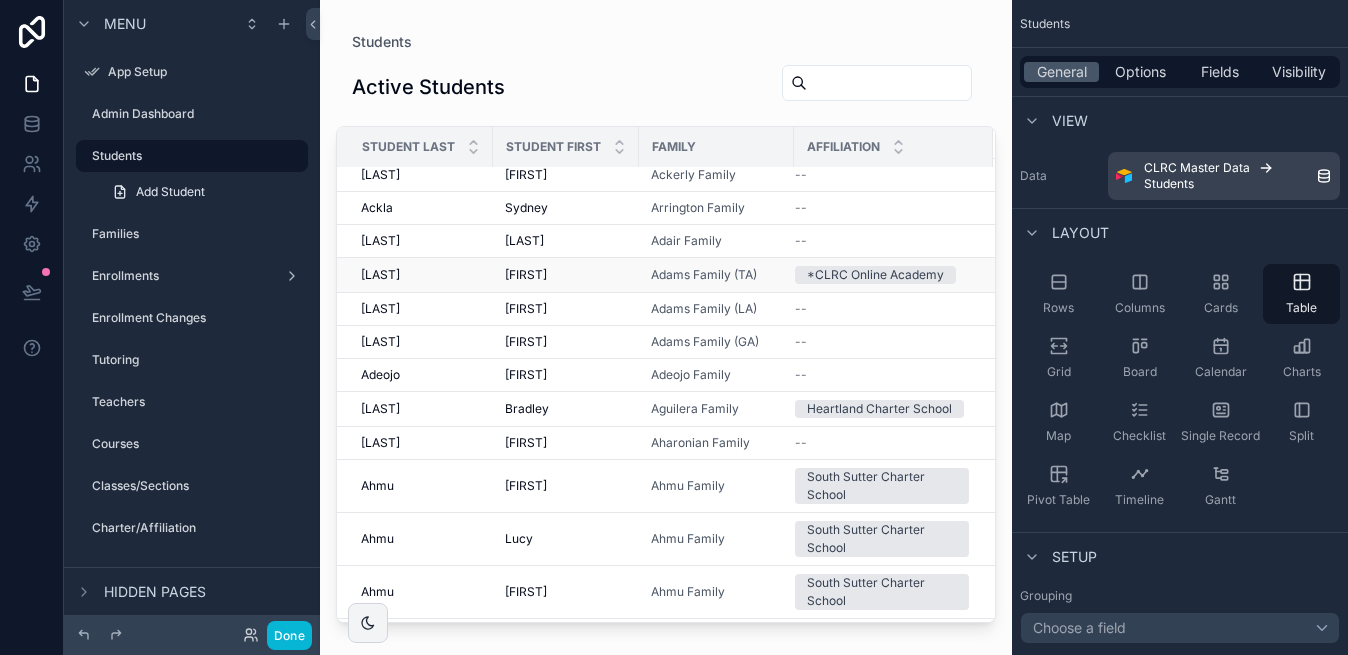 click on "Adams" at bounding box center (380, 275) 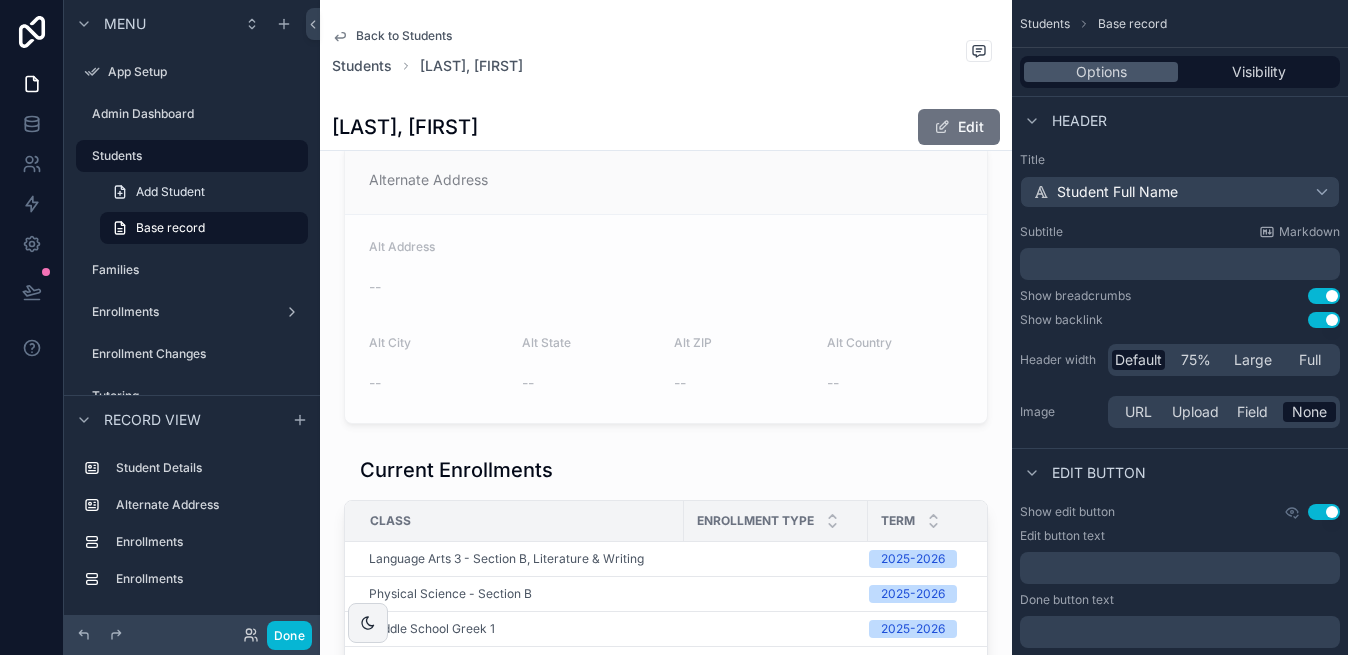 scroll, scrollTop: 720, scrollLeft: 0, axis: vertical 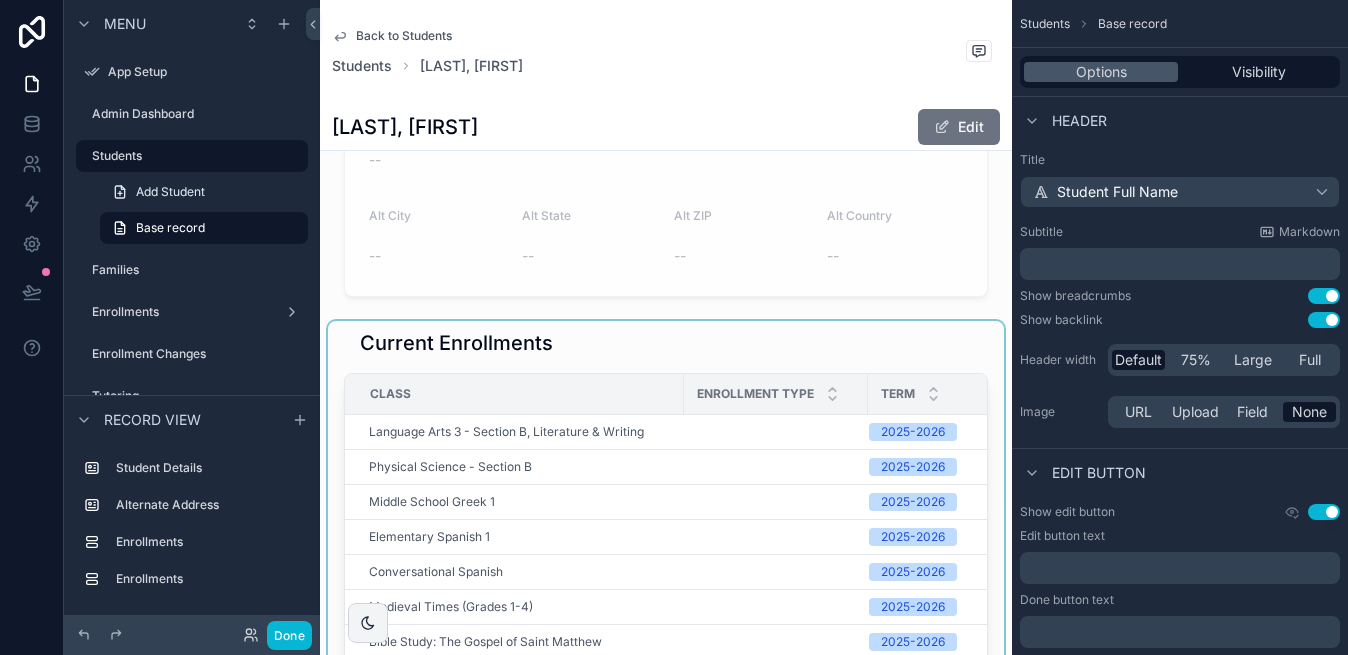click at bounding box center [666, 551] 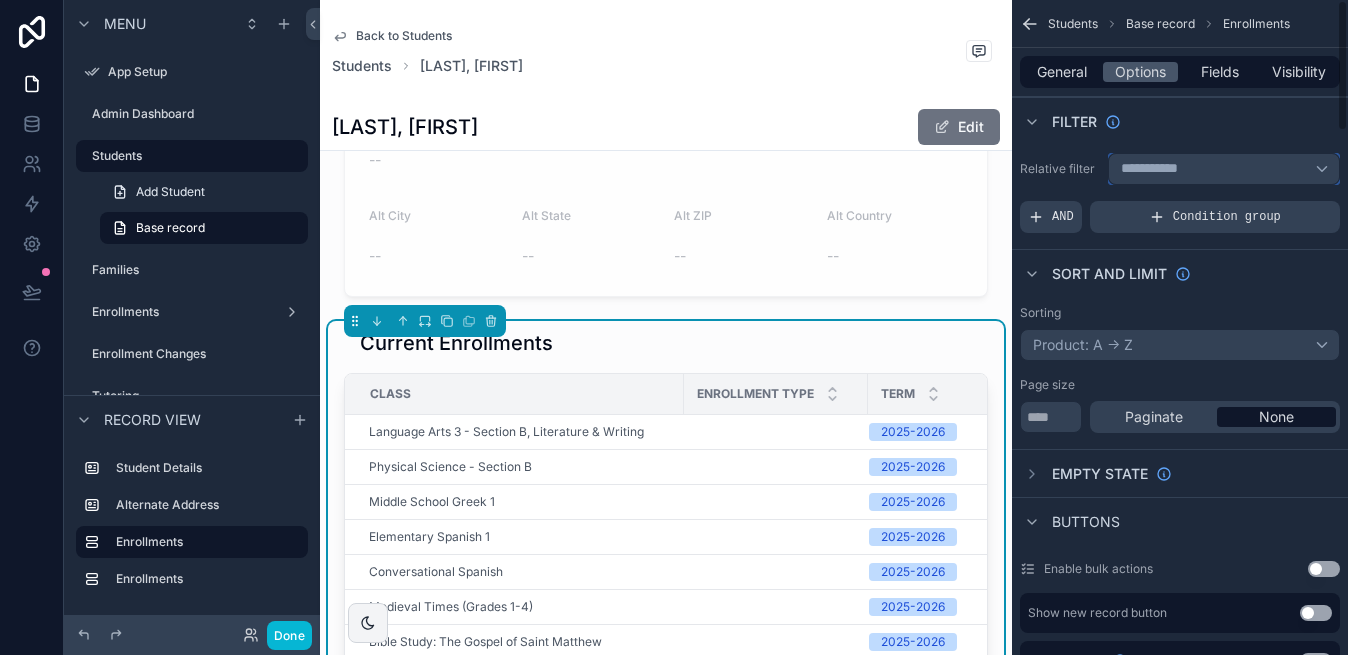 click on "**********" at bounding box center [1224, 169] 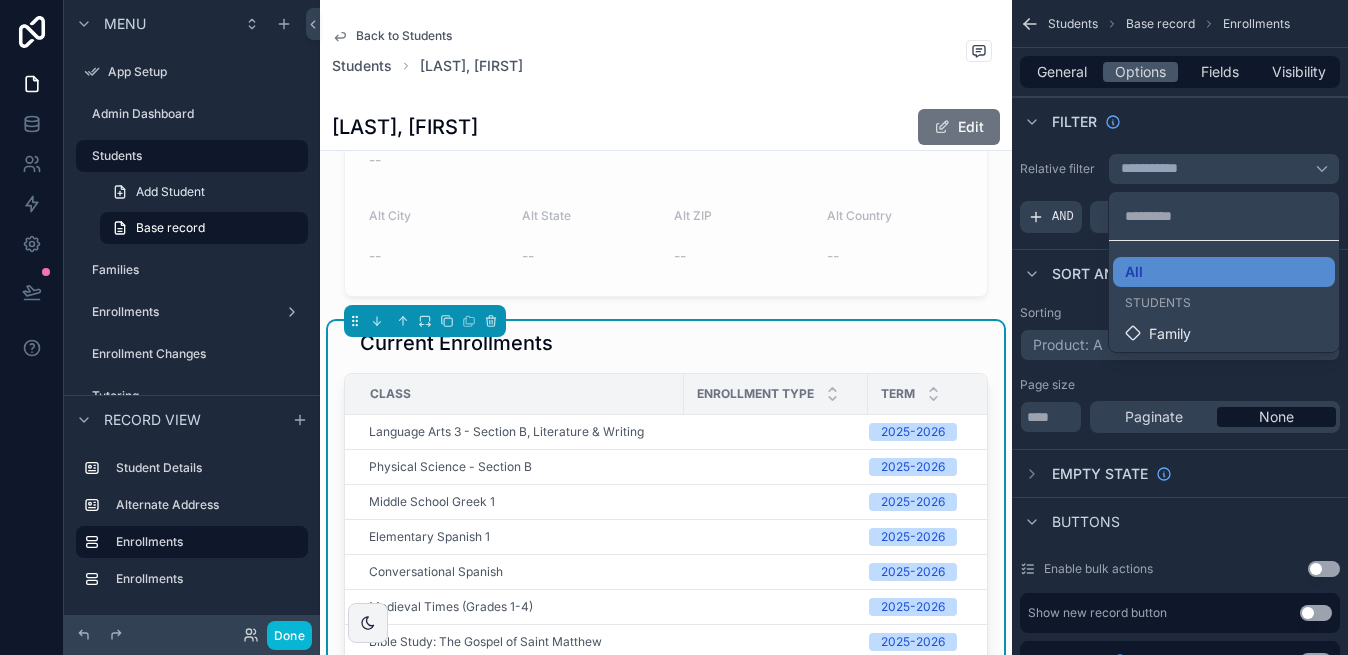 click on "Students" at bounding box center [1158, 303] 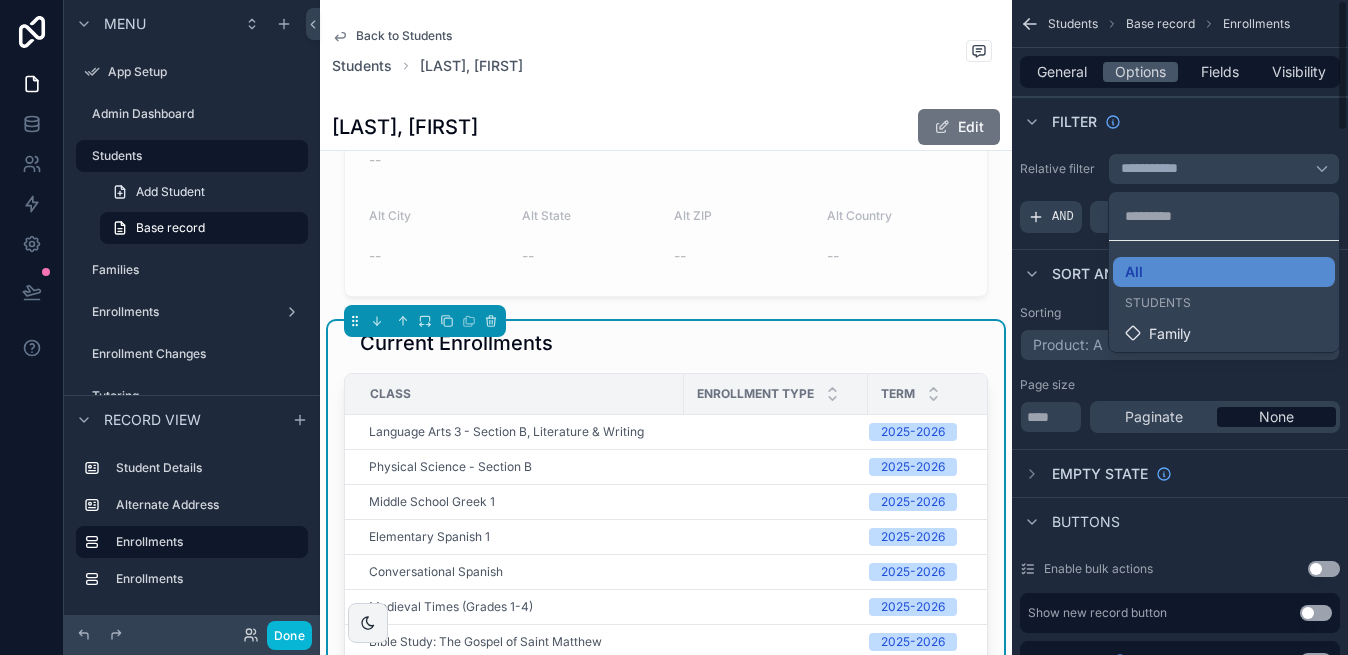 click at bounding box center (674, 327) 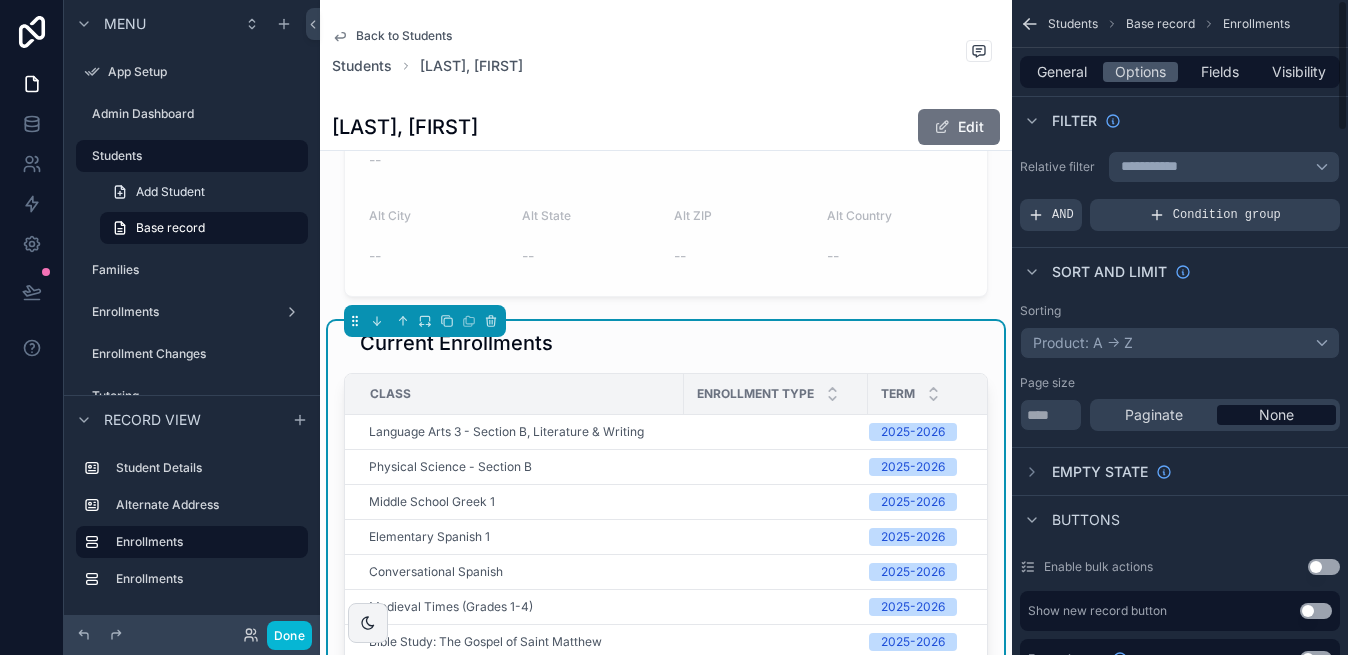 scroll, scrollTop: 0, scrollLeft: 0, axis: both 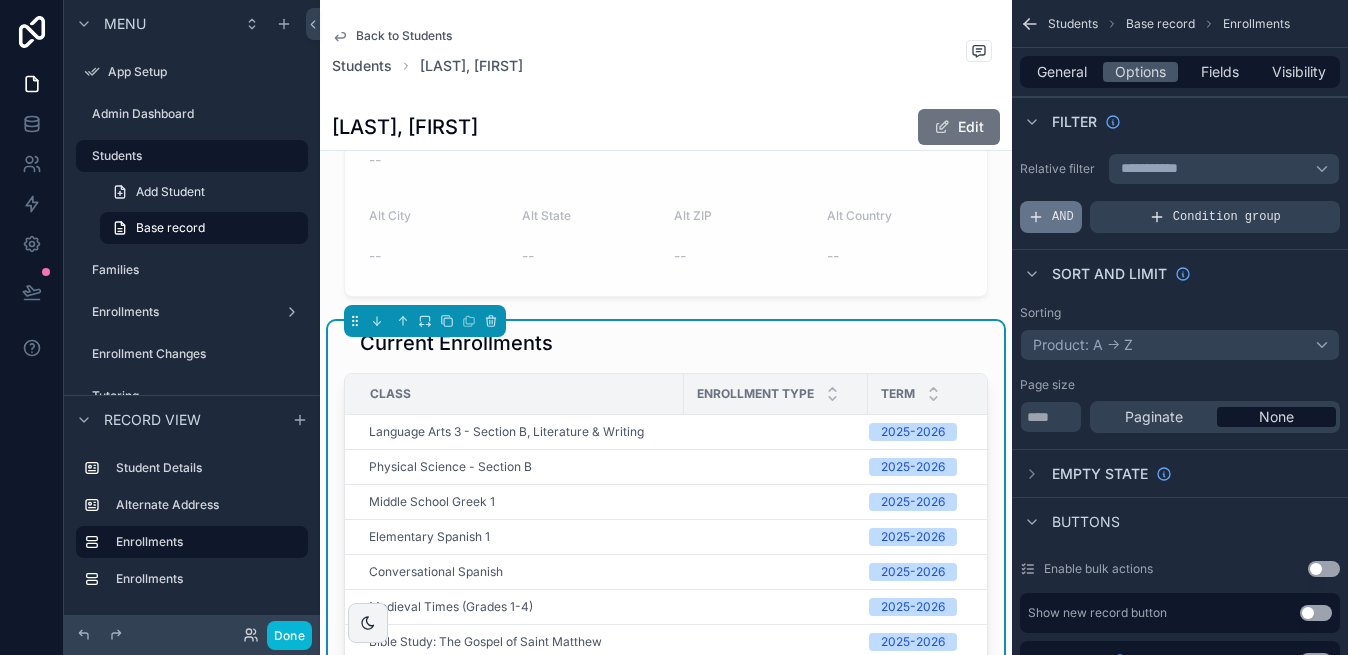 click on "AND" at bounding box center [1051, 217] 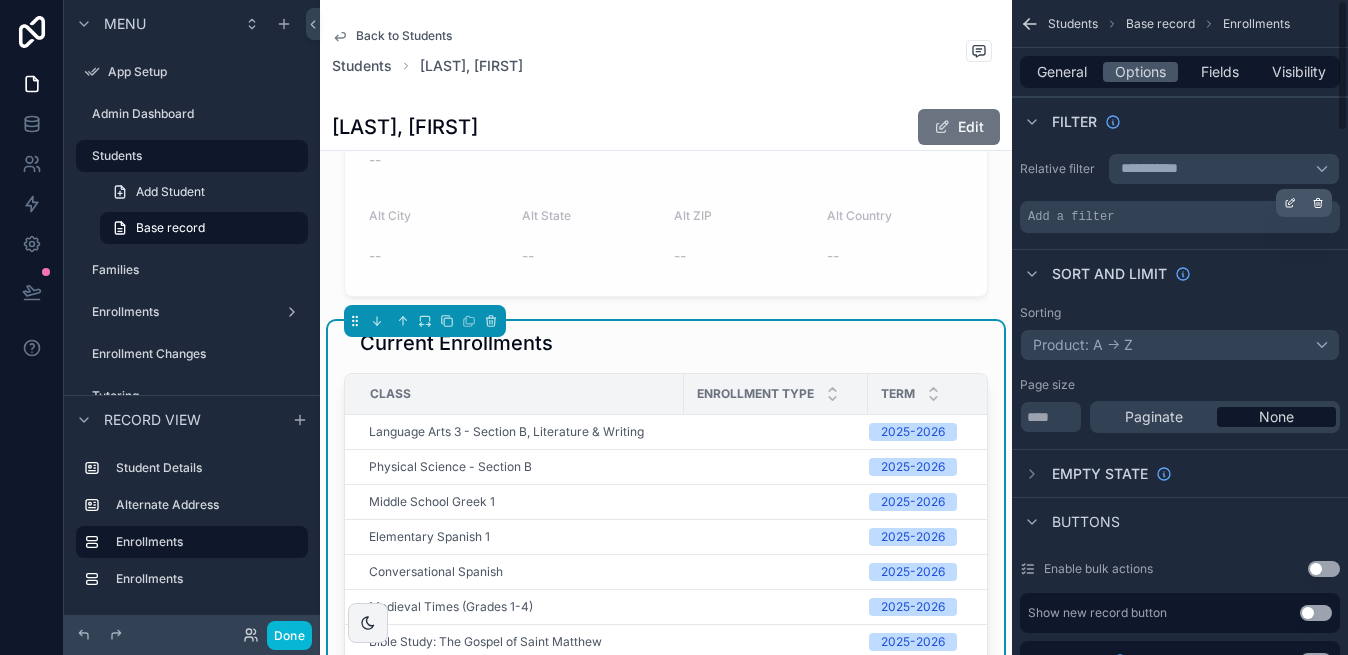 click on "Add a filter" at bounding box center [1180, 217] 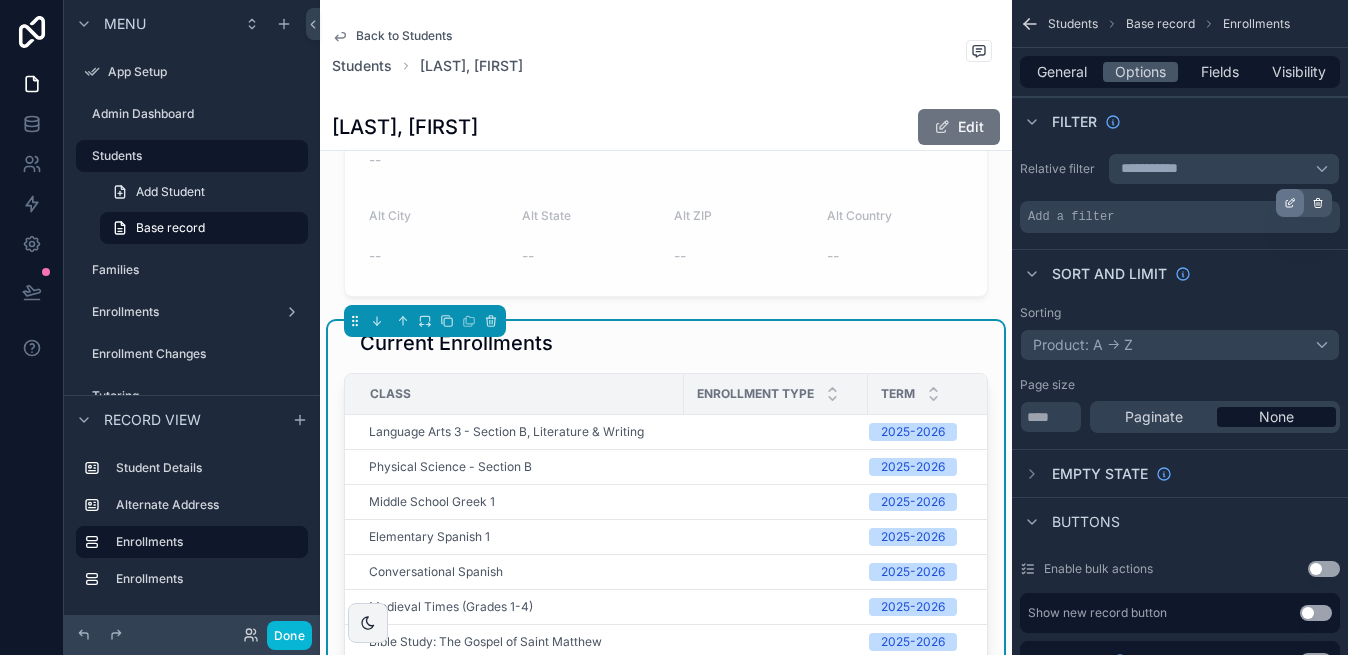 click at bounding box center (1290, 203) 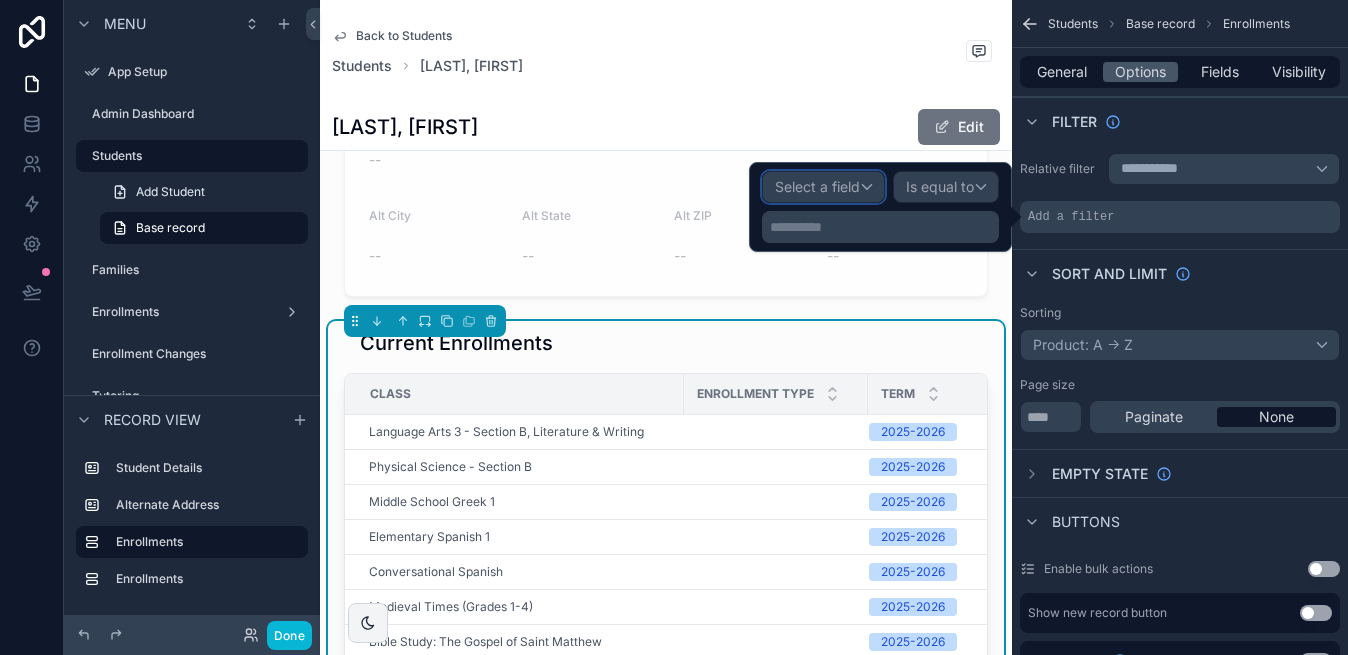 click on "Select a field" at bounding box center [823, 187] 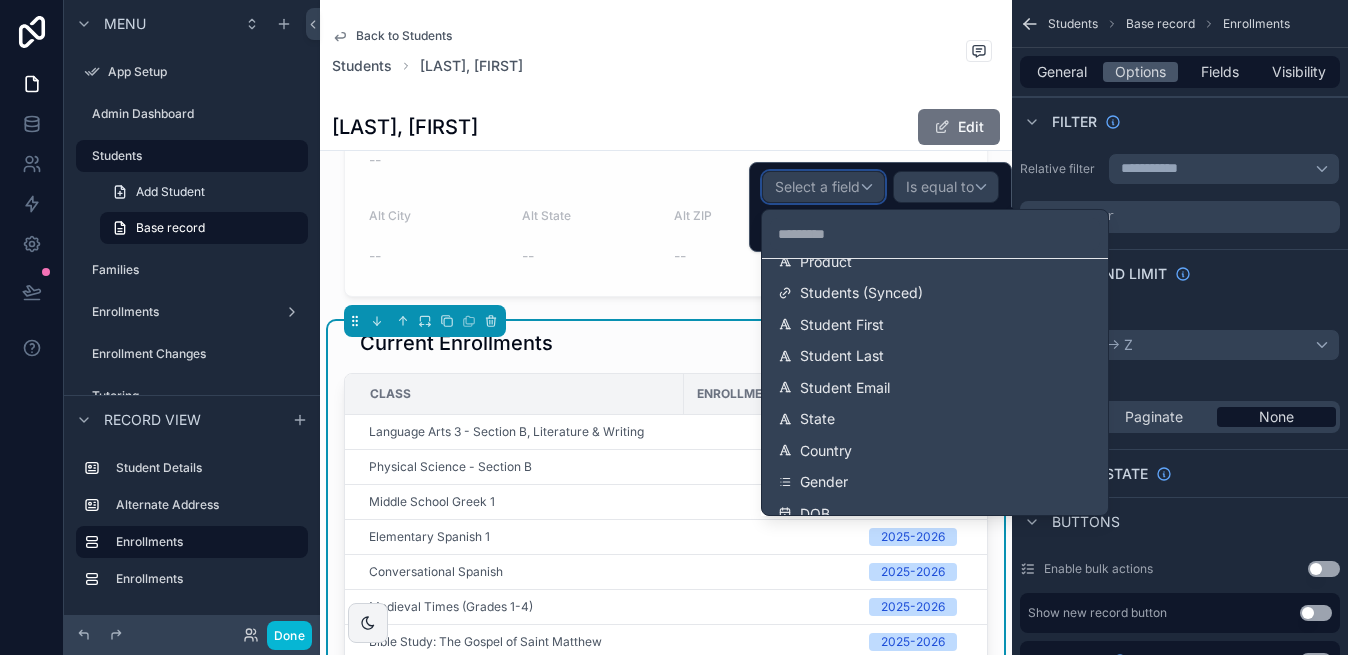 scroll, scrollTop: 630, scrollLeft: 0, axis: vertical 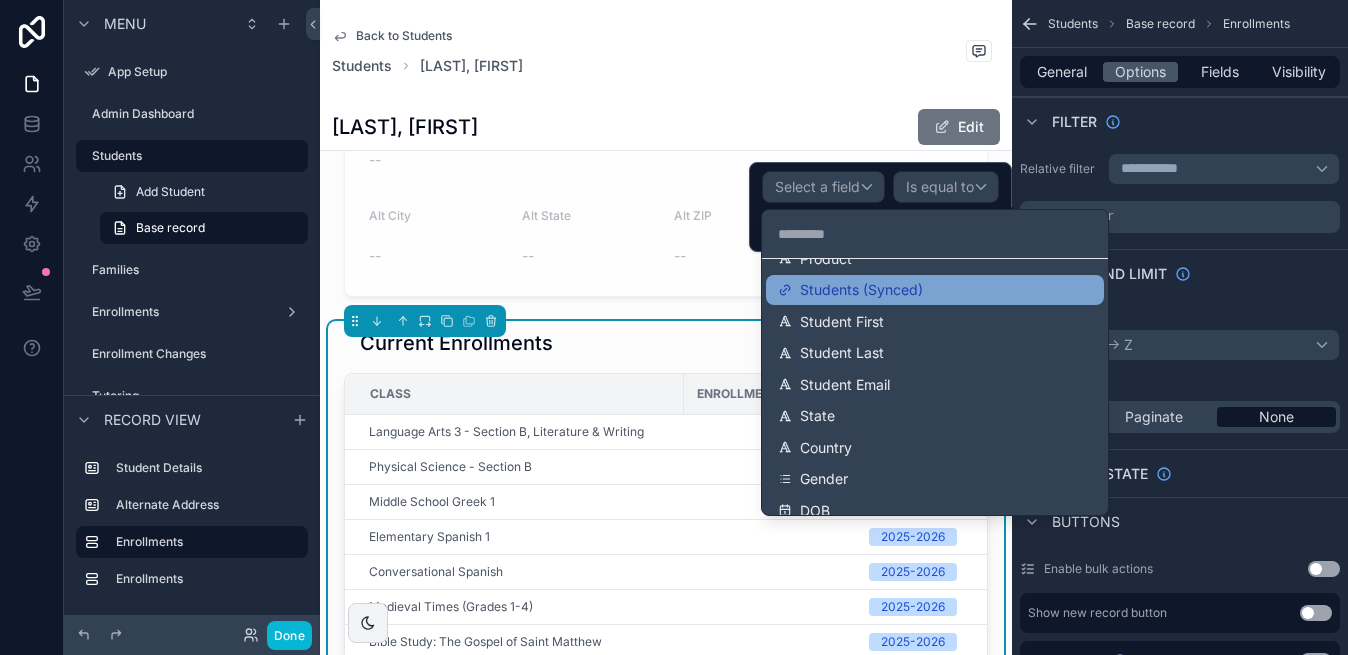 click on "Students (Synced)" at bounding box center (861, 290) 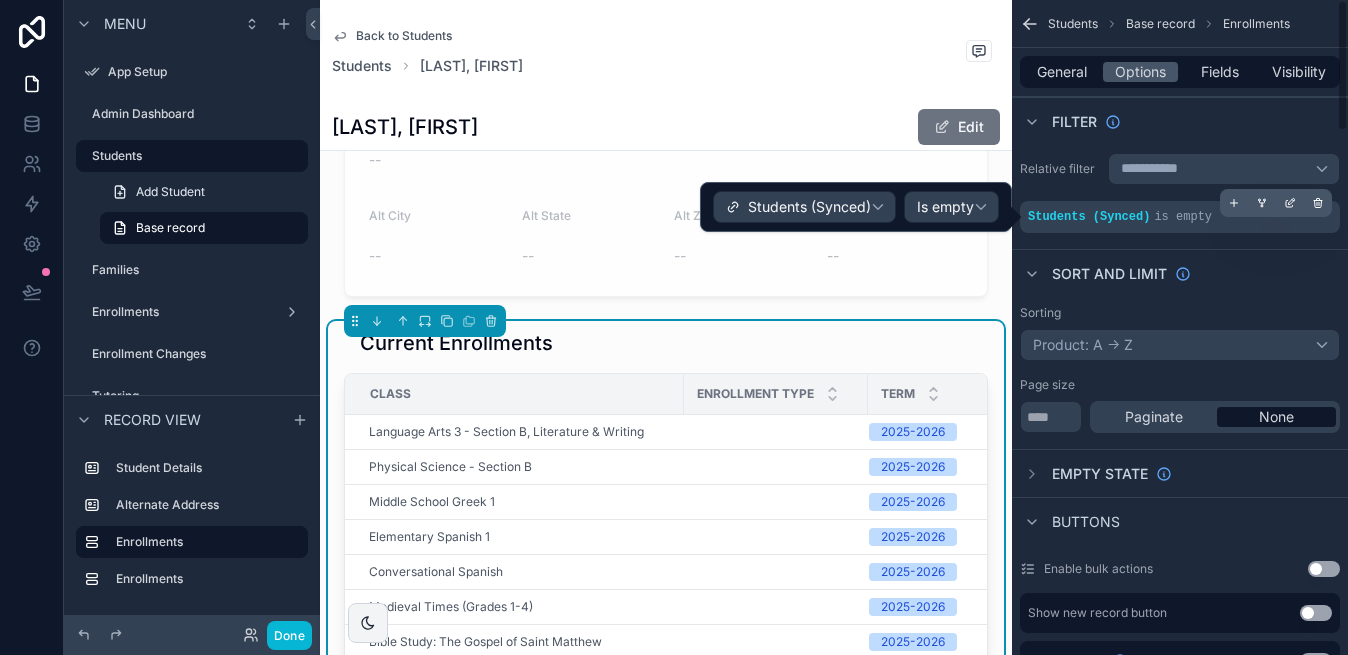click on "Students (Synced) is empty" at bounding box center (1180, 217) 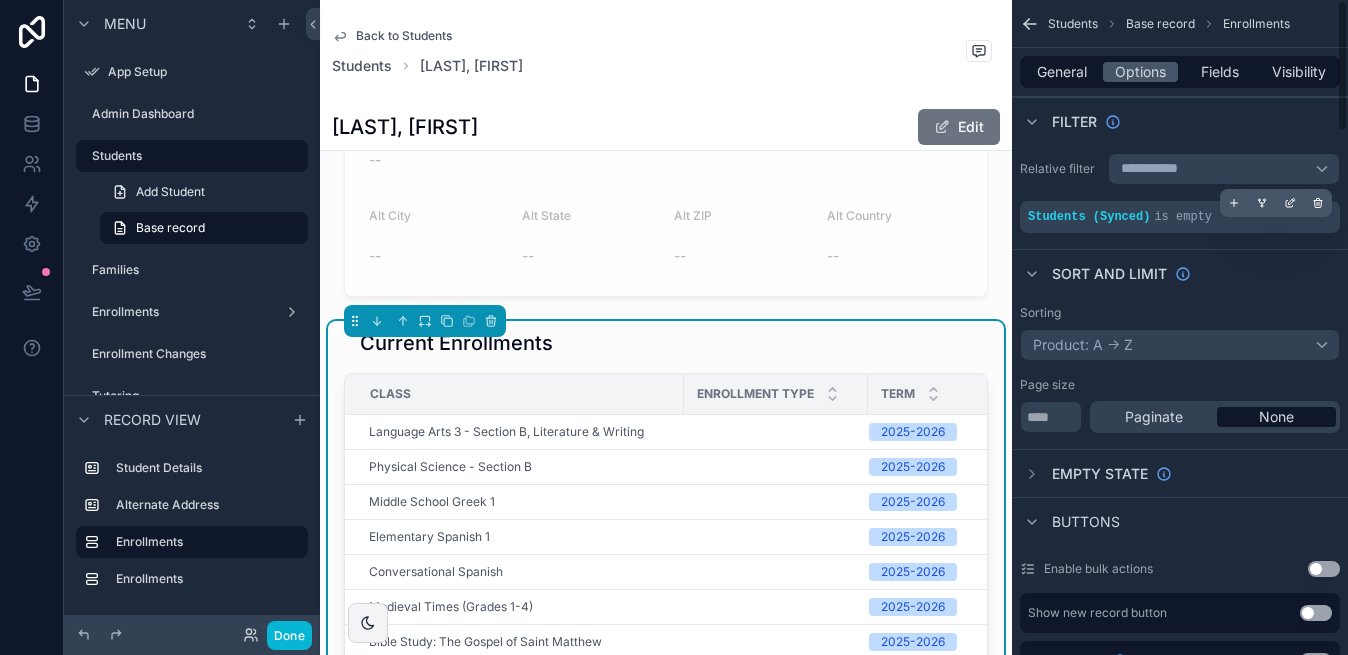 click on "is empty" at bounding box center (1183, 217) 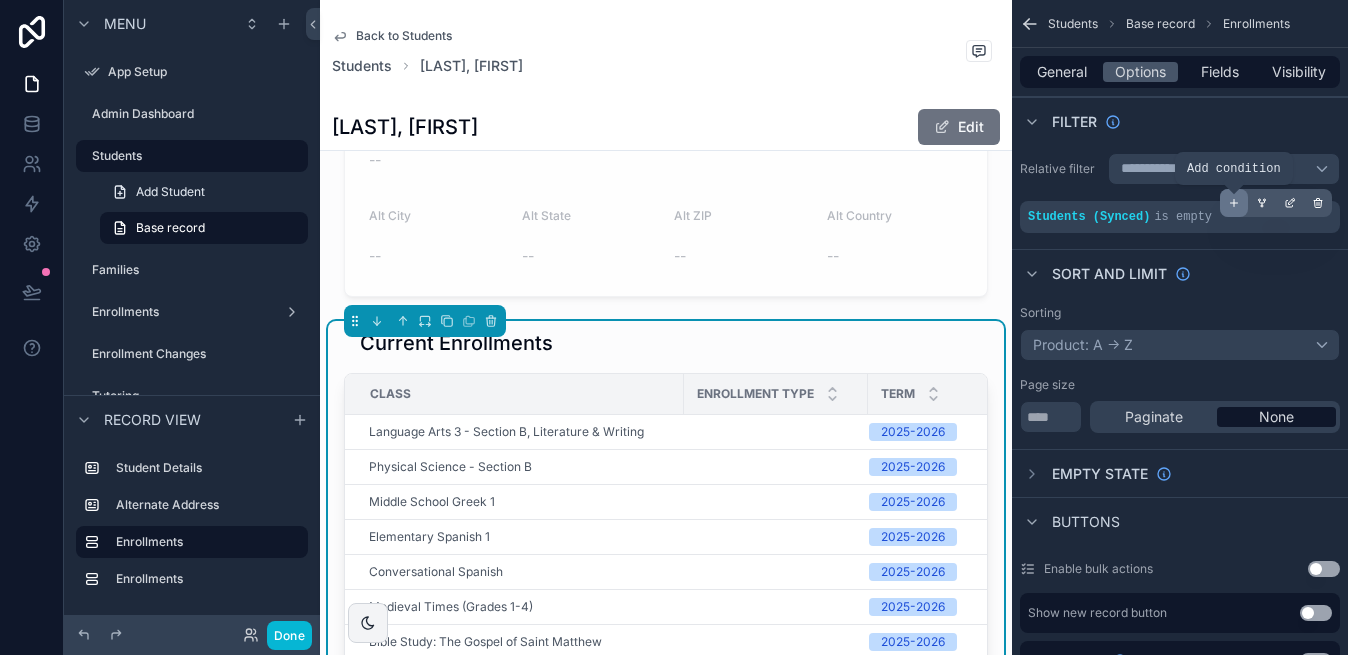 click 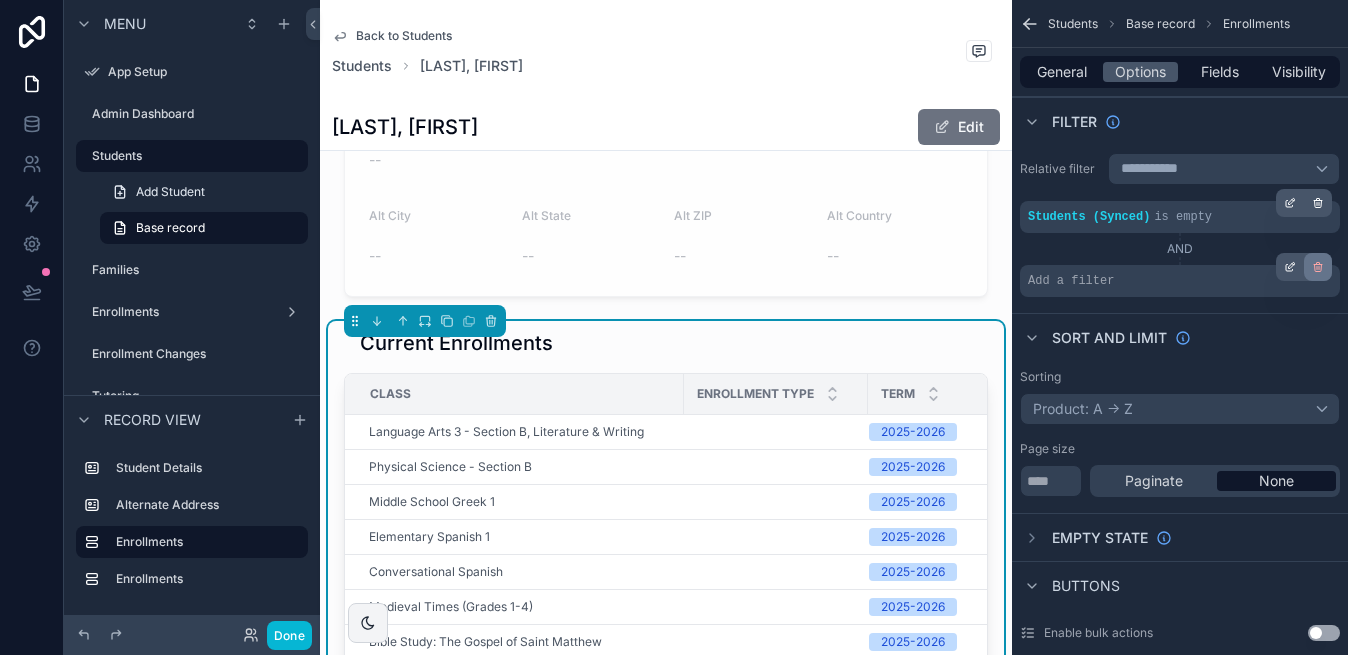 click 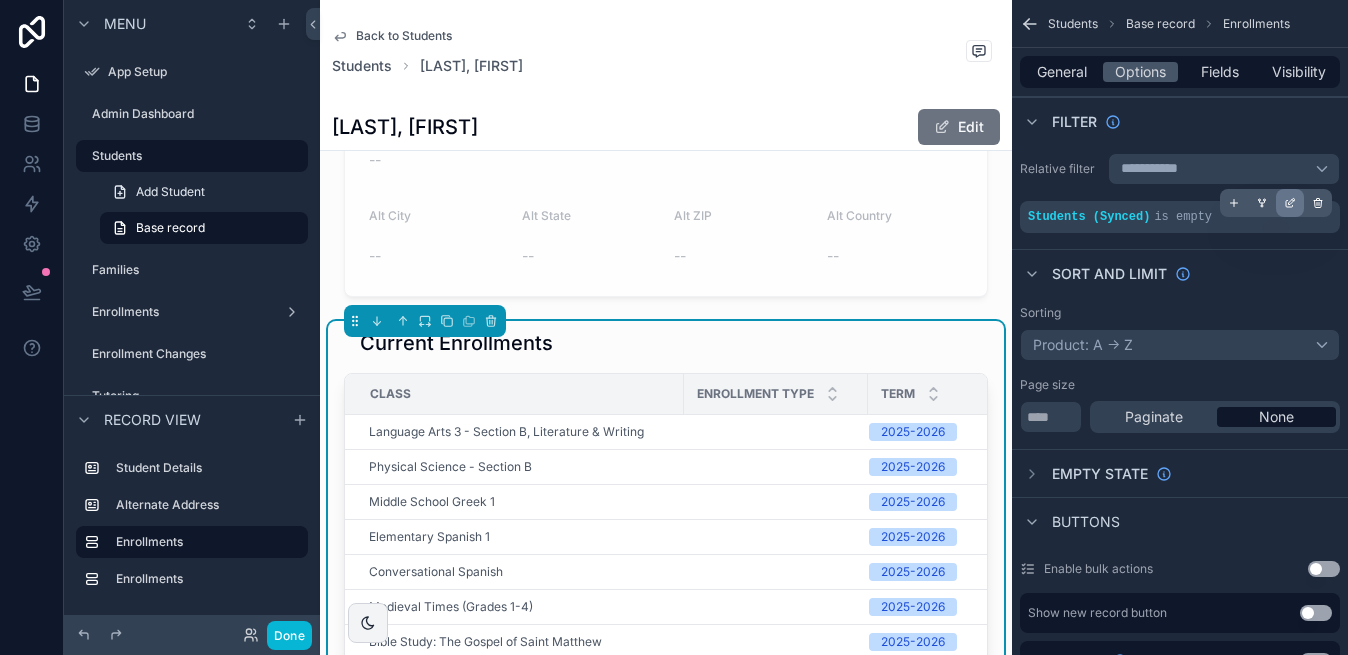 click 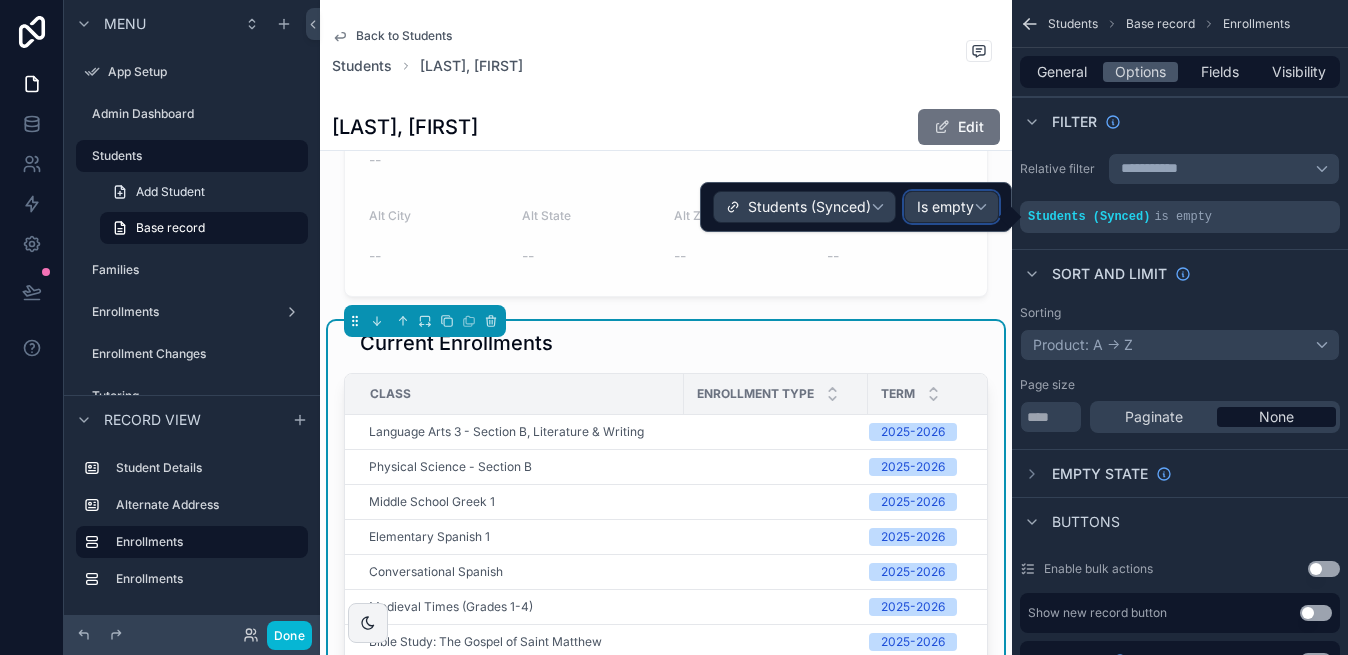click on "Is empty" at bounding box center [945, 207] 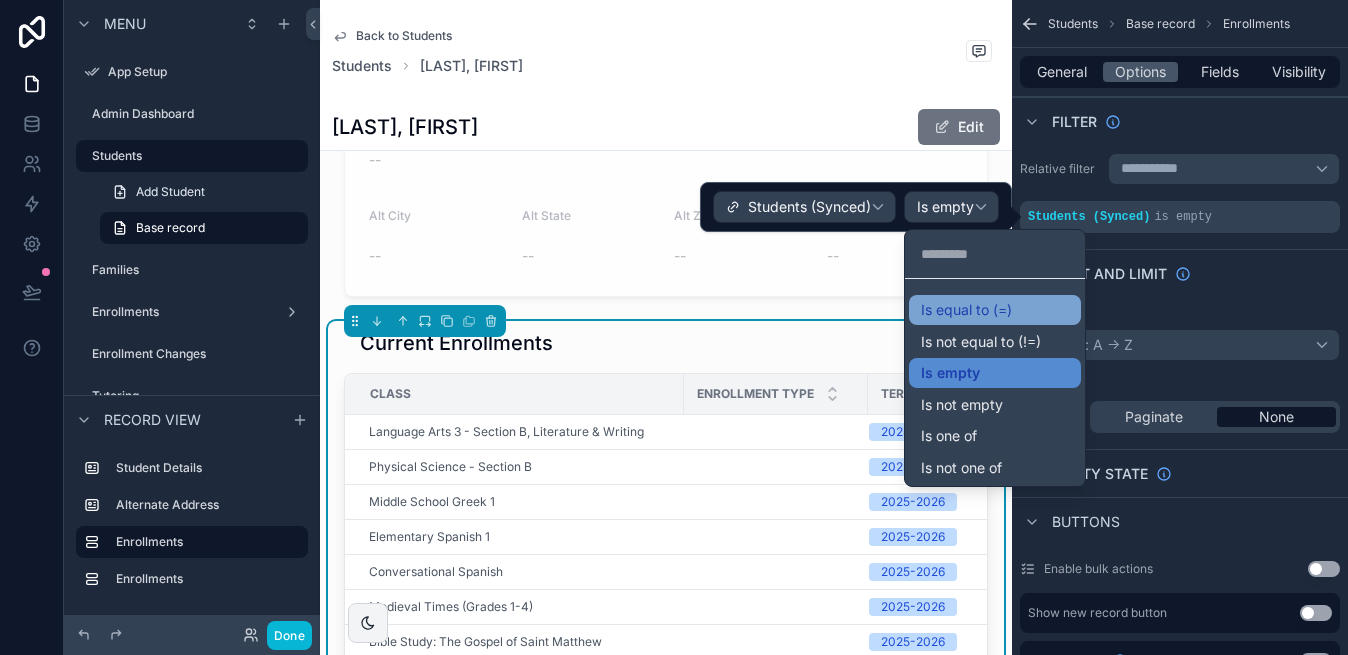 click on "Is equal to (=)" at bounding box center [966, 310] 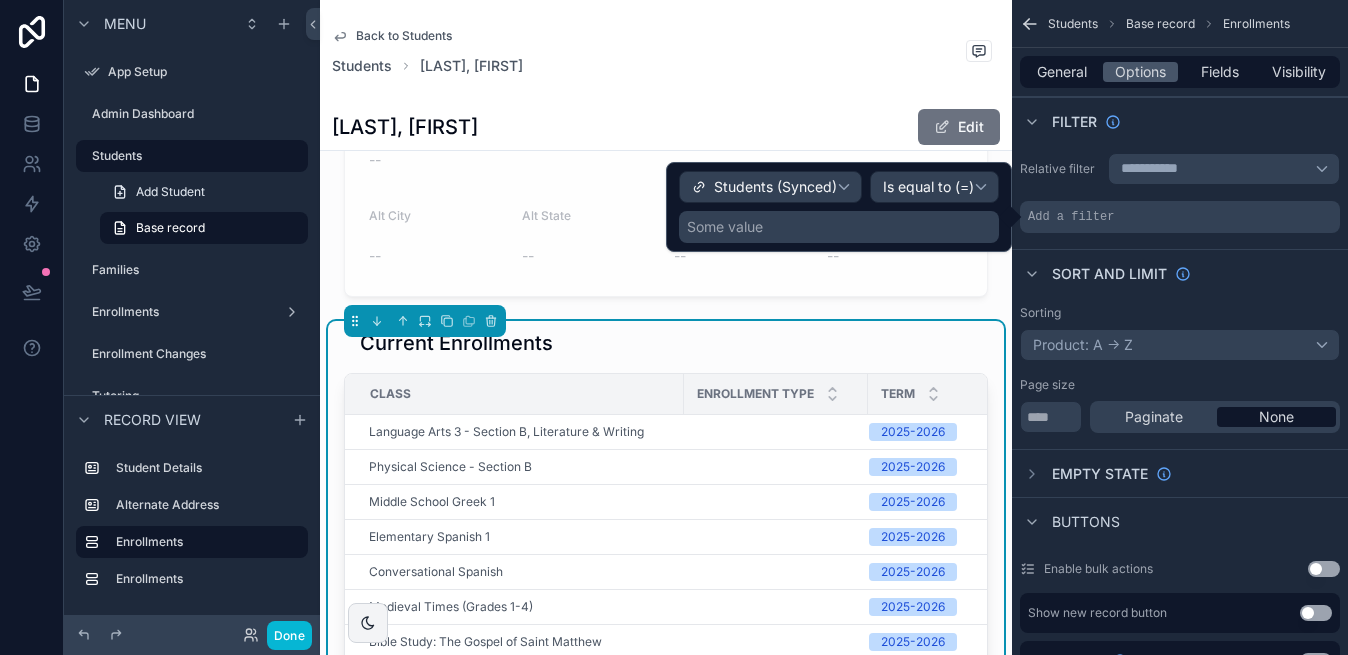 click on "Some value" at bounding box center (839, 227) 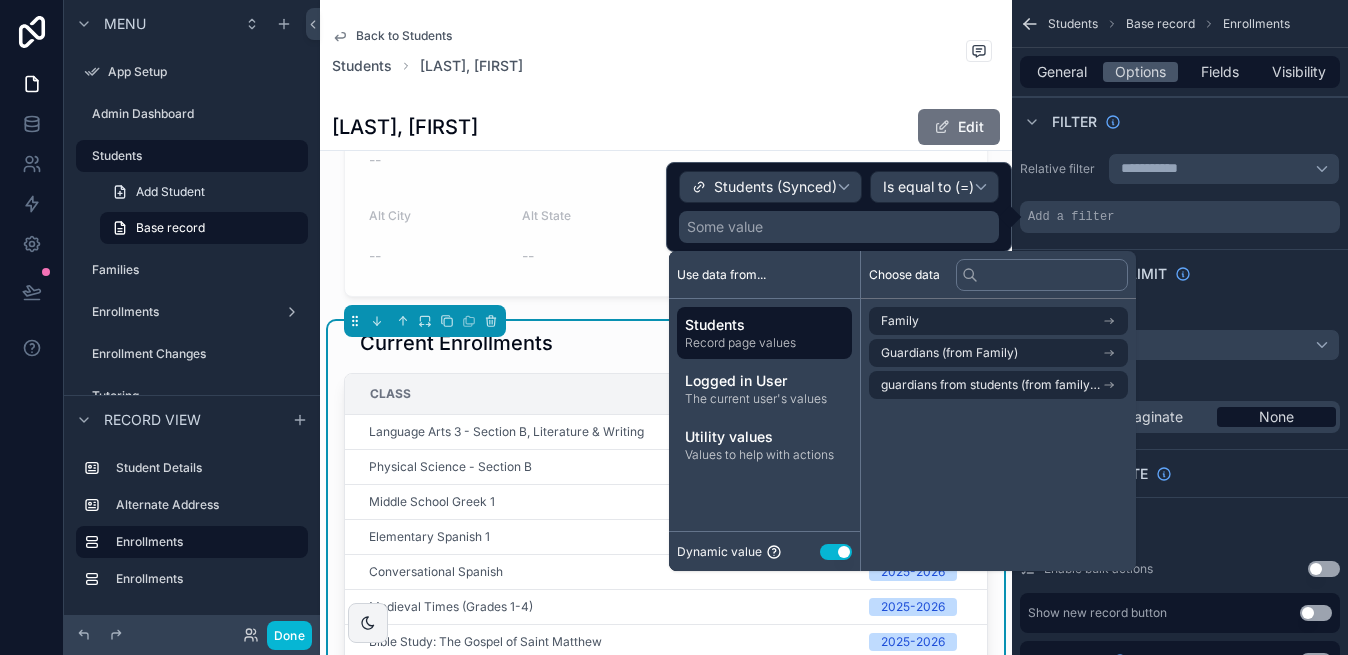 click on "Record page values" at bounding box center (764, 343) 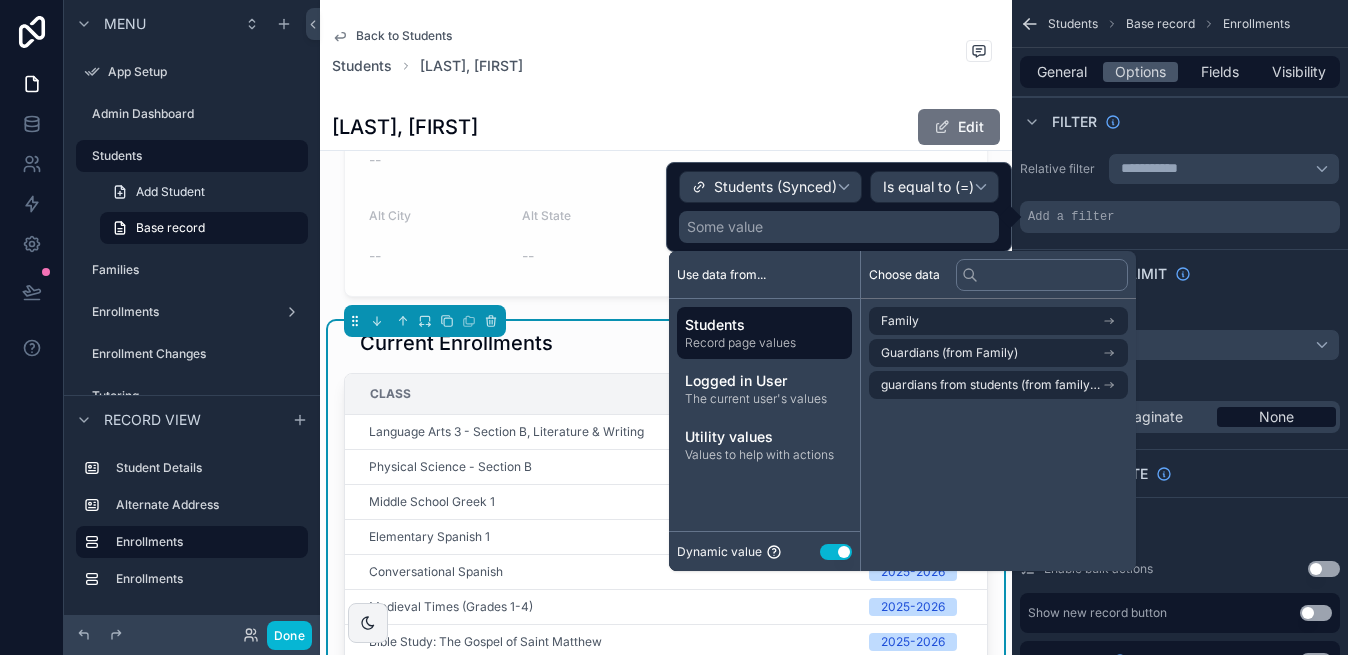 click on "Students Record page values" at bounding box center [764, 333] 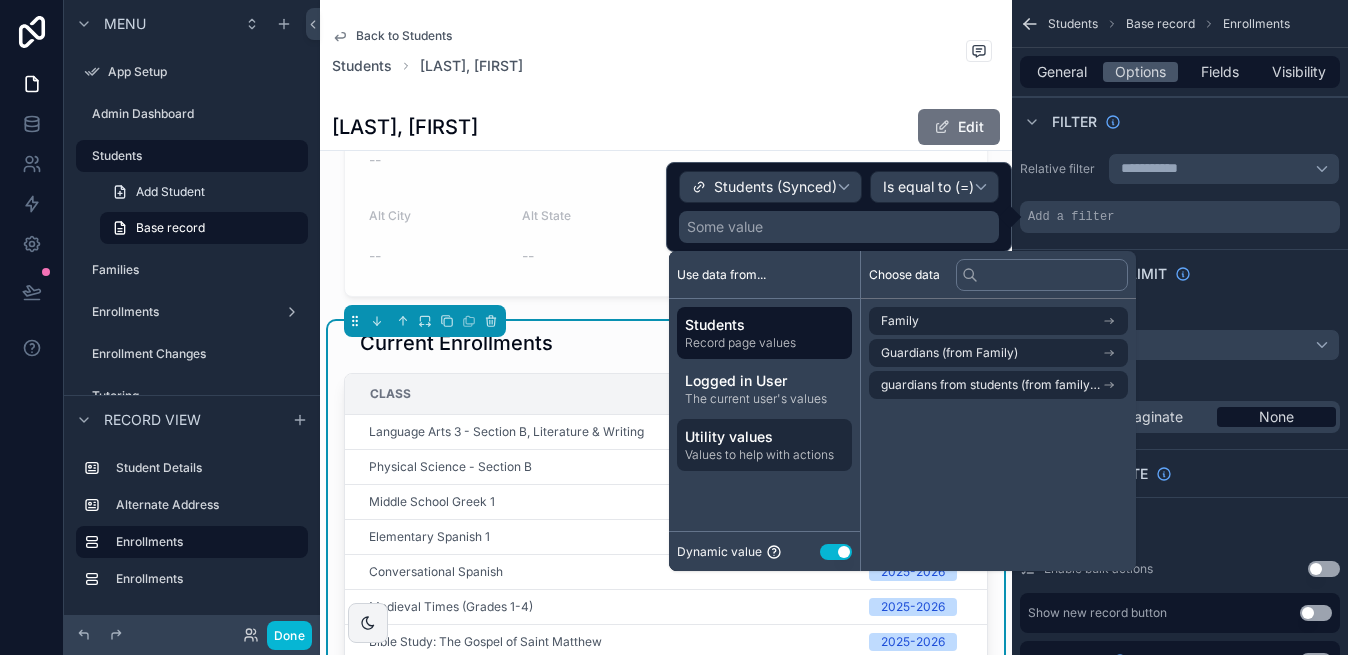 click on "Utility values" at bounding box center [764, 437] 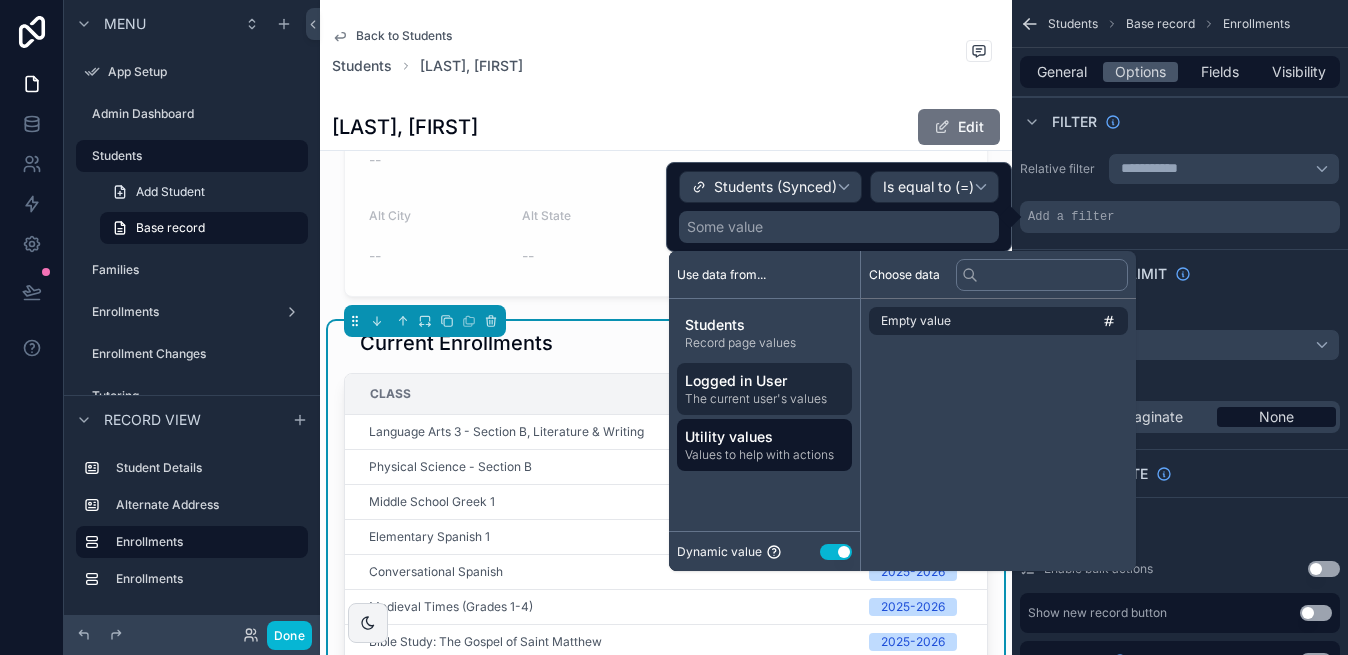 click on "The current user's values" at bounding box center [764, 399] 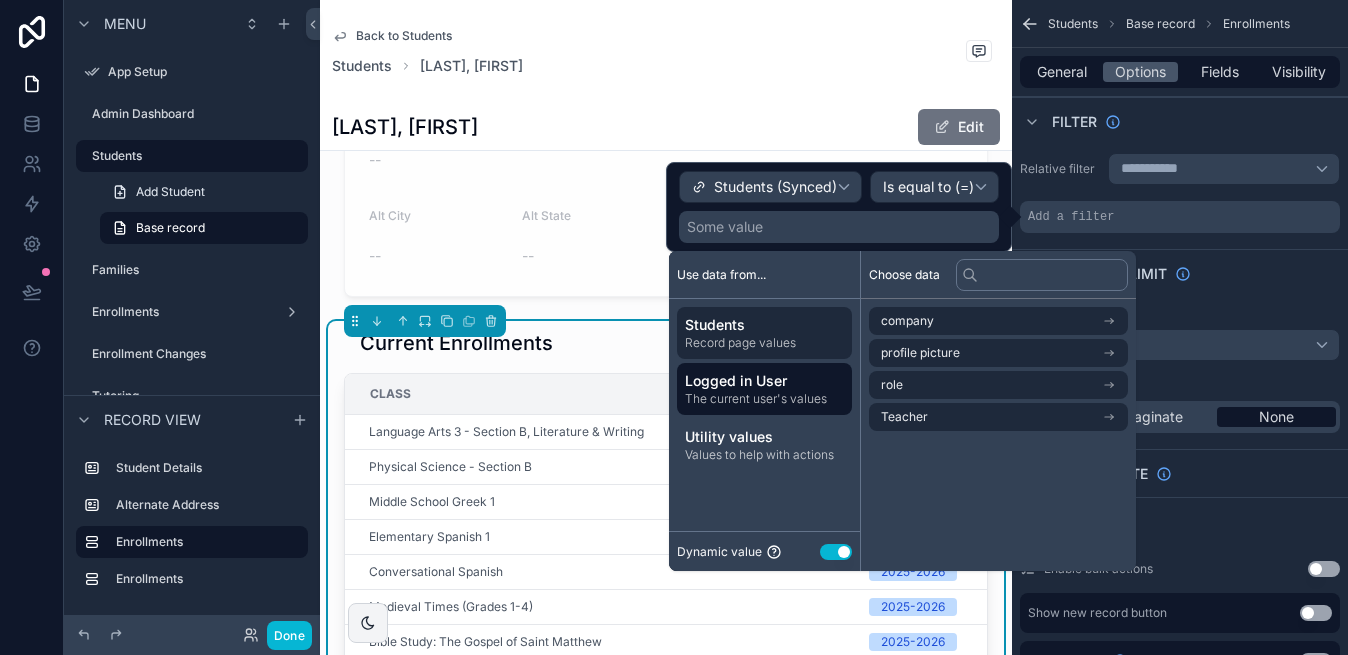 click on "Record page values" at bounding box center [764, 343] 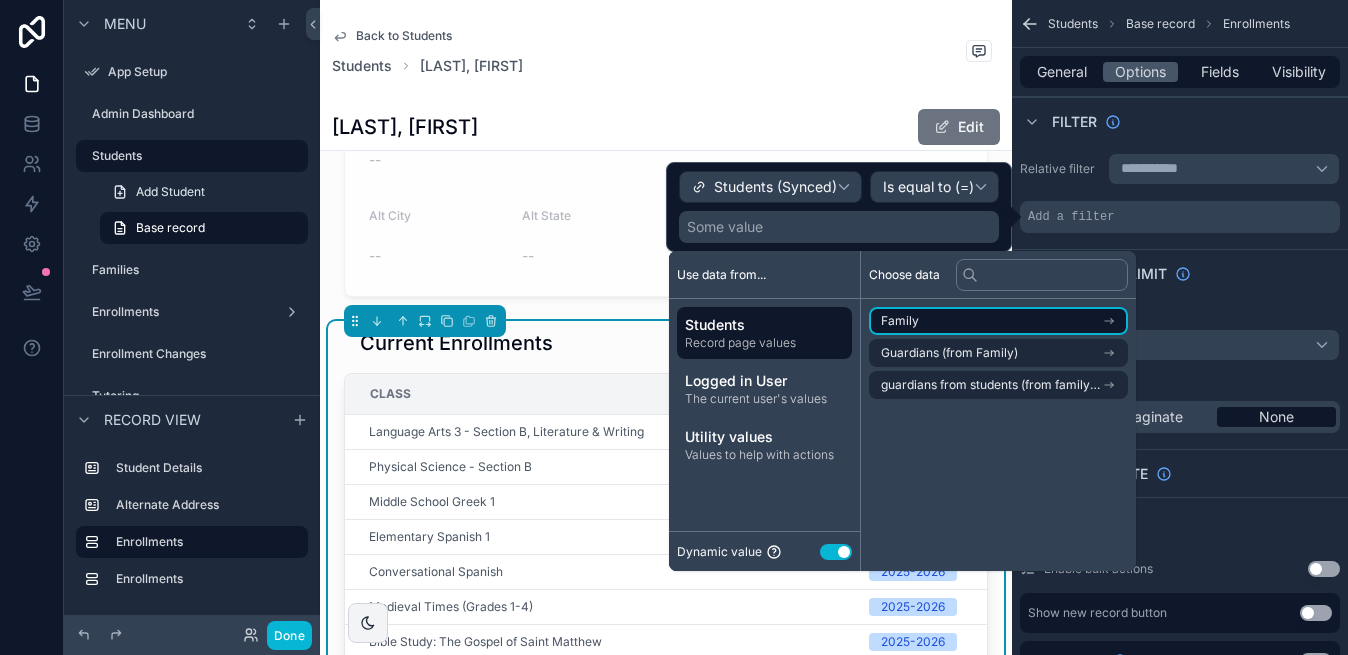click 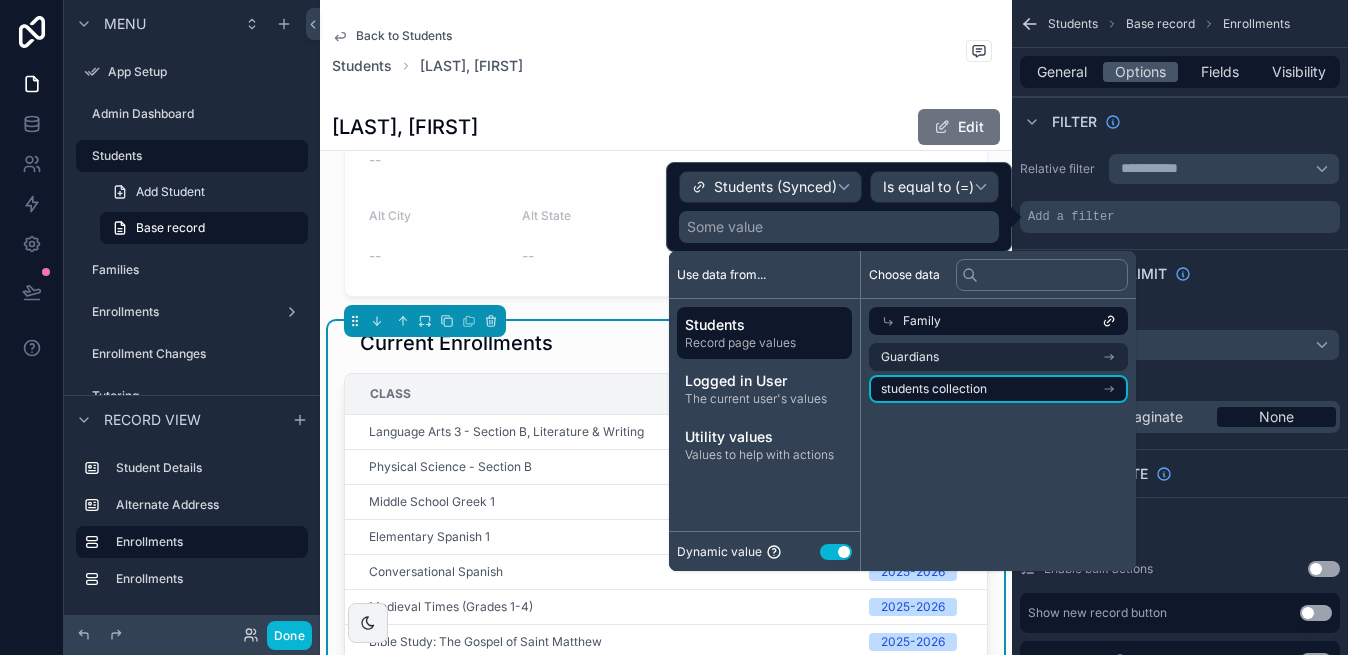 click 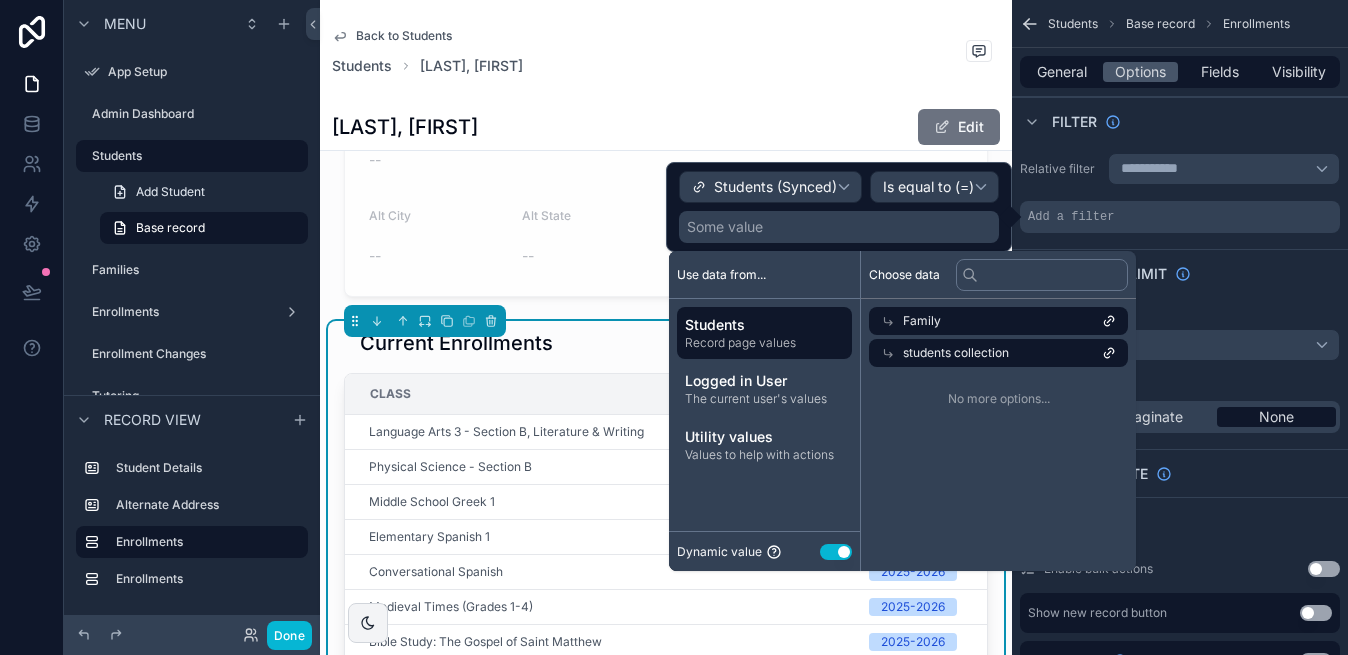 click on "students collection" at bounding box center [956, 353] 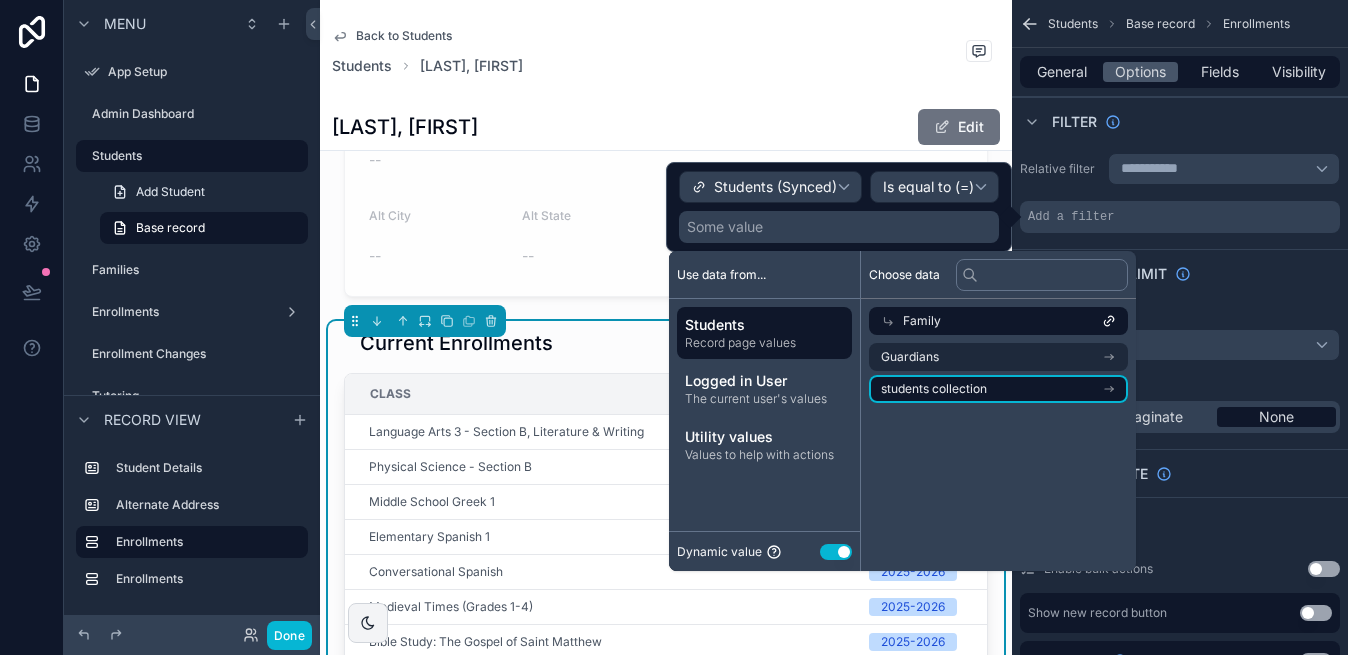 click on "students collection" at bounding box center [998, 389] 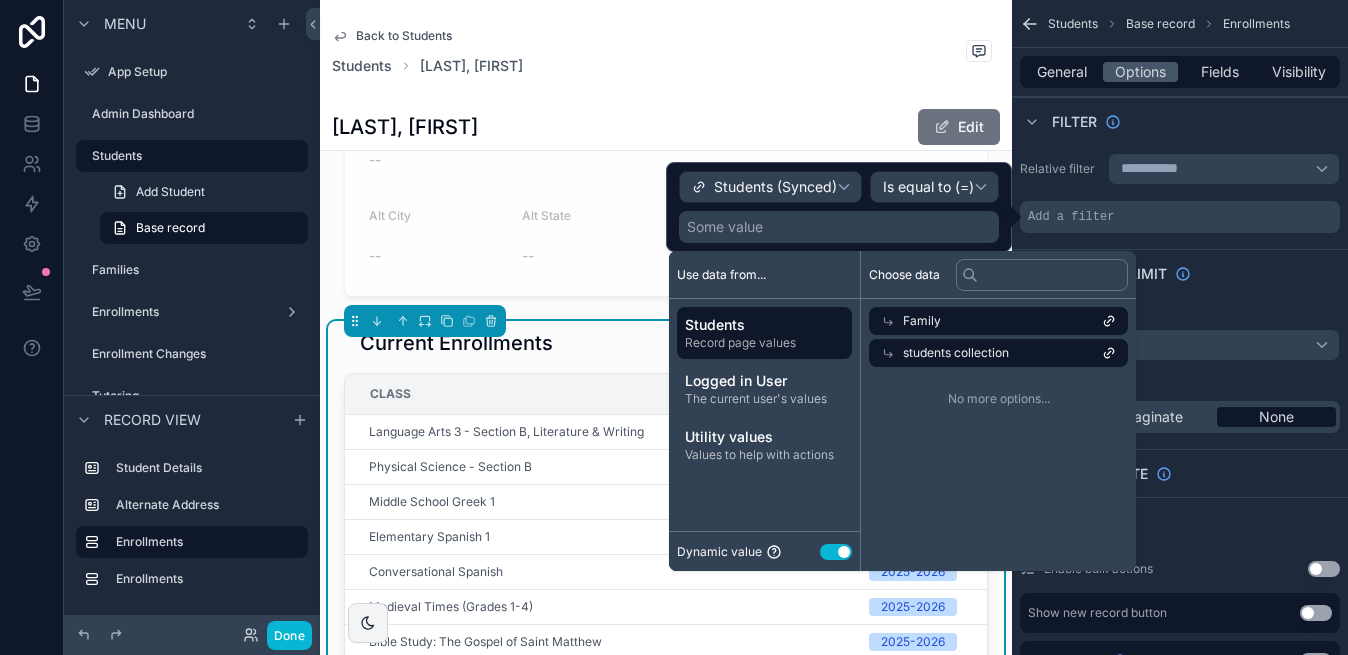 click on "students collection" at bounding box center [998, 353] 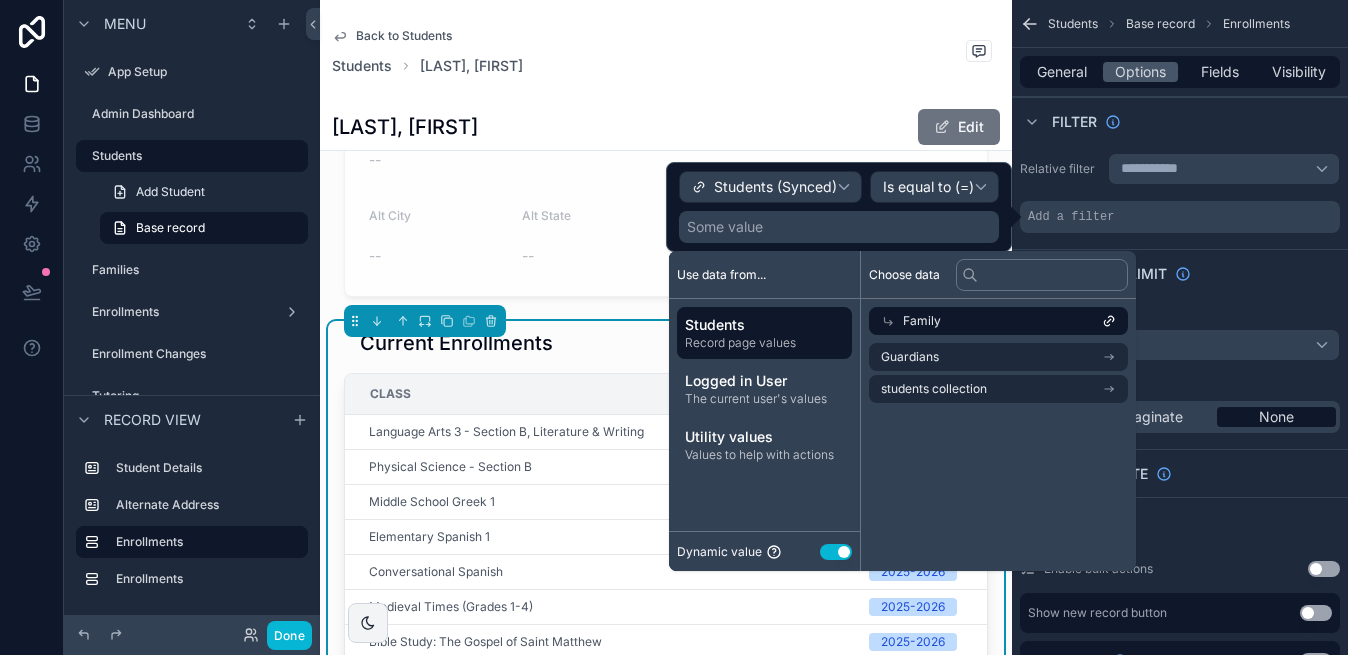 click on "Students" at bounding box center (764, 325) 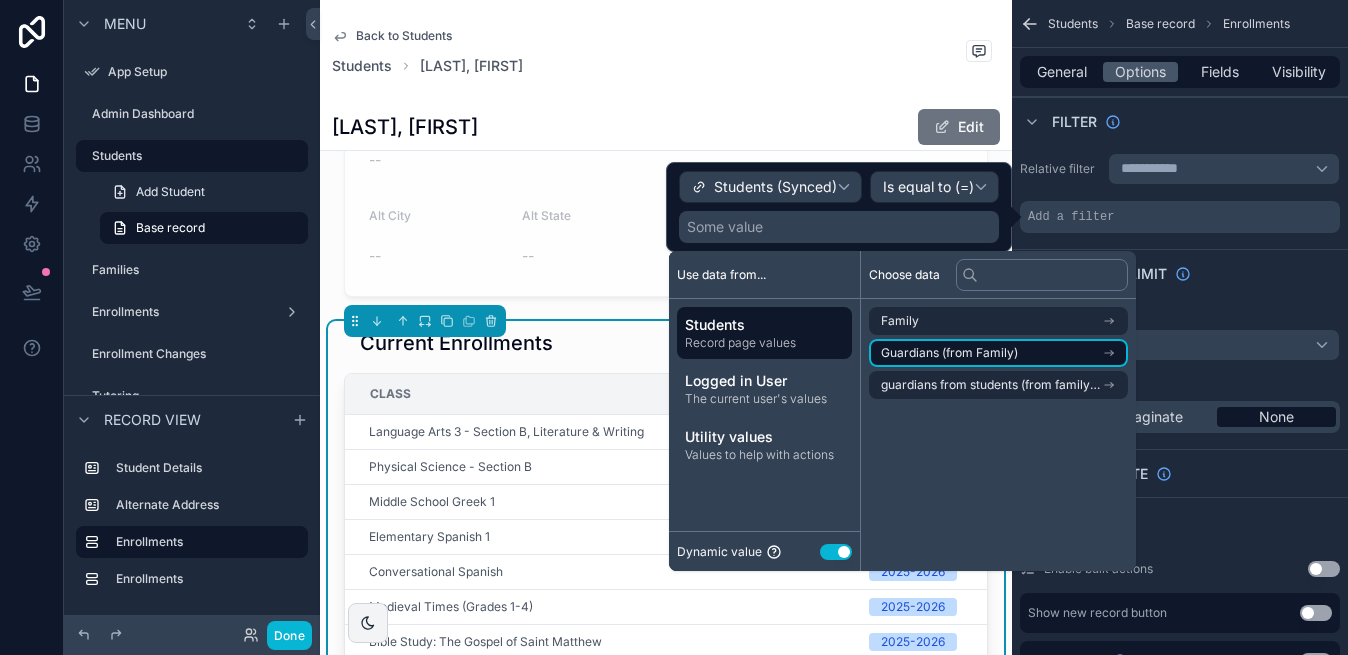 click 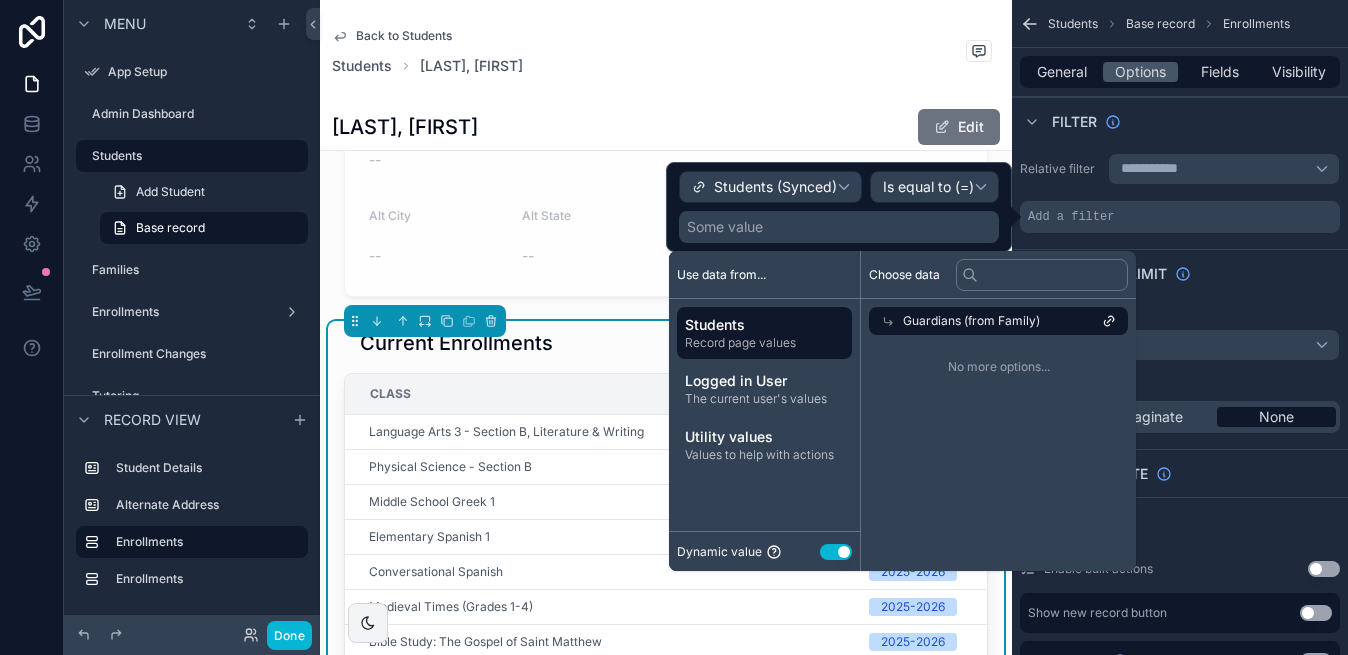 click on "Students" at bounding box center [764, 325] 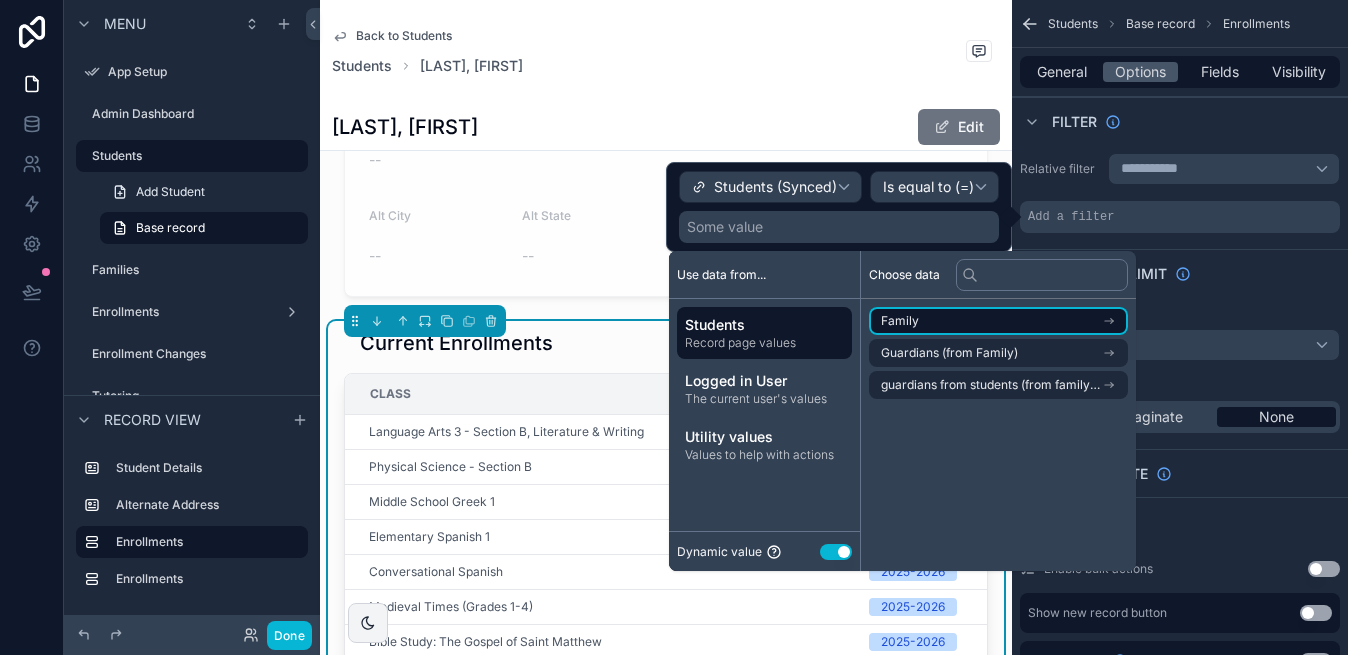 click 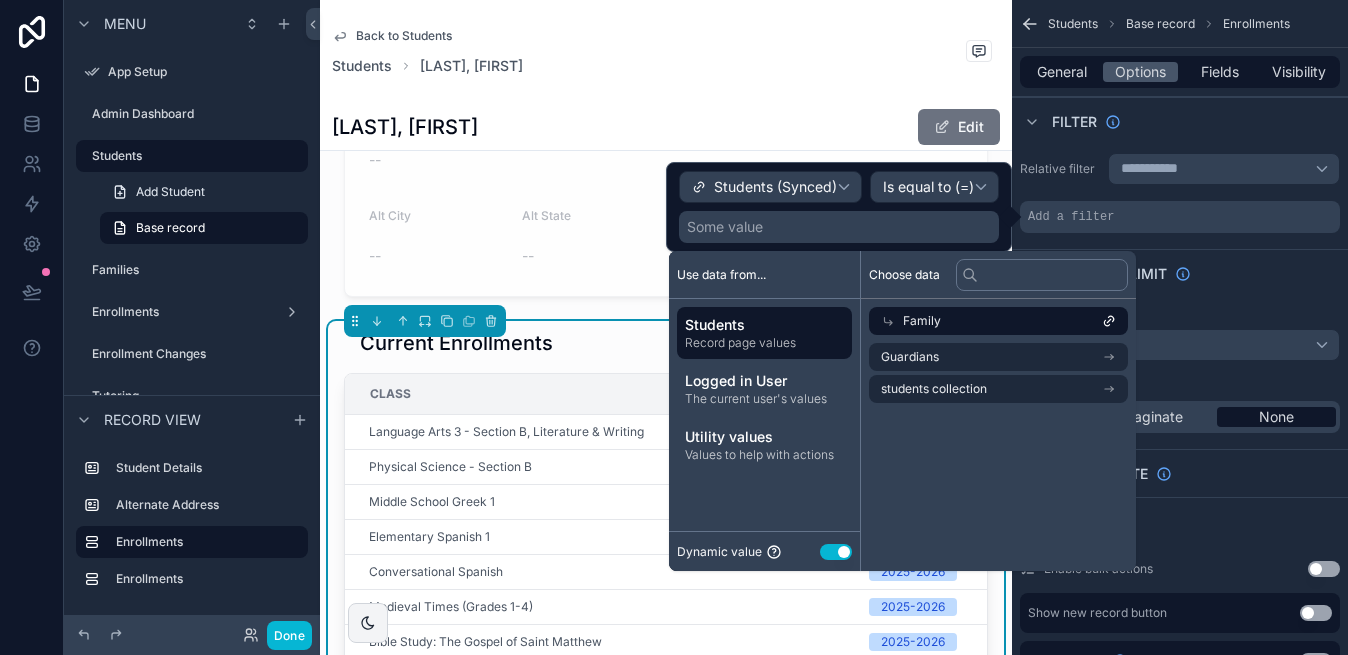 click 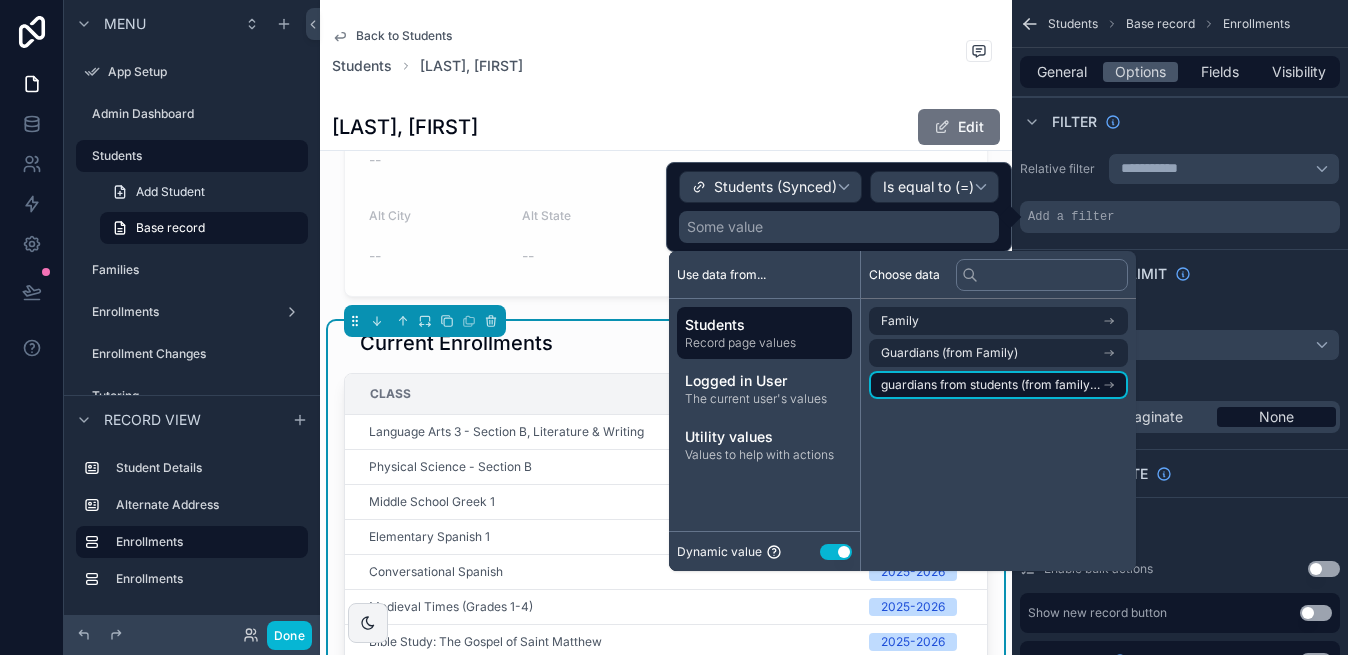 click on "guardians from students (from family) collection" at bounding box center [991, 385] 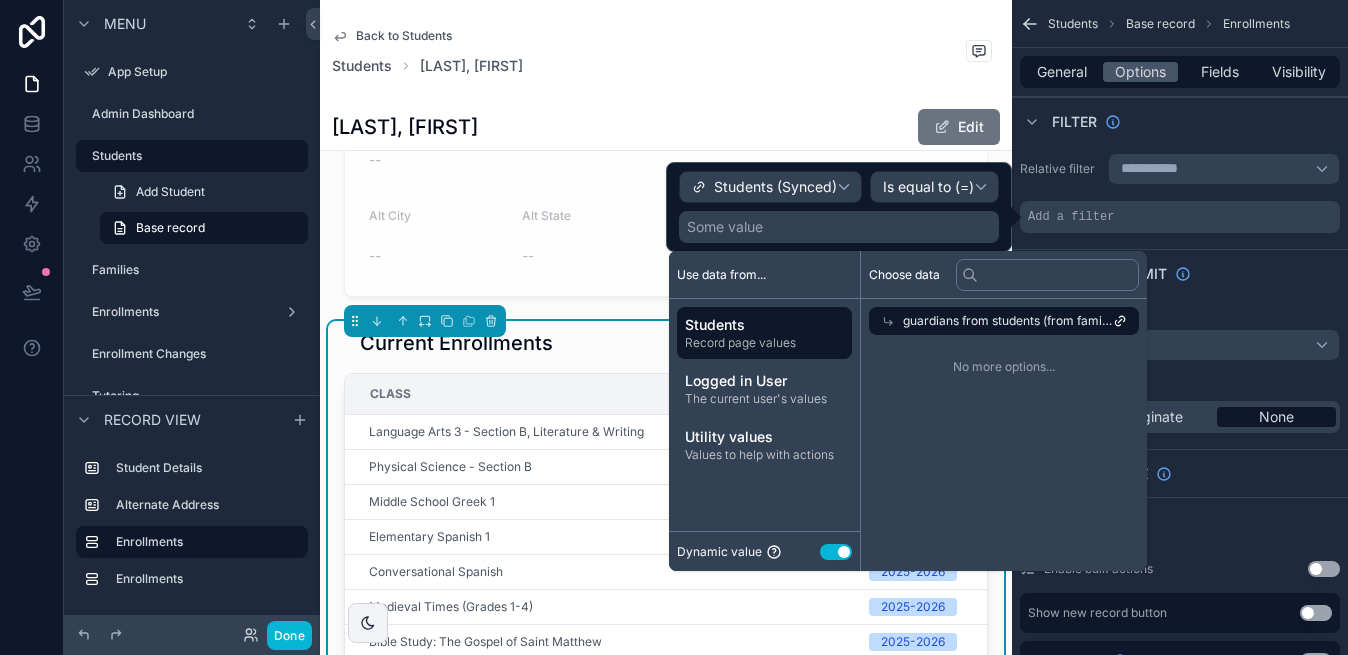 click 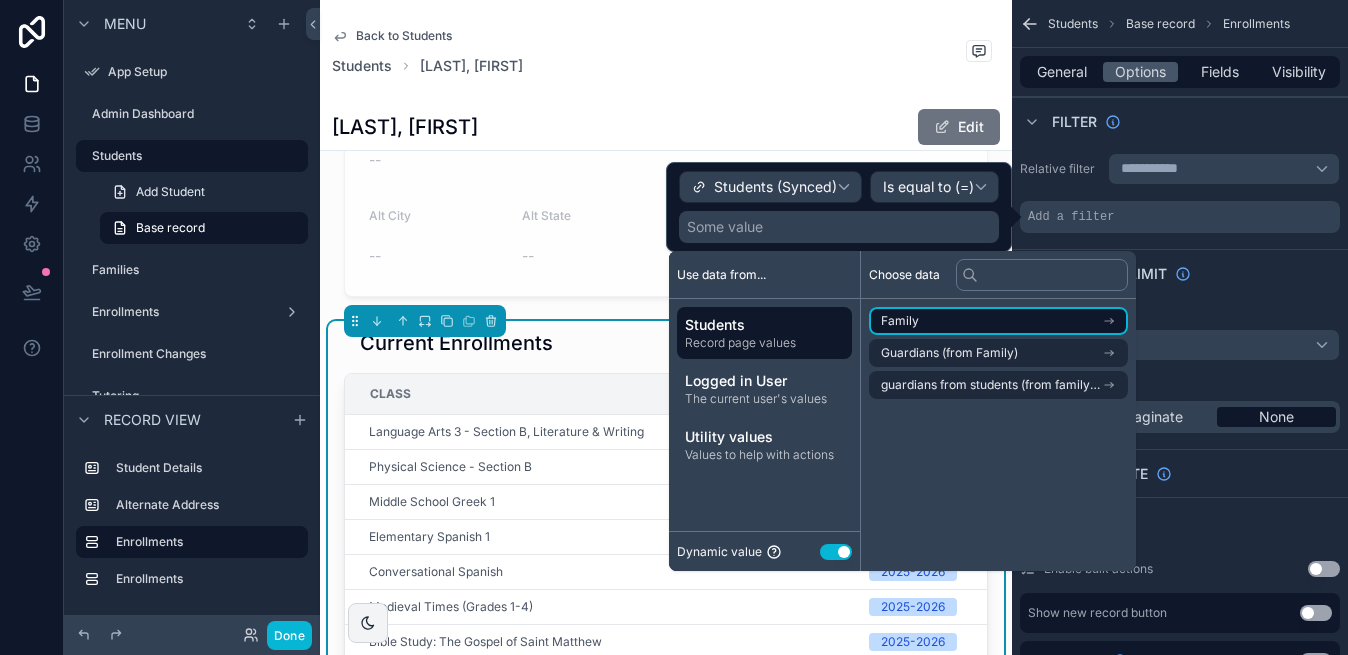 click 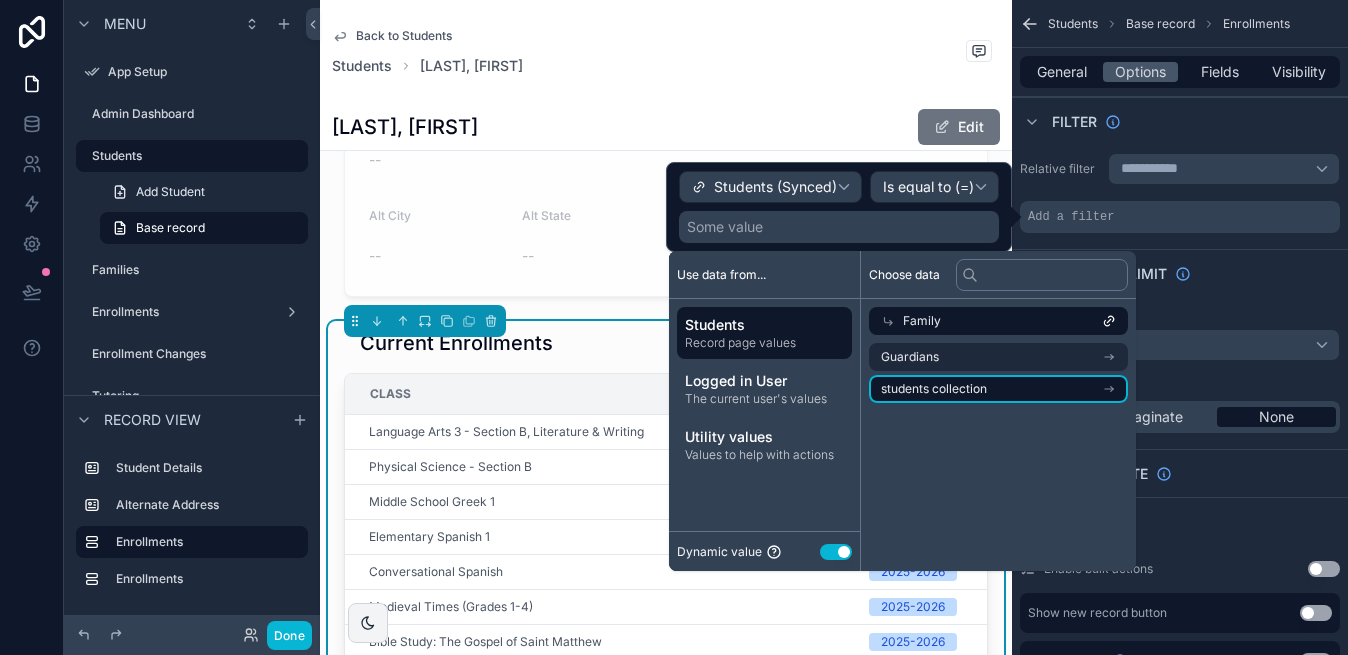 click 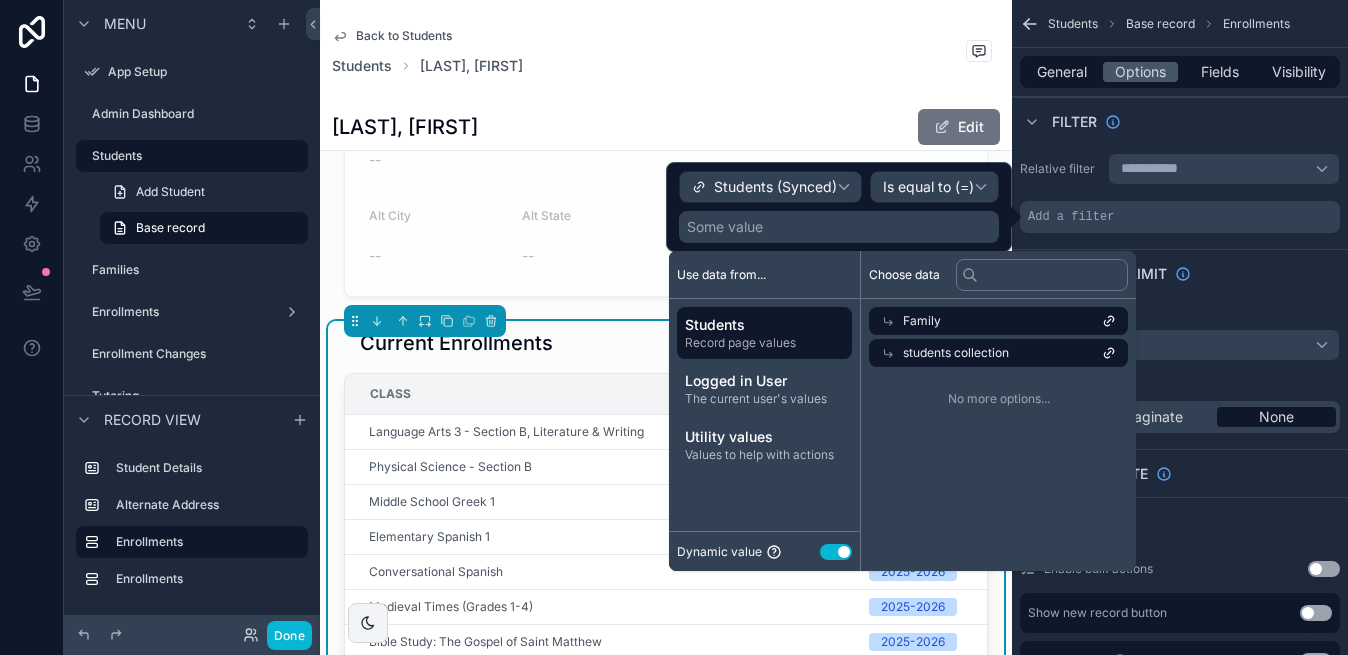 click on "students collection" at bounding box center (998, 353) 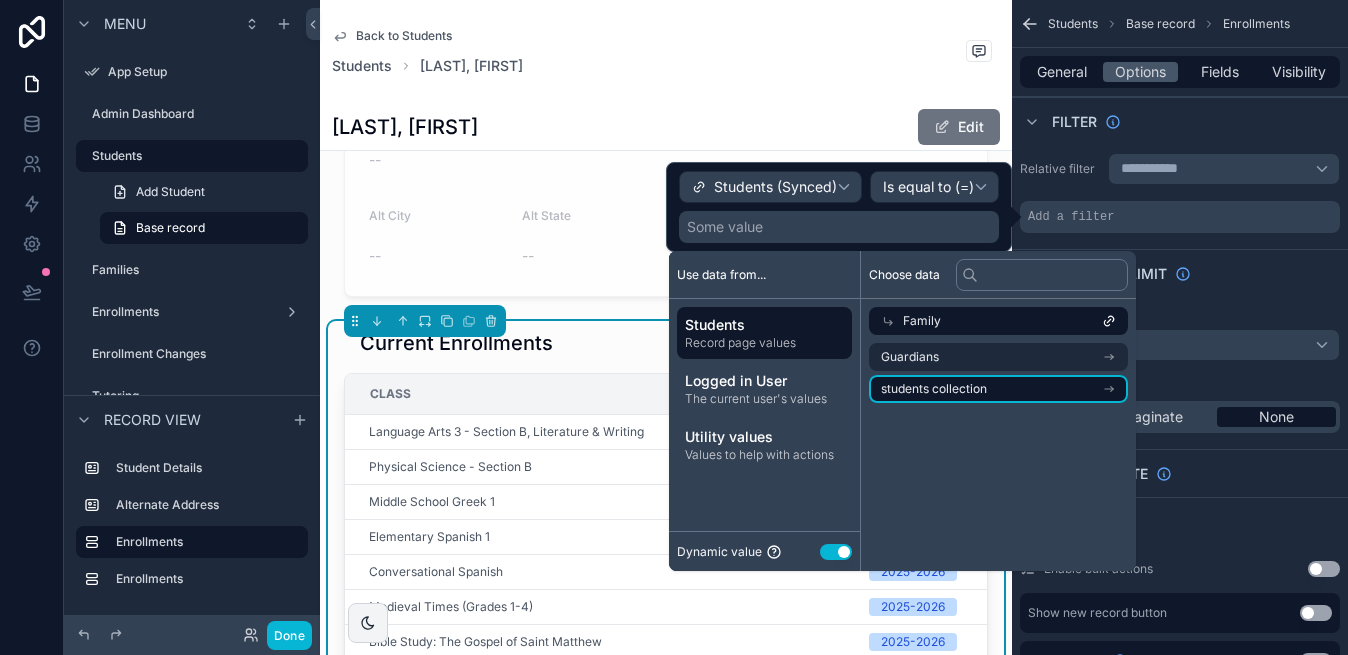 click 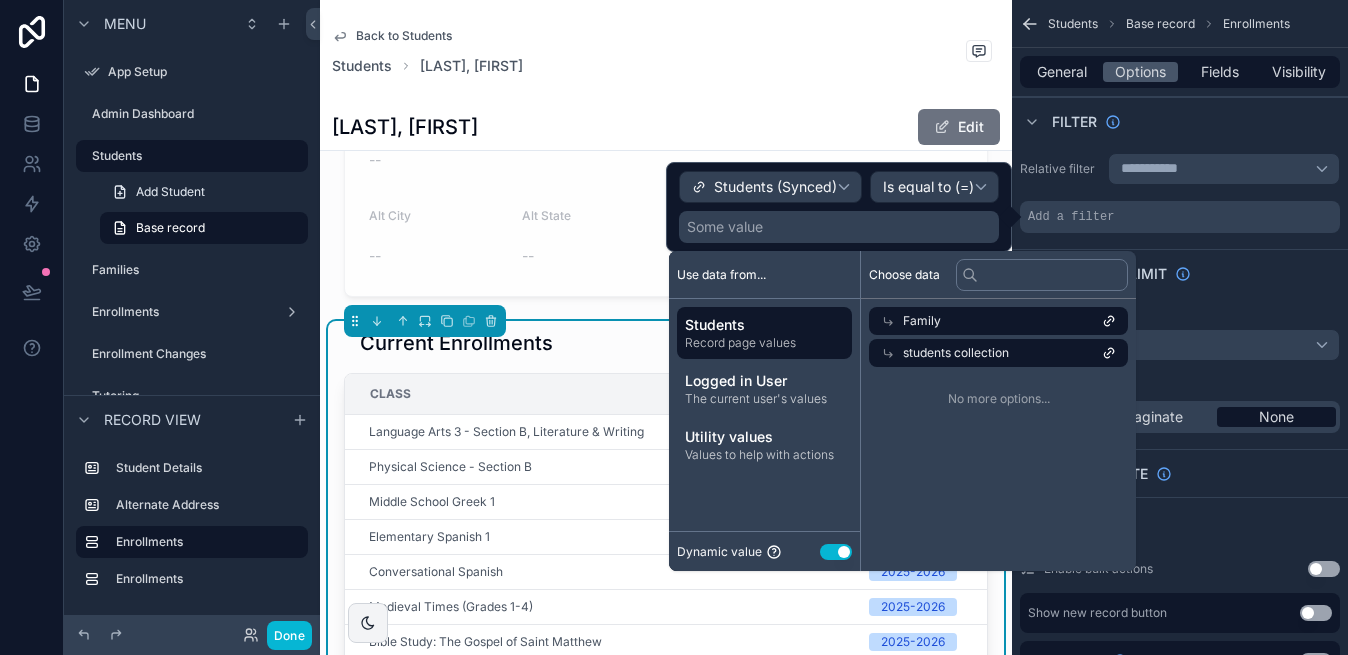 click 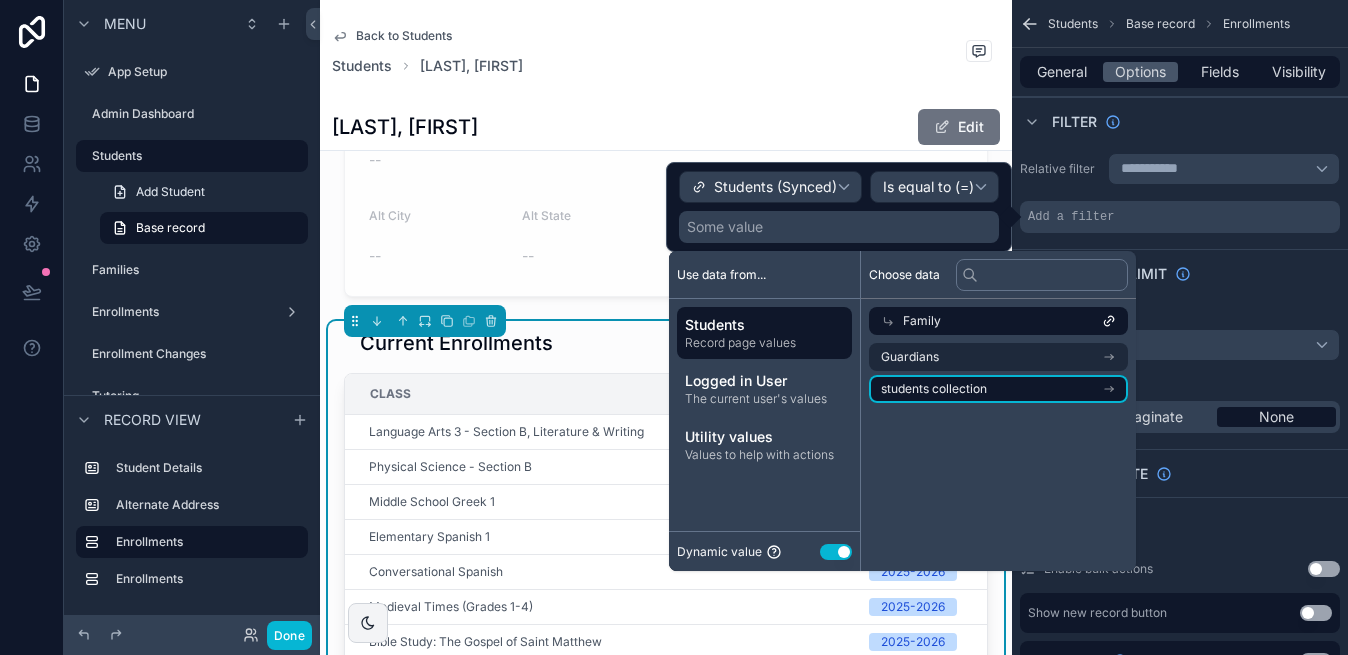 click 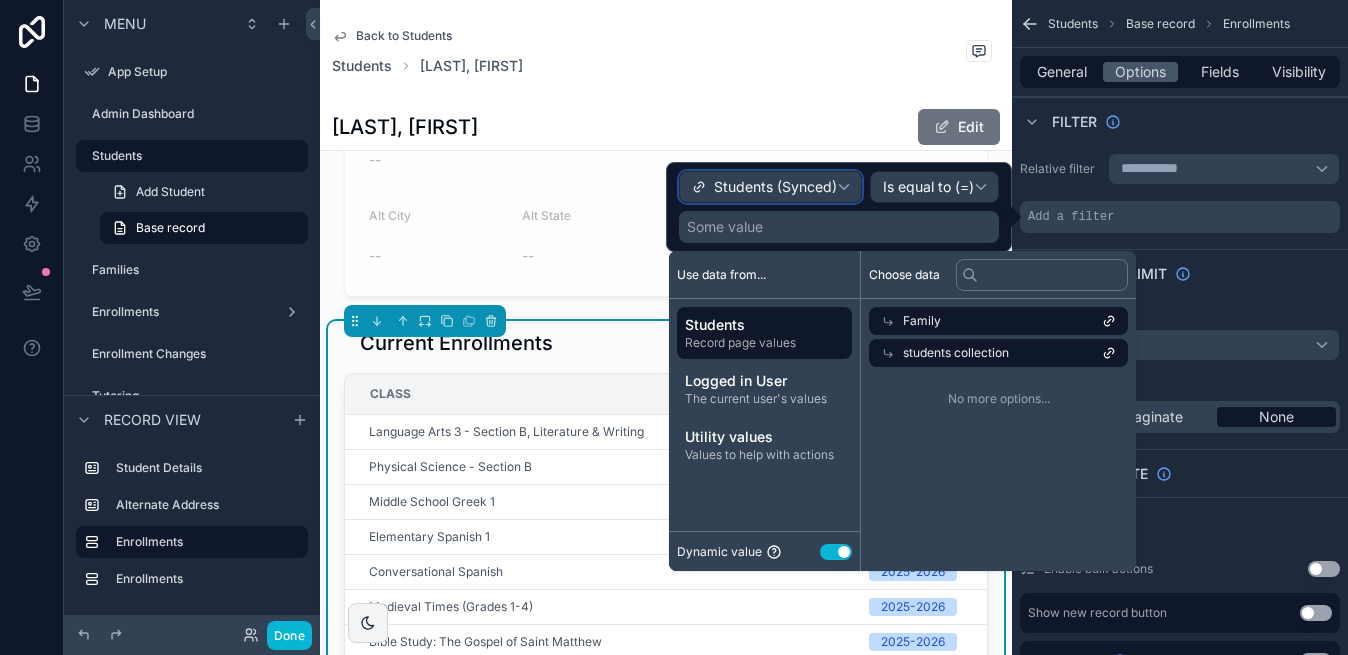 click on "Students (Synced)" at bounding box center (770, 187) 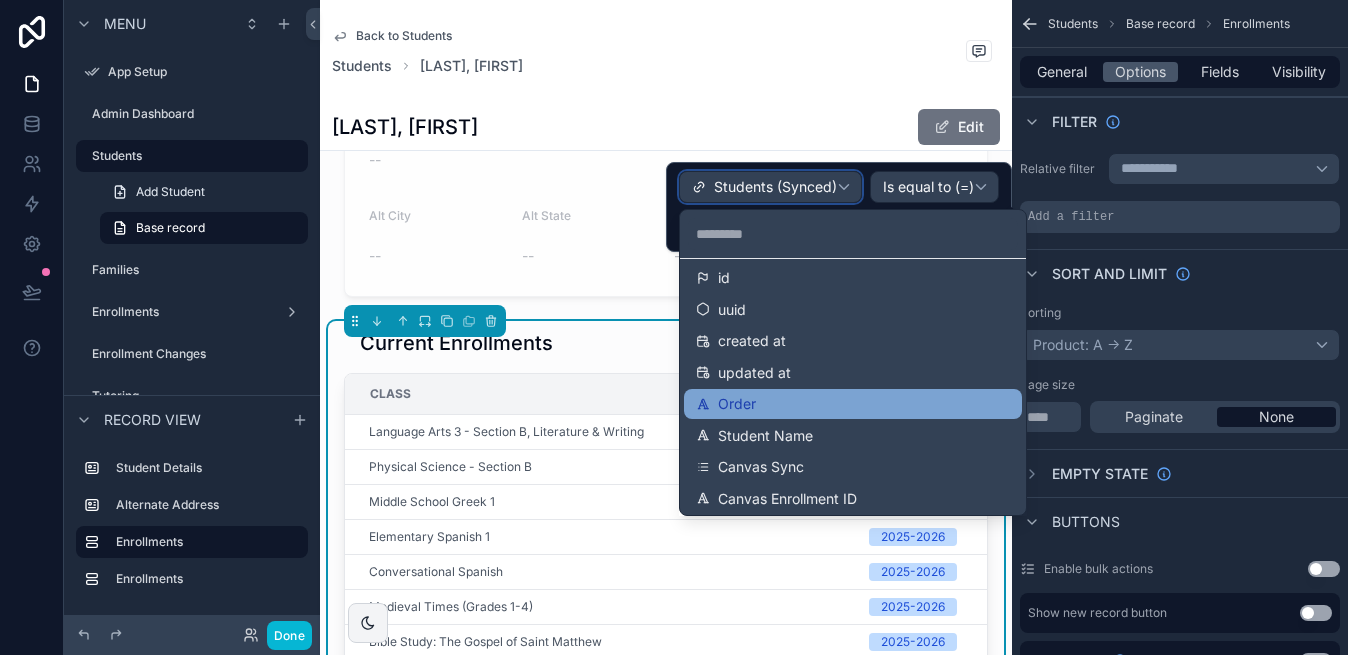 scroll, scrollTop: 0, scrollLeft: 0, axis: both 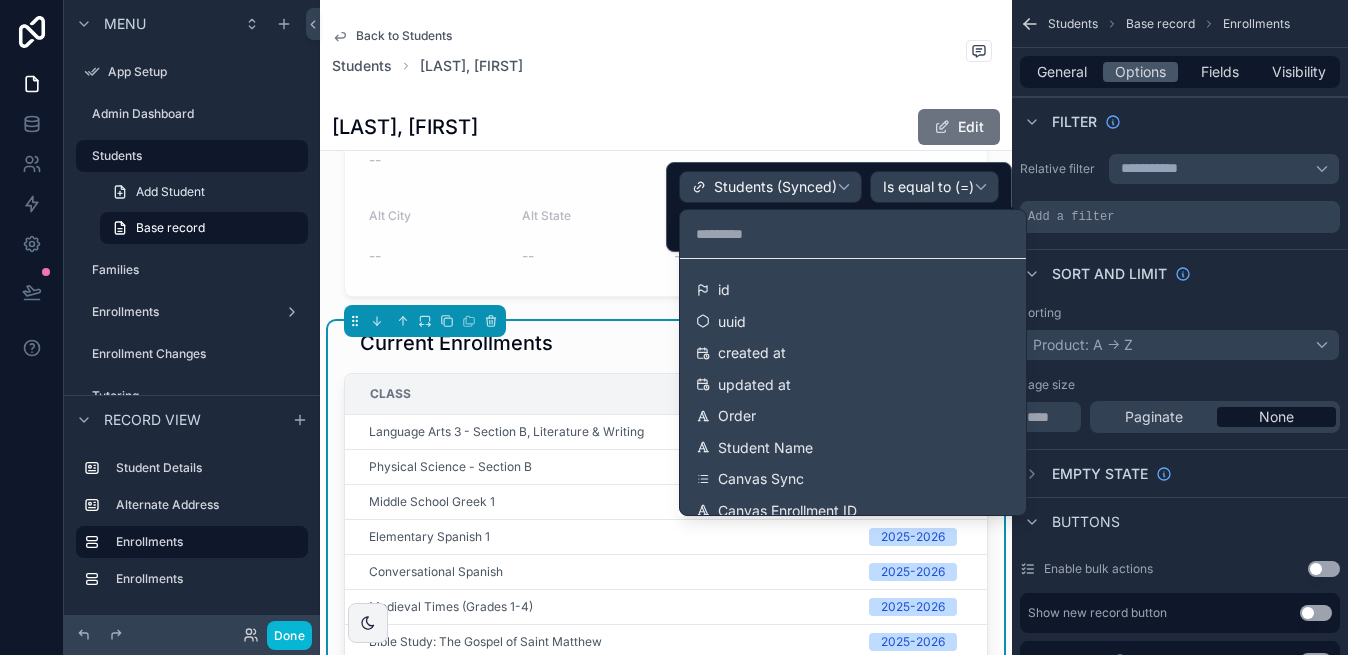 click on "Back to Students Students Adams, Noah" at bounding box center [666, 52] 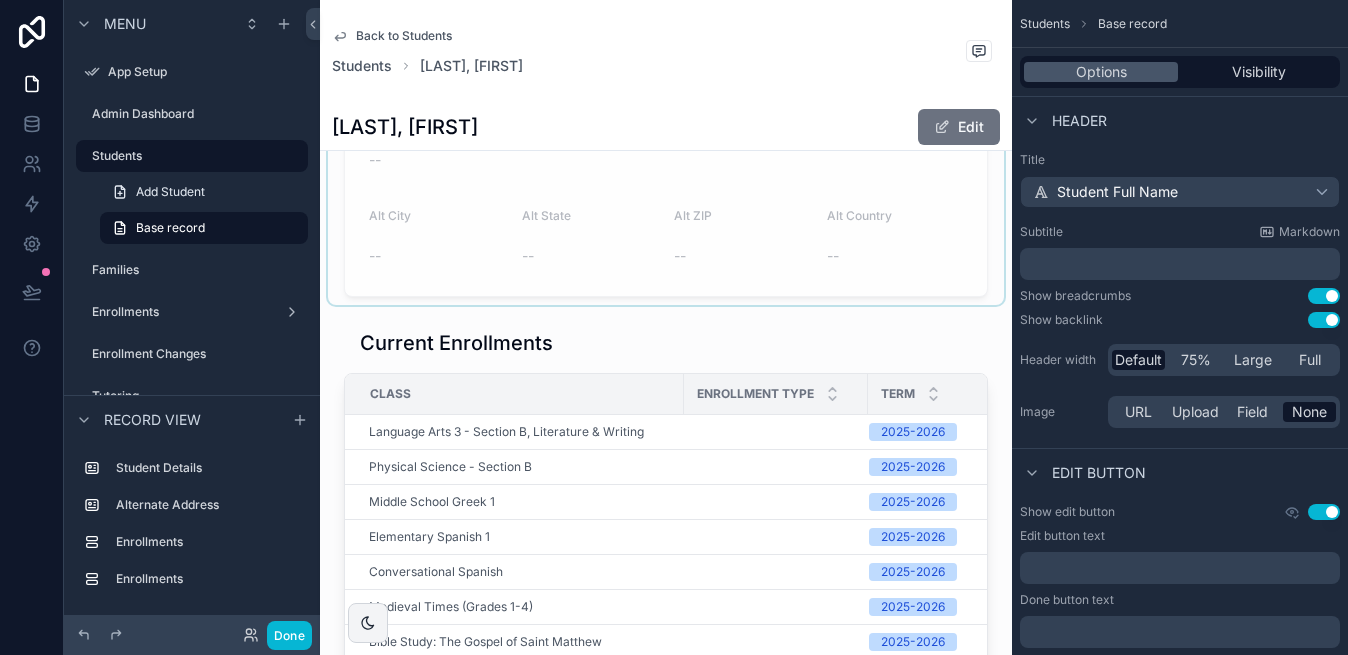 scroll, scrollTop: 0, scrollLeft: 0, axis: both 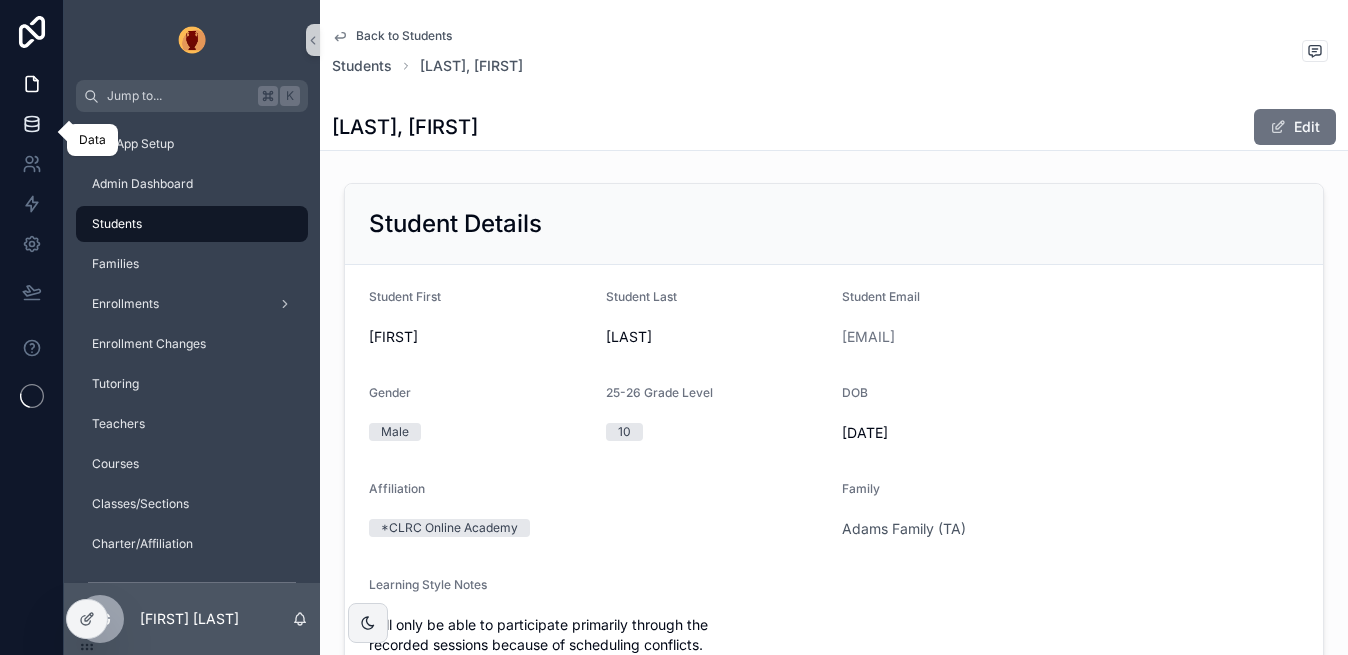 click 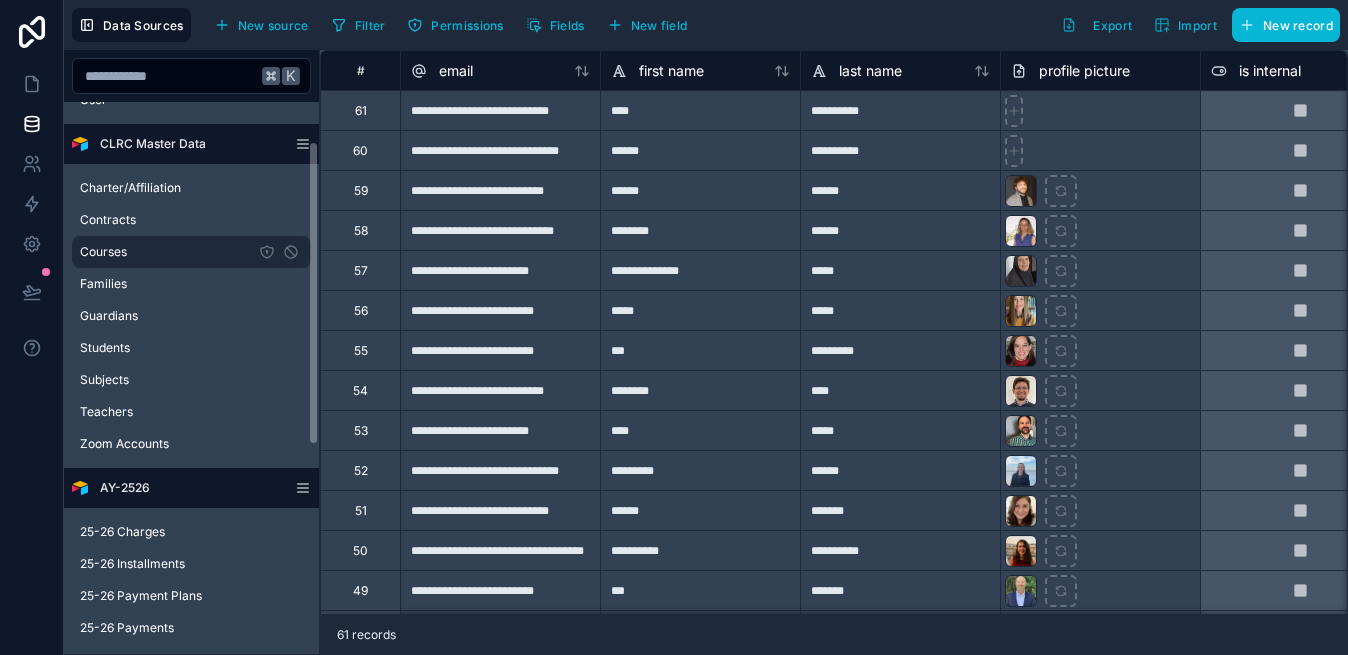 scroll, scrollTop: 0, scrollLeft: 0, axis: both 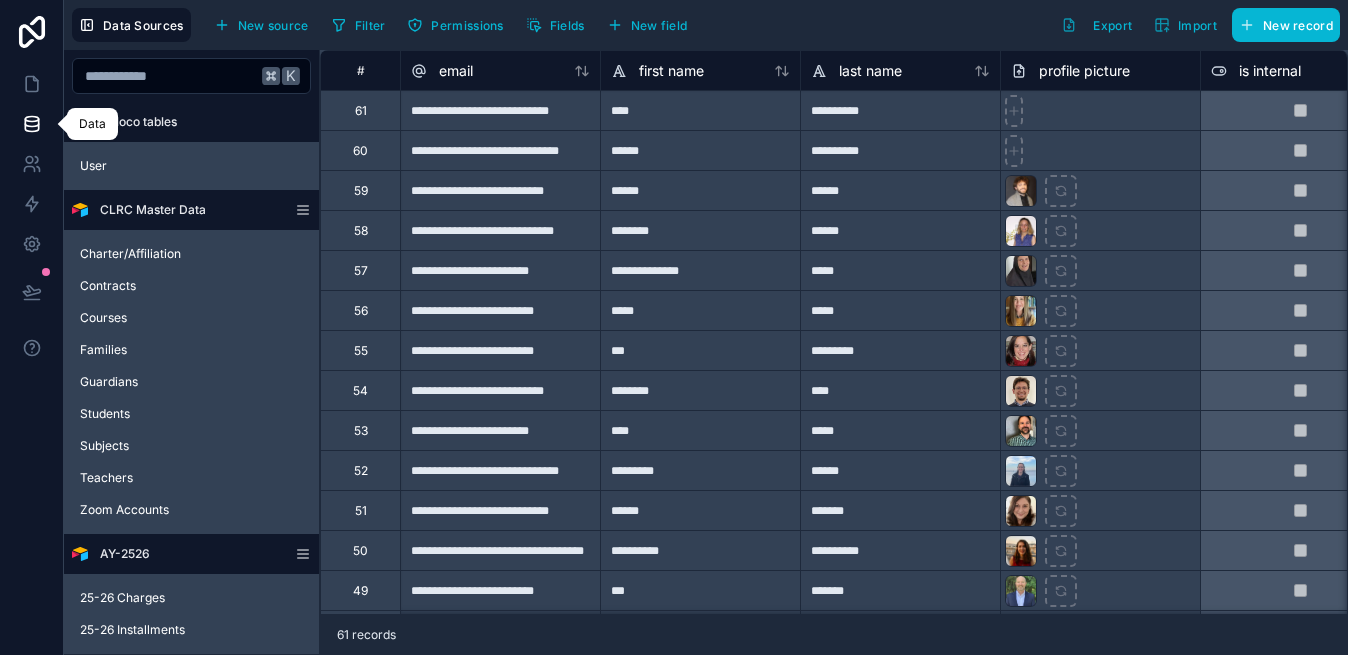 click 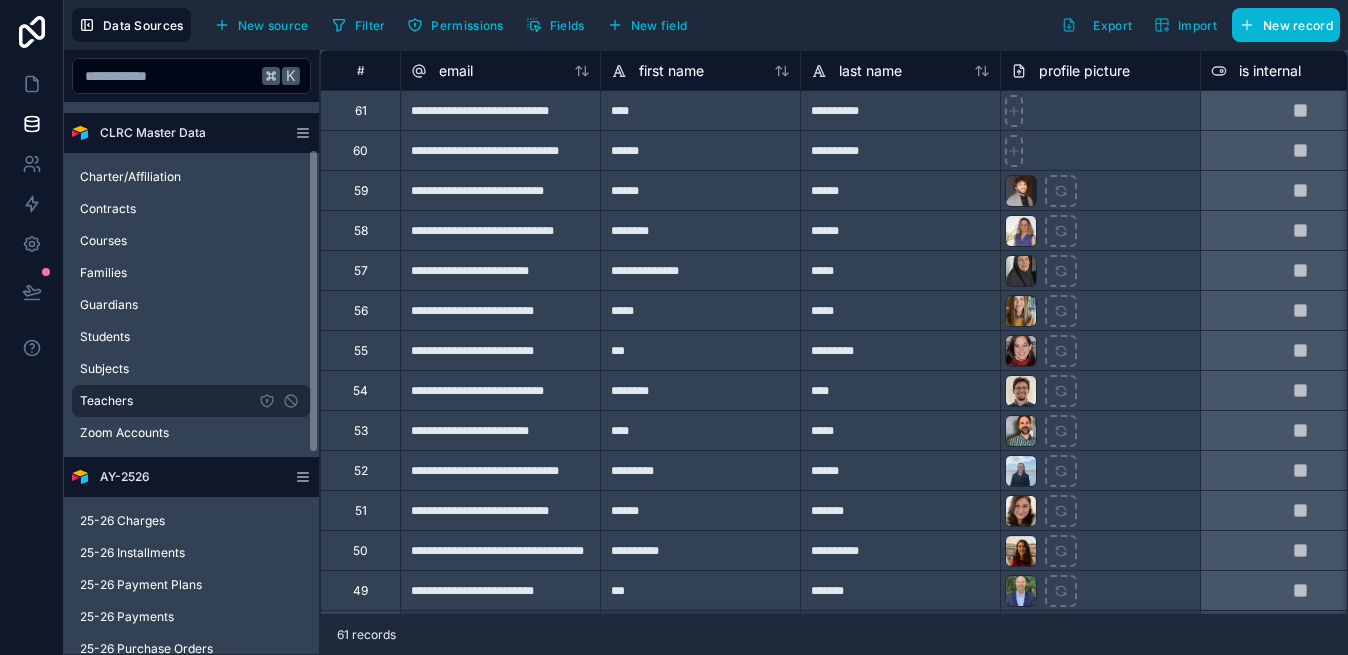 scroll, scrollTop: 93, scrollLeft: 0, axis: vertical 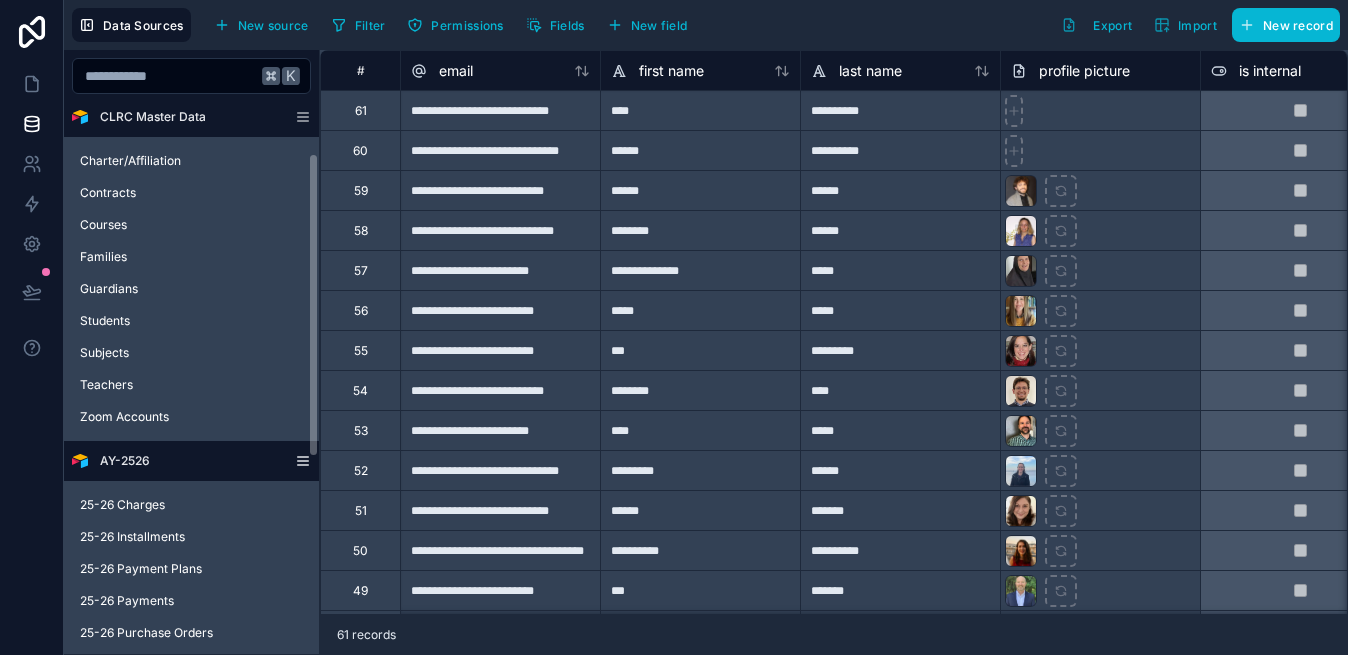 click 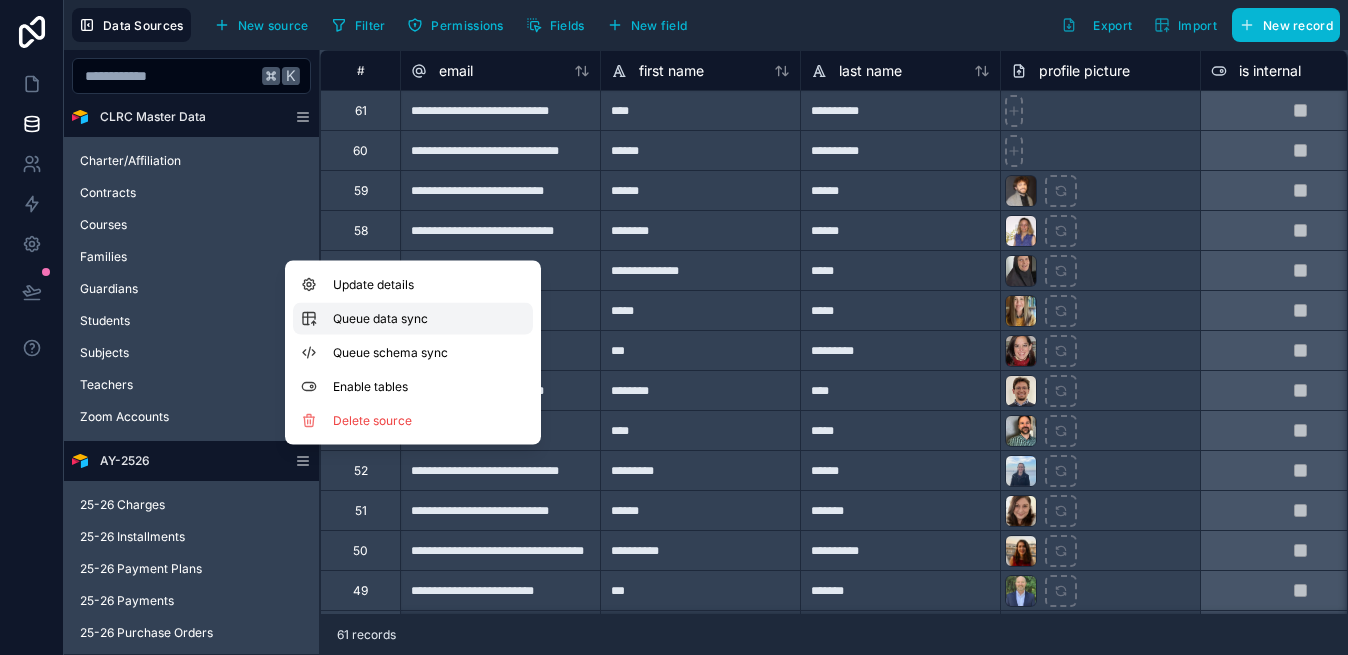 click on "Queue data sync" at bounding box center [405, 319] 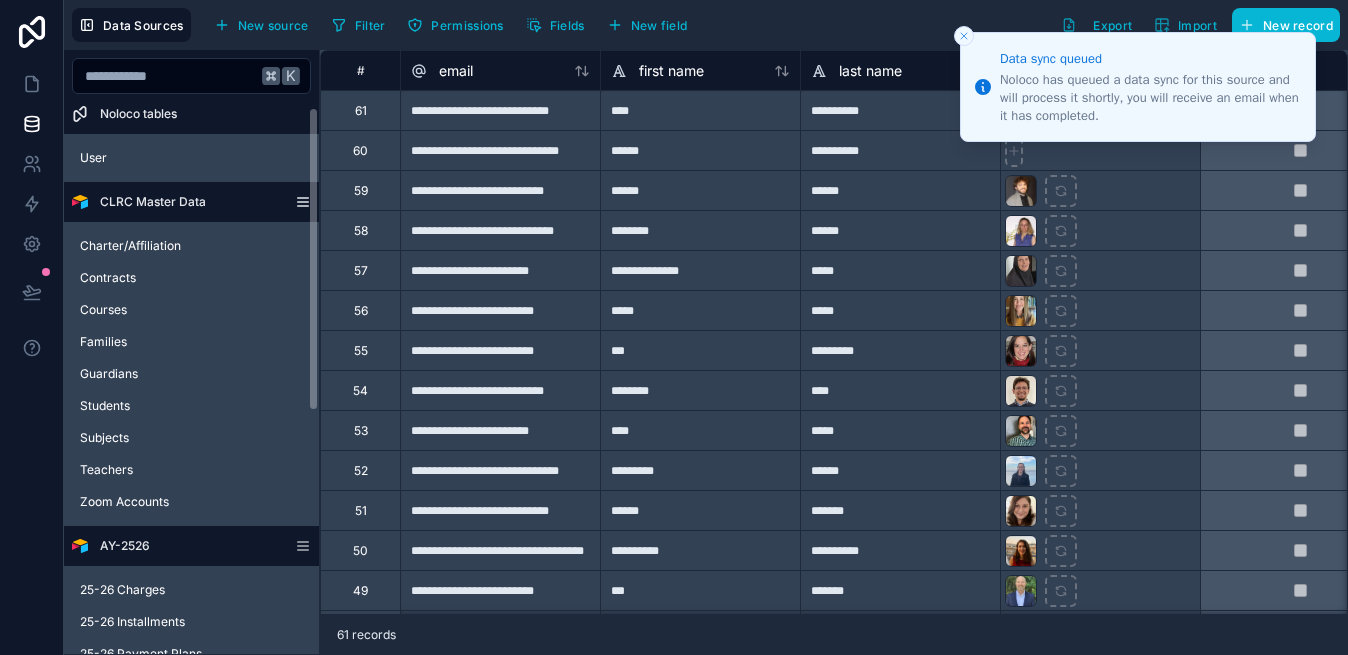 scroll, scrollTop: 2, scrollLeft: 0, axis: vertical 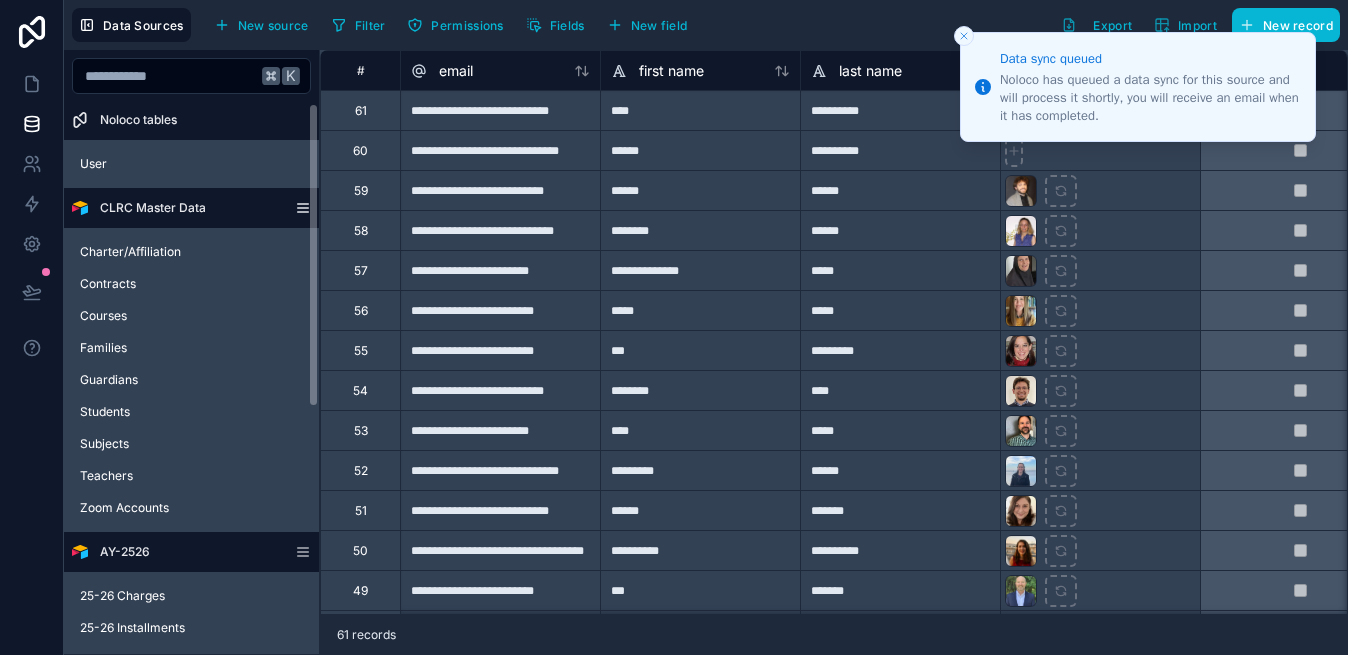 click 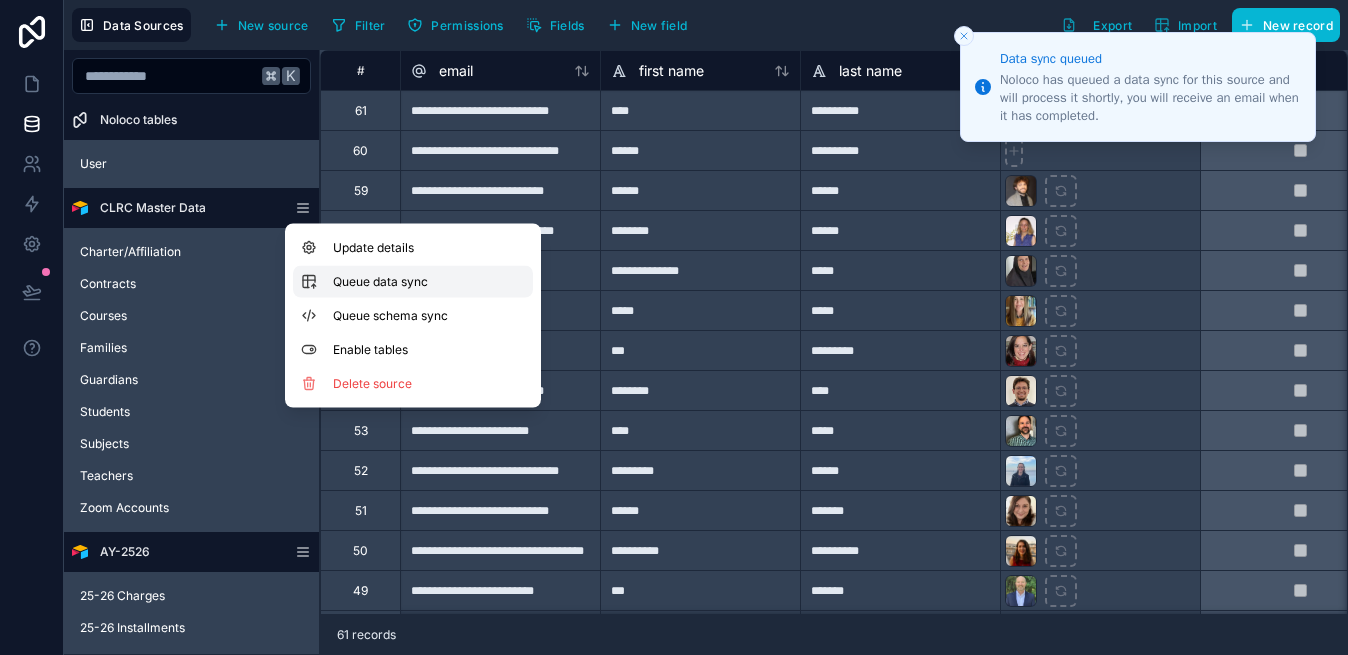 click on "Queue data sync" at bounding box center (405, 282) 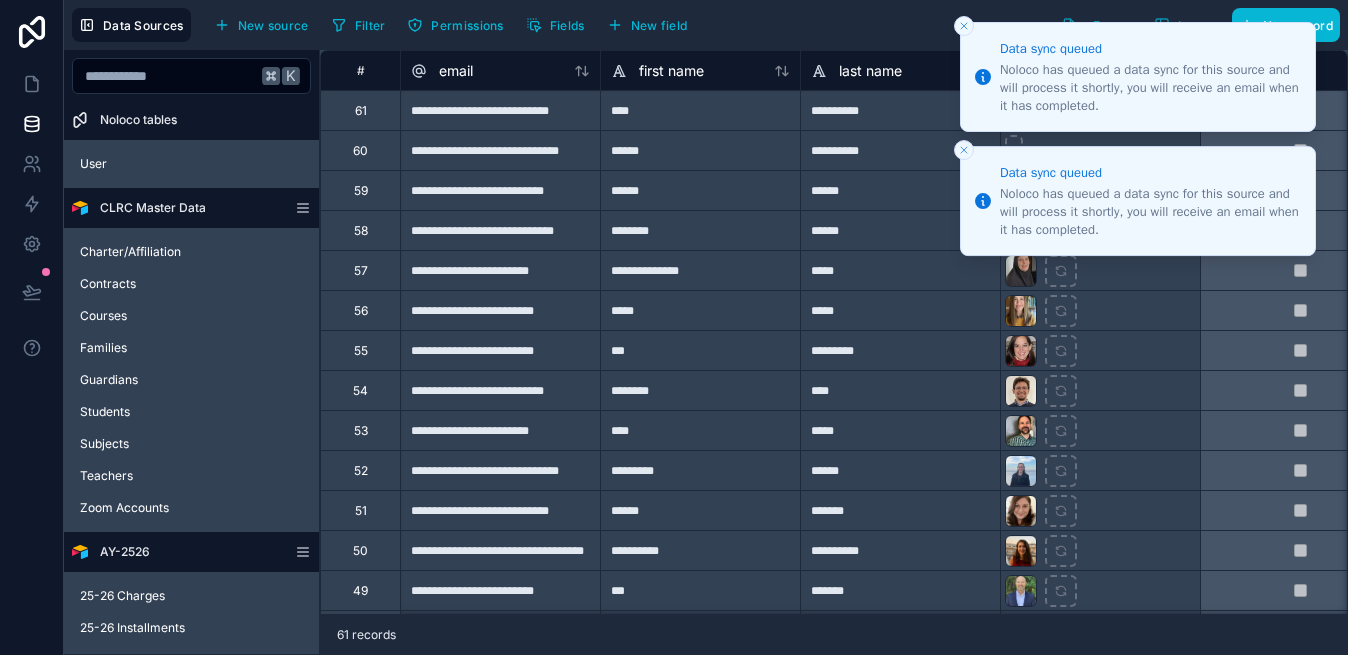 click 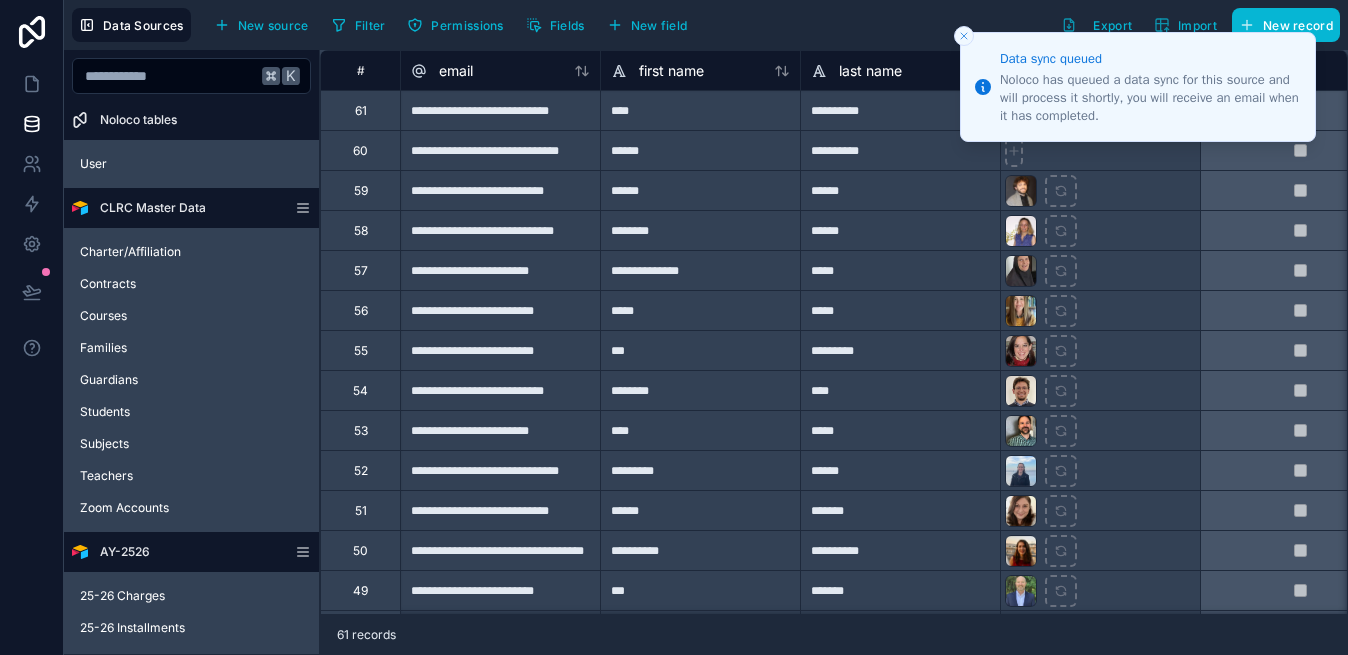 click on "Data sync queued Noloco has queued a data sync for this source and will process it shortly, you will receive an email when it has completed." at bounding box center [1138, 87] 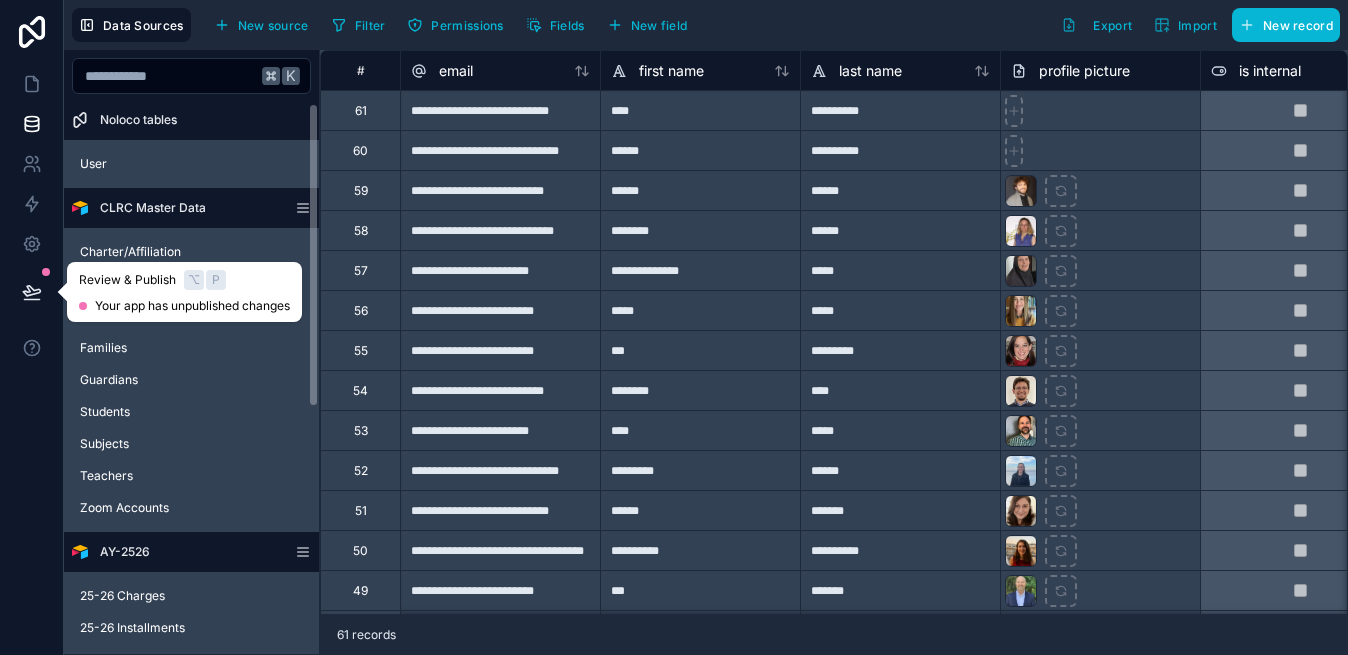 click 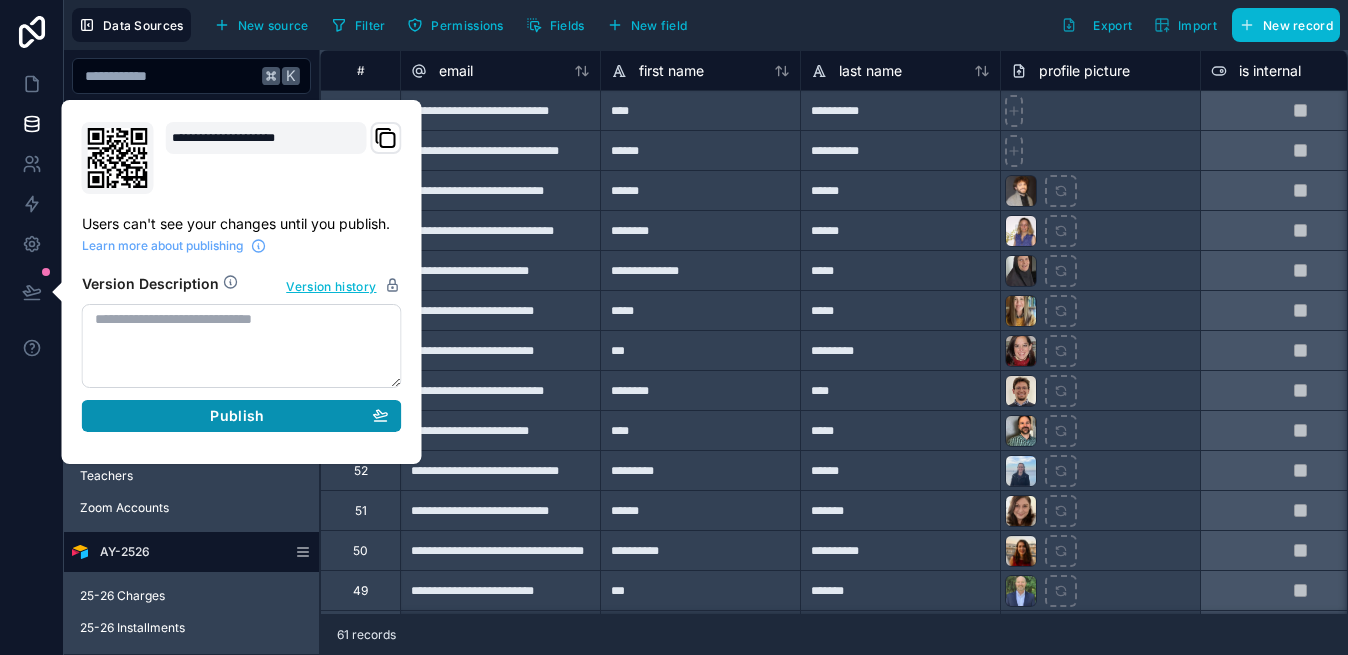 click on "Publish" at bounding box center [237, 416] 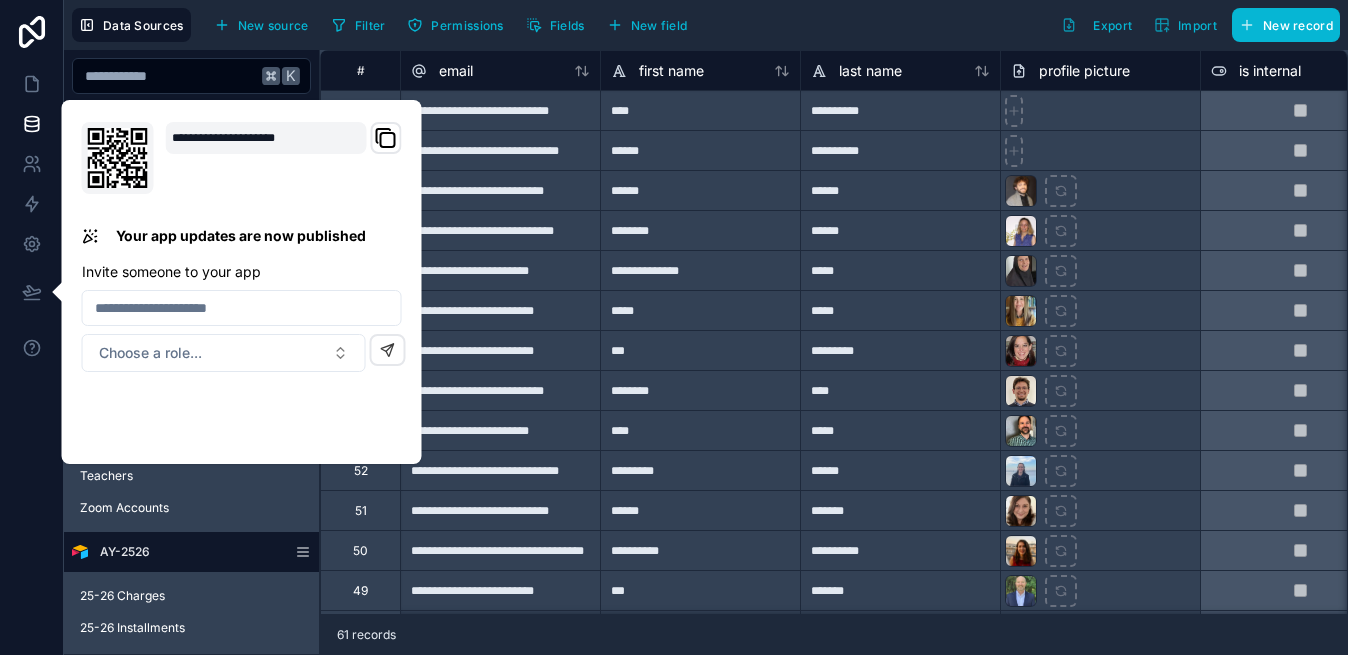 click on "Filter Permissions Fields New field Export Import New record" at bounding box center [832, 25] 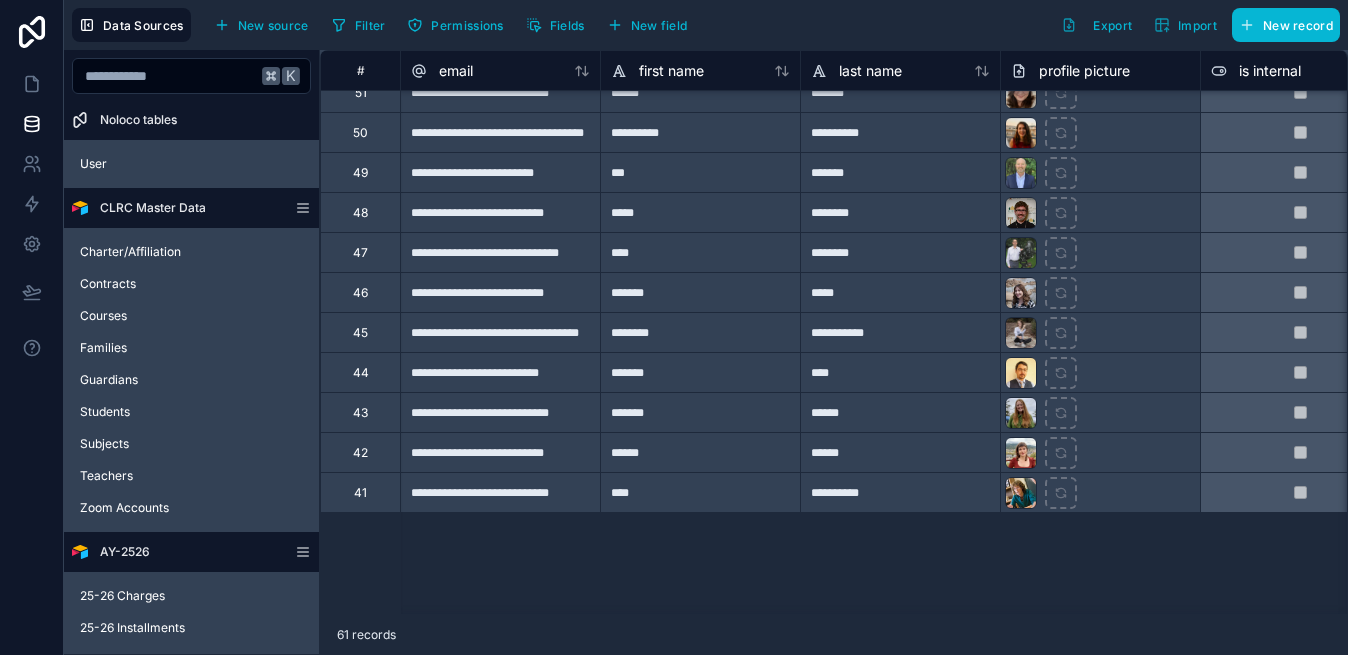 scroll, scrollTop: 0, scrollLeft: 0, axis: both 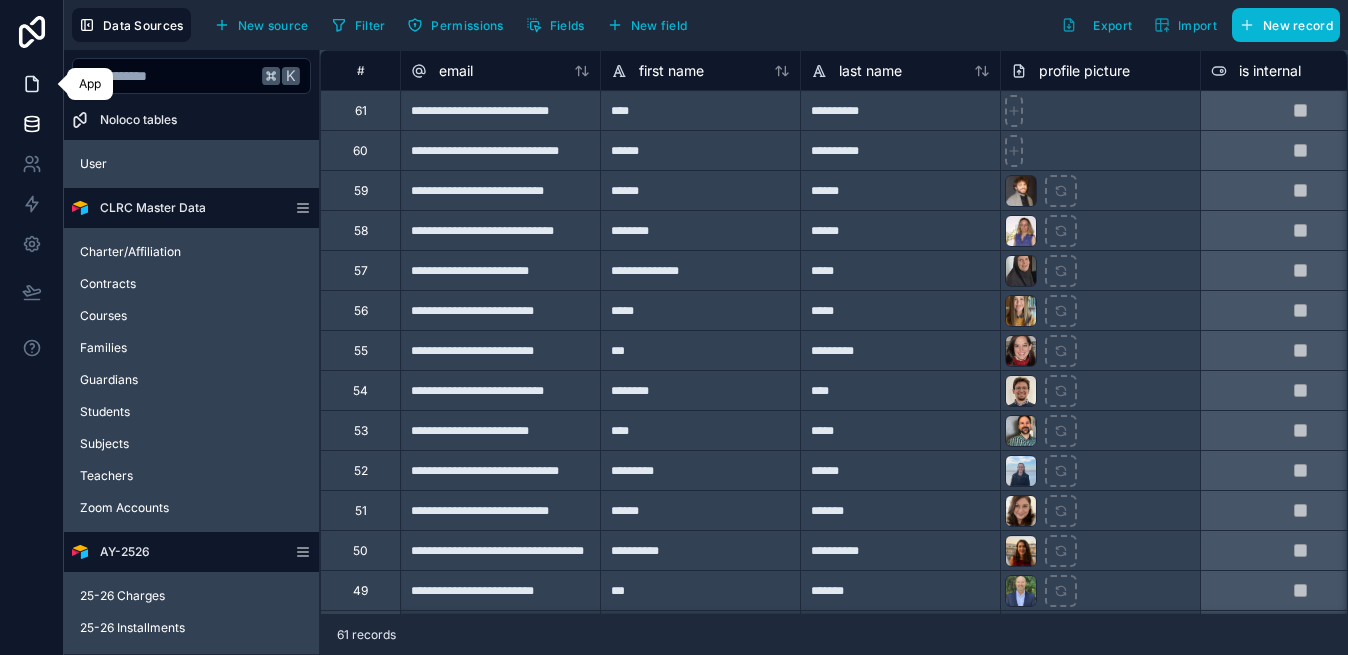 click 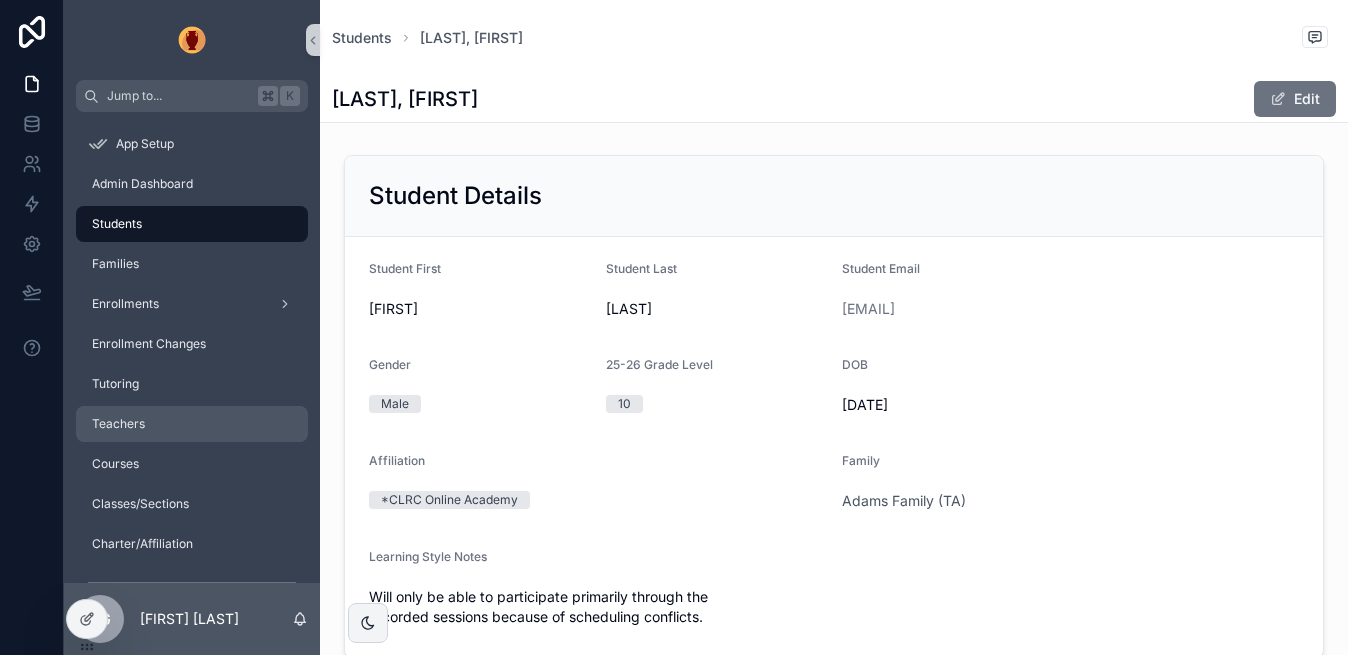 click on "Teachers" at bounding box center [192, 424] 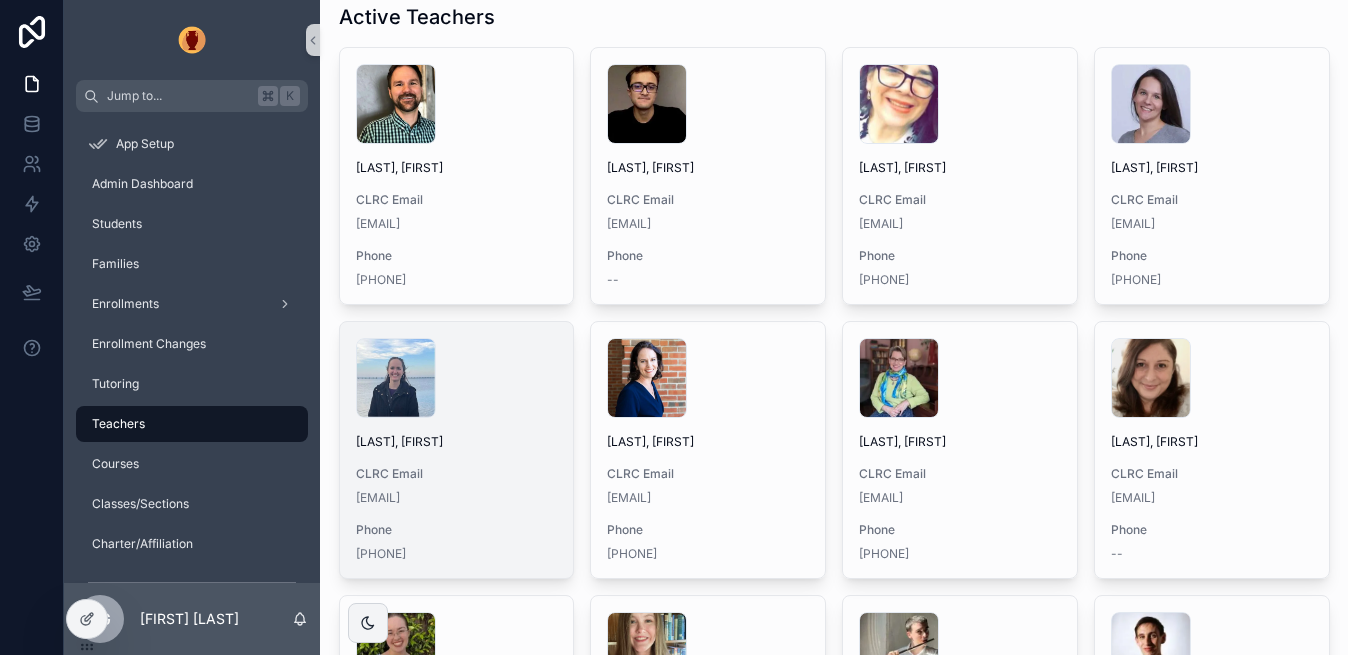 scroll, scrollTop: 0, scrollLeft: 0, axis: both 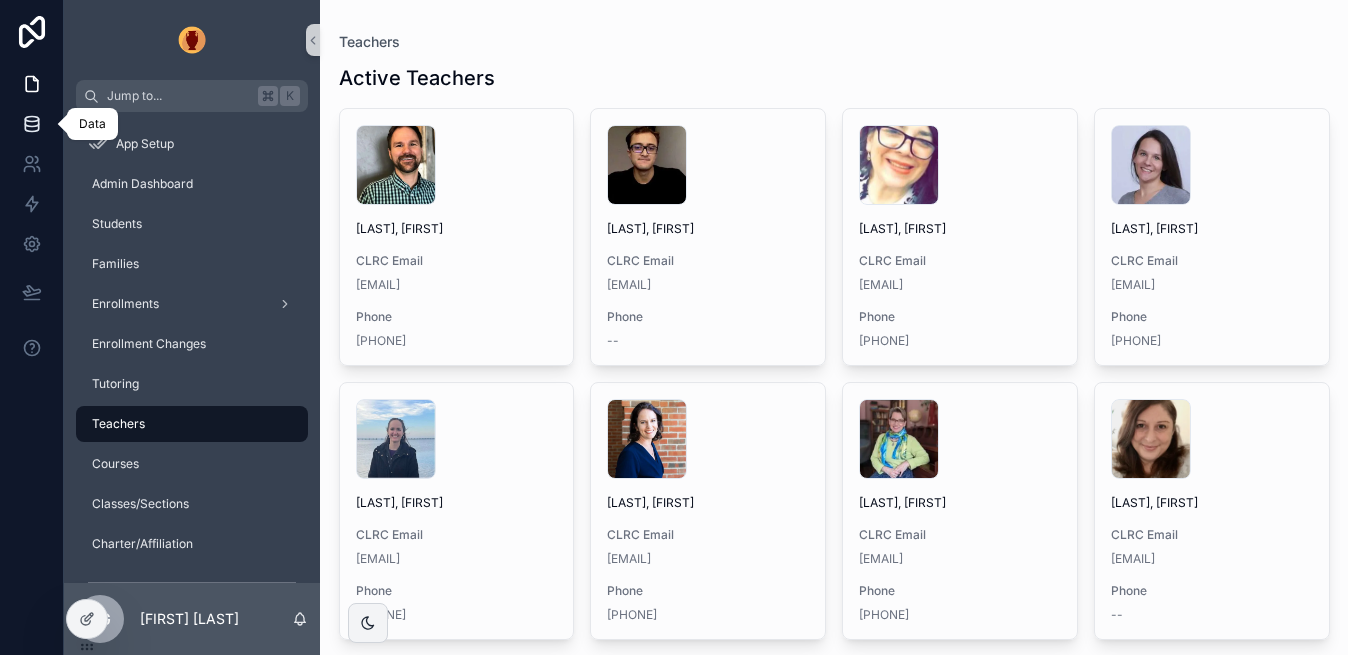 click 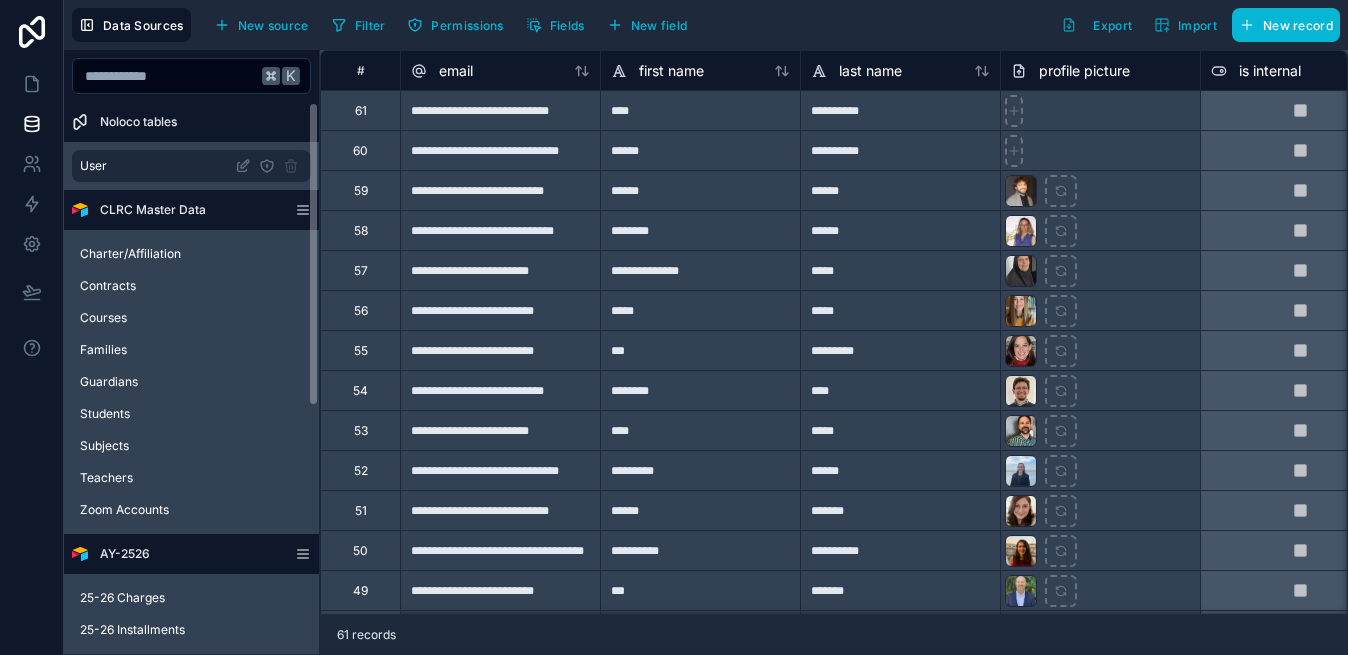 click on "User" at bounding box center (191, 166) 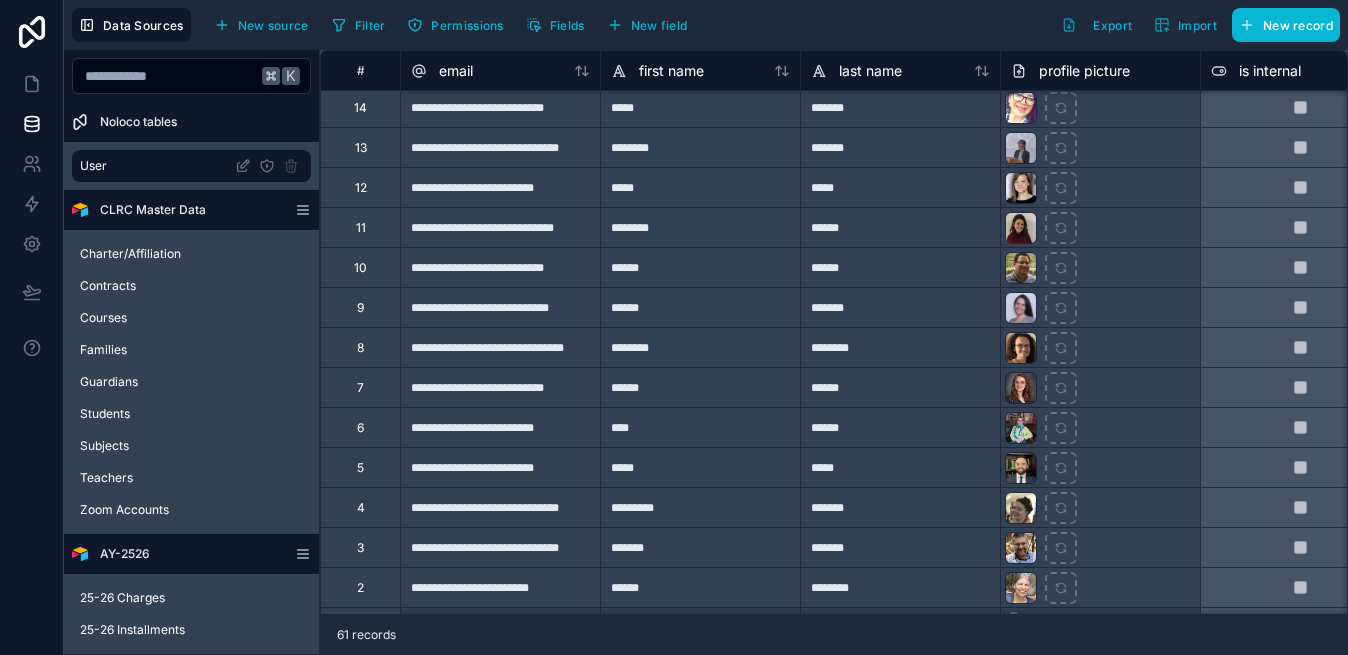 scroll, scrollTop: 1916, scrollLeft: 0, axis: vertical 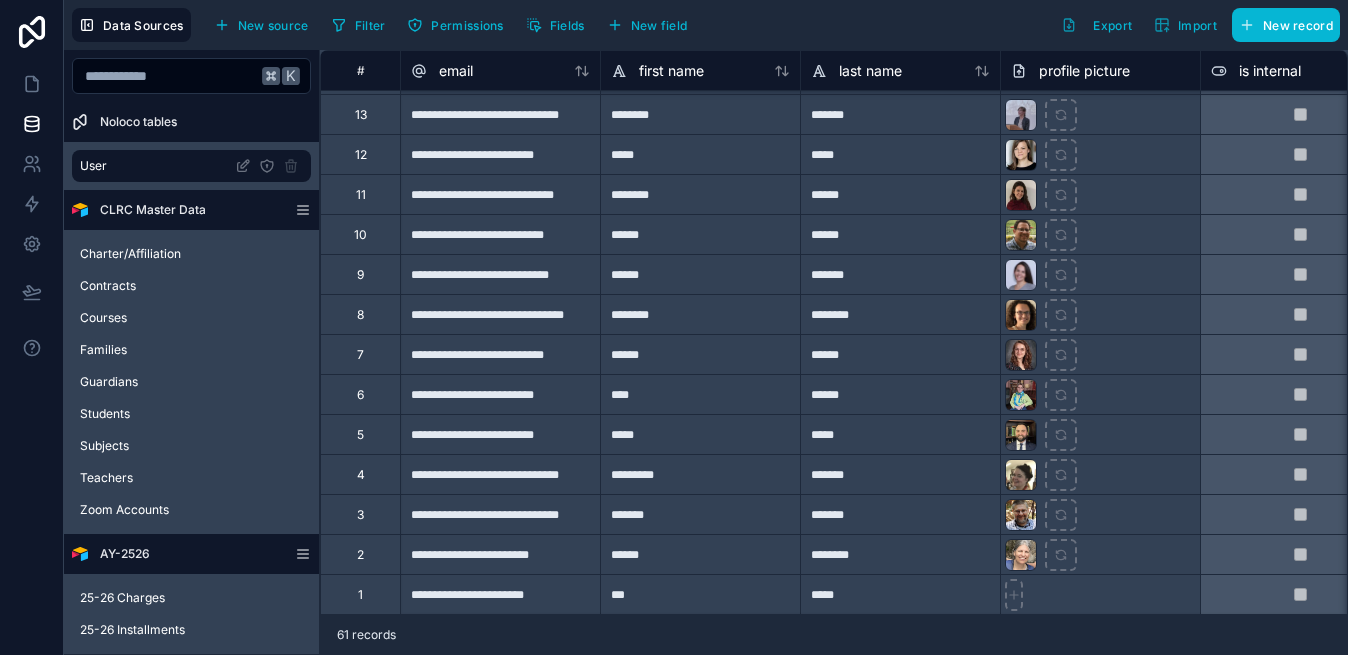 click on "**********" at bounding box center (500, 594) 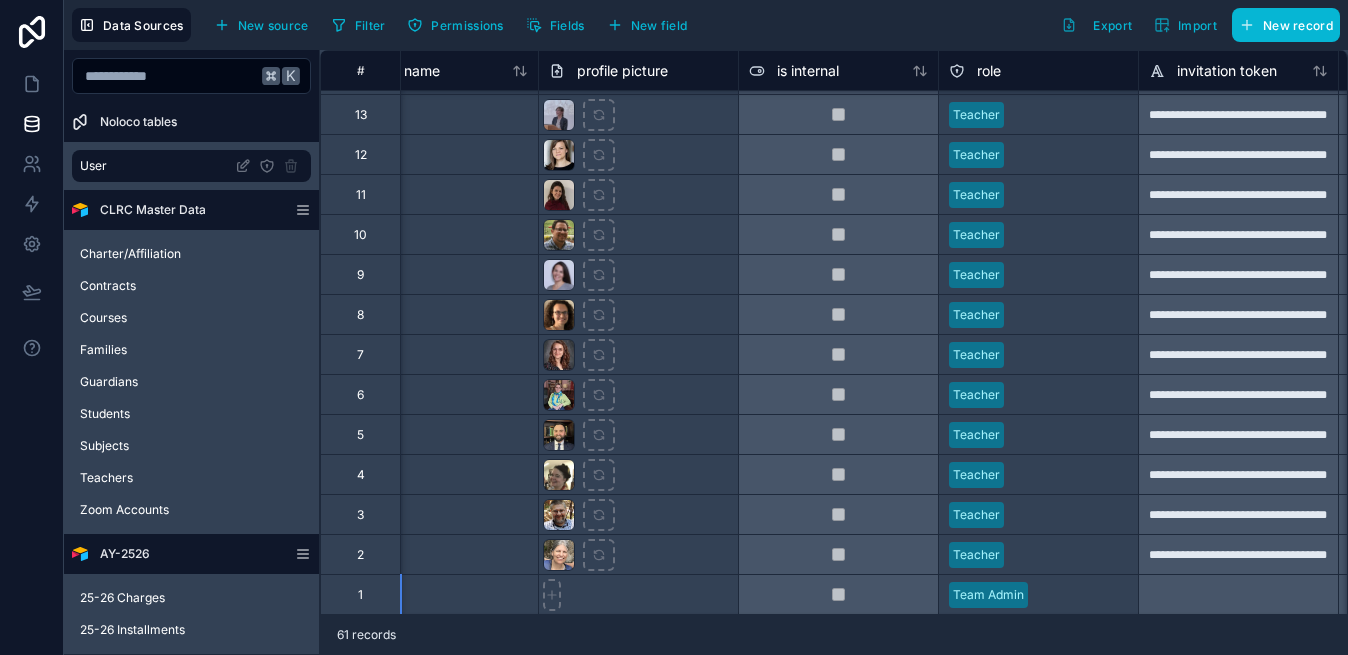 scroll, scrollTop: 1916, scrollLeft: 444, axis: both 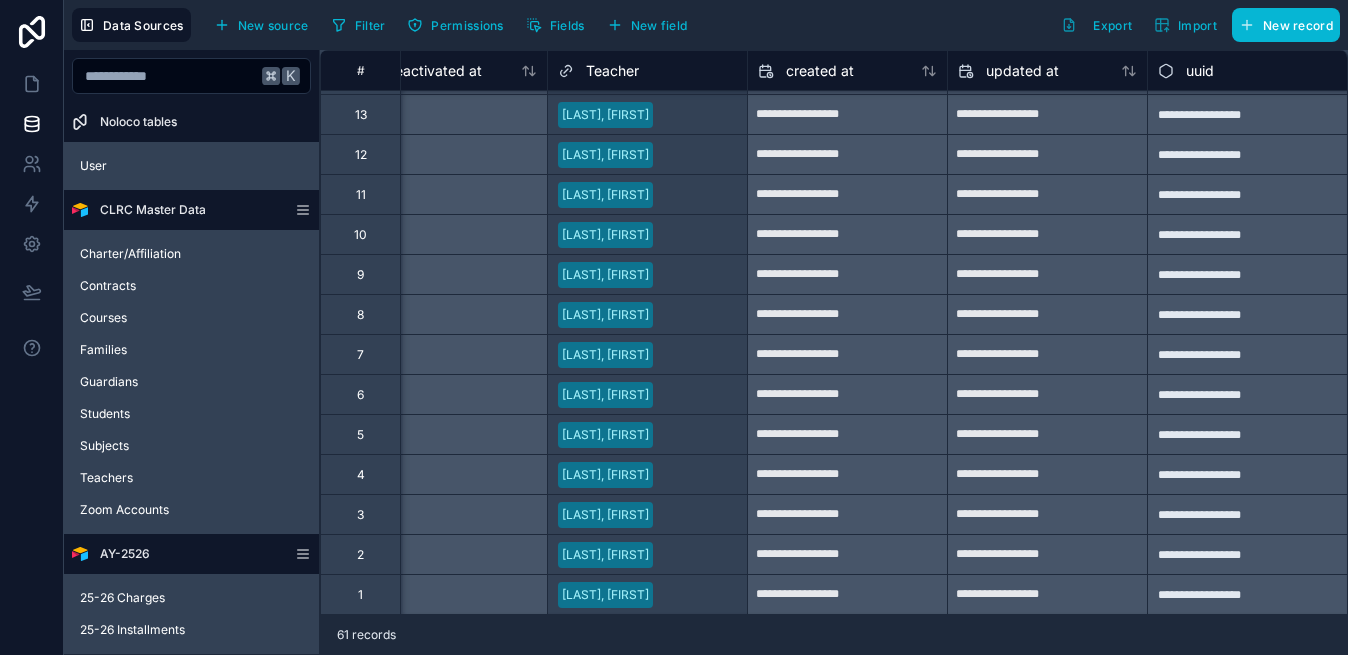click on "**********" at bounding box center [1247, 594] 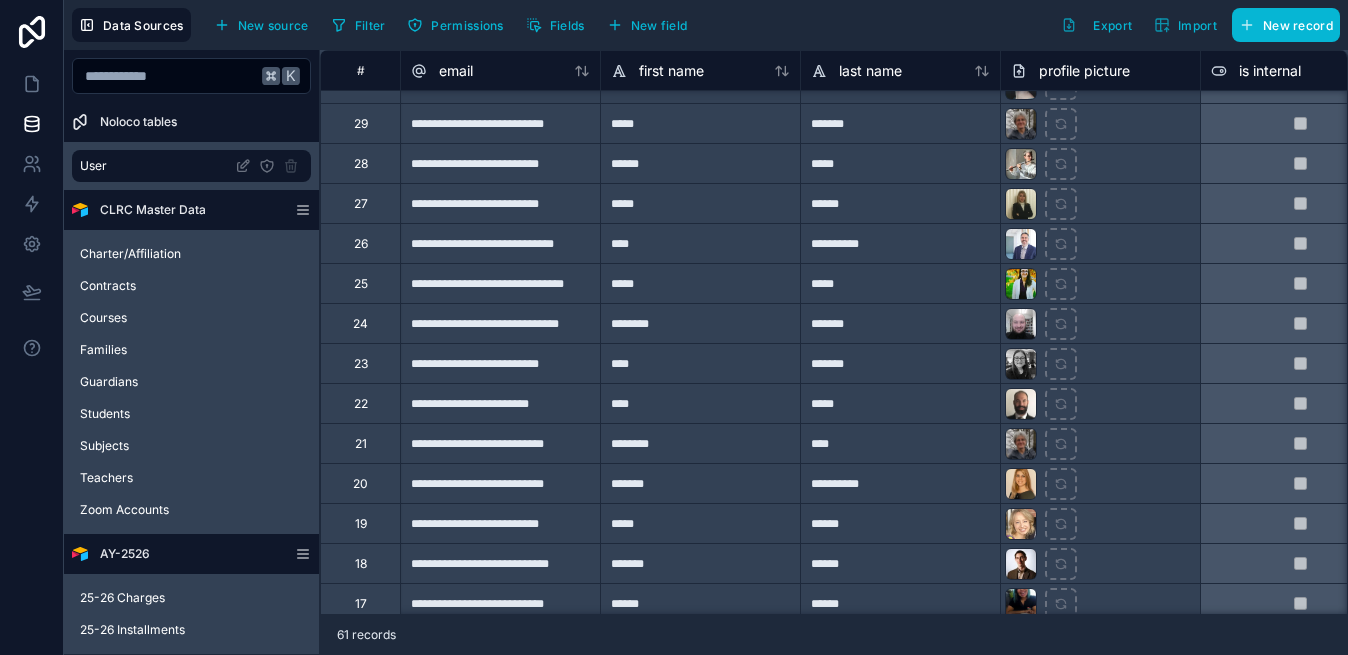 scroll, scrollTop: 1176, scrollLeft: 0, axis: vertical 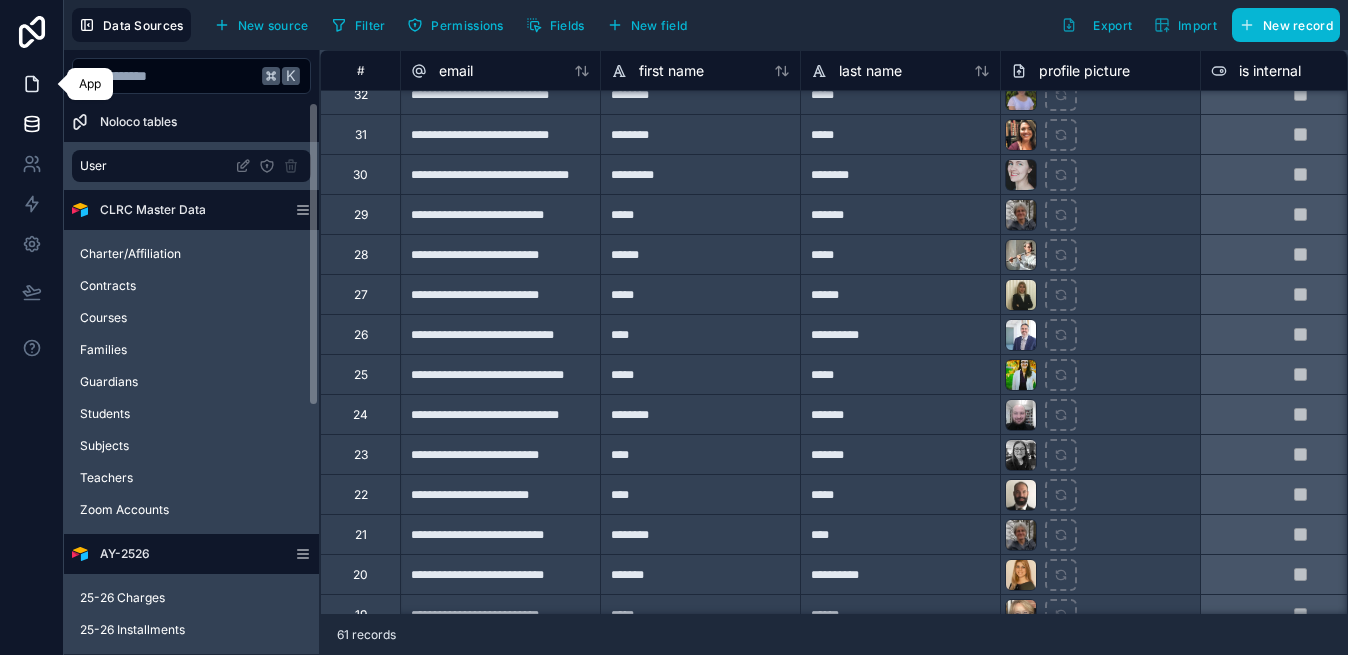 click 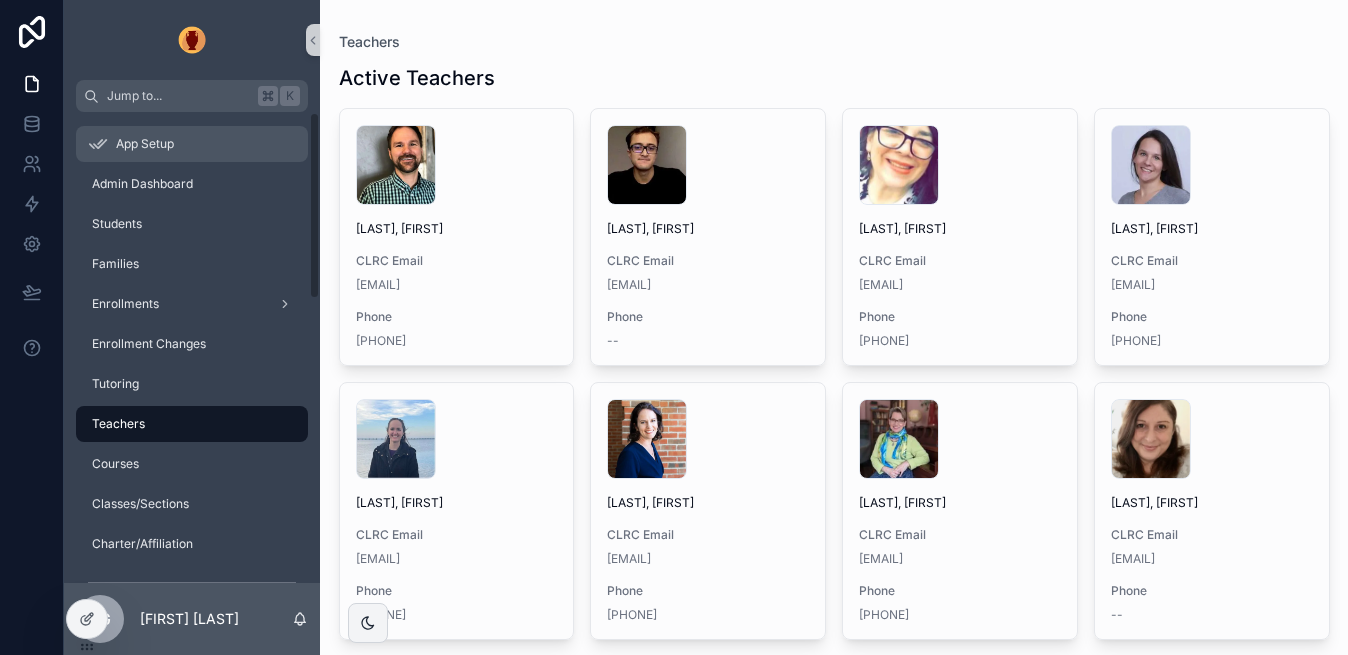 click on "App Setup" at bounding box center (192, 144) 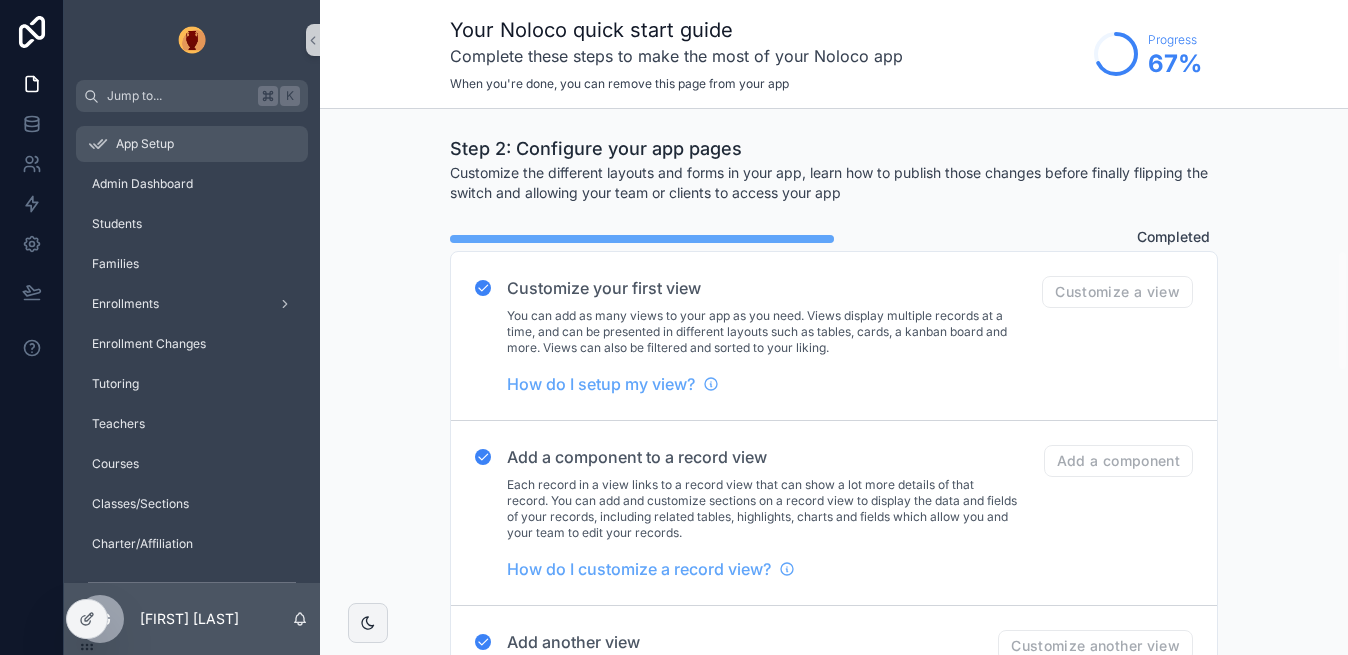 scroll, scrollTop: 729, scrollLeft: 0, axis: vertical 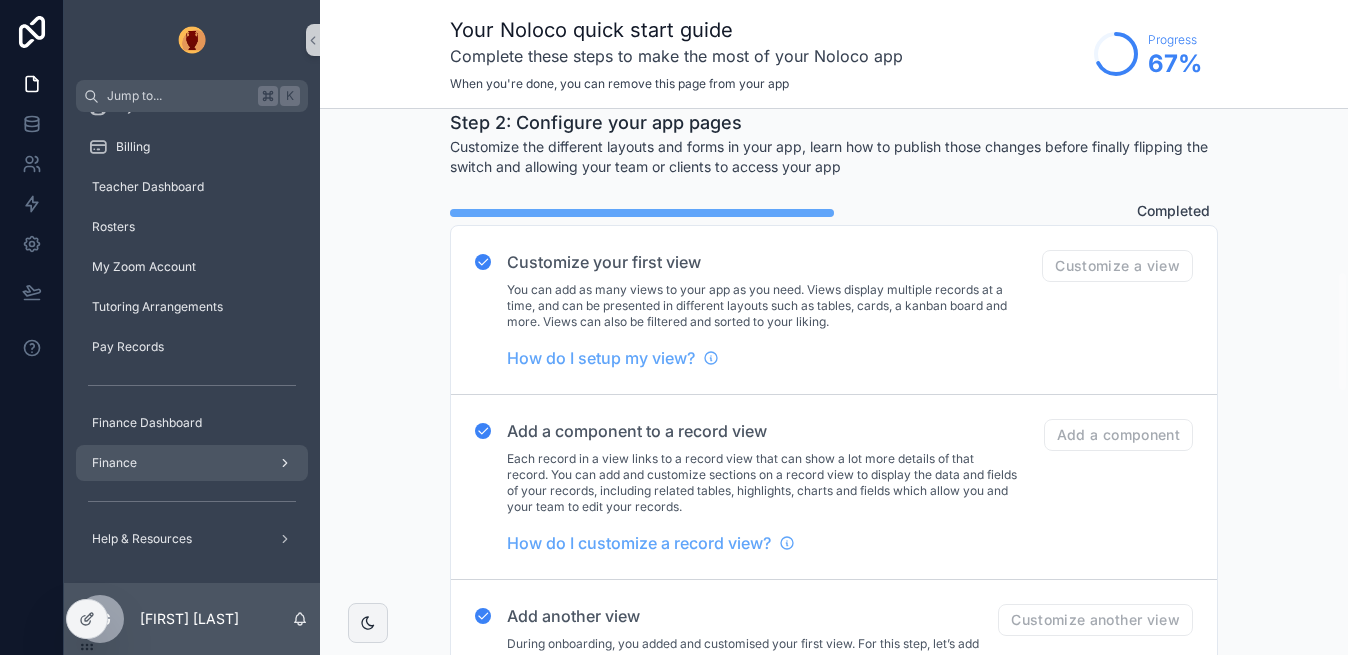 click on "Finance" at bounding box center (192, 463) 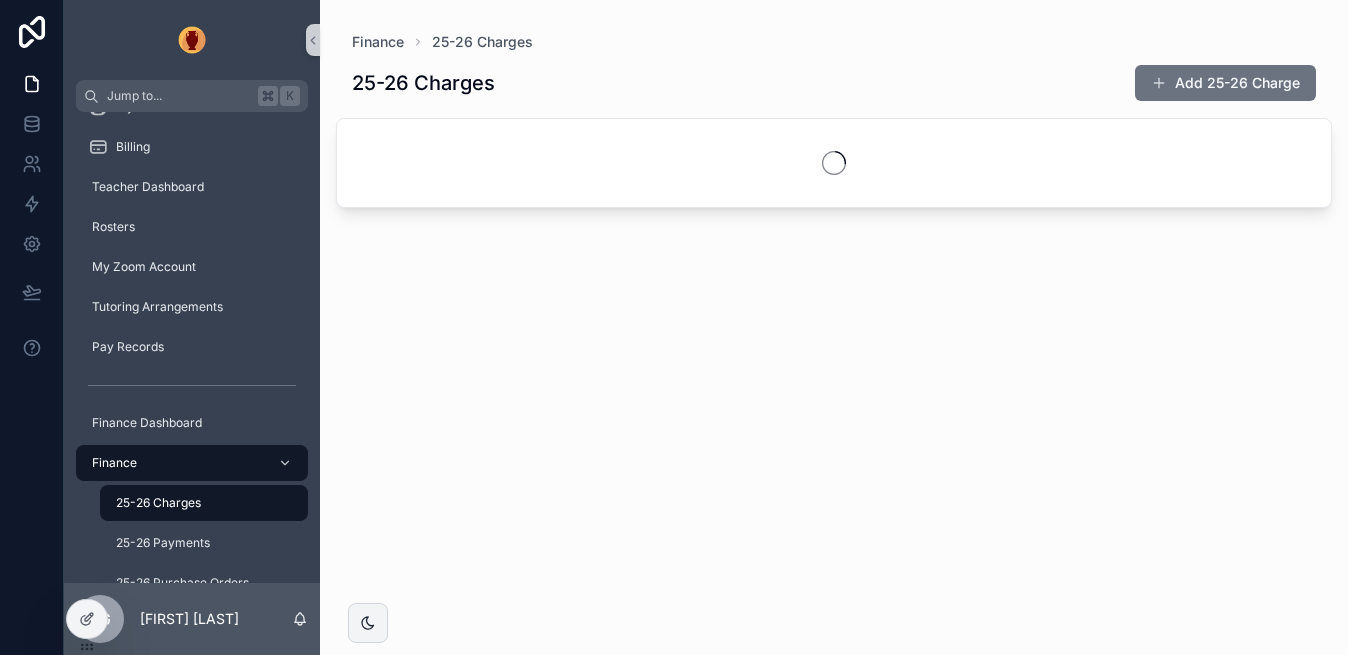click on "25-26 Charges" at bounding box center [204, 503] 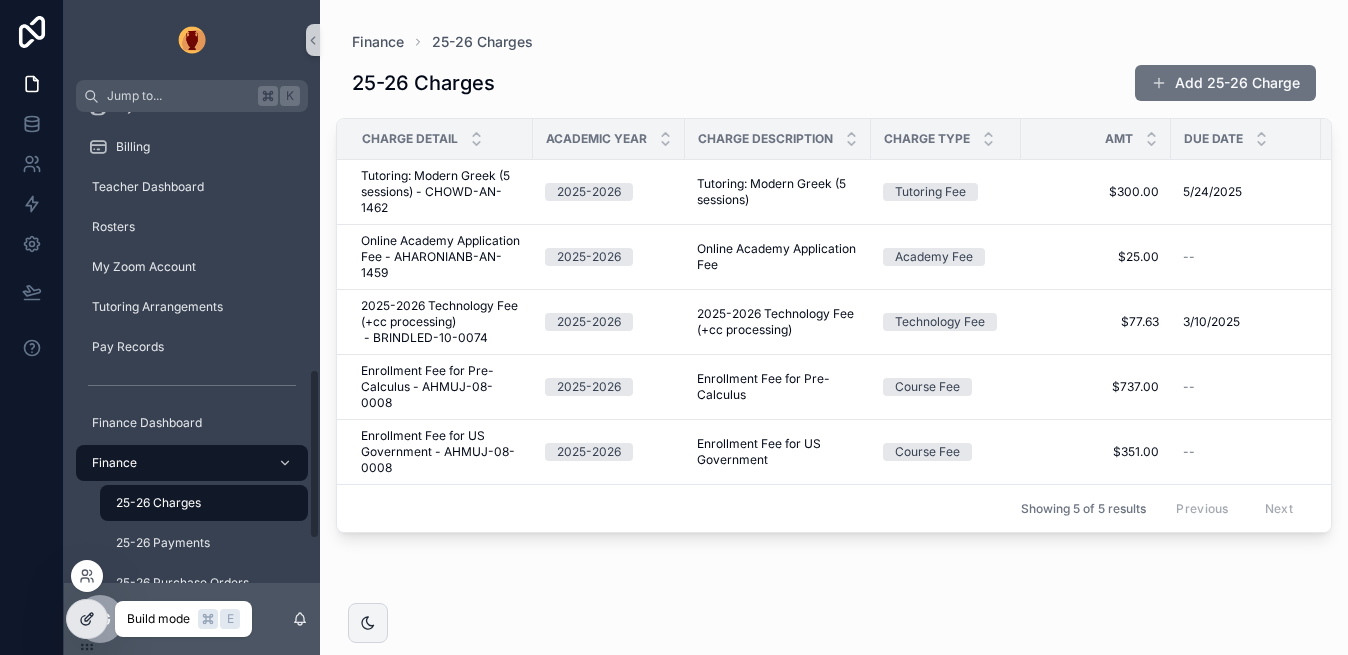 click 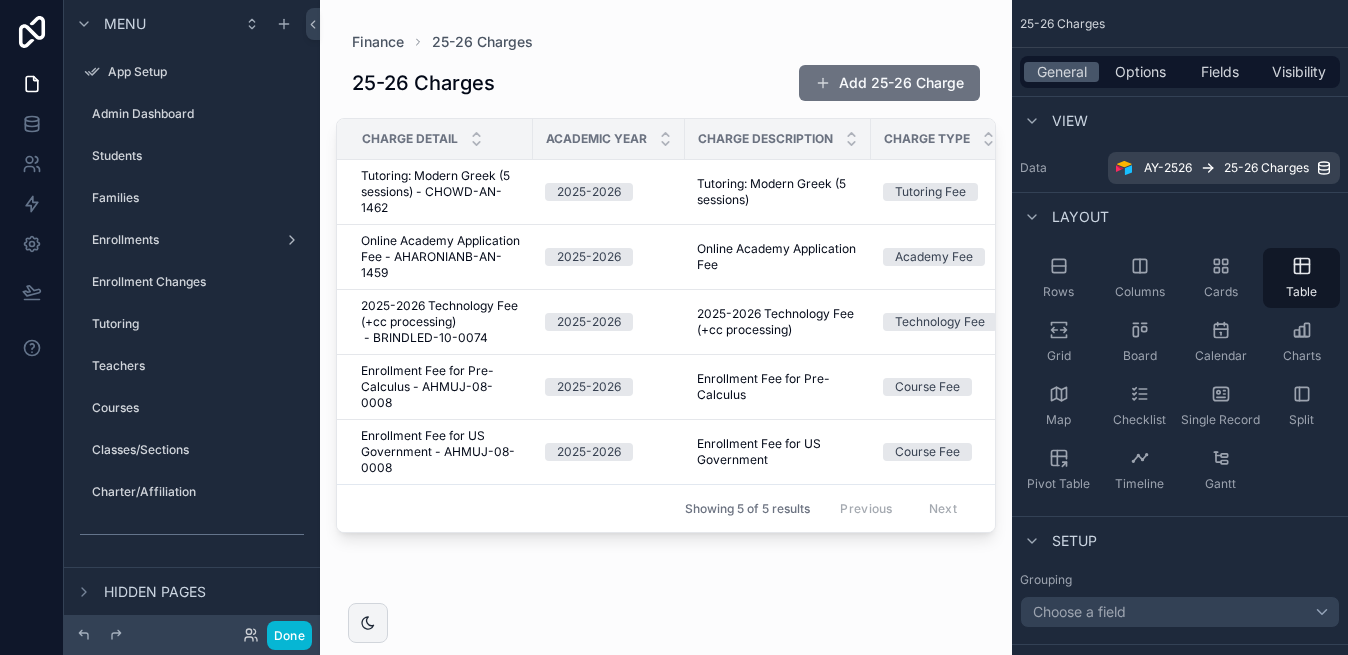 click at bounding box center [666, 315] 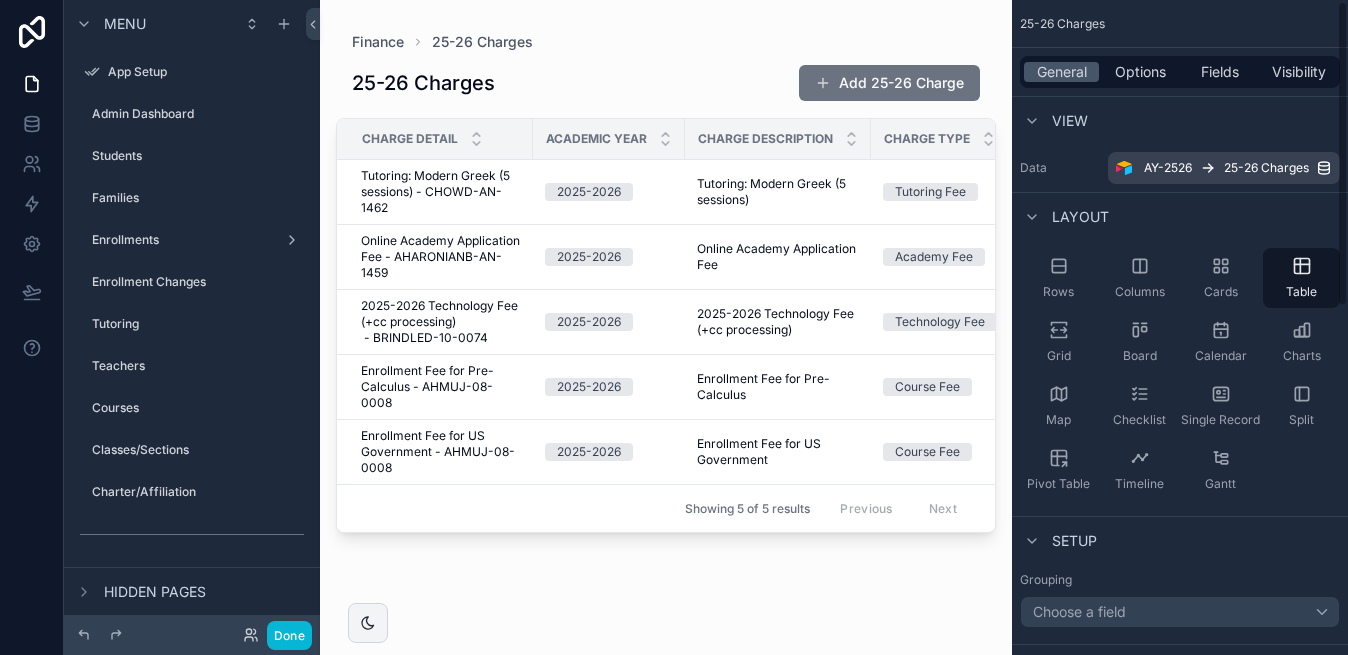 scroll, scrollTop: 749, scrollLeft: 0, axis: vertical 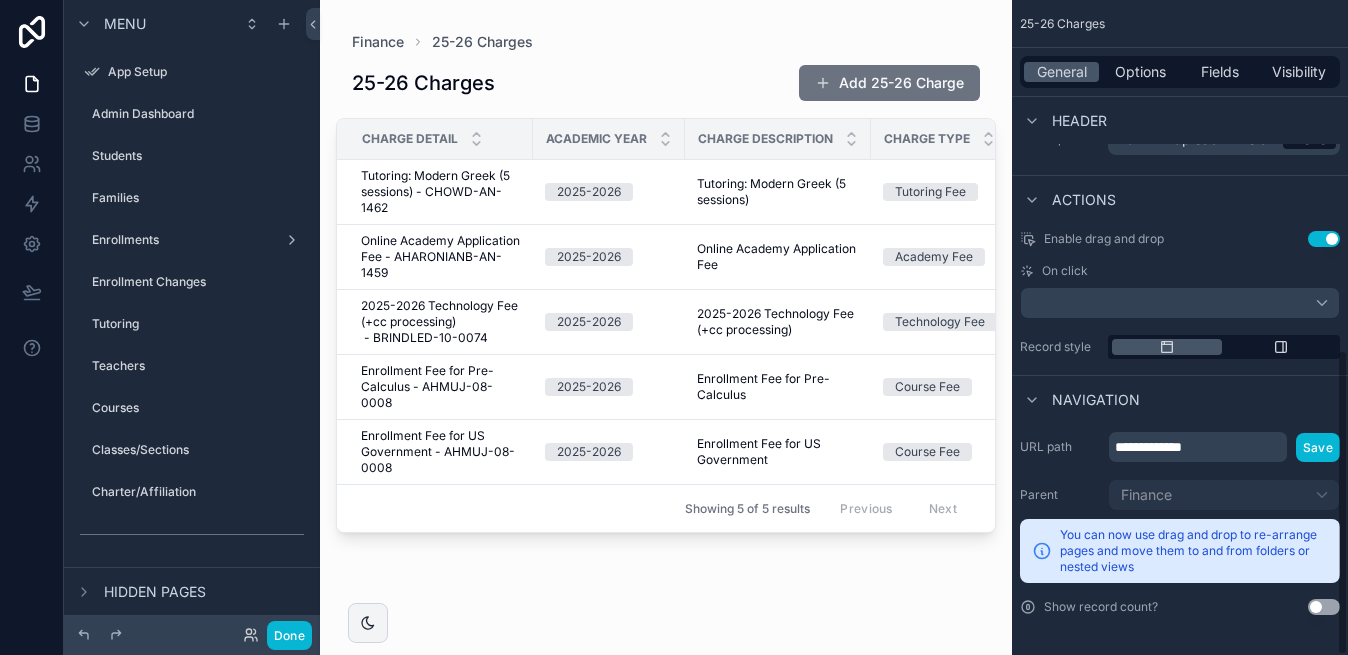 click on "Use setting" at bounding box center (1324, 239) 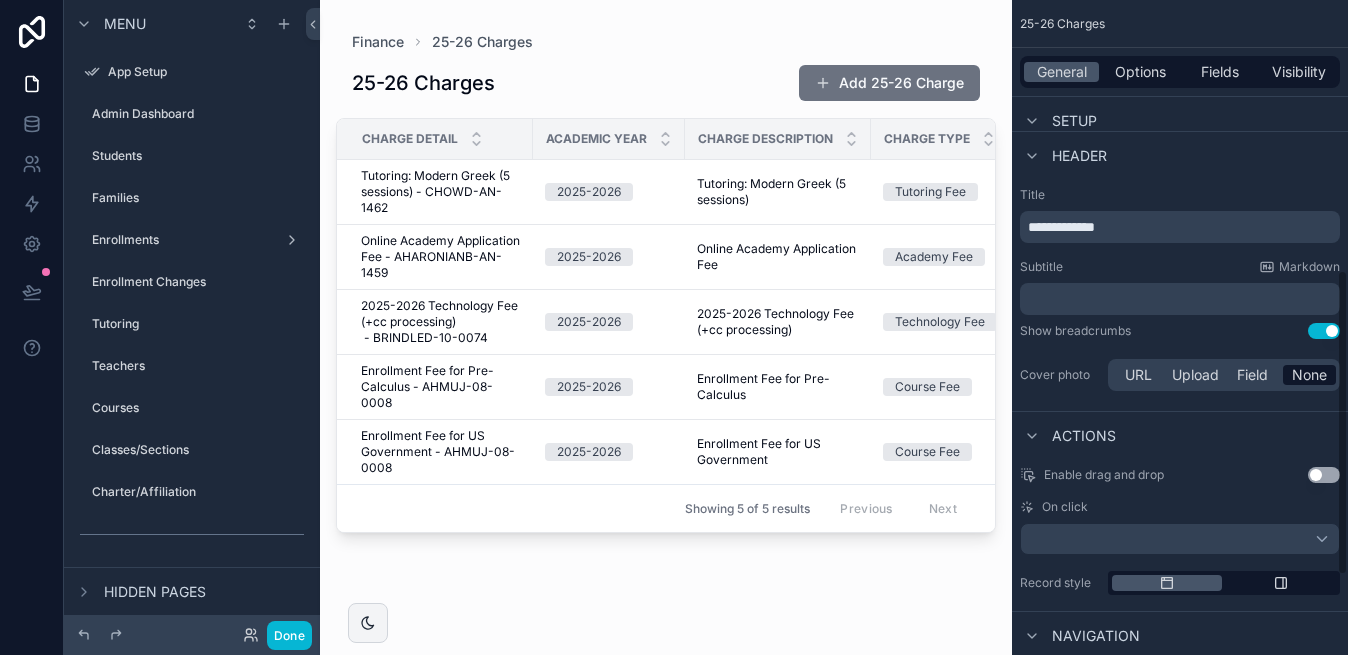 scroll, scrollTop: 457, scrollLeft: 0, axis: vertical 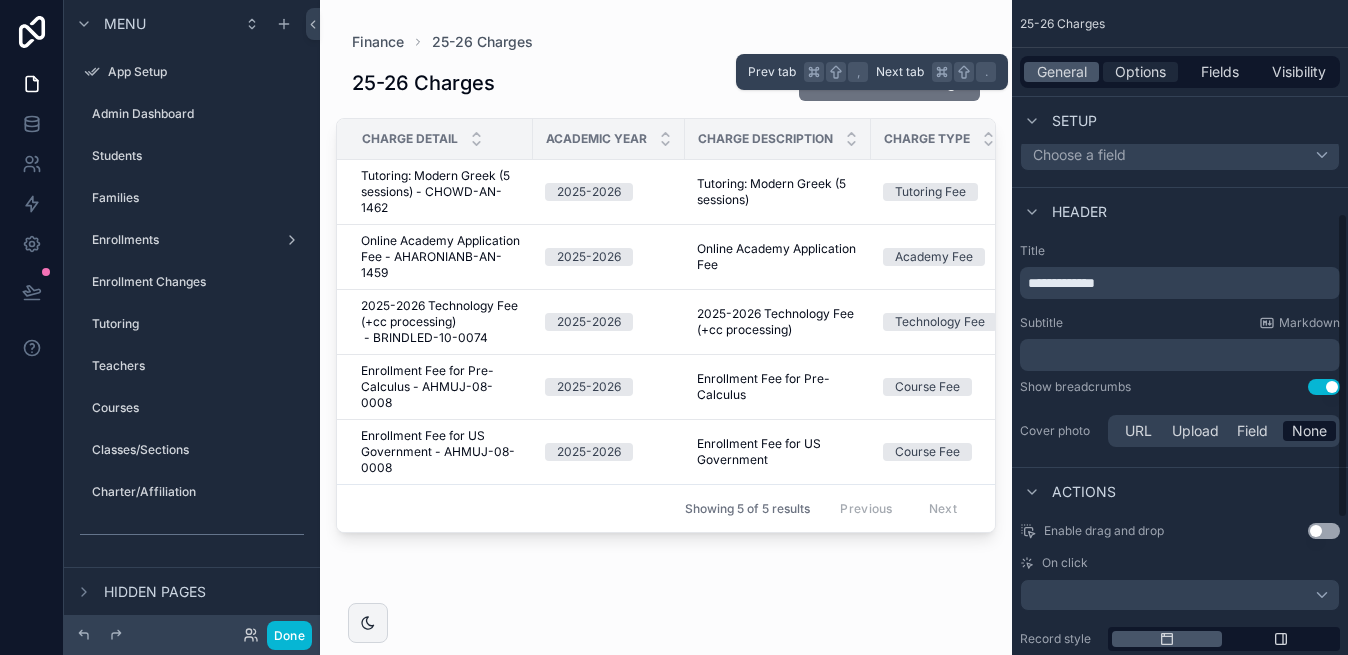 click on "Options" at bounding box center (1140, 72) 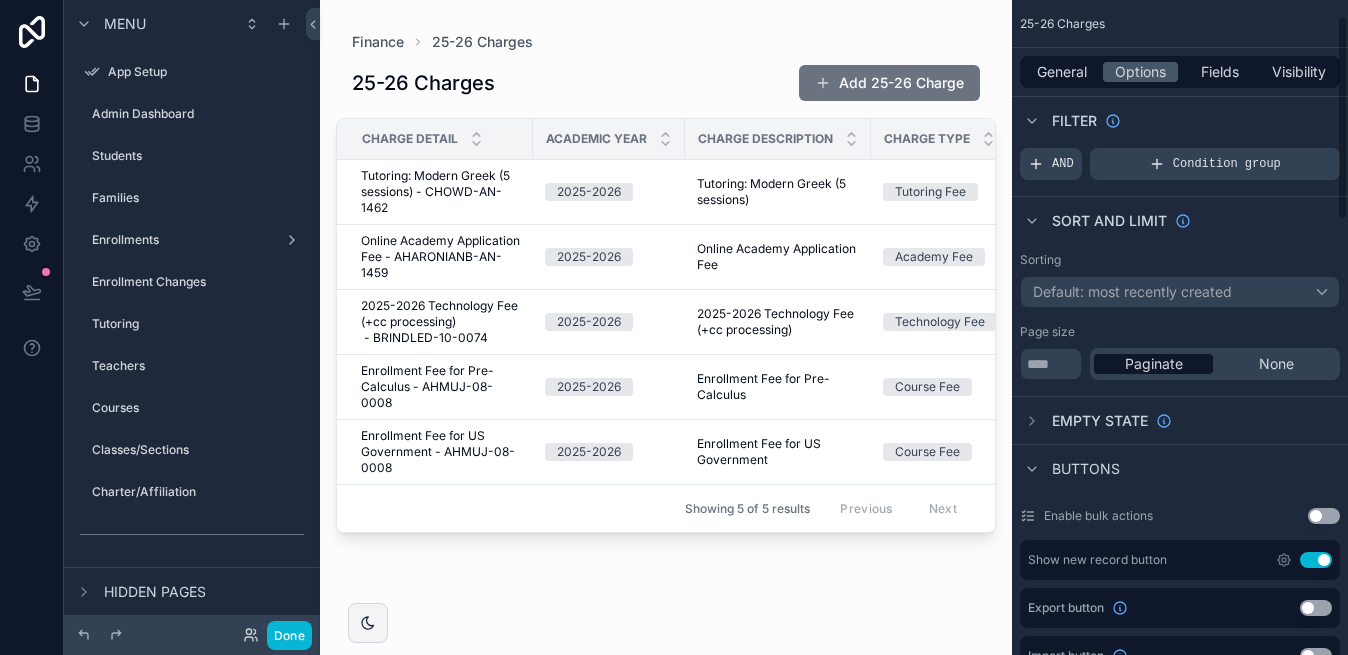 scroll, scrollTop: 55, scrollLeft: 0, axis: vertical 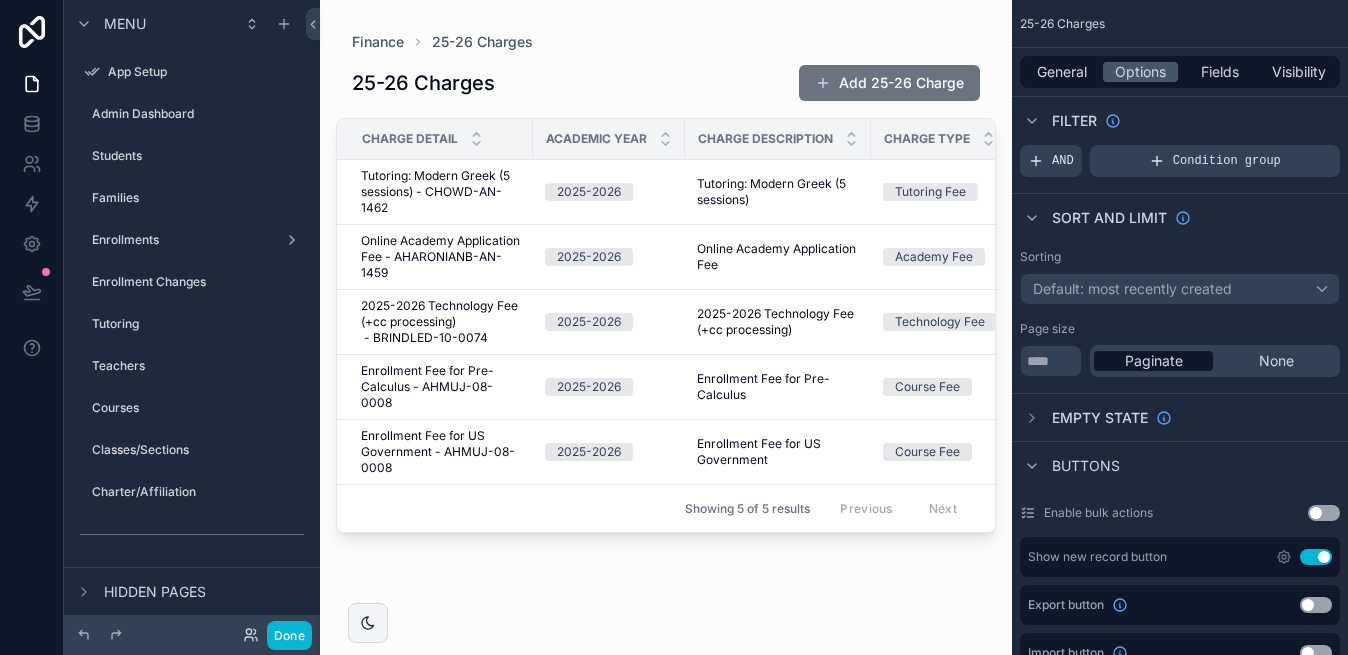 click on "Use setting" at bounding box center [1316, 557] 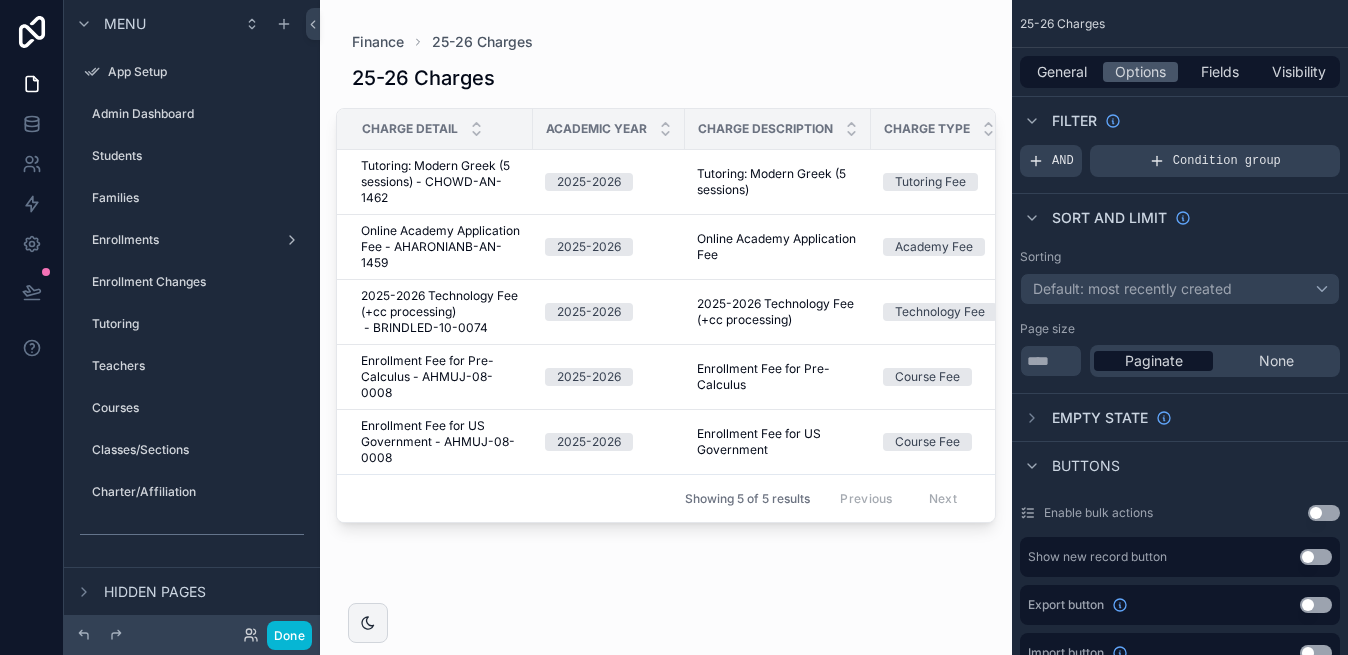click on "25-26 Charges" at bounding box center [666, 78] 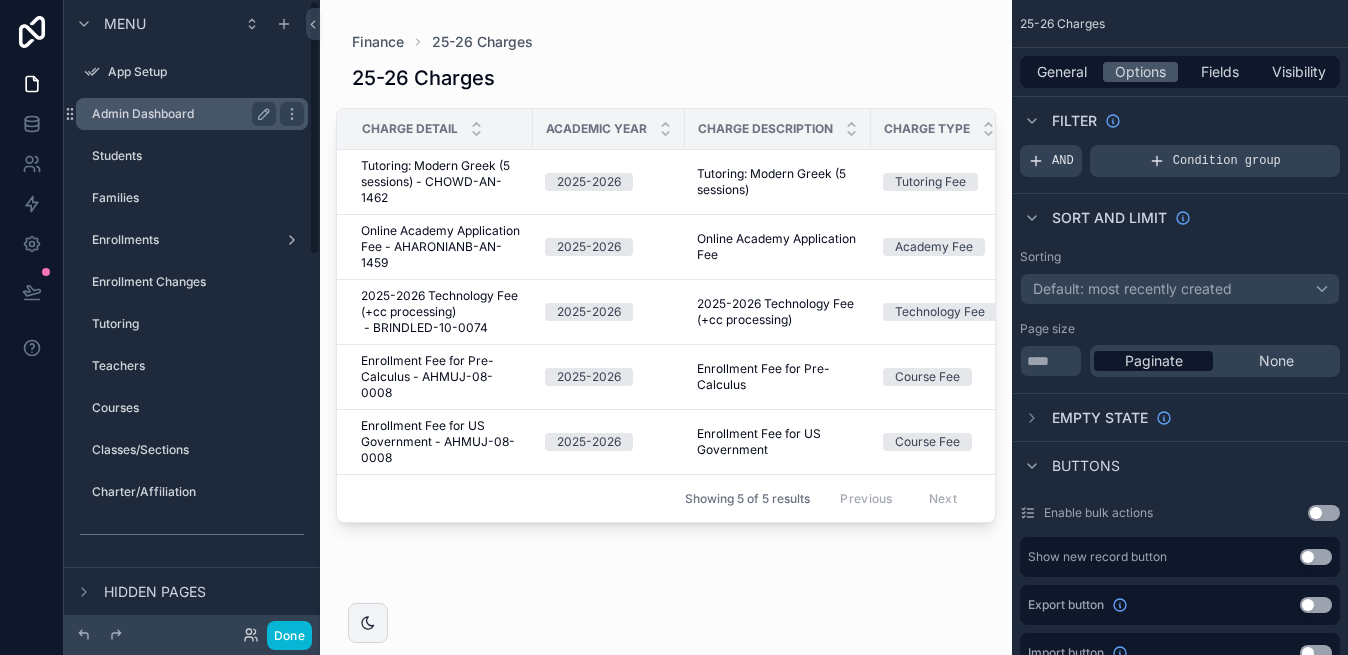 click on "Admin Dashboard" at bounding box center (184, 114) 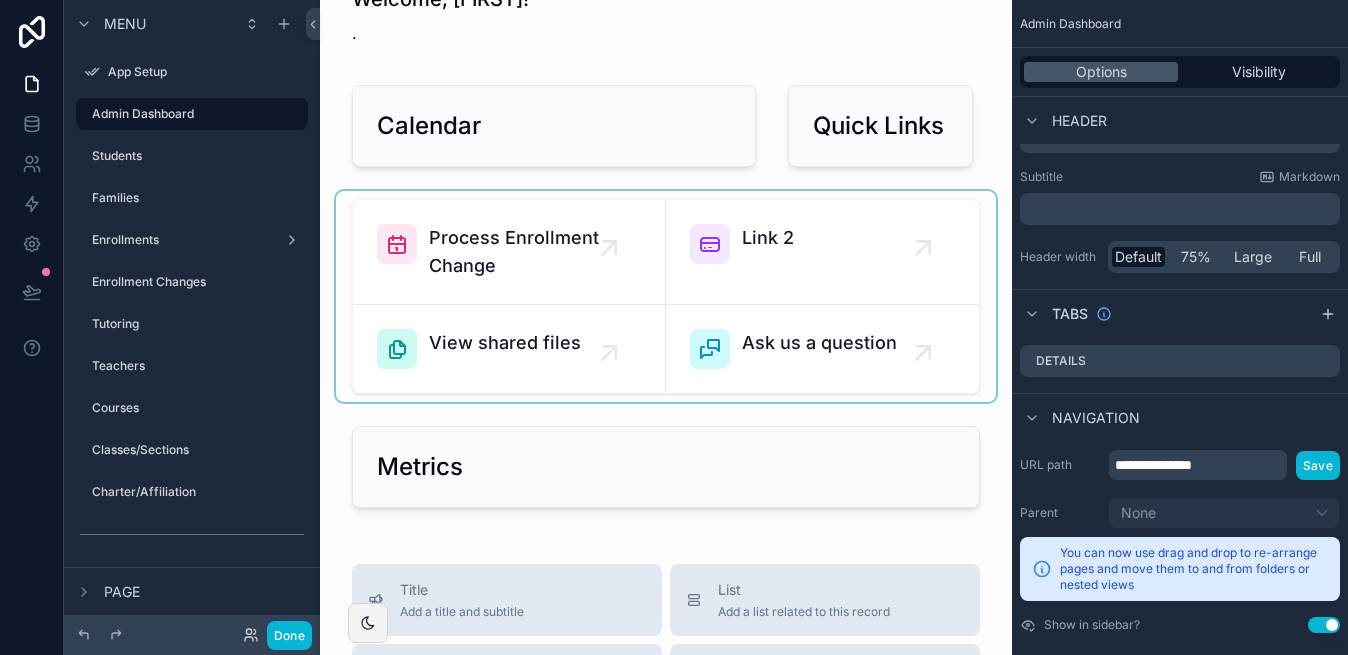 scroll, scrollTop: 0, scrollLeft: 0, axis: both 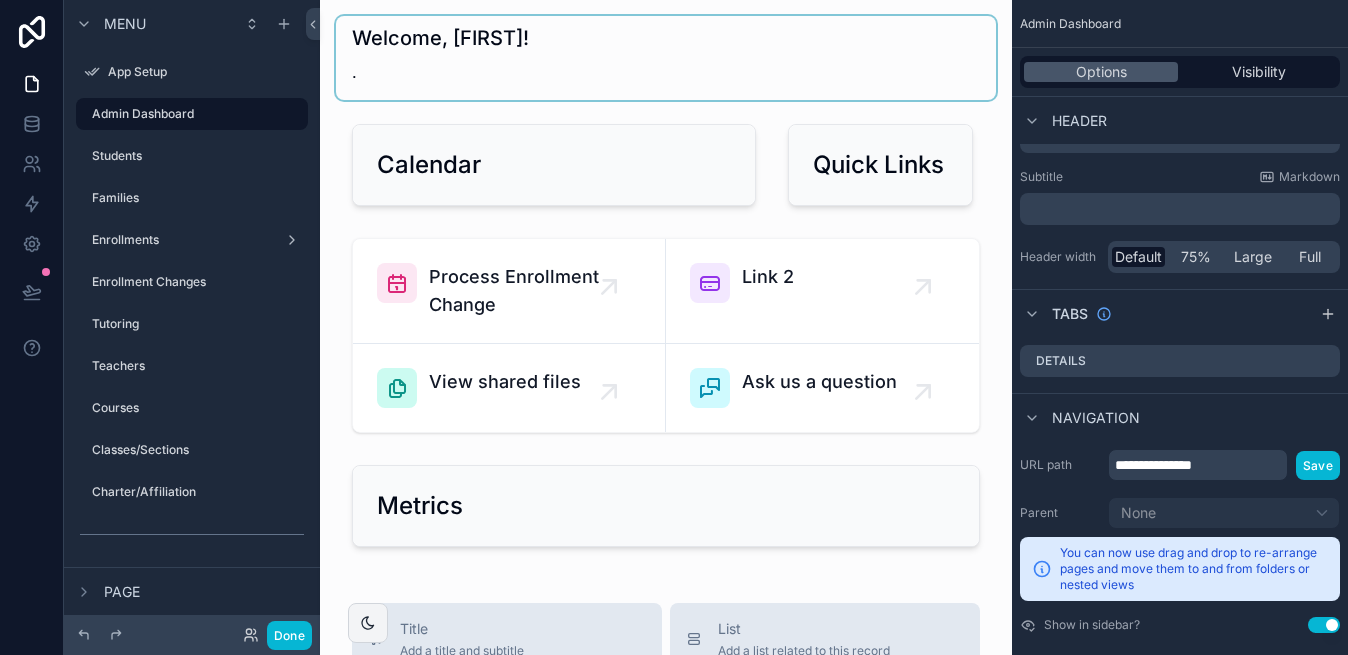 click at bounding box center [666, 58] 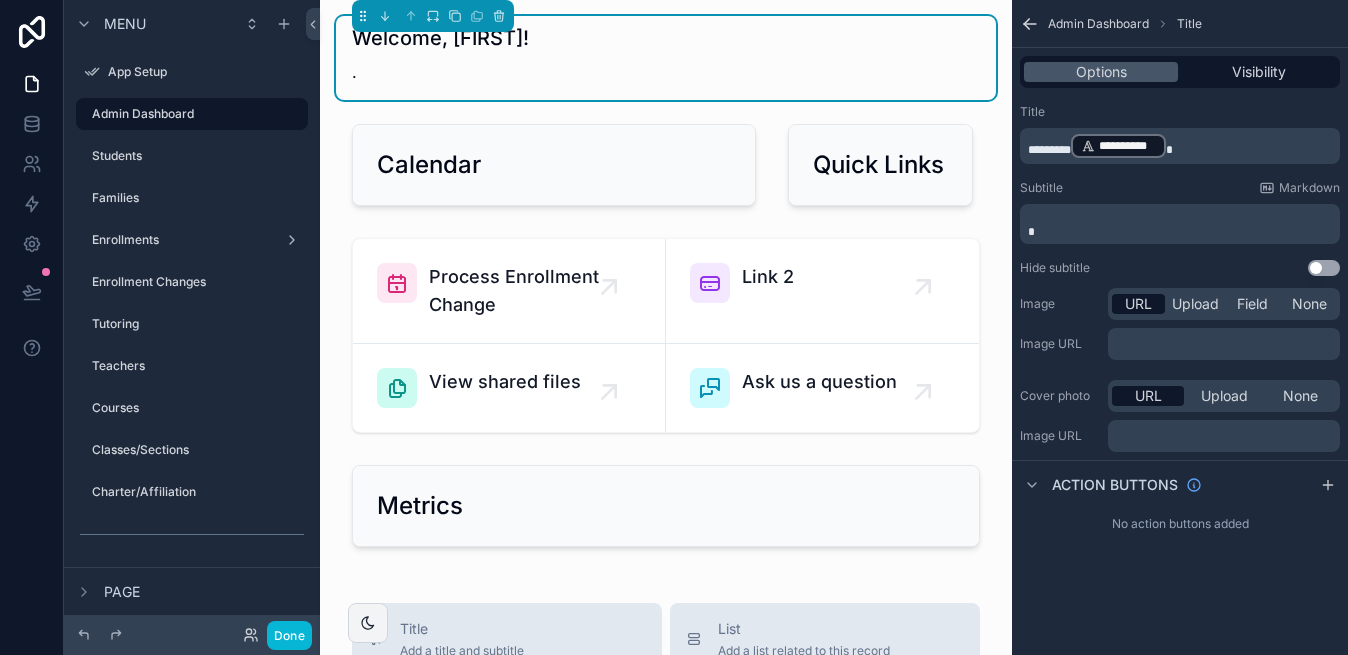 scroll, scrollTop: 0, scrollLeft: 0, axis: both 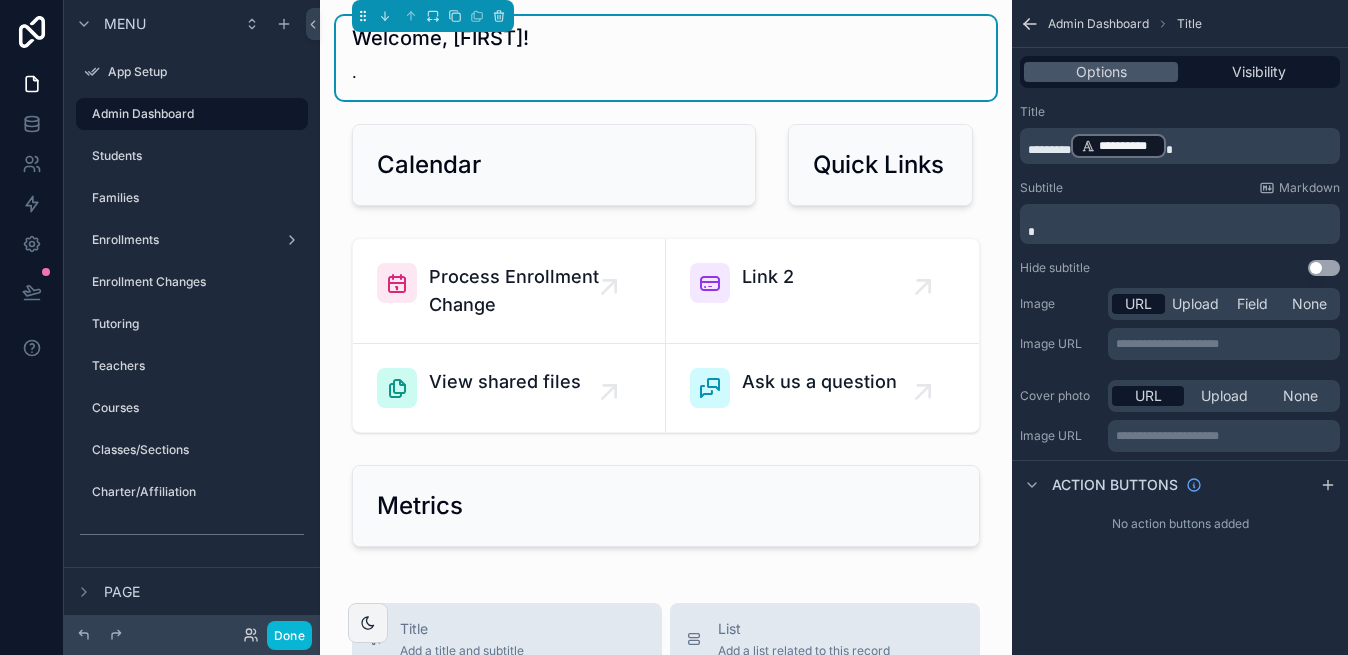 click on "Welcome, Amy! ." at bounding box center [666, 58] 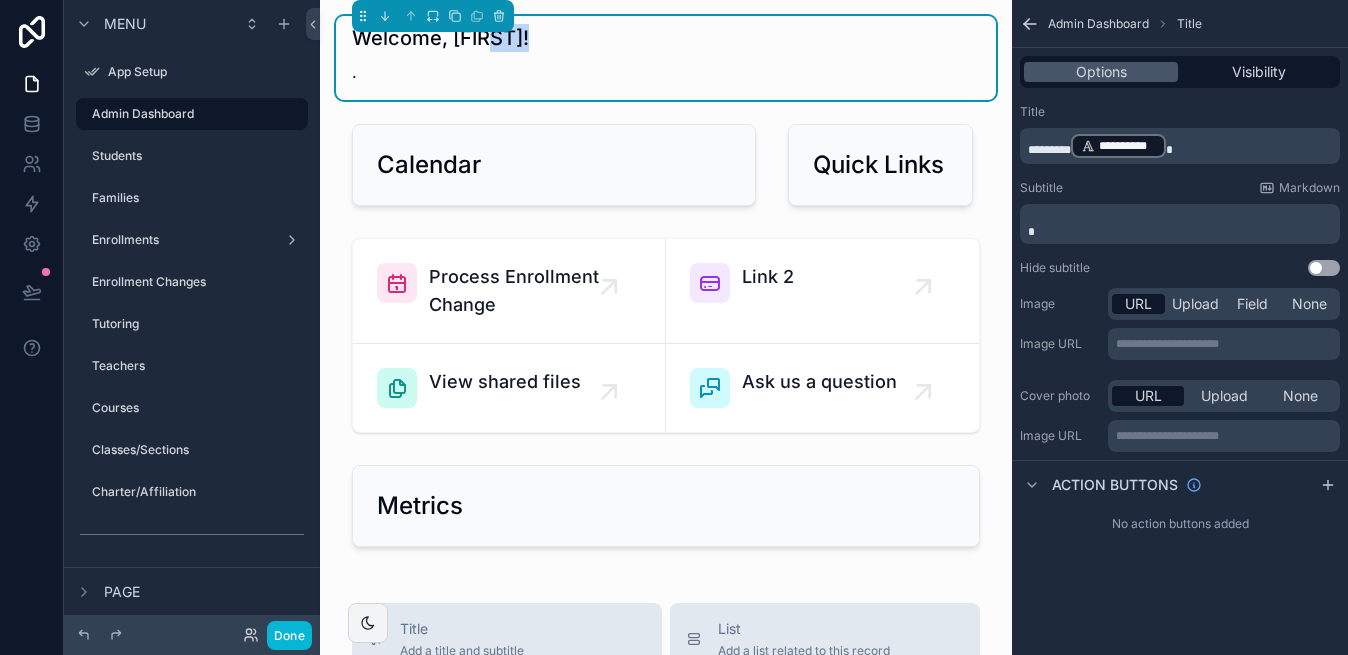 click on "Welcome, Amy! ." at bounding box center [666, 58] 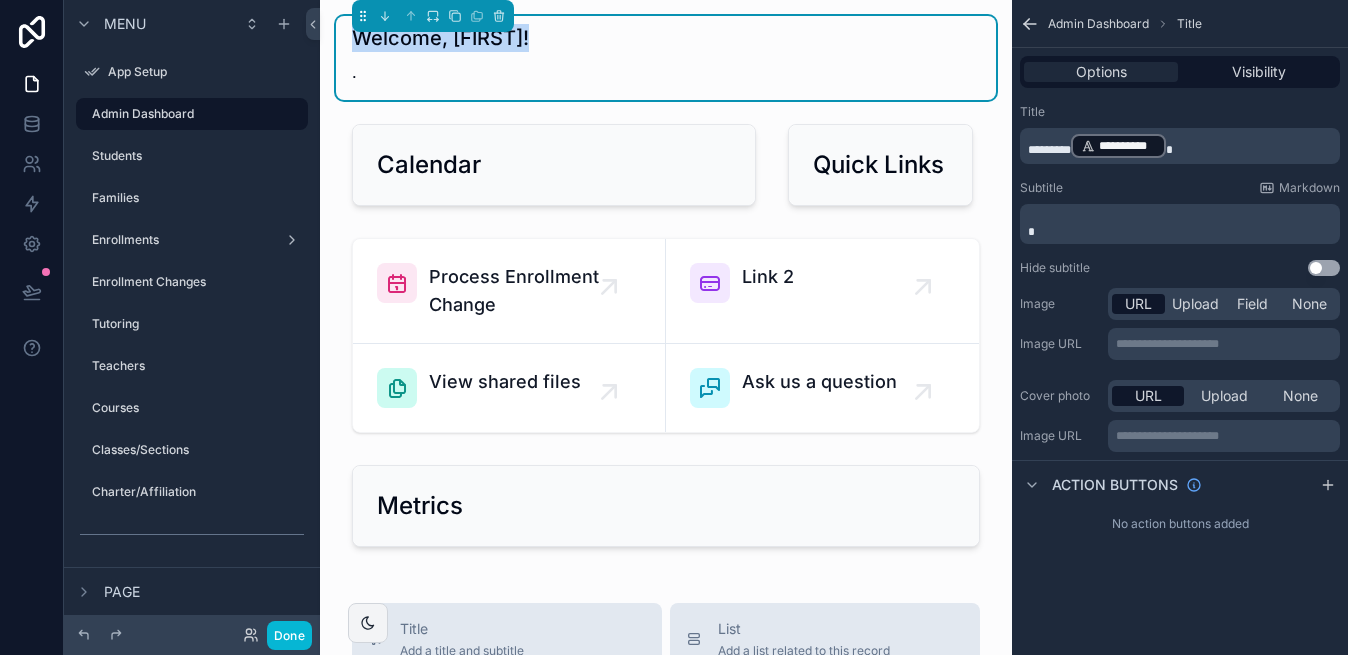 click on "Options" at bounding box center (1101, 72) 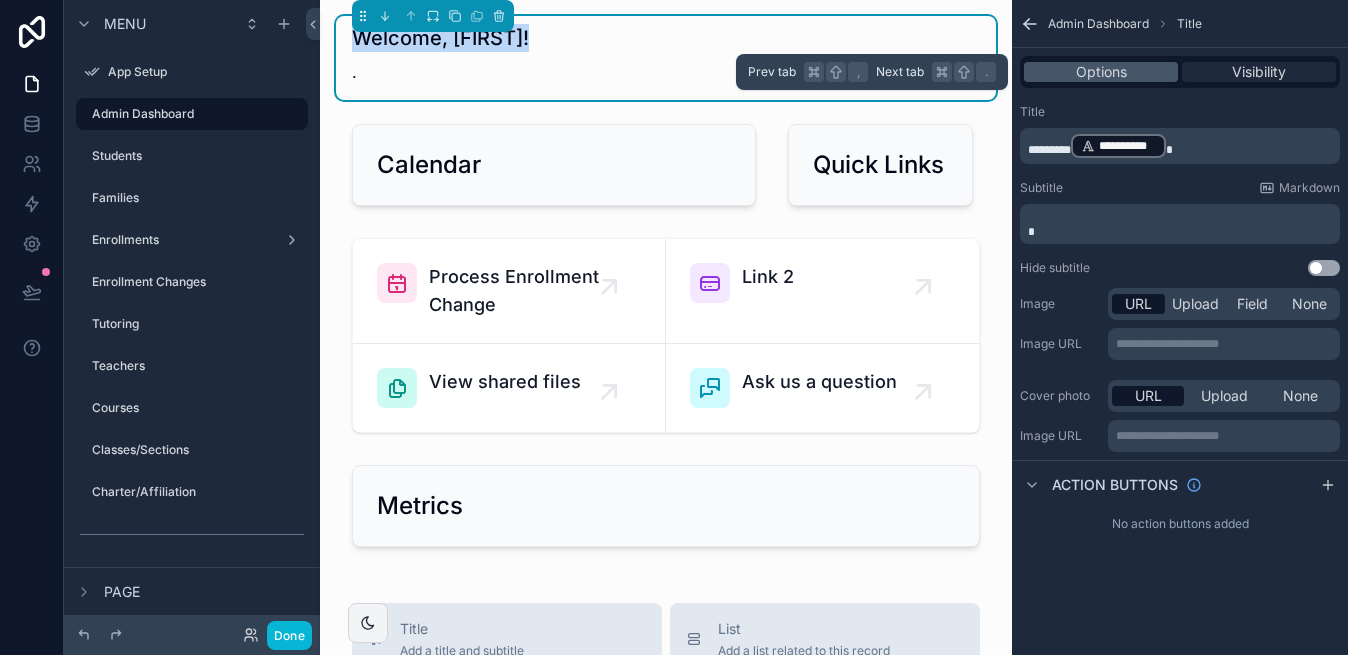 click on "Visibility" at bounding box center [1259, 72] 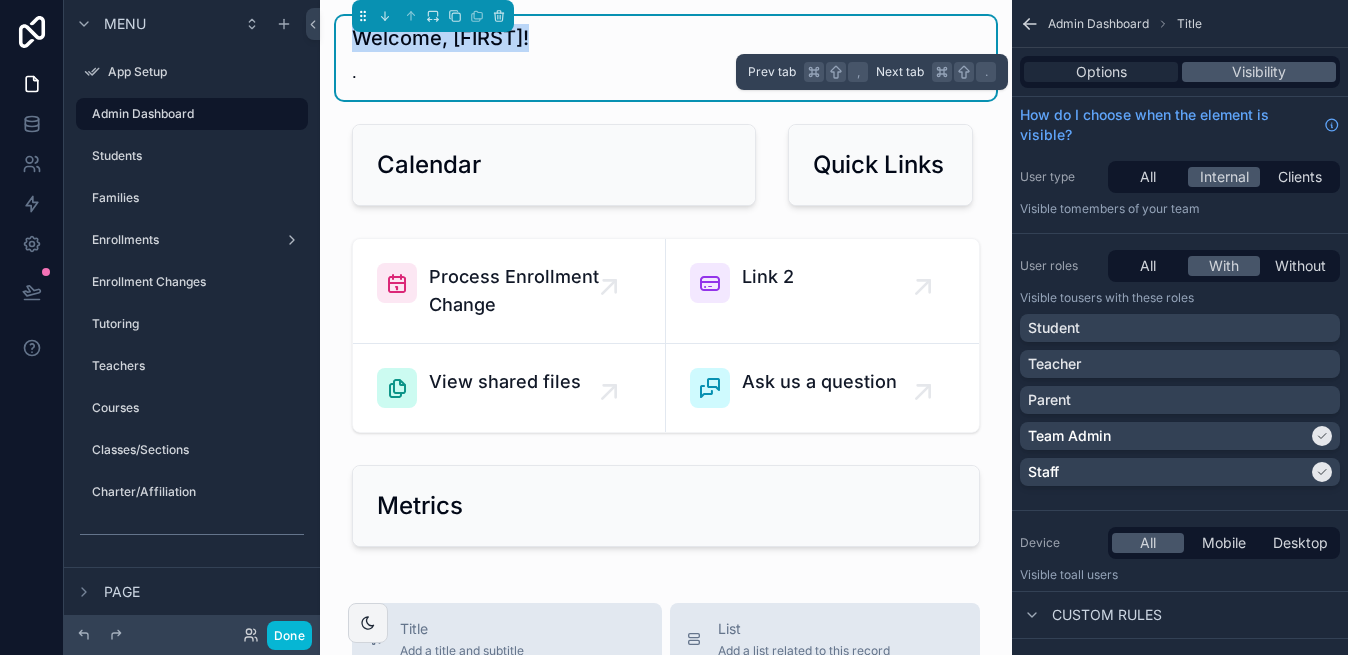 click on "Options" at bounding box center (1101, 72) 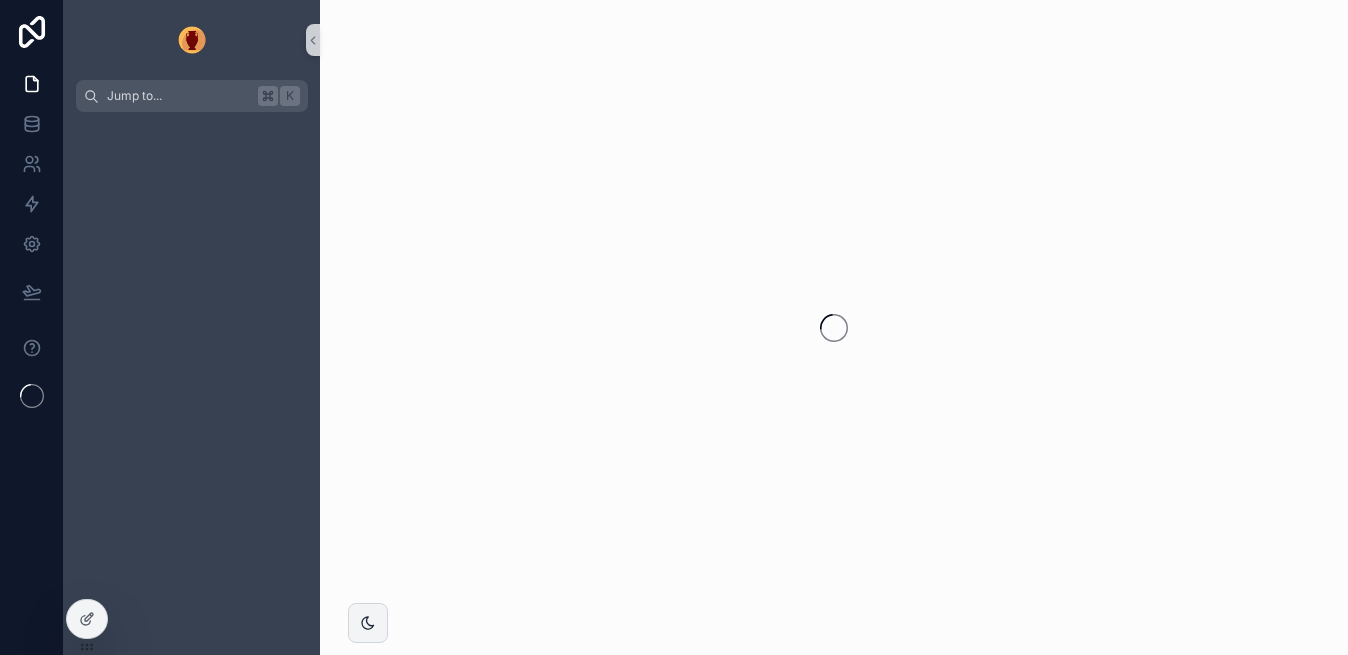 scroll, scrollTop: 0, scrollLeft: 0, axis: both 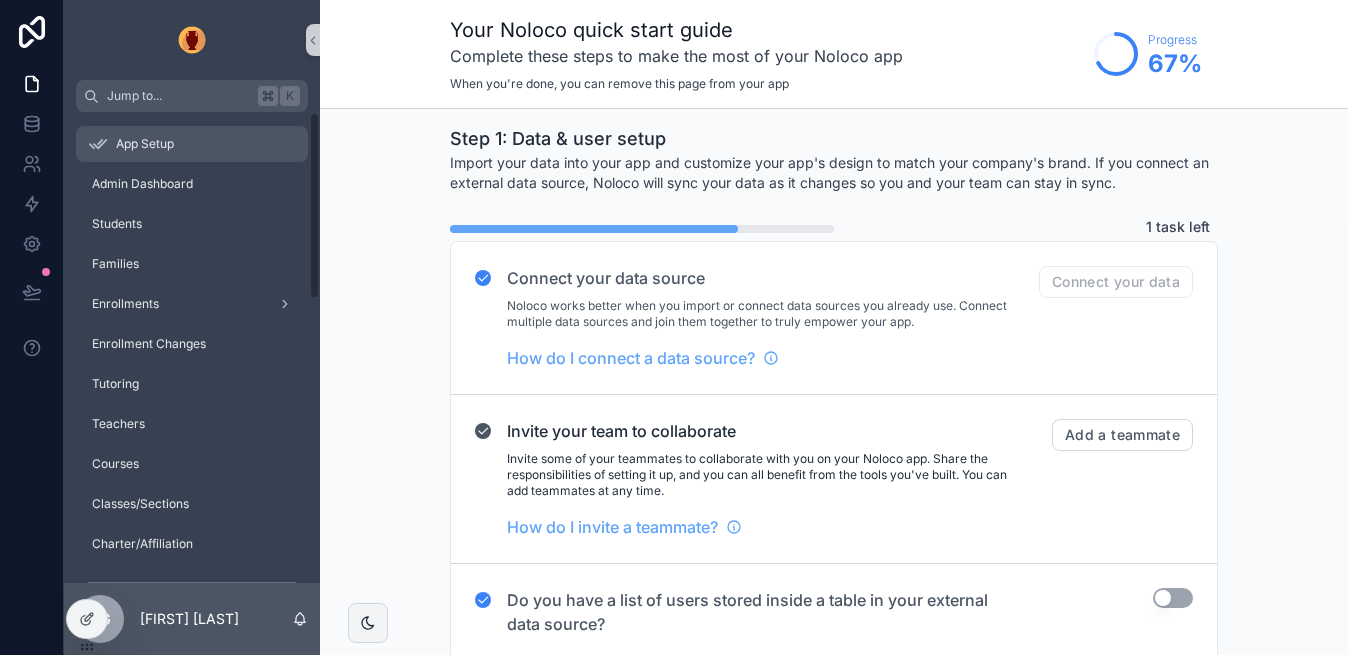 click on "App Setup" at bounding box center [192, 144] 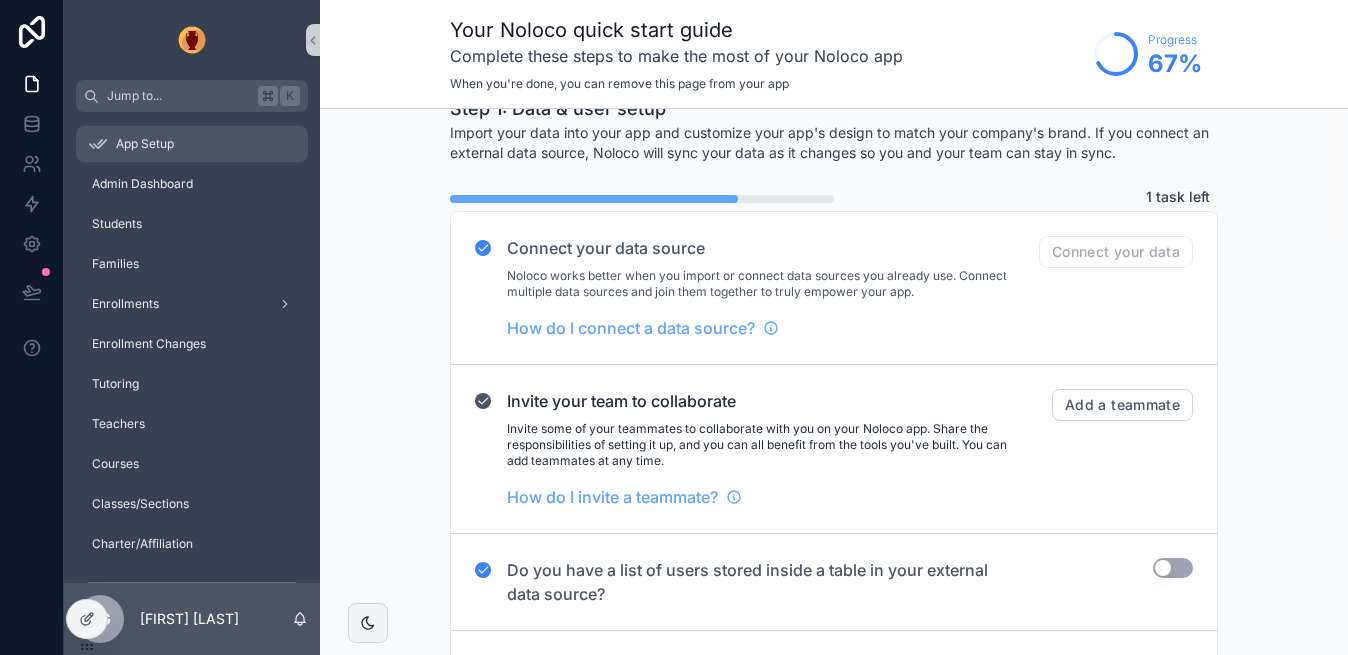 scroll, scrollTop: 0, scrollLeft: 0, axis: both 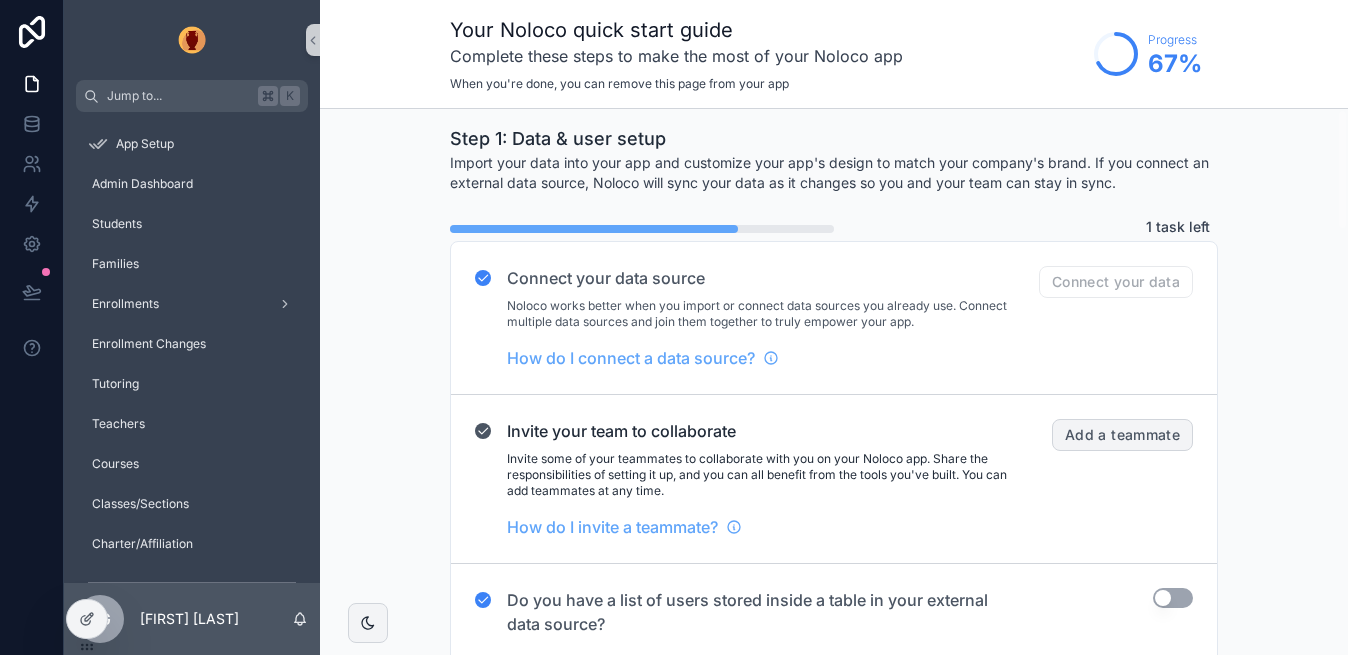 click on "Add a teammate" at bounding box center [1122, 435] 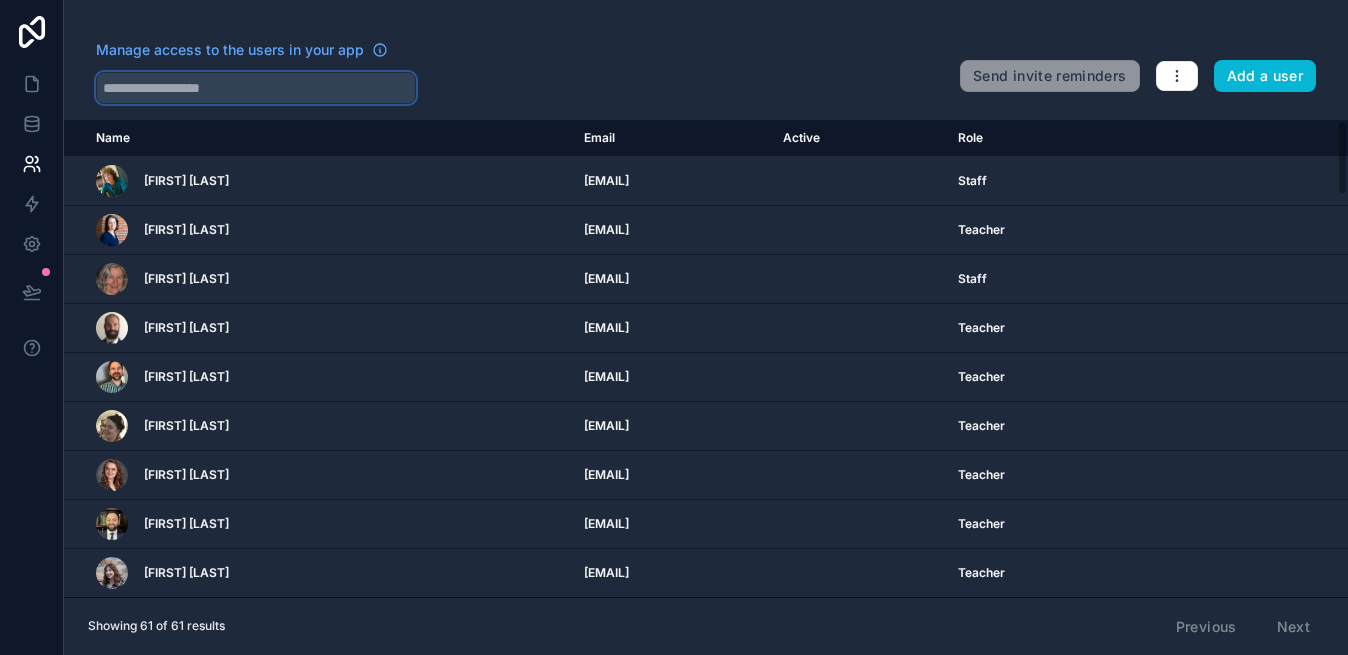 click at bounding box center (256, 88) 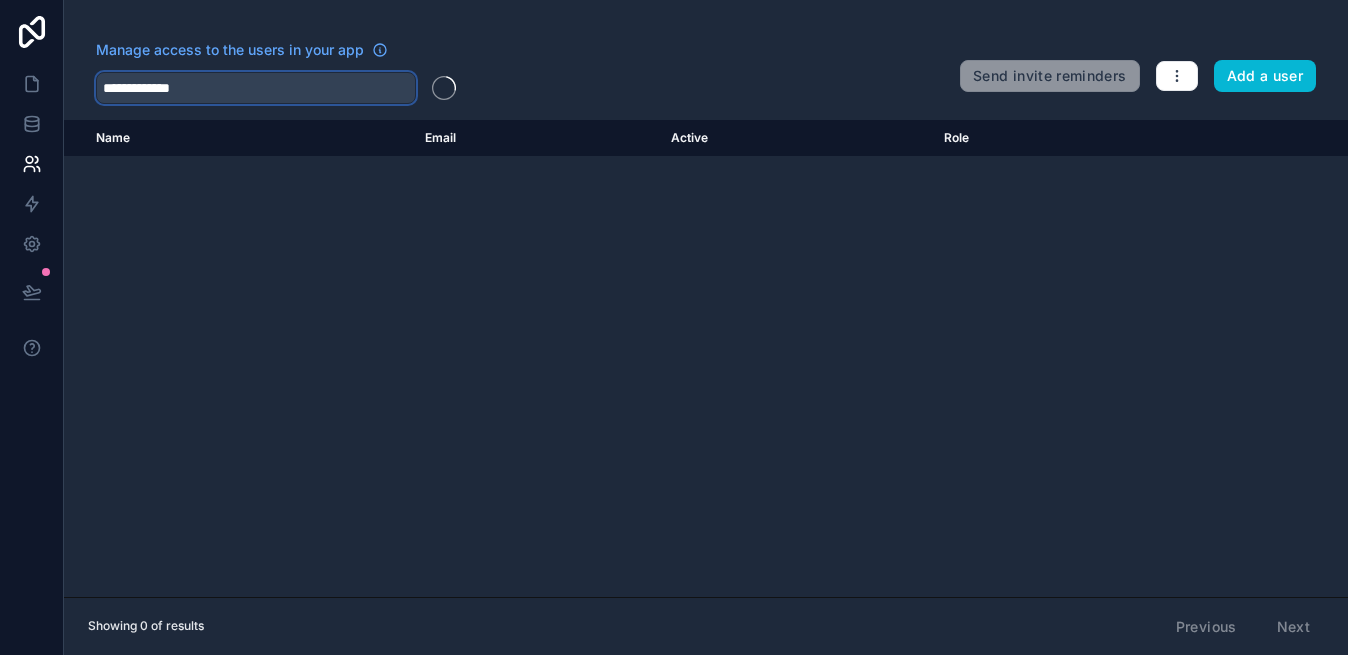 type on "**********" 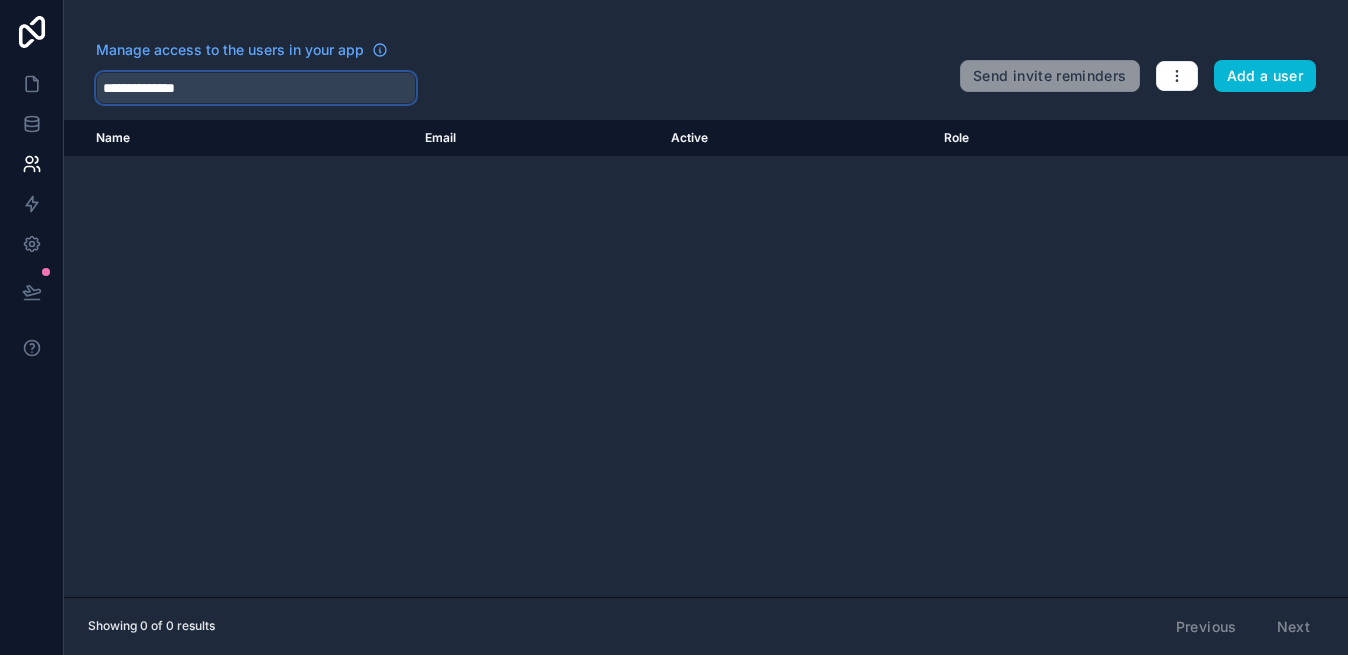 type 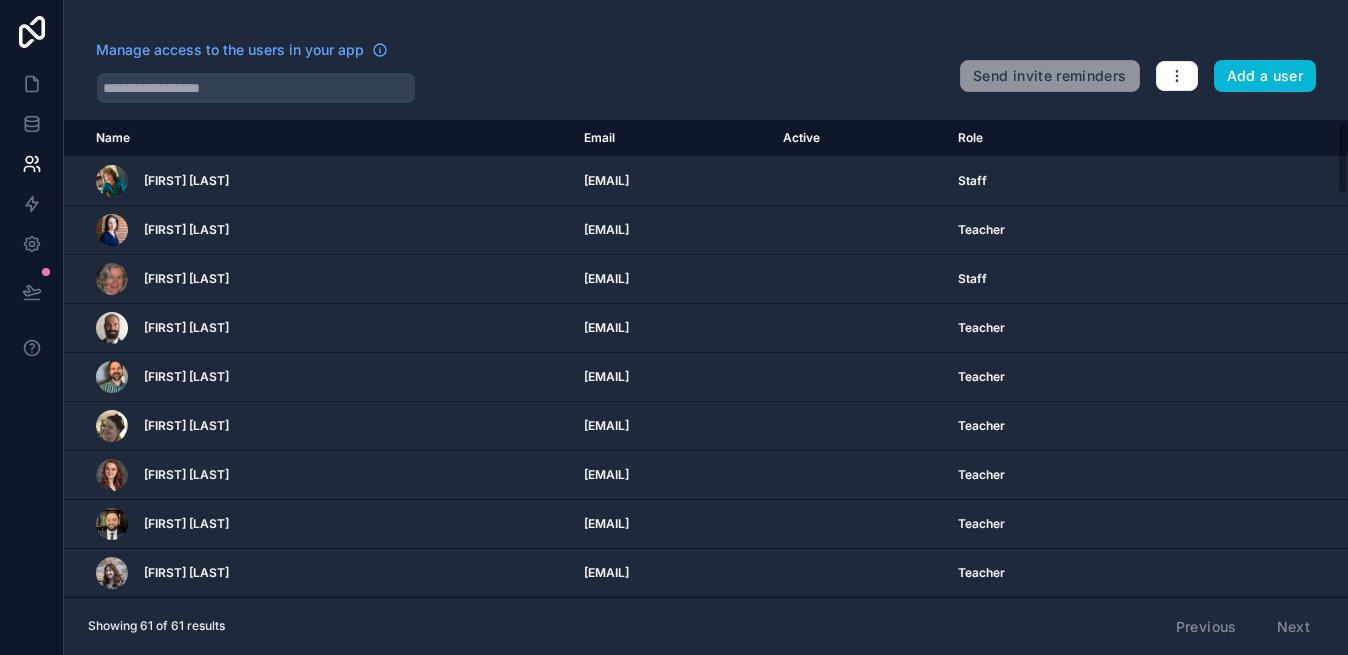 click on "Name Email Active Role userTable.email [FIRST] [LAST] [EMAIL] Staff [FIRST] [LAST] susanbaumert@example.com Teacher [FIRST] [LAST] annemccauley@example.com Staff [FIRST] [LAST] ryanjawad.clrc@example.com Teacher [FIRST] [LAST] roryadams.clrc@example.com Teacher [FIRST] [LAST] sueellenturscak.clrc@example.com Teacher [FIRST] [LAST] elianacowart@example.com Teacher [FIRST] [LAST] conorstark@example.com Teacher [FIRST] [LAST] kristiejones@example.com Teacher [FIRST] [LAST] lawrencewray.clrc@example.com Teacher [PERSON] [LAST] mothermelania3@example.com Teacher [FIRST] [LAST] mitchellnees.clrc@example.com Teacher [FIRST] [LAST] andrewrobles.clrc@example.com Teacher [FIRST] [LAST] miguelalbaraccin@example.com Teacher [FIRST] [LAST] marcellakerrigan@example.com Teacher [FIRST] [LAST] ashton winslow seraphimwinslow.clrc@example.com Teacher [FIRST] [LAST] elenawinslow.clrc@example.com Teacher [FIRST] [LAST] jonfassett@example.com AG" at bounding box center (706, 327) 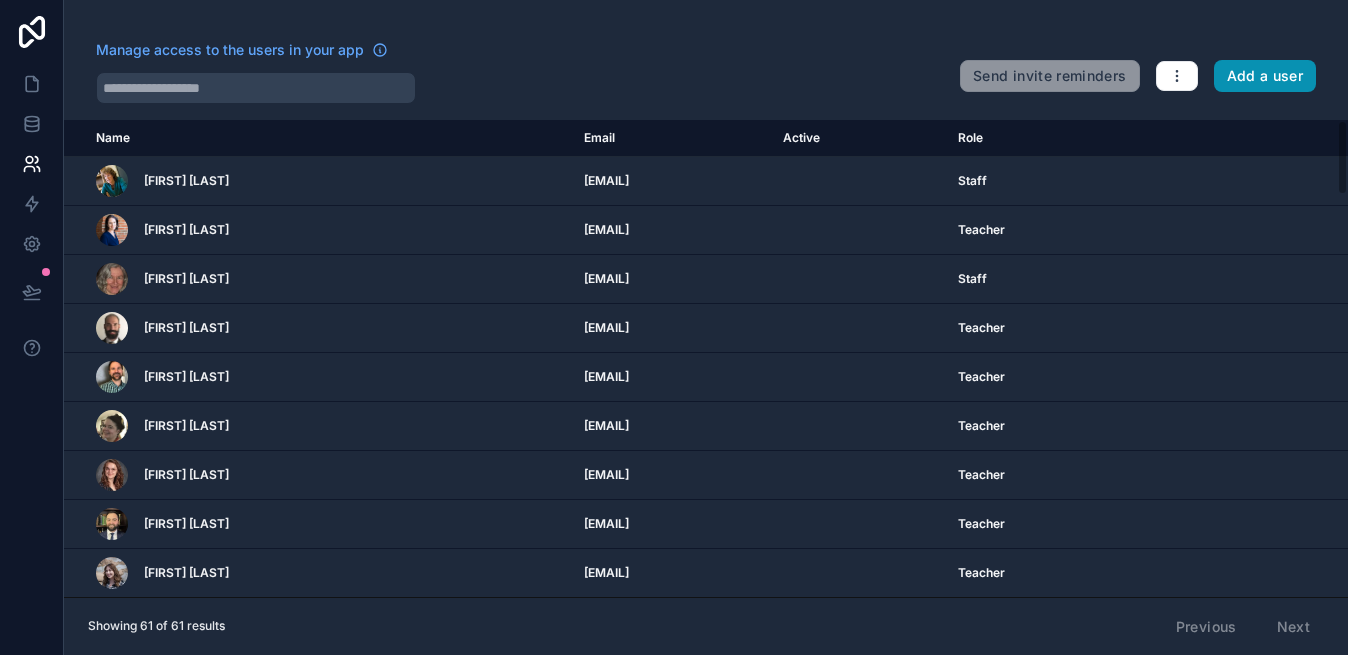 click on "Add a user" at bounding box center (1265, 76) 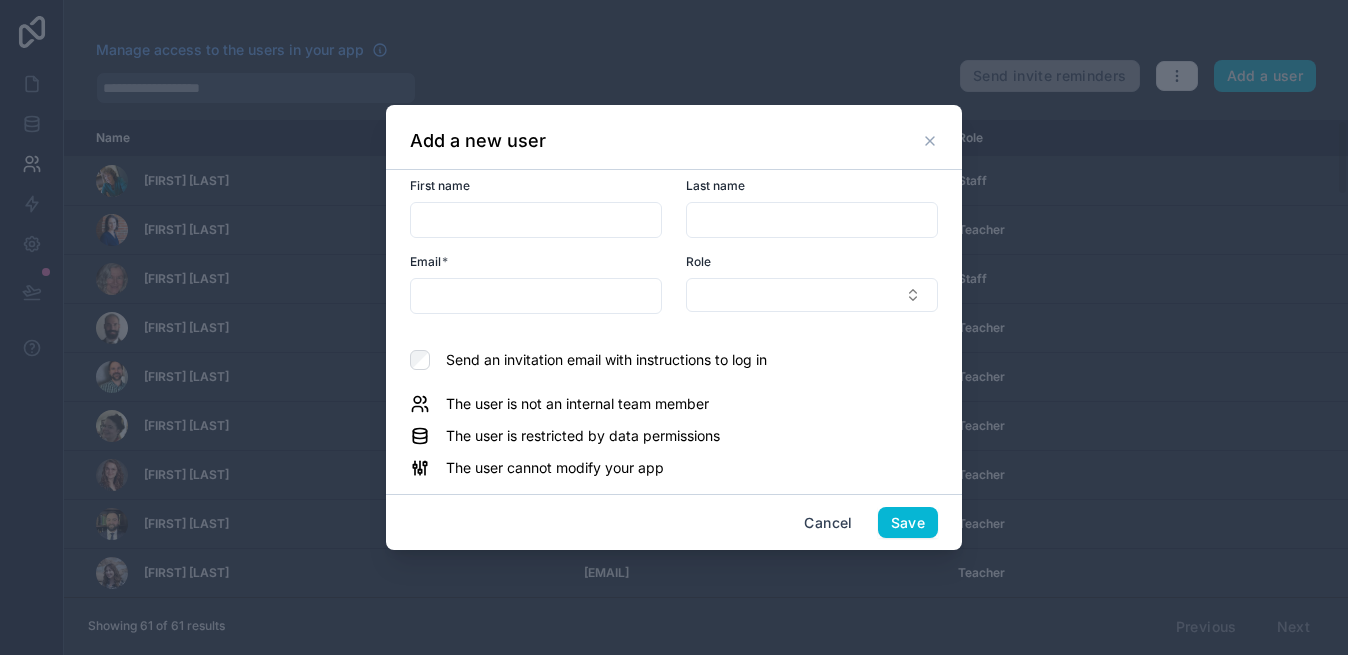 click at bounding box center [536, 220] 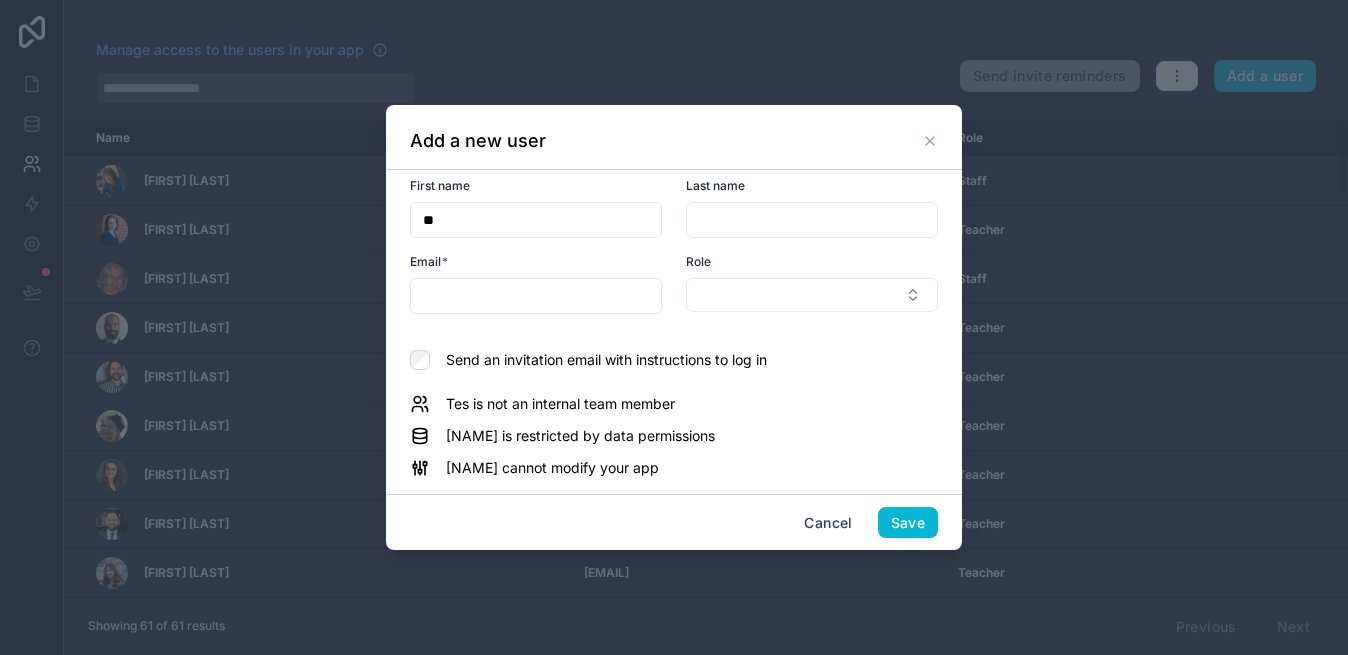 type on "*" 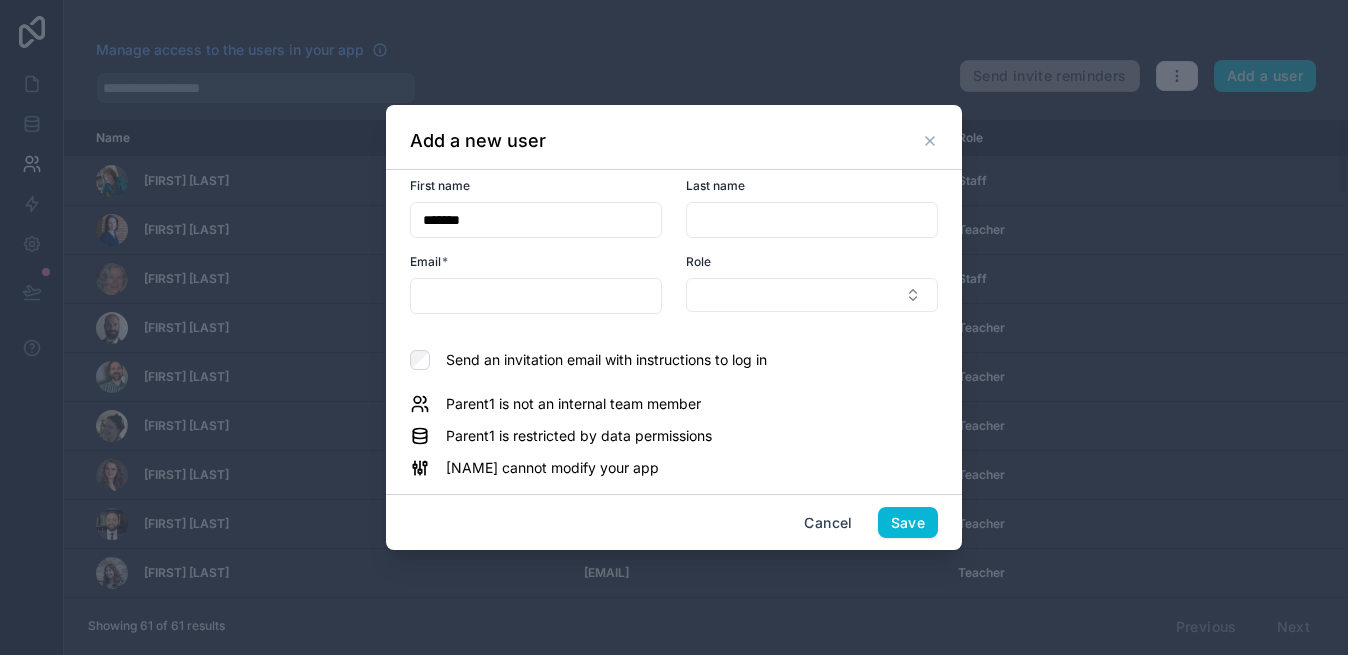 type on "*******" 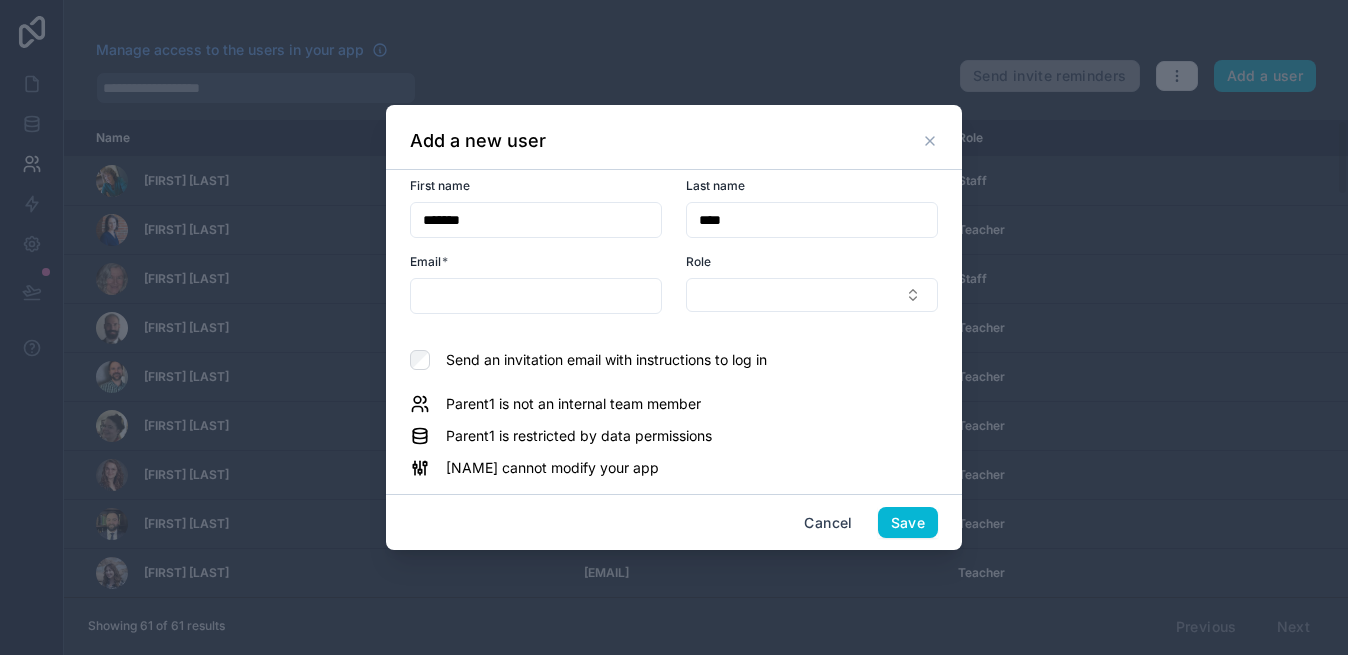 type on "****" 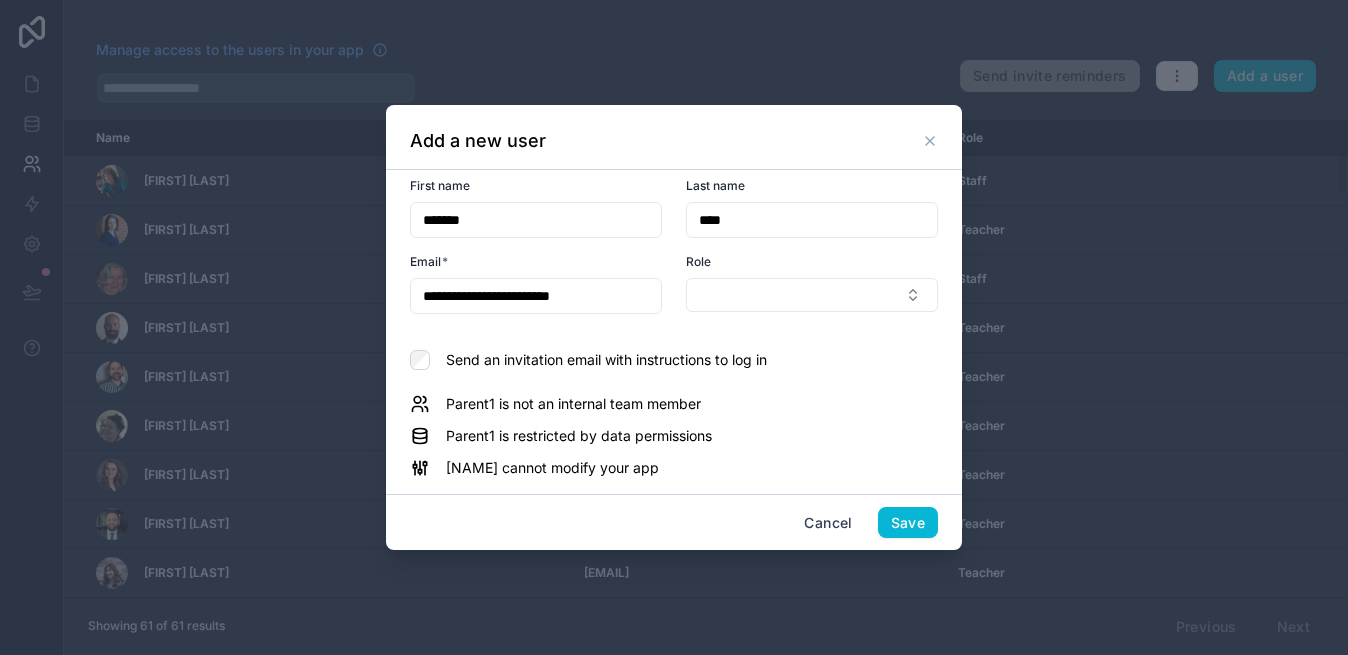 type on "**********" 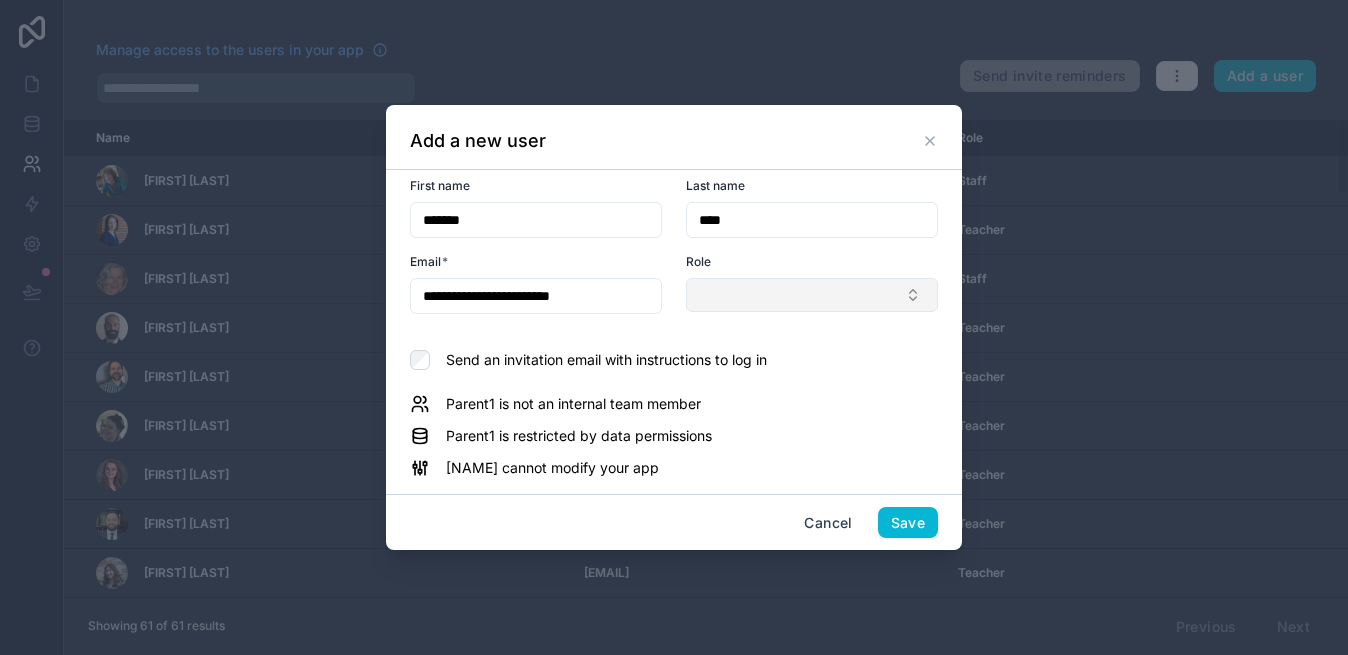 click at bounding box center [812, 295] 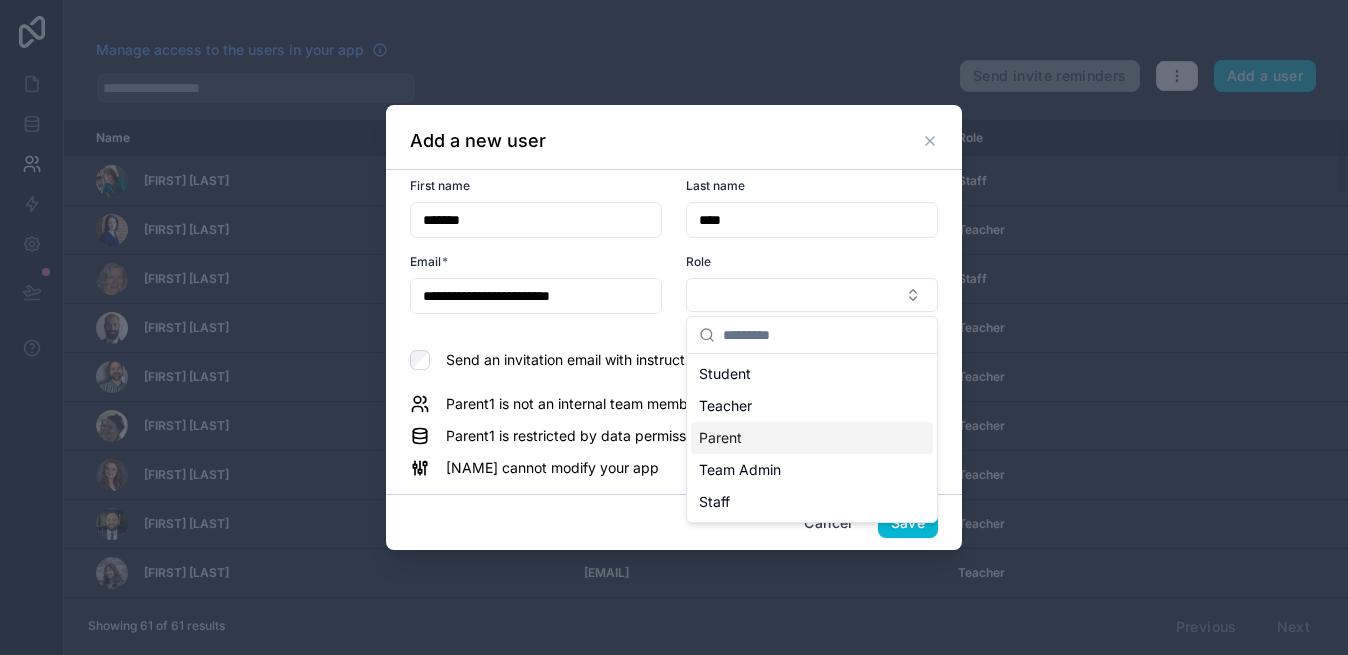 click on "Parent" at bounding box center [812, 438] 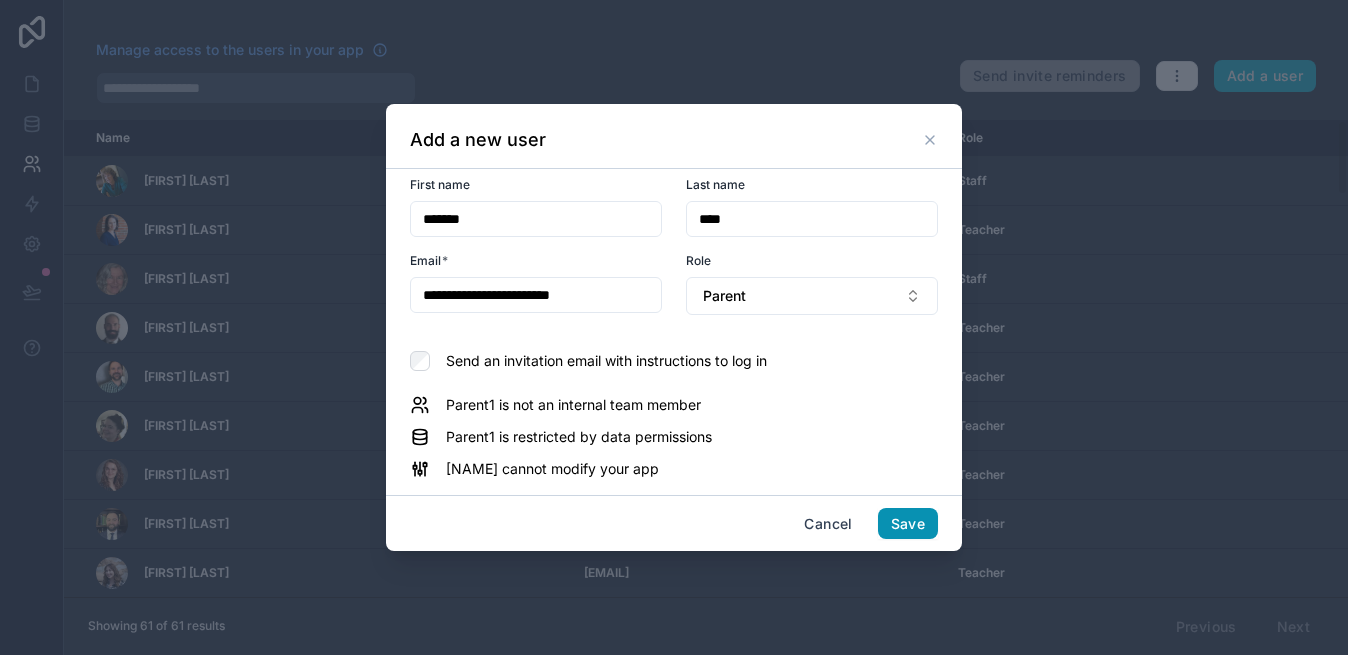 click on "Save" at bounding box center (908, 524) 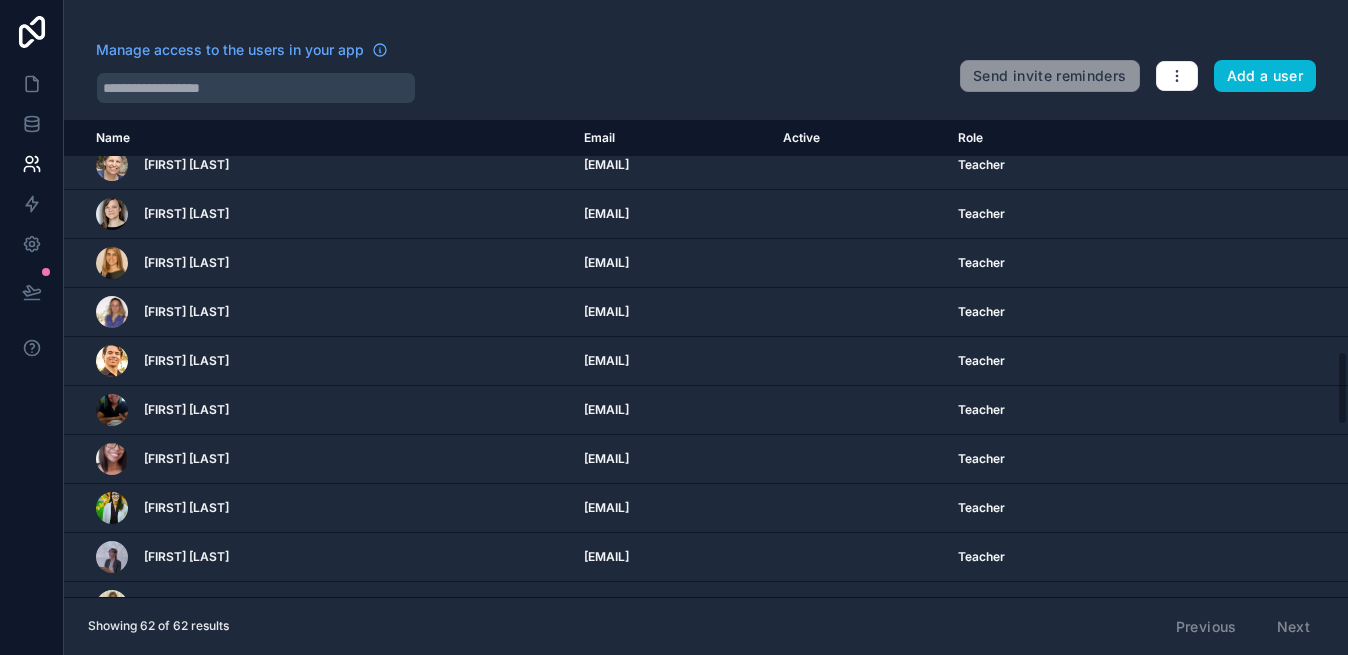 scroll, scrollTop: 2597, scrollLeft: 0, axis: vertical 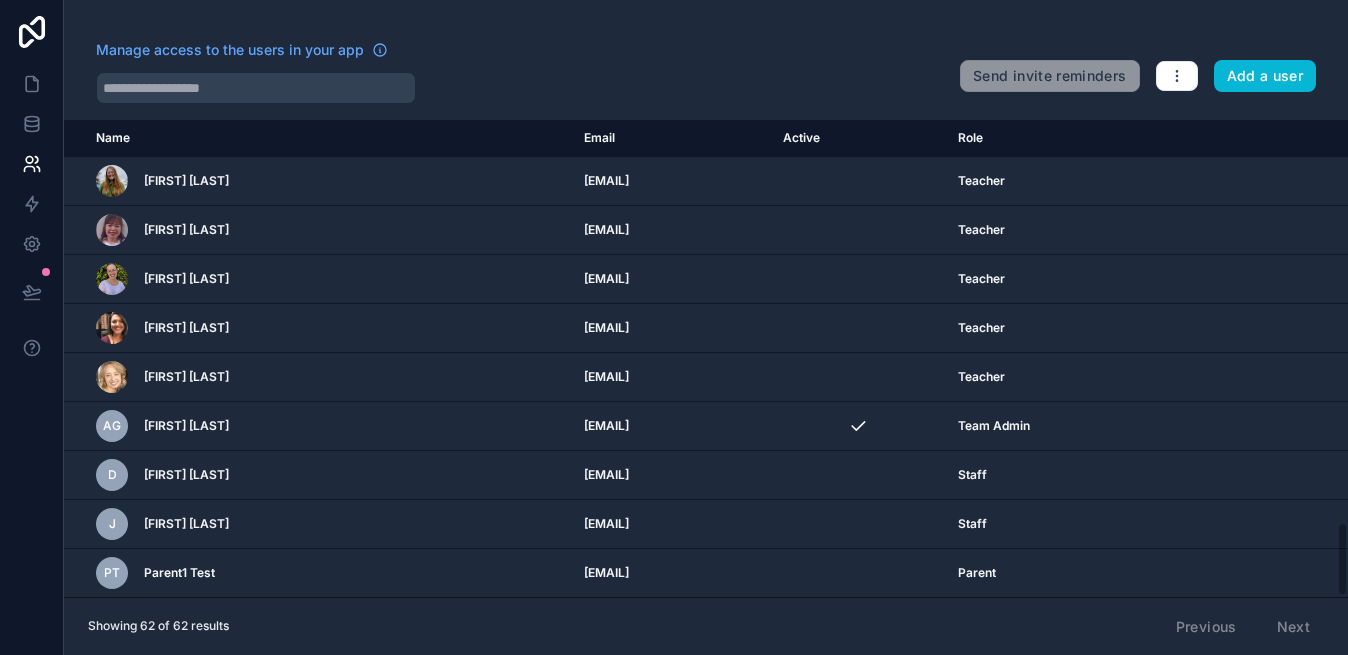 click on "Email" at bounding box center [671, 138] 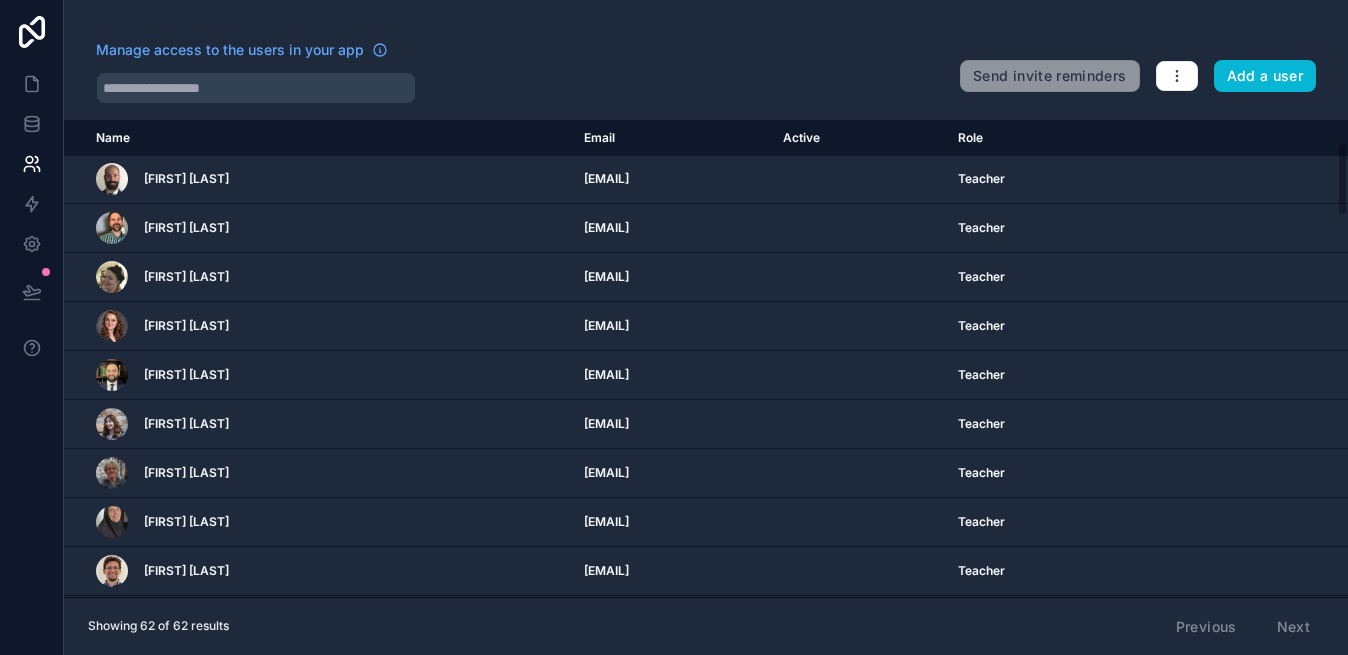 scroll, scrollTop: 0, scrollLeft: 0, axis: both 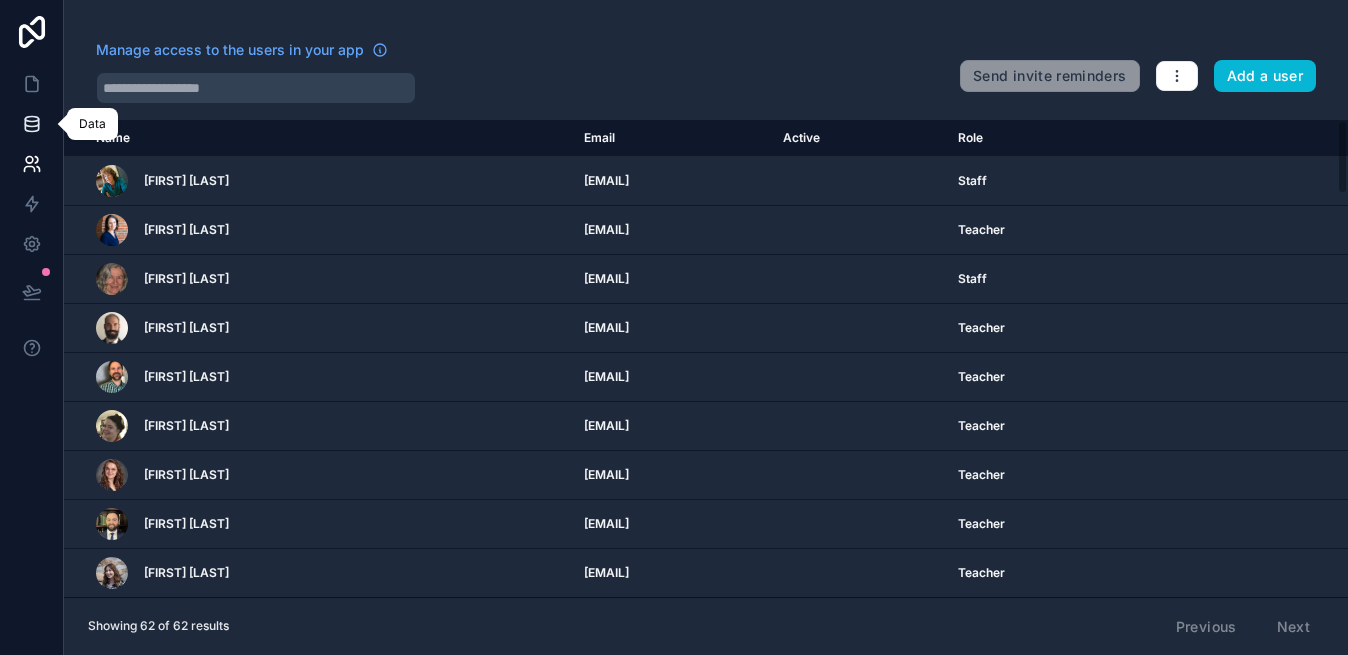 click at bounding box center (31, 124) 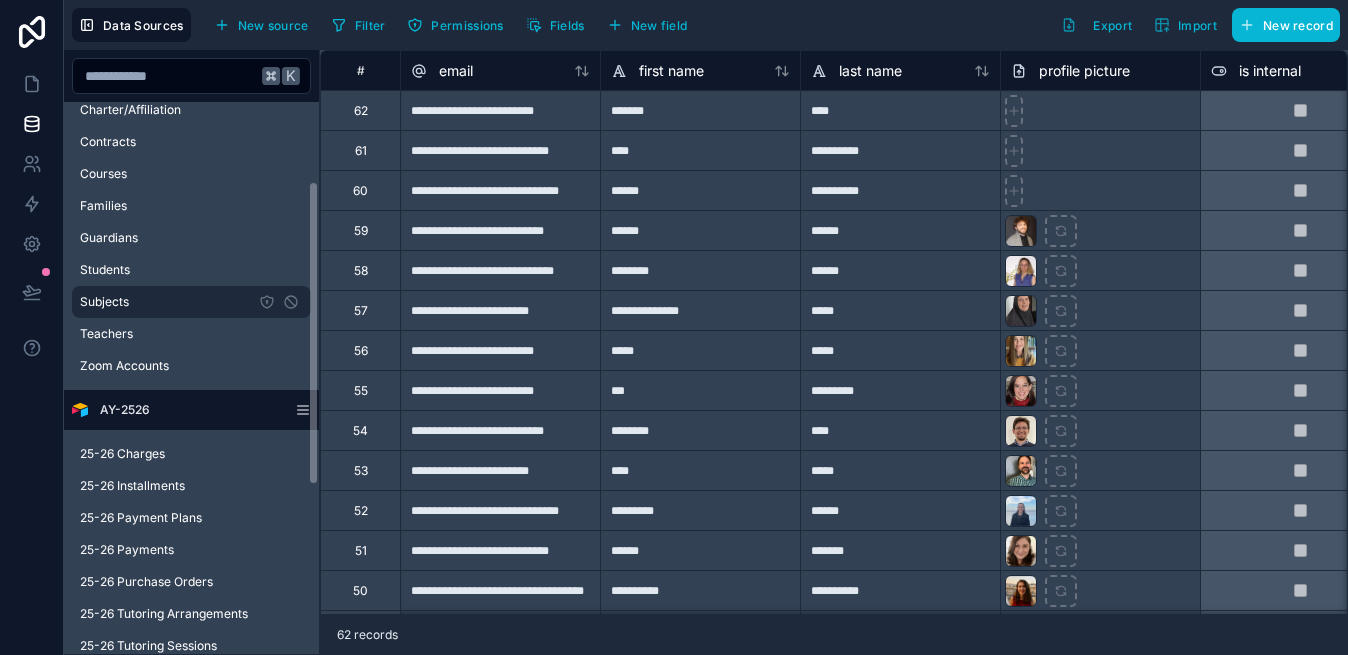 scroll, scrollTop: 0, scrollLeft: 0, axis: both 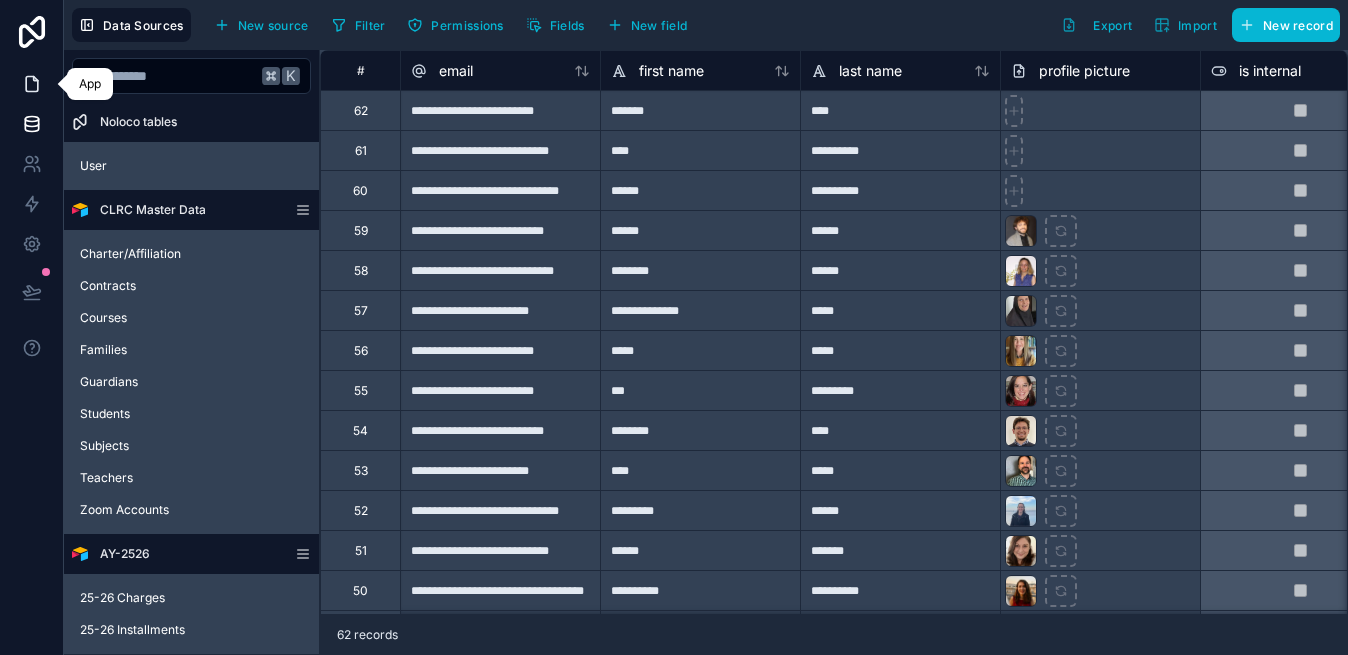 click 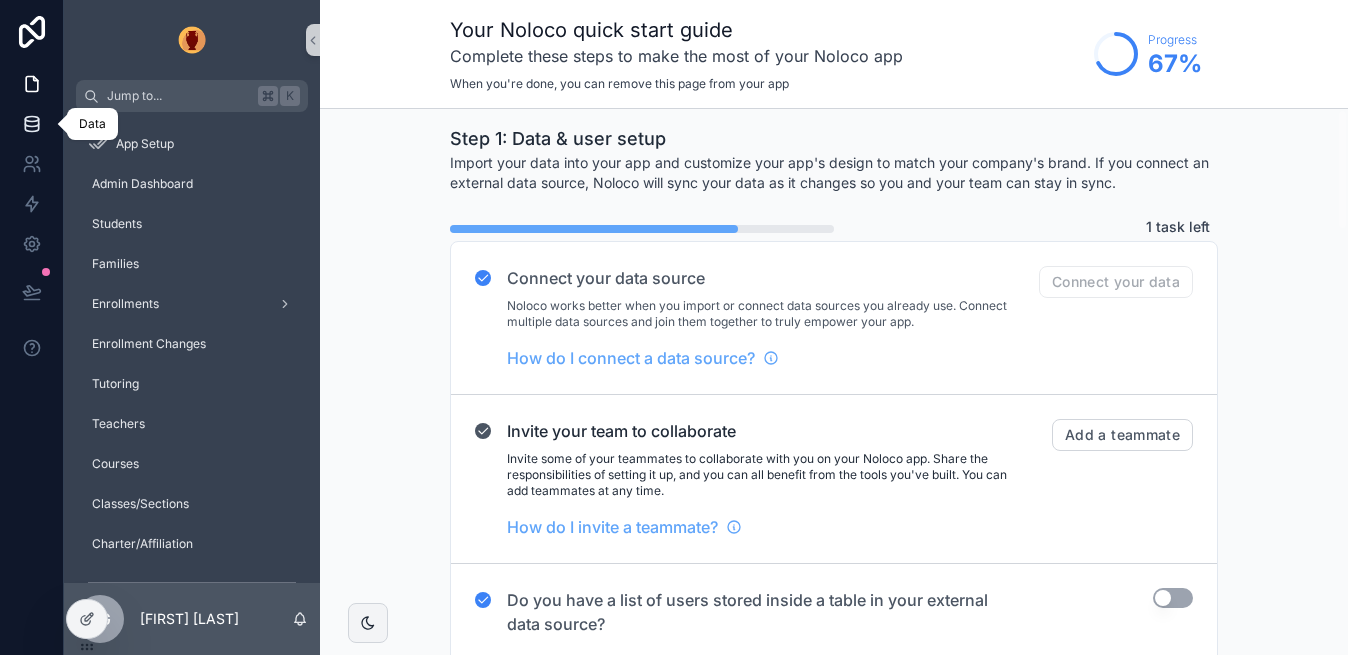 click 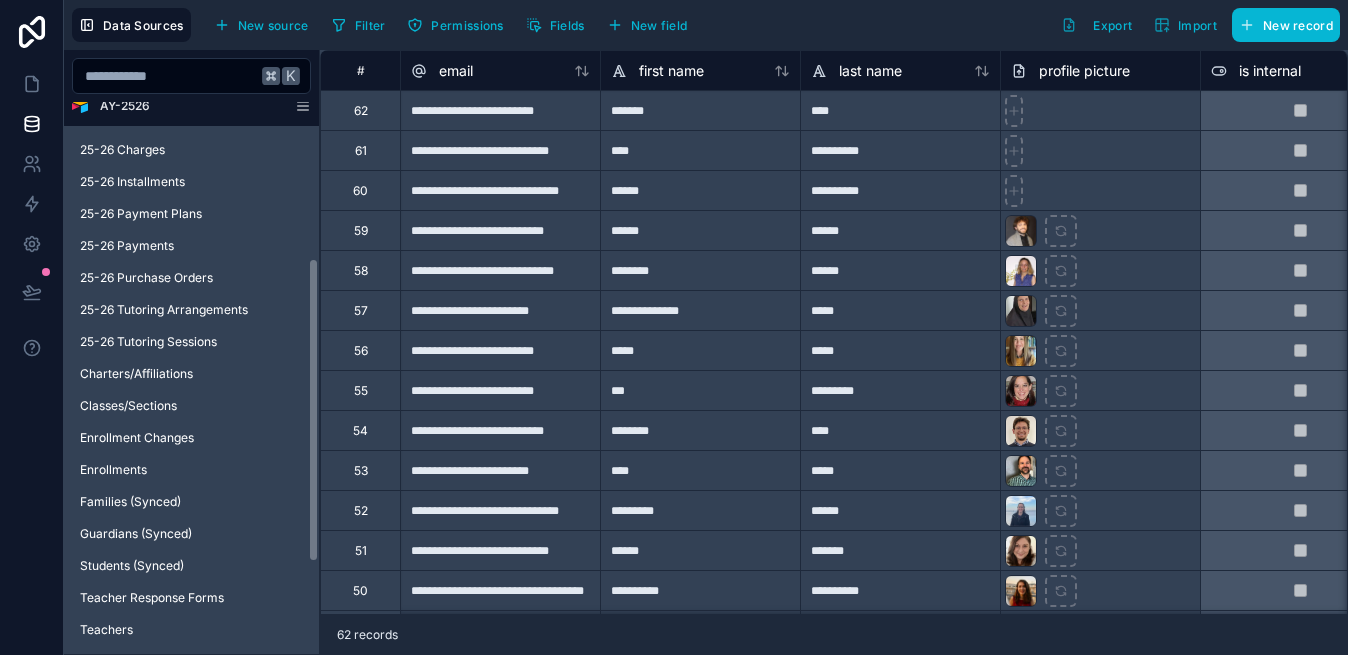 scroll, scrollTop: 0, scrollLeft: 0, axis: both 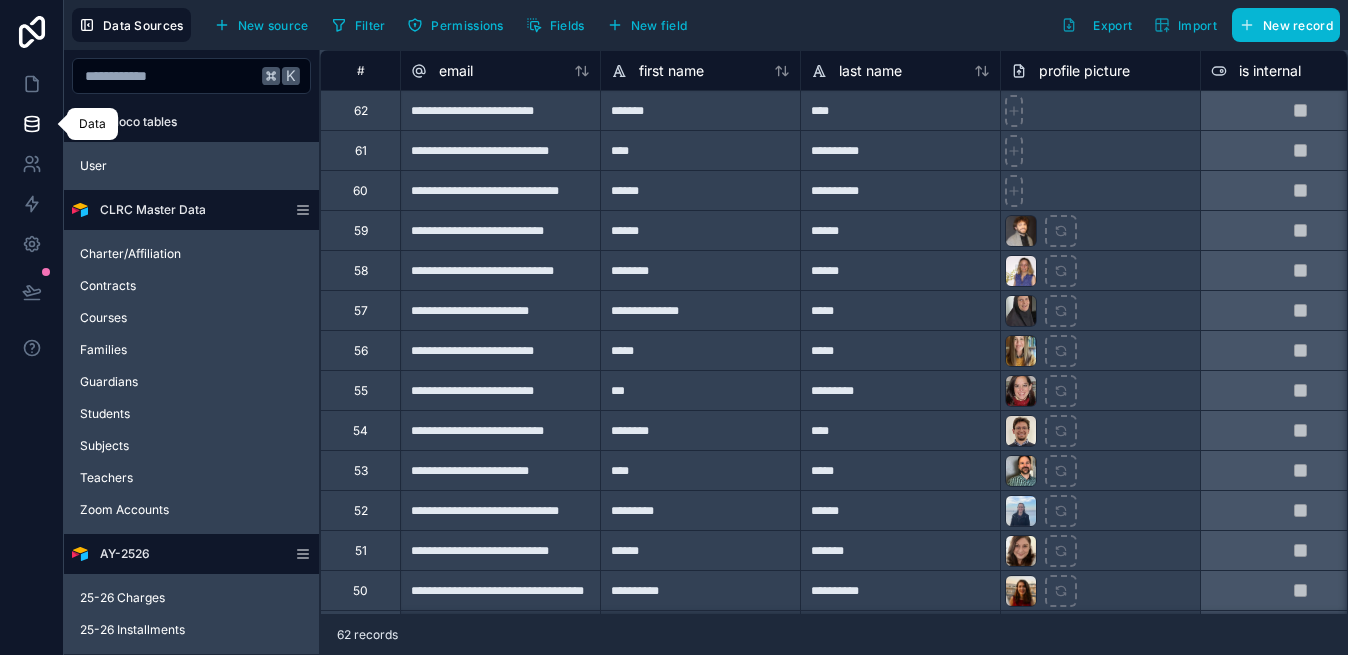 click 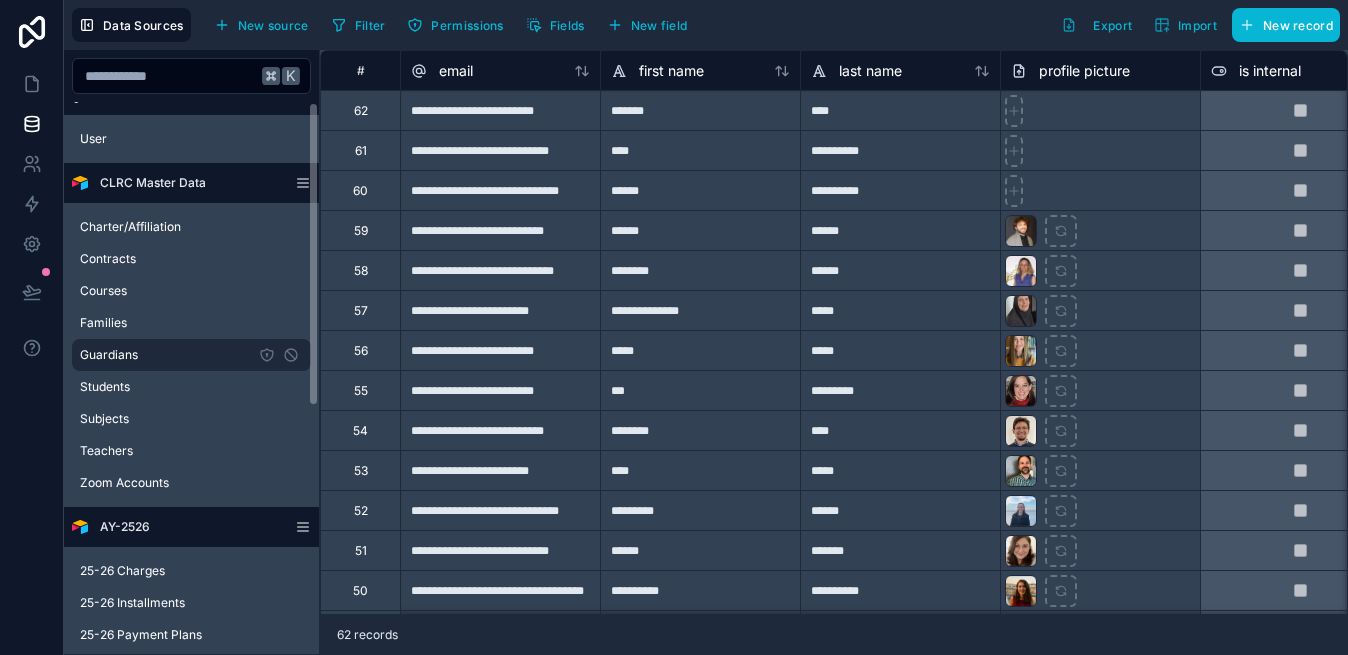 scroll, scrollTop: 0, scrollLeft: 0, axis: both 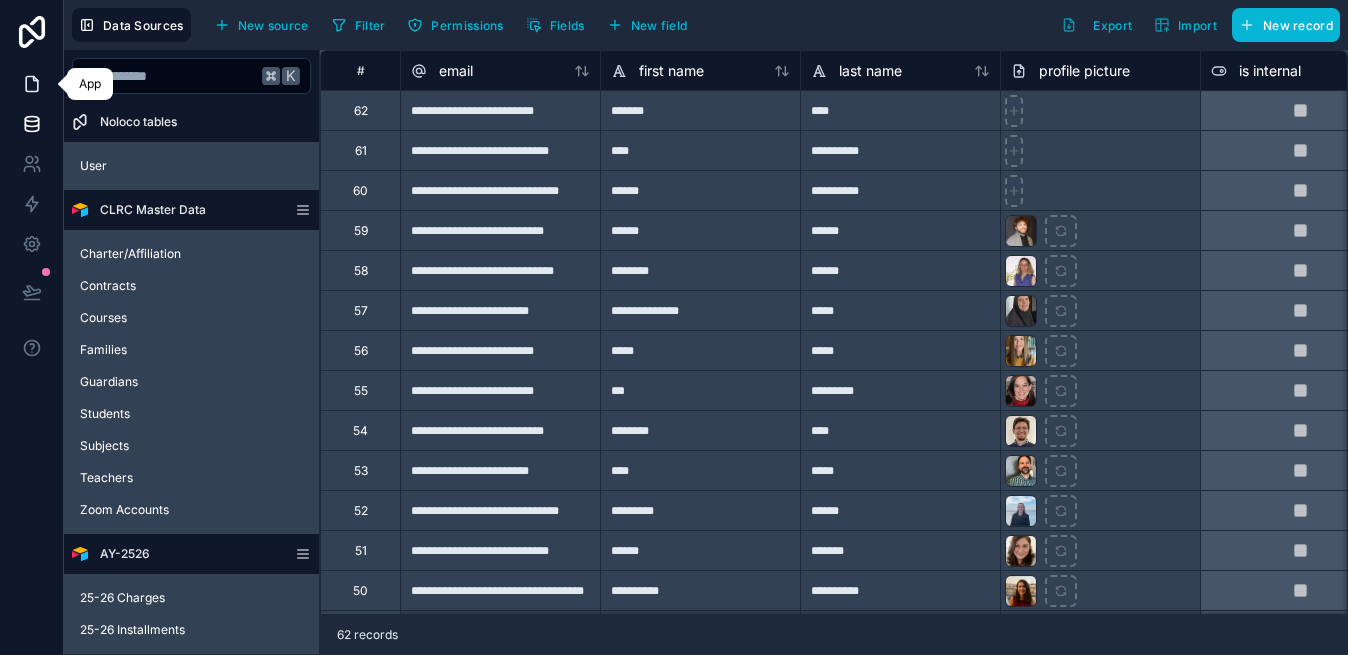 click 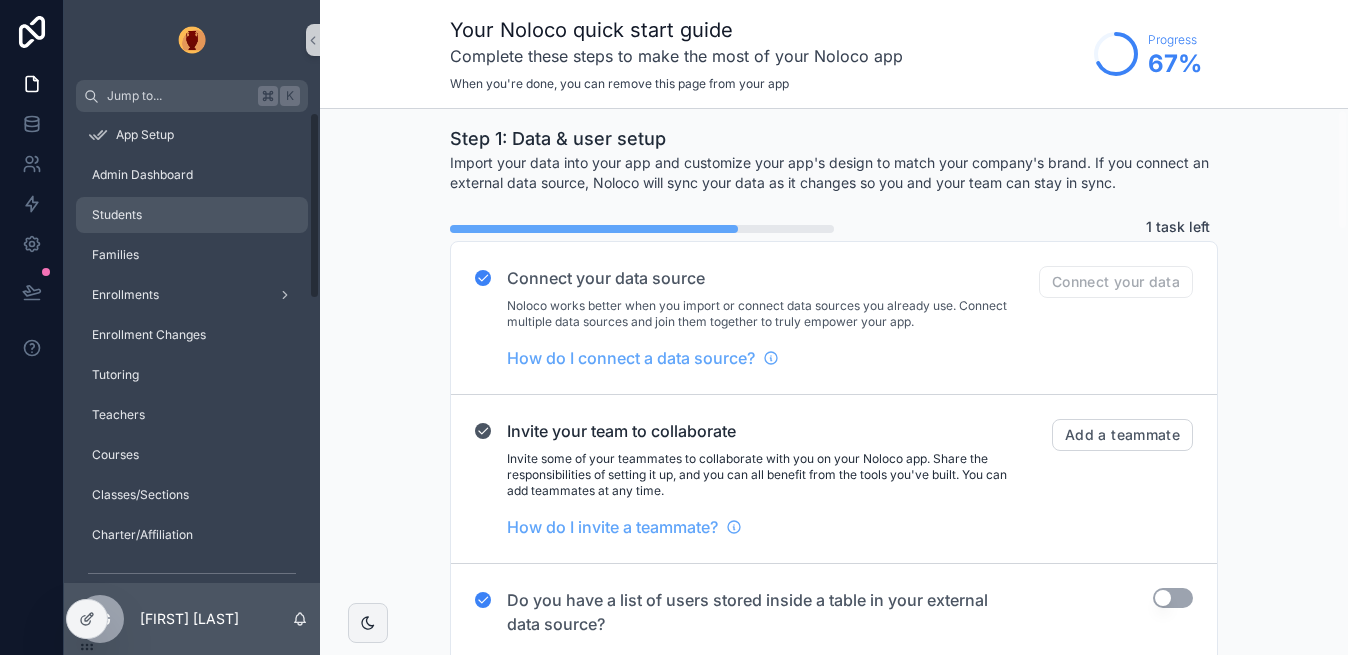 scroll, scrollTop: 0, scrollLeft: 0, axis: both 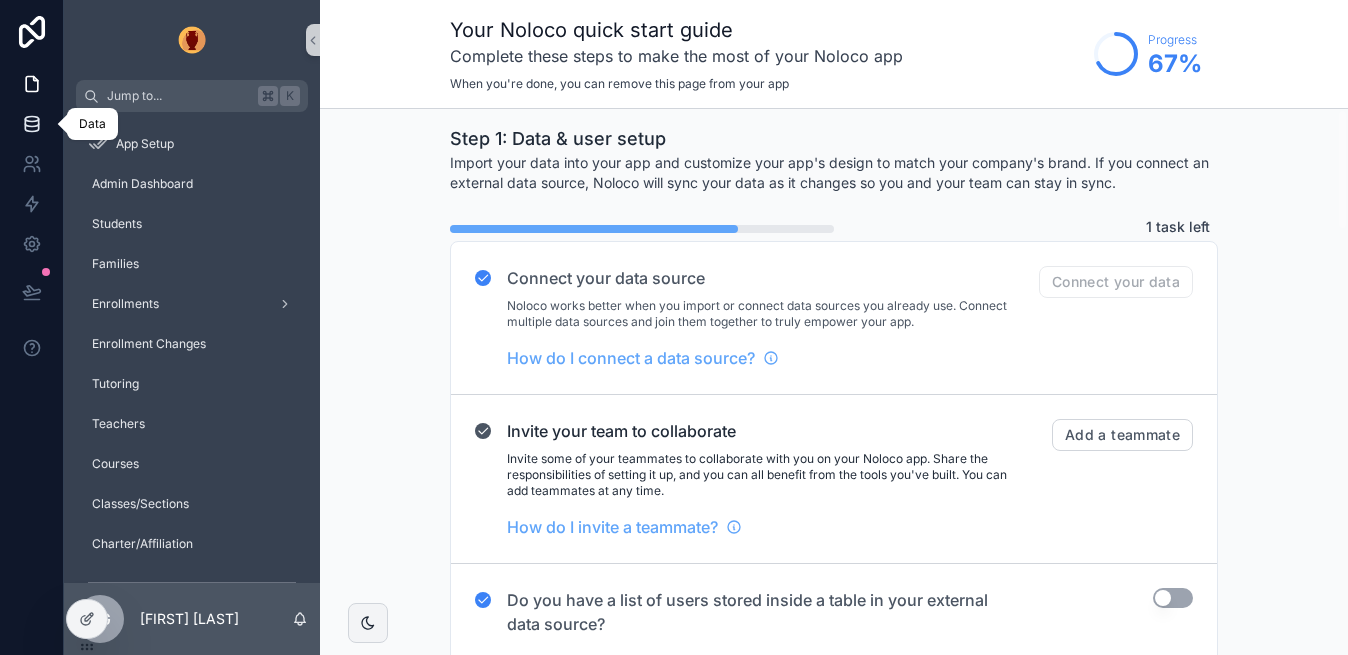 click 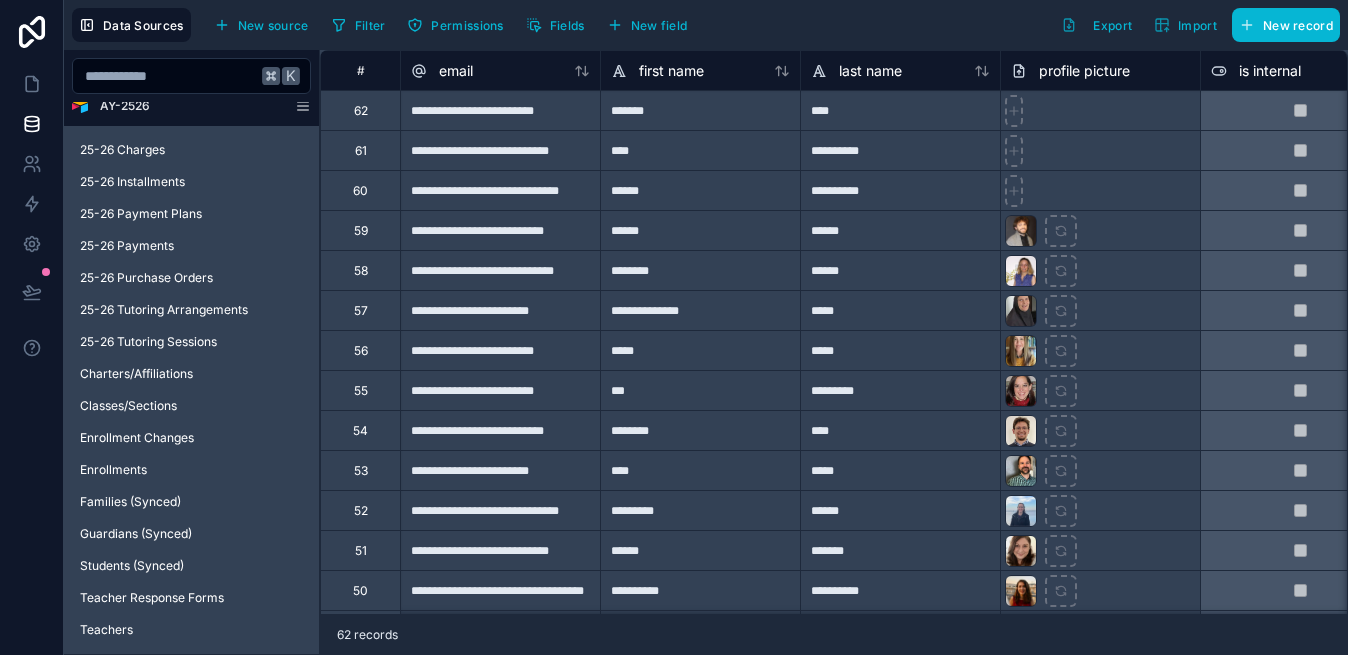 scroll, scrollTop: 0, scrollLeft: 0, axis: both 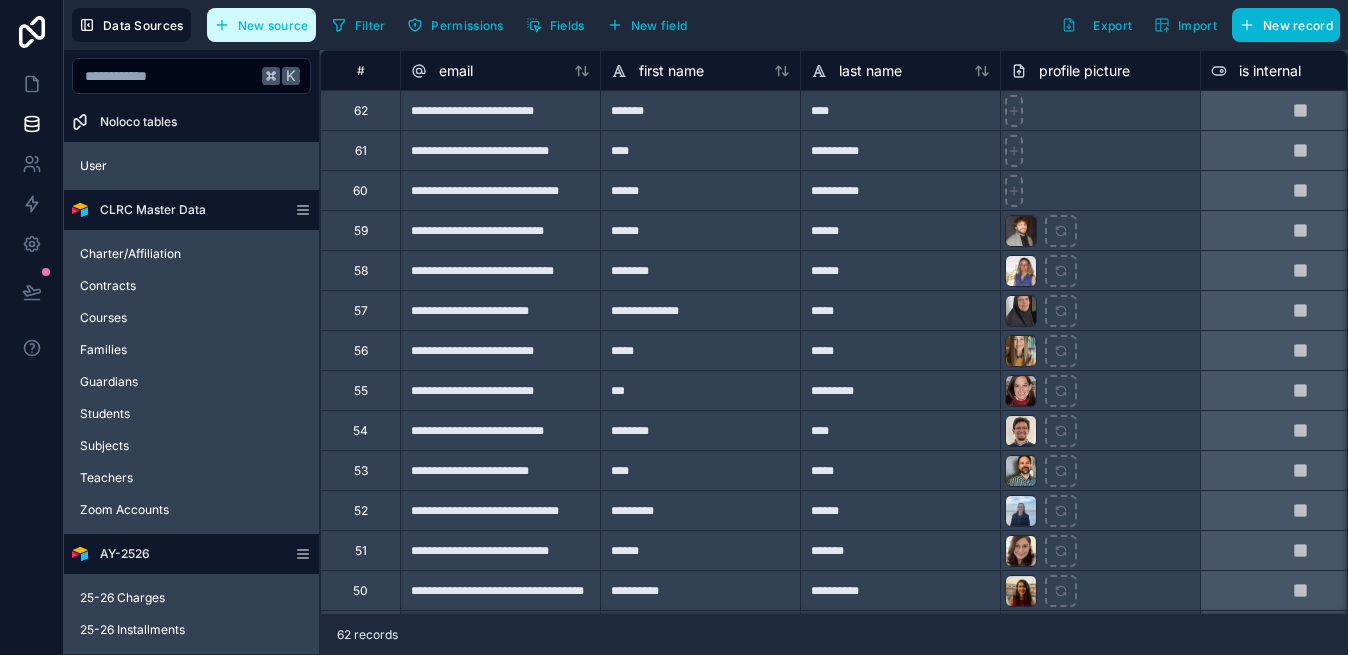 click on "New source" at bounding box center [273, 25] 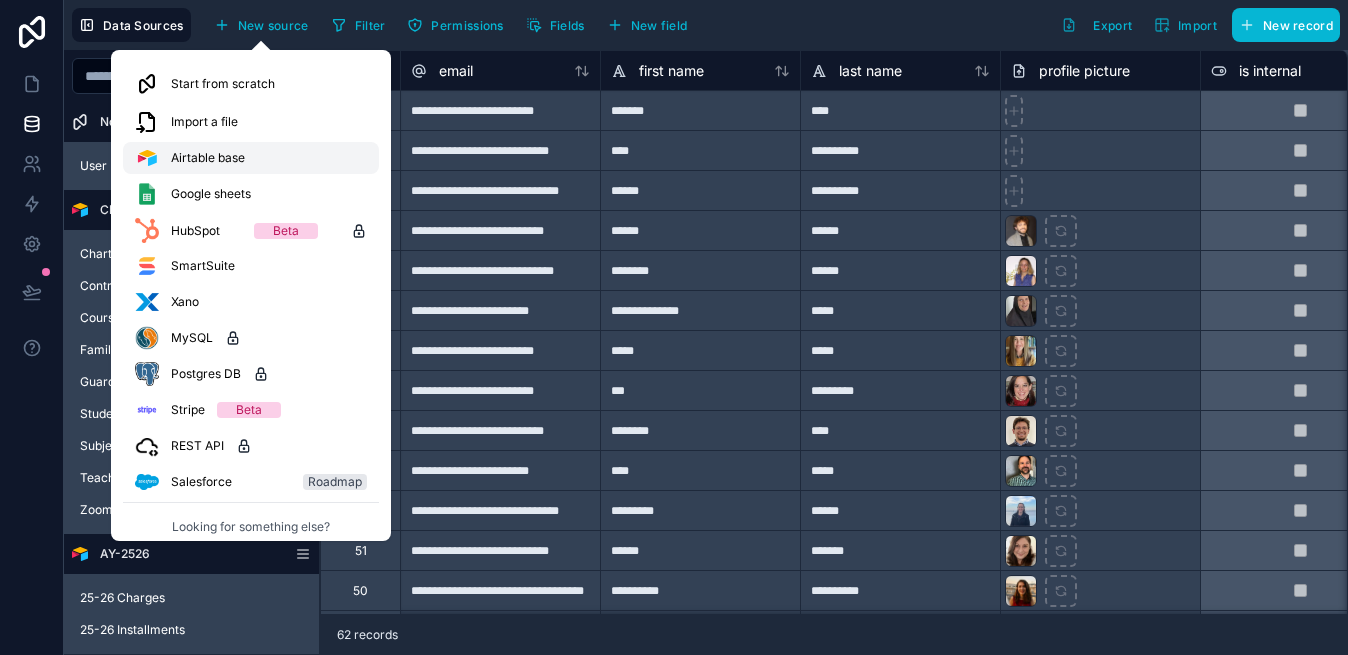 click on "Airtable base" at bounding box center (208, 158) 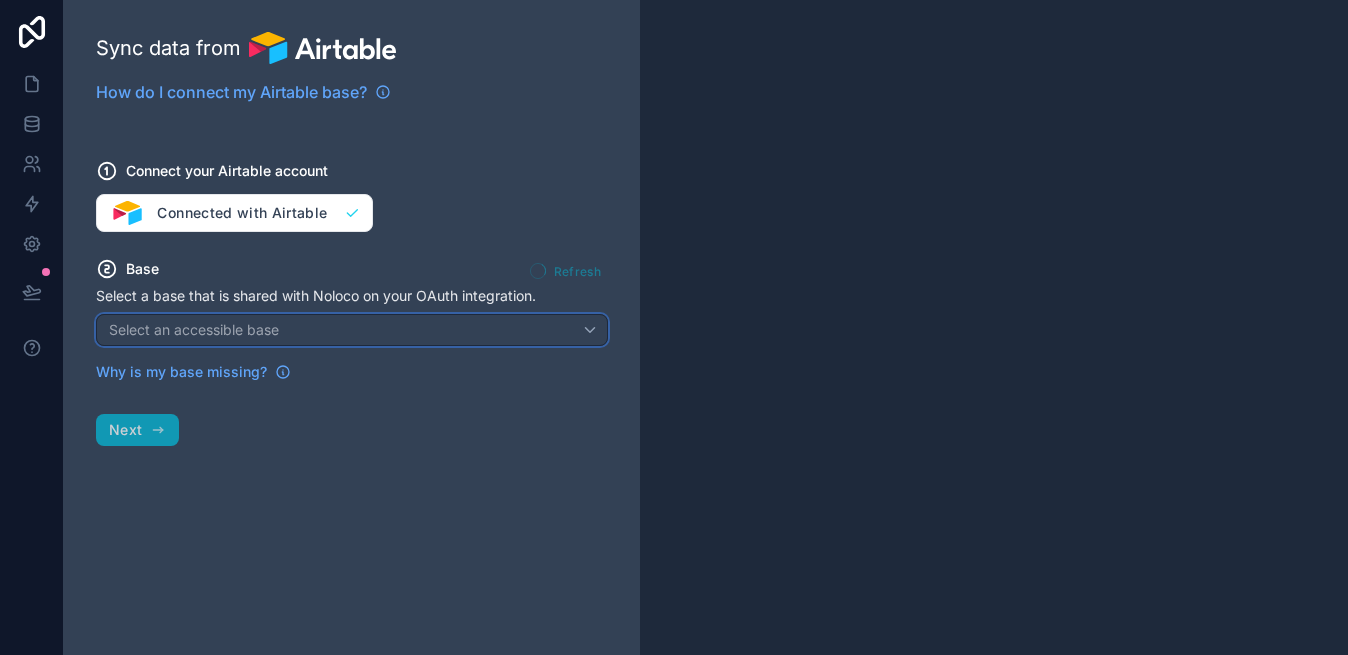 click on "Select an accessible base" at bounding box center (352, 330) 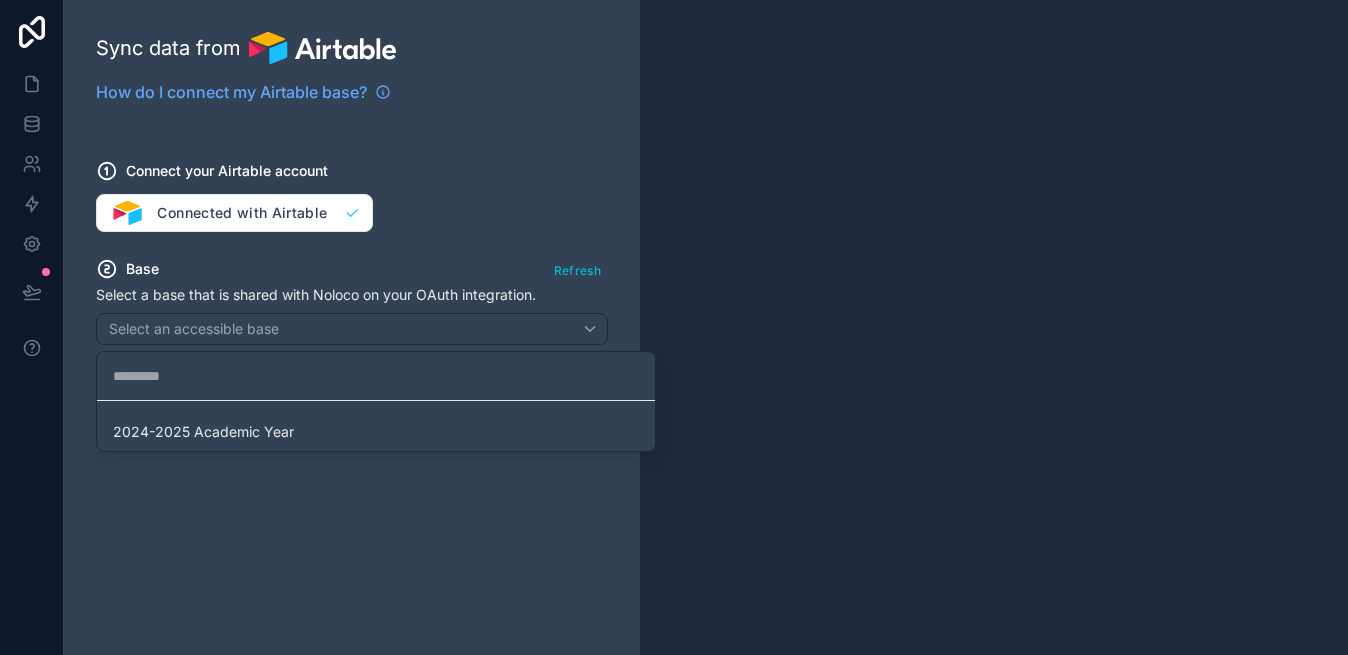 click at bounding box center [674, 327] 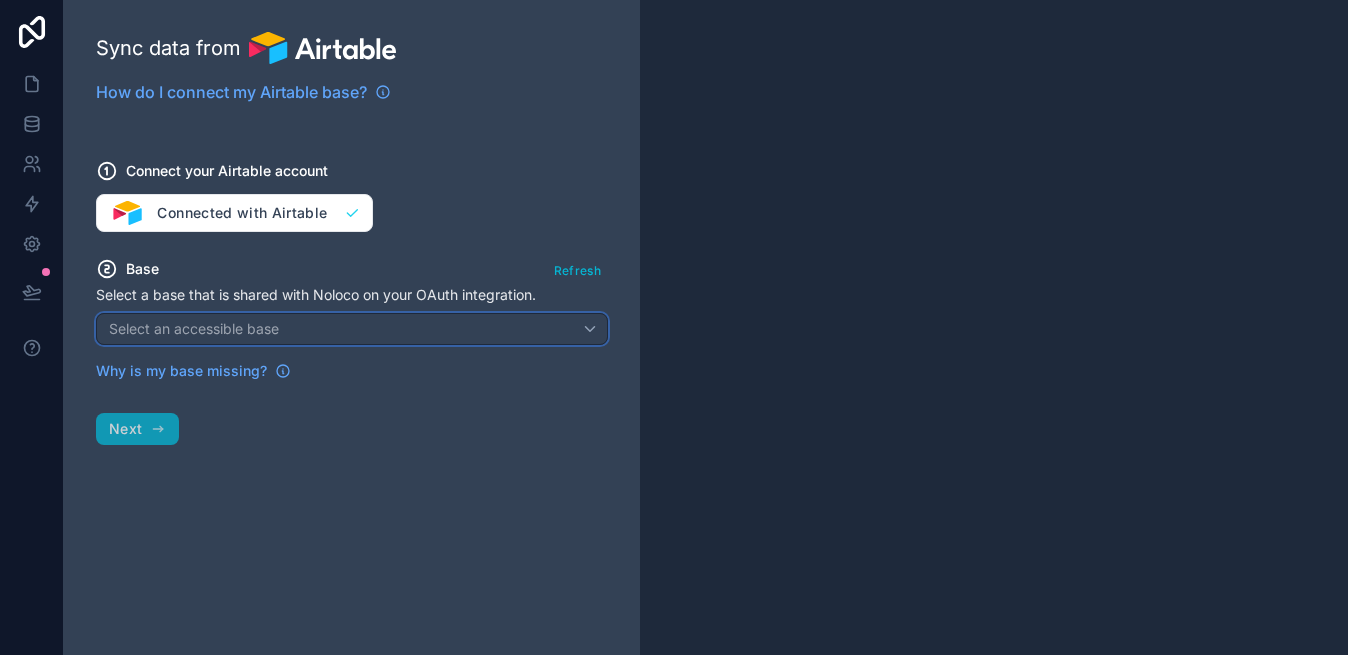 click on "Select an accessible base" at bounding box center [194, 328] 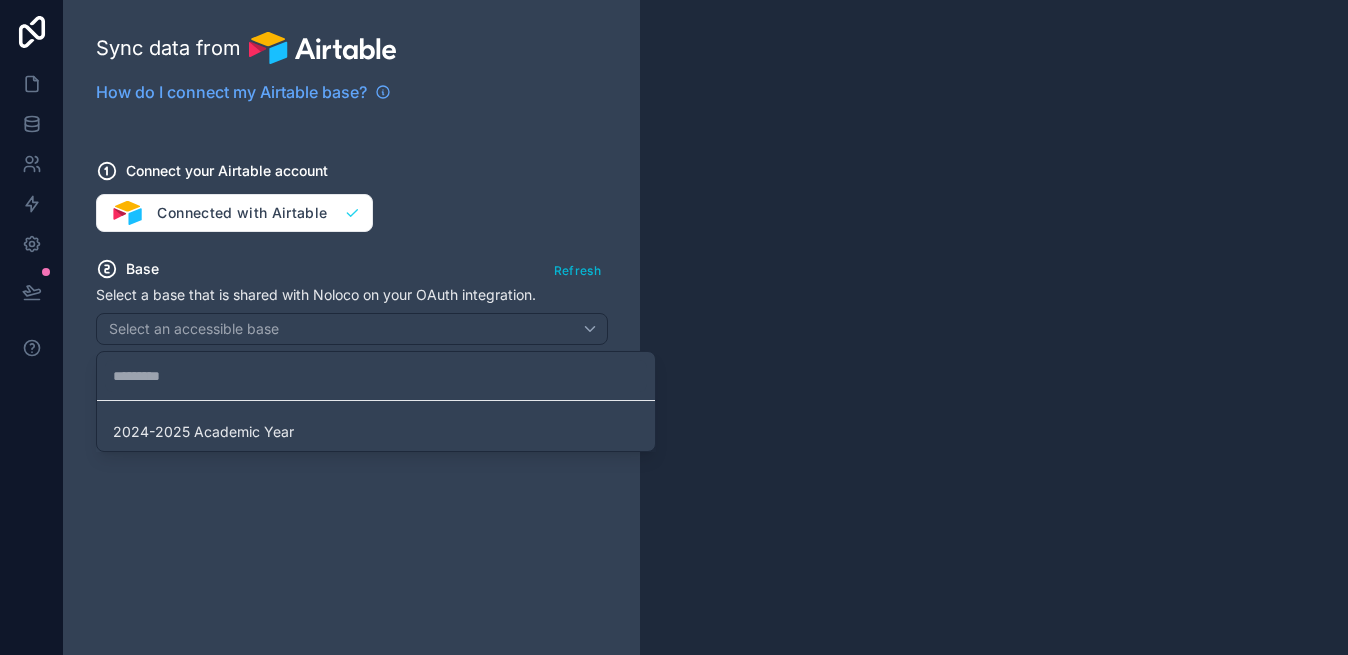 click at bounding box center [674, 327] 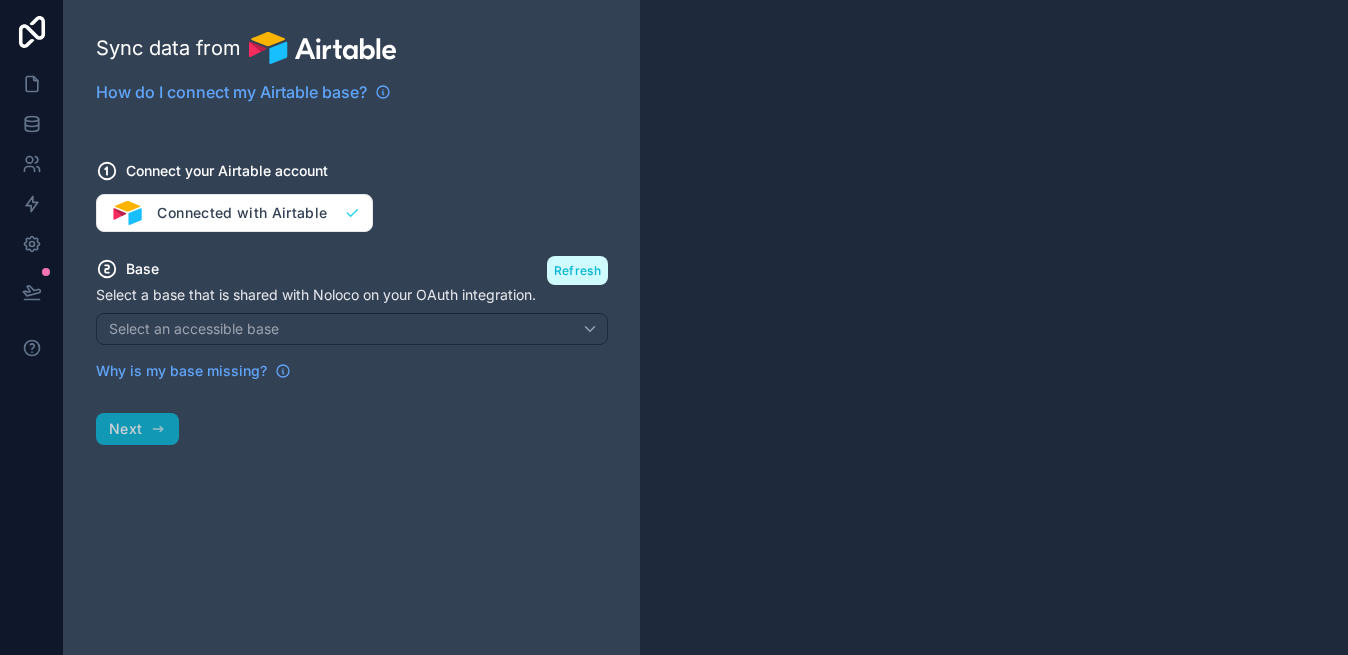 click on "Refresh" at bounding box center (577, 270) 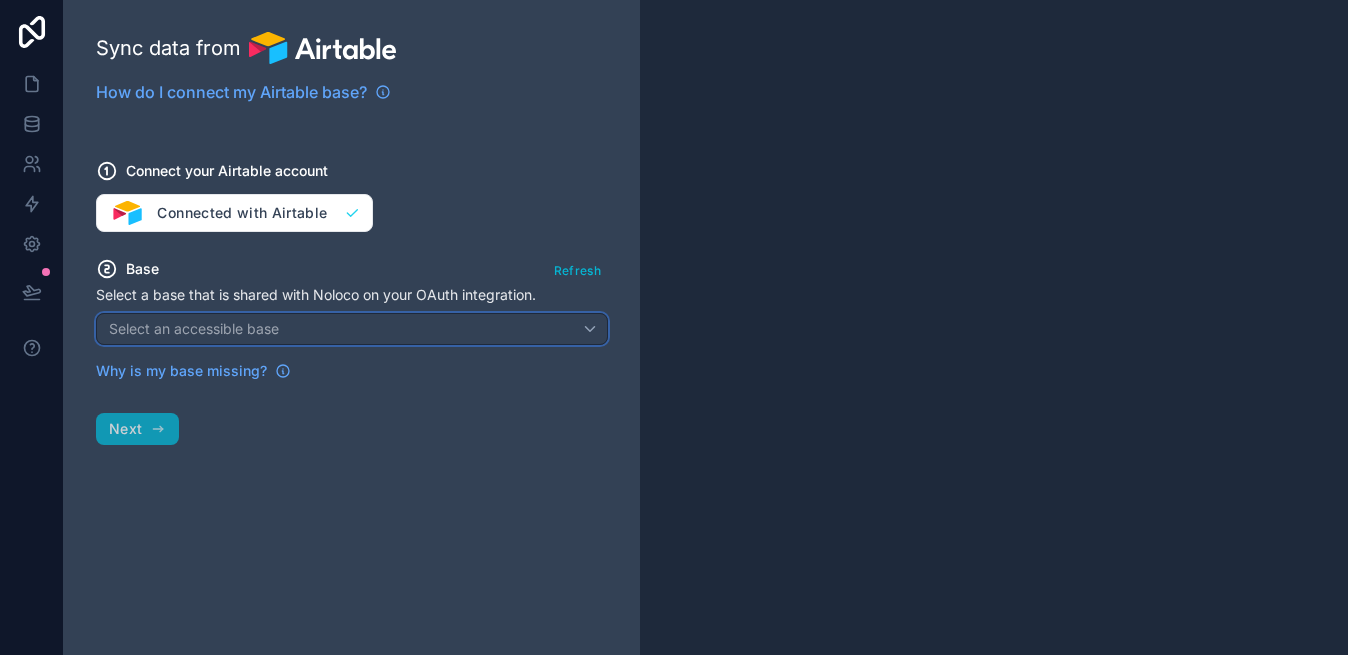click on "Select an accessible base" at bounding box center (352, 329) 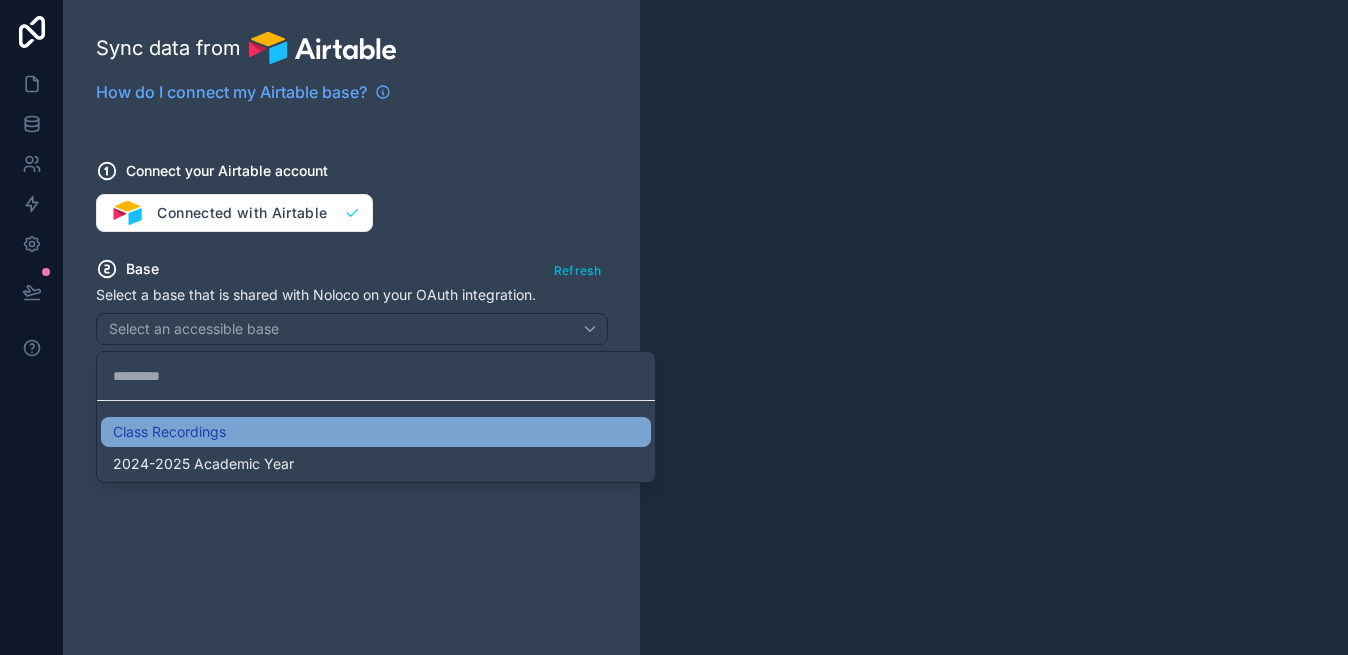 click on "Class Recordings" at bounding box center (376, 432) 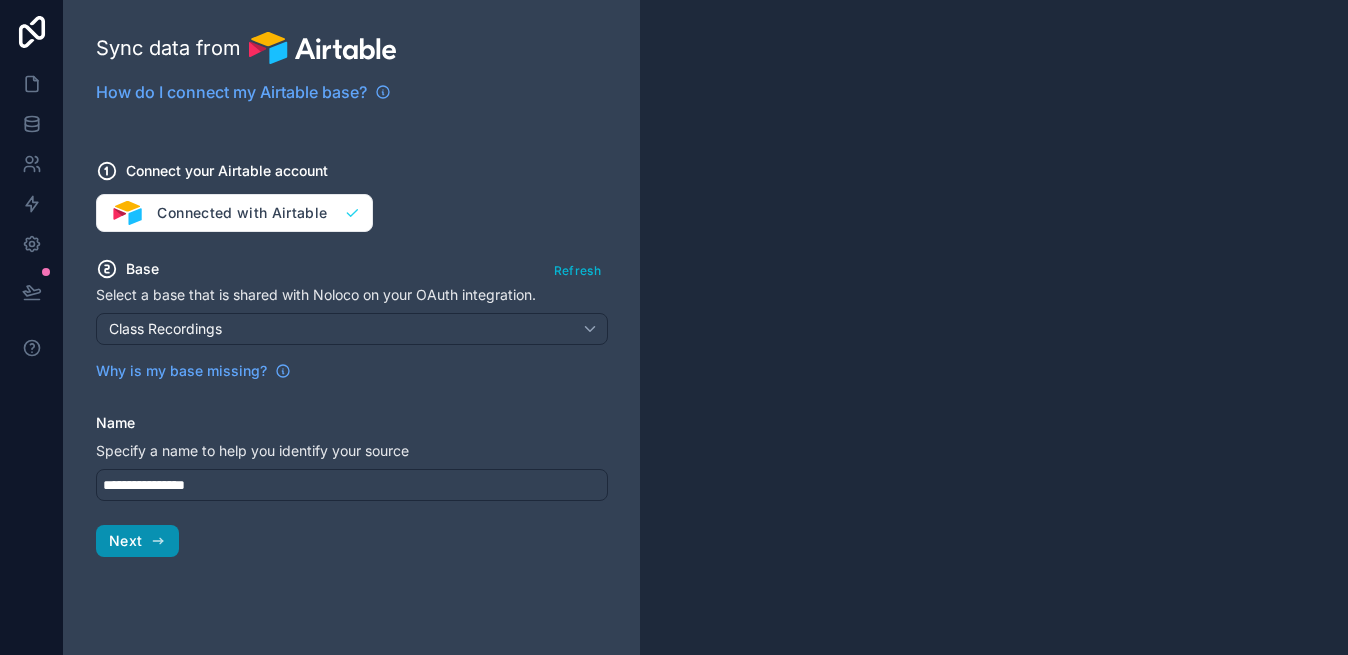 click on "Next" at bounding box center (125, 541) 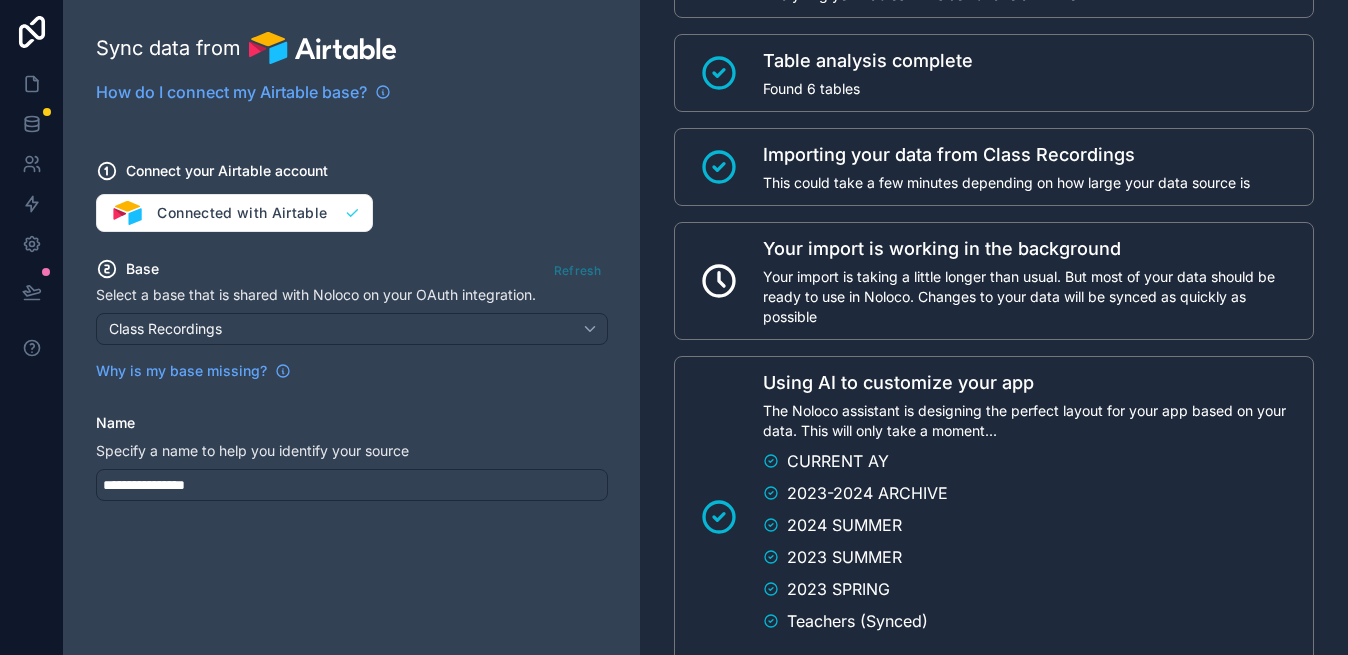 scroll, scrollTop: 119, scrollLeft: 0, axis: vertical 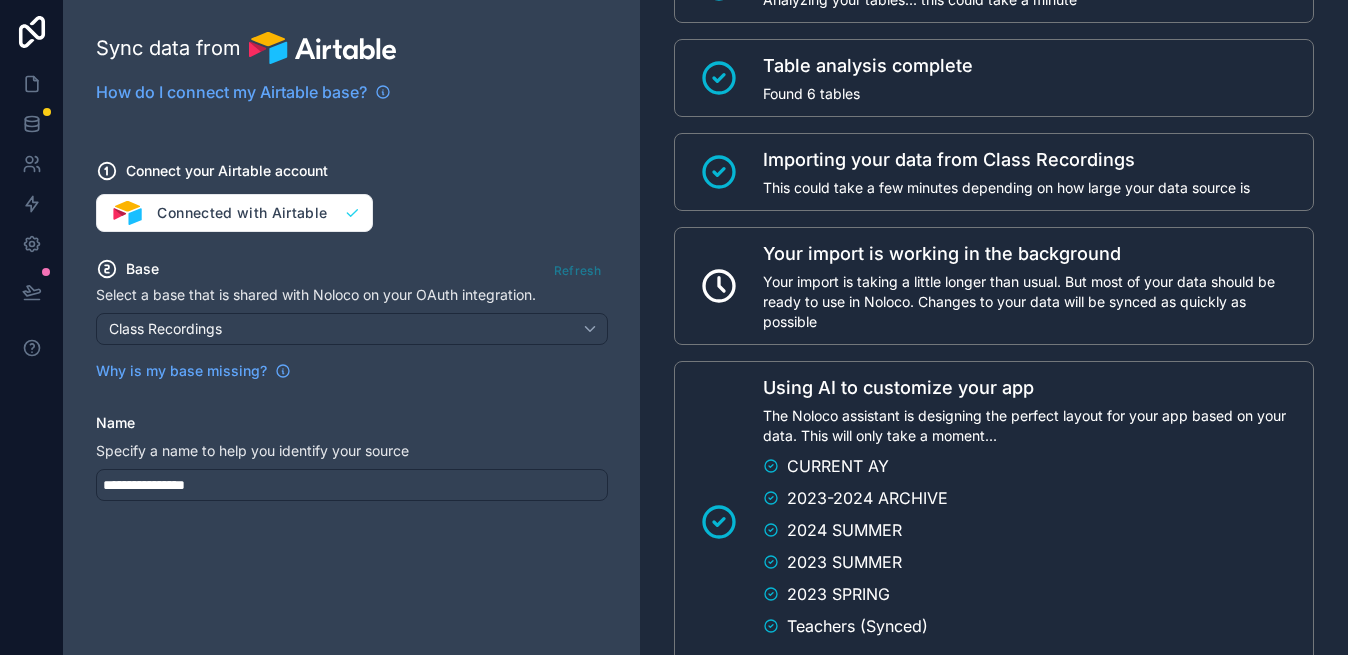 click on "Importing your data from Class Recordings" at bounding box center [1006, 160] 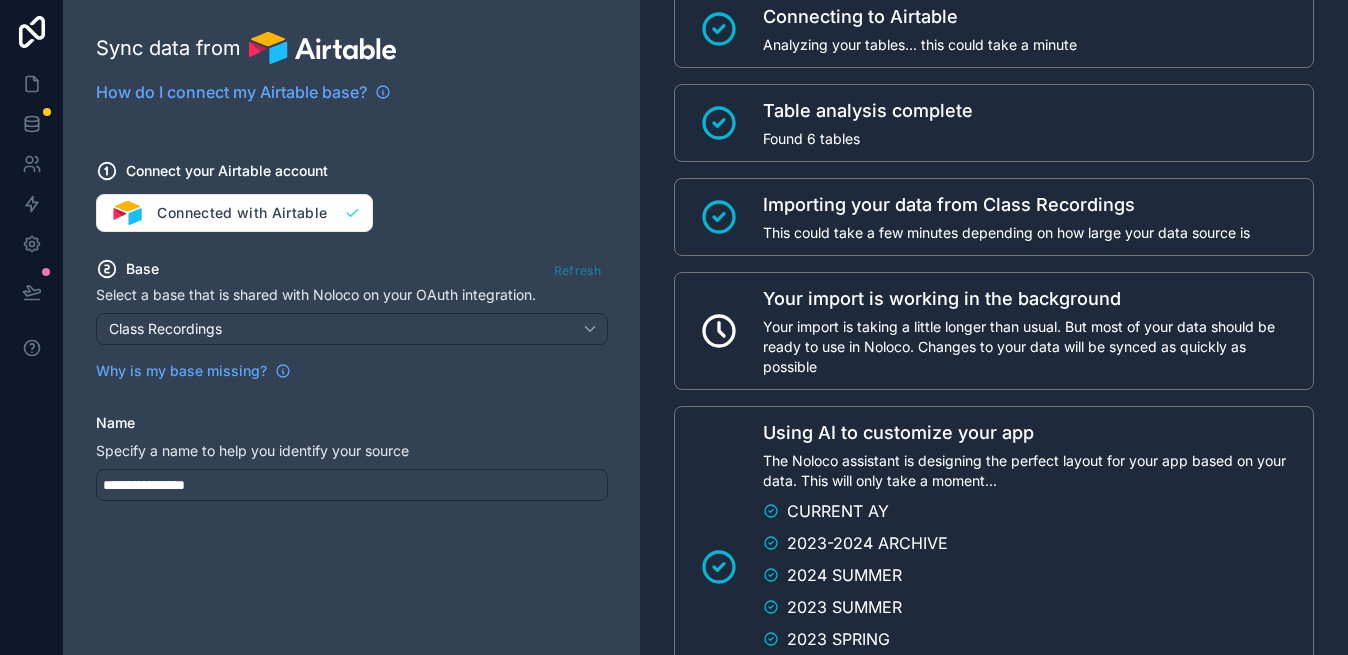 scroll, scrollTop: 367, scrollLeft: 0, axis: vertical 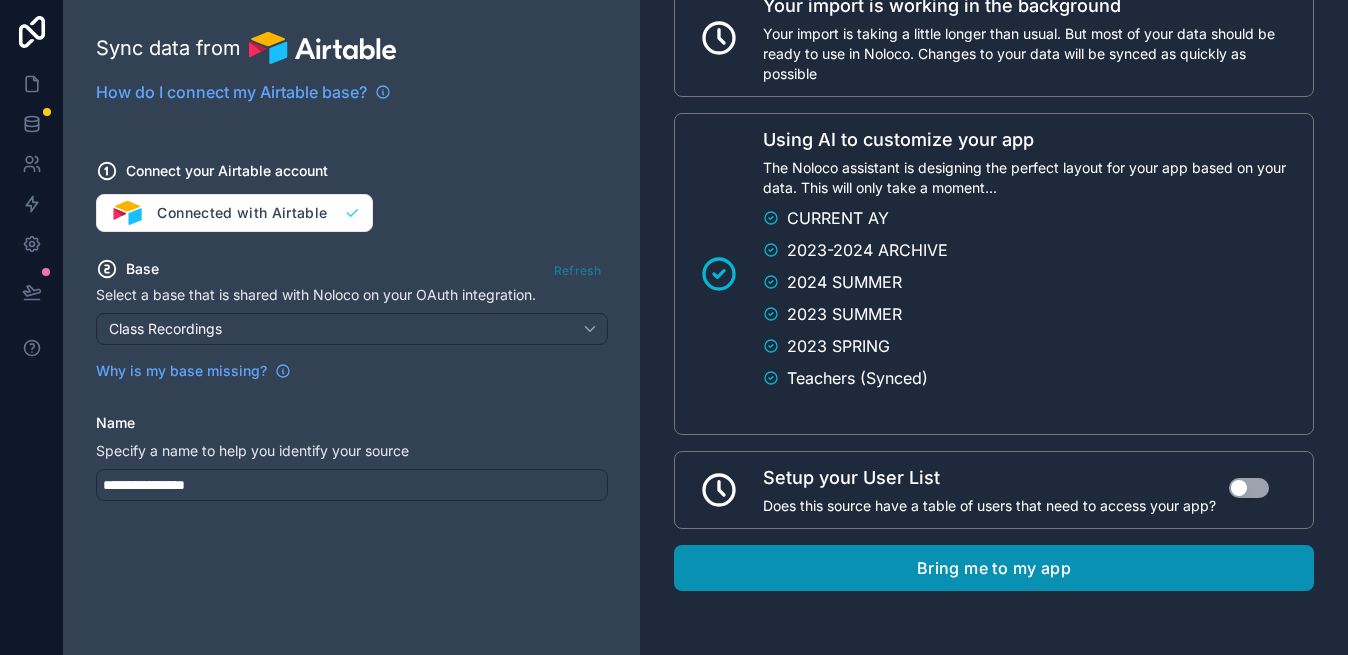 click on "Bring me to my app" at bounding box center [994, 568] 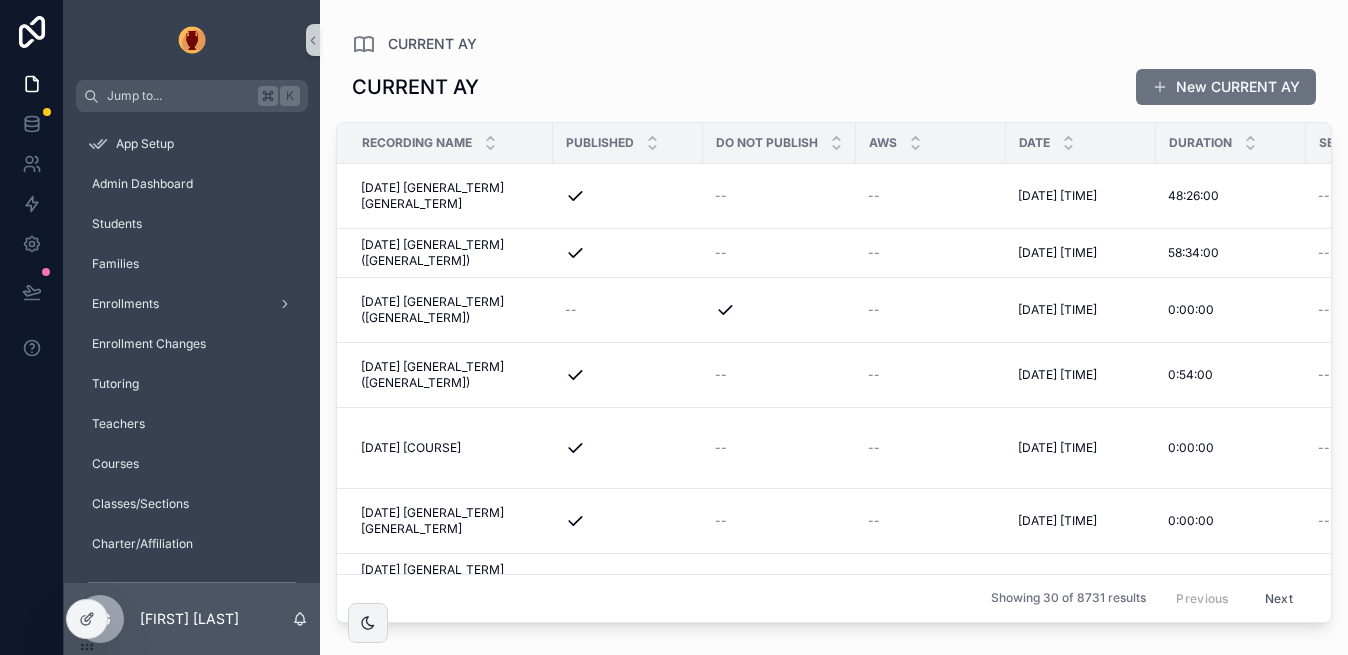 click on "--" at bounding box center (931, 310) 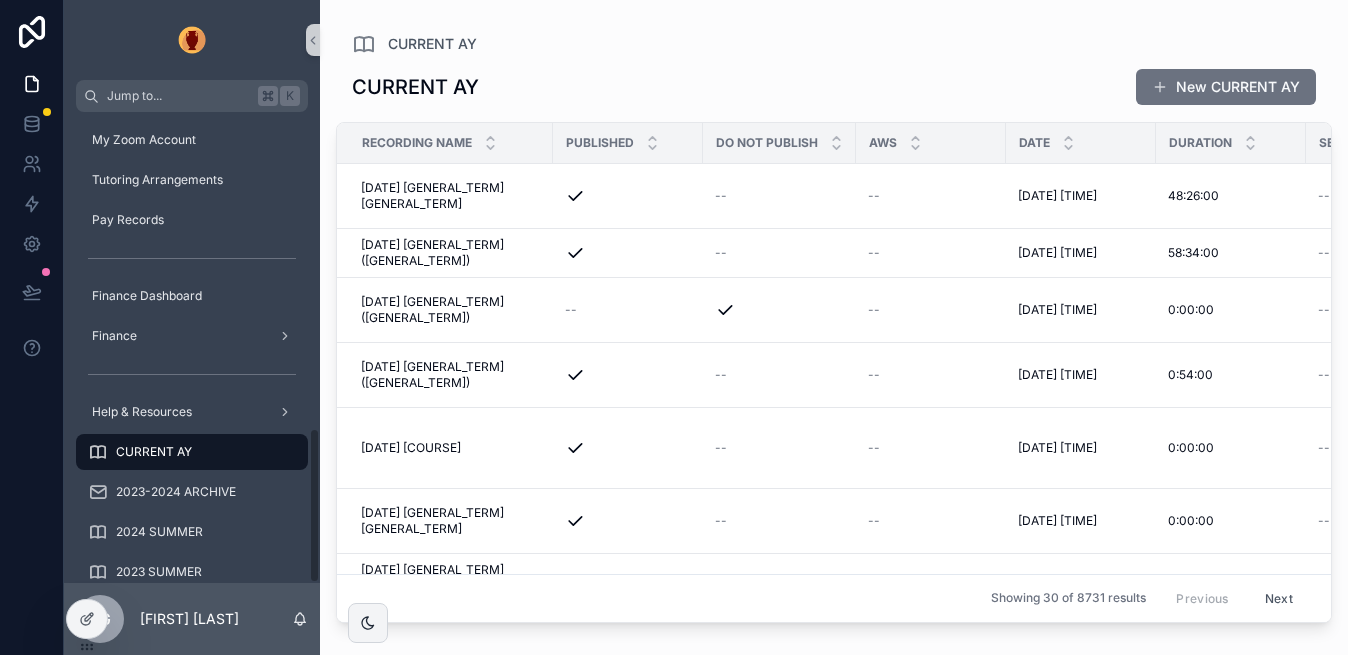scroll, scrollTop: 953, scrollLeft: 0, axis: vertical 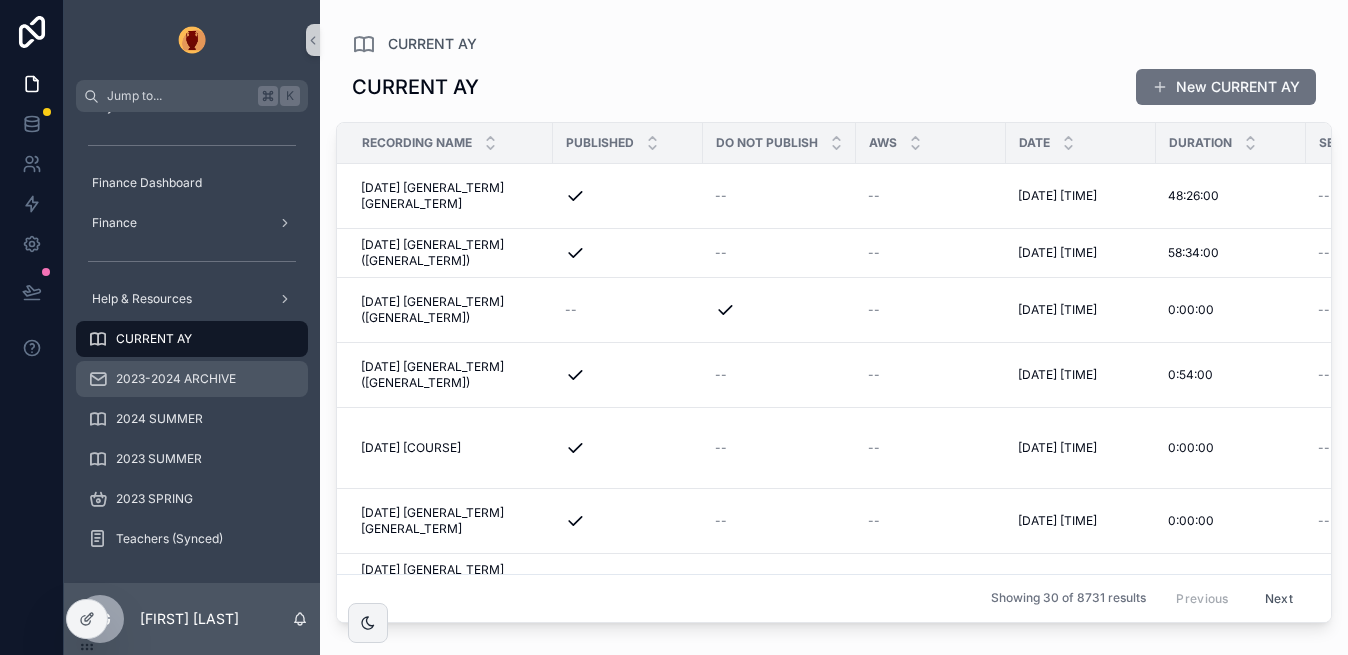 click on "2023-2024 ARCHIVE" at bounding box center (192, 379) 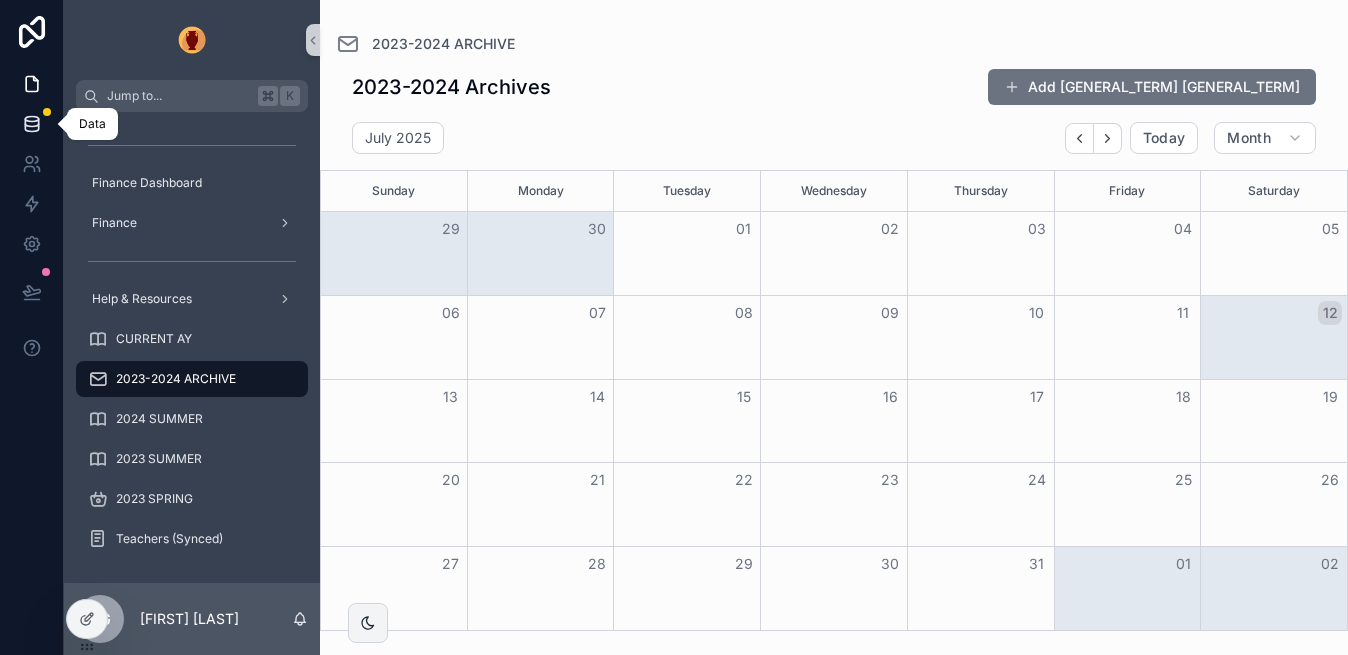 click 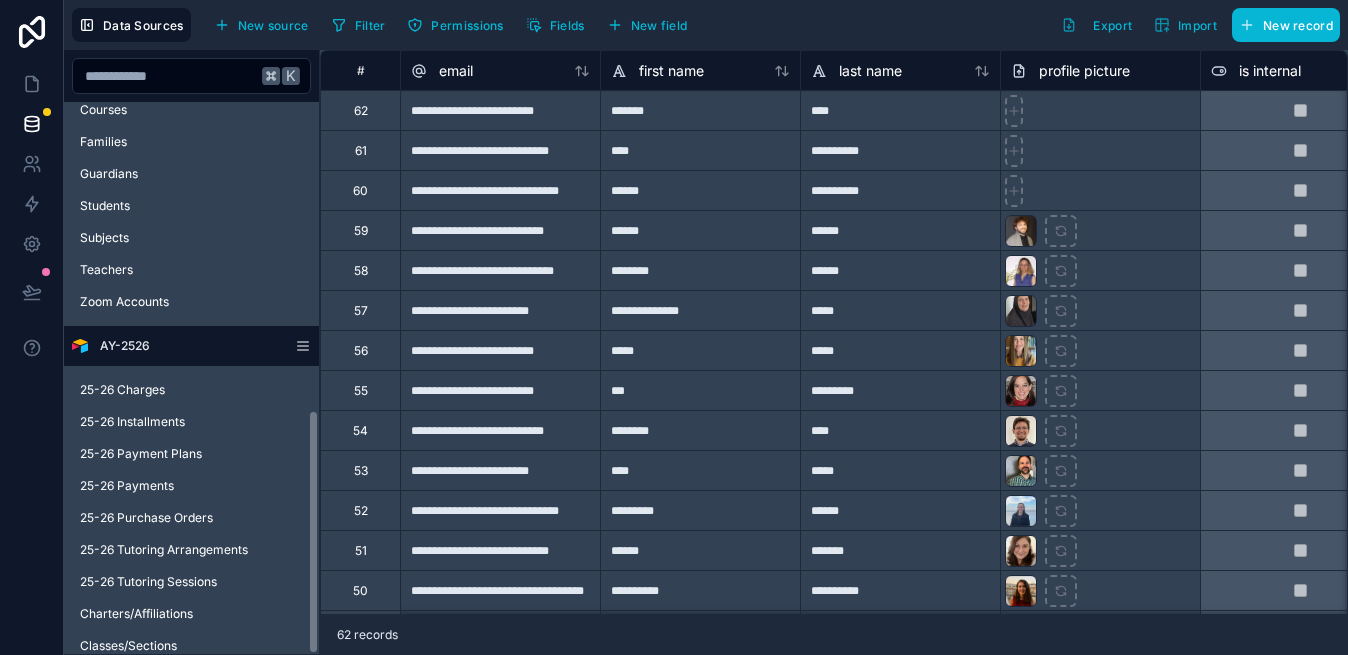 scroll, scrollTop: 696, scrollLeft: 0, axis: vertical 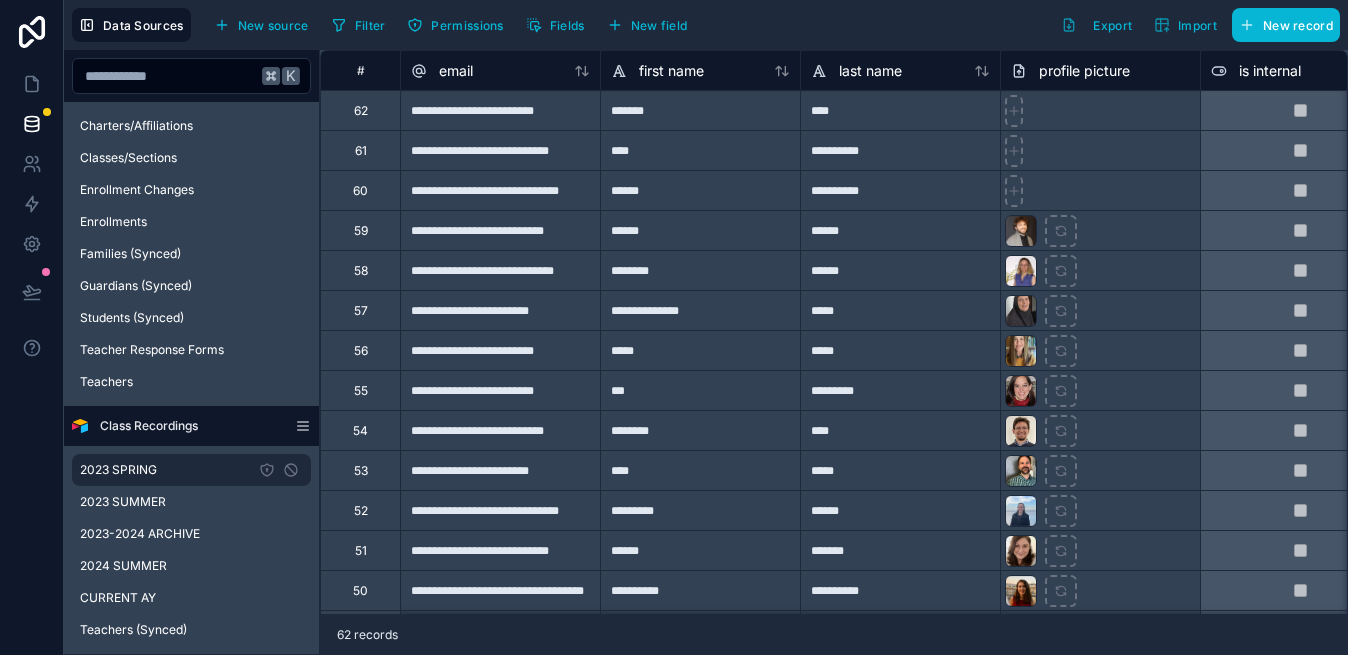 click on "2023 SPRING" at bounding box center (191, 470) 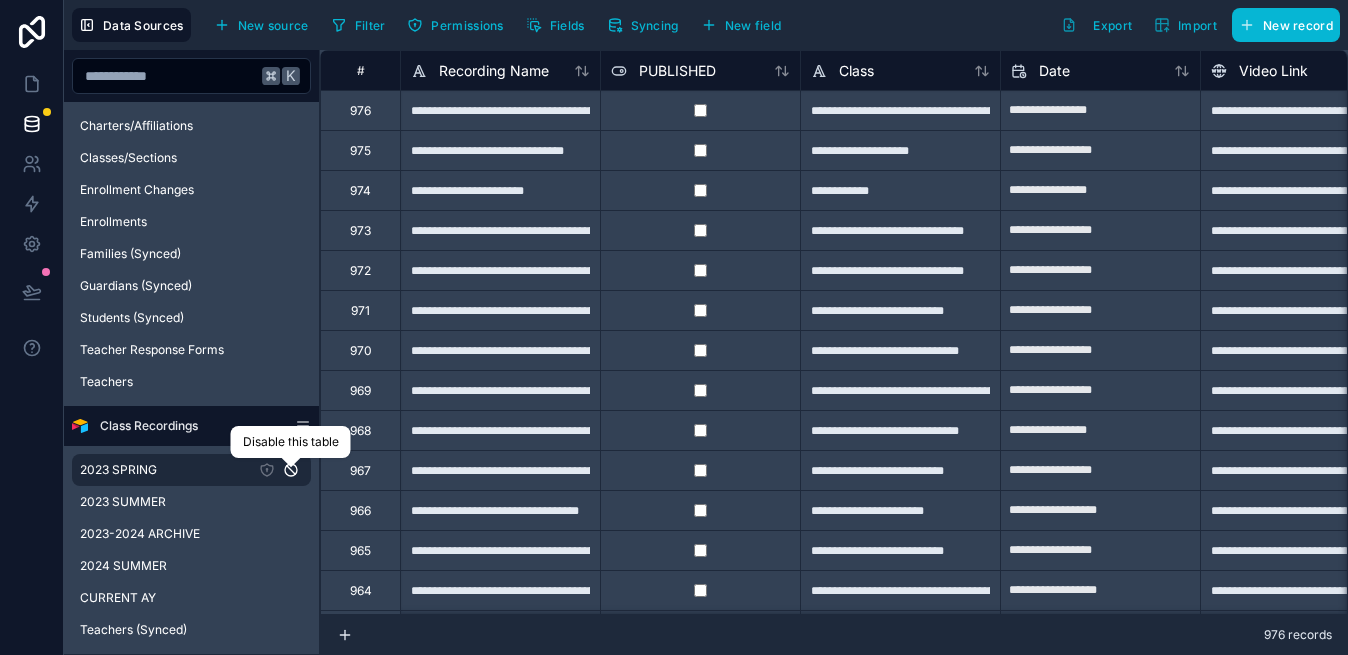 click 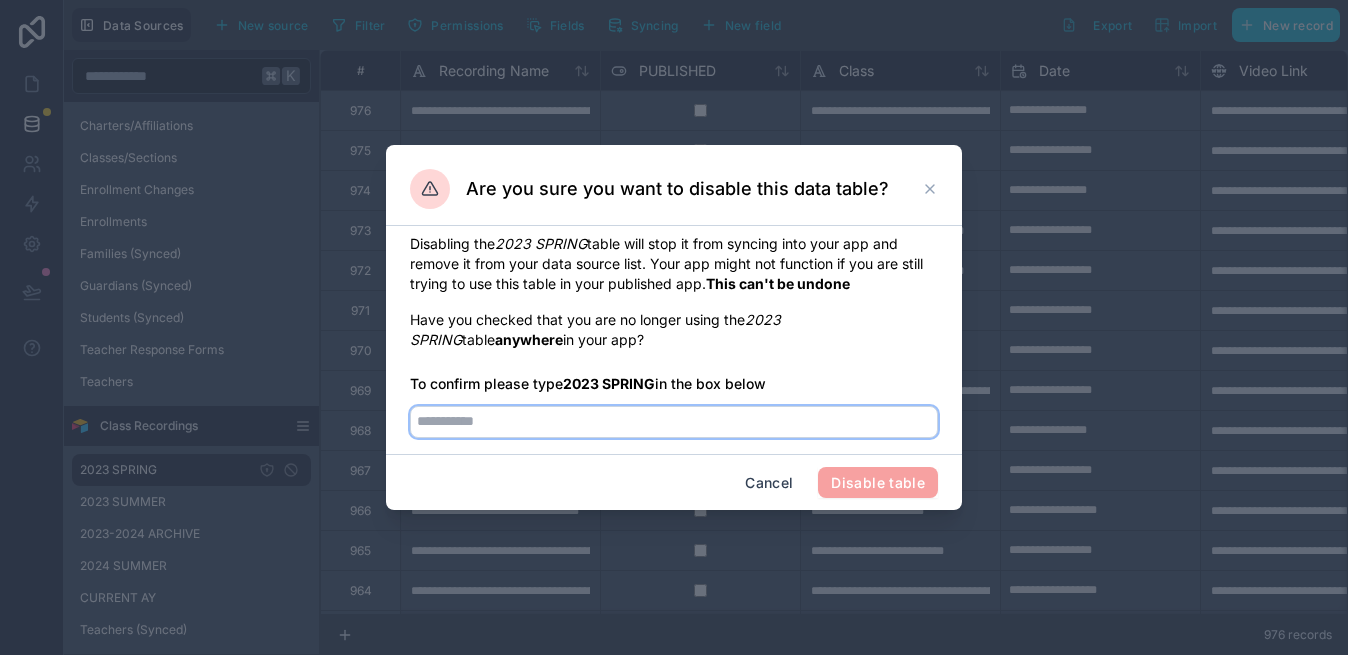 click at bounding box center (674, 422) 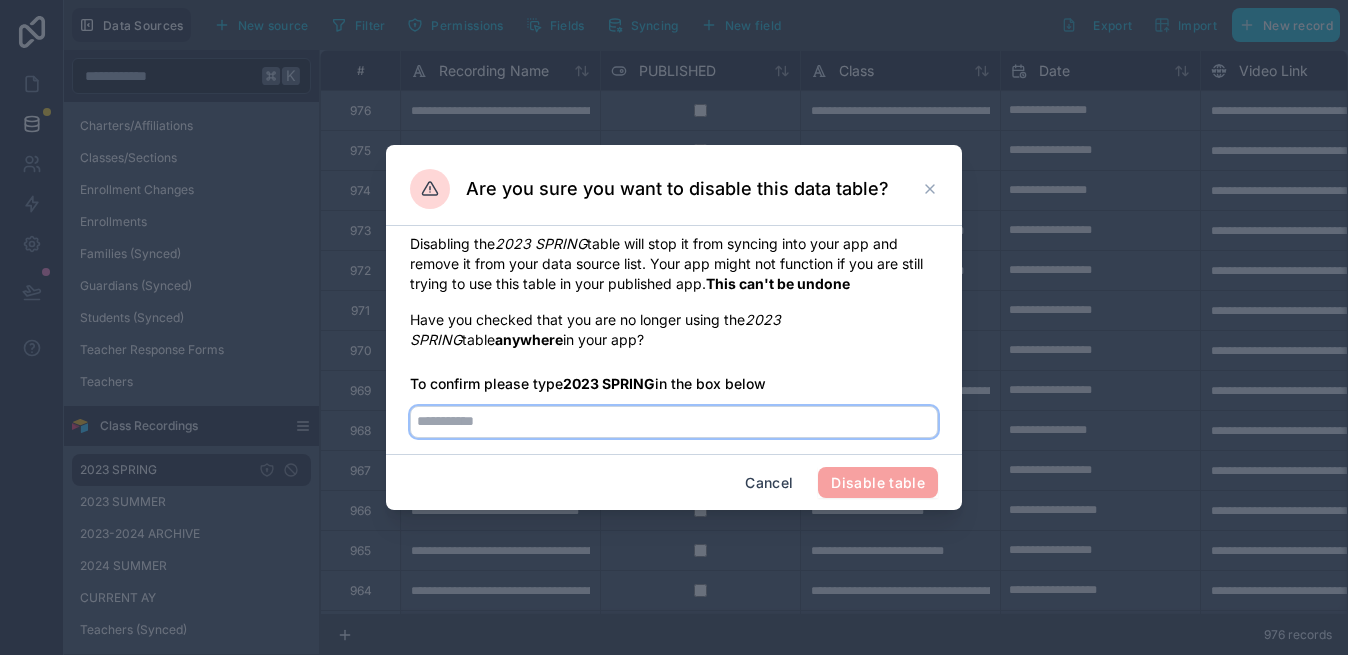 type on "*" 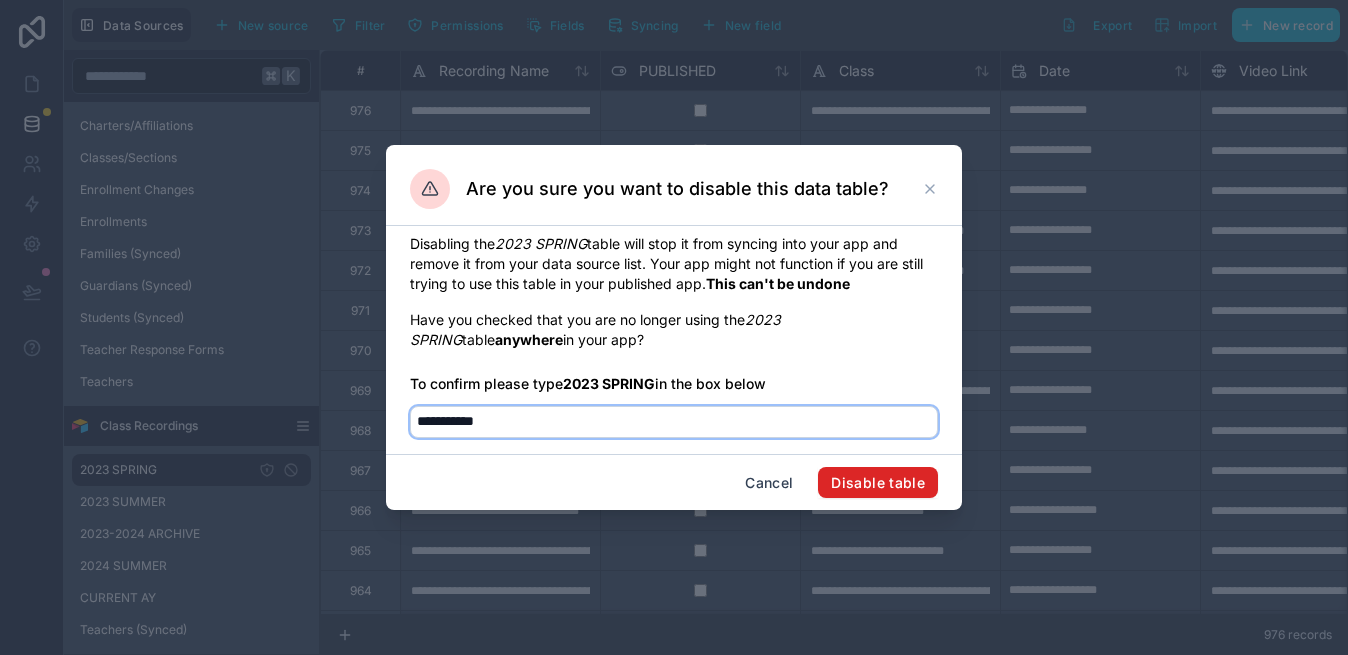 type on "**********" 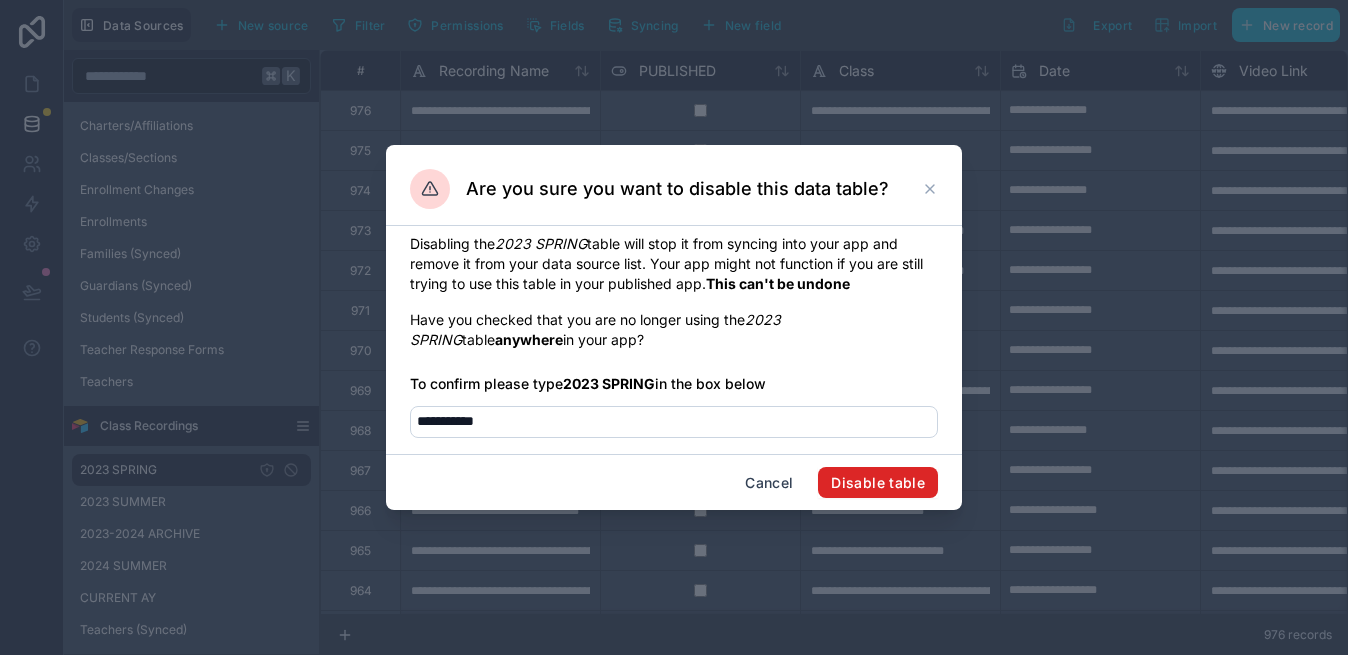 click on "Disable table" at bounding box center [878, 483] 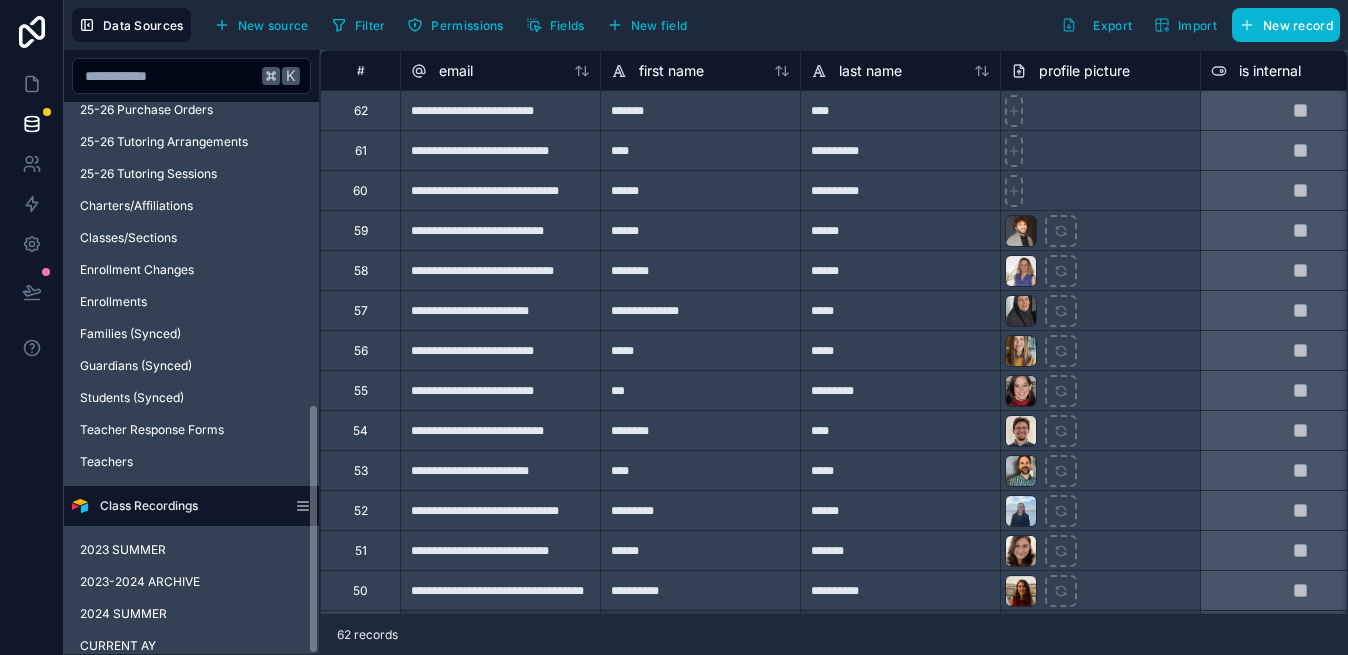 scroll, scrollTop: 664, scrollLeft: 0, axis: vertical 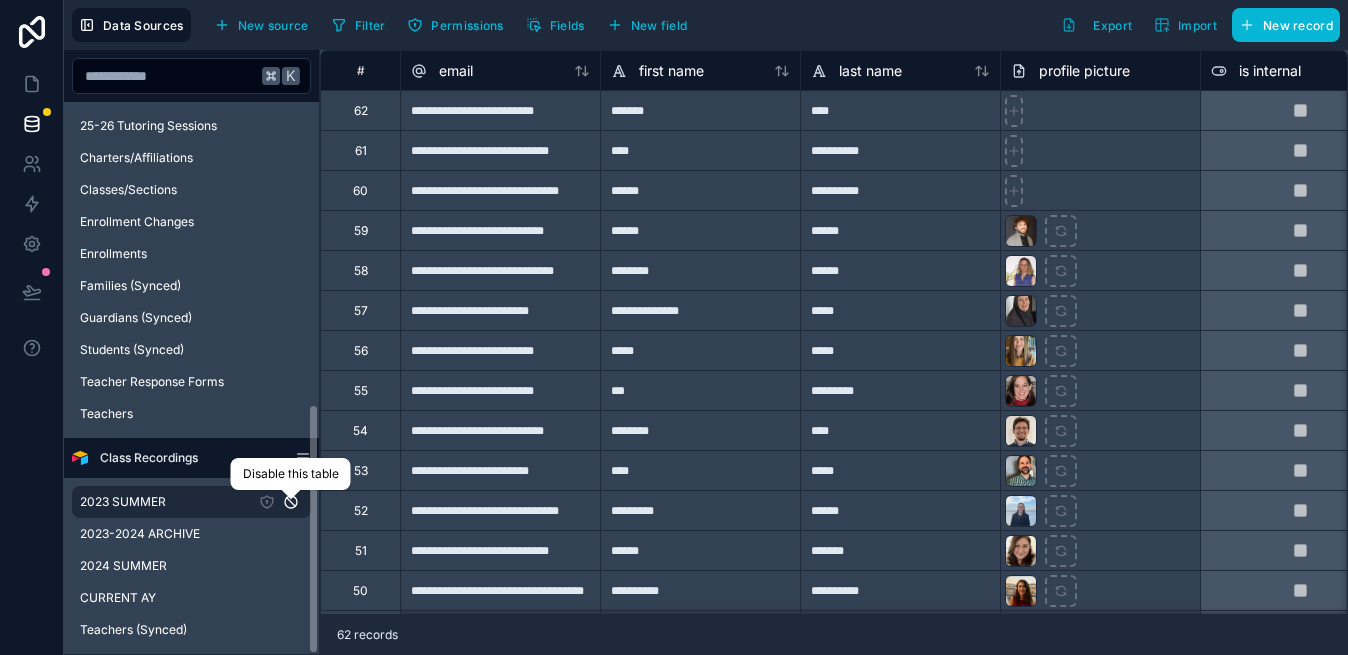 click 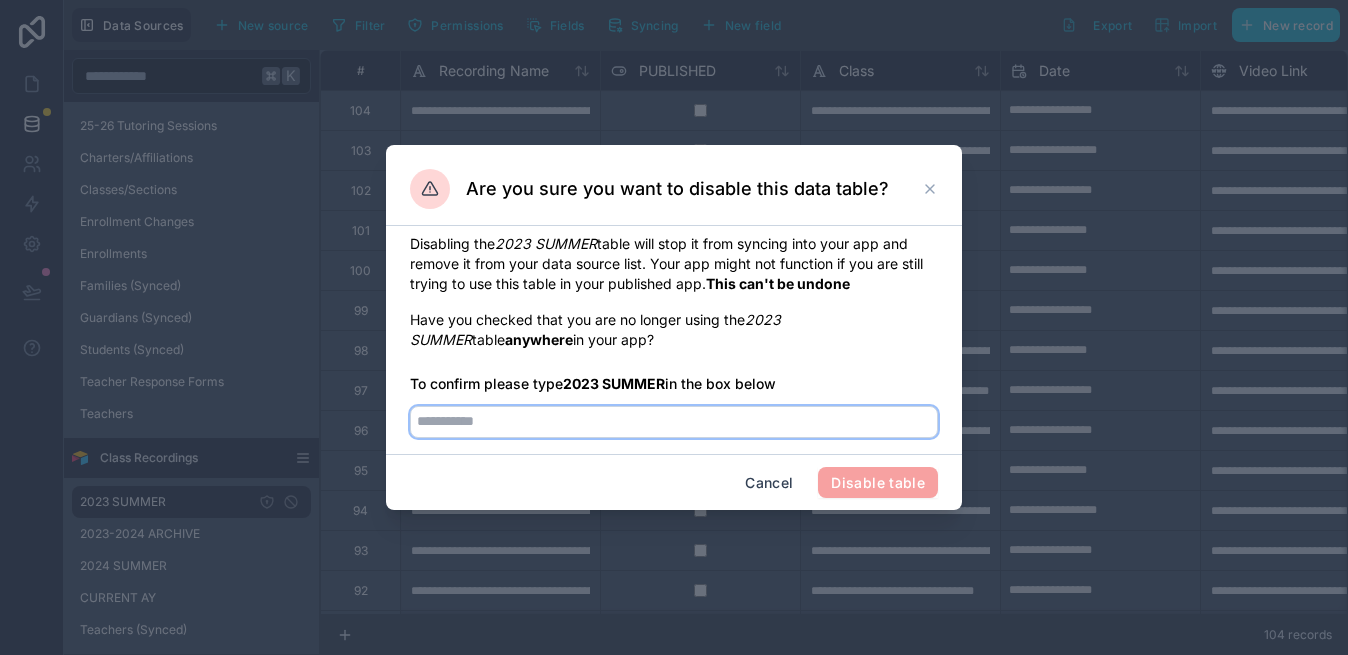 click at bounding box center (674, 422) 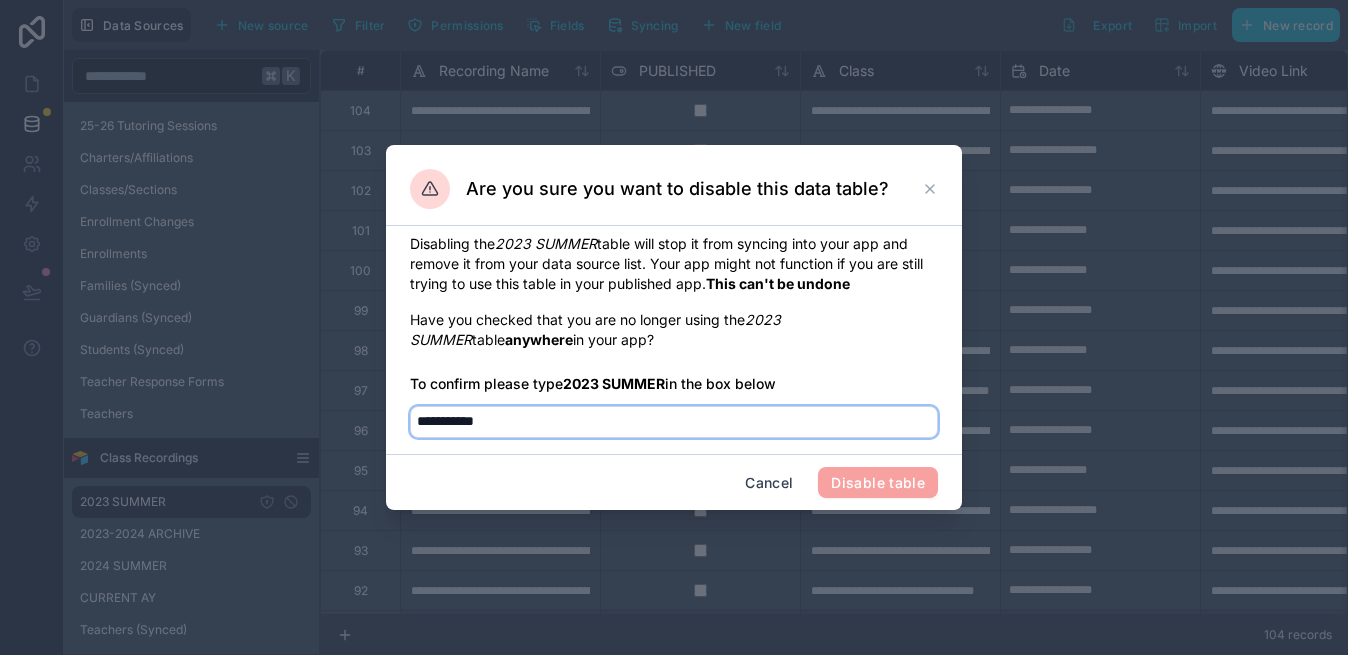 type on "**********" 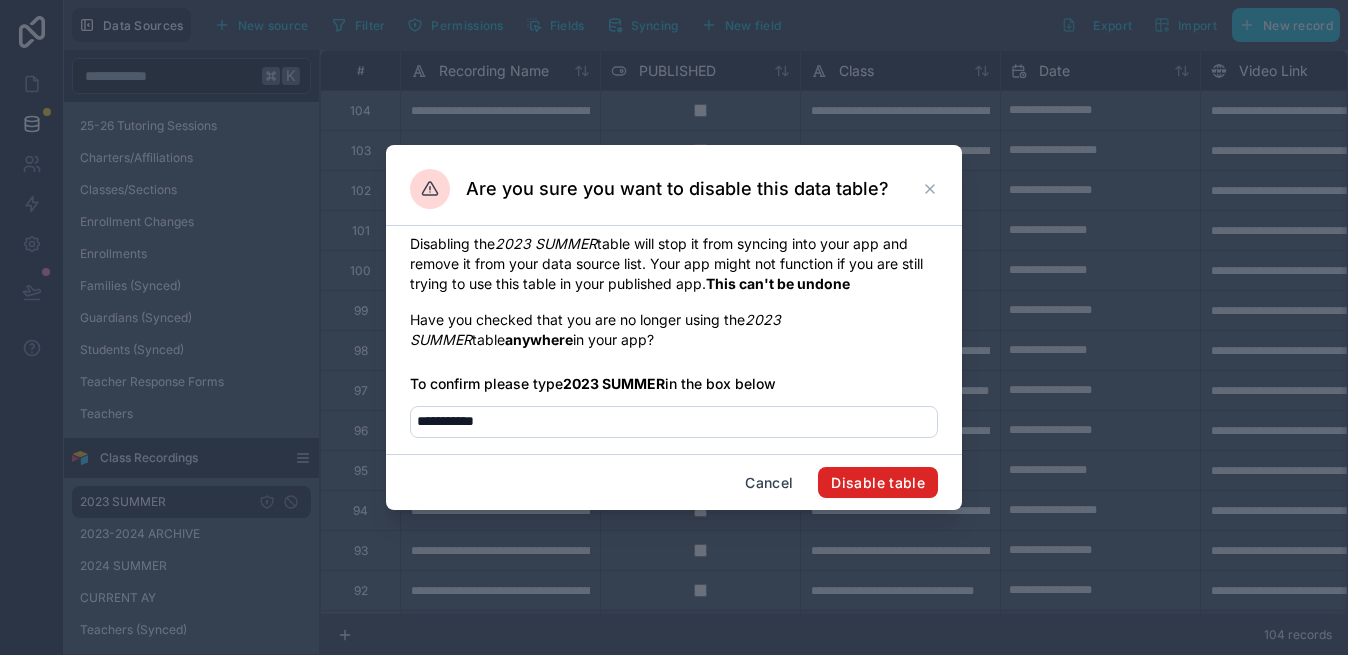 click on "Disable table" at bounding box center (878, 483) 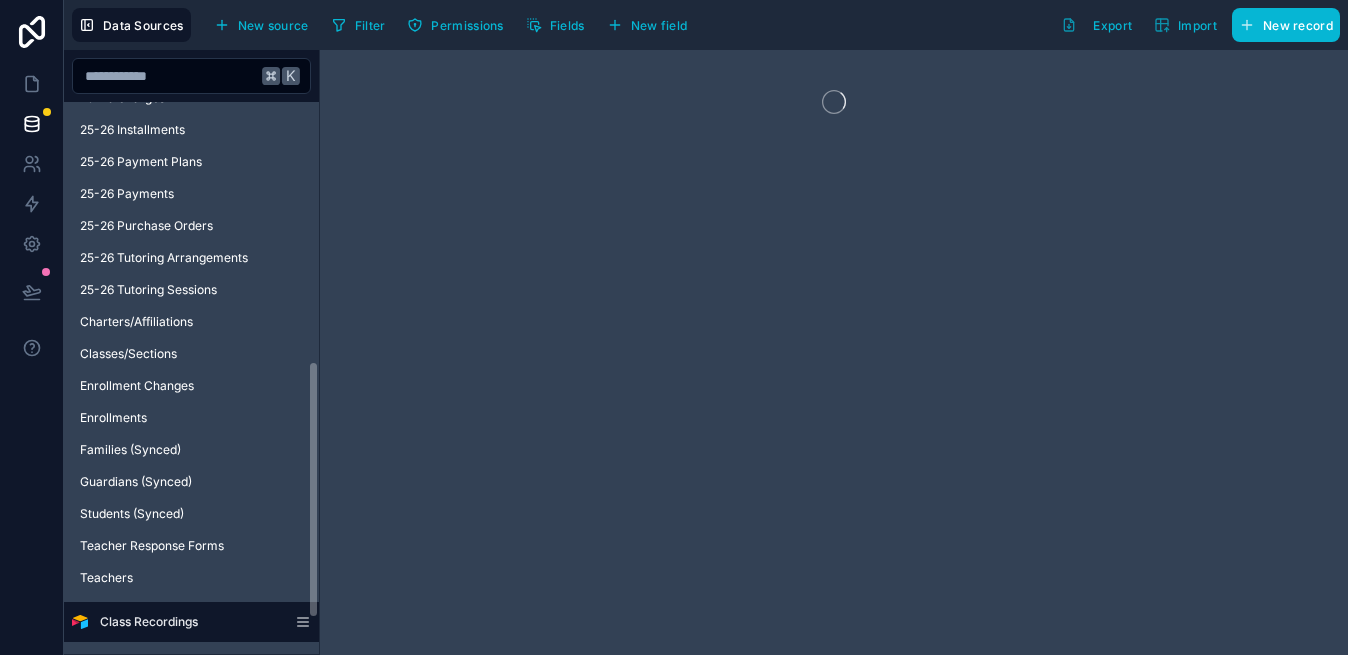 scroll, scrollTop: 632, scrollLeft: 0, axis: vertical 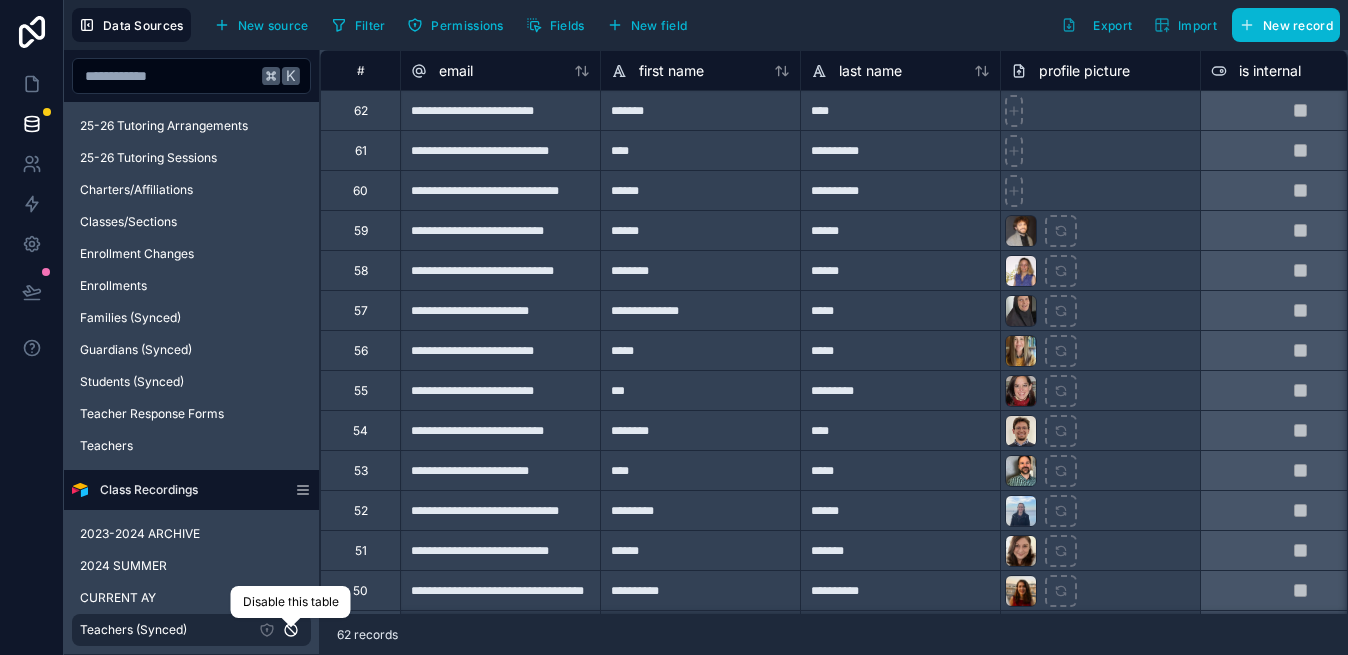 click 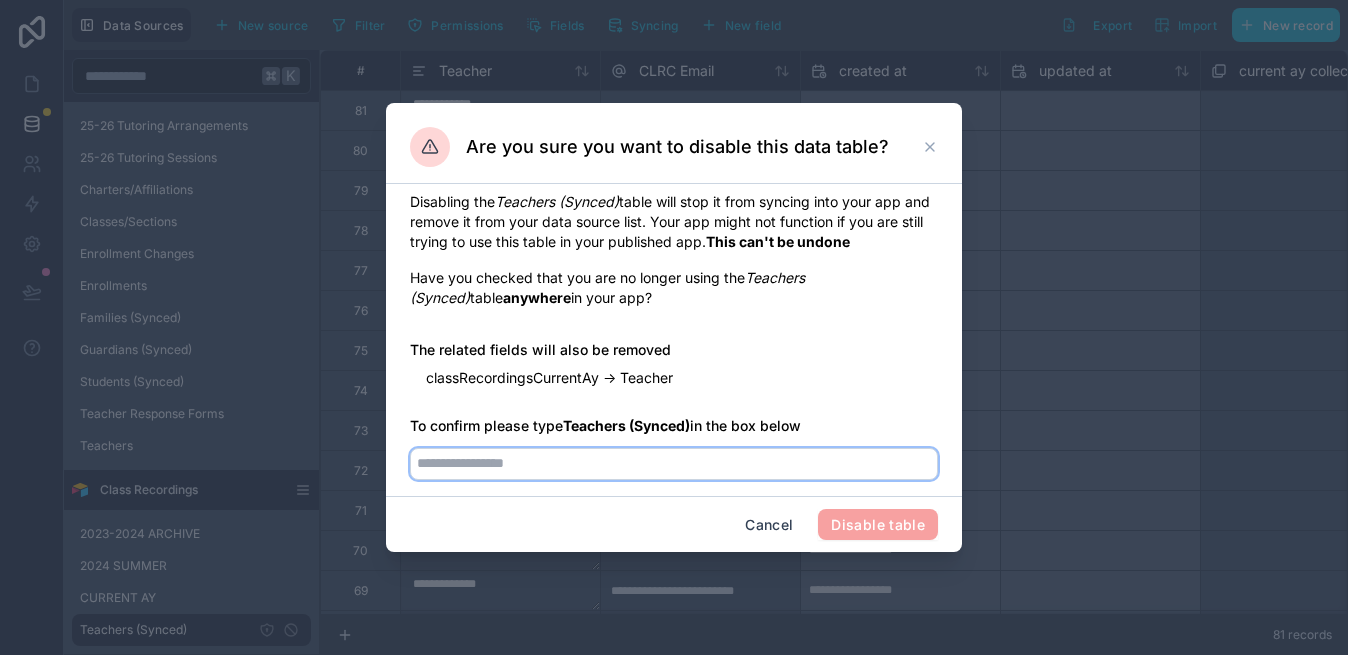 click at bounding box center [674, 464] 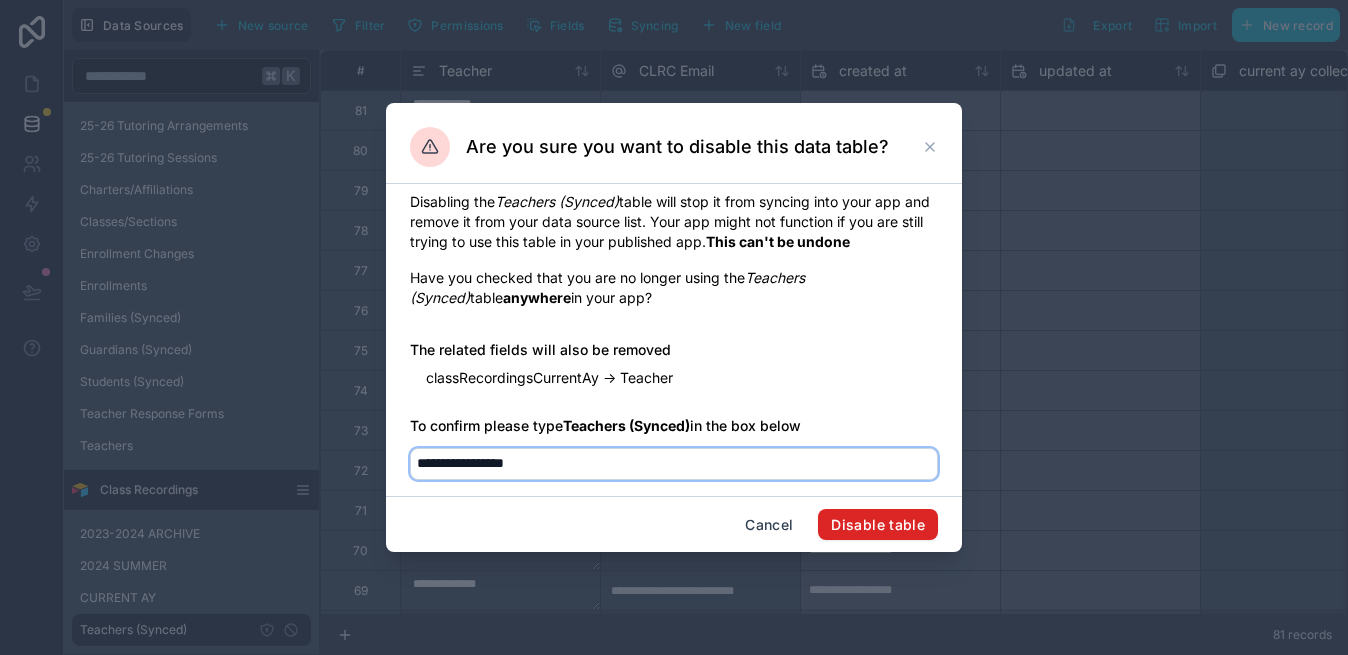 type on "**********" 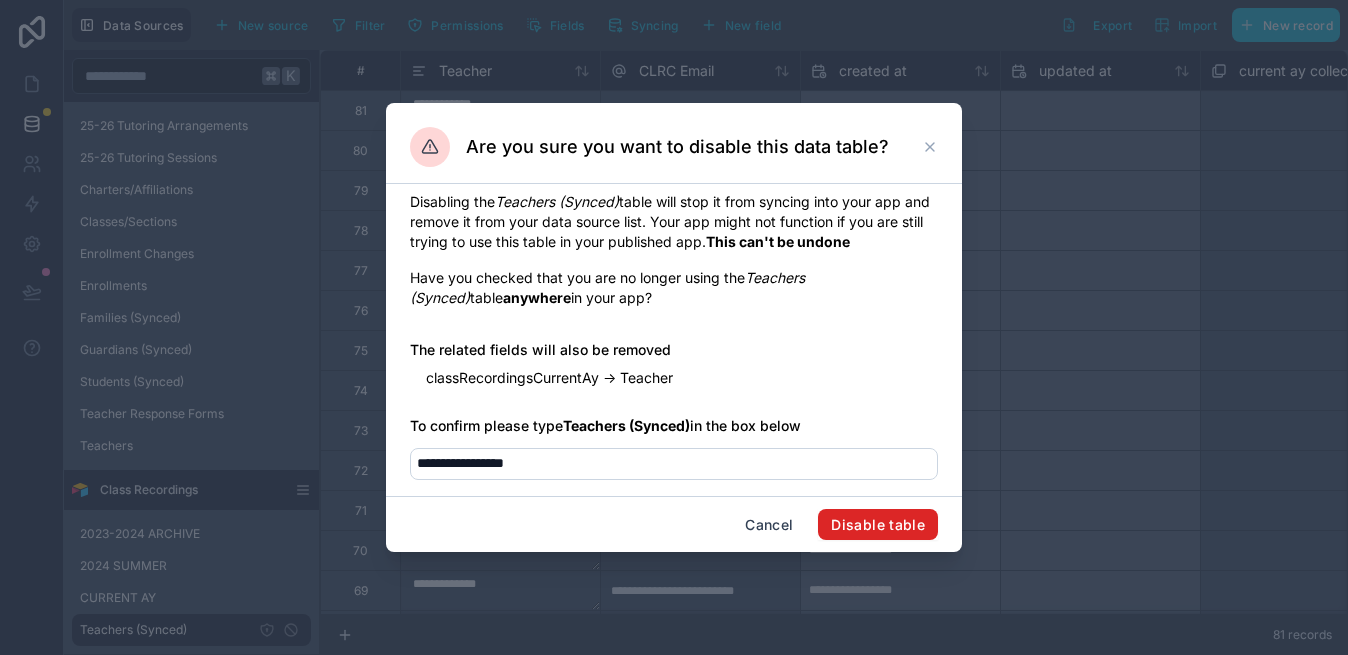 click on "Disable table" at bounding box center [878, 525] 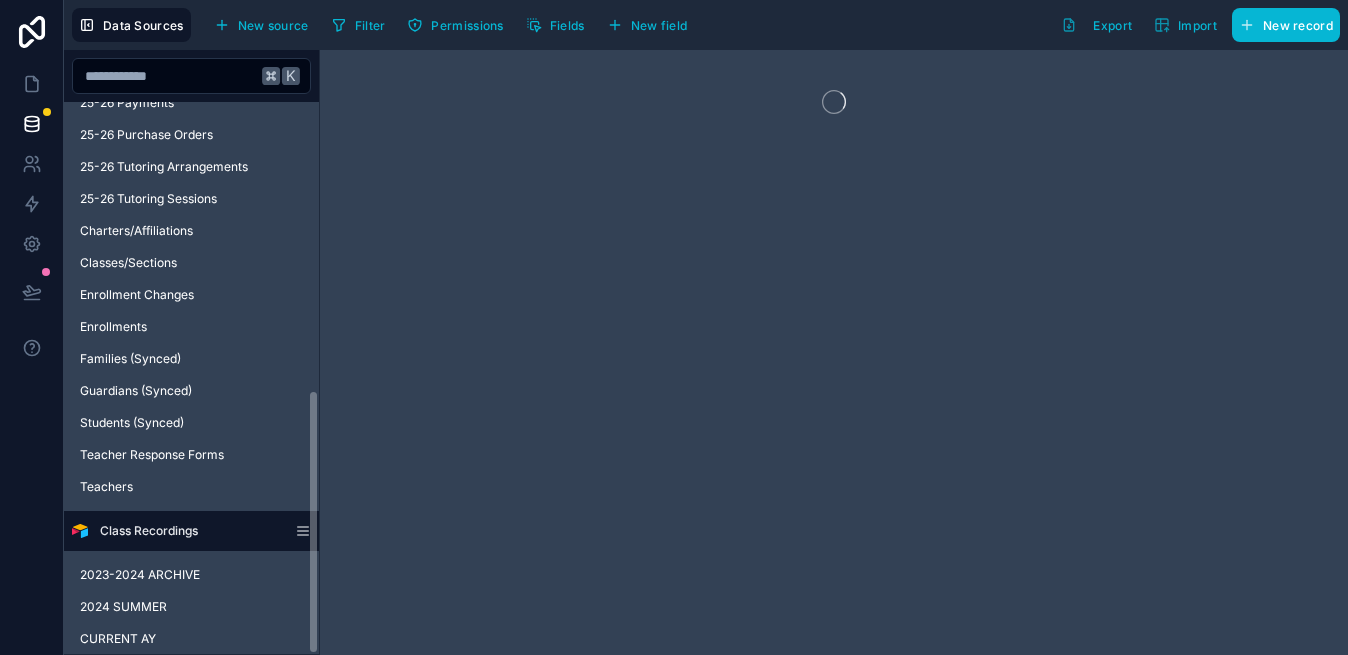 scroll, scrollTop: 600, scrollLeft: 0, axis: vertical 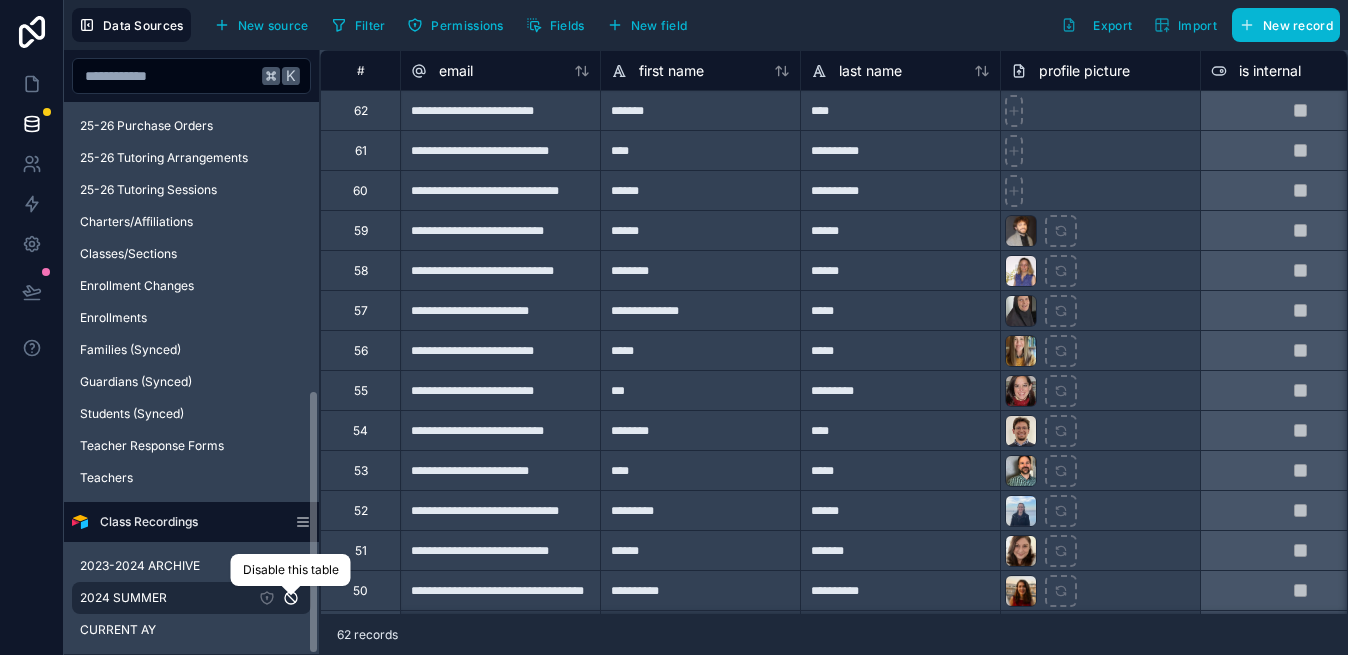 click 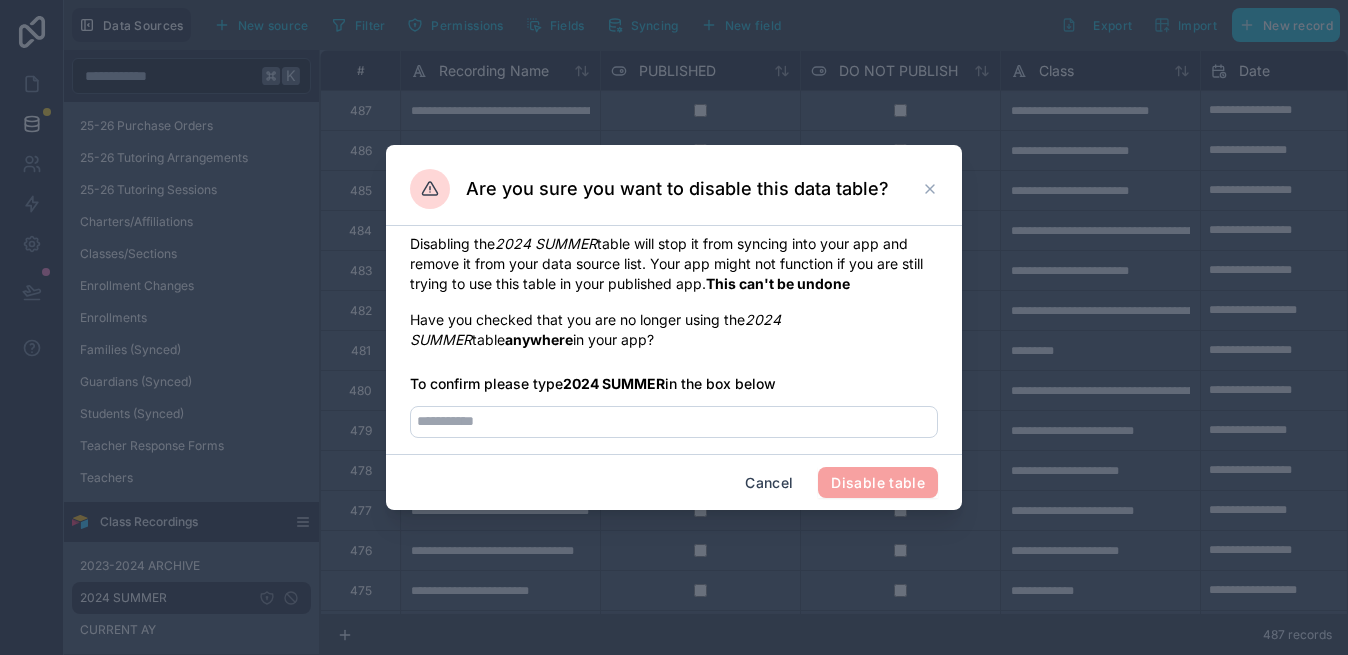type 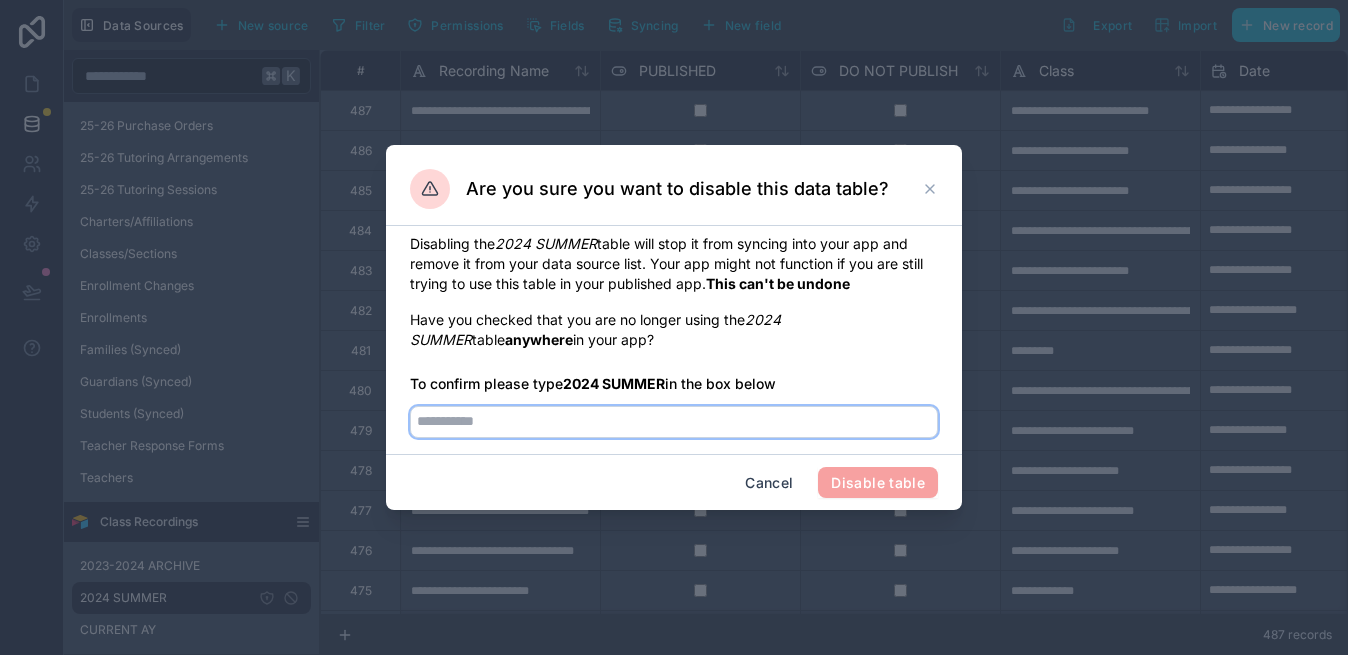 click at bounding box center (674, 422) 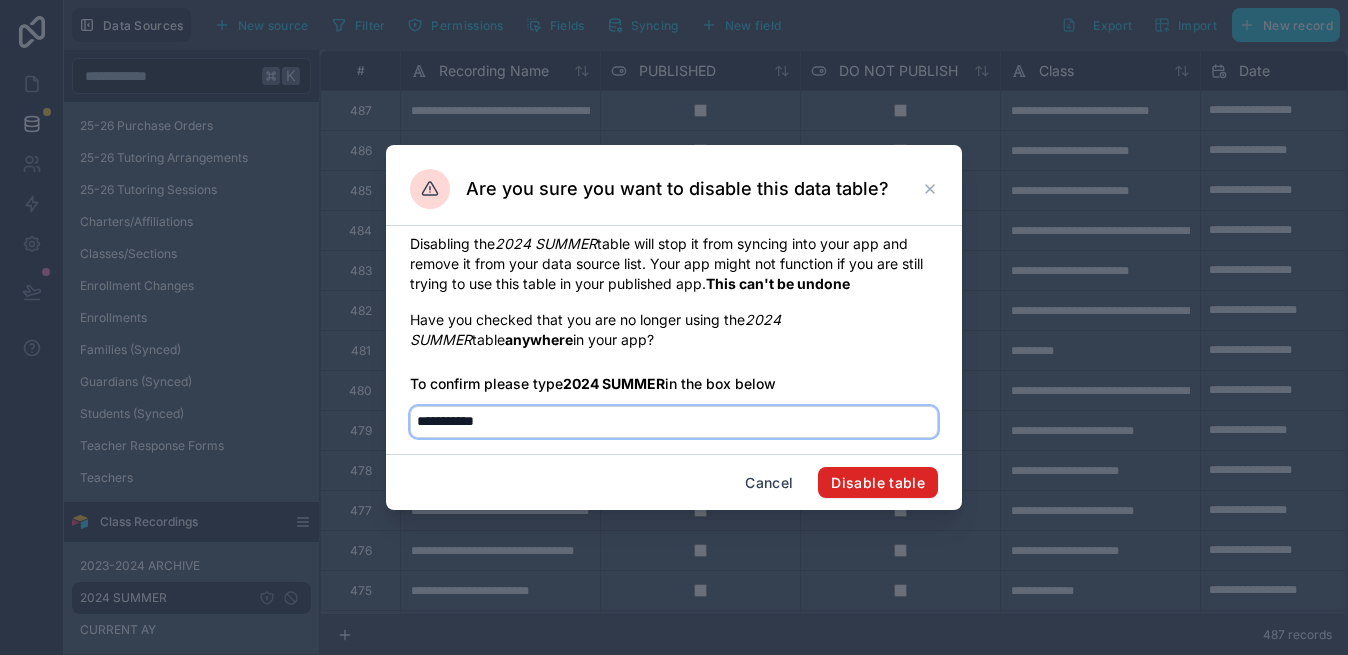type on "**********" 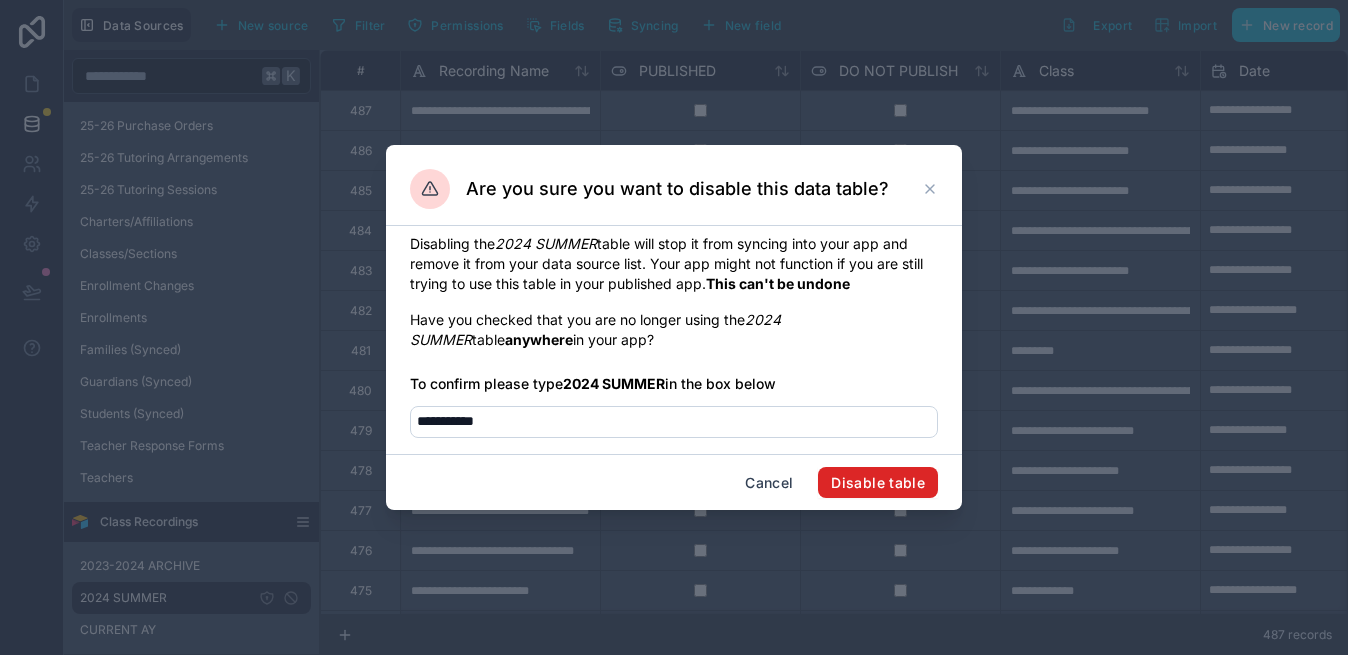 click on "Disable table" at bounding box center (878, 483) 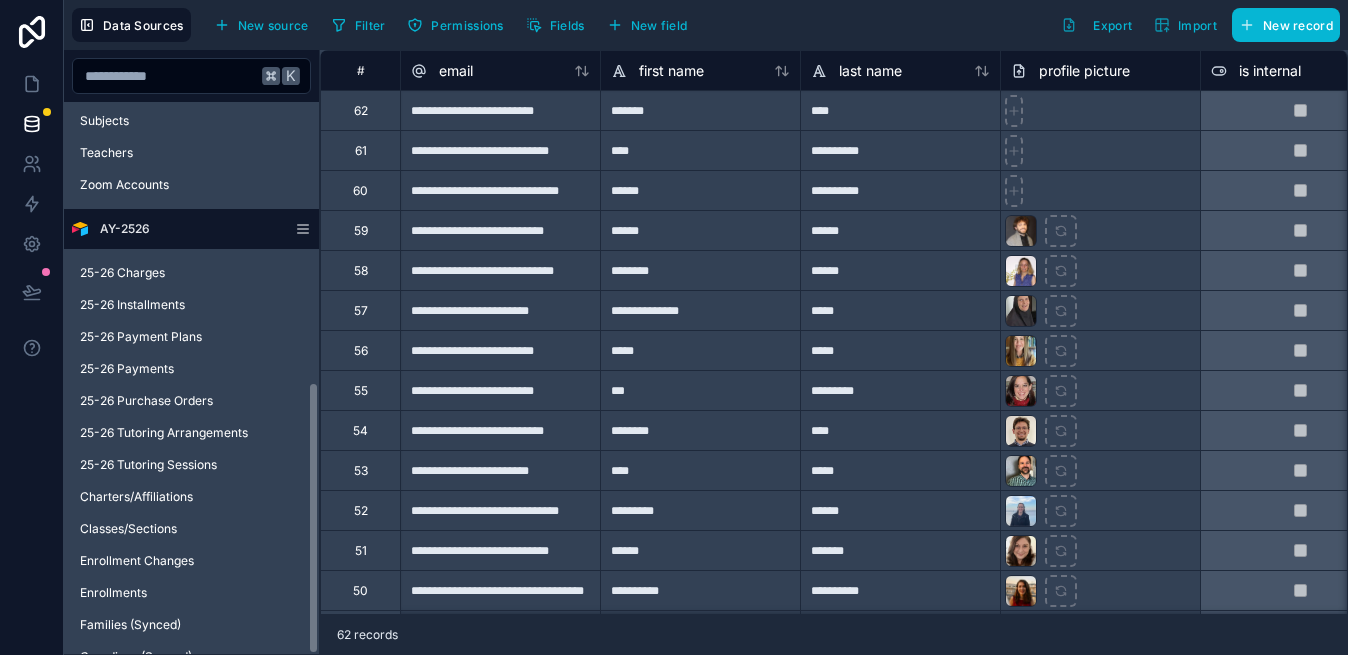 scroll, scrollTop: 568, scrollLeft: 0, axis: vertical 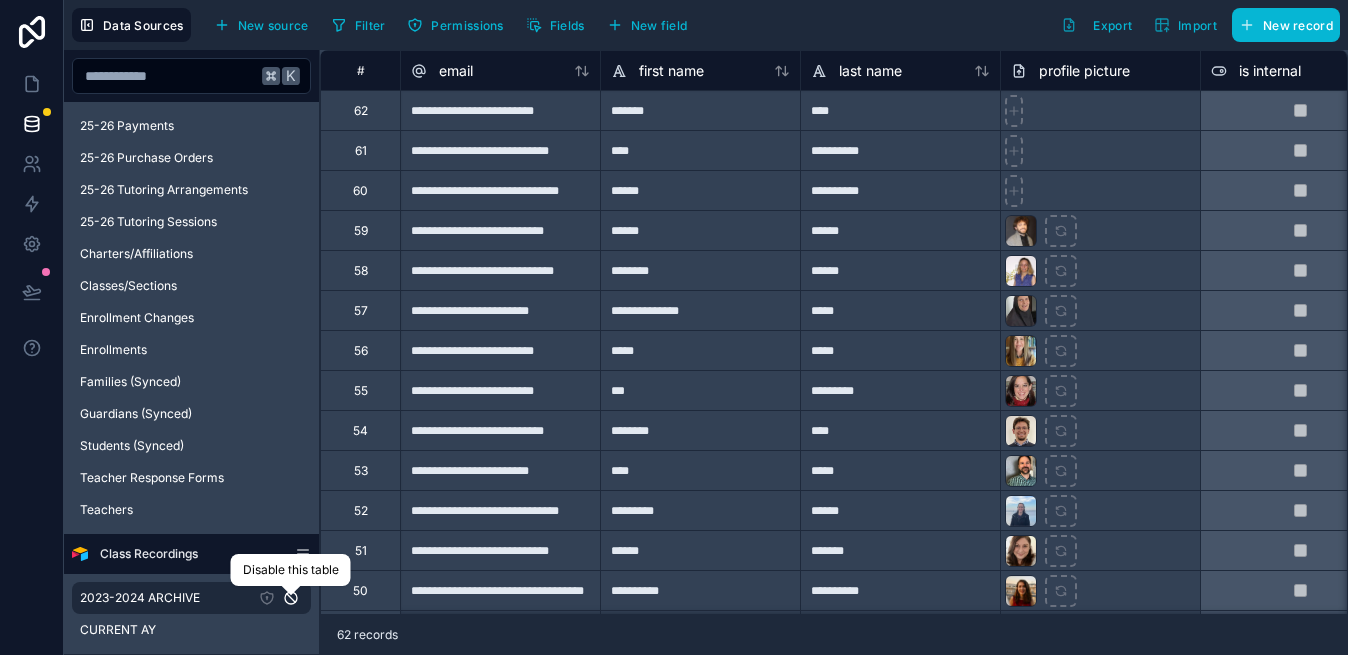 click 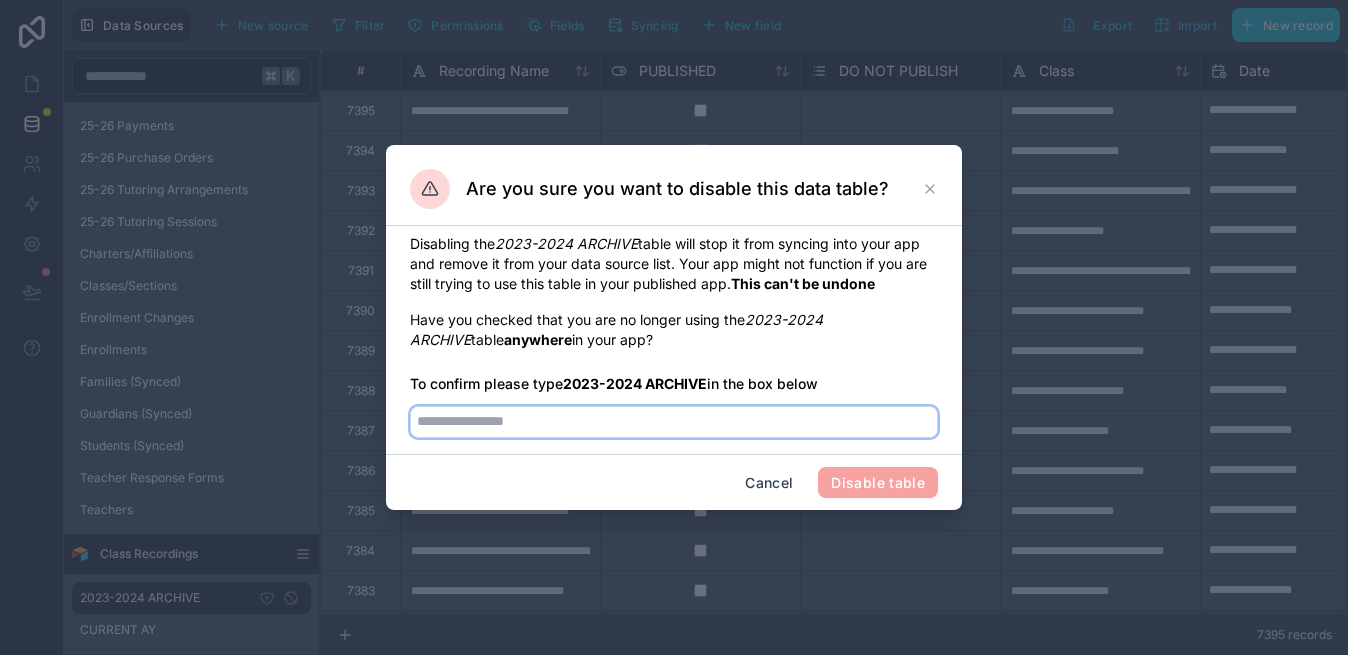 click at bounding box center (674, 422) 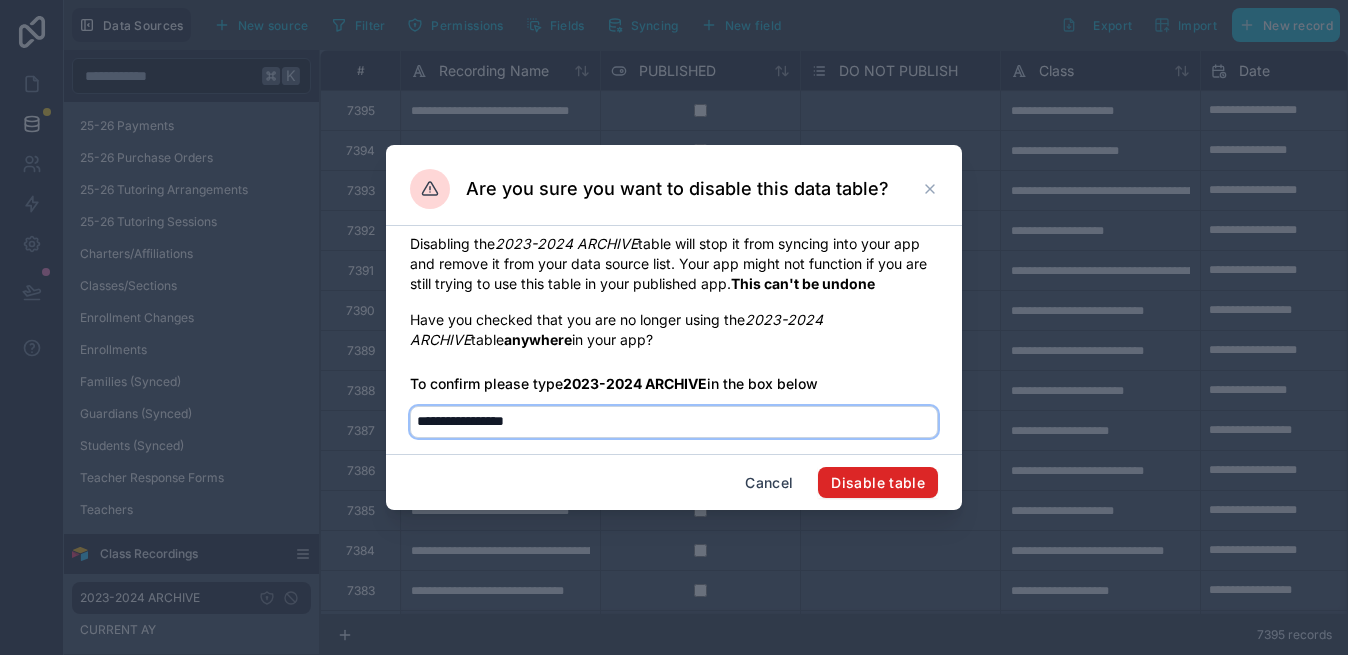 type on "**********" 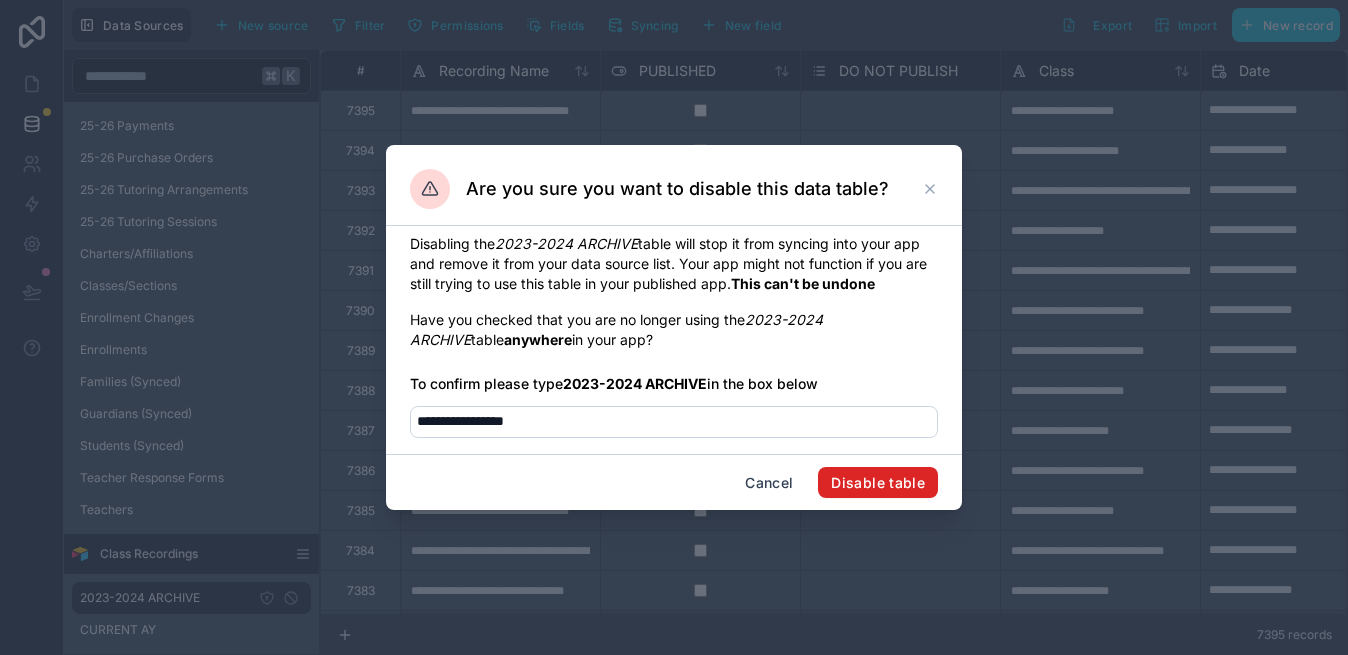 click on "Disable table" at bounding box center (878, 483) 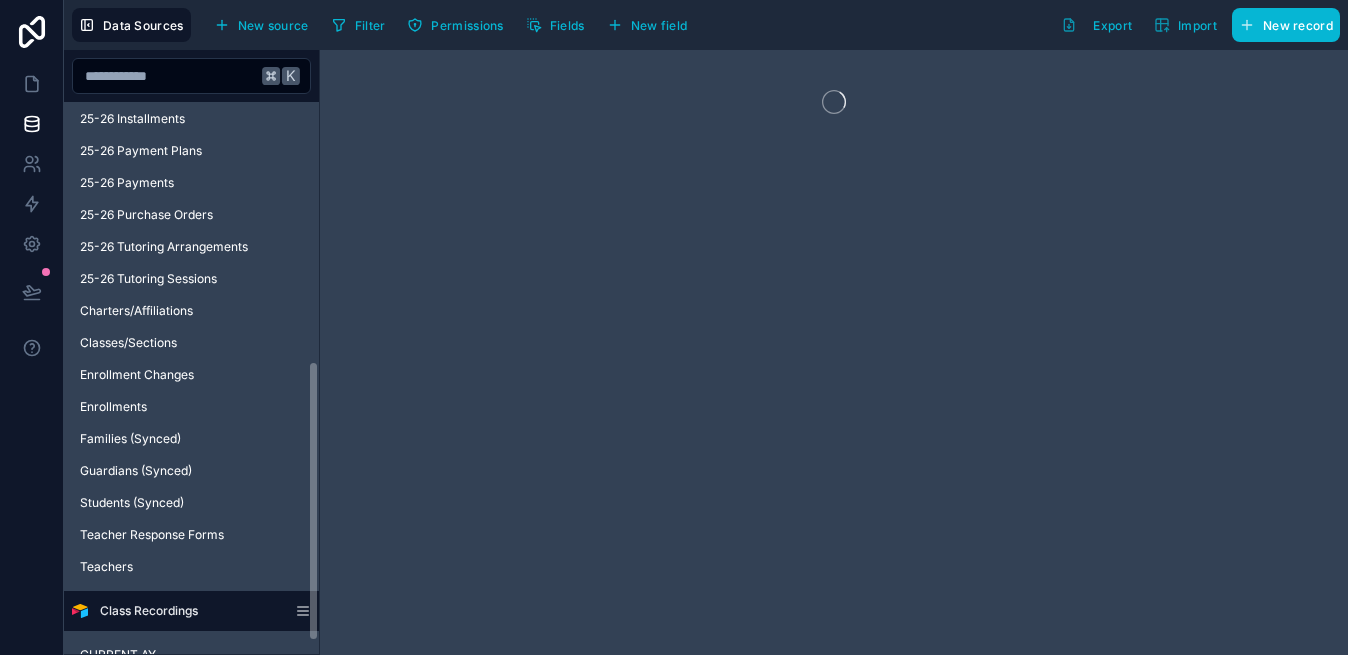 scroll, scrollTop: 536, scrollLeft: 0, axis: vertical 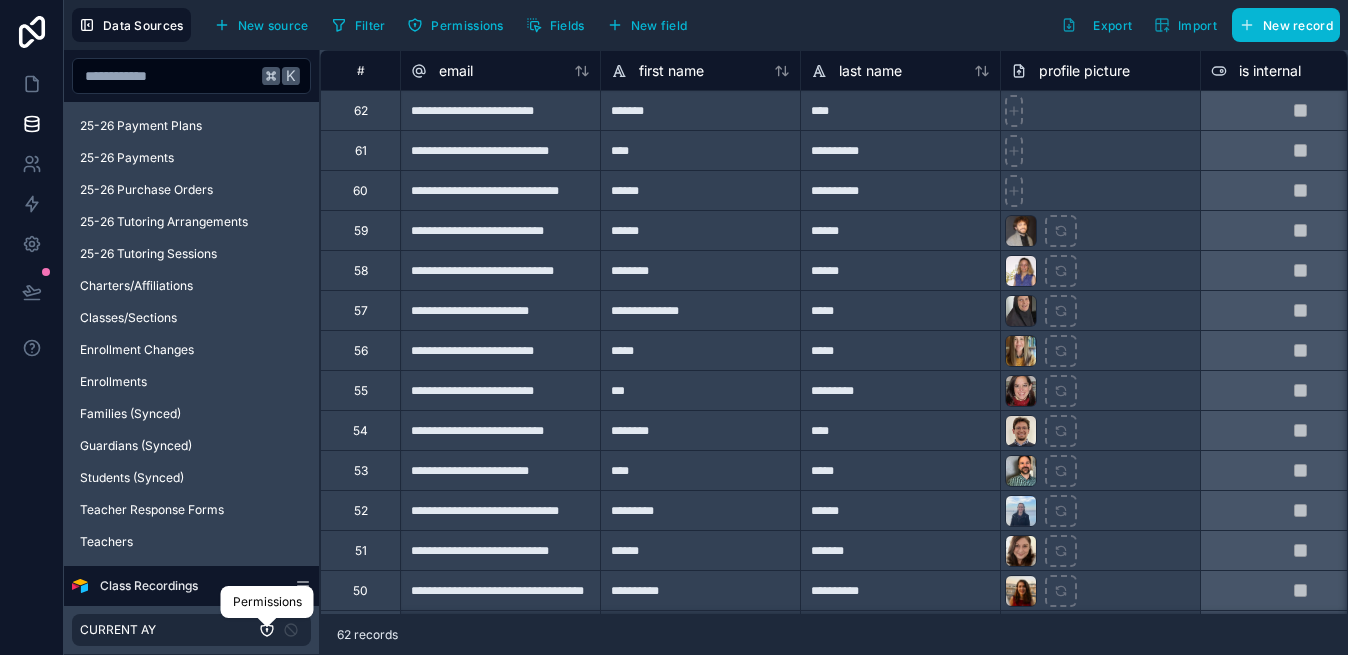 click 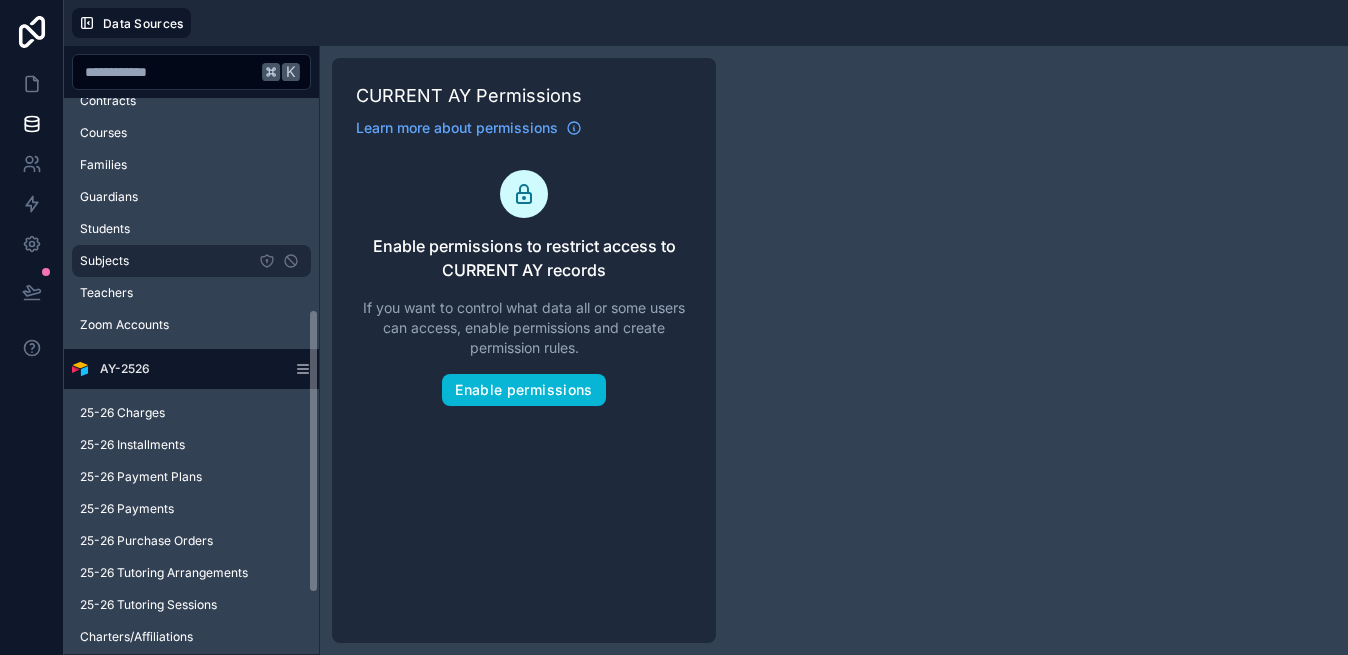 scroll, scrollTop: 532, scrollLeft: 0, axis: vertical 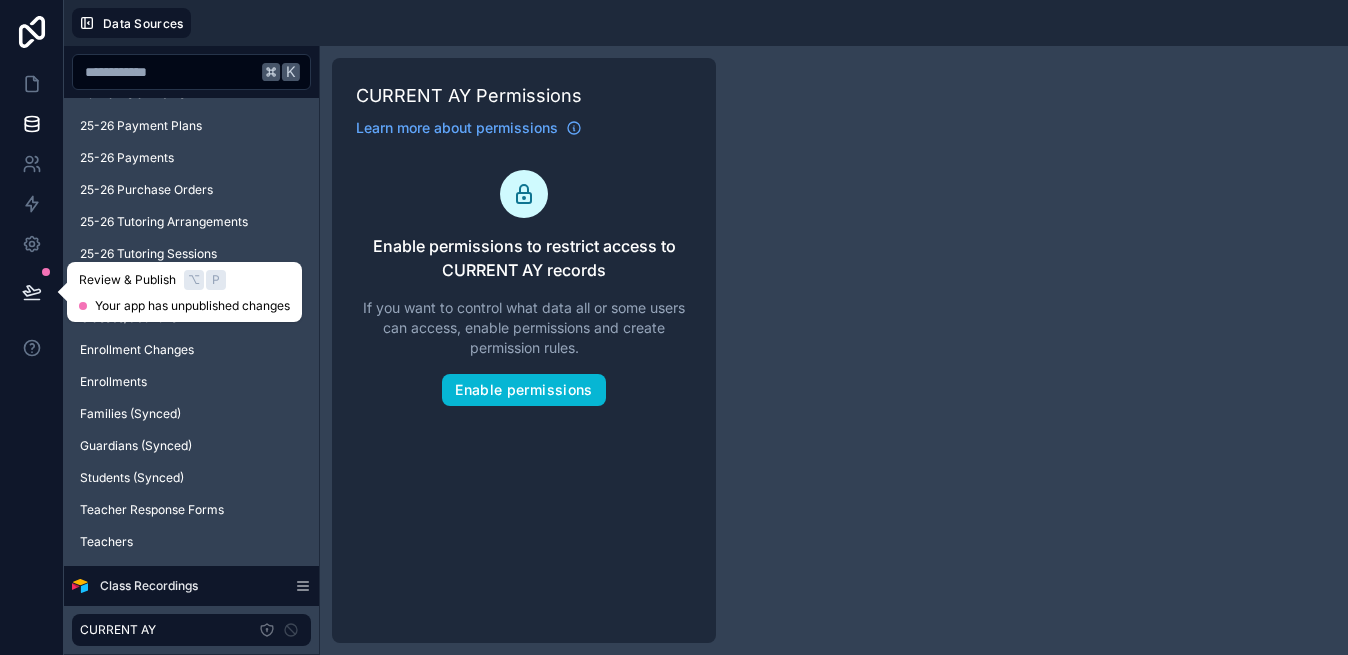 click 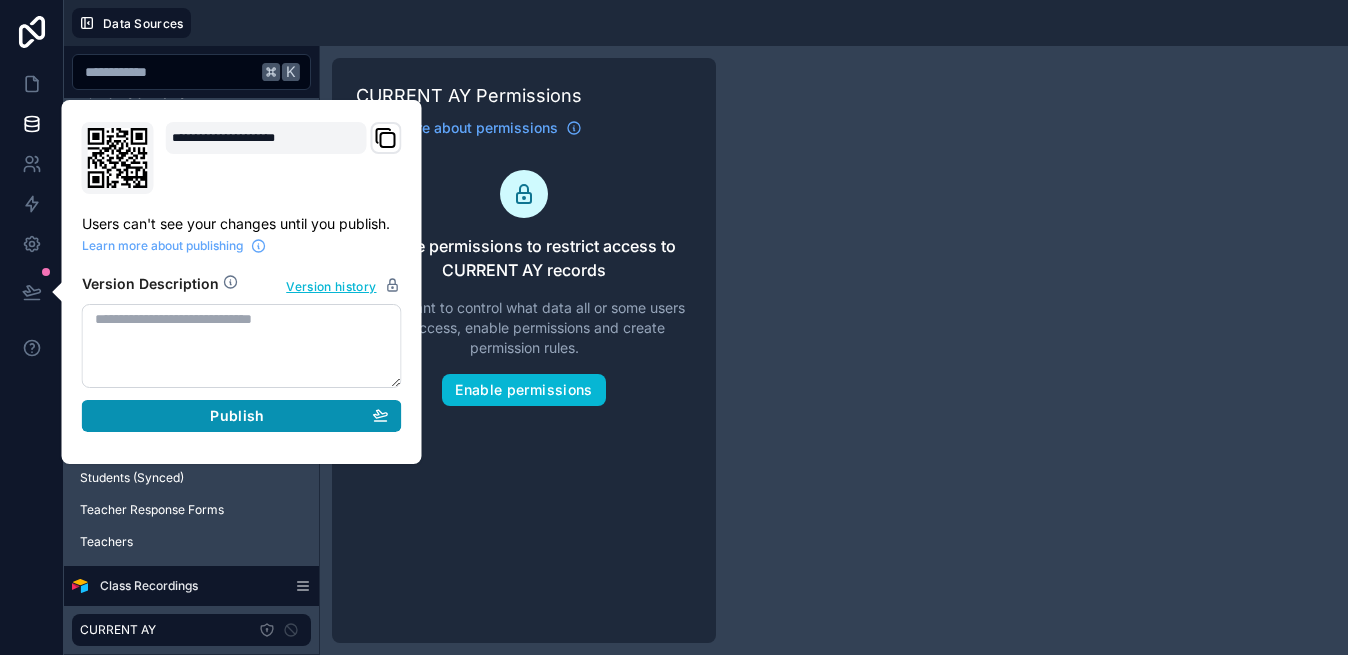 click on "Publish" at bounding box center [242, 416] 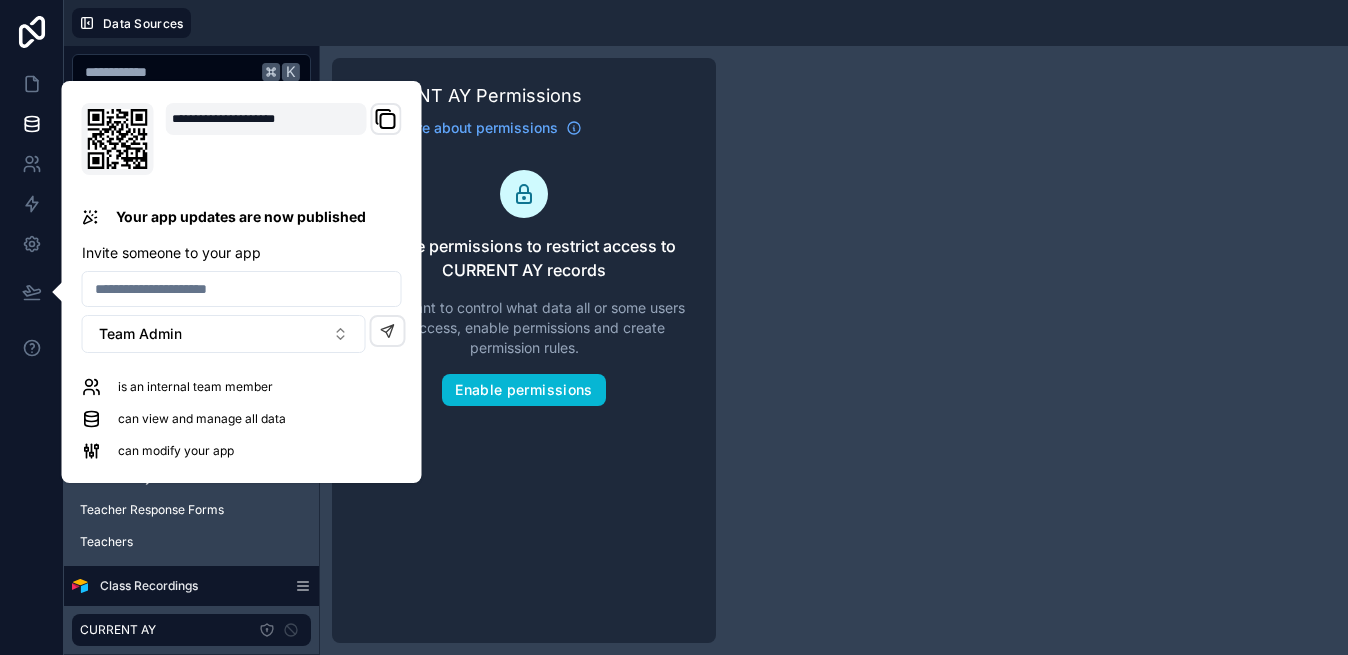click on "K Noloco tables User CLRC Master Data Charter/Affiliation Contracts Courses Families Guardians Students Subjects Teachers Zoom Accounts AY-2526 25-26 Charges 25-26 Installments 25-26 Payment Plans 25-26 Payments 25-26 Purchase Orders 25-26 Tutoring Arrangements 25-26 Tutoring Sessions Charters/Affiliations Classes/Sections Enrollment Changes Enrollments Families (Synced) Guardians (Synced) Students (Synced) Teacher Response Forms Teachers Class Recordings CURRENT AY CURRENT AY Permissions Learn more about permissions Enable permissions to restrict access to CURRENT AY records If you want to control what data all or some users can access, enable permissions and create permission rules. Enable permissions" at bounding box center (706, 350) 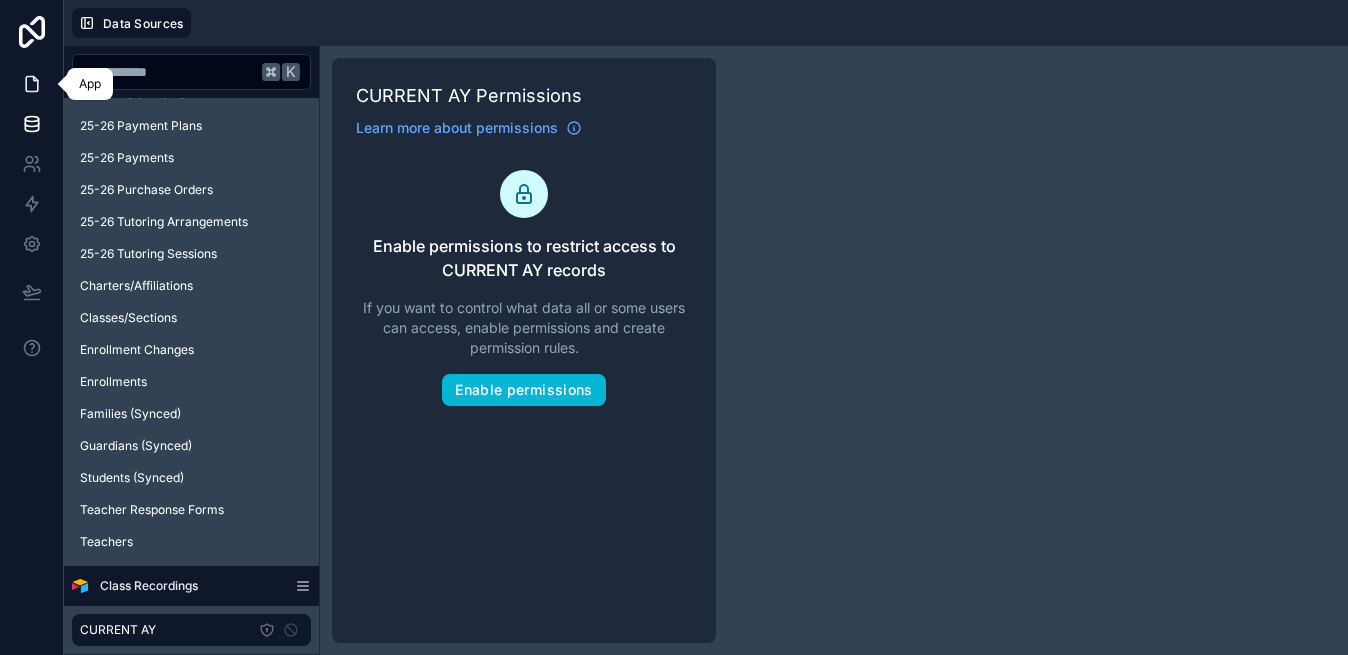 click 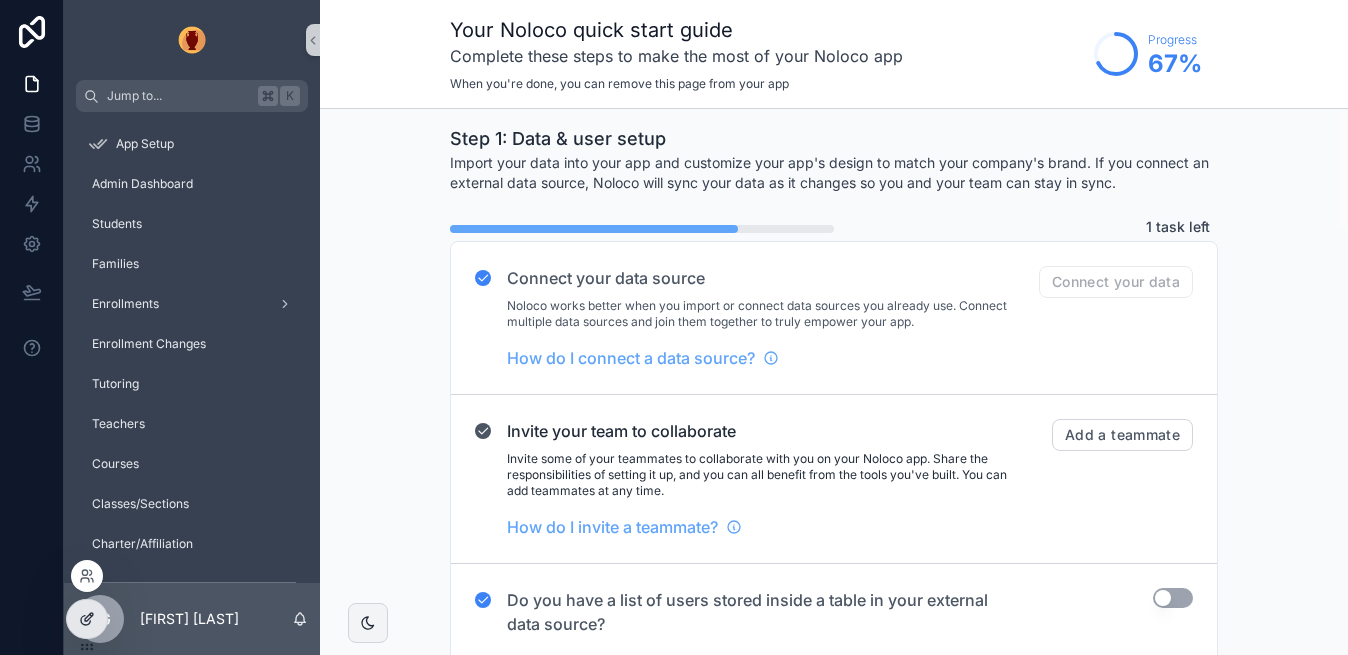 click 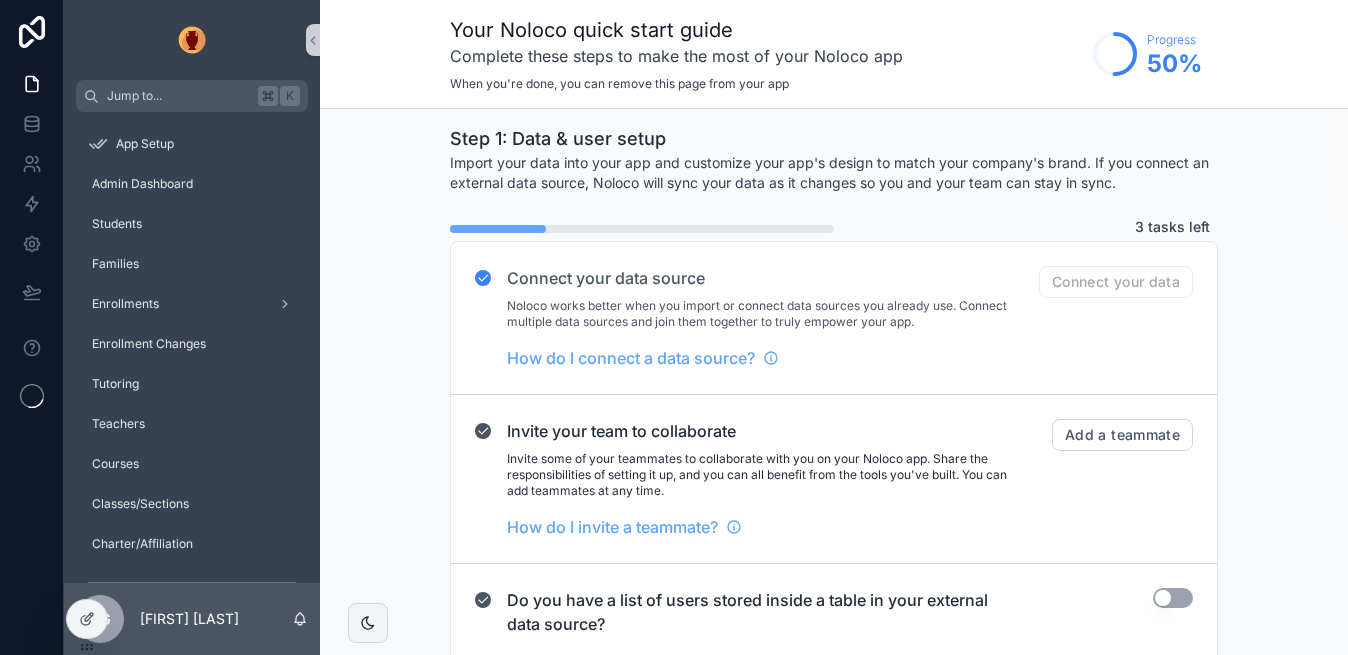 scroll, scrollTop: 0, scrollLeft: 0, axis: both 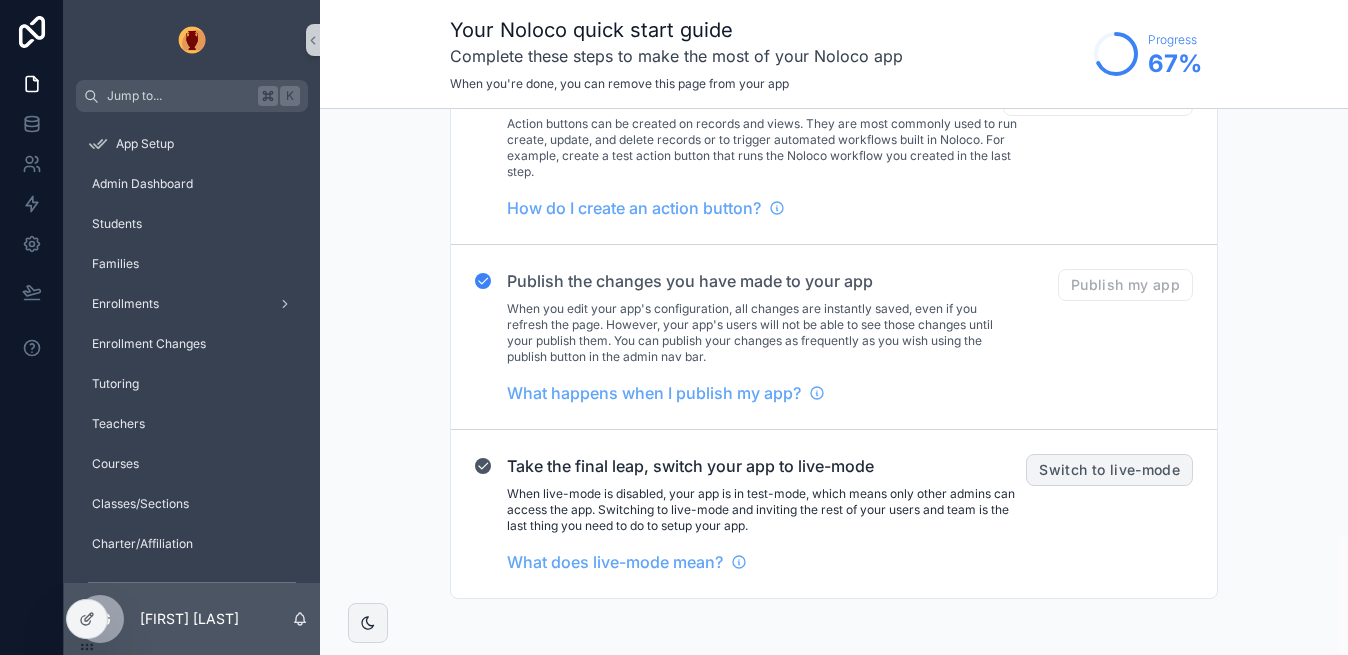 click on "Switch to live-mode" at bounding box center [1109, 470] 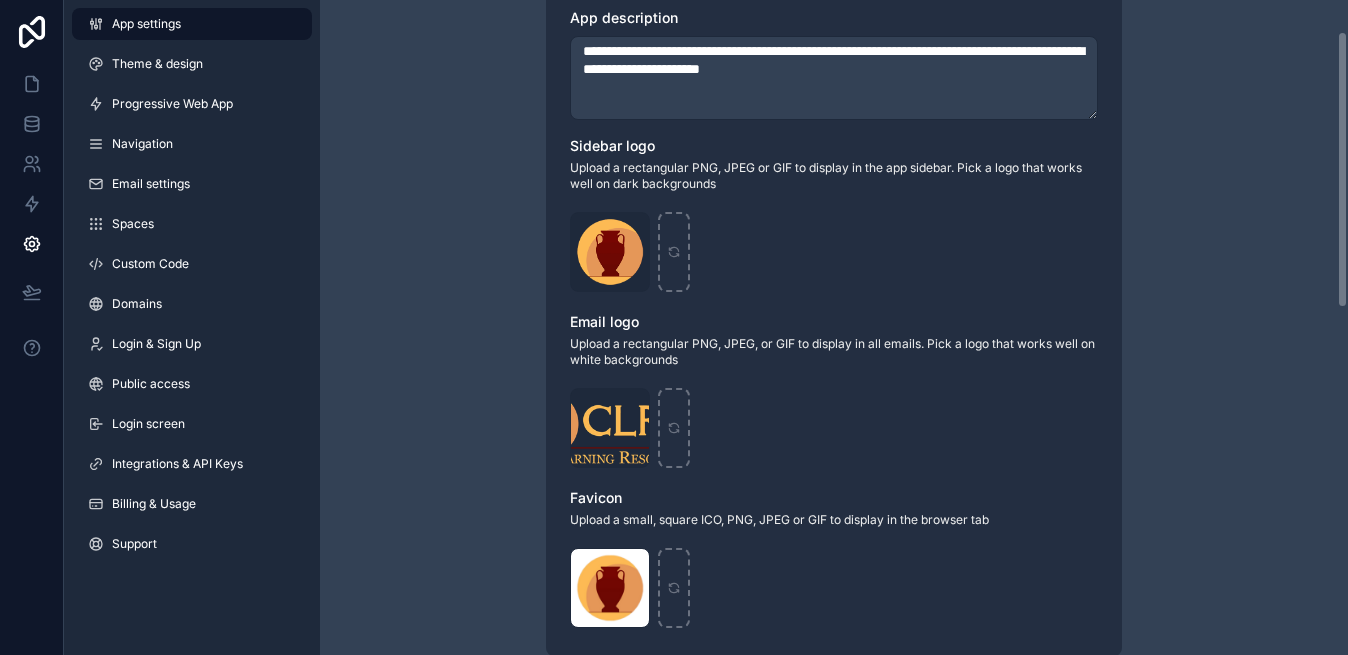 scroll, scrollTop: 0, scrollLeft: 0, axis: both 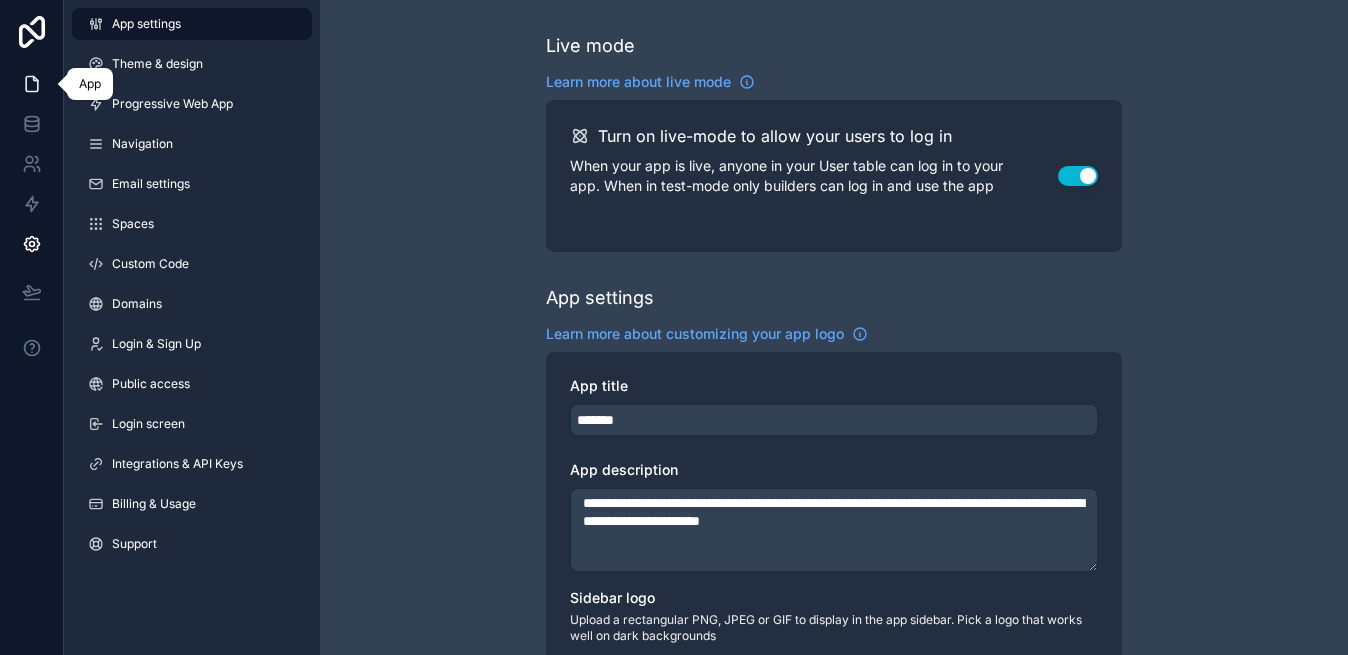 click 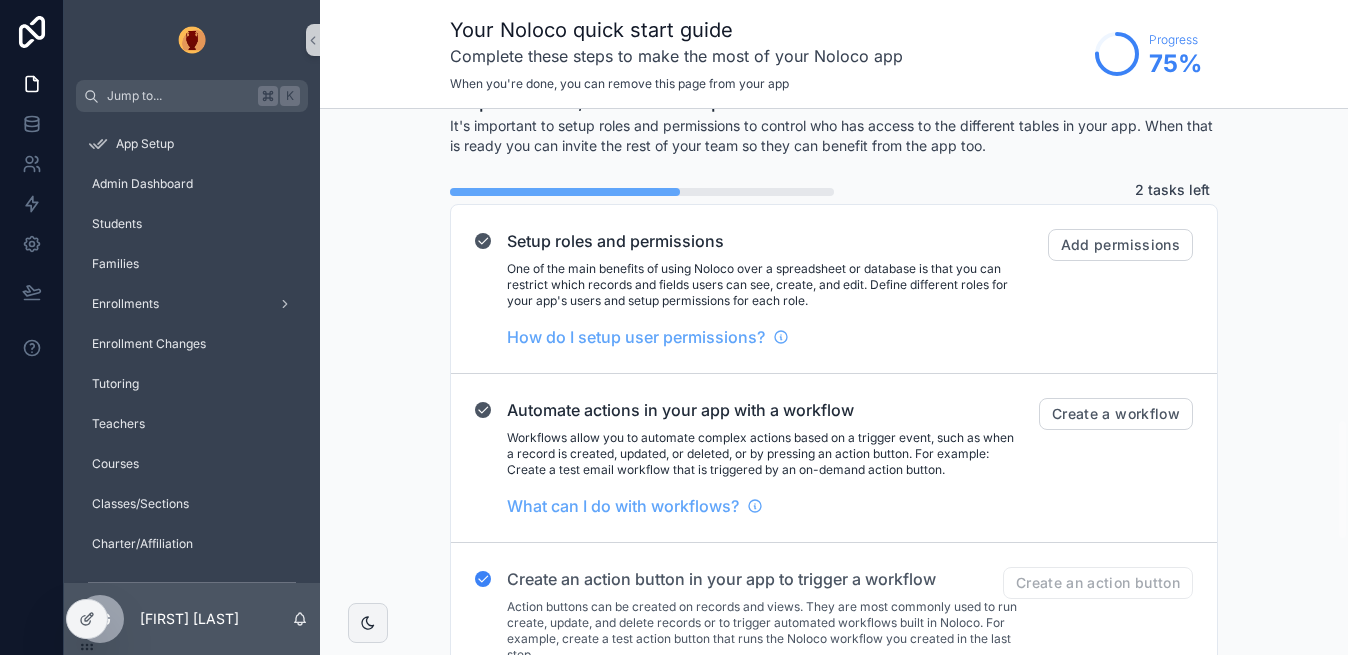 scroll, scrollTop: 1439, scrollLeft: 0, axis: vertical 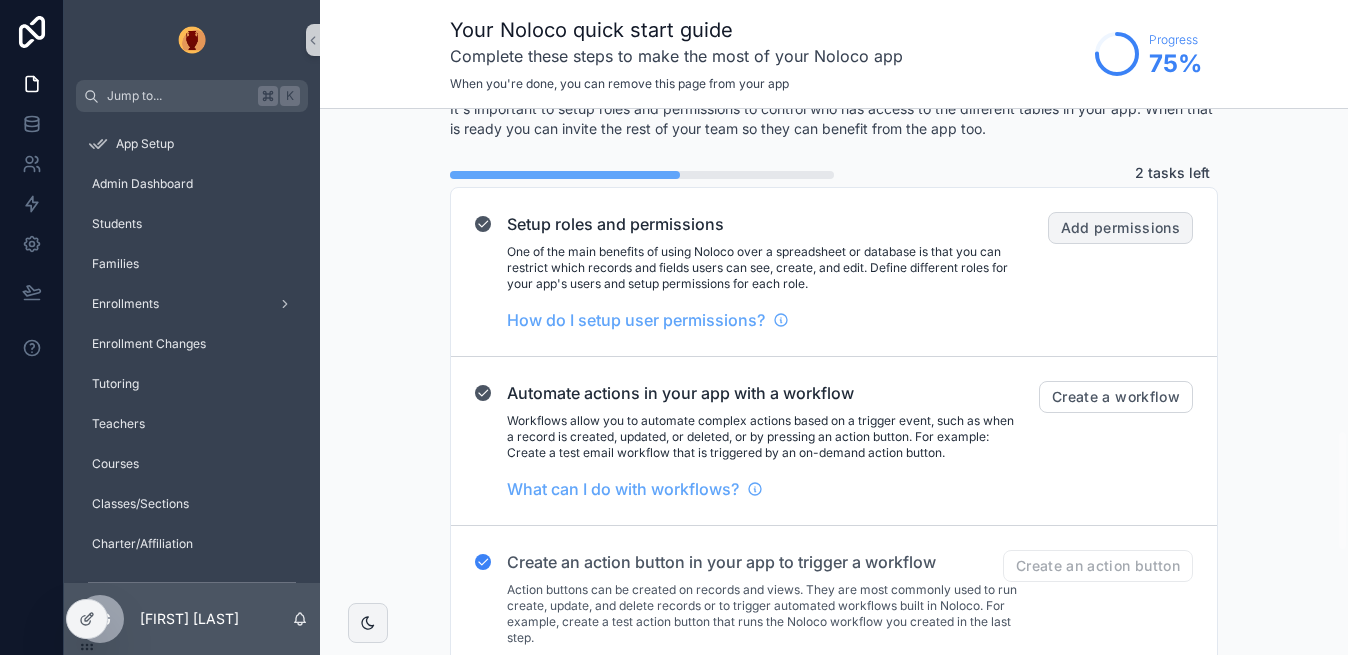 click on "Add permissions" at bounding box center [1120, 228] 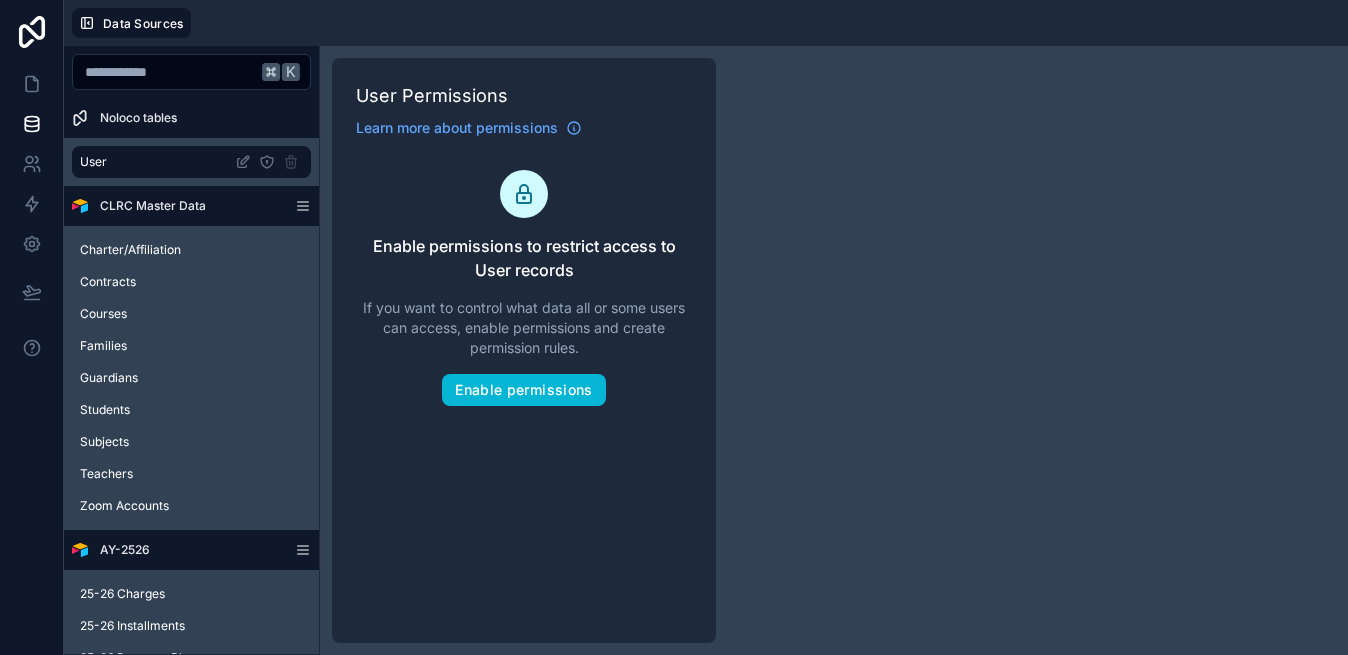 click on "K Noloco tables User CLRC Master Data Charter/Affiliation Contracts Courses Families Guardians Students Subjects Teachers Zoom Accounts AY-[YEAR] [YEAR] Charges [YEAR] Installments [YEAR] Payment Plans [YEAR] Payments [YEAR] Purchase Orders [YEAR] Tutoring Arrangements [YEAR] Tutoring Sessions Charters/Affiliations Classes/Sections Enrollment Changes Enrollments Families (Synced) Guardians (Synced) Students (Synced) Teacher Response Forms Teachers Class Recordings CURRENT AY User Permissions Learn more about permissions Enable permissions to restrict access to User records If you want to control what data all or some users can access, enable permissions and create permission rules. Enable permissions" at bounding box center [706, 350] 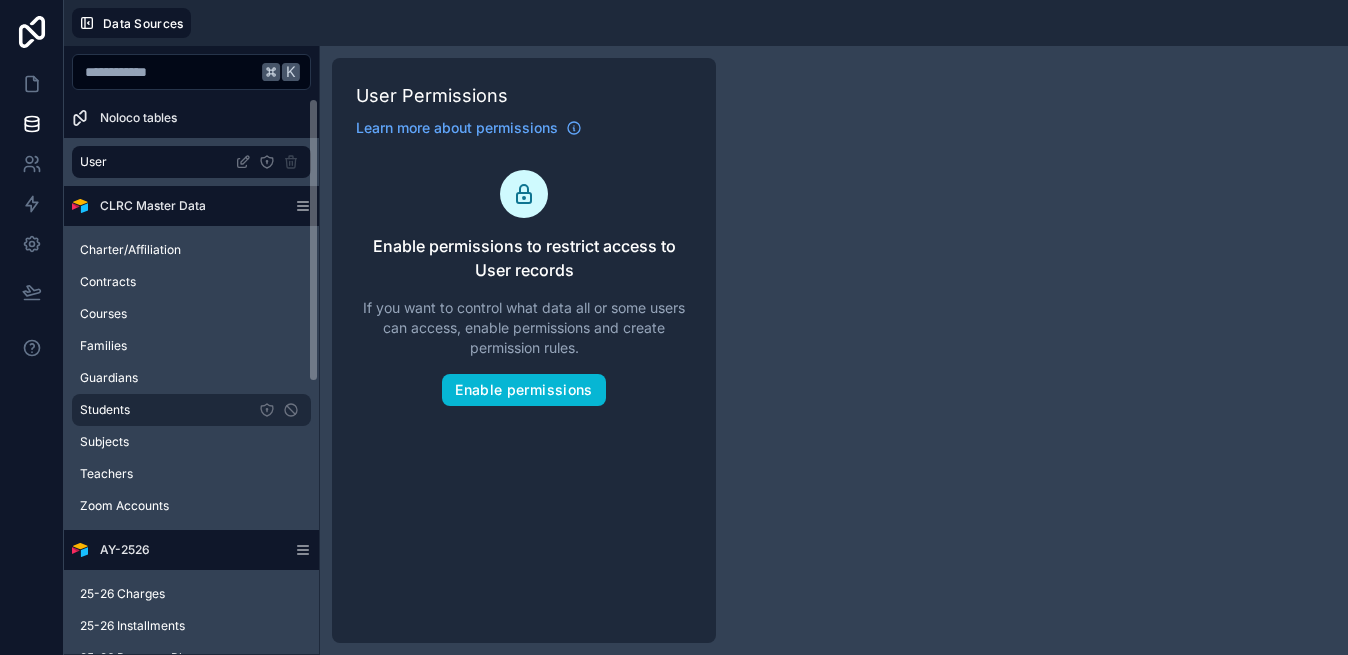 scroll, scrollTop: 532, scrollLeft: 0, axis: vertical 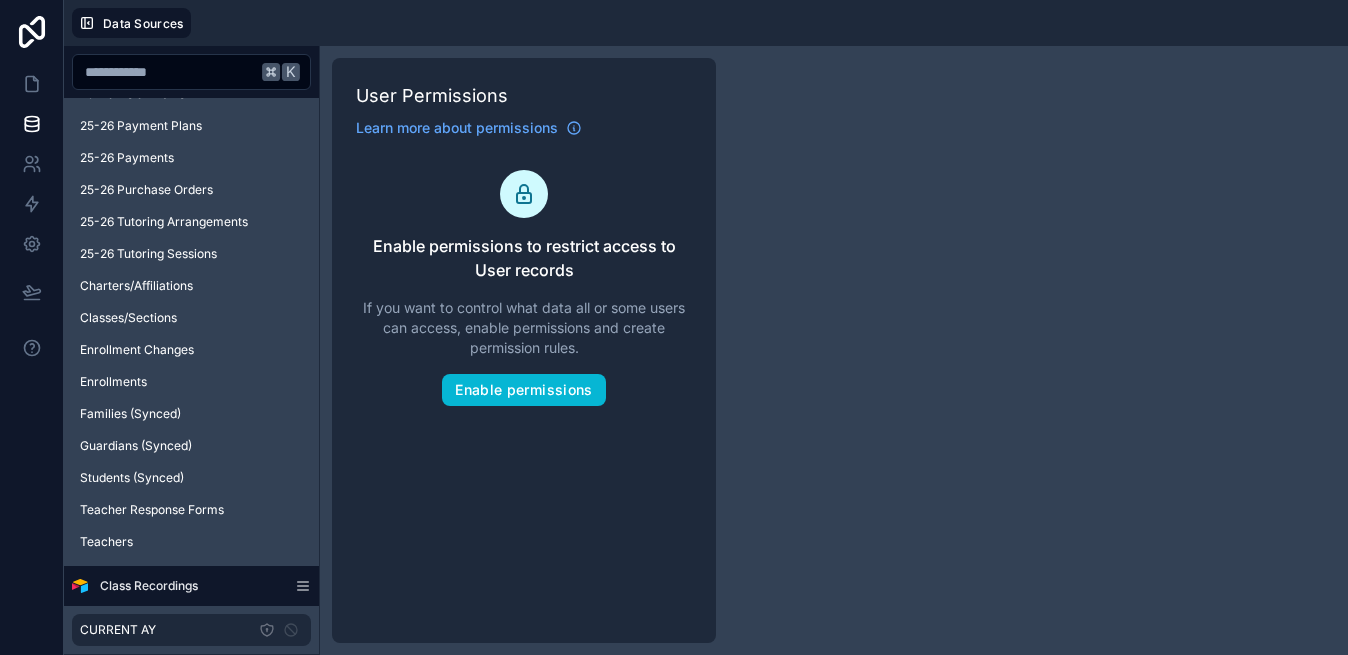 click on "CURRENT AY" at bounding box center (191, 630) 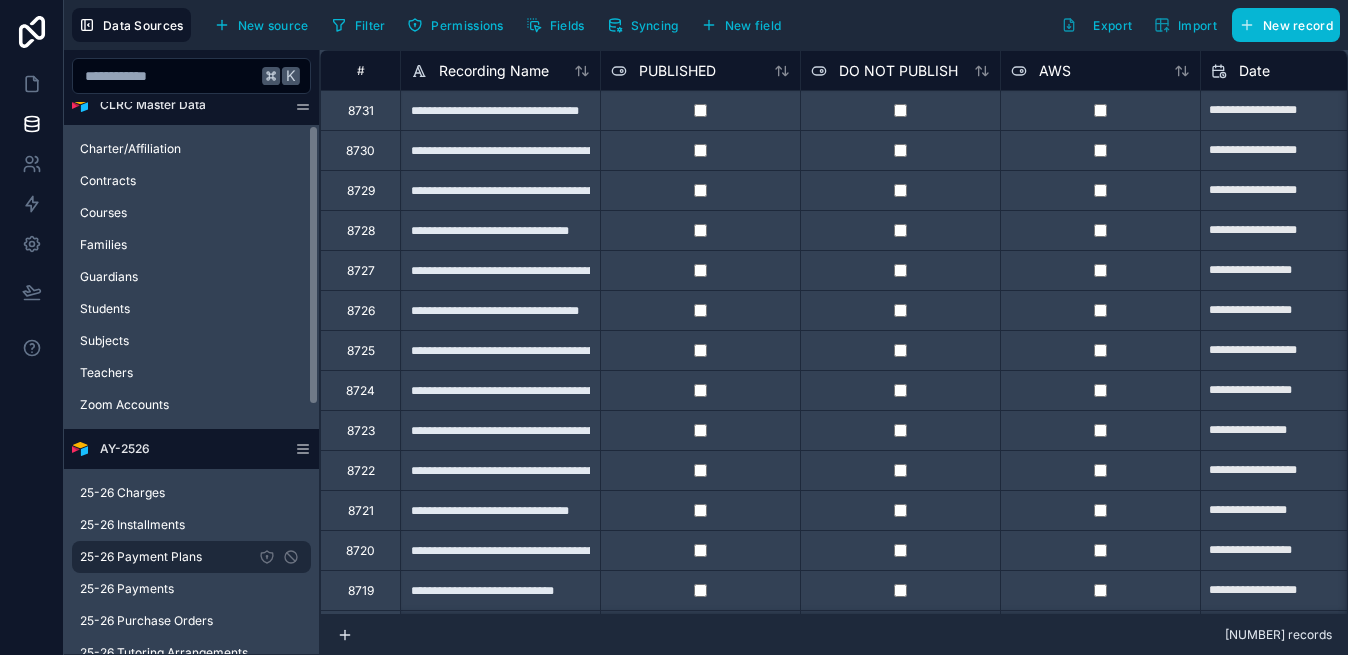 scroll, scrollTop: 0, scrollLeft: 0, axis: both 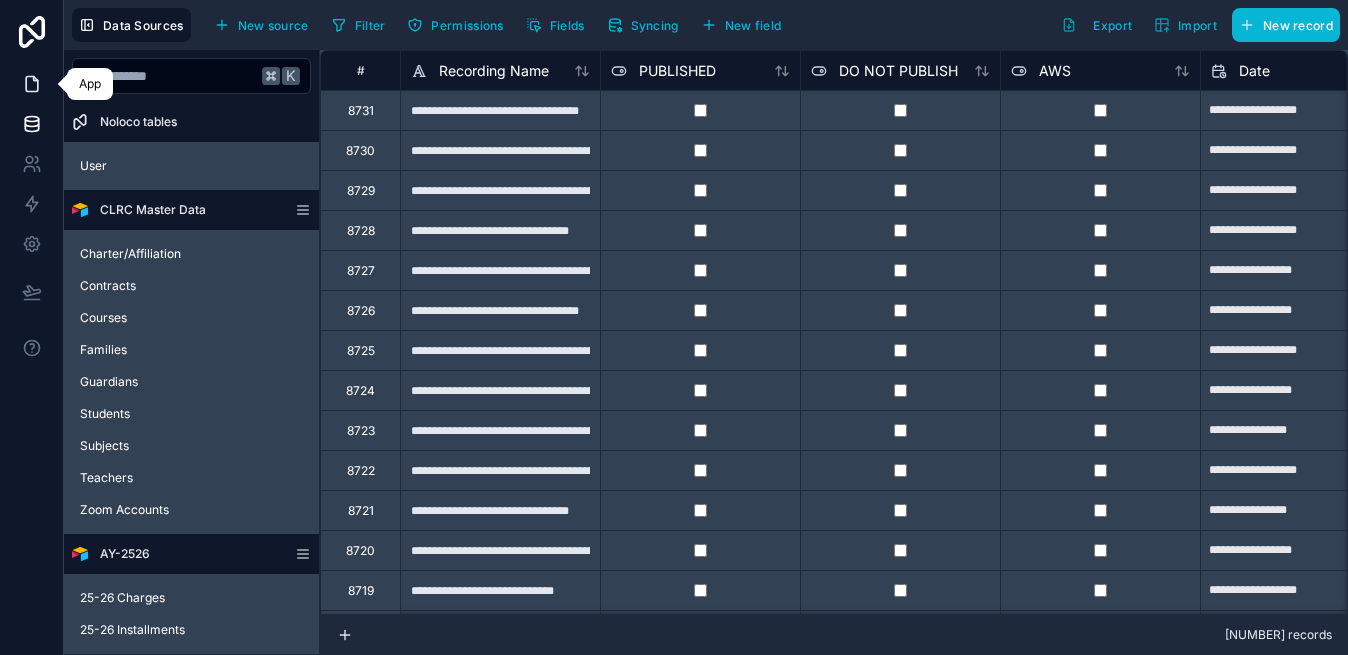 click 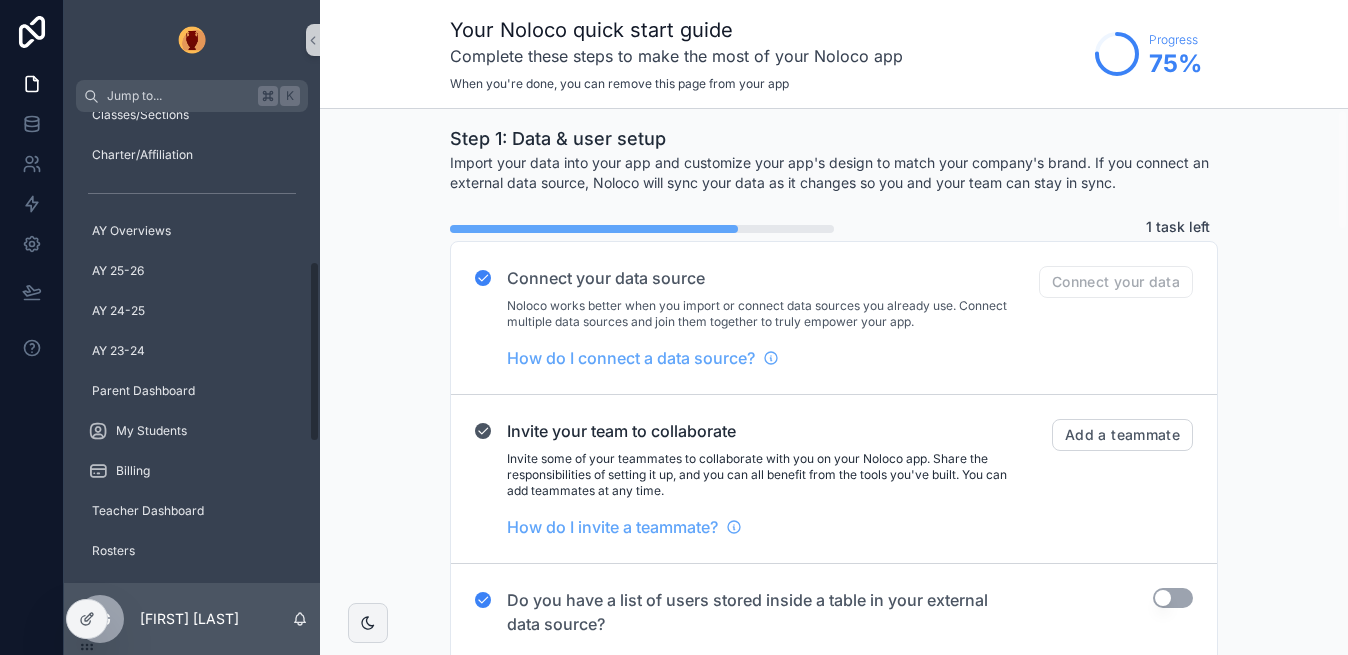 scroll, scrollTop: 753, scrollLeft: 0, axis: vertical 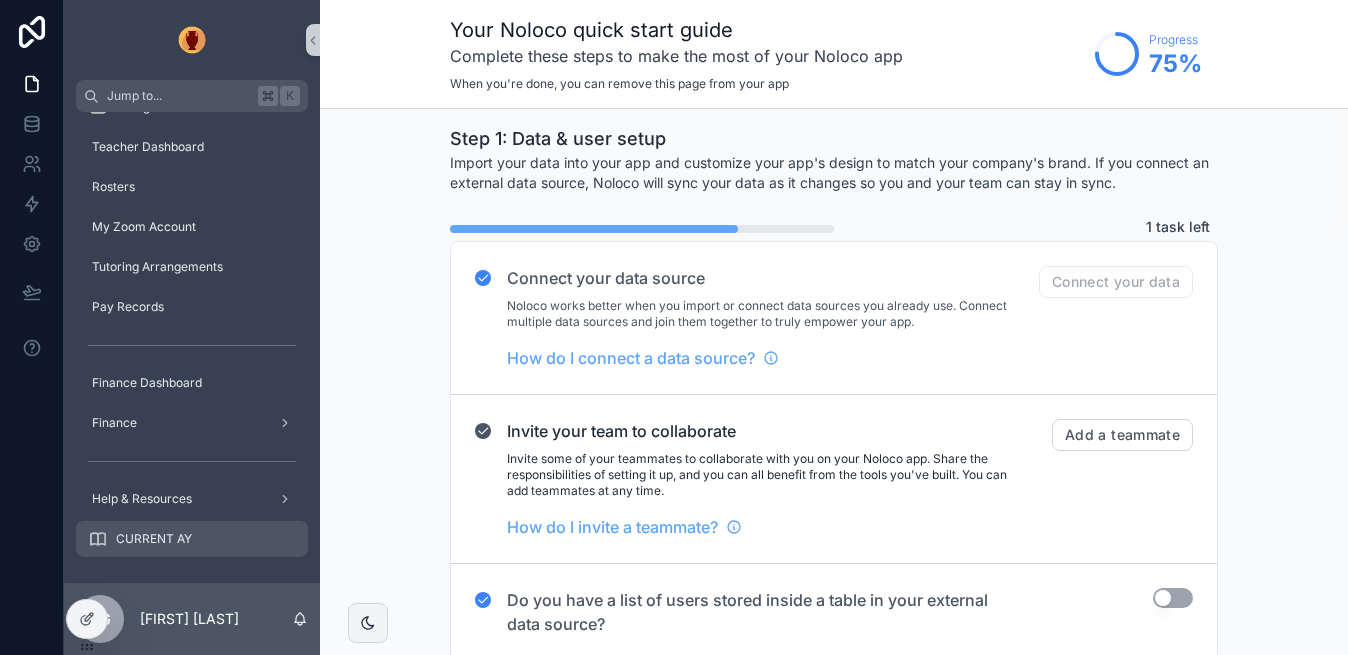 click on "CURRENT AY" at bounding box center [192, 539] 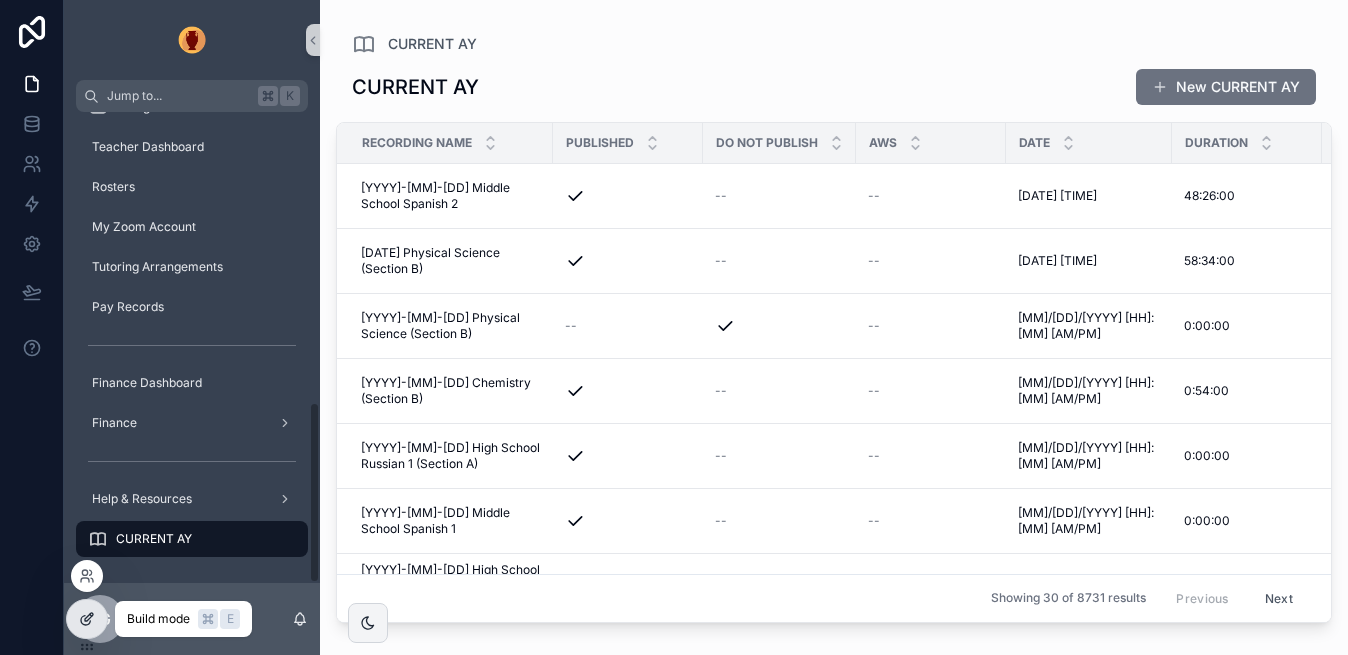 click at bounding box center [87, 619] 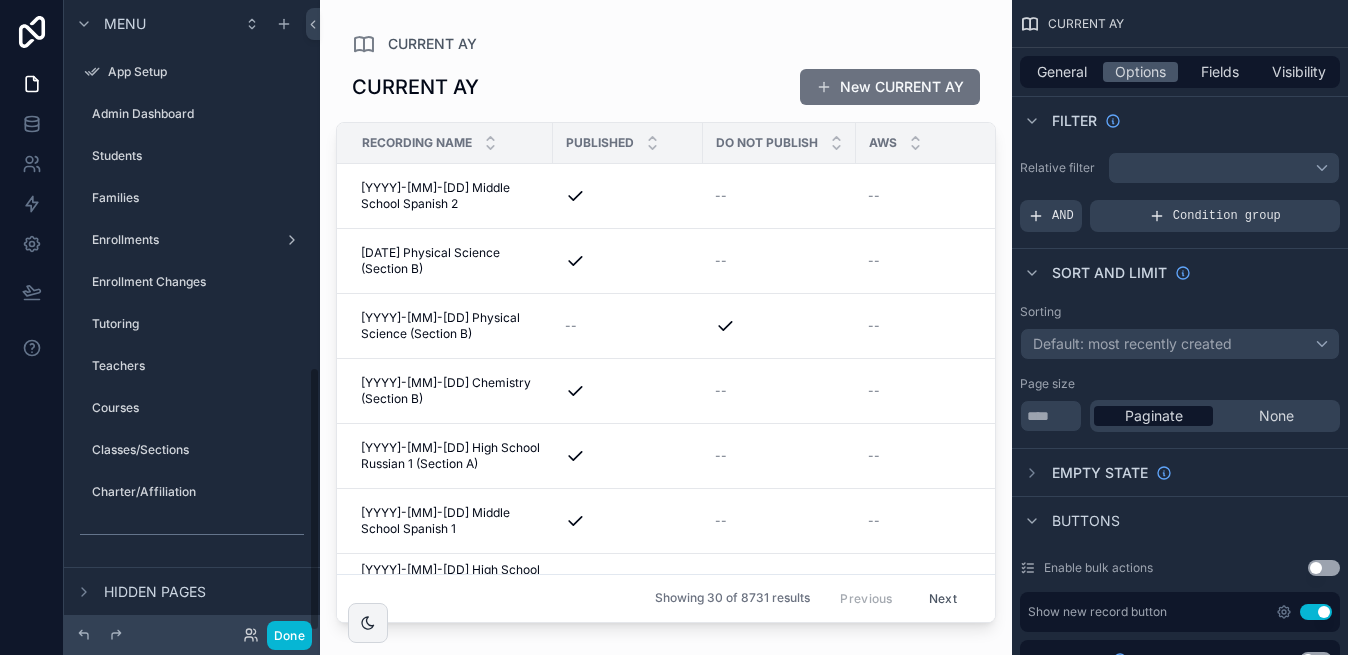 scroll, scrollTop: 877, scrollLeft: 0, axis: vertical 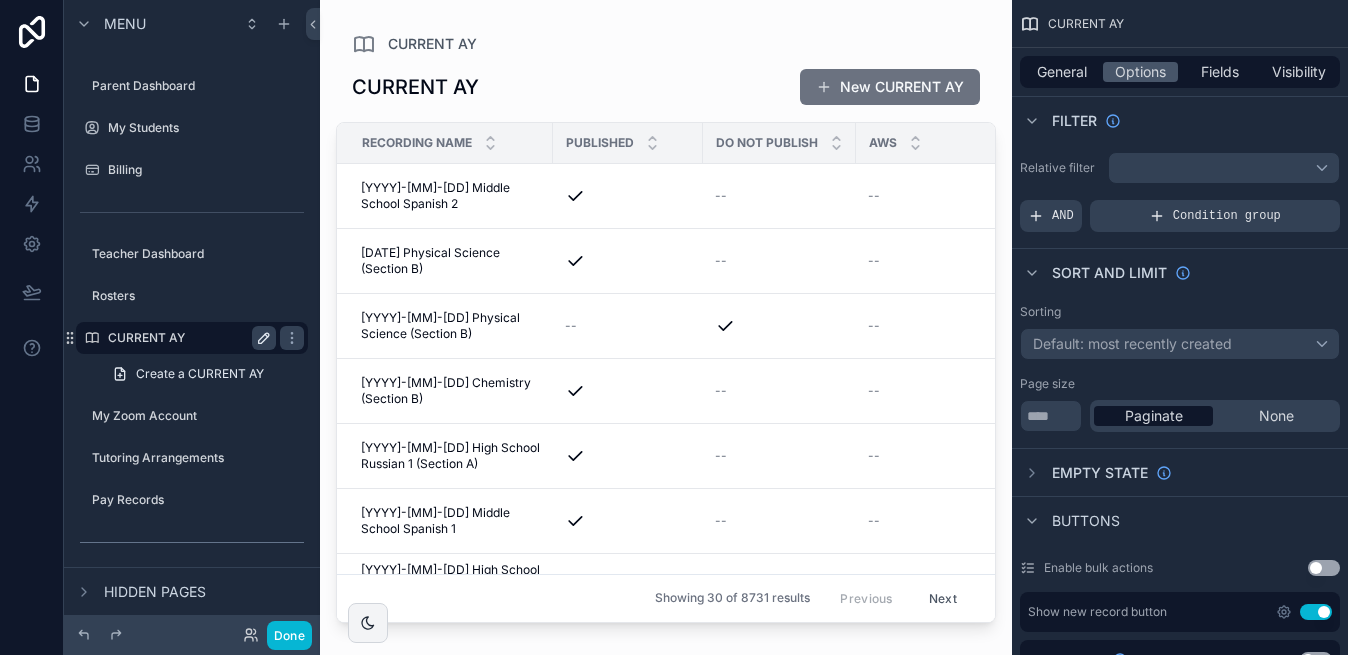 click 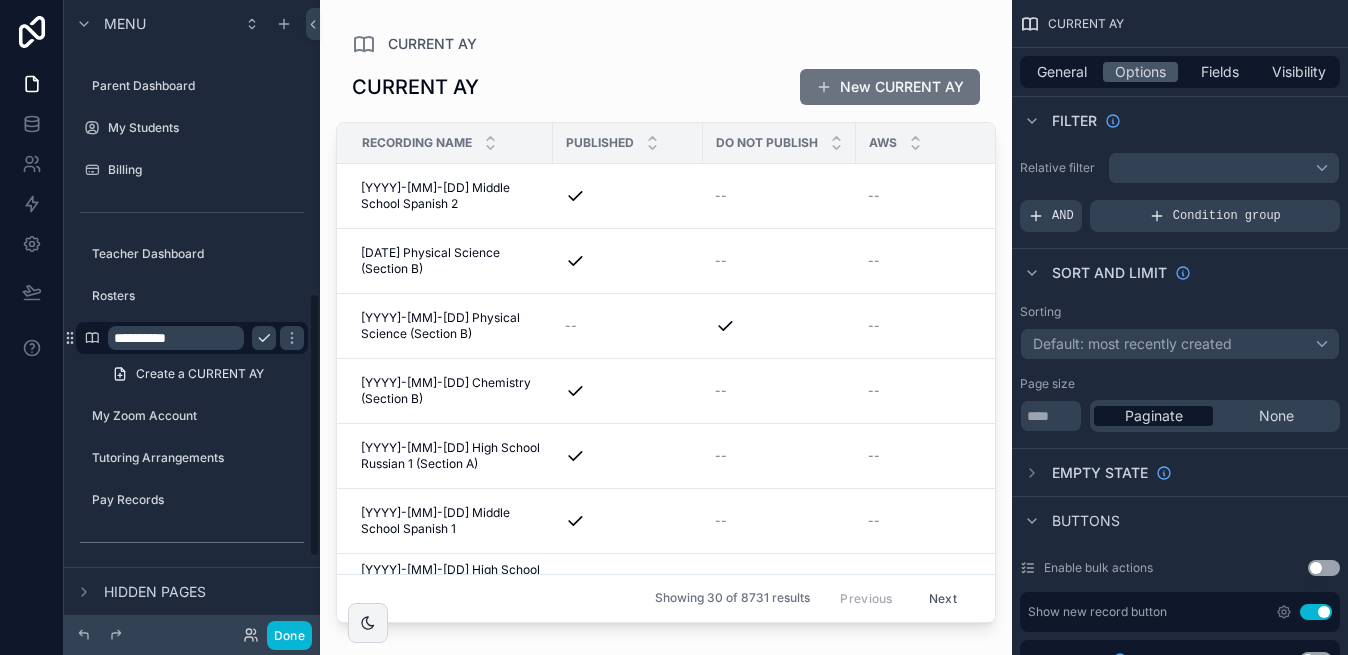 click on "**********" at bounding box center [176, 338] 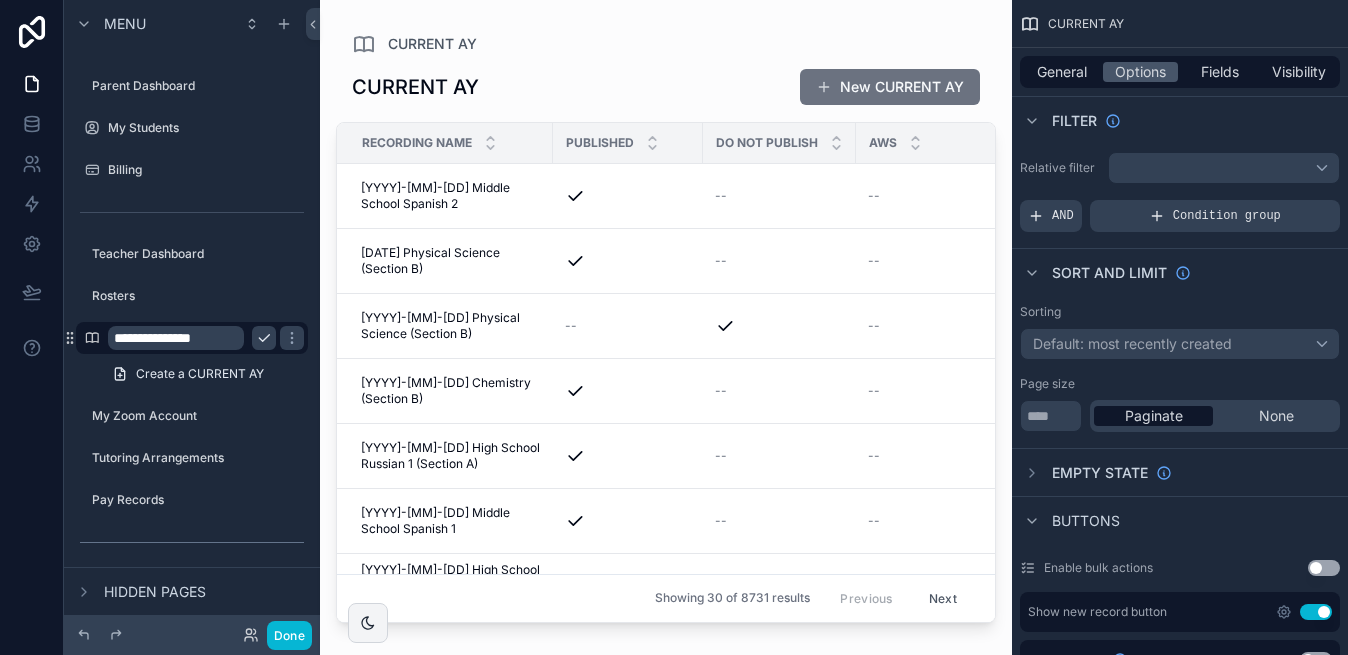 type on "**********" 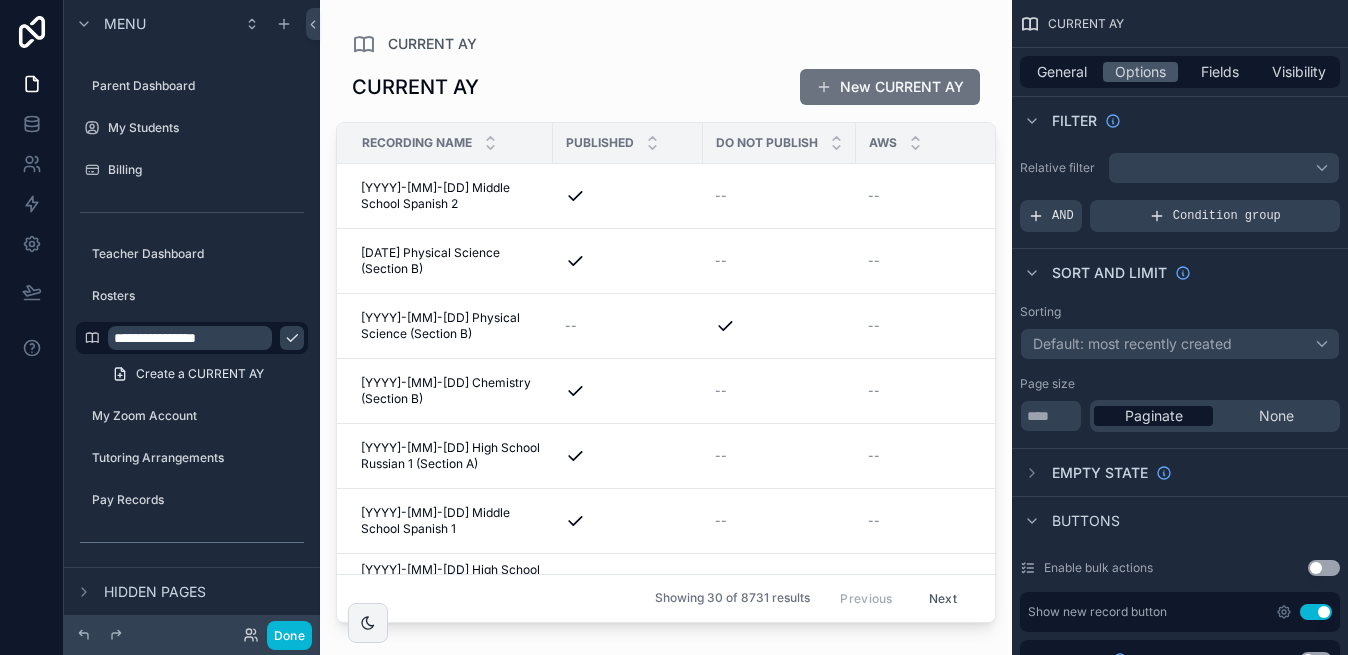 click 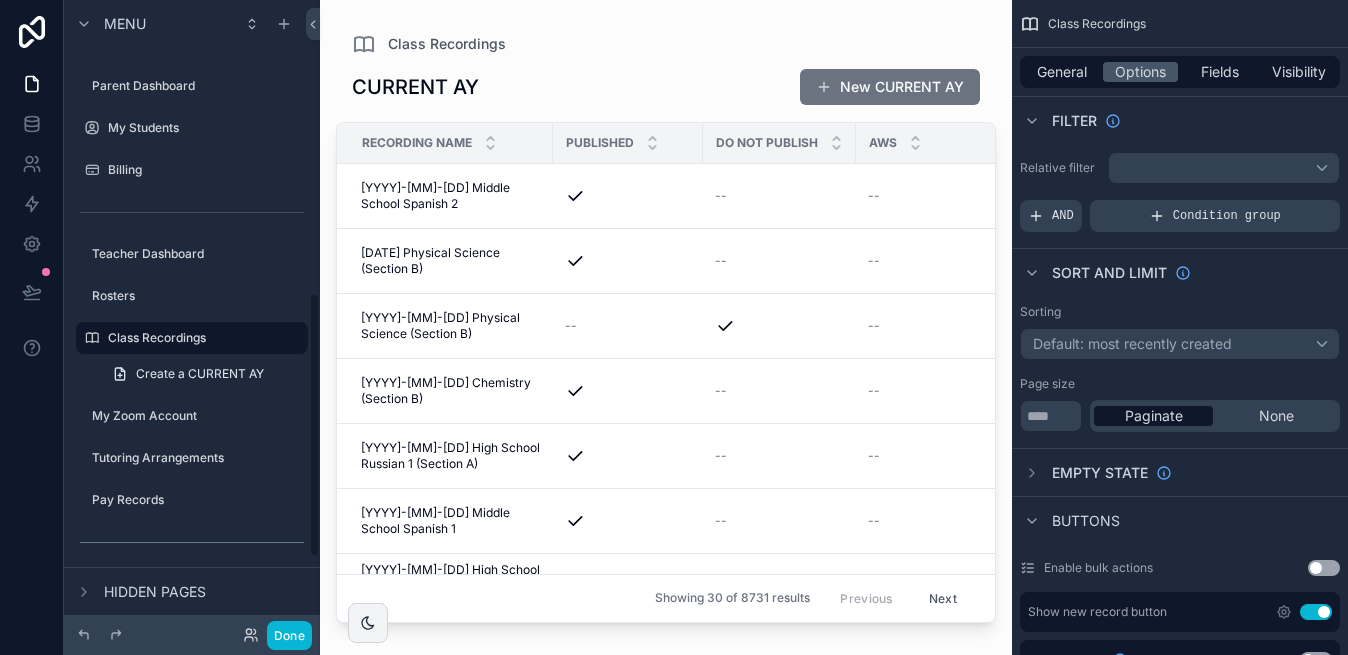 click at bounding box center (666, 315) 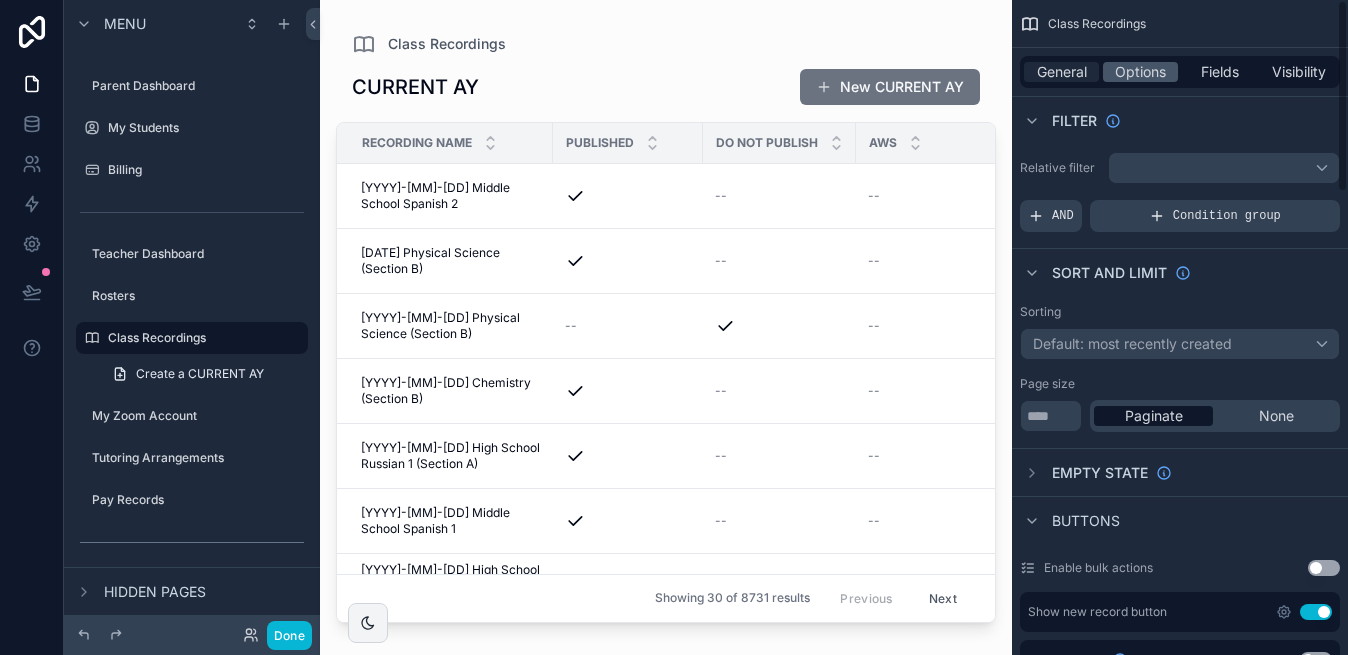 click on "General" at bounding box center [1062, 72] 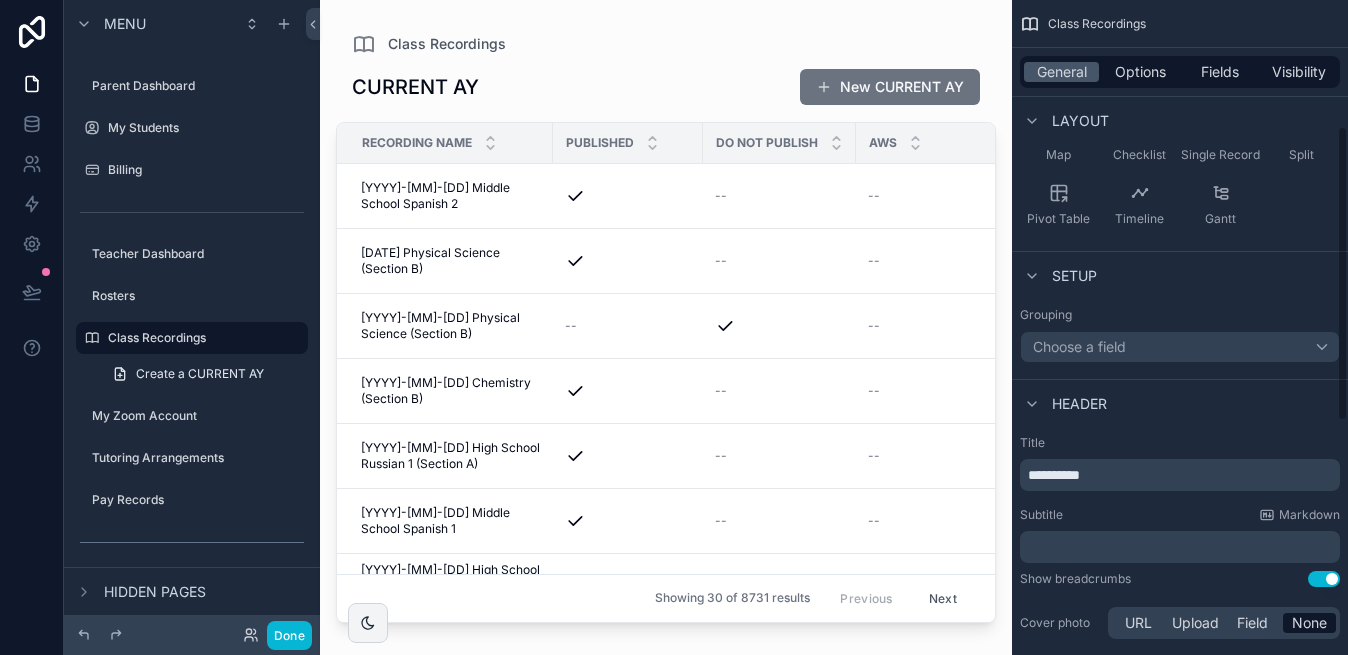 scroll, scrollTop: 284, scrollLeft: 0, axis: vertical 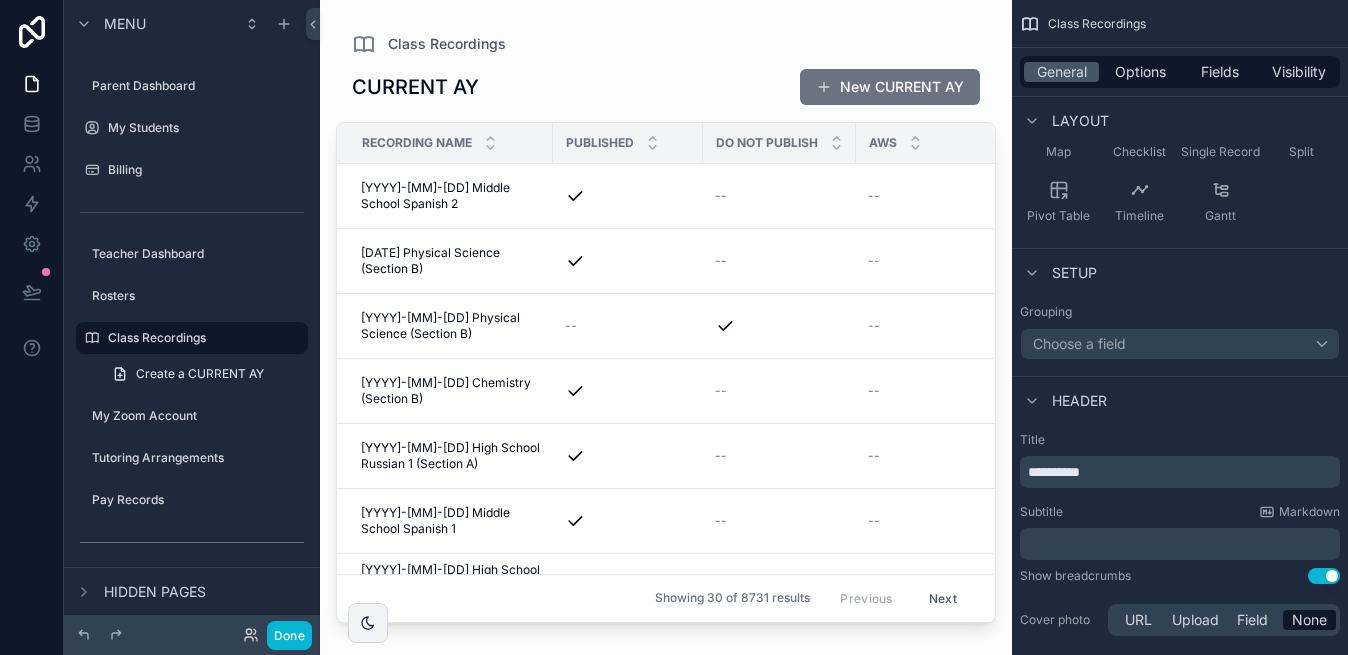 click on "**********" at bounding box center [1182, 472] 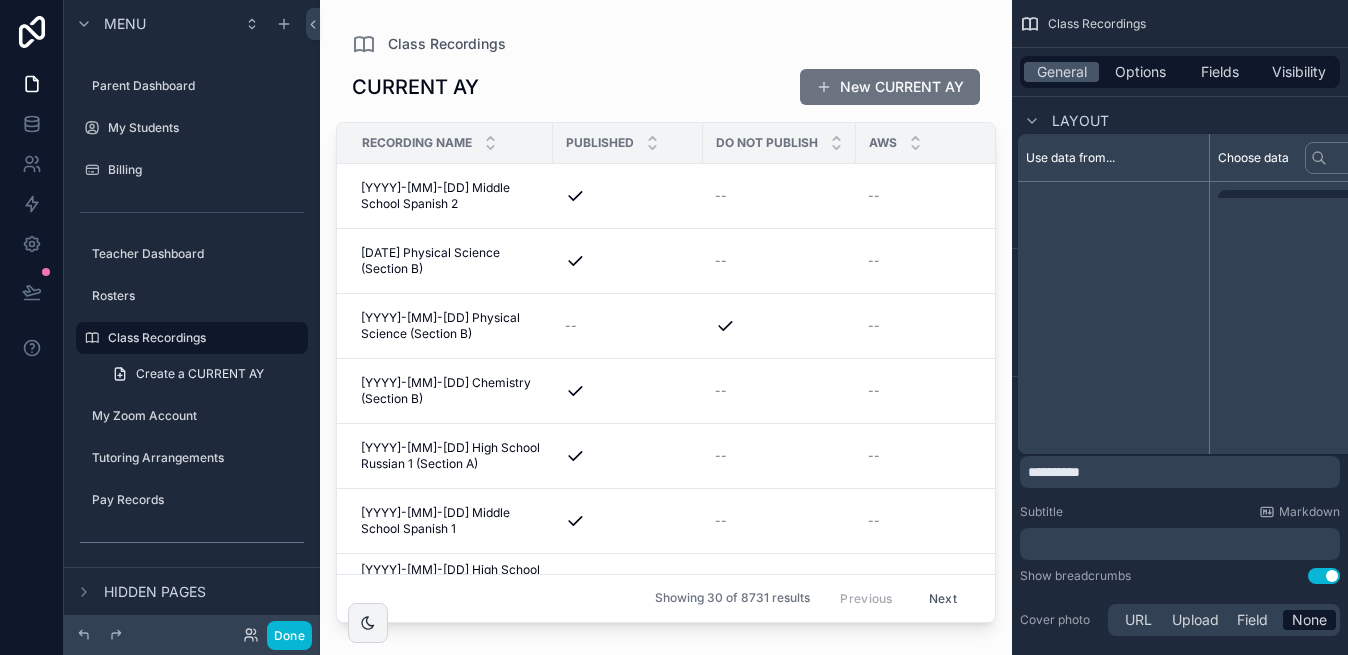 click on "**********" at bounding box center (1182, 472) 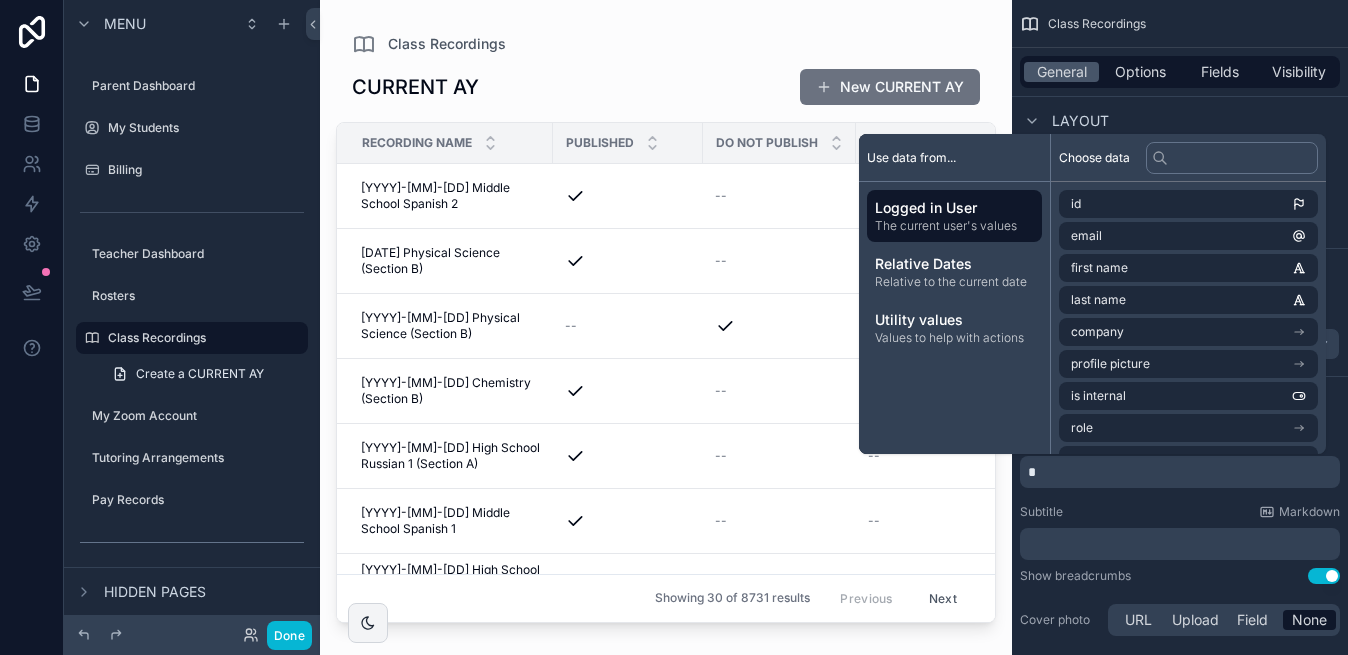 type 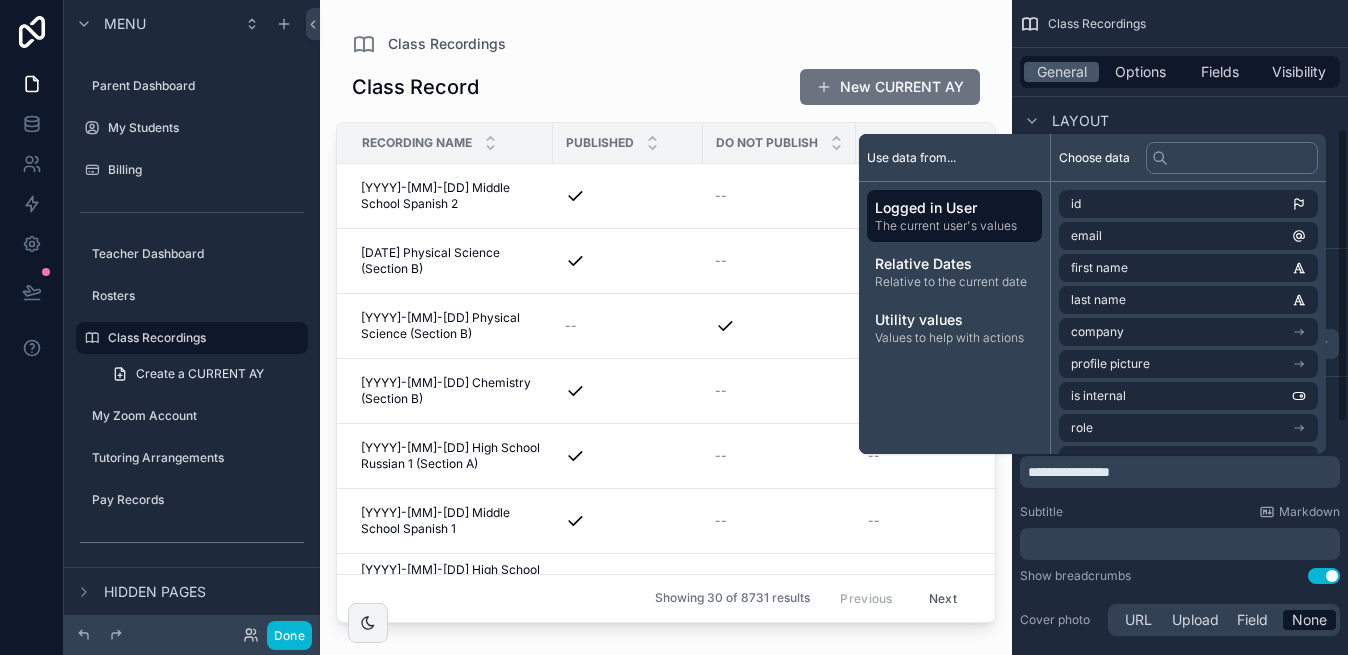 click on "Subtitle Markdown" at bounding box center (1180, 512) 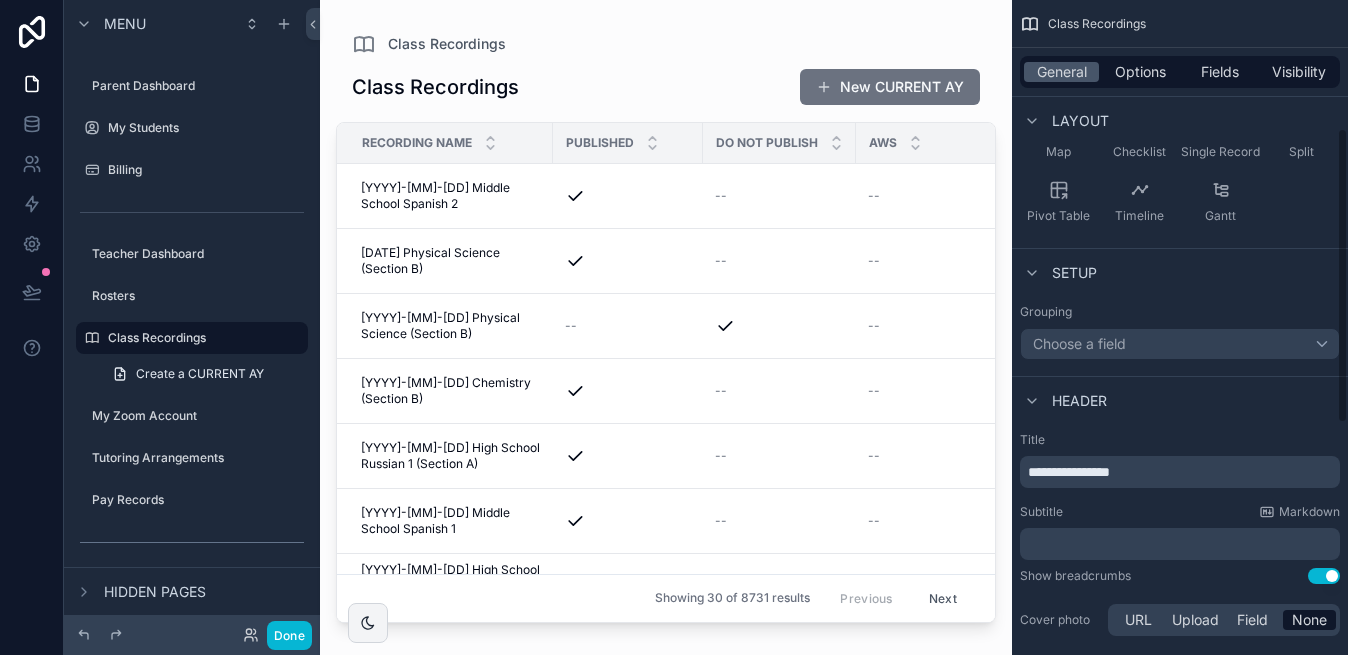 click on "﻿" at bounding box center (1182, 544) 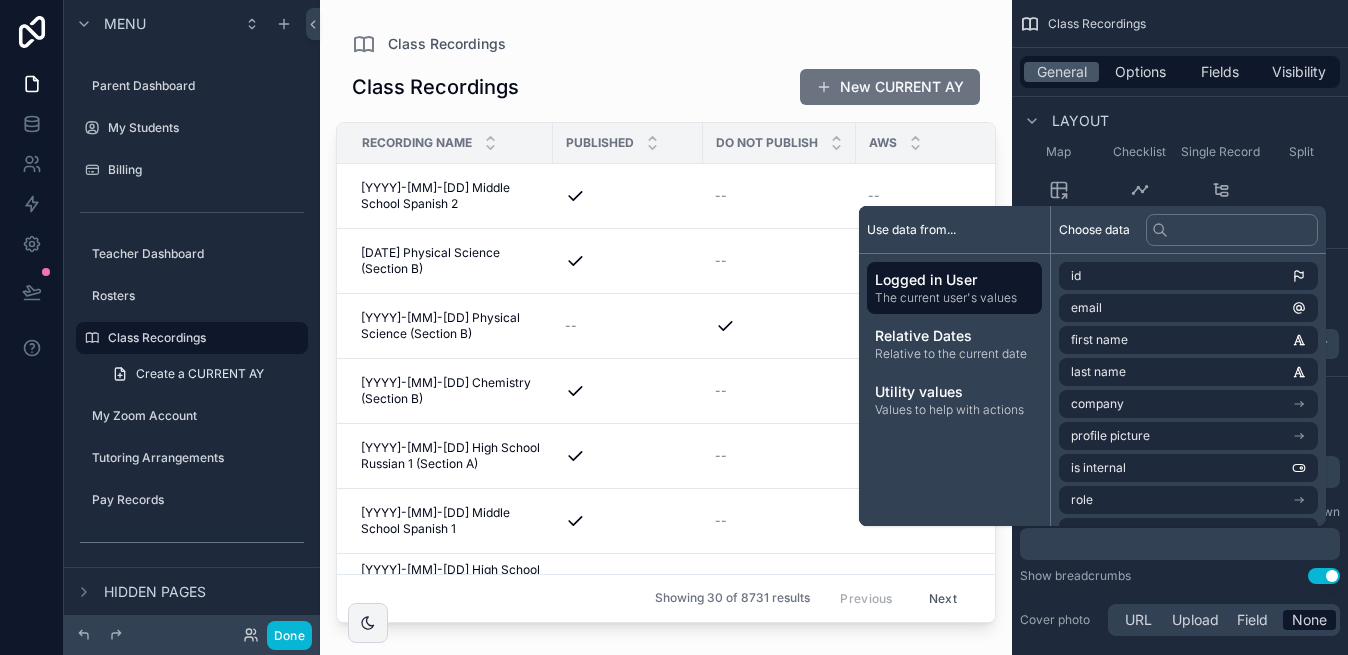 type 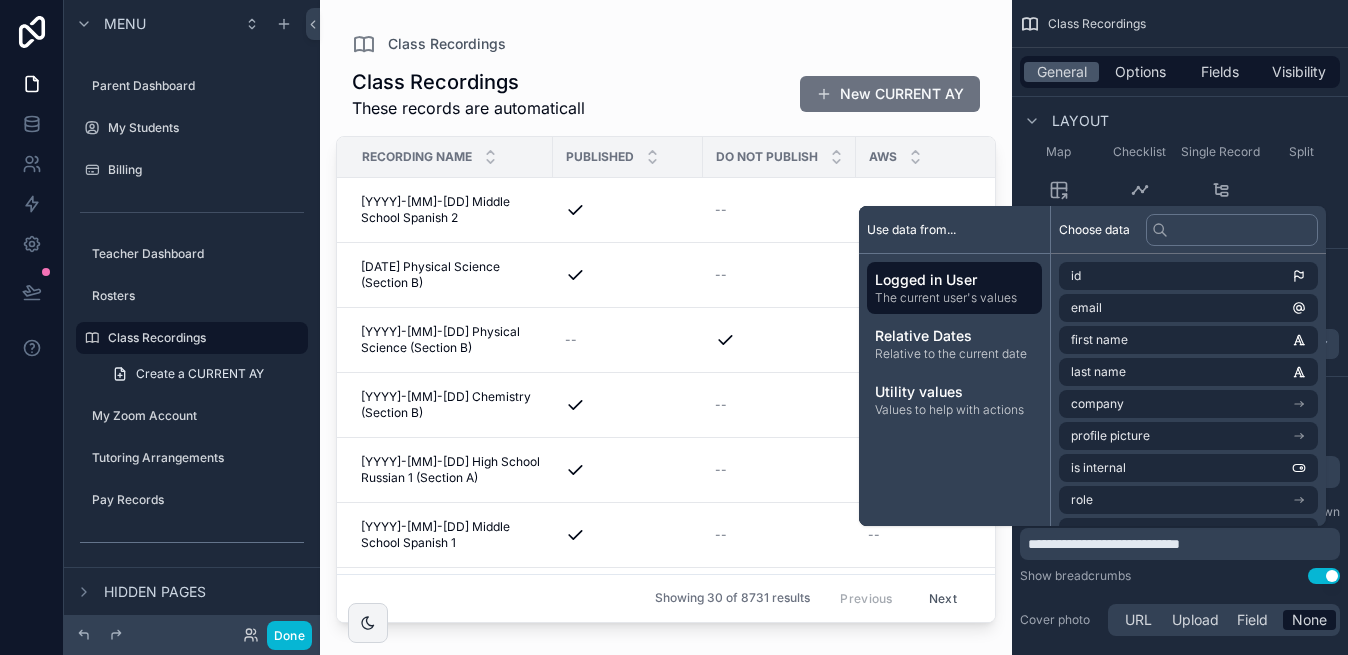 click on "**********" at bounding box center [1104, 544] 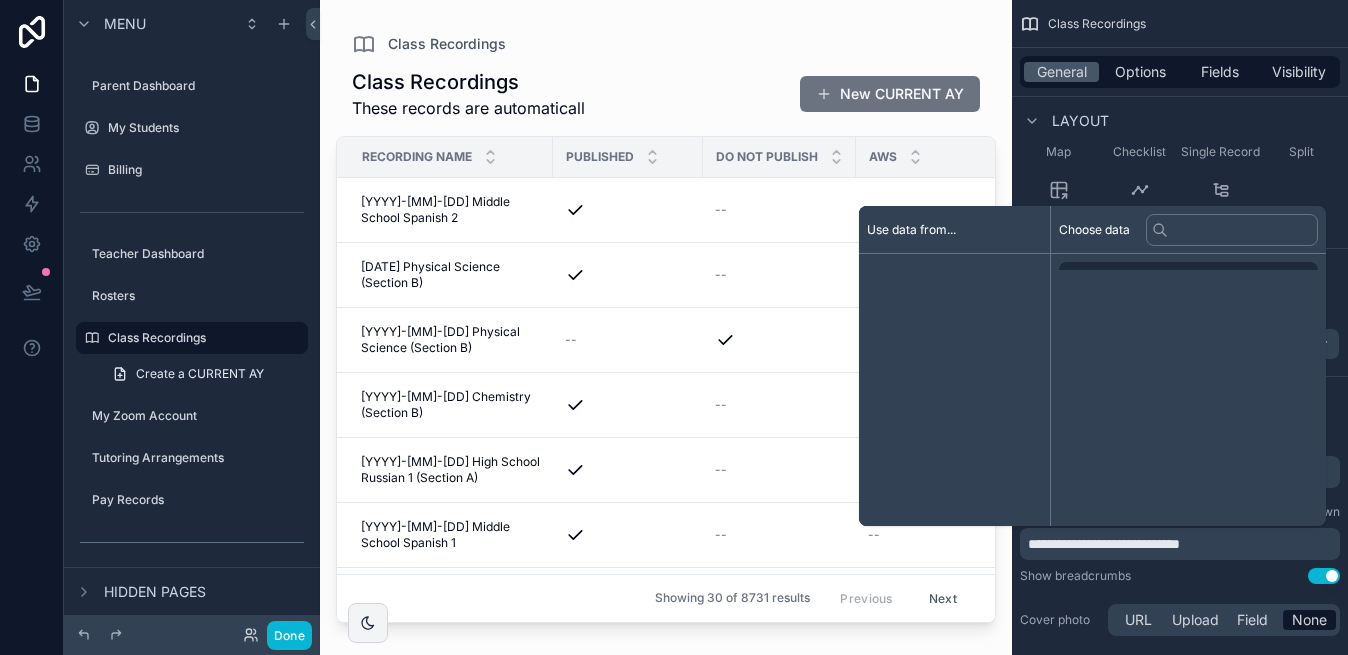 click on "**********" at bounding box center (1104, 544) 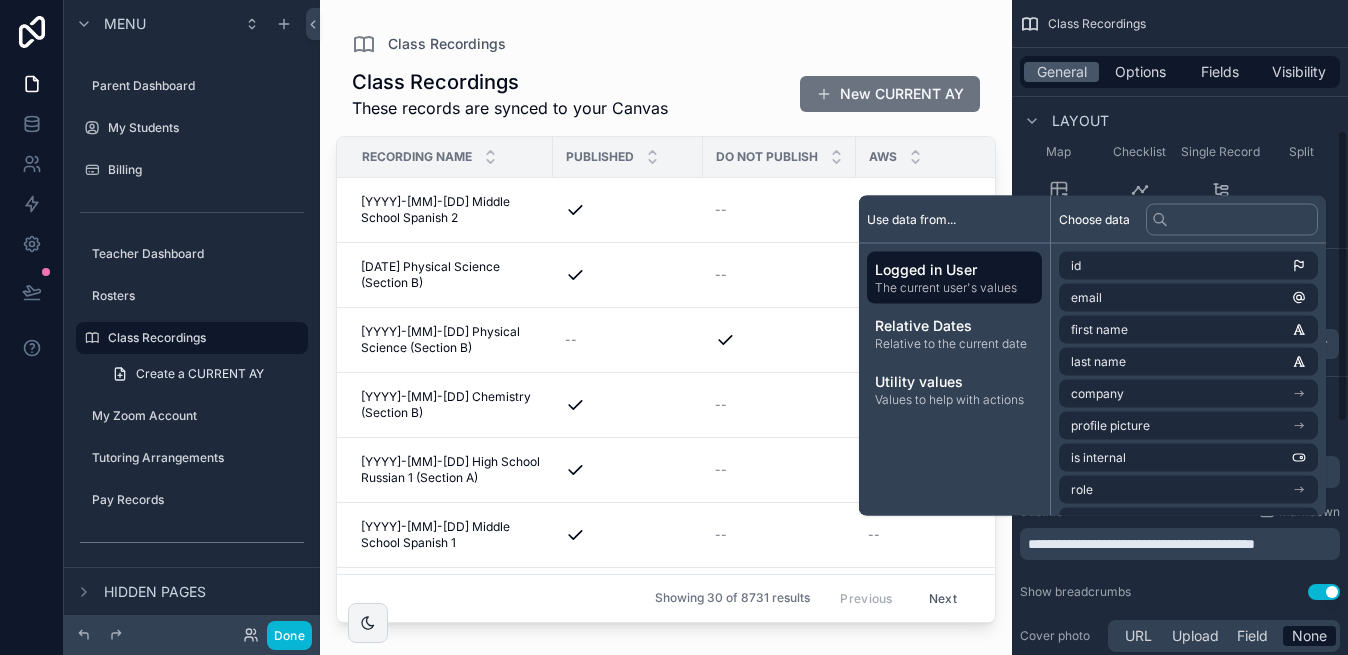 scroll, scrollTop: 0, scrollLeft: 0, axis: both 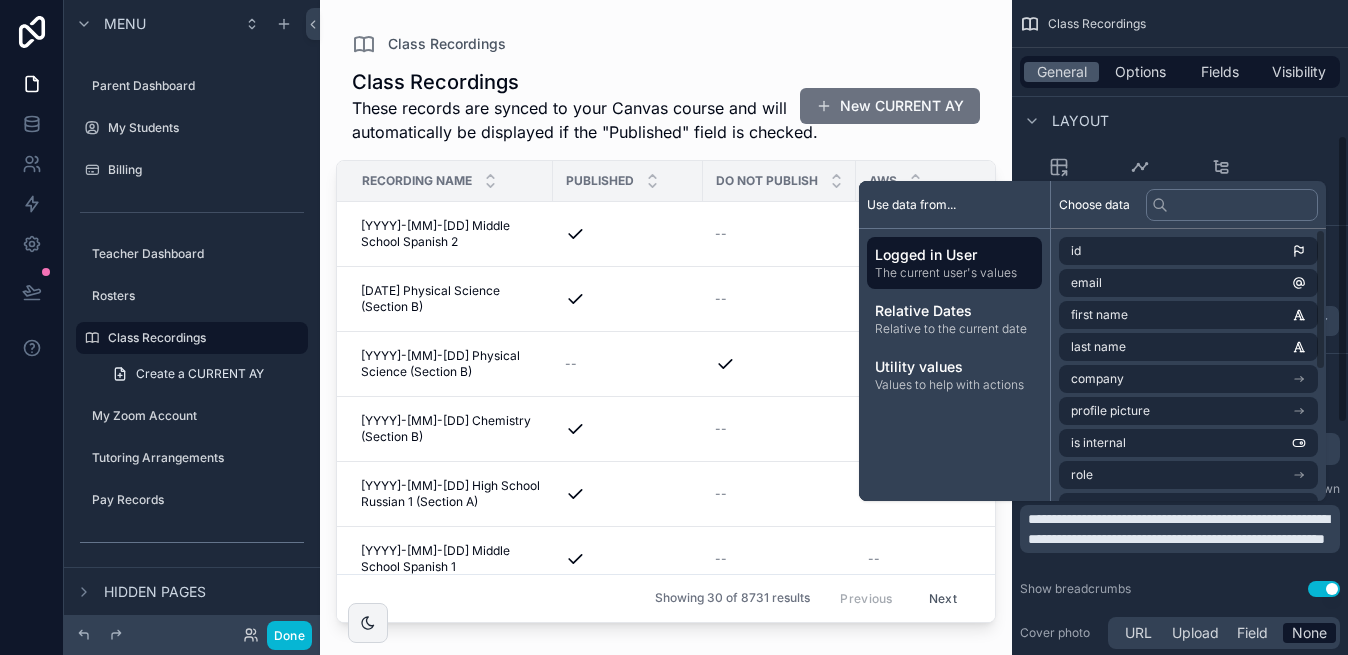 click on "**********" at bounding box center (1182, 529) 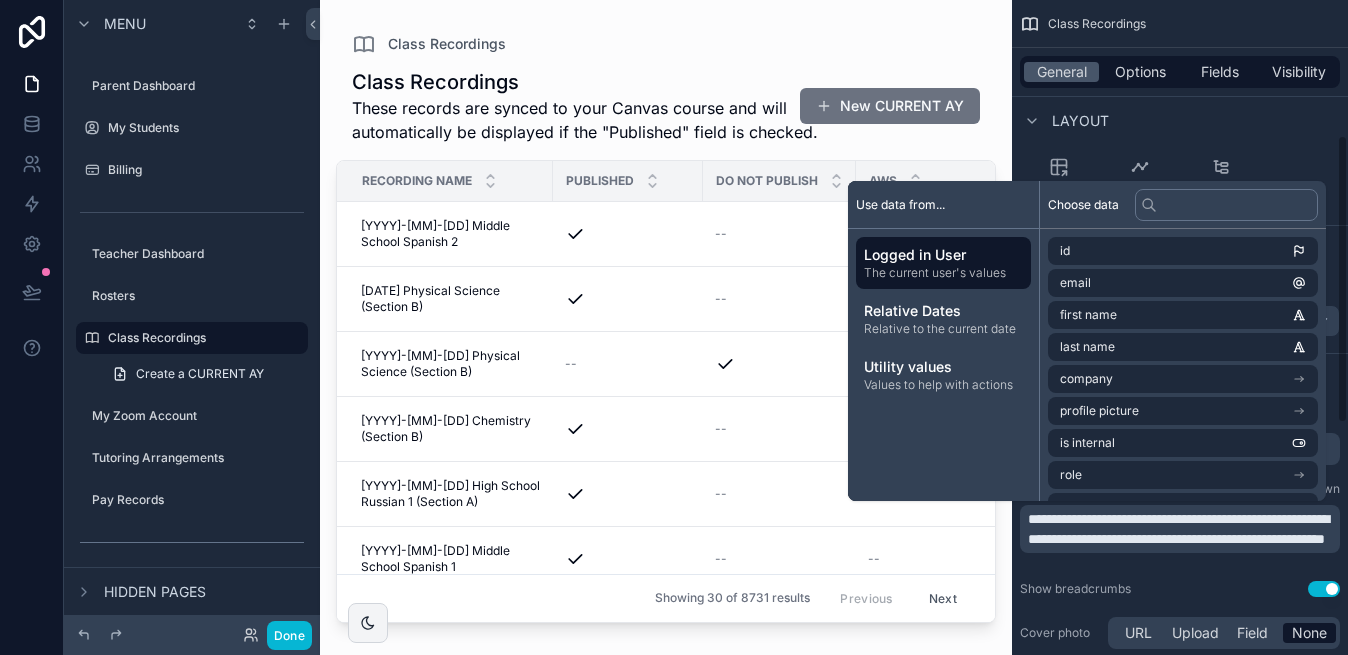 click on "**********" at bounding box center (1182, 529) 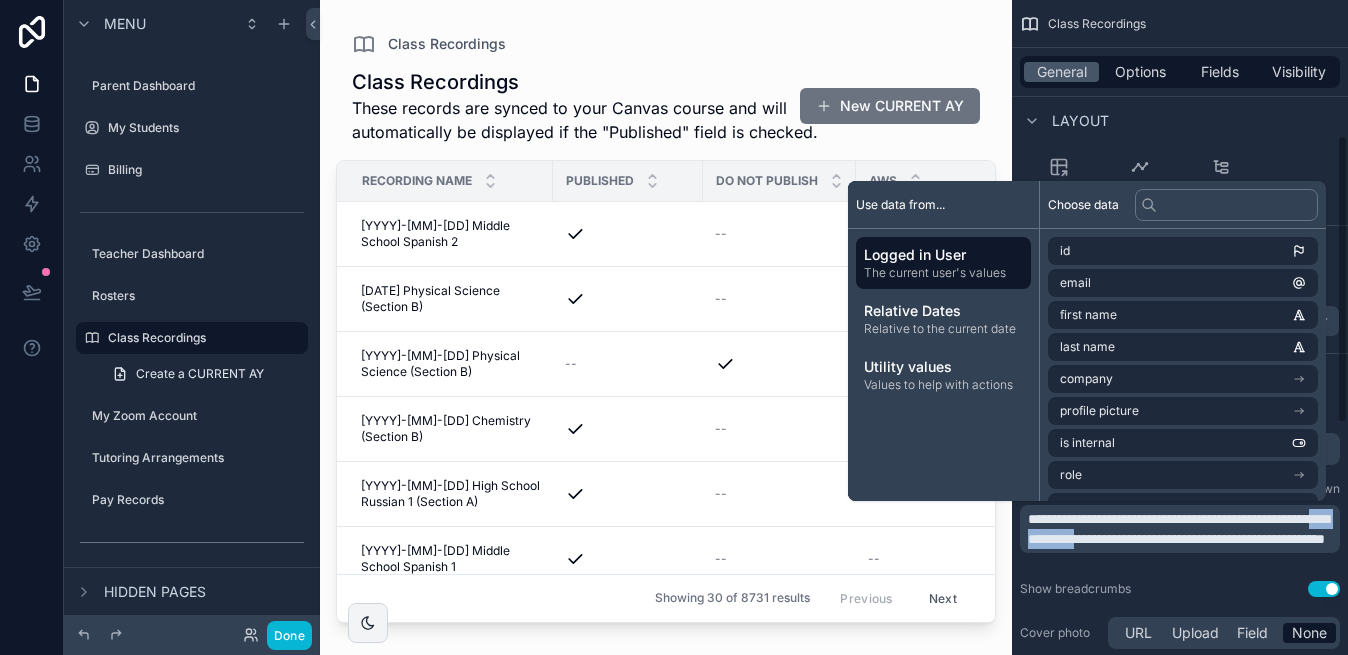 click on "**********" at bounding box center (1182, 529) 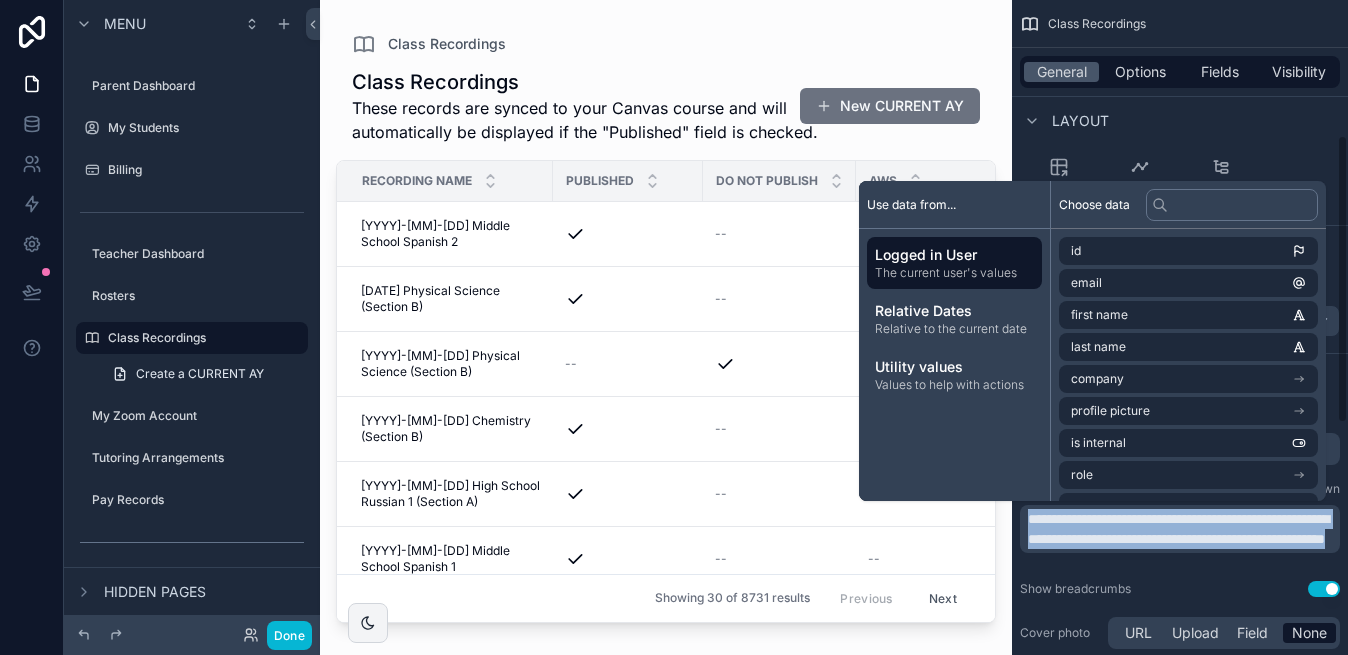 click on "Layout" at bounding box center (1180, 120) 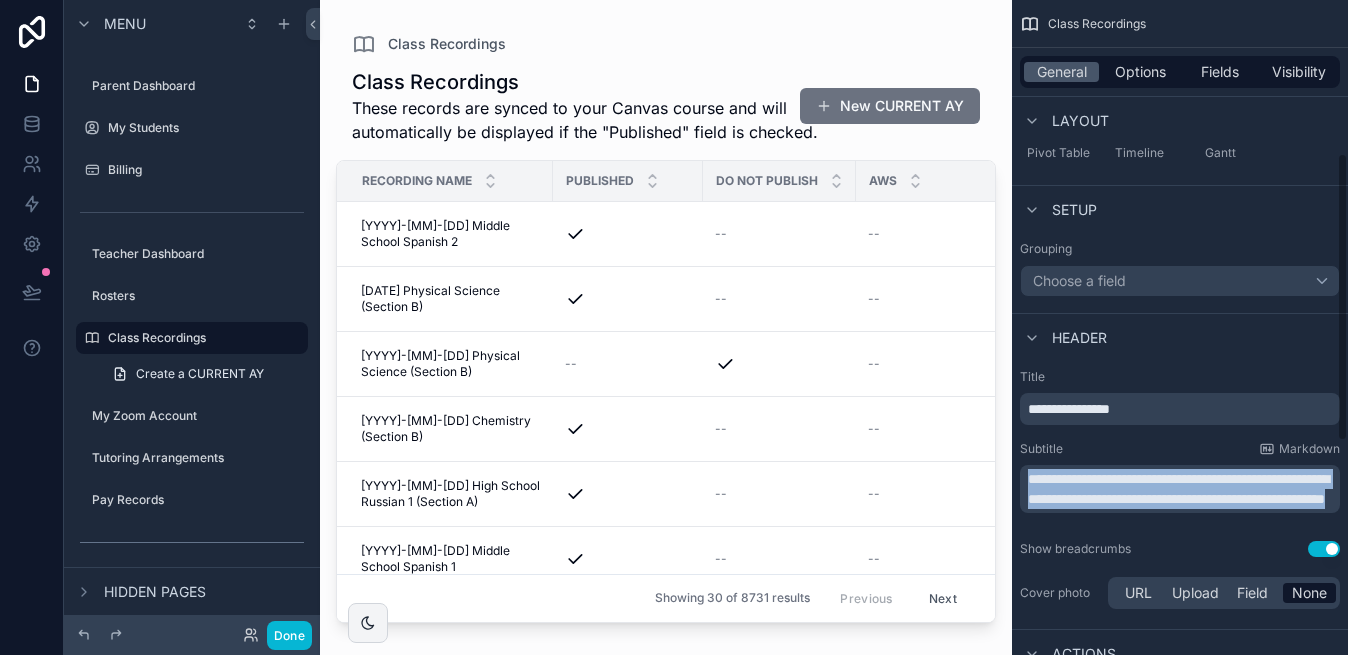 scroll, scrollTop: 353, scrollLeft: 0, axis: vertical 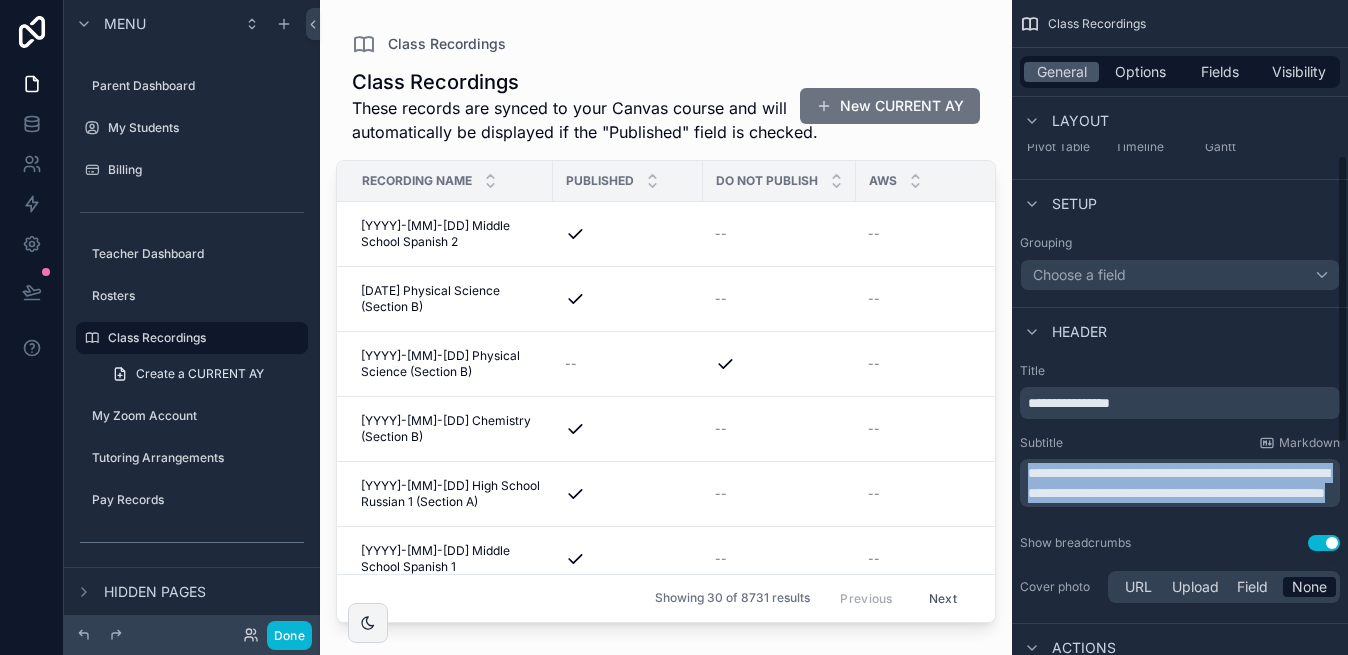 click on "**********" at bounding box center [1178, 483] 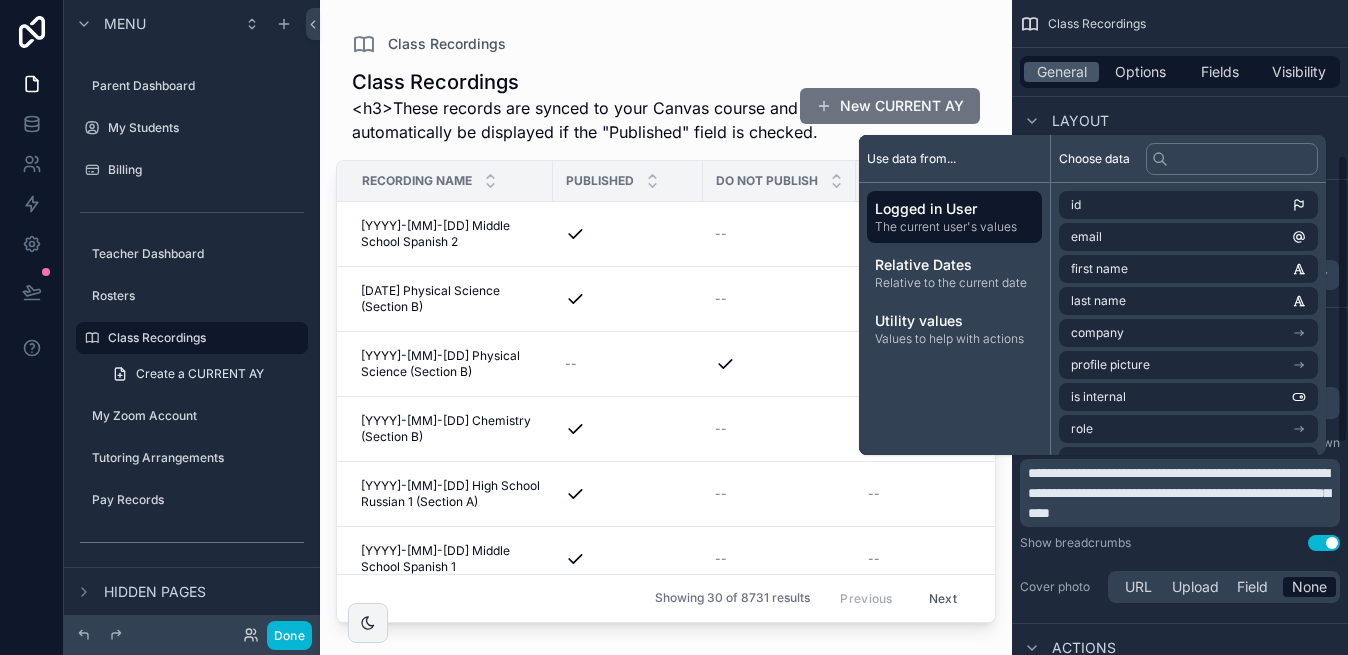 scroll, scrollTop: 0, scrollLeft: 0, axis: both 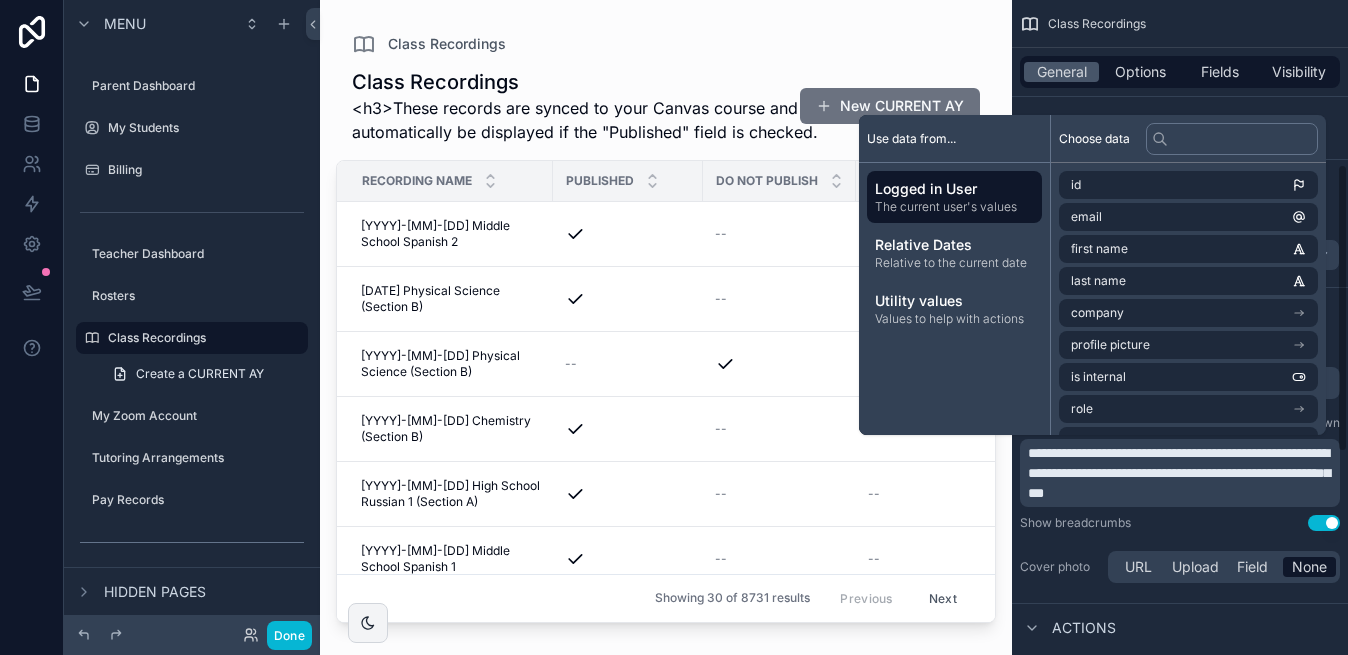 click on "**********" at bounding box center (1179, 473) 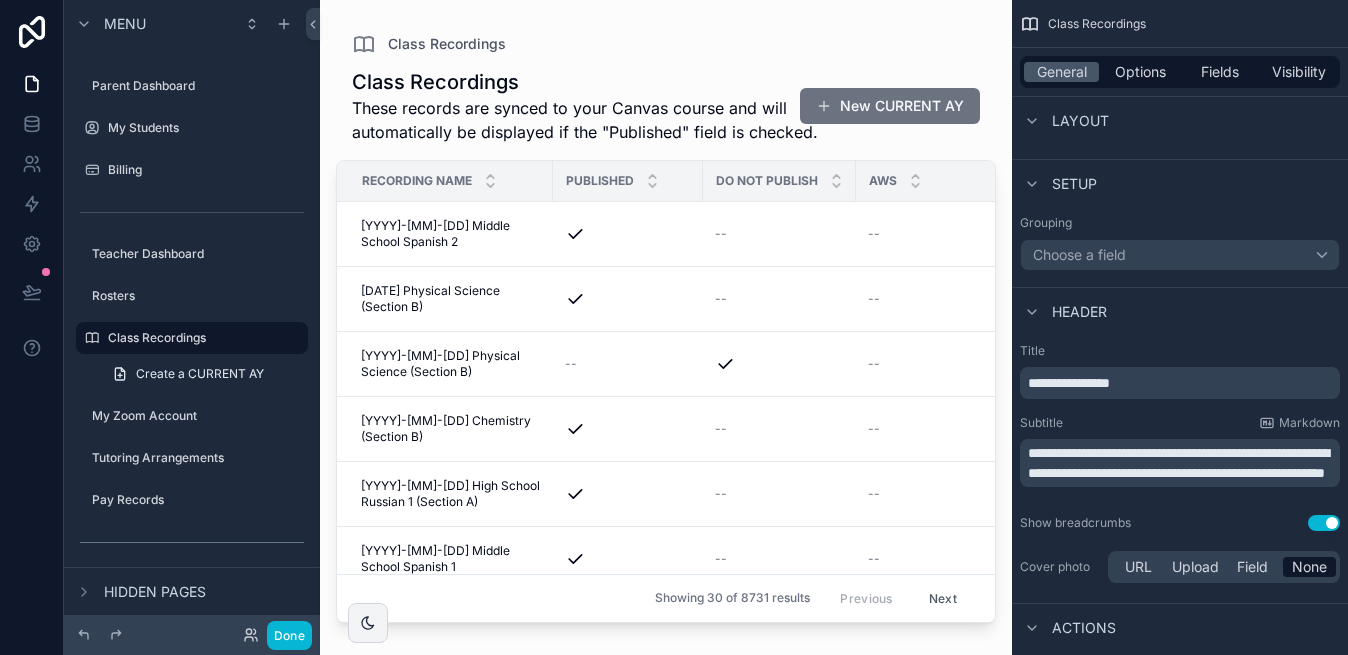 click on "Class Recordings Class Recordings These records are synced to your Canvas course and will automatically be displayed if the "Published" field is checked. New CURRENT AY Recording Name PUBLISHED DO NOT PUBLISH AWS Date Duration Section (LA A1/A2) Class Vimeo Link Recording File (click the URL to view) 2024-10-30 Middle School Spanish 2 2024-10-30 Middle School Spanish 2 -- -- 10/30/2024 9:02 AM 10/30/2024 9:02 AM 48:26:00 48:26:00 -- Middle School Spanish 2 Middle School Spanish 2 https://vimeo.com/1024798808/123fe80769 https://vimeo.com/1024798808/123fe80769 https://vimeo.com/1024798808/123fe80769?share=copy https://vimeo.com/1024798808/123fe80769?share=copy 2024-09-23 Physical Science (Section B) 2024-09-23 Physical Science (Section B) -- -- 9/23/2024 11:07 AM 9/23/2024 11:07 AM 58:34:00 58:34:00 -- Physical Science (Section B) Physical Science (Section B) https://vimeo.com/1012120847/fb5ec23351 https://vimeo.com/1012120847/fb5ec23351 https://vimeo.com/1012120847/fb5ec23351?share=copy -- -- 0:00:00 0:00:00" at bounding box center [666, 315] 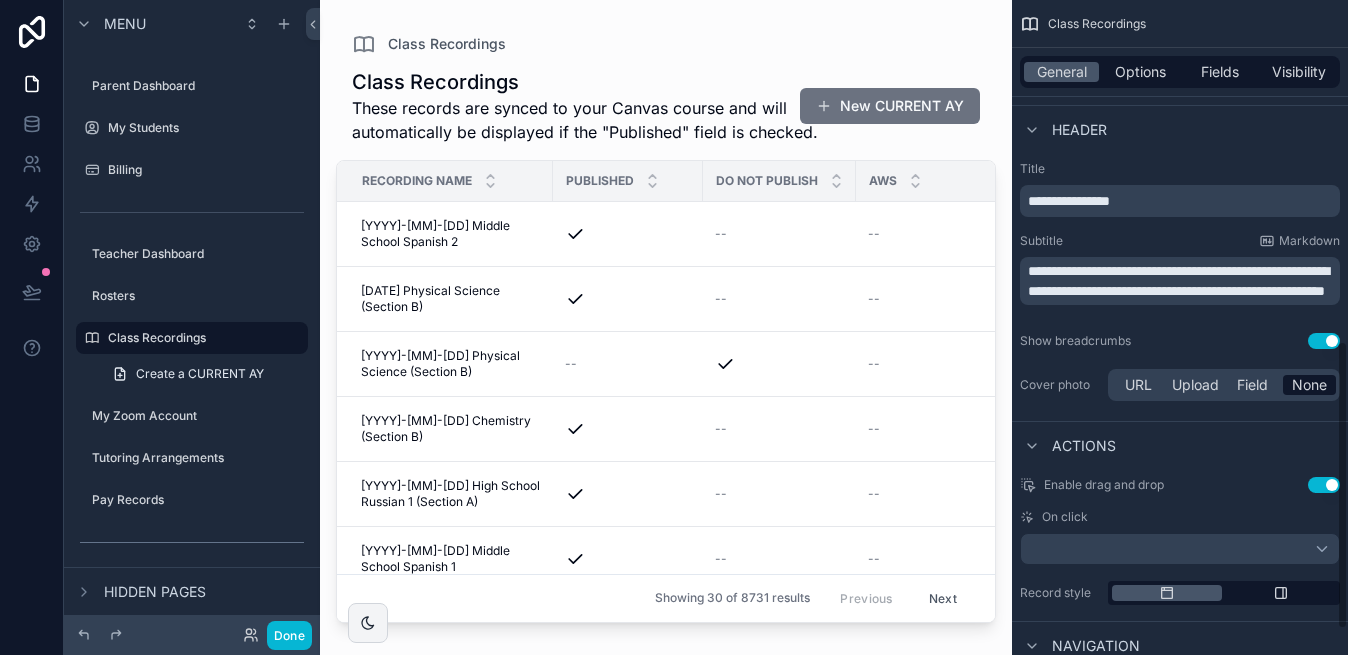 scroll, scrollTop: 833, scrollLeft: 0, axis: vertical 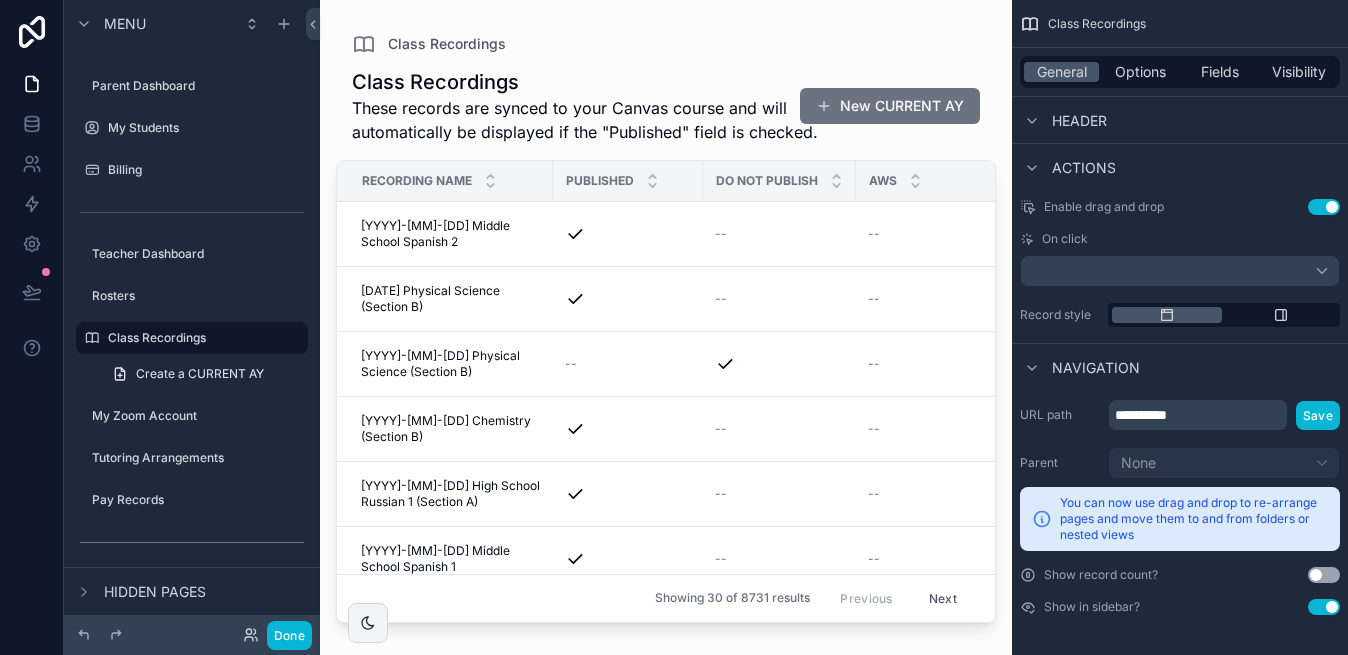 click on "Use setting" at bounding box center [1324, 207] 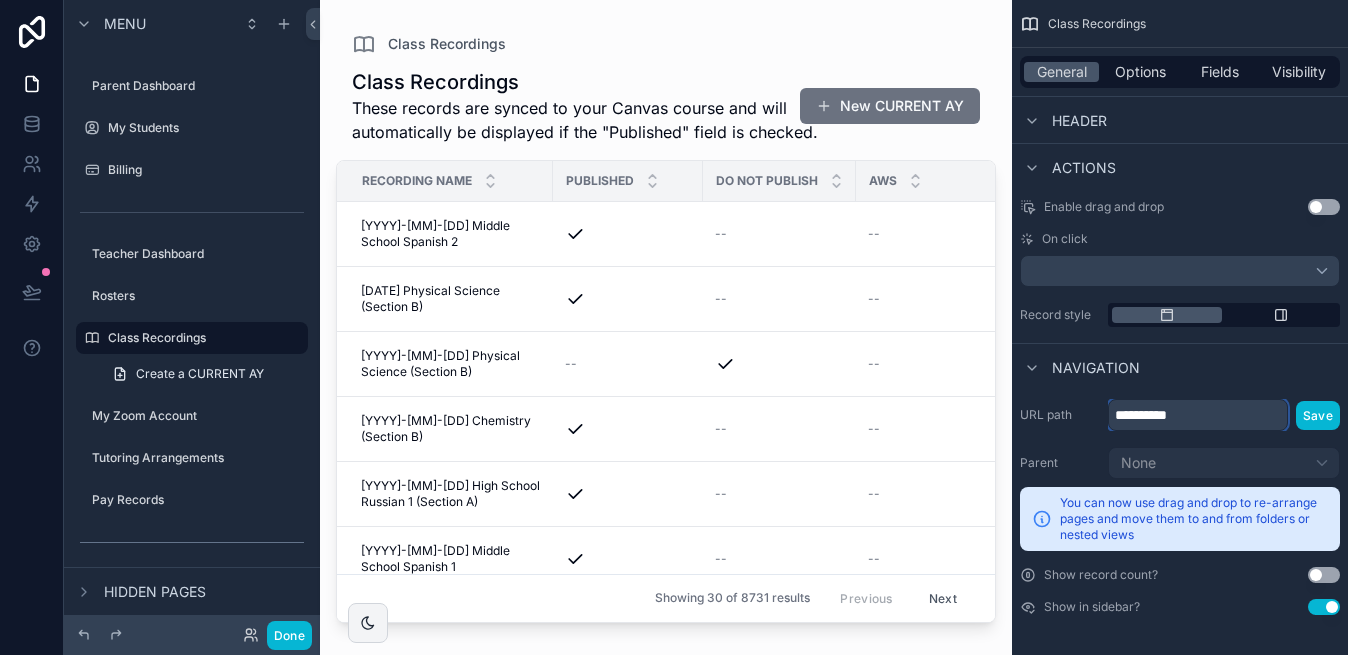 click on "**********" at bounding box center (1198, 415) 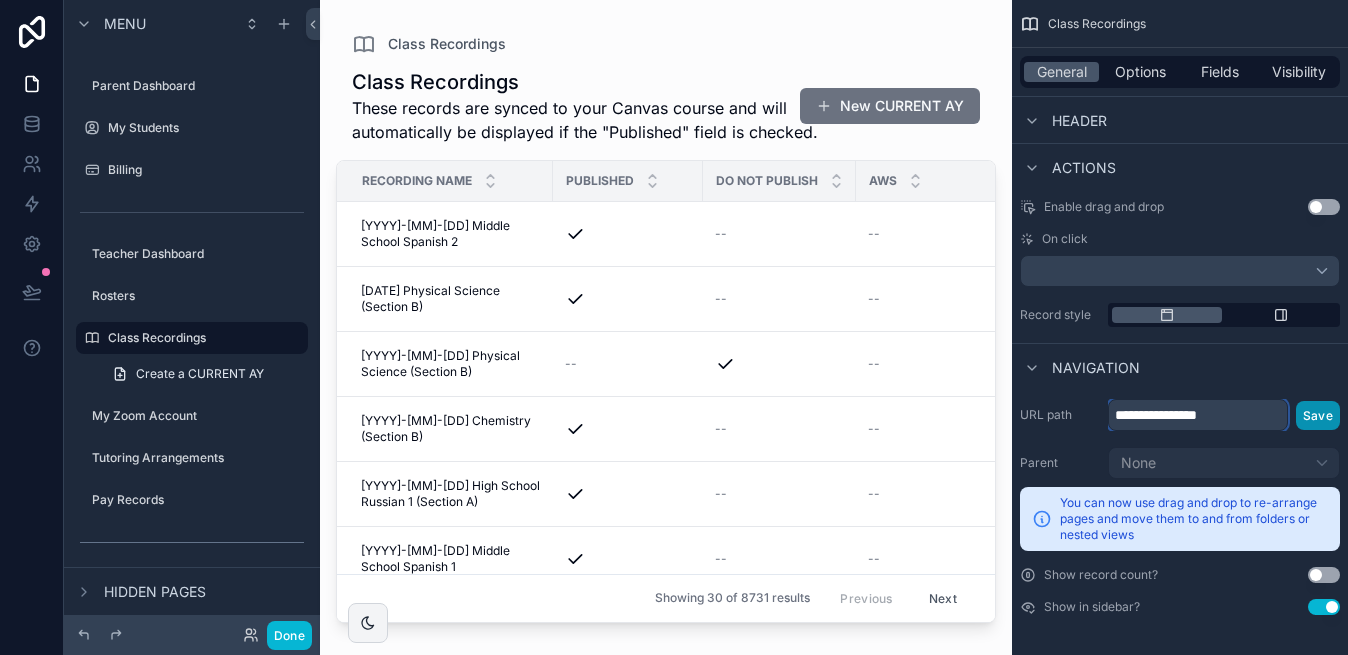 type on "**********" 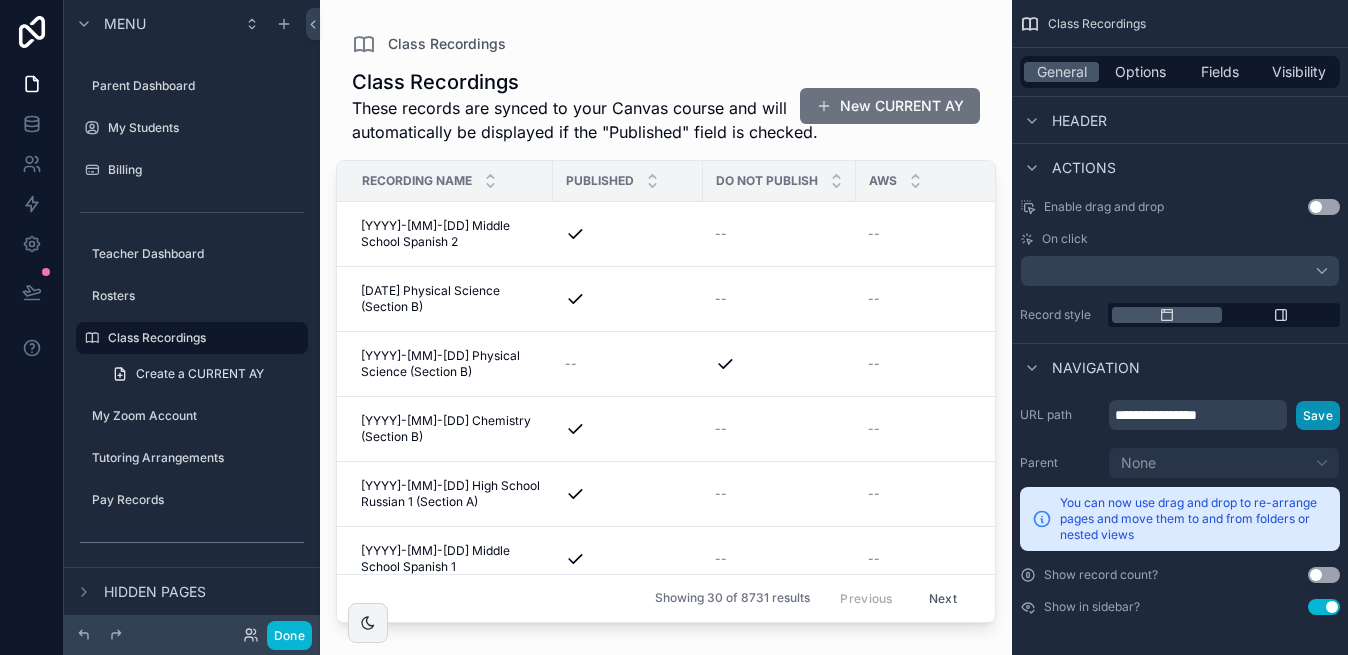 click on "Save" at bounding box center [1318, 415] 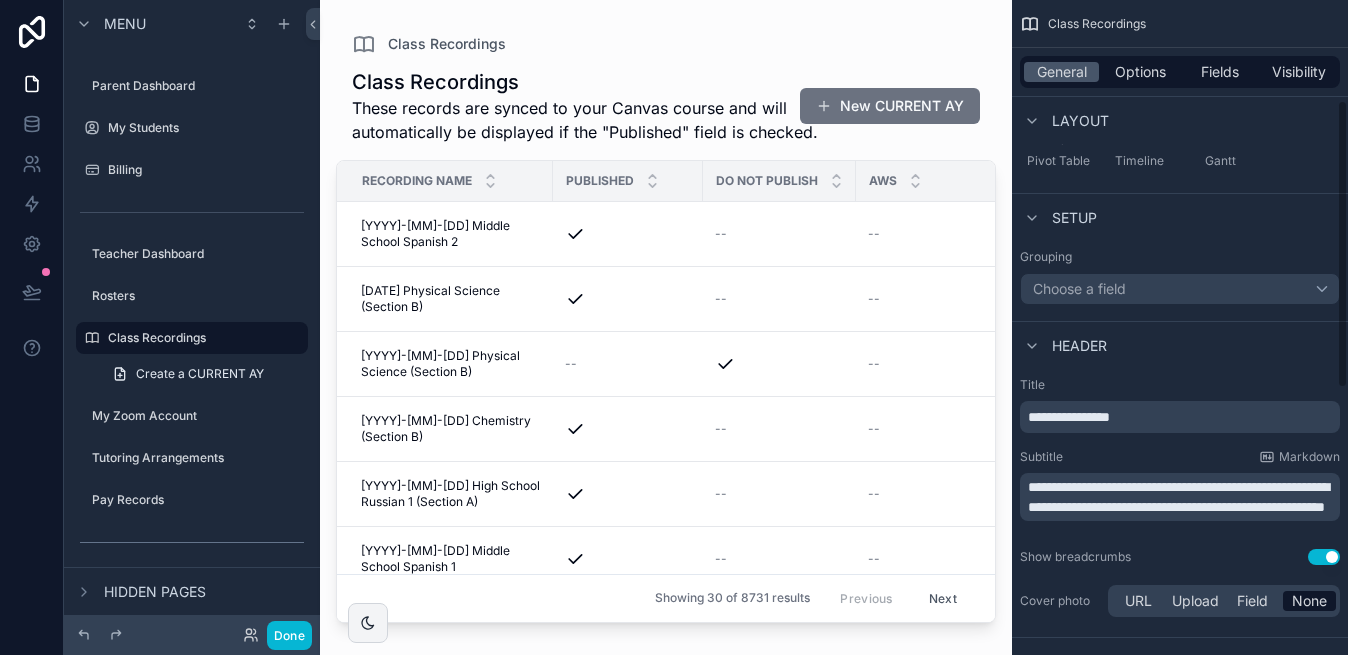 scroll, scrollTop: 78, scrollLeft: 0, axis: vertical 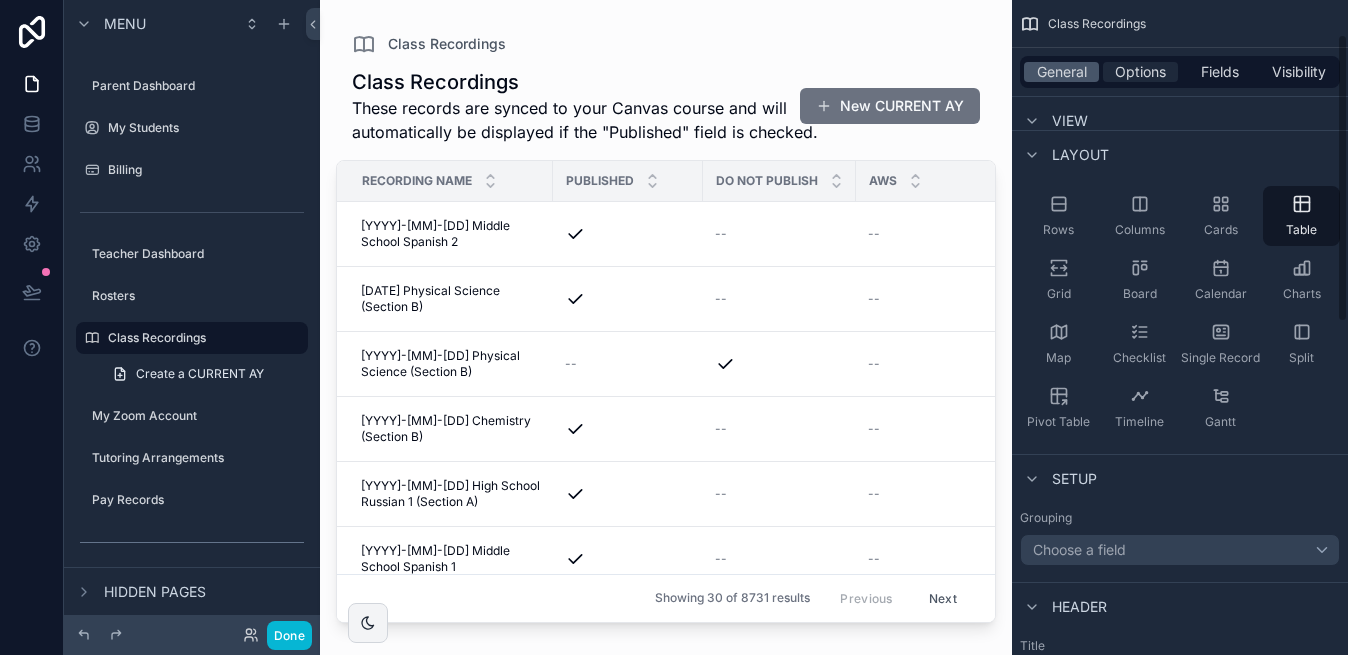 click on "Options" at bounding box center (1140, 72) 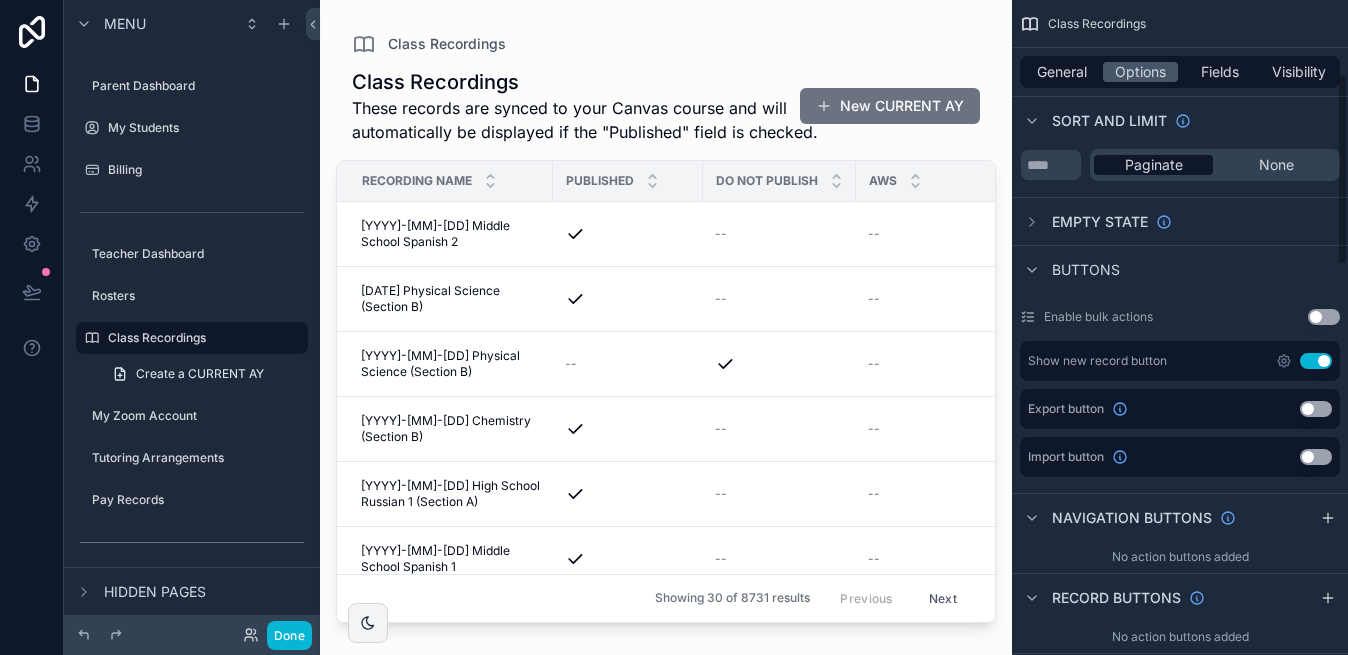 scroll, scrollTop: 252, scrollLeft: 0, axis: vertical 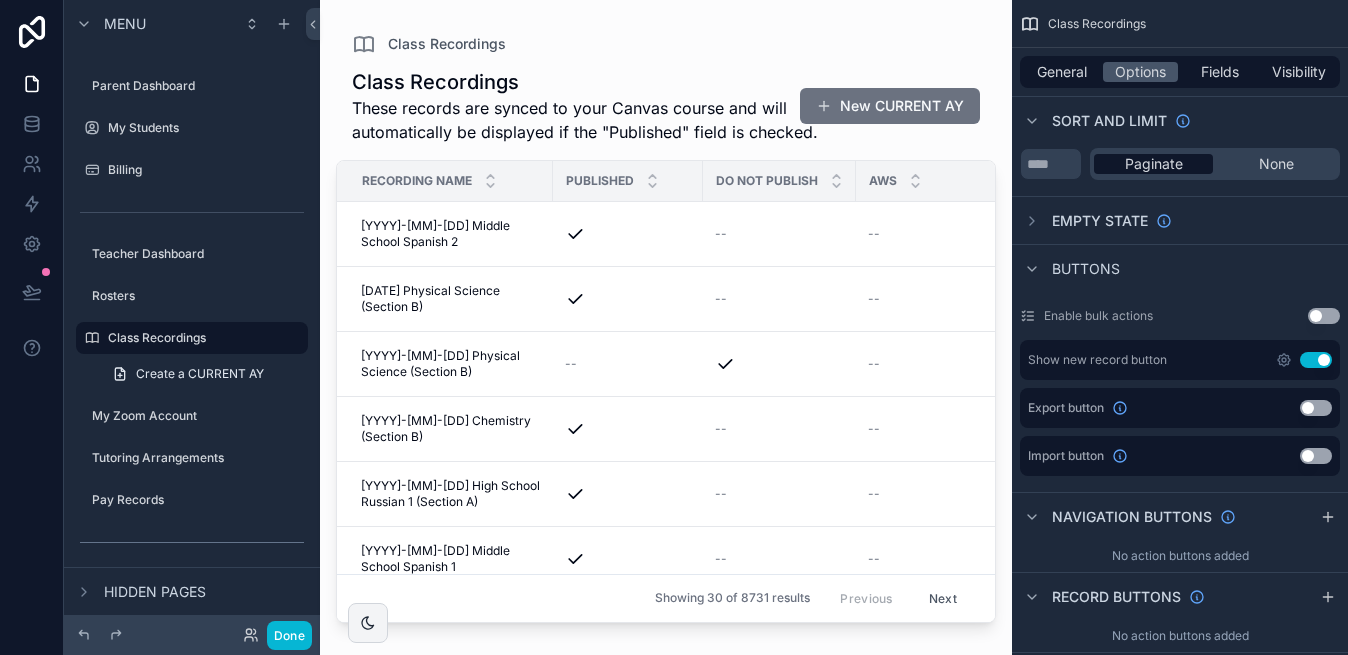 click on "Use setting" at bounding box center (1316, 360) 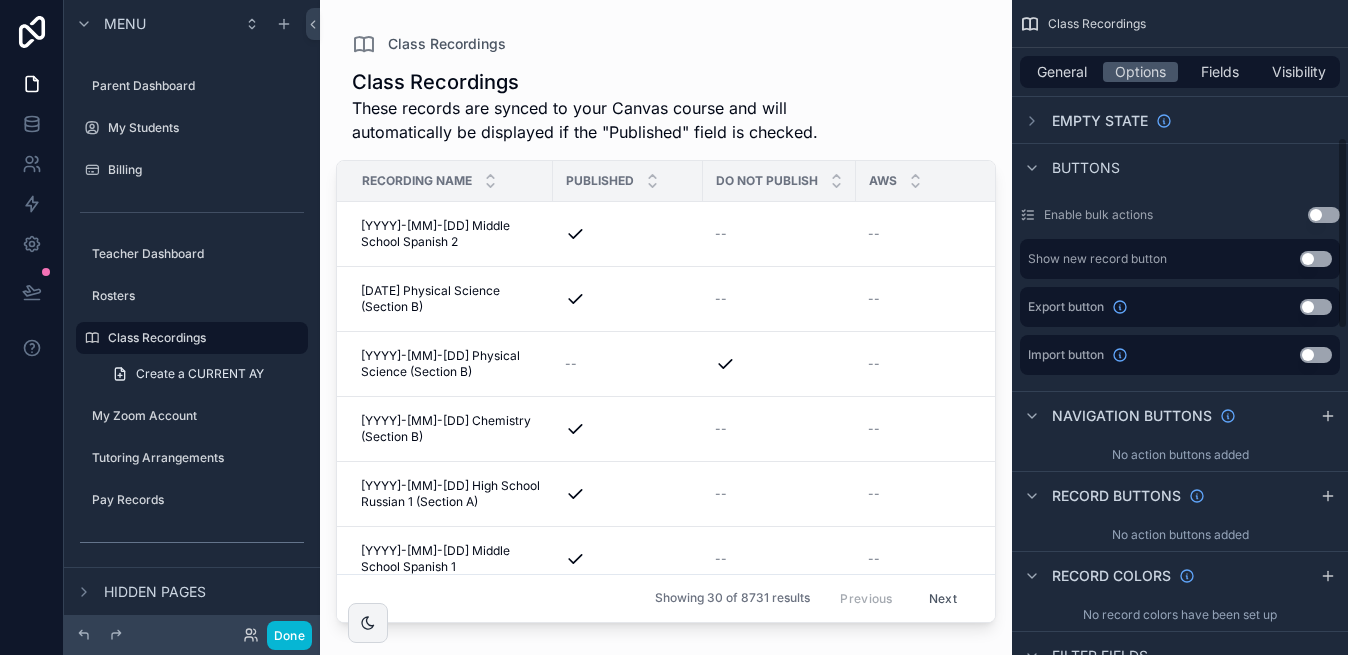 scroll, scrollTop: 0, scrollLeft: 0, axis: both 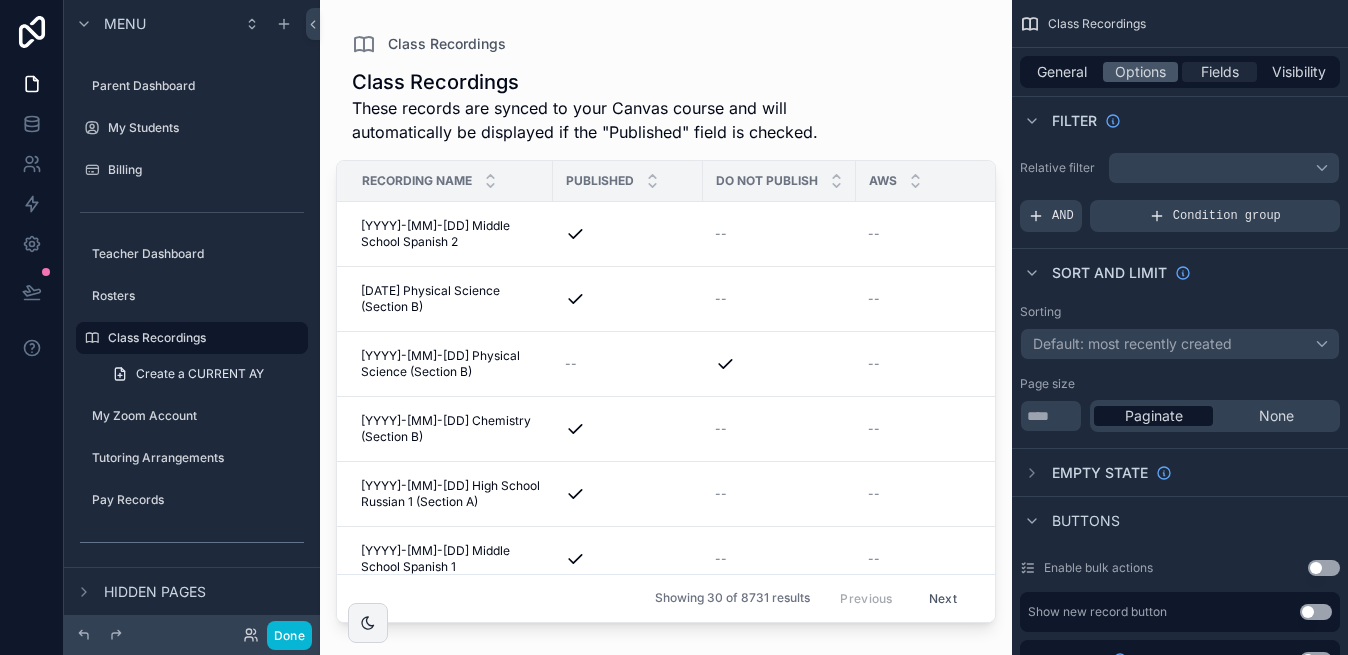 click on "Fields" at bounding box center (1220, 72) 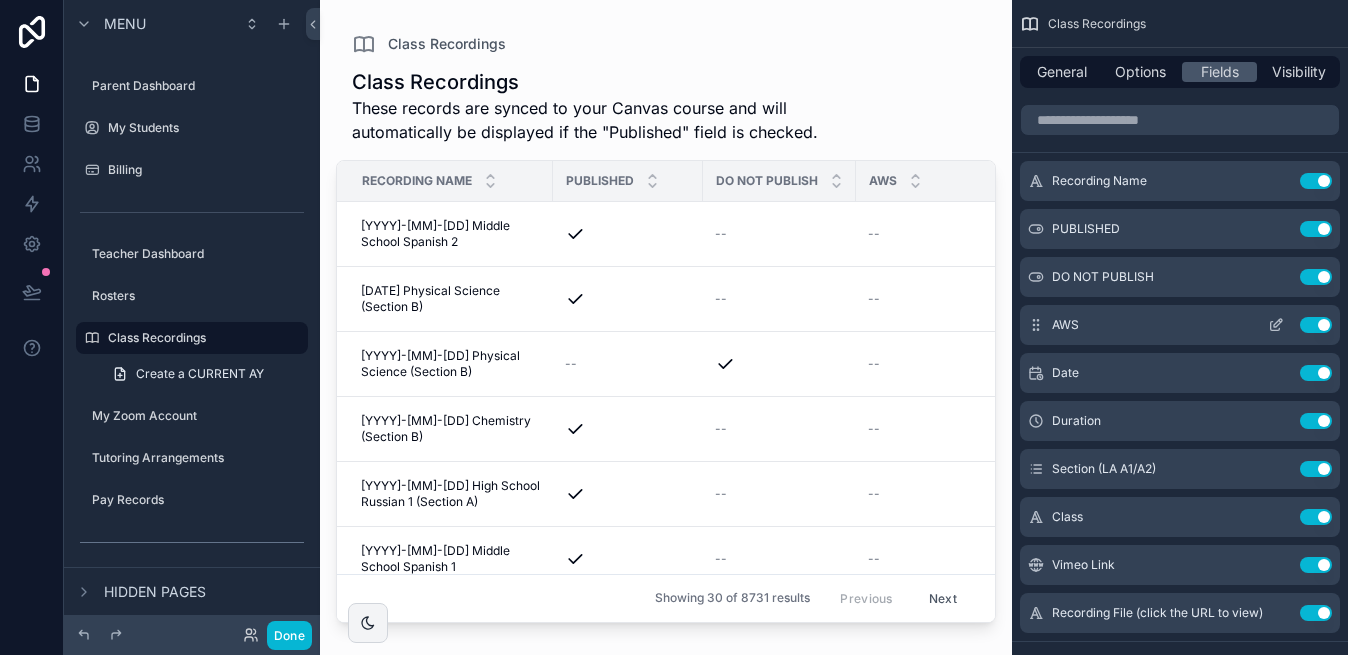 click on "Use setting" at bounding box center (1316, 325) 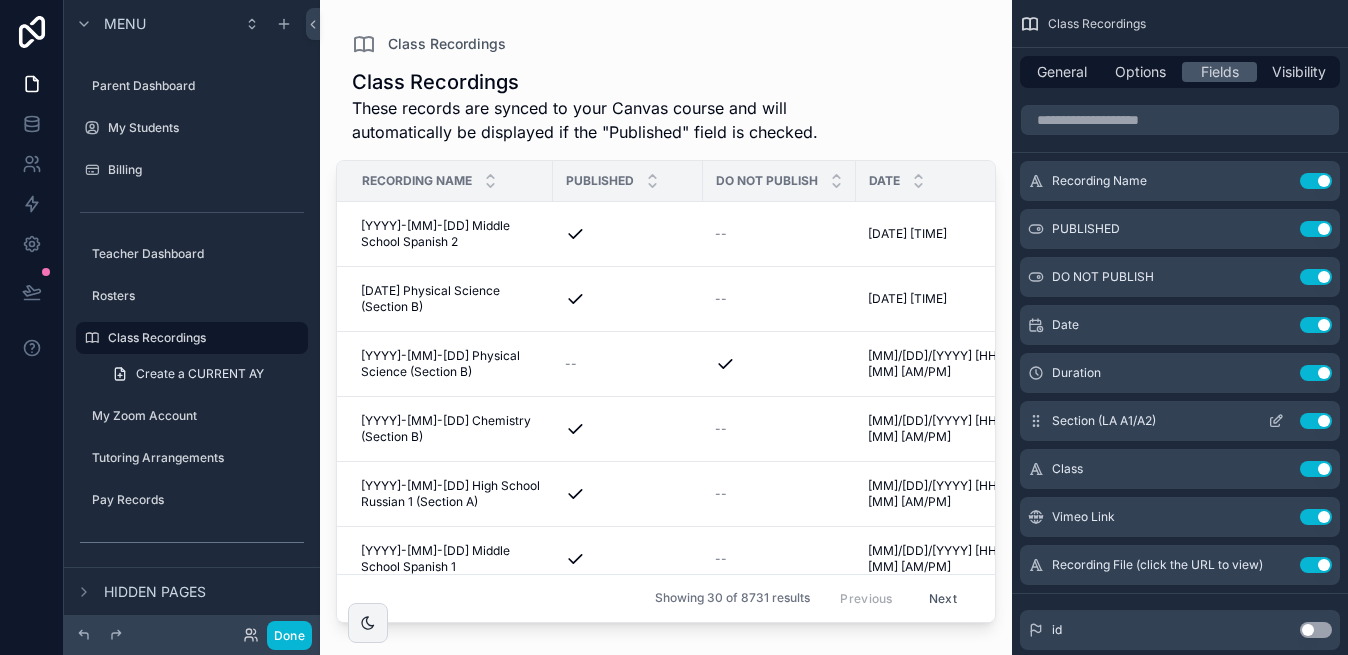 click on "Use setting" at bounding box center [1316, 421] 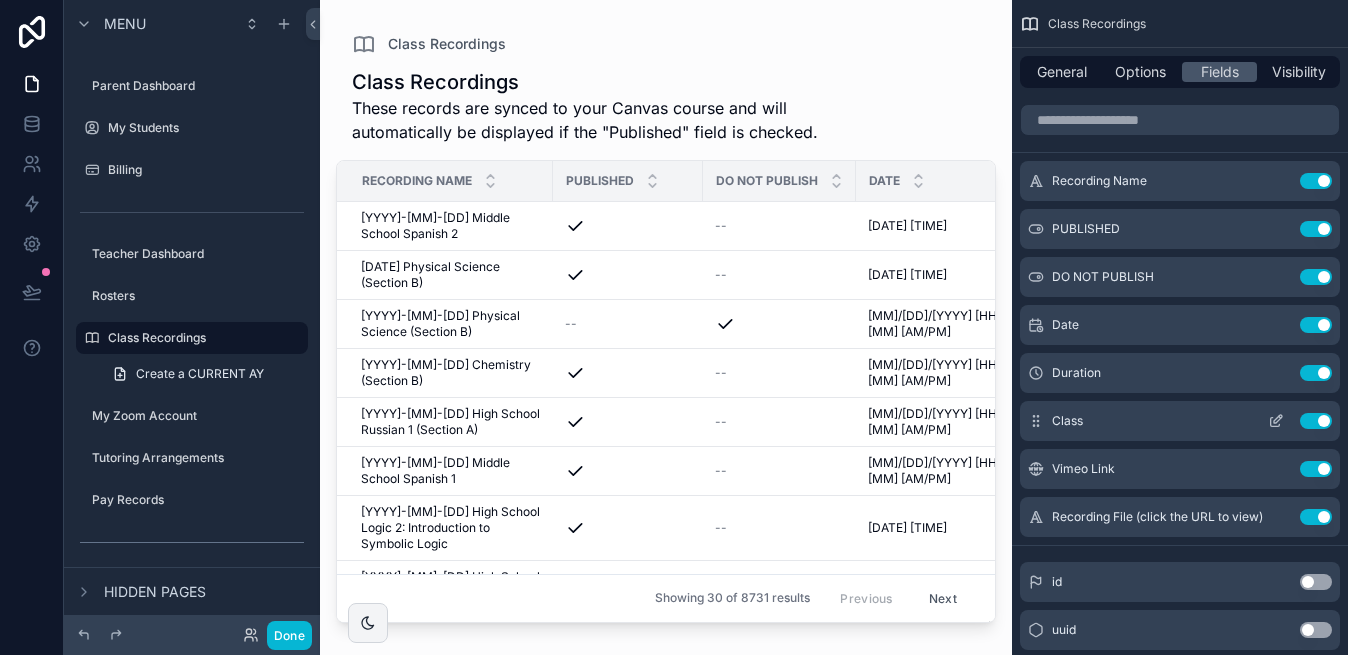 click on "Use setting" at bounding box center [1316, 421] 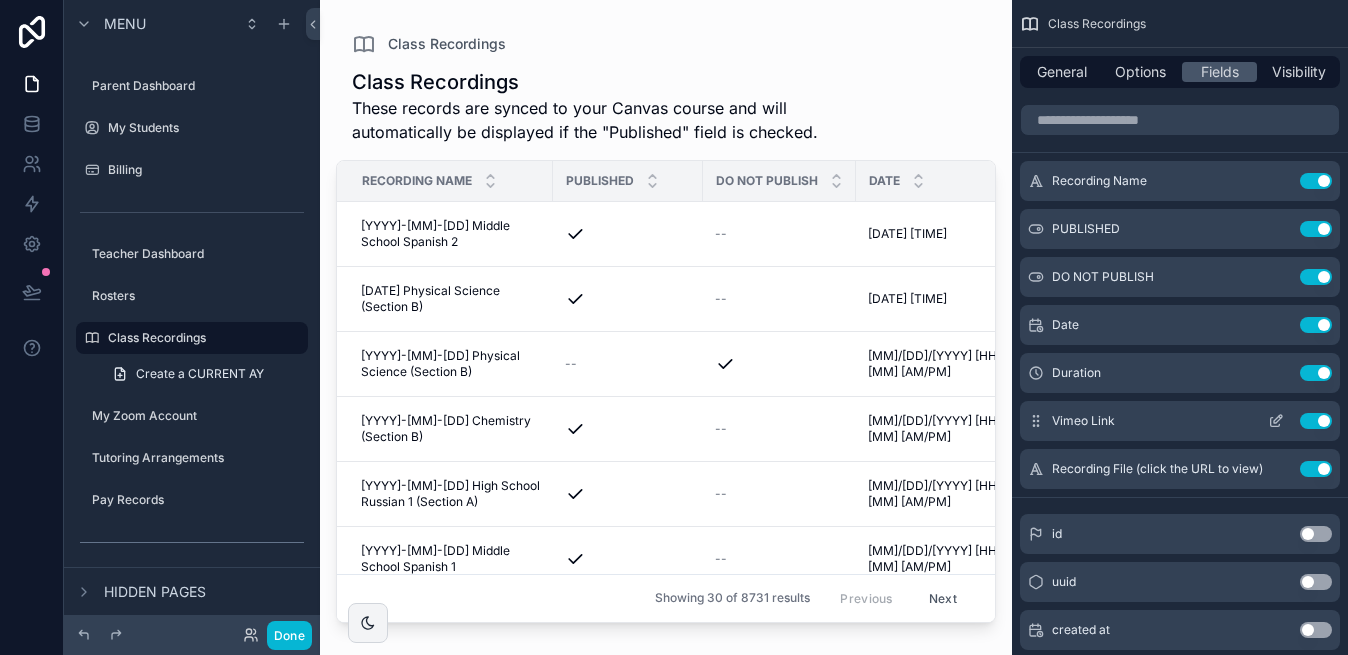 click on "Use setting" at bounding box center (1316, 421) 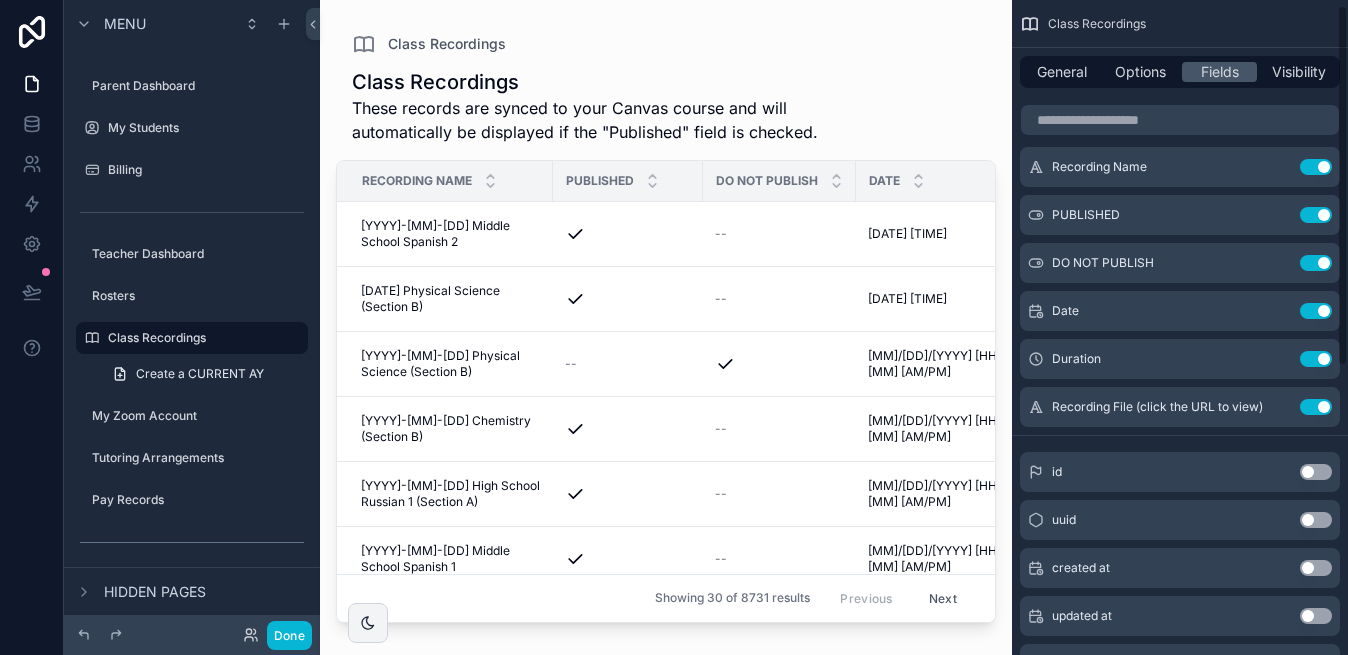 scroll, scrollTop: 0, scrollLeft: 0, axis: both 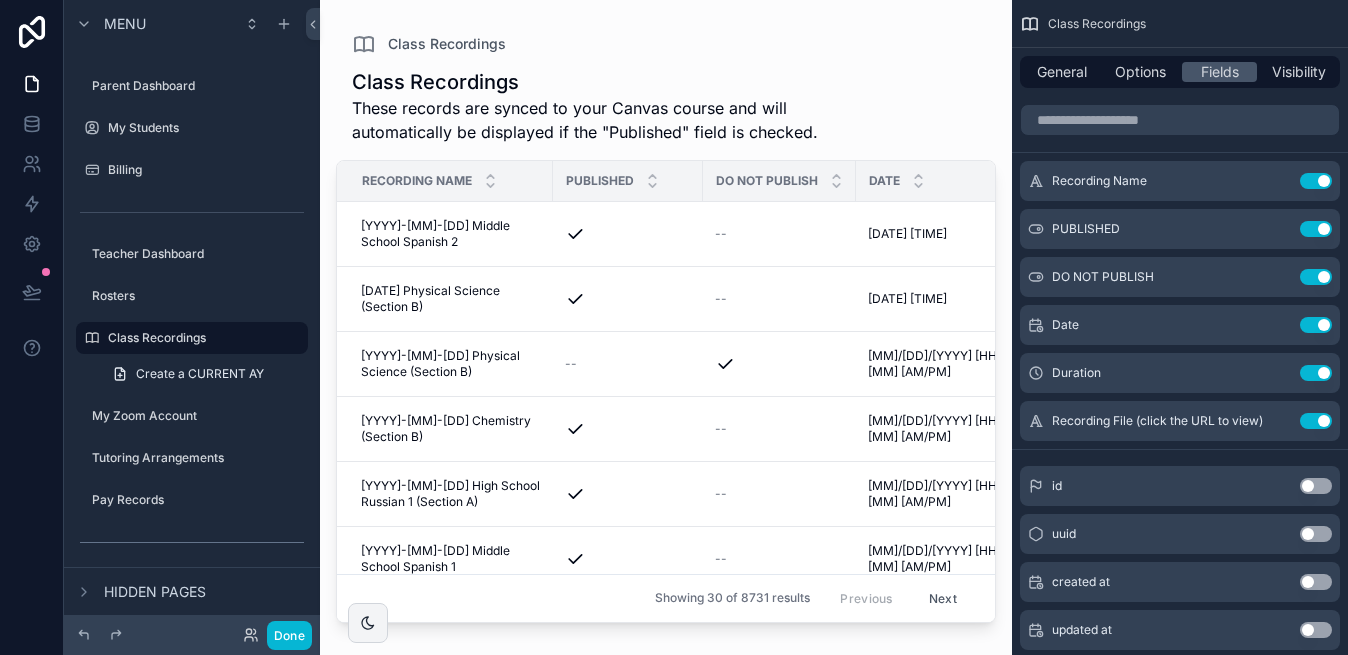 click on "PUBLISHED" at bounding box center (628, 181) 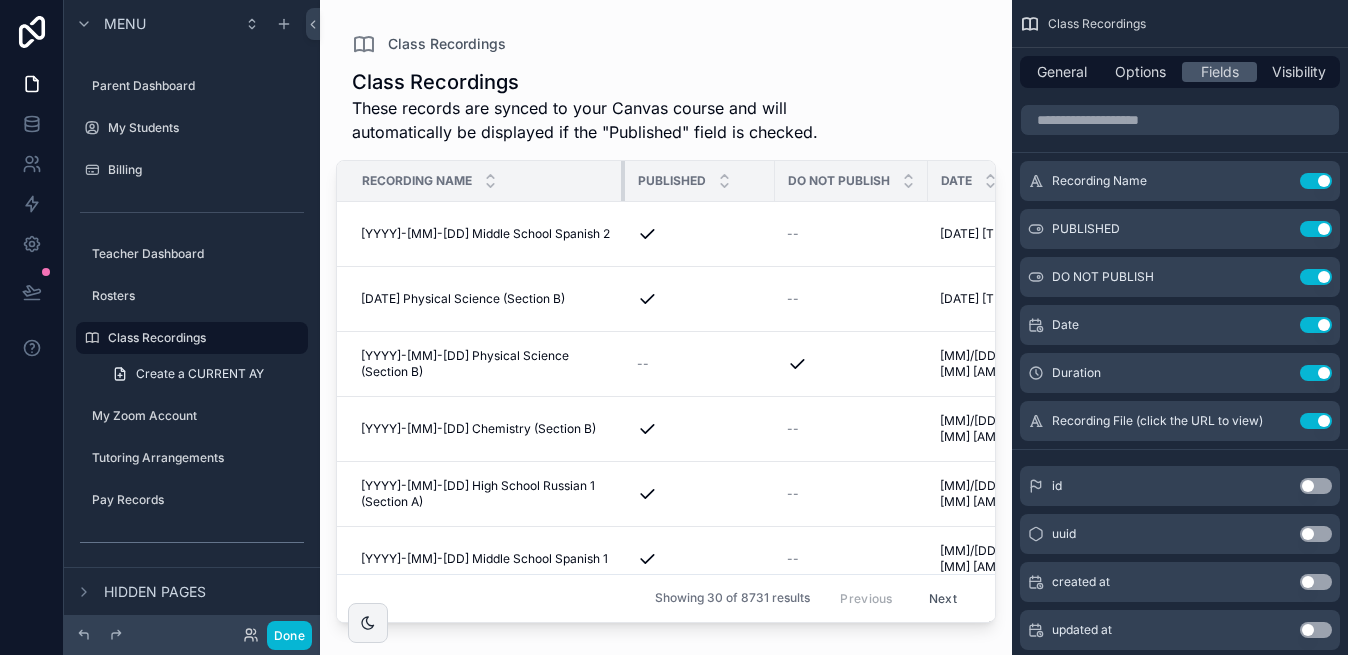 drag, startPoint x: 551, startPoint y: 180, endPoint x: 622, endPoint y: 178, distance: 71.02816 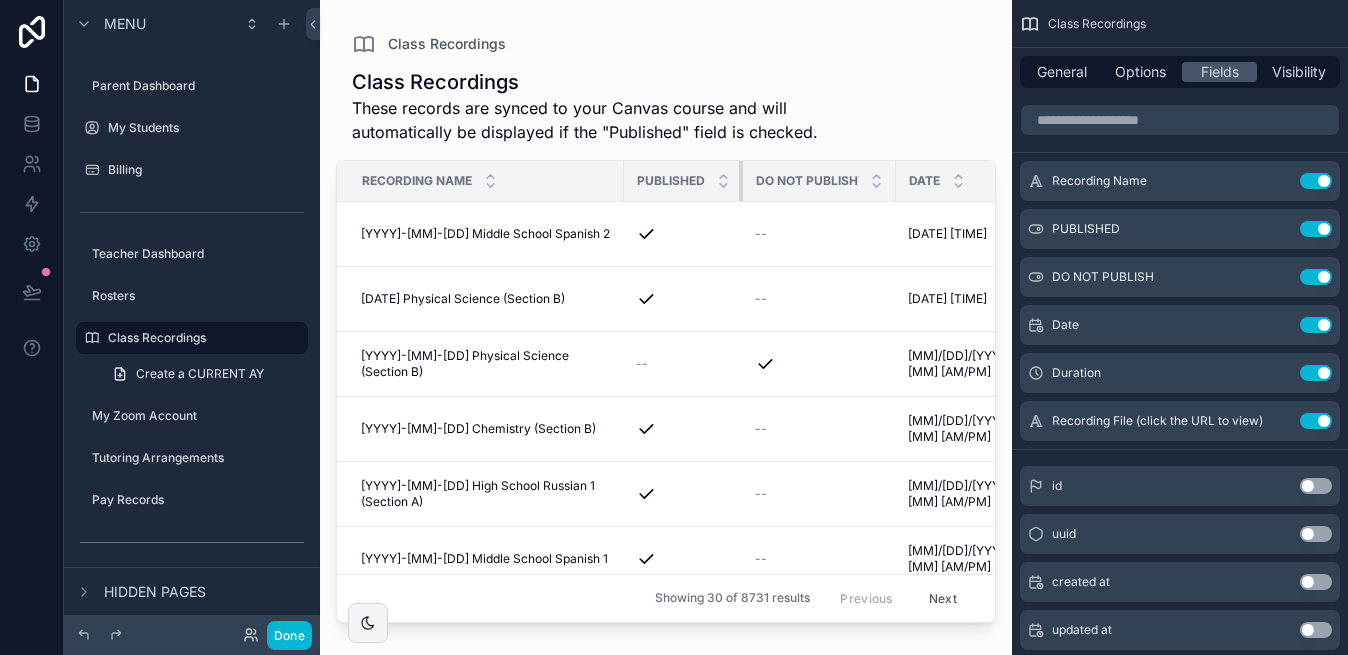 drag, startPoint x: 771, startPoint y: 176, endPoint x: 739, endPoint y: 176, distance: 32 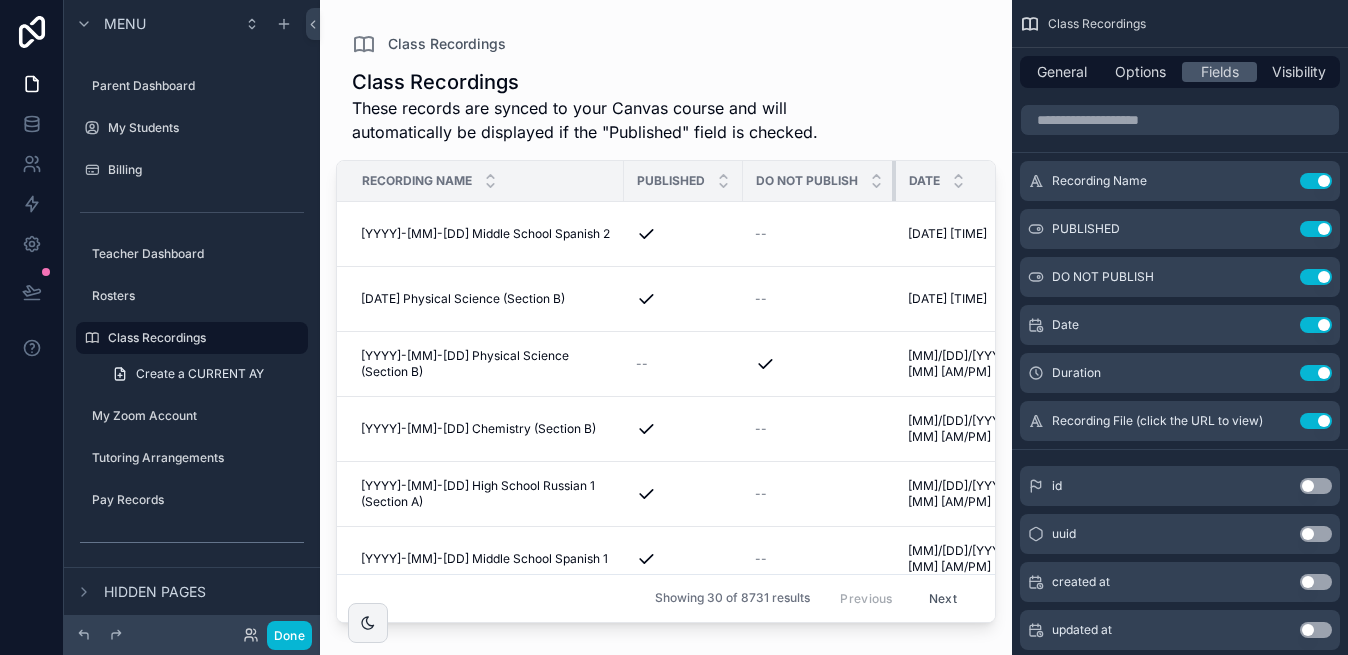 click on "DO NOT PUBLISH" at bounding box center (819, 181) 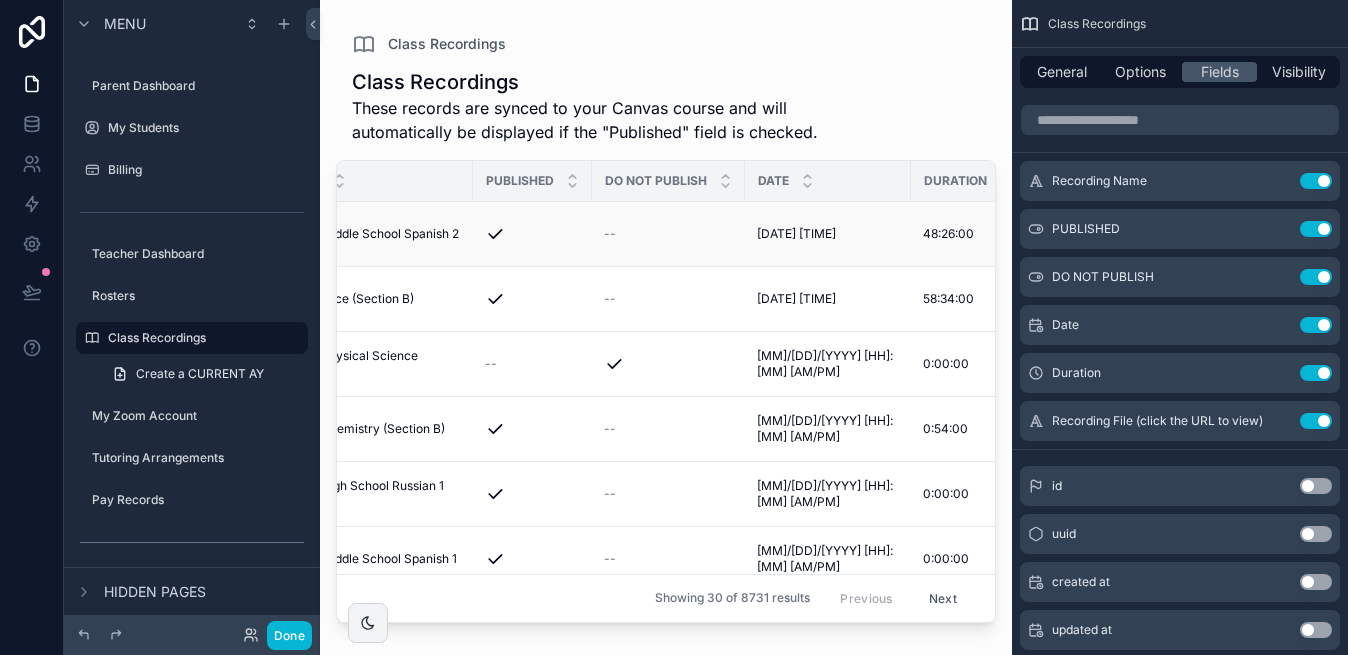 scroll, scrollTop: 0, scrollLeft: 153, axis: horizontal 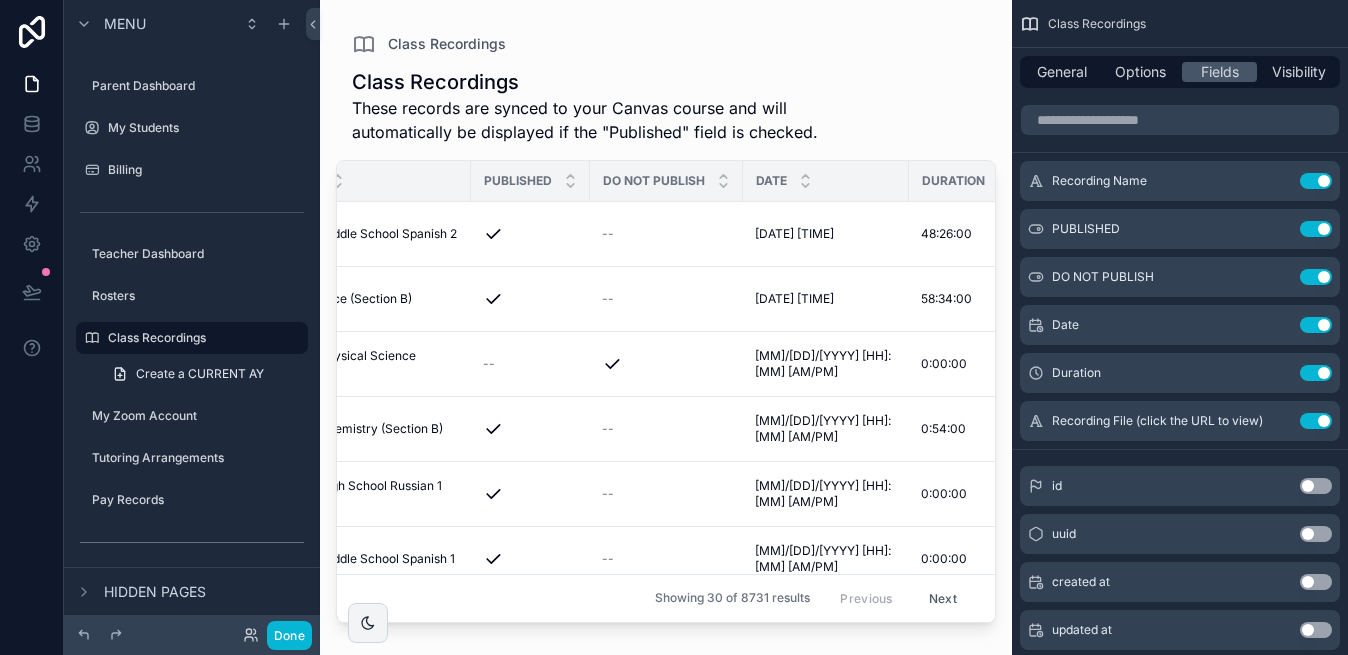 click on "Class Recordings These records are synced to your Canvas course and will automatically be displayed if the "Published" field is checked." at bounding box center [666, 106] 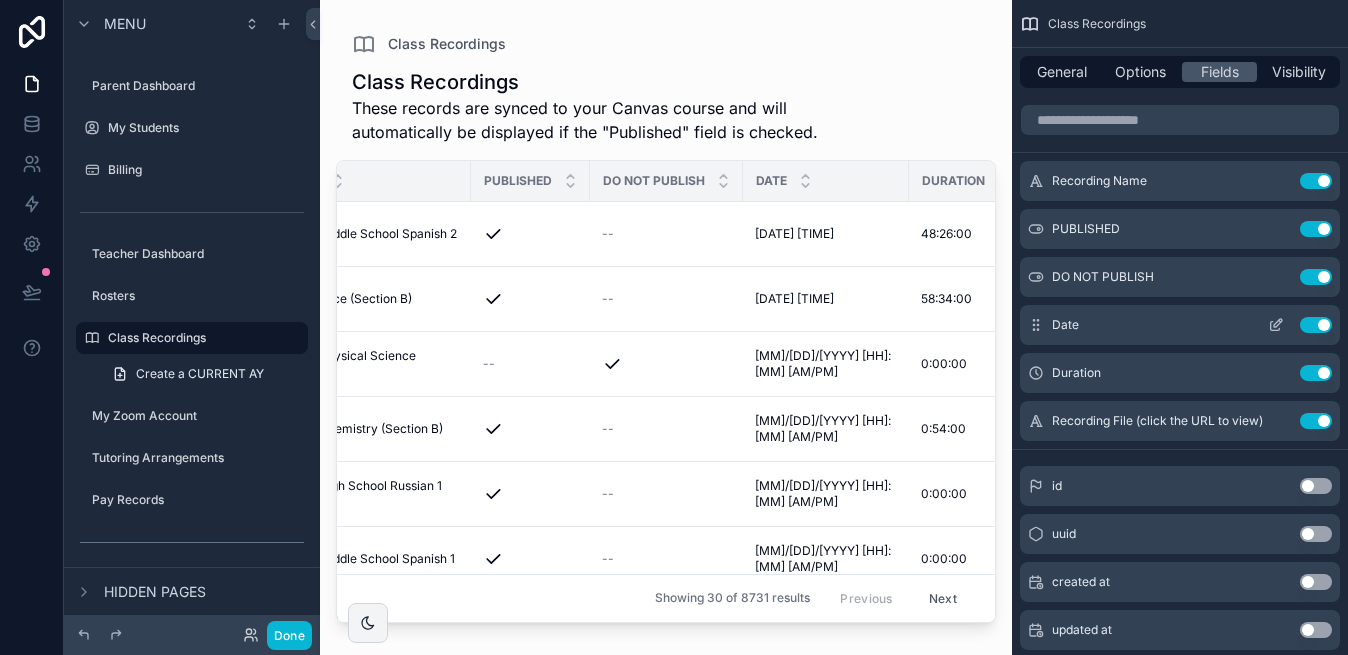 click on "Use setting" at bounding box center [1316, 325] 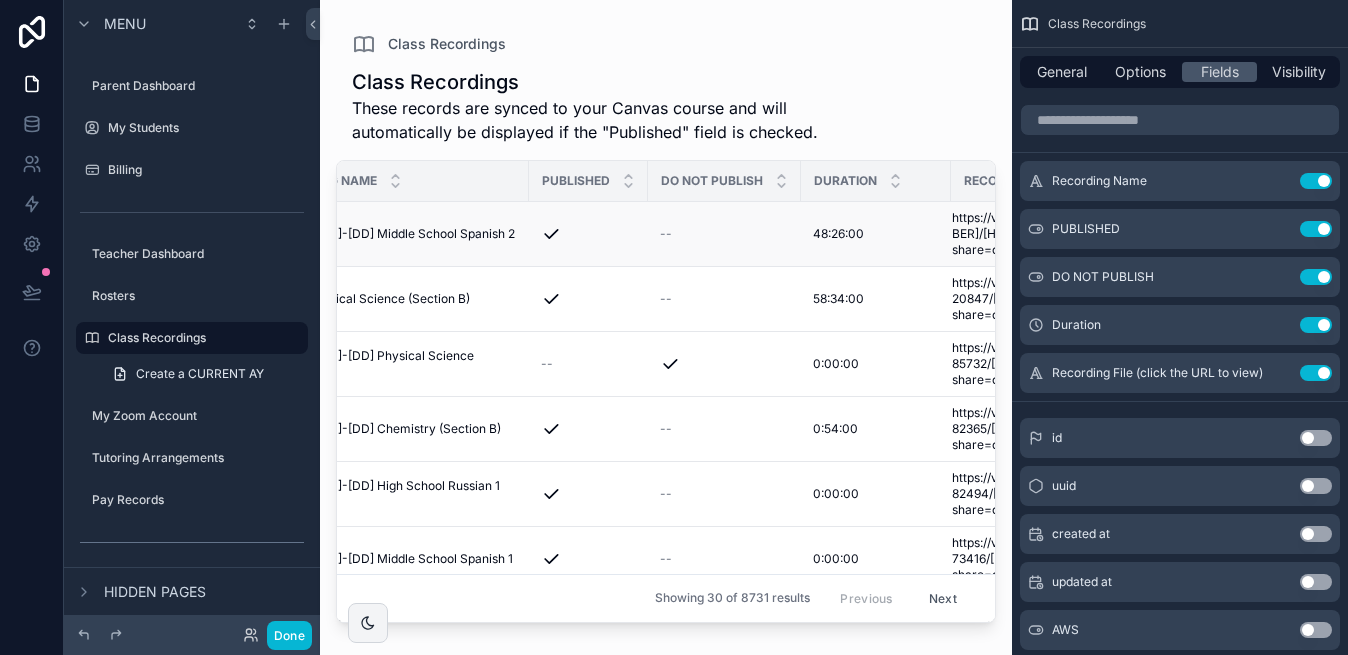 scroll, scrollTop: 0, scrollLeft: 98, axis: horizontal 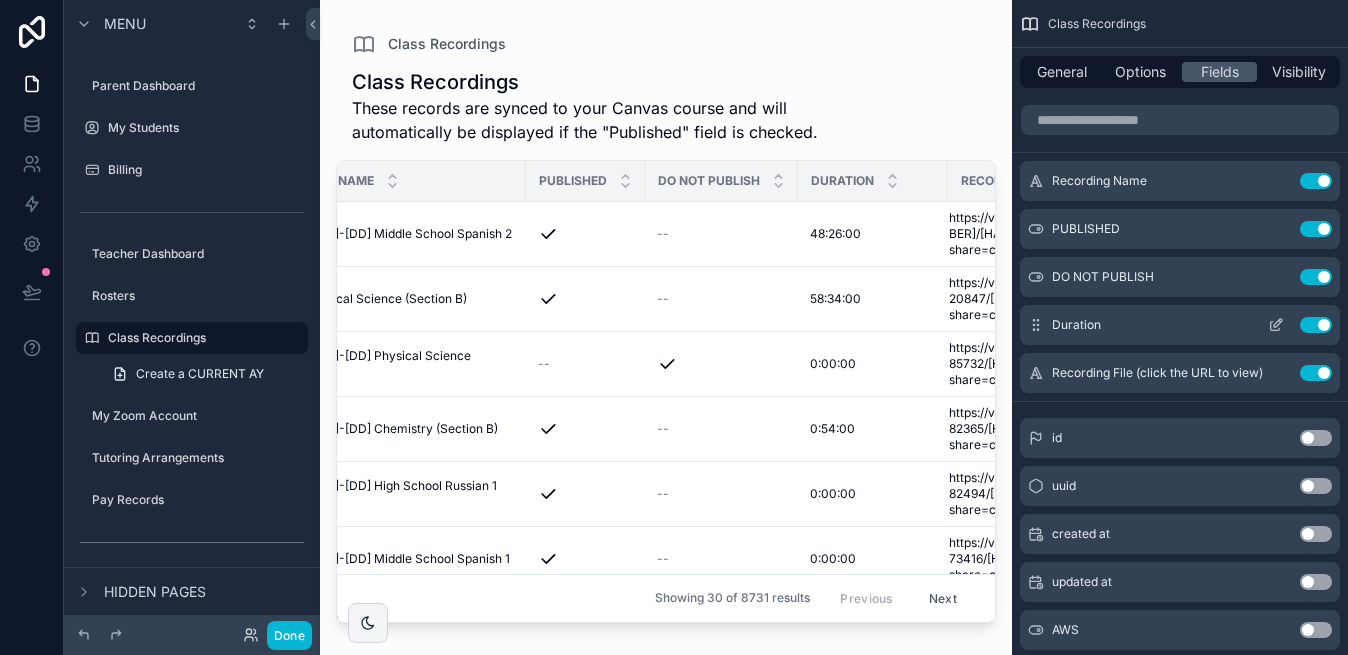click 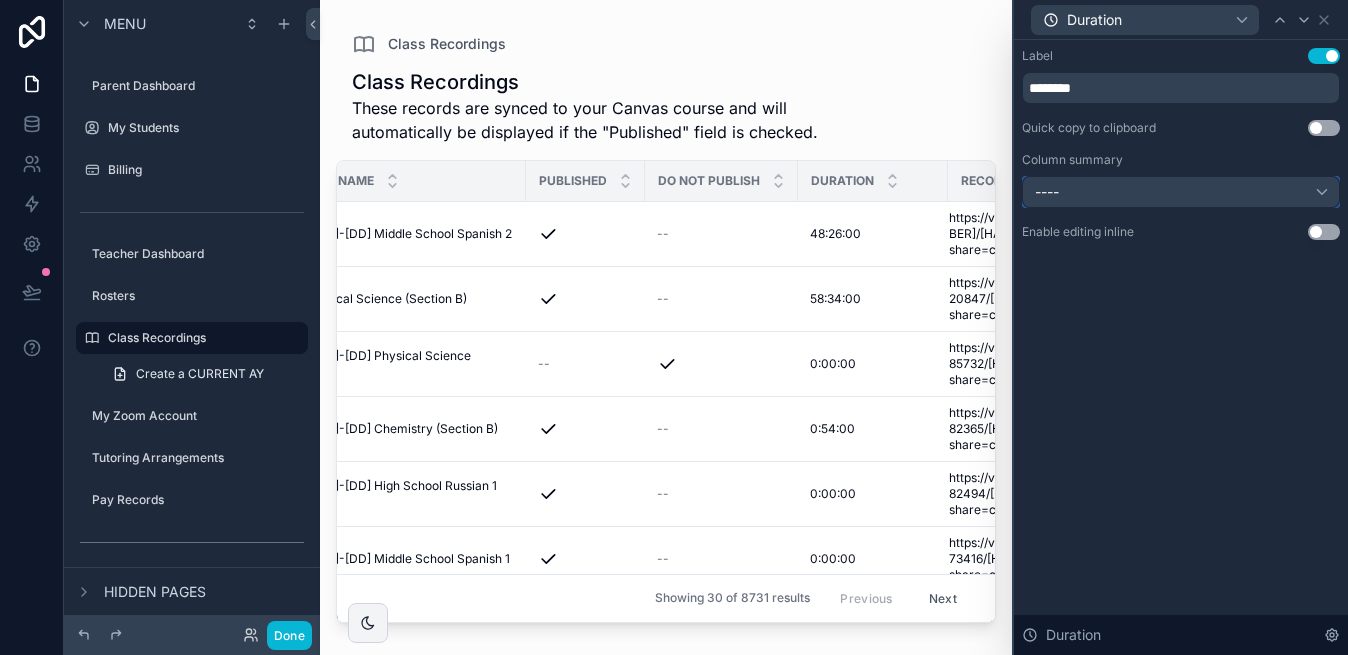 click on "----" at bounding box center (1181, 192) 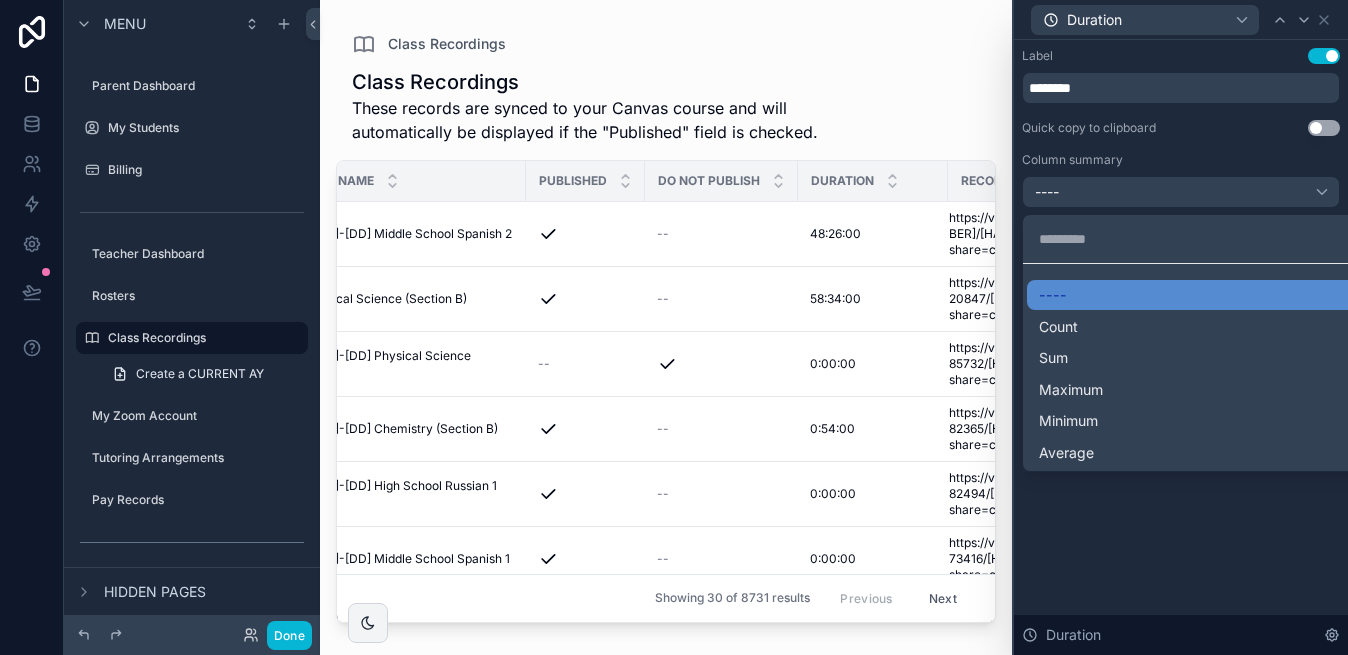 click at bounding box center (1181, 327) 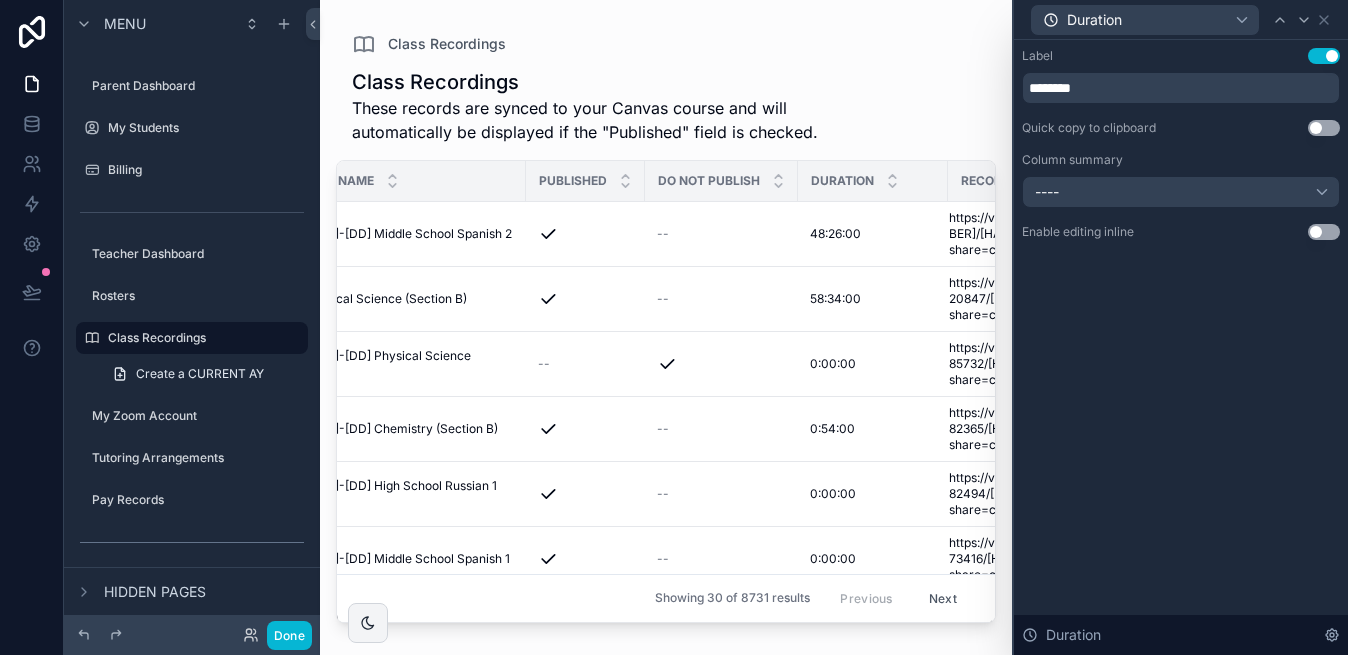 click on "PUBLISHED" at bounding box center (585, 181) 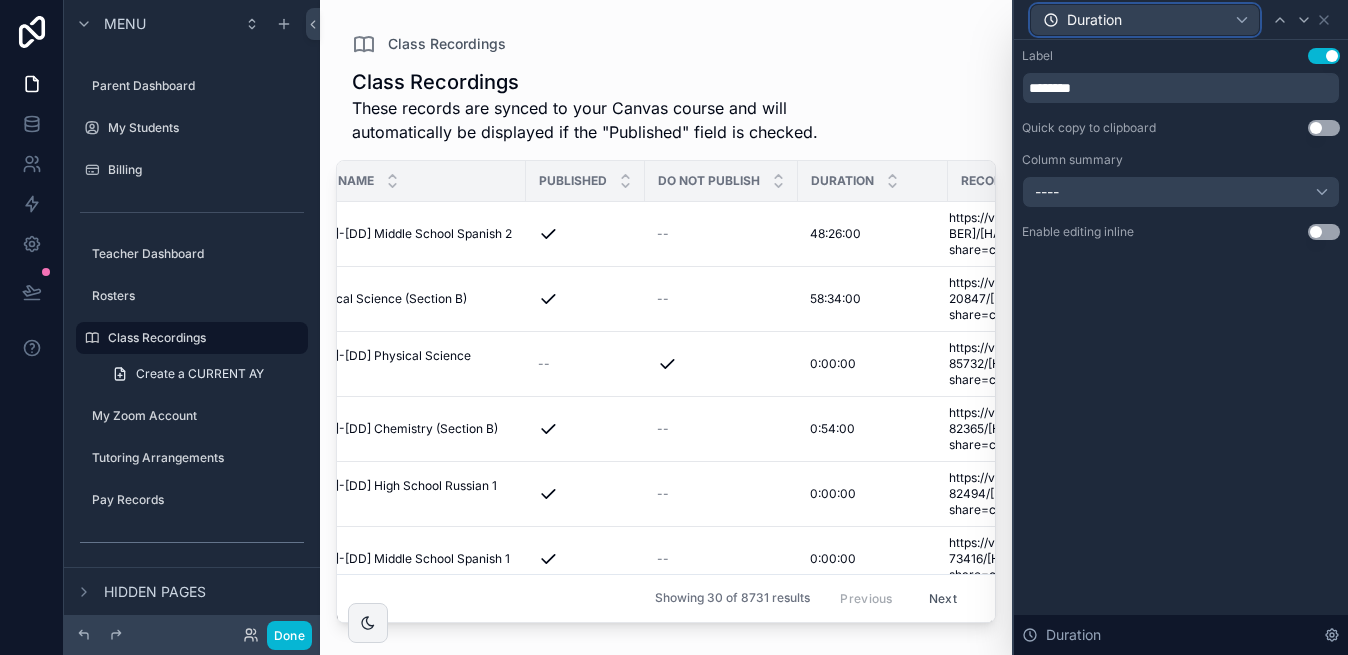 click on "Duration" at bounding box center (1094, 20) 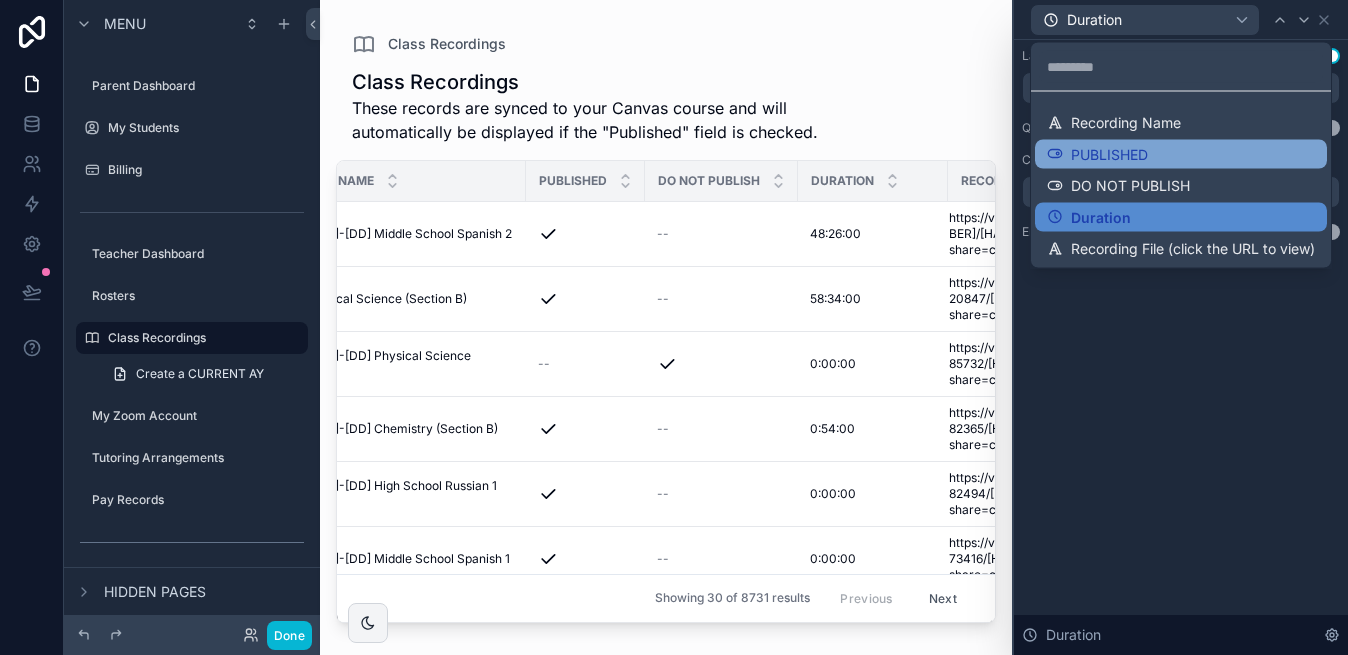 click on "PUBLISHED" at bounding box center (1109, 154) 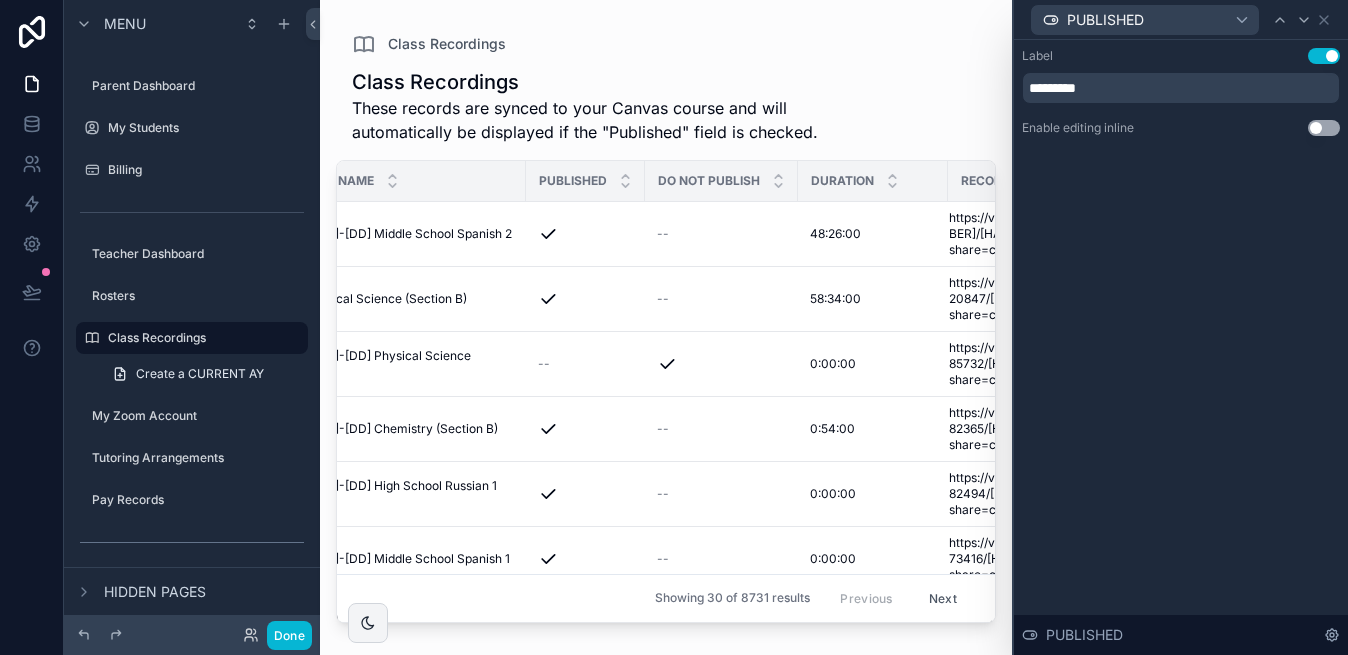 click on "Use setting" at bounding box center [1324, 128] 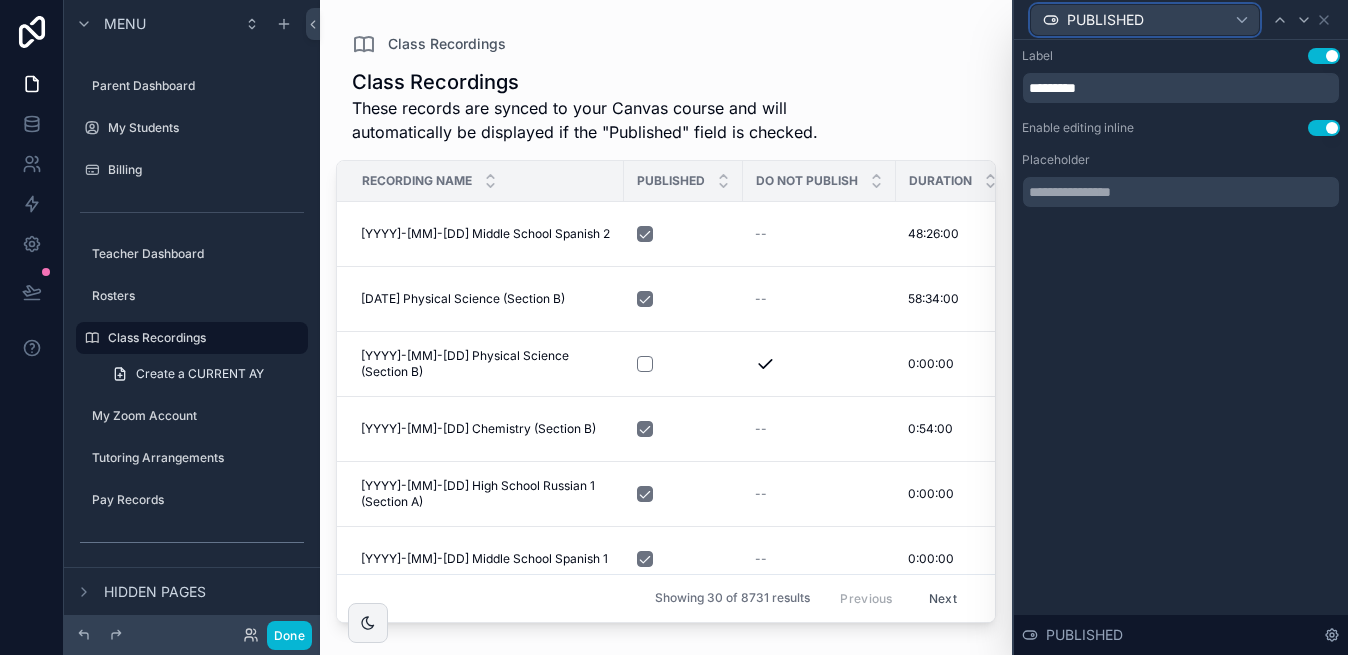 click on "PUBLISHED" at bounding box center [1145, 20] 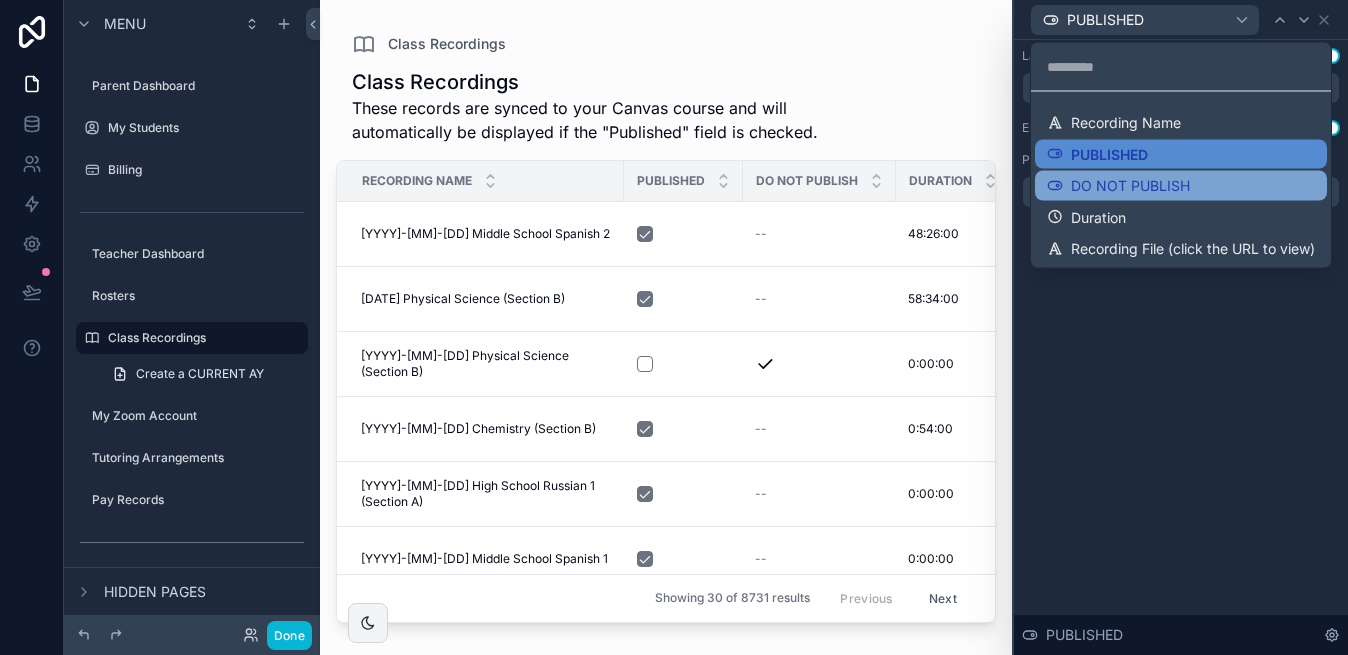 click on "DO NOT PUBLISH" at bounding box center (1130, 186) 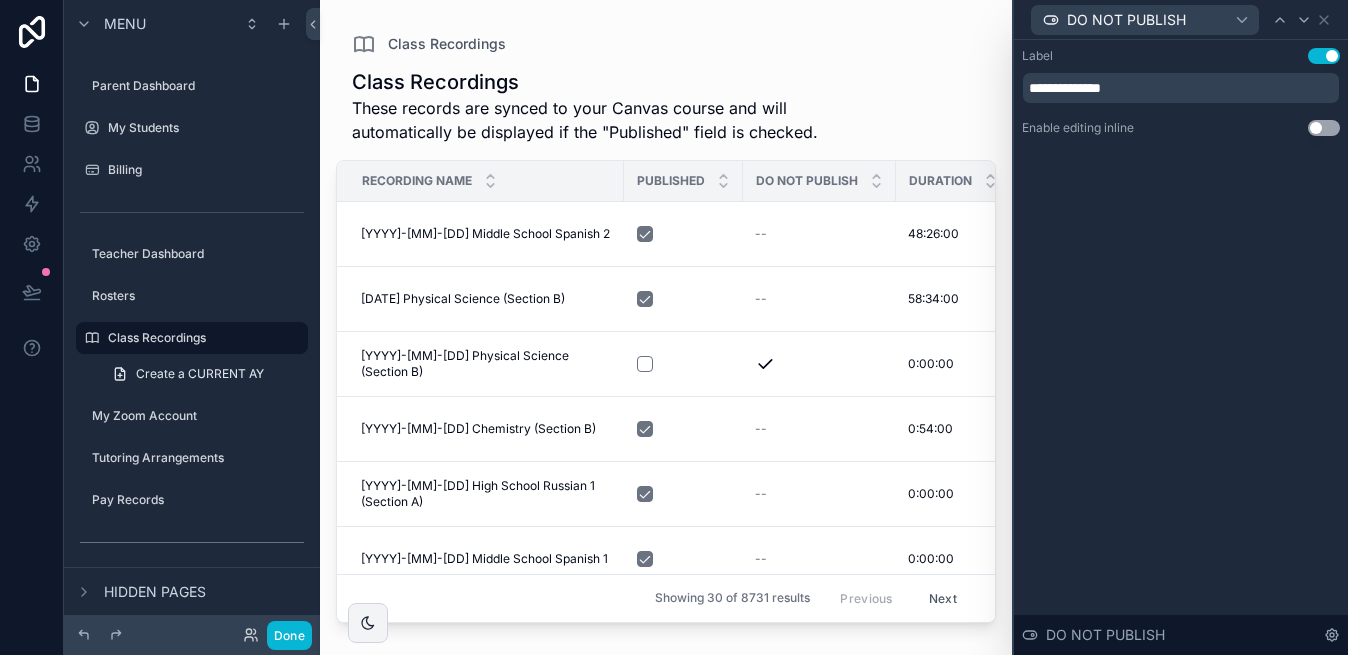 click on "Use setting" at bounding box center [1324, 128] 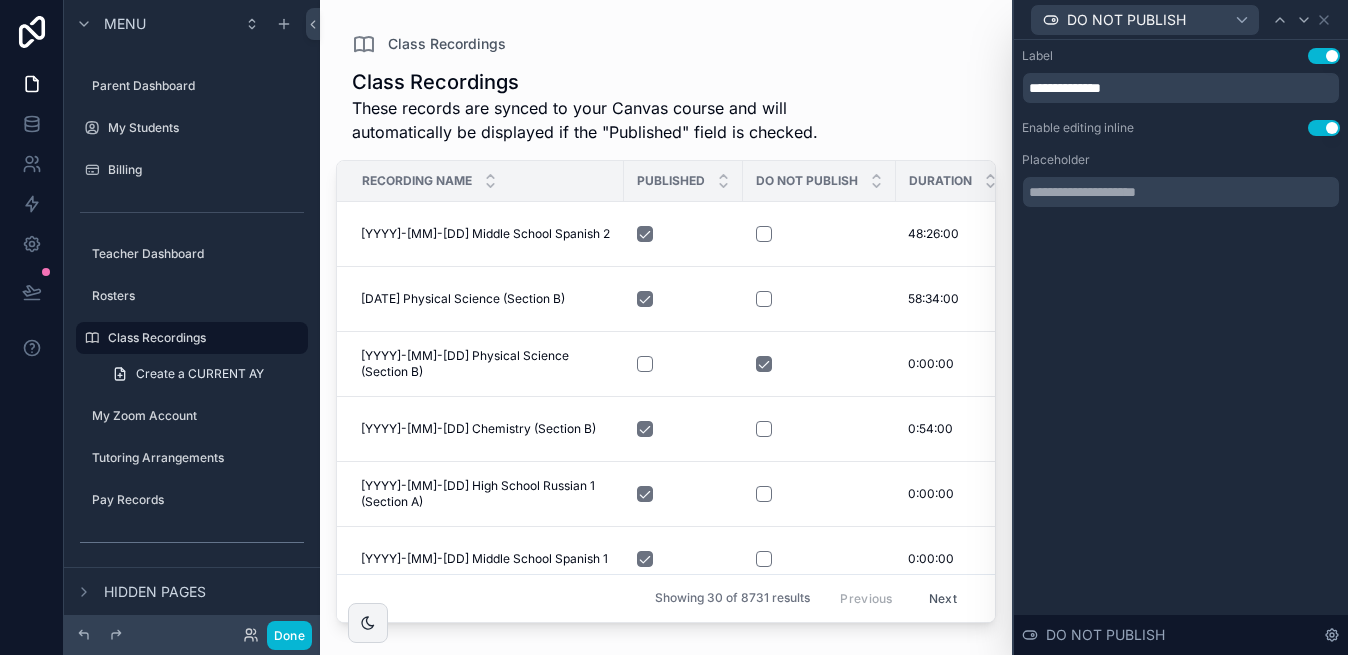 click on "Class Recordings" at bounding box center [666, 44] 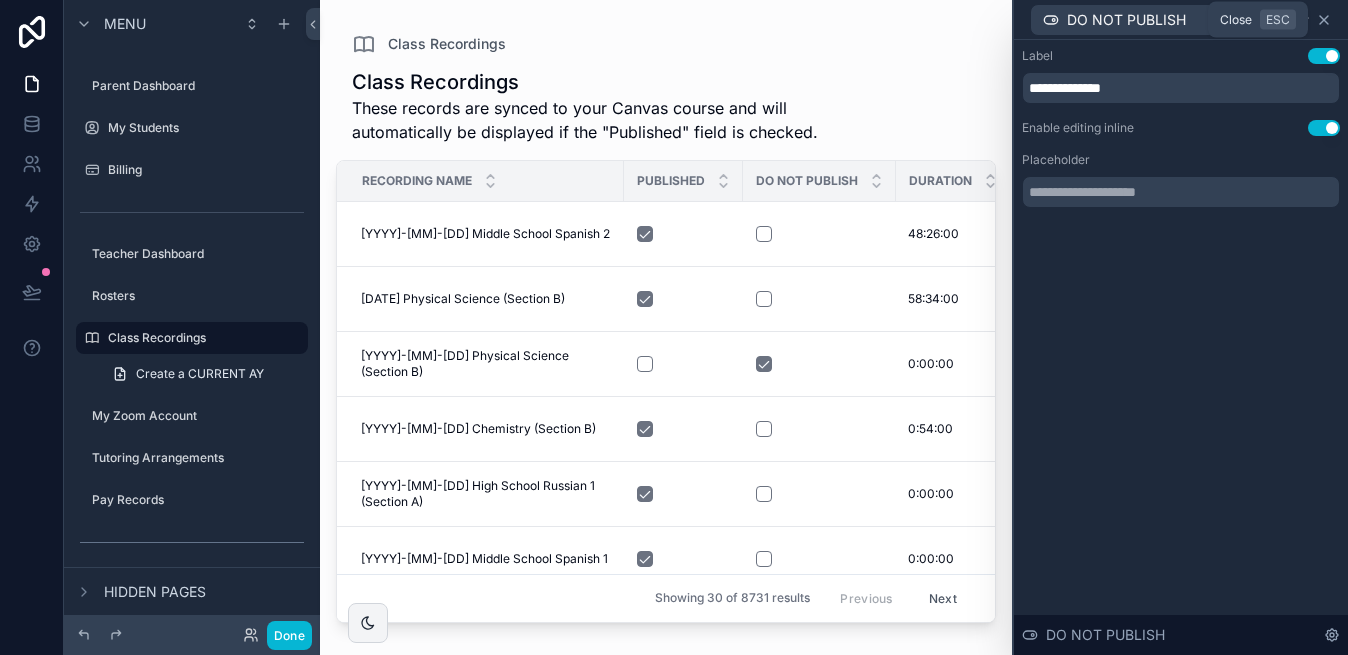 click 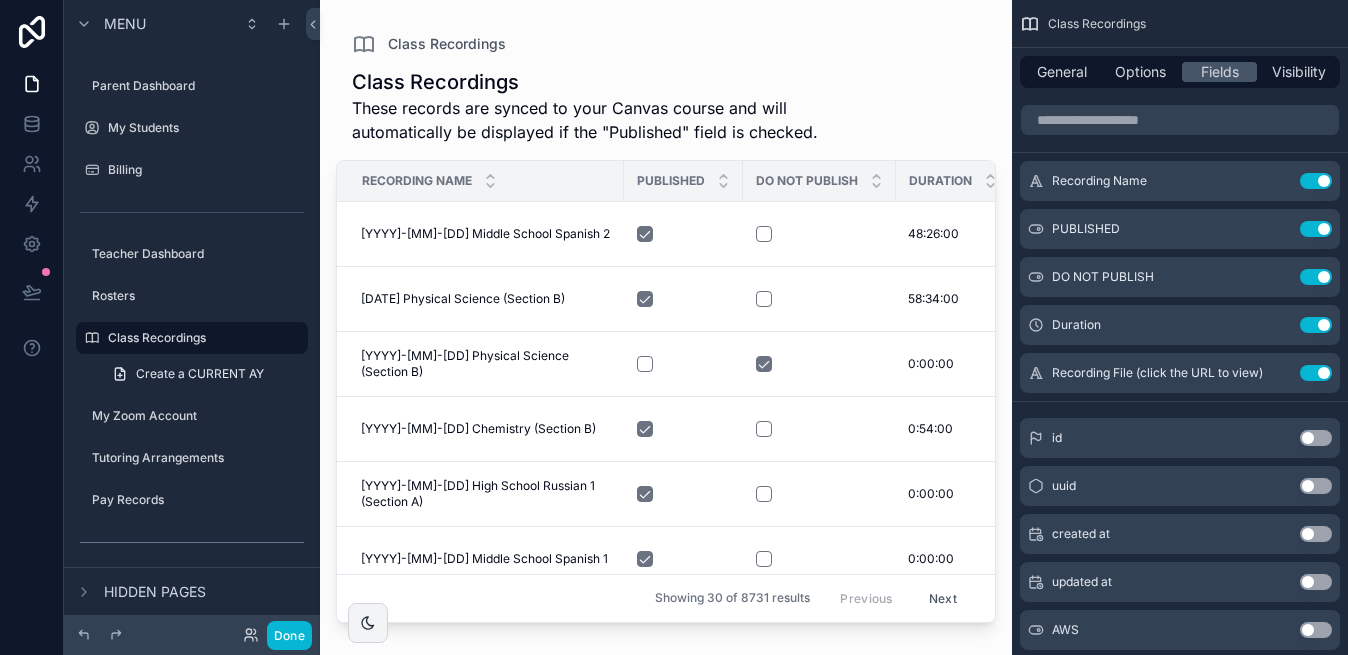 click on "Class Recordings Class Recordings These records are synced to your Canvas course and will automatically be displayed if the "Published" field is checked. Recording Name PUBLISHED DO NOT PUBLISH Duration Recording File (click the URL to view) 2024-10-30 Middle School Spanish 2 2024-10-30 Middle School Spanish 2 48:26:00 48:26:00 https://vimeo.com/1024798808/123fe80769?share=copy https://vimeo.com/1024798808/123fe80769?share=copy 2024-09-23 Physical Science (Section B) 2024-09-23 Physical Science (Section B) 58:34:00 58:34:00 https://vimeo.com/1012120847/fb5ec23351?share=copy https://vimeo.com/1012120847/fb5ec23351?share=copy 2025-05-20 Physical Science (Section B) 2025-05-20 Physical Science (Section B) 0:00:00 0:00:00 https://vimeo.com/1086185732/fe1d484d00?share=copy https://vimeo.com/1086185732/fe1d484d00?share=copy 2025-03-17 Chemistry (Section B) 2025-03-17 Chemistry (Section B) 0:54:00 0:54:00 https://vimeo.com/1066682365/2b8182a154?share=copy https://vimeo.com/1066682365/2b8182a154?share=copy 0:00:00" at bounding box center [666, 315] 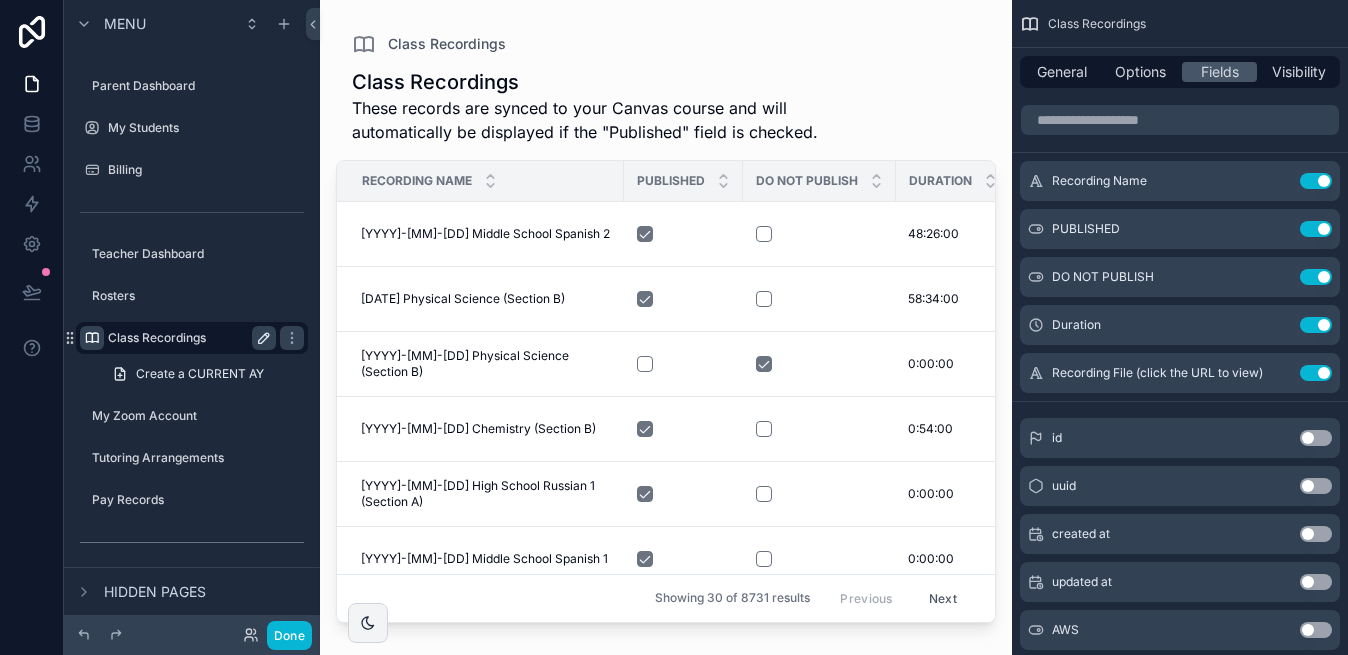 click at bounding box center [92, 338] 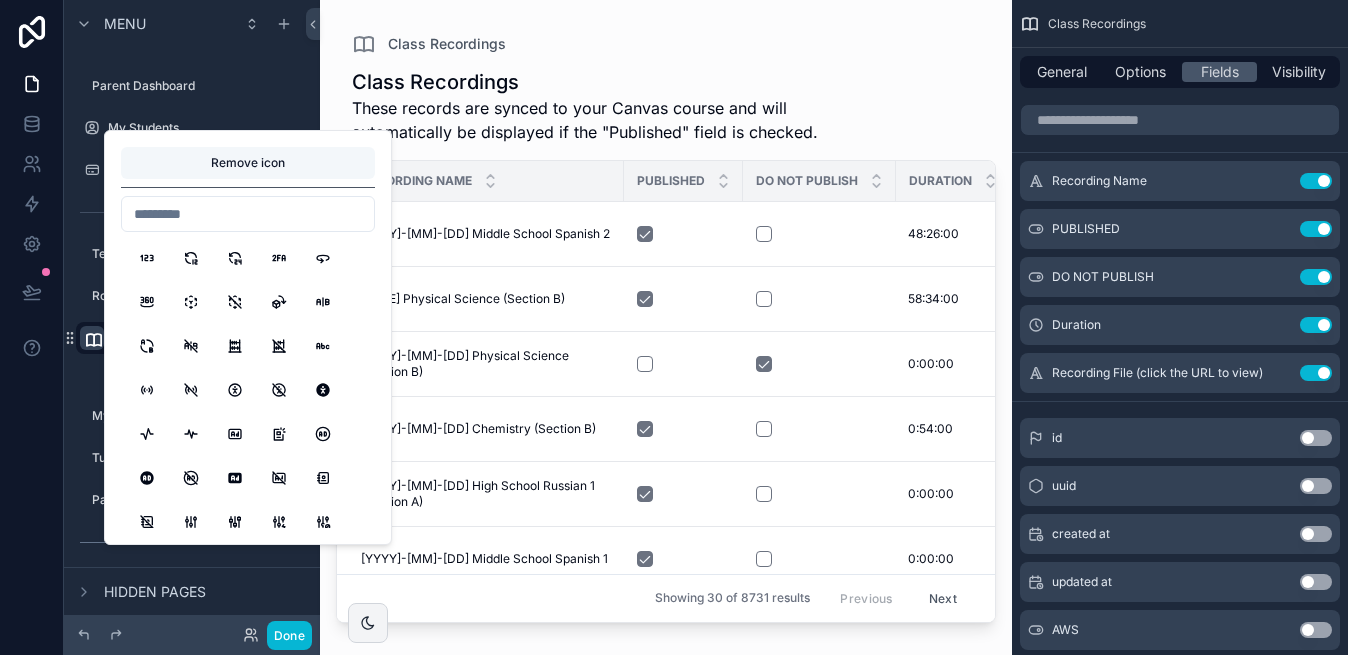 click on "Remove icon" at bounding box center (248, 163) 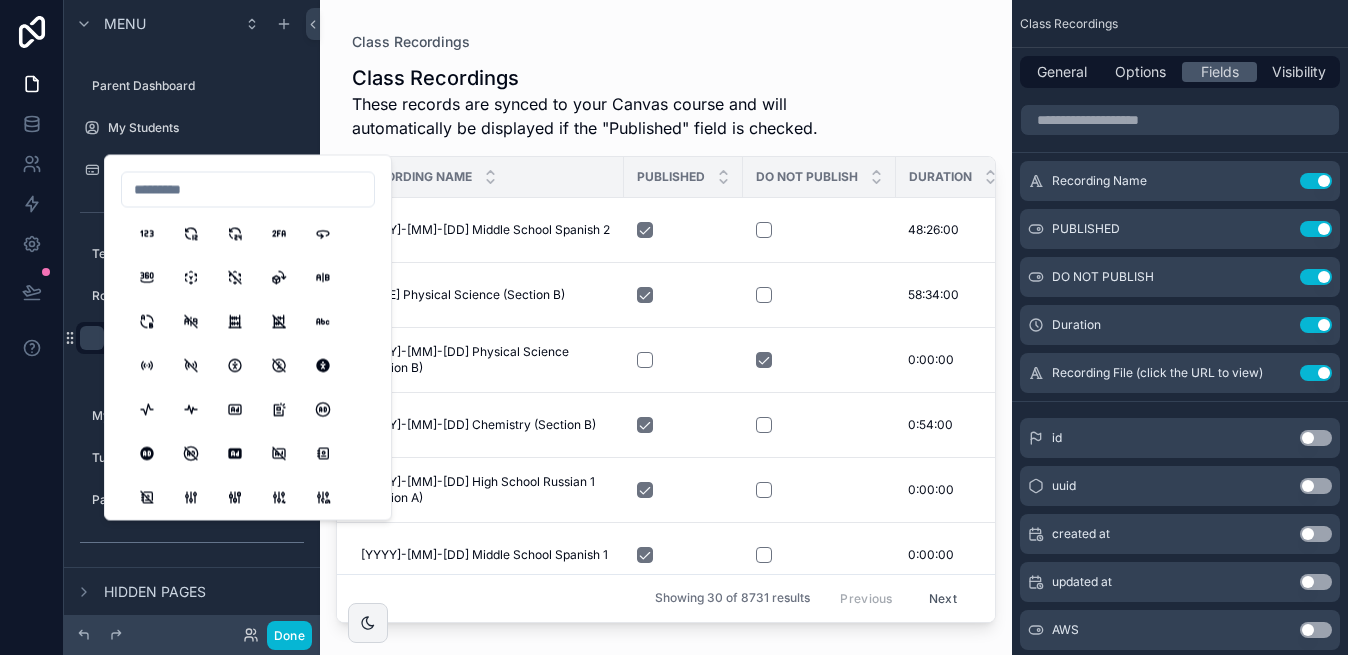 click on "Class Recordings Class Recordings These records are synced to your Canvas course and will automatically be displayed if the "Published" field is checked. Recording Name PUBLISHED DO NOT PUBLISH Duration Recording File (click the URL to view) 2024-10-30 Middle School Spanish 2 2024-10-30 Middle School Spanish 2 48:26:00 48:26:00 https://vimeo.com/1024798808/123fe80769?share=copy https://vimeo.com/1024798808/123fe80769?share=copy 2024-09-23 Physical Science (Section B) 2024-09-23 Physical Science (Section B) 58:34:00 58:34:00 https://vimeo.com/1012120847/fb5ec23351?share=copy https://vimeo.com/1012120847/fb5ec23351?share=copy 2025-05-20 Physical Science (Section B) 2025-05-20 Physical Science (Section B) 0:00:00 0:00:00 https://vimeo.com/1086185732/fe1d484d00?share=copy https://vimeo.com/1086185732/fe1d484d00?share=copy 2025-03-17 Chemistry (Section B) 2025-03-17 Chemistry (Section B) 0:54:00 0:54:00 https://vimeo.com/1066682365/2b8182a154?share=copy https://vimeo.com/1066682365/2b8182a154?share=copy 0:00:00" at bounding box center [666, 315] 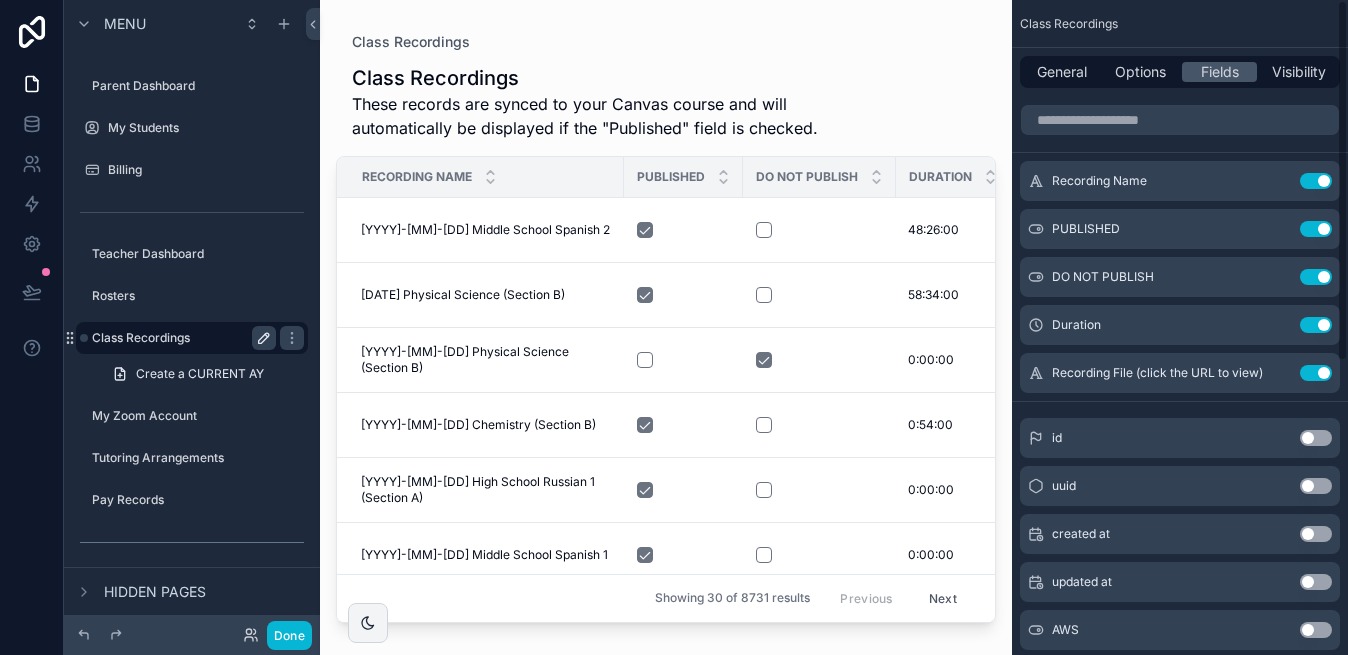 click on "Class Recordings" at bounding box center [666, 42] 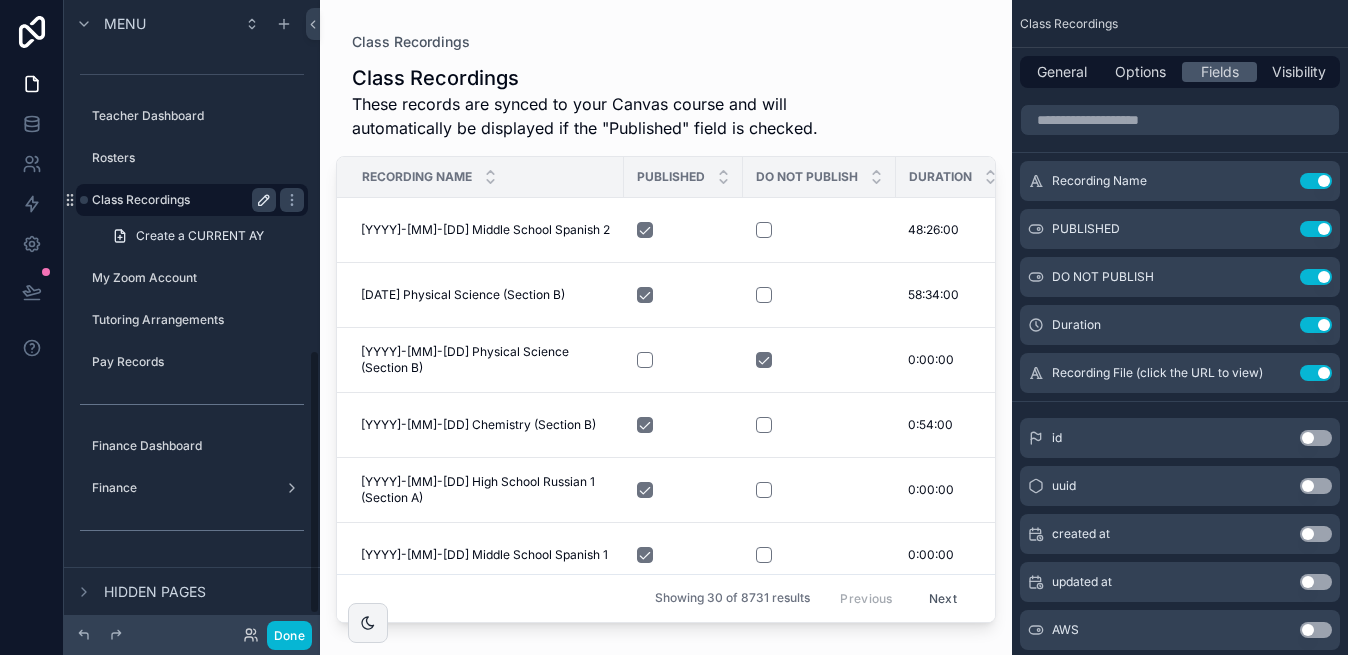 scroll, scrollTop: 877, scrollLeft: 0, axis: vertical 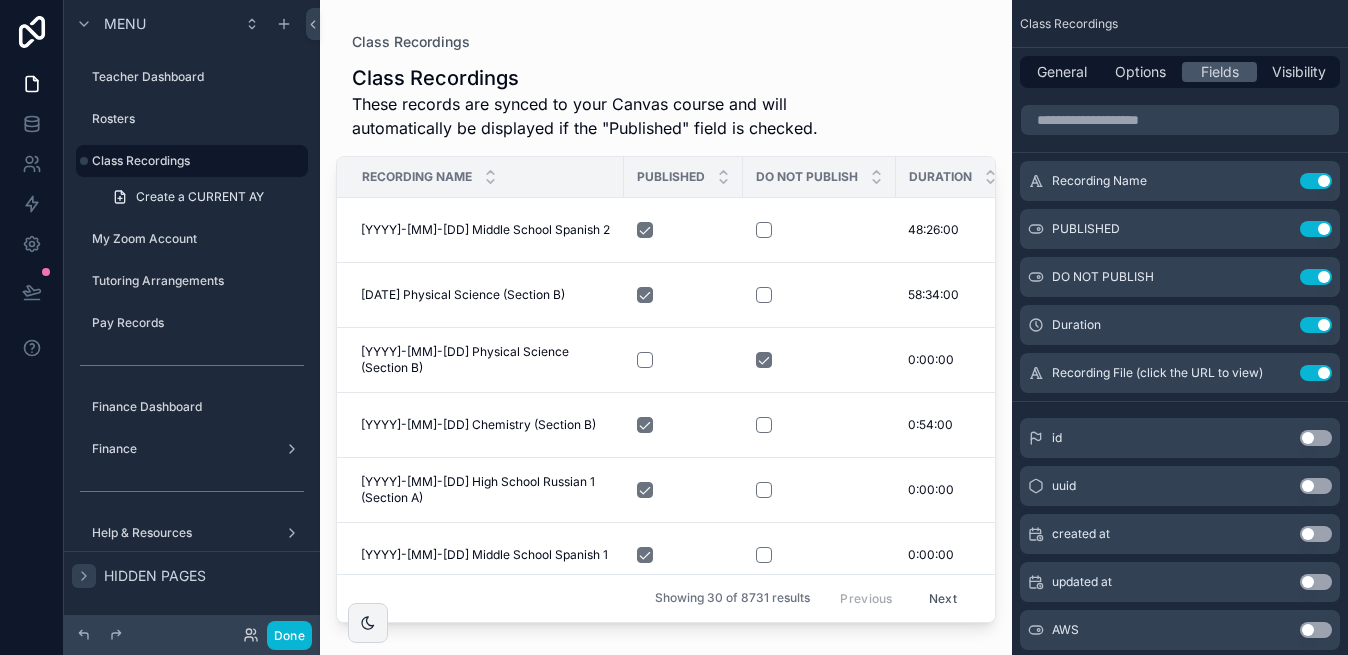 click 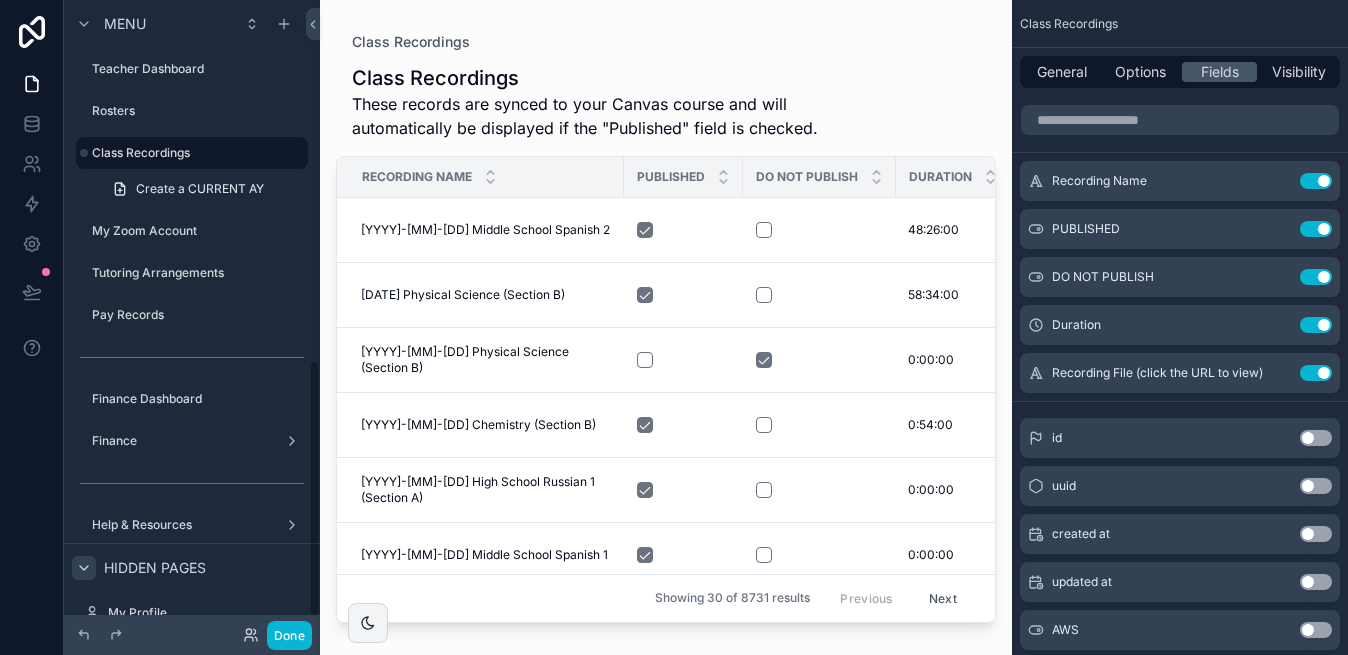 scroll, scrollTop: 917, scrollLeft: 0, axis: vertical 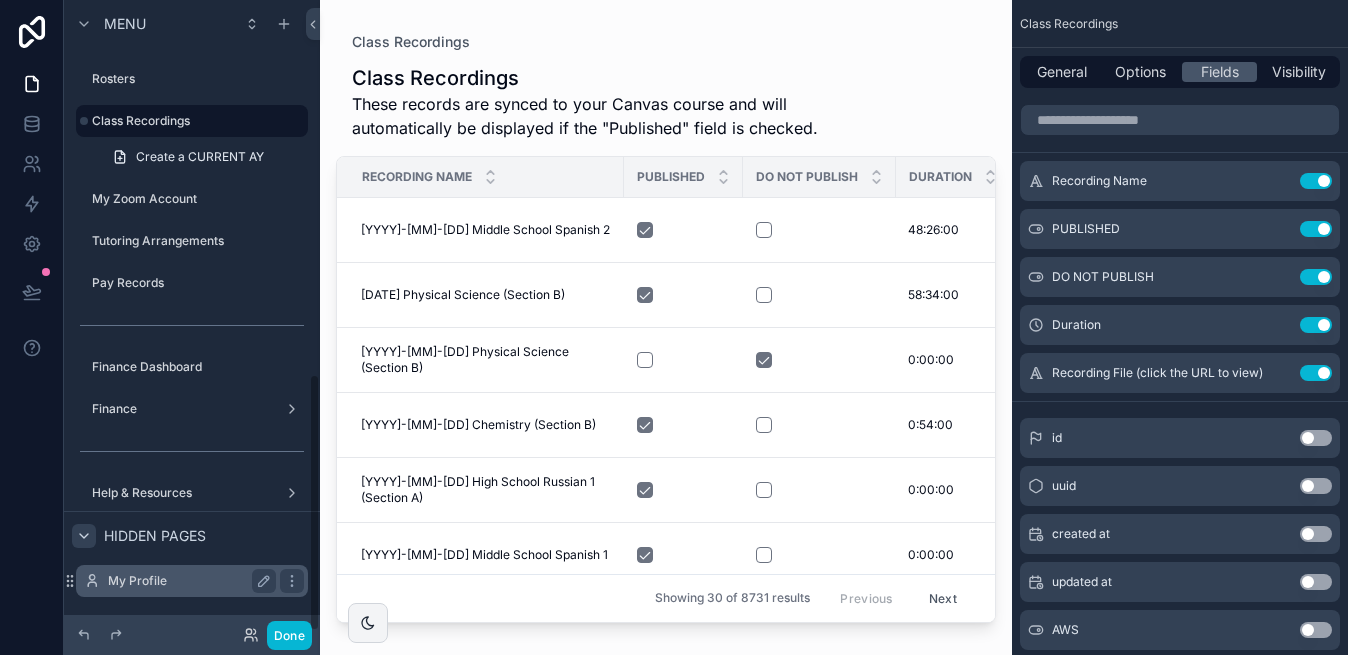 click on "My Profile" at bounding box center (188, 581) 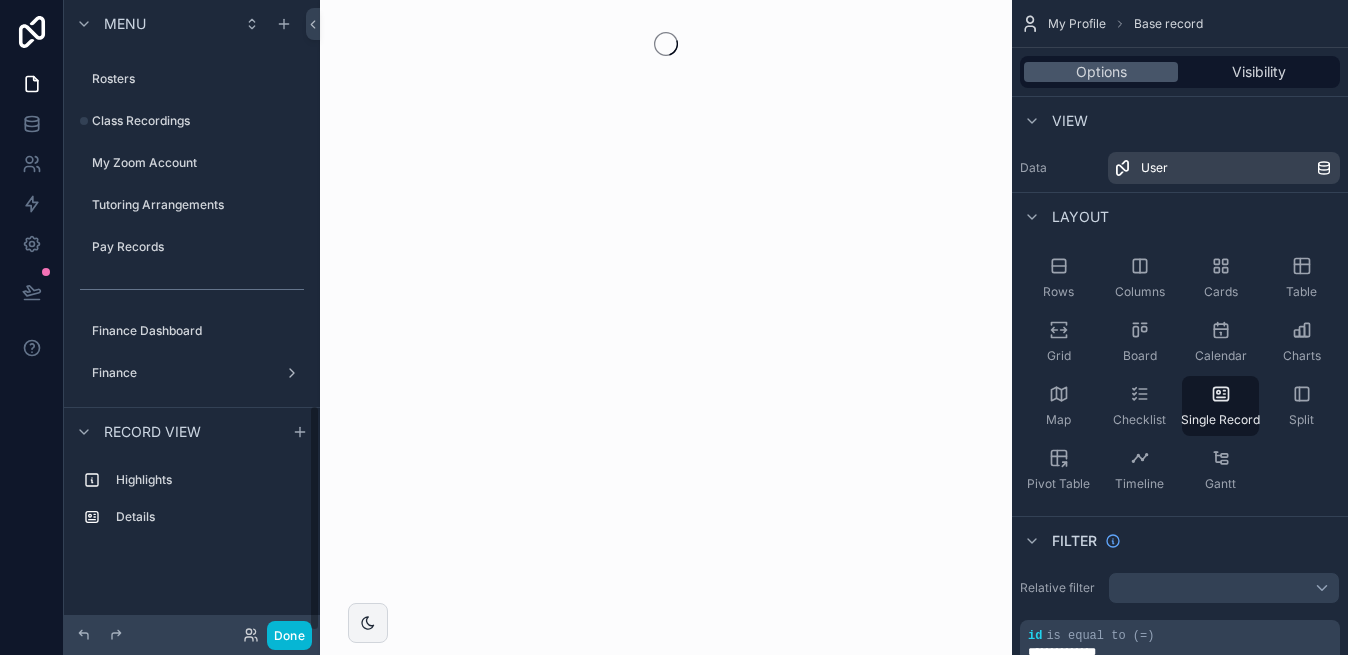 scroll, scrollTop: 1125, scrollLeft: 0, axis: vertical 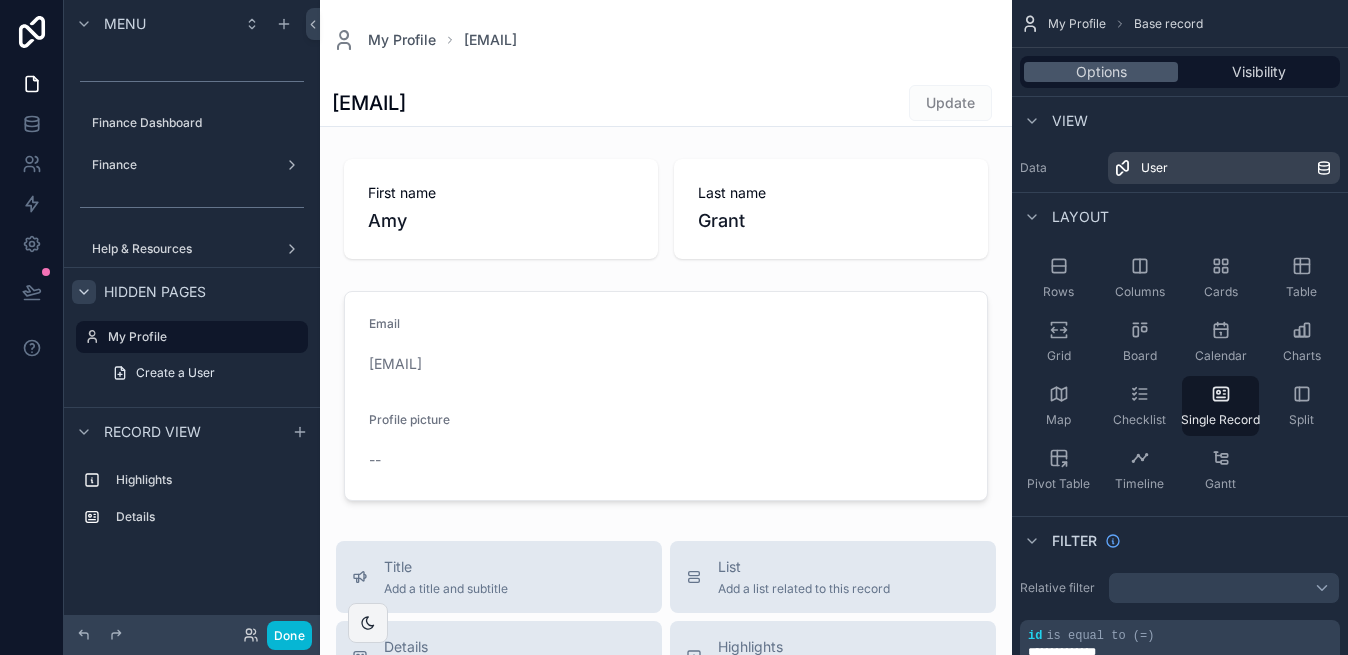 click at bounding box center (666, 714) 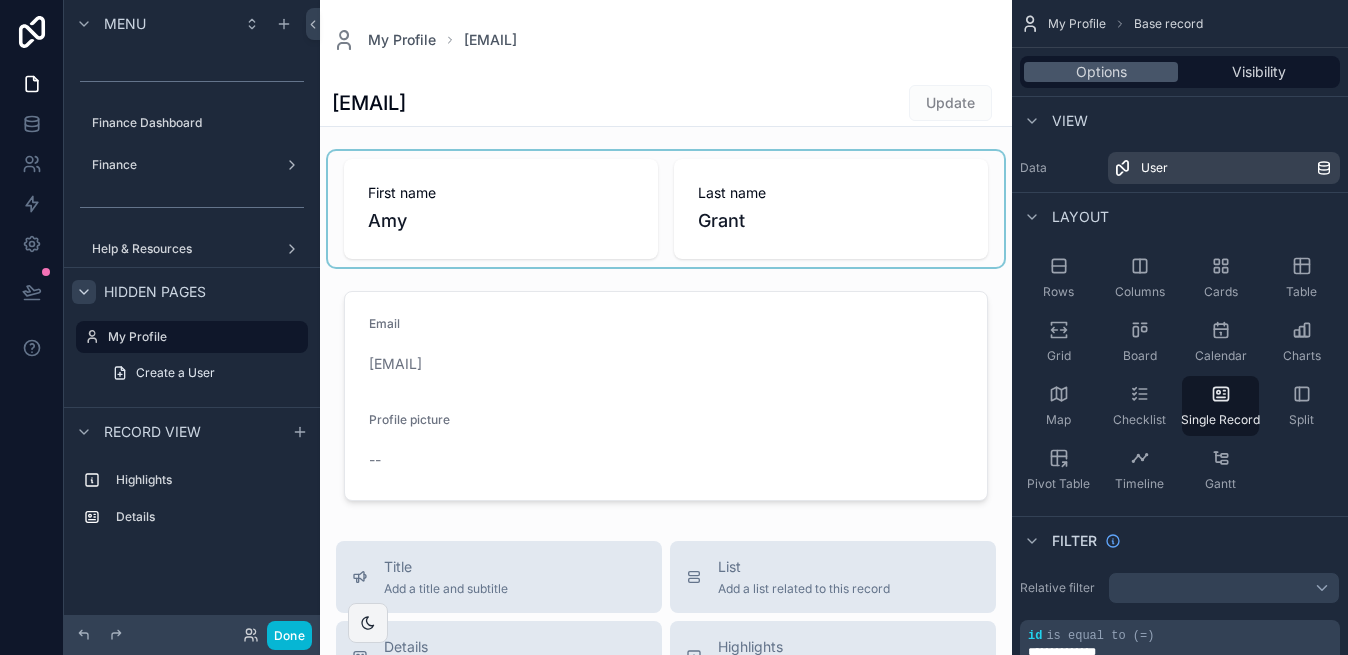 click at bounding box center [666, 209] 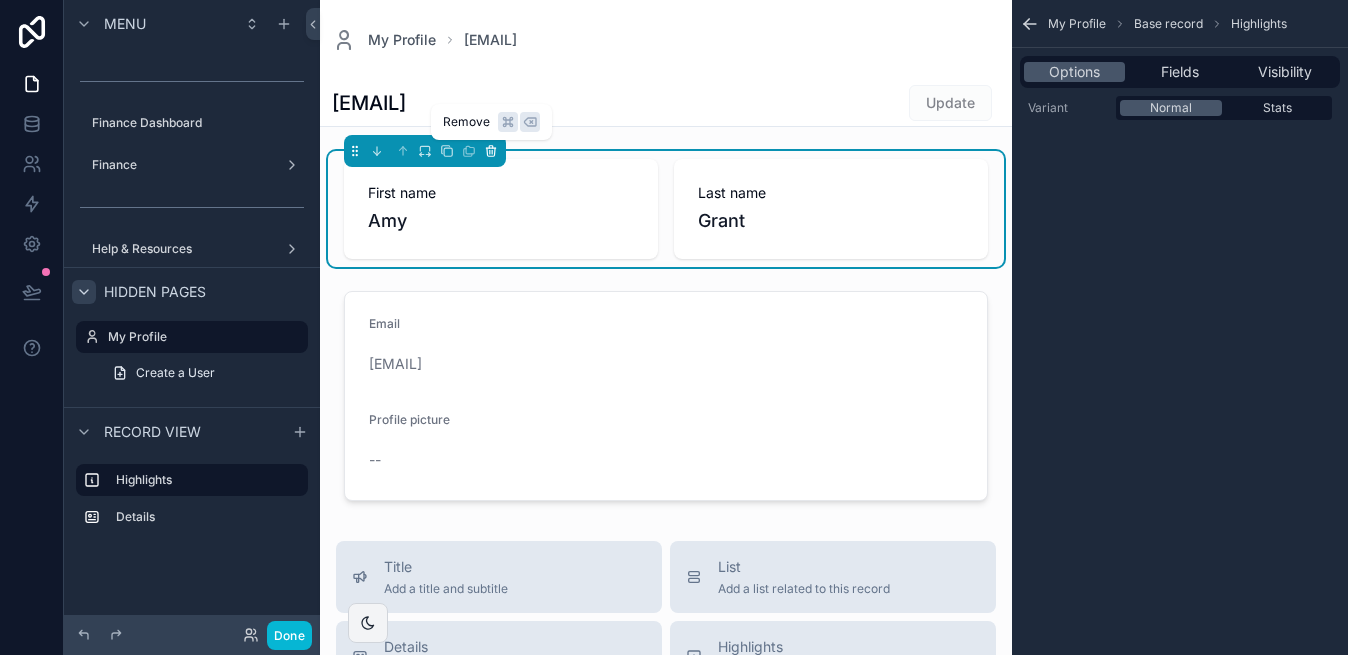 click 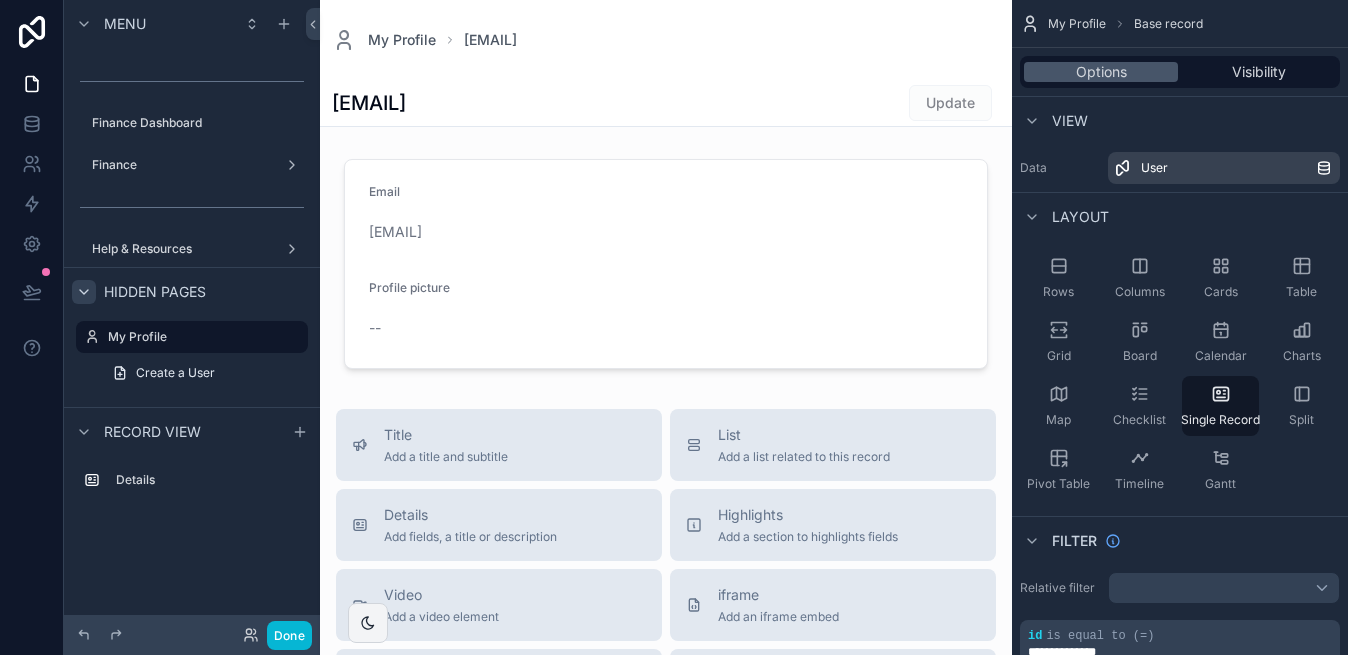 click at bounding box center (666, 648) 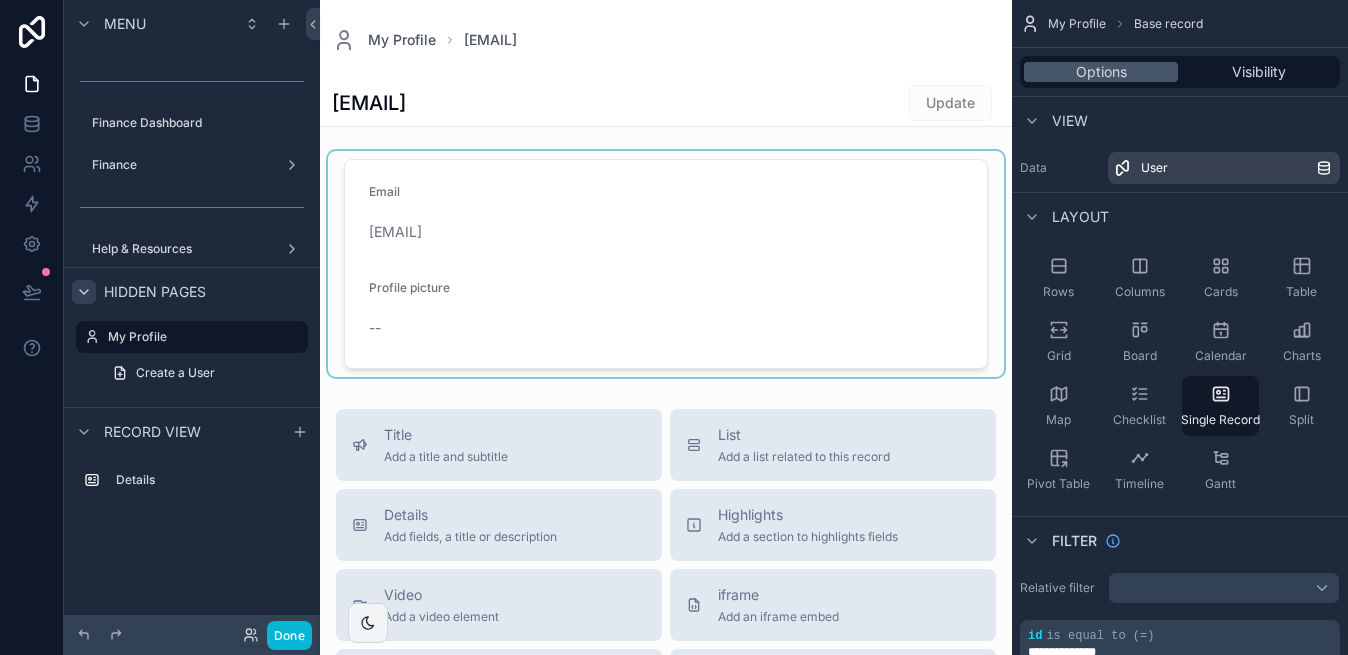 click at bounding box center [666, 264] 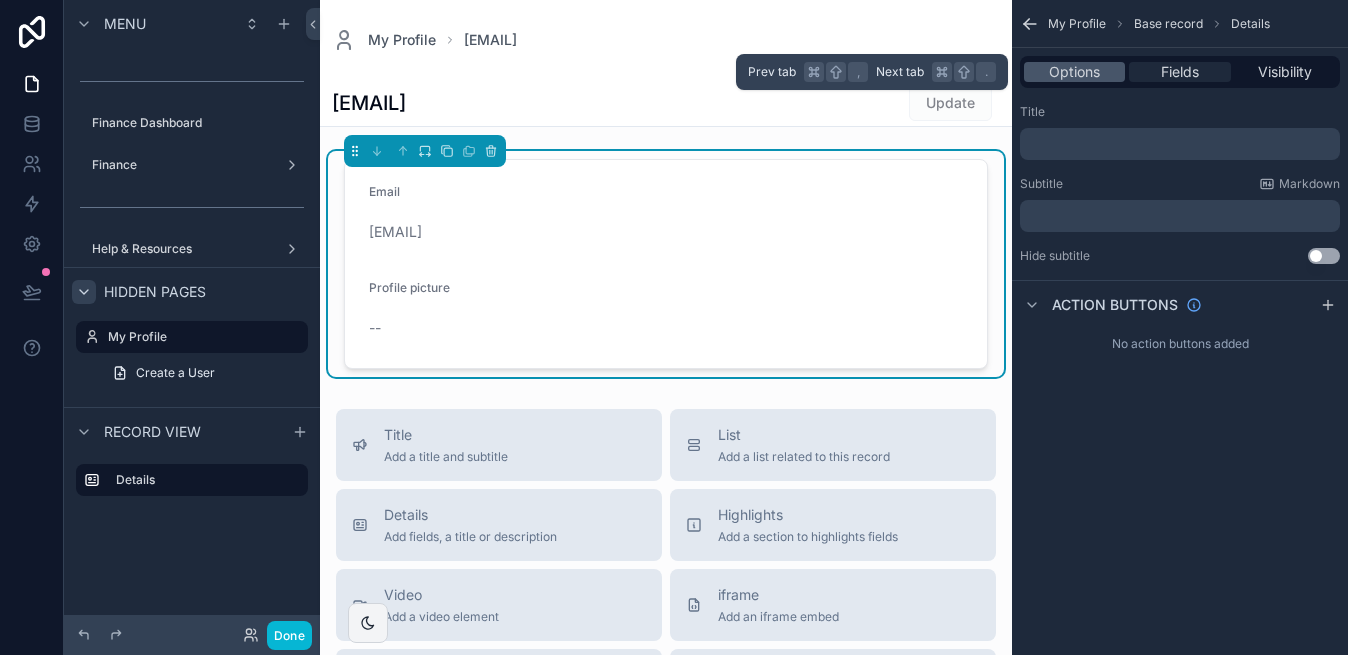 click on "Fields" at bounding box center [1180, 72] 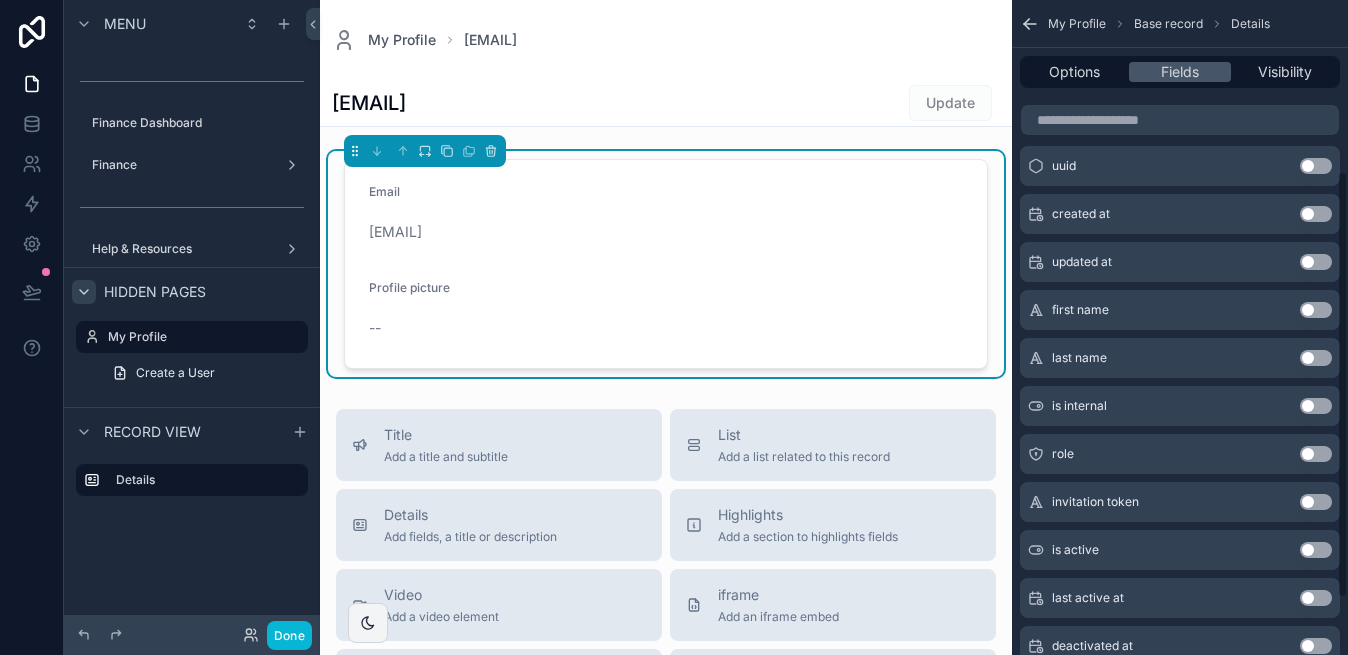 scroll, scrollTop: 262, scrollLeft: 0, axis: vertical 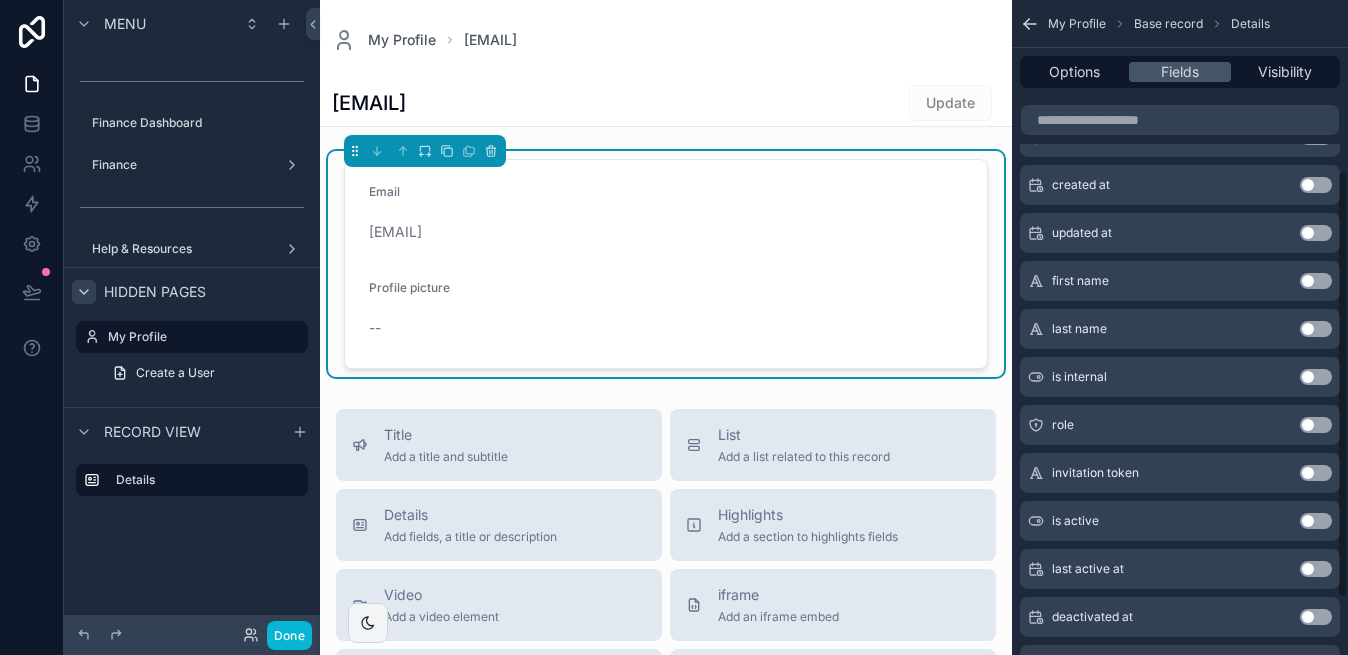 click on "Use setting" at bounding box center (1316, 281) 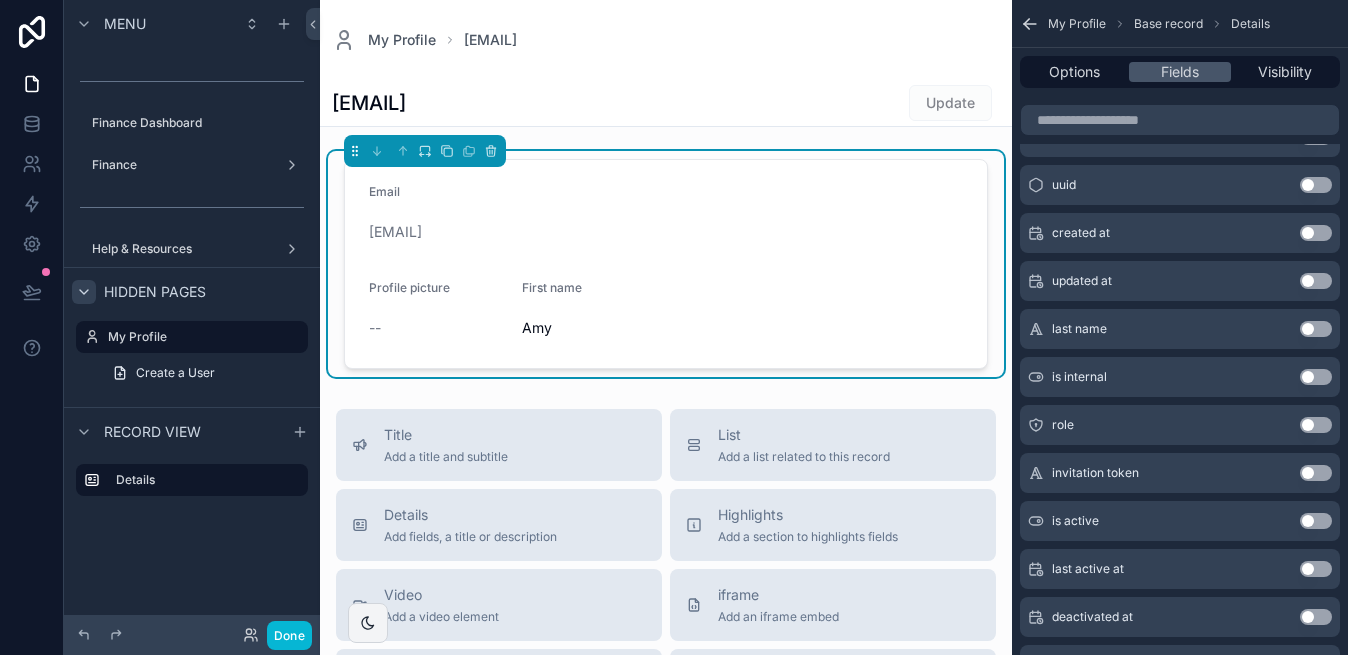 click on "Use setting" at bounding box center [1316, 329] 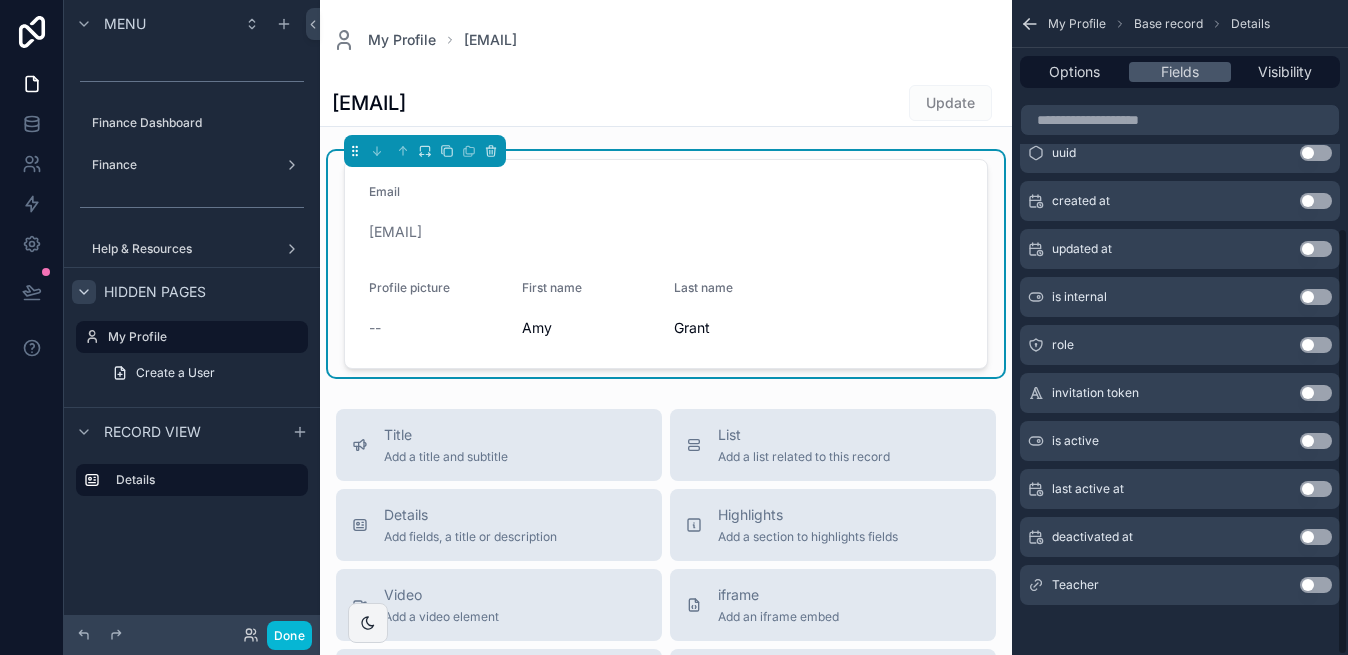scroll, scrollTop: 348, scrollLeft: 0, axis: vertical 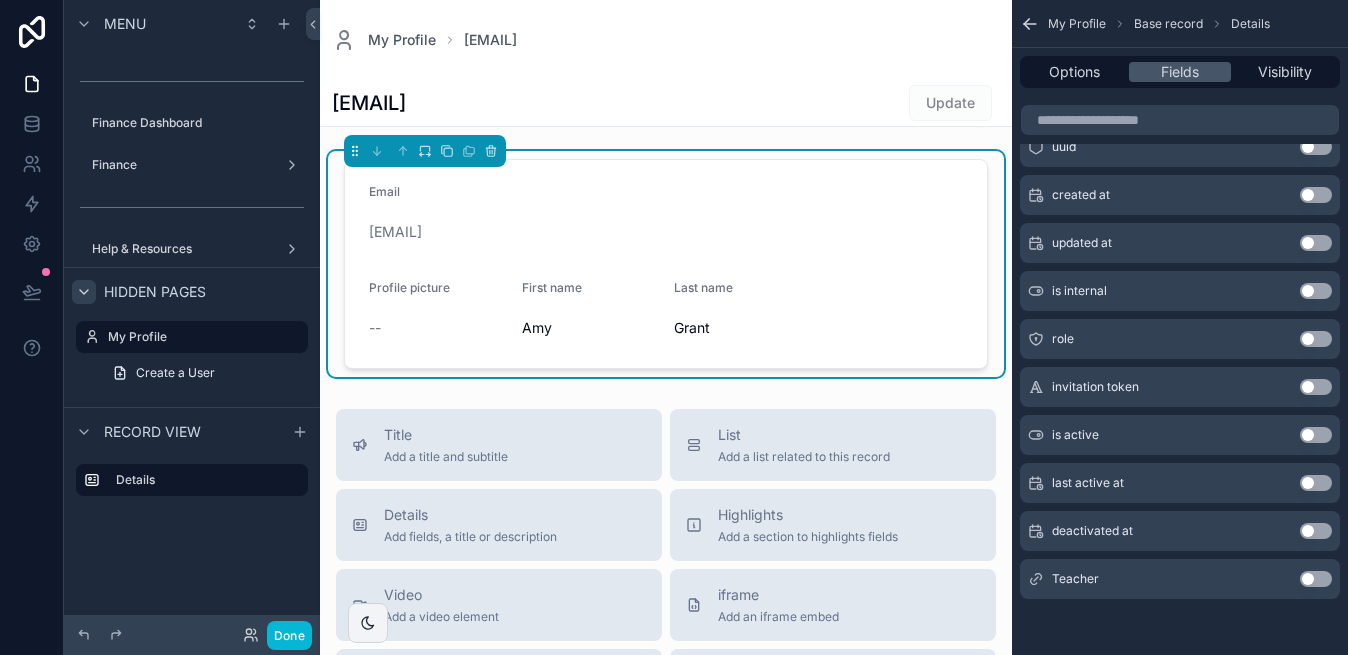 click on "Use setting" at bounding box center (1316, 339) 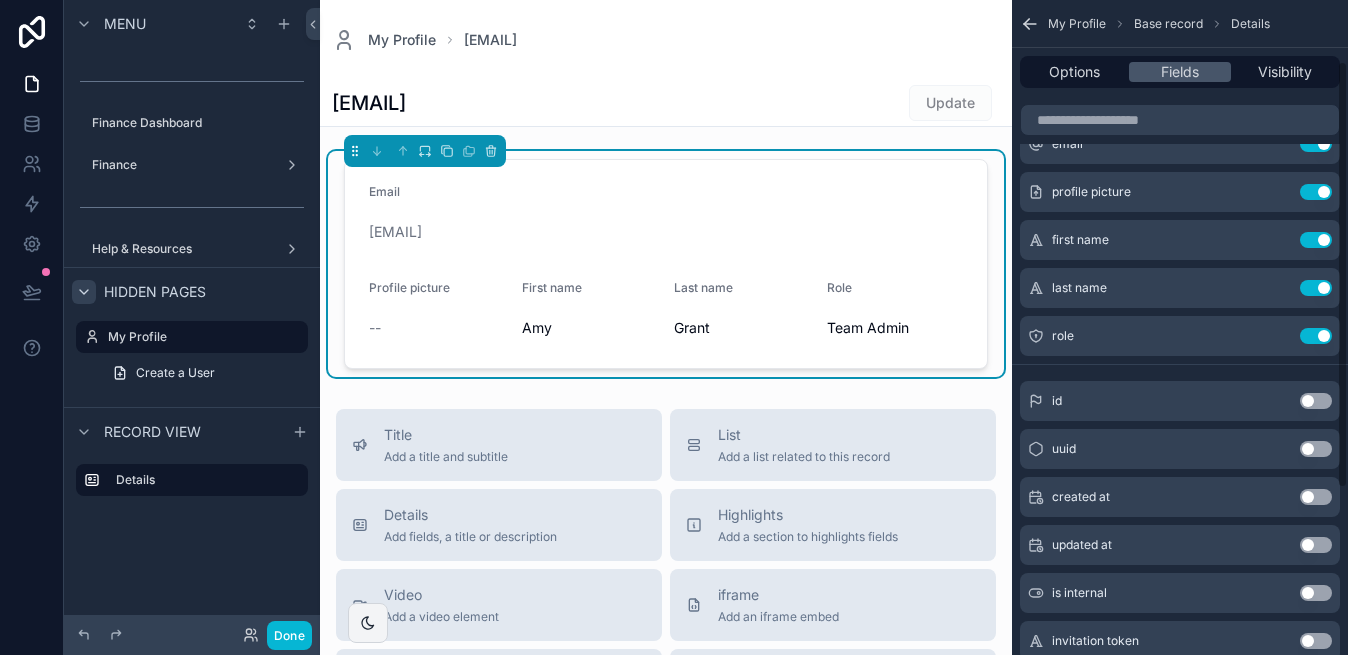 scroll, scrollTop: 0, scrollLeft: 0, axis: both 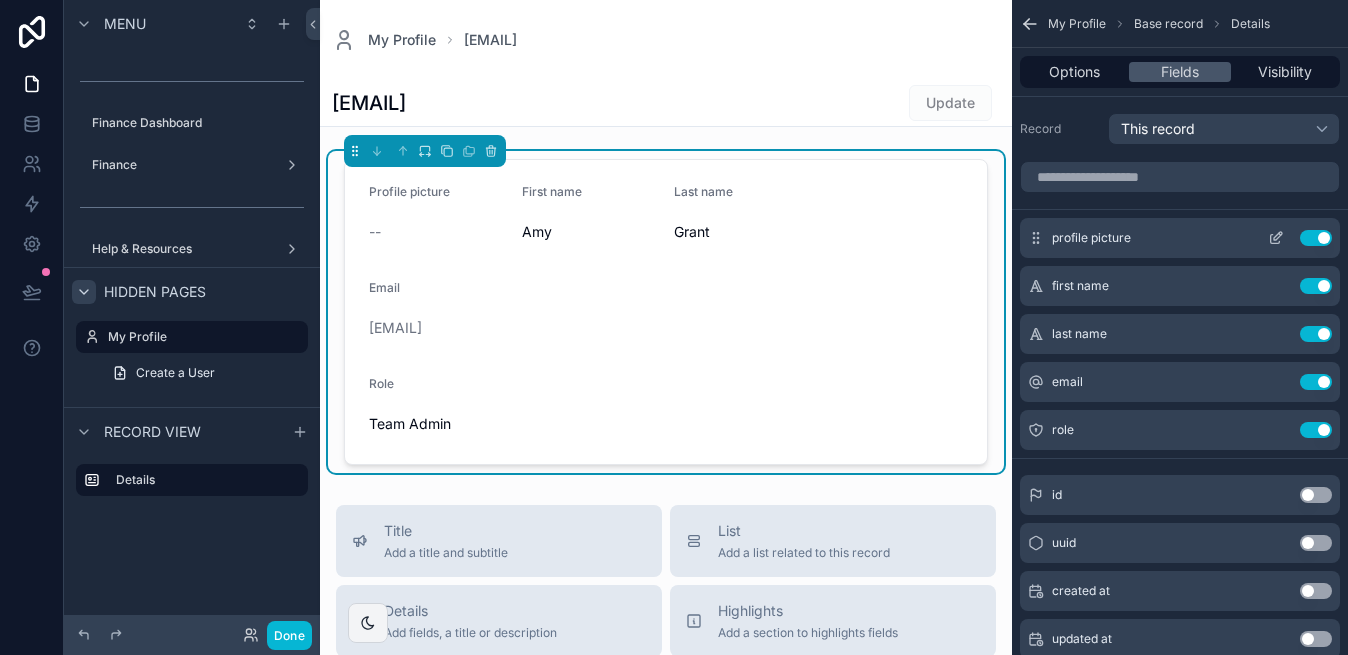 click 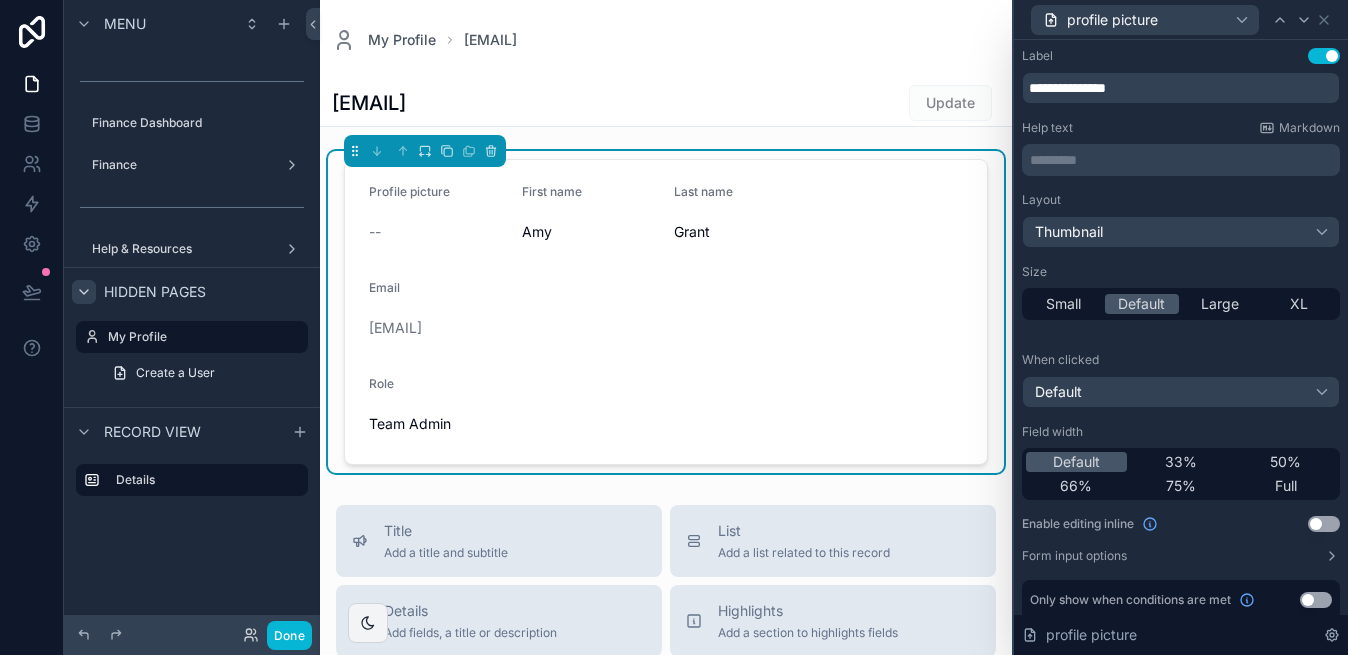 click on "Use setting" at bounding box center (1324, 56) 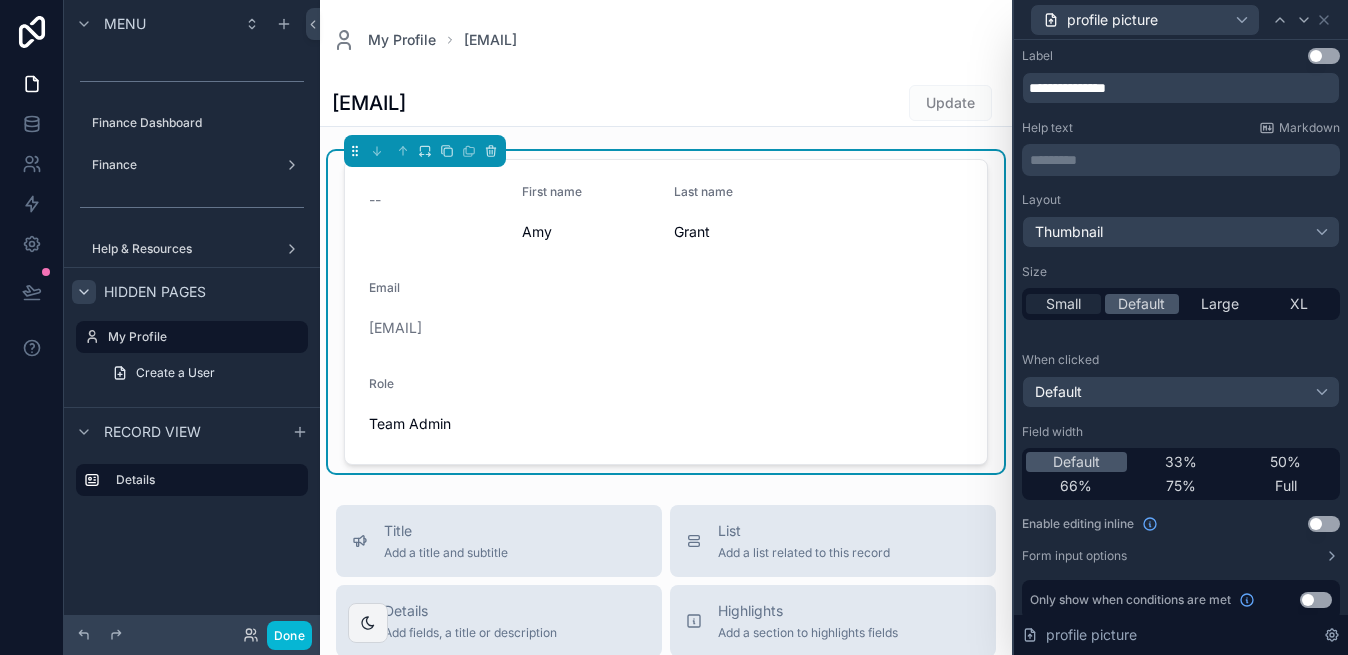 click on "Small" at bounding box center (1063, 304) 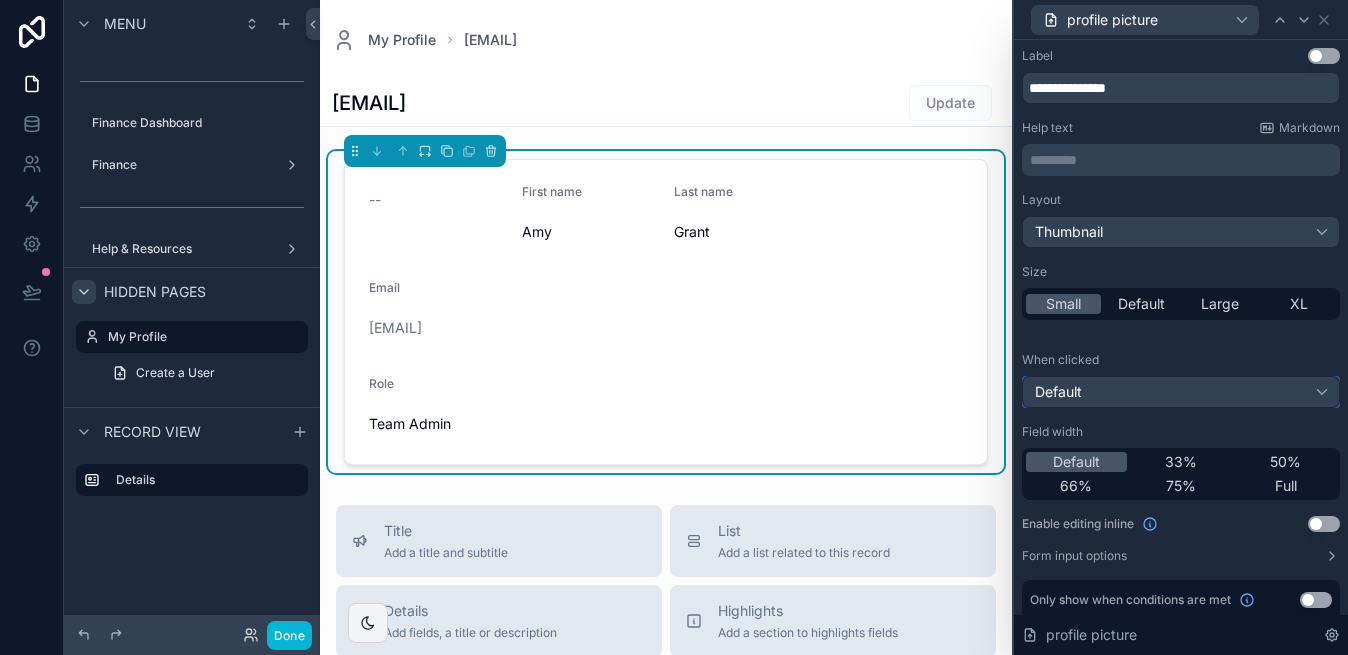 click on "Default" at bounding box center (1181, 392) 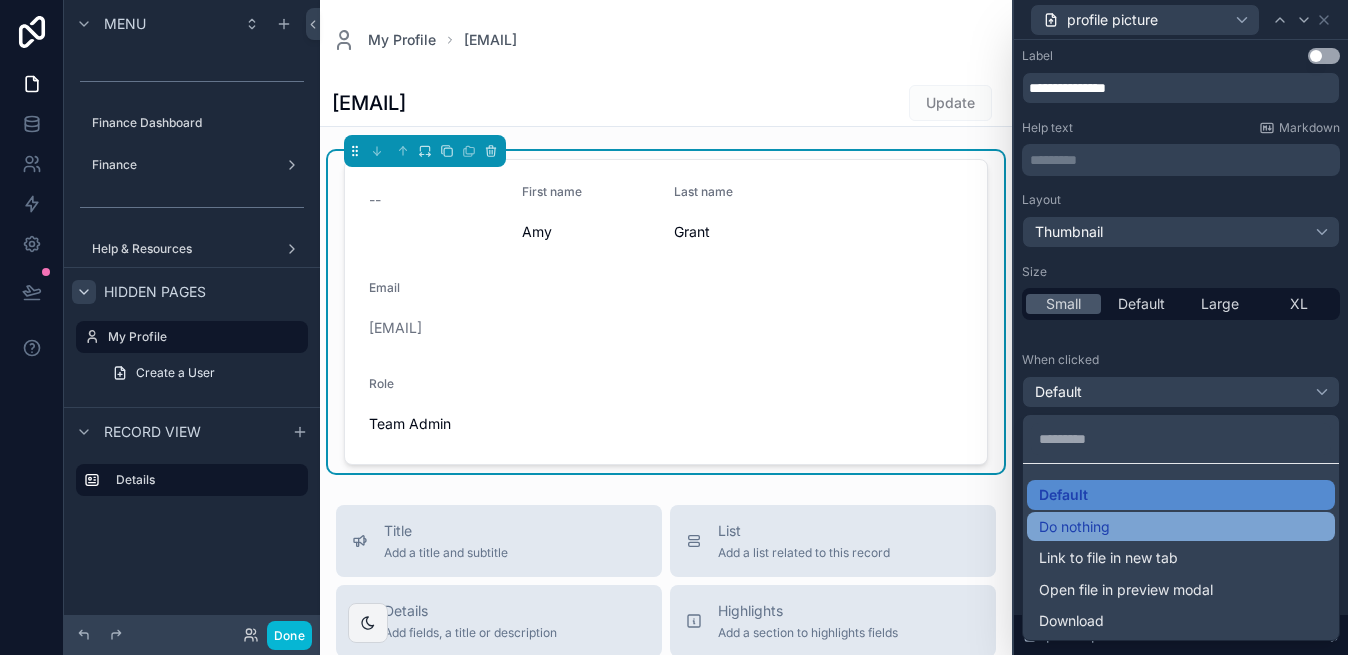 click on "Do nothing" at bounding box center (1181, 527) 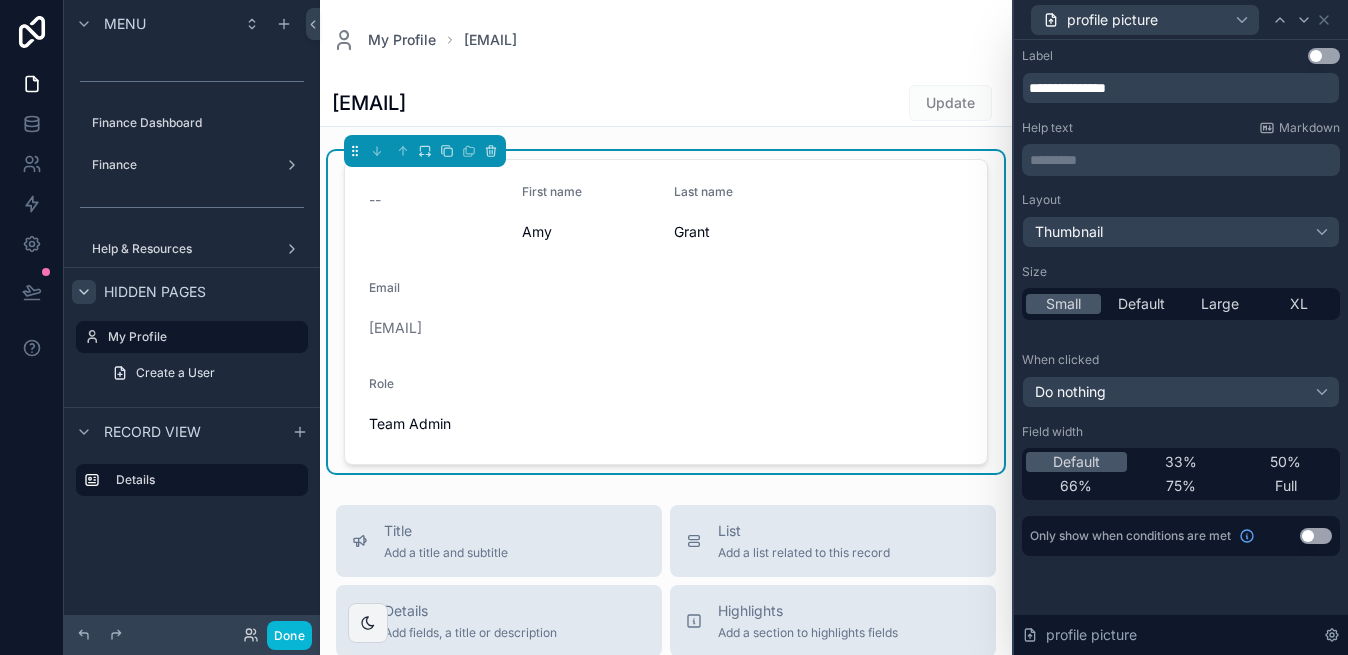 click on "When clicked" at bounding box center [1181, 360] 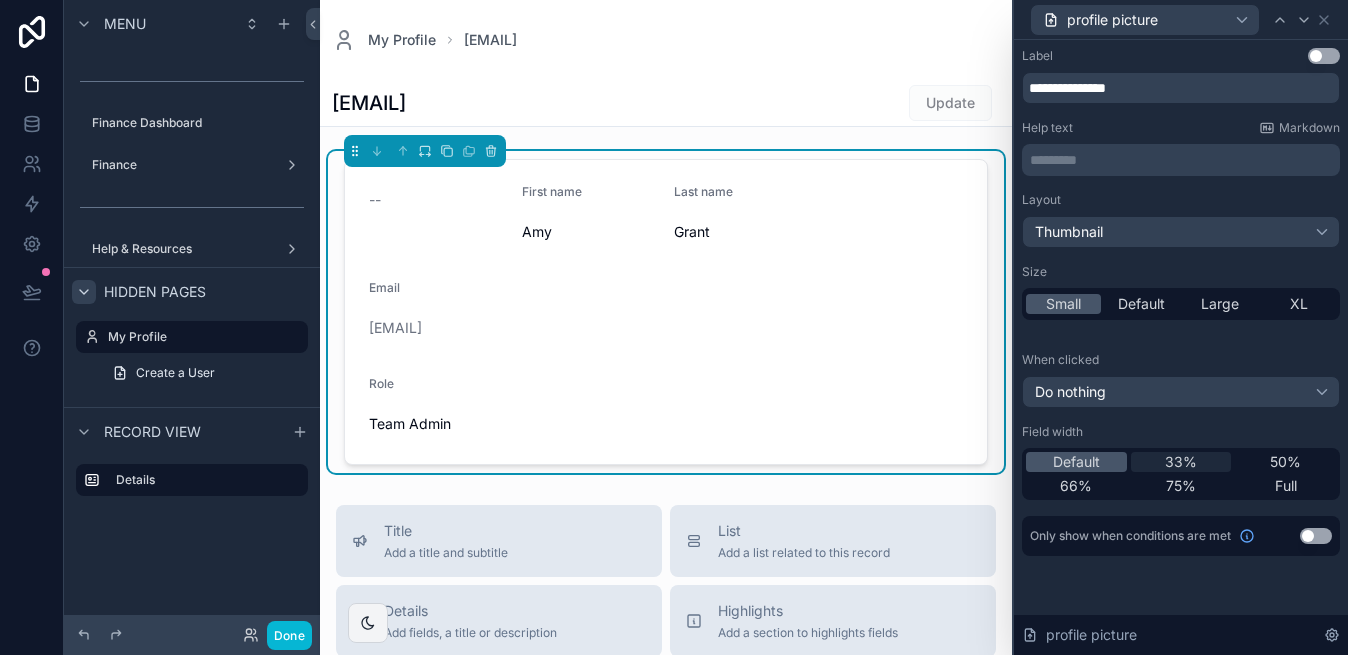 click on "33%" at bounding box center (1181, 462) 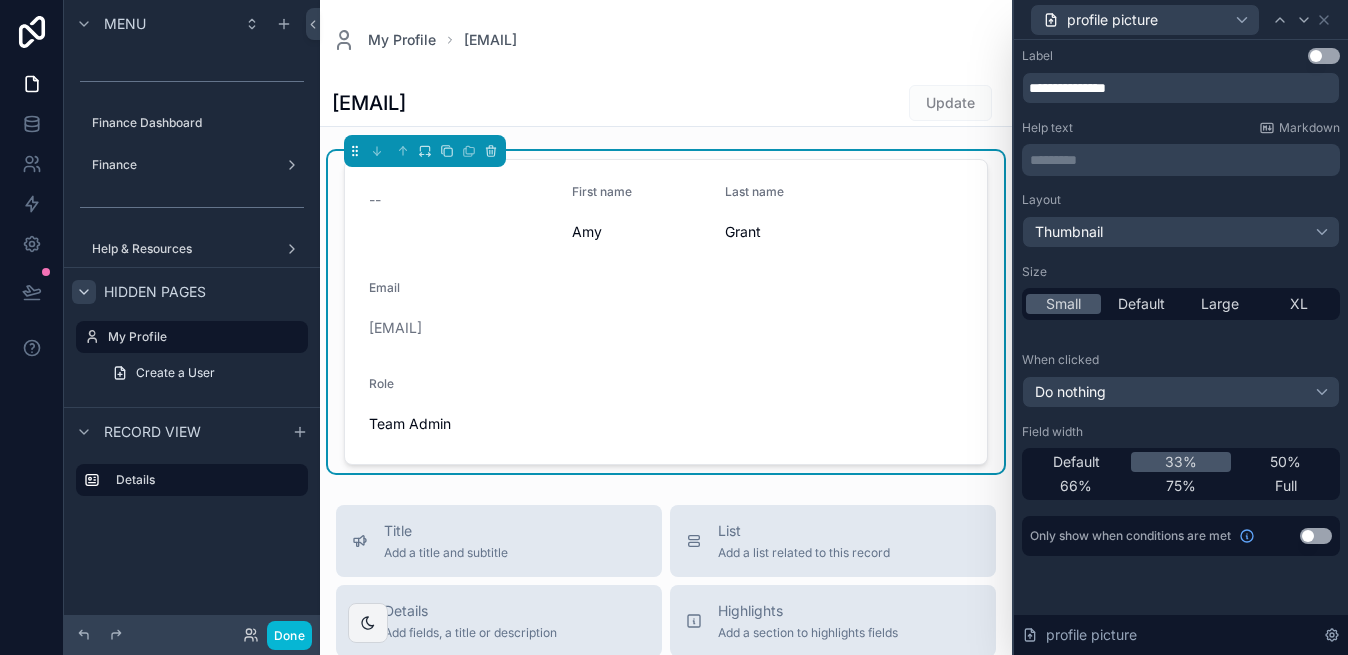 click on "Email" at bounding box center [666, 292] 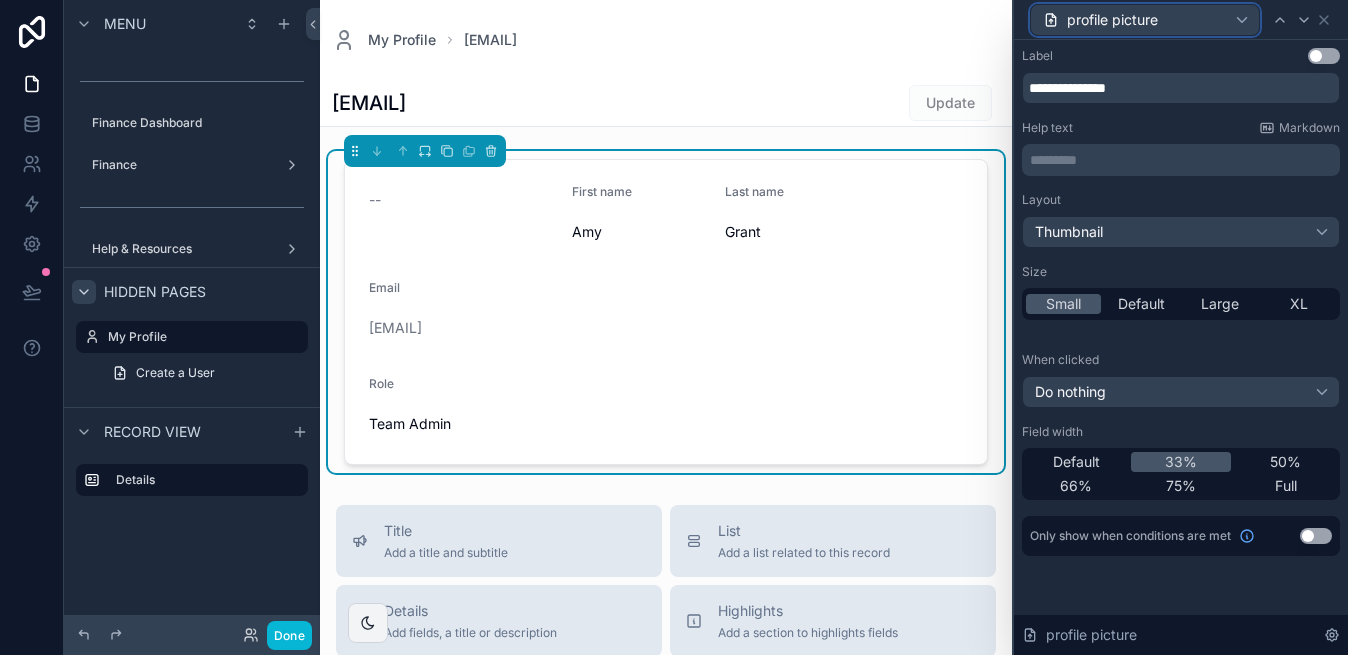click on "profile picture" at bounding box center [1112, 20] 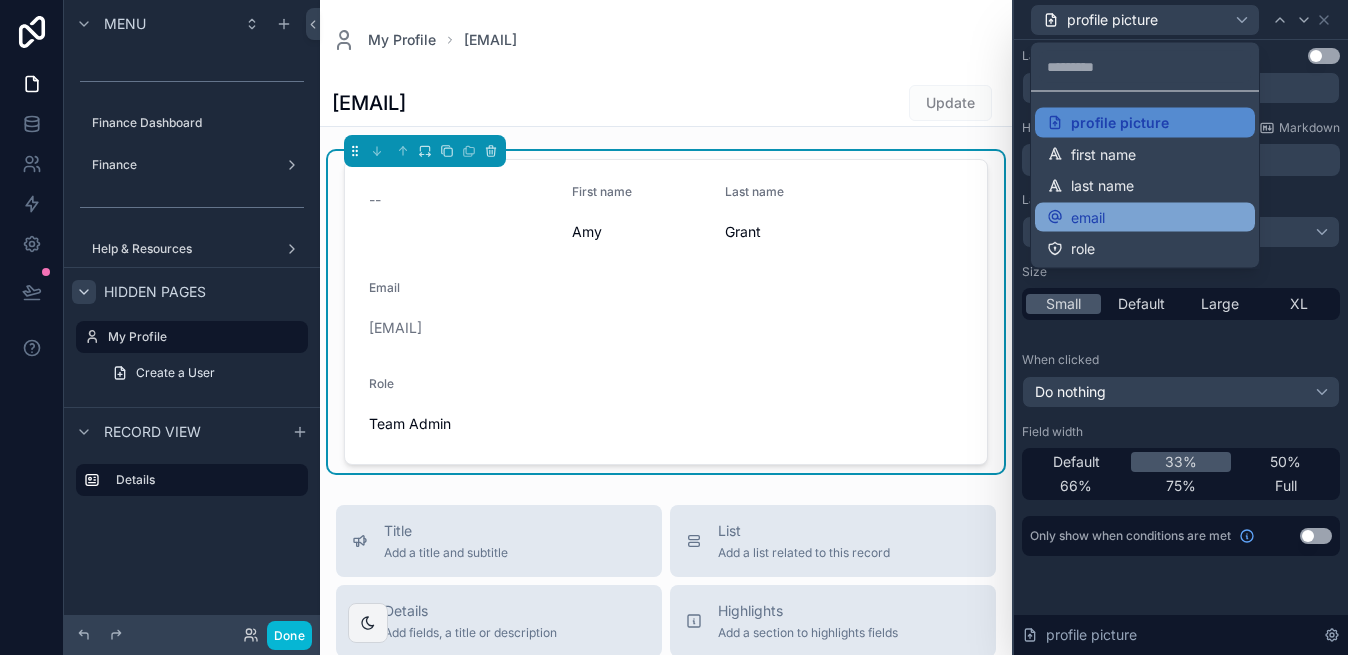 click on "email" at bounding box center [1145, 217] 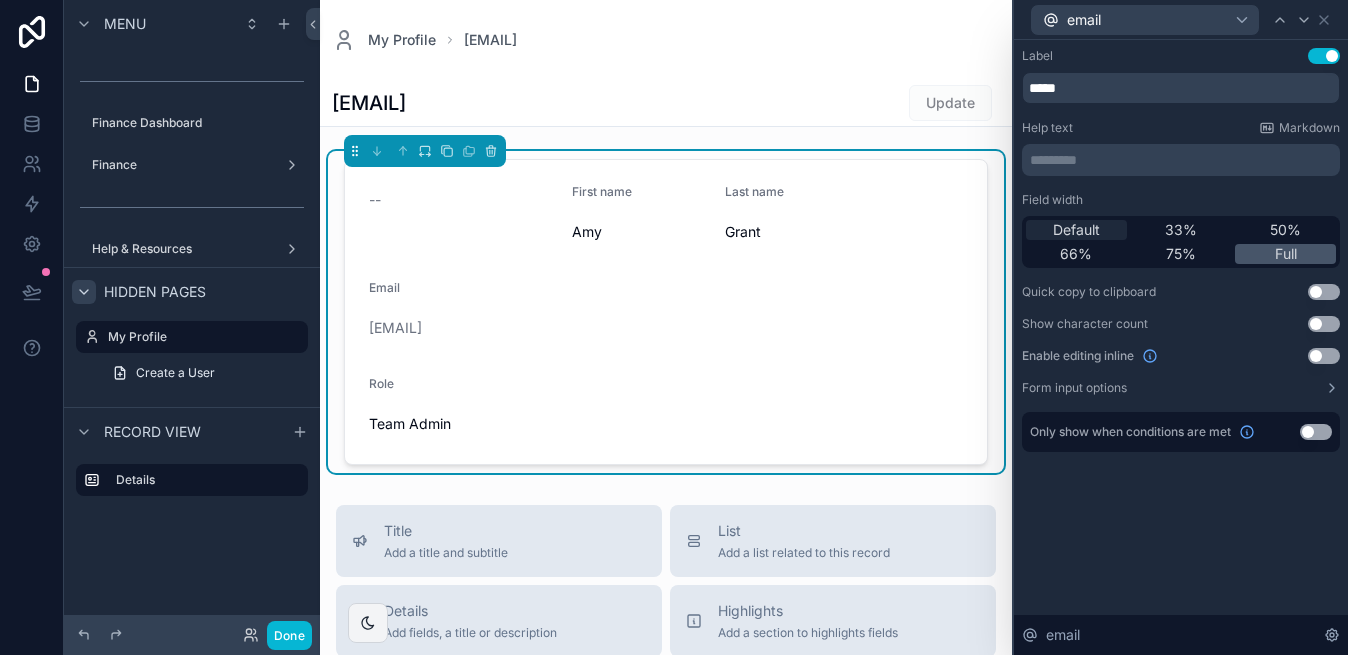 click on "Default" at bounding box center [1076, 230] 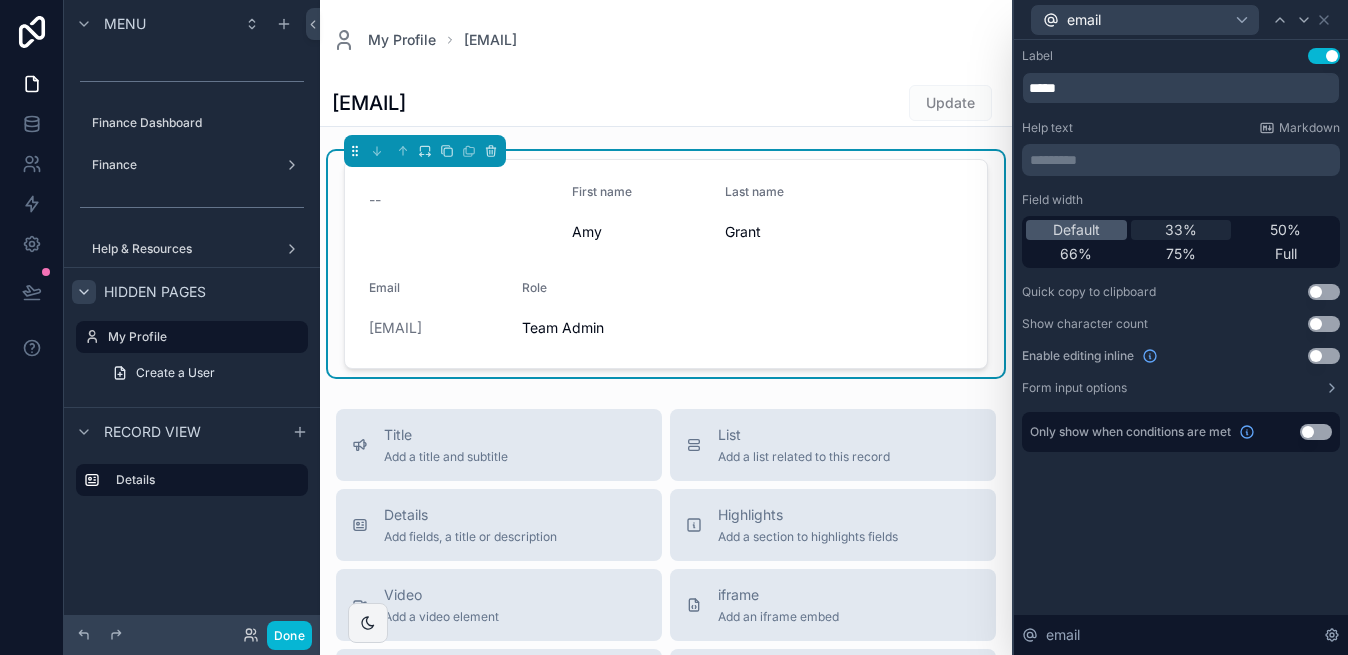 click on "33%" at bounding box center (1181, 230) 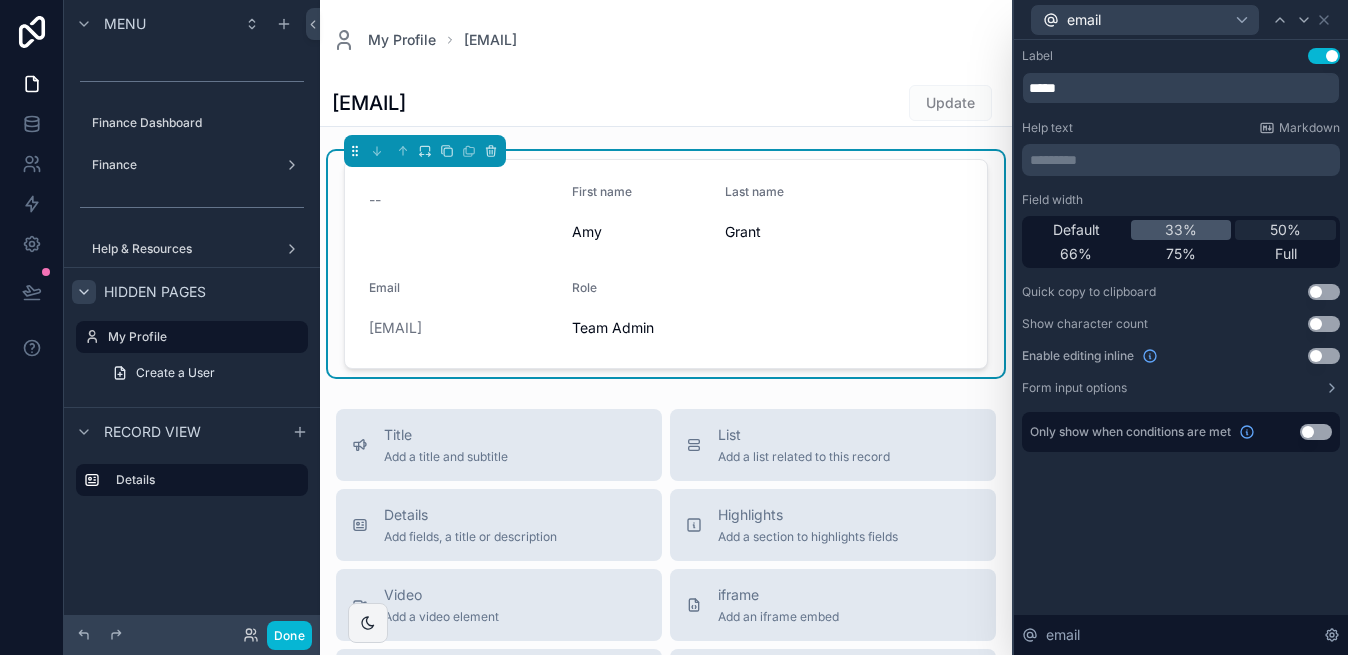 click on "50%" at bounding box center (1285, 230) 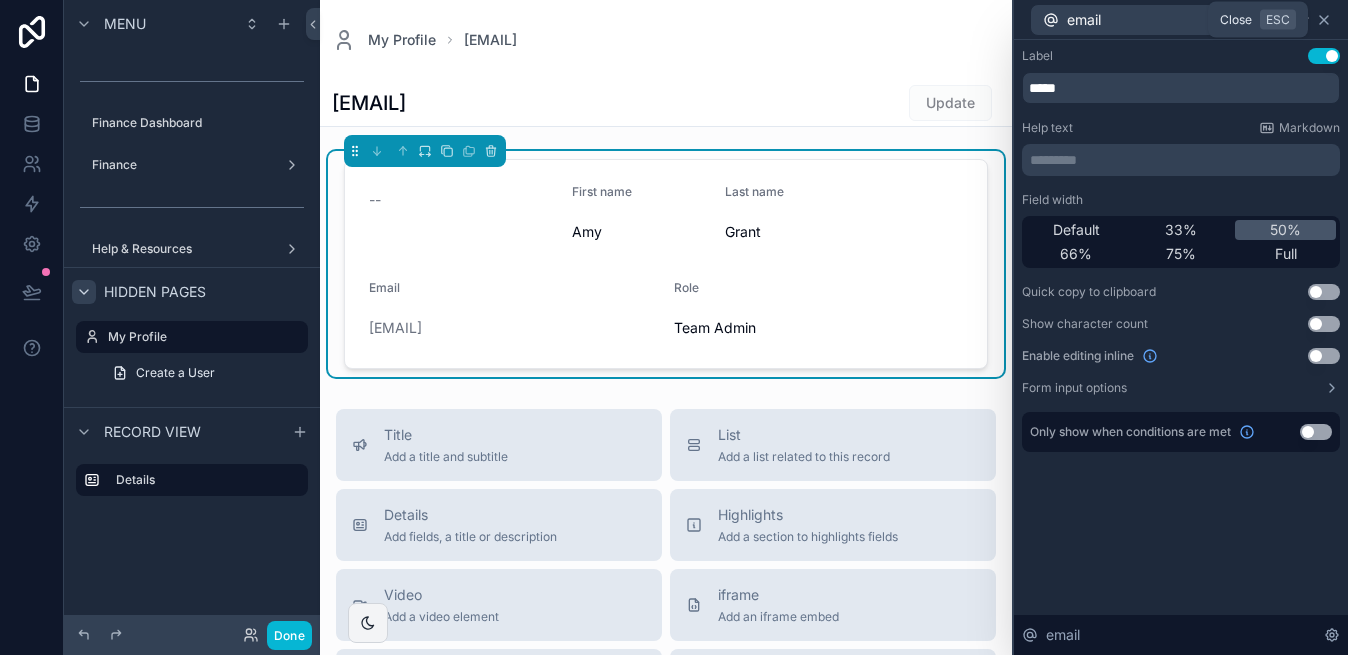click 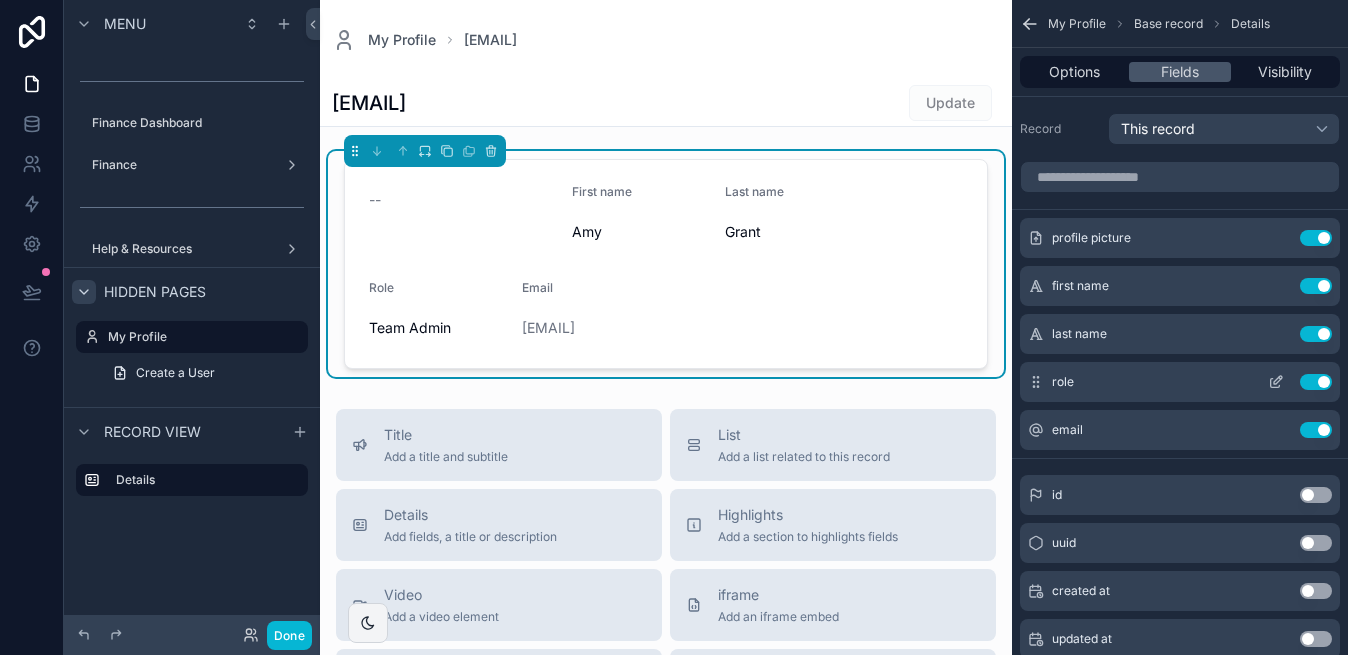 click 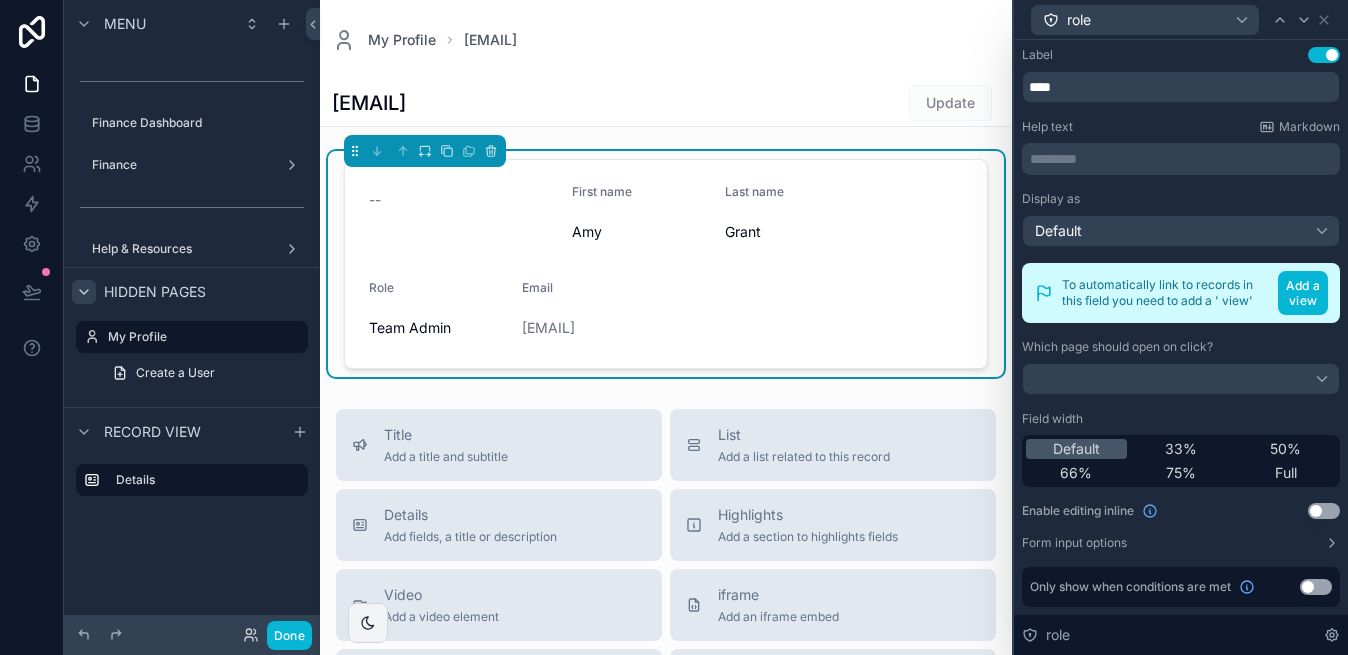 scroll, scrollTop: 0, scrollLeft: 0, axis: both 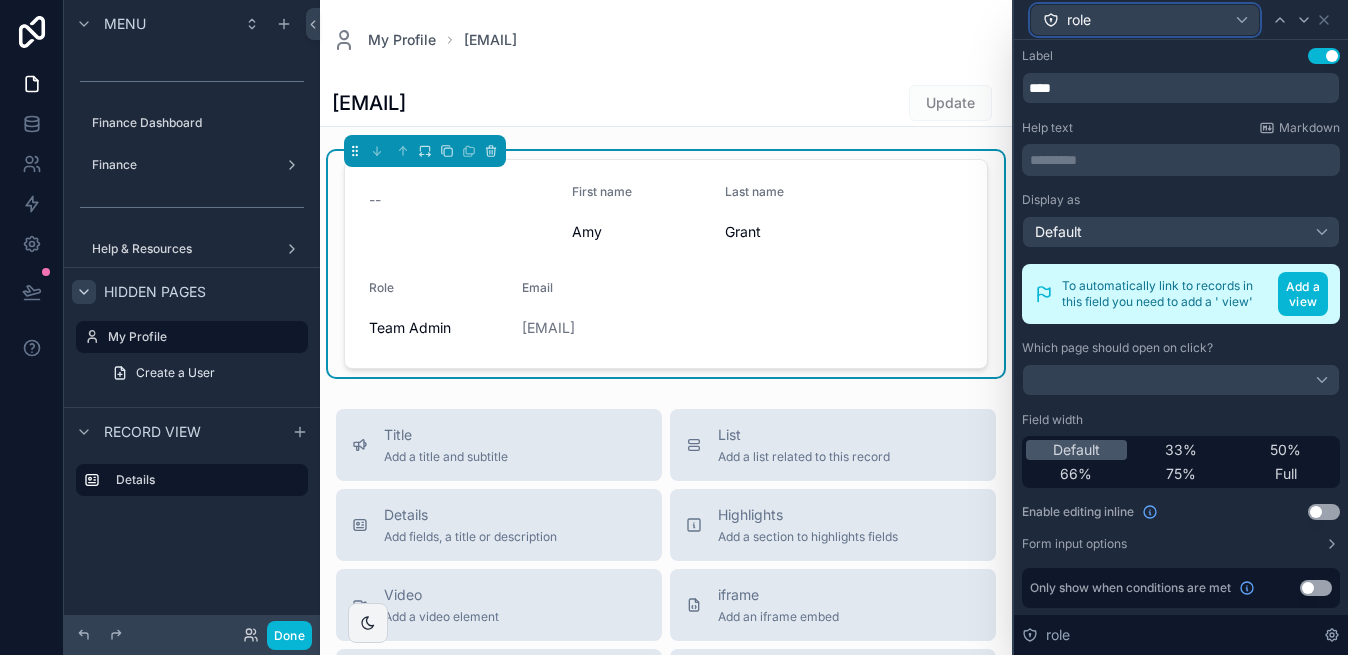 click on "role" at bounding box center [1145, 20] 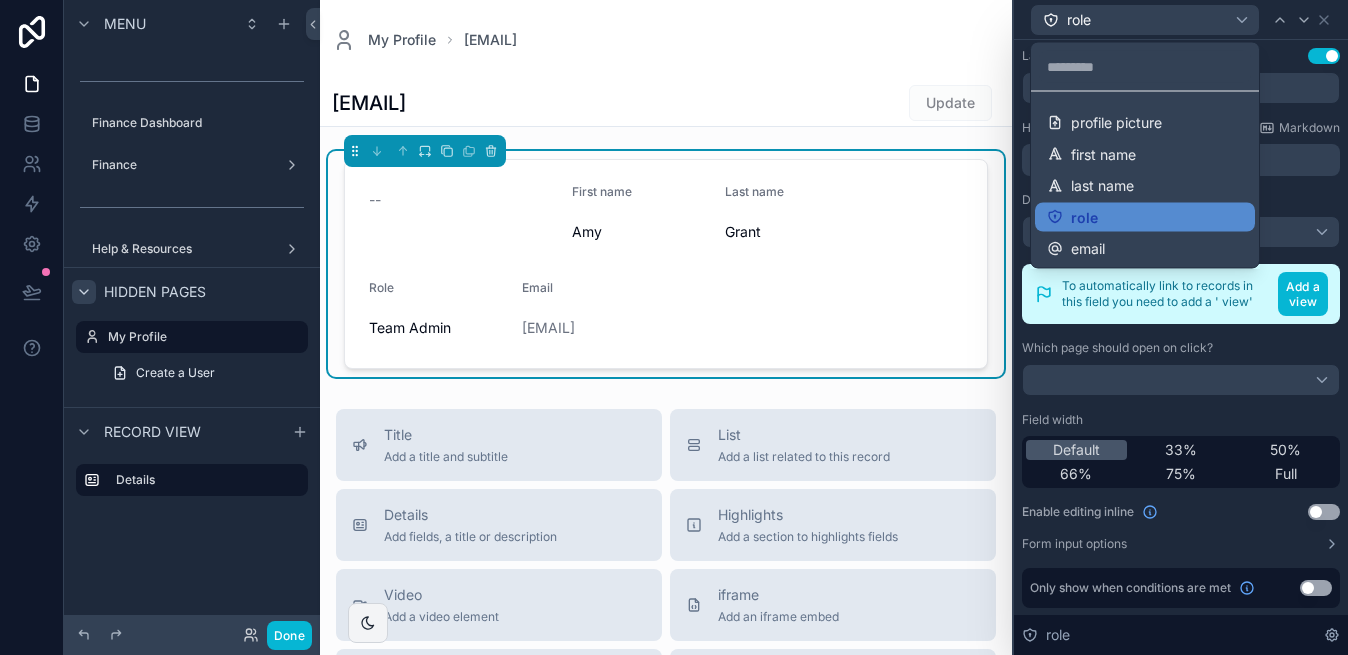 click at bounding box center [1181, 327] 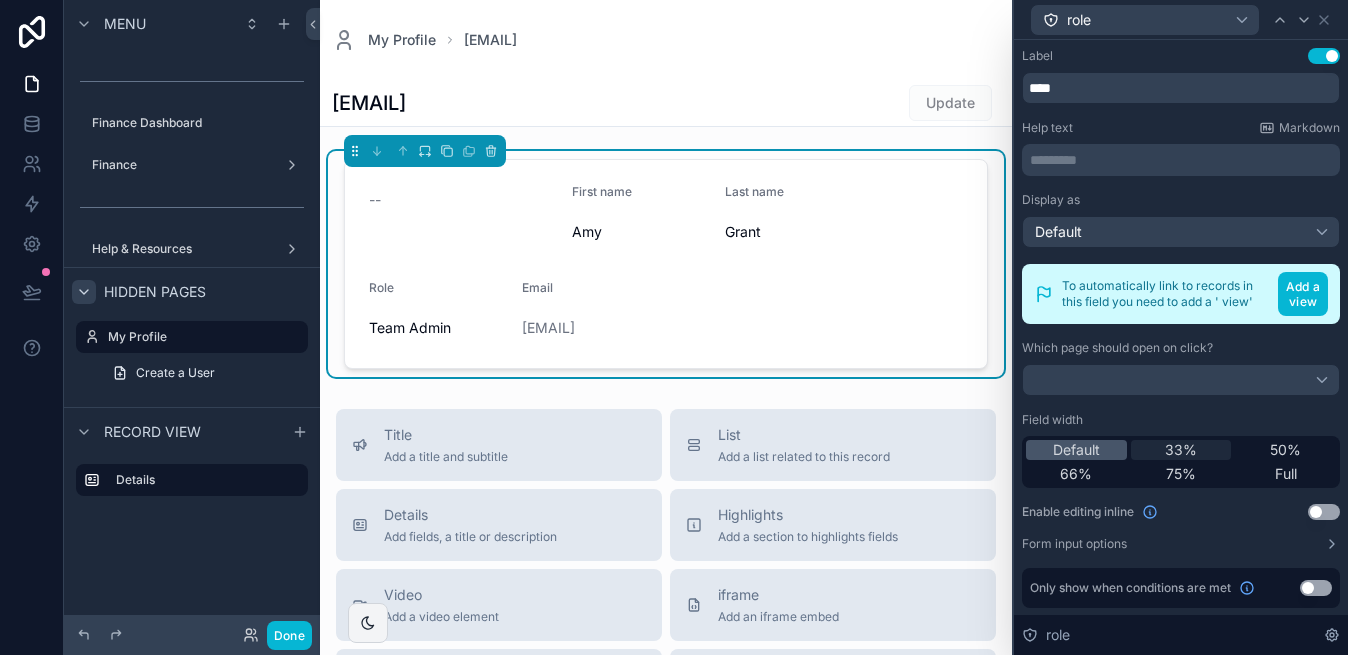 click on "33%" at bounding box center (1181, 450) 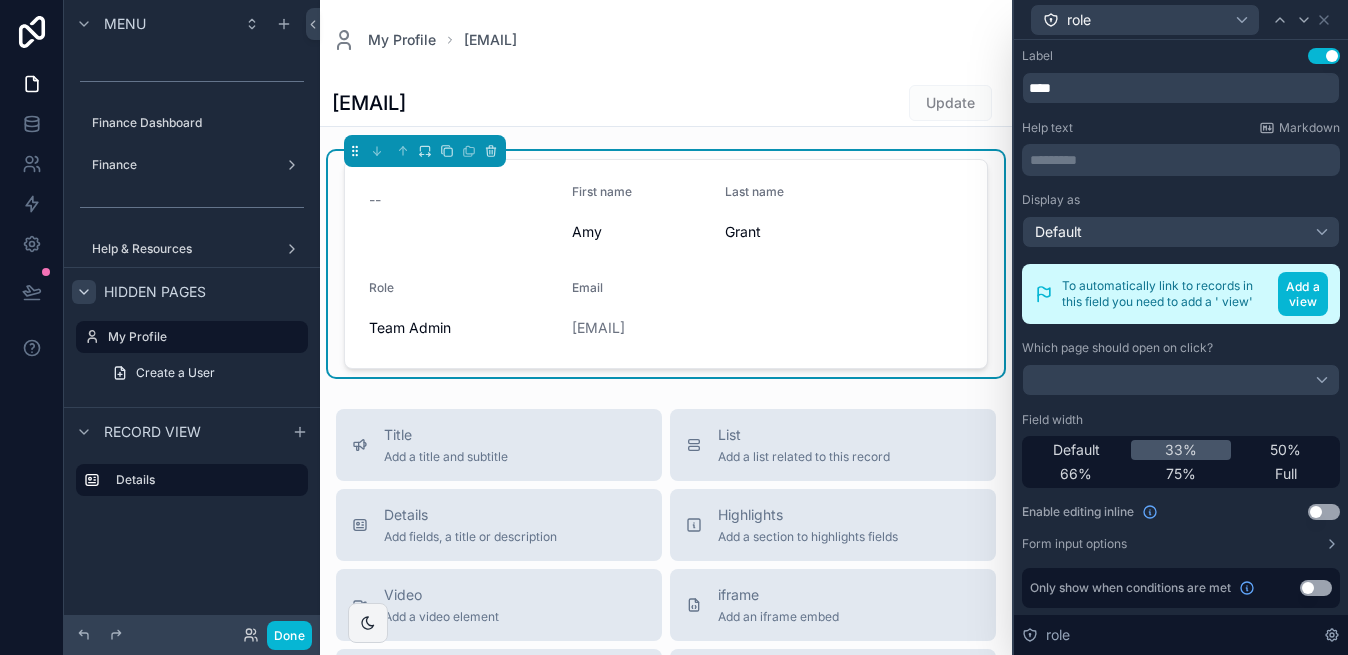 click on "role" at bounding box center [1181, 19] 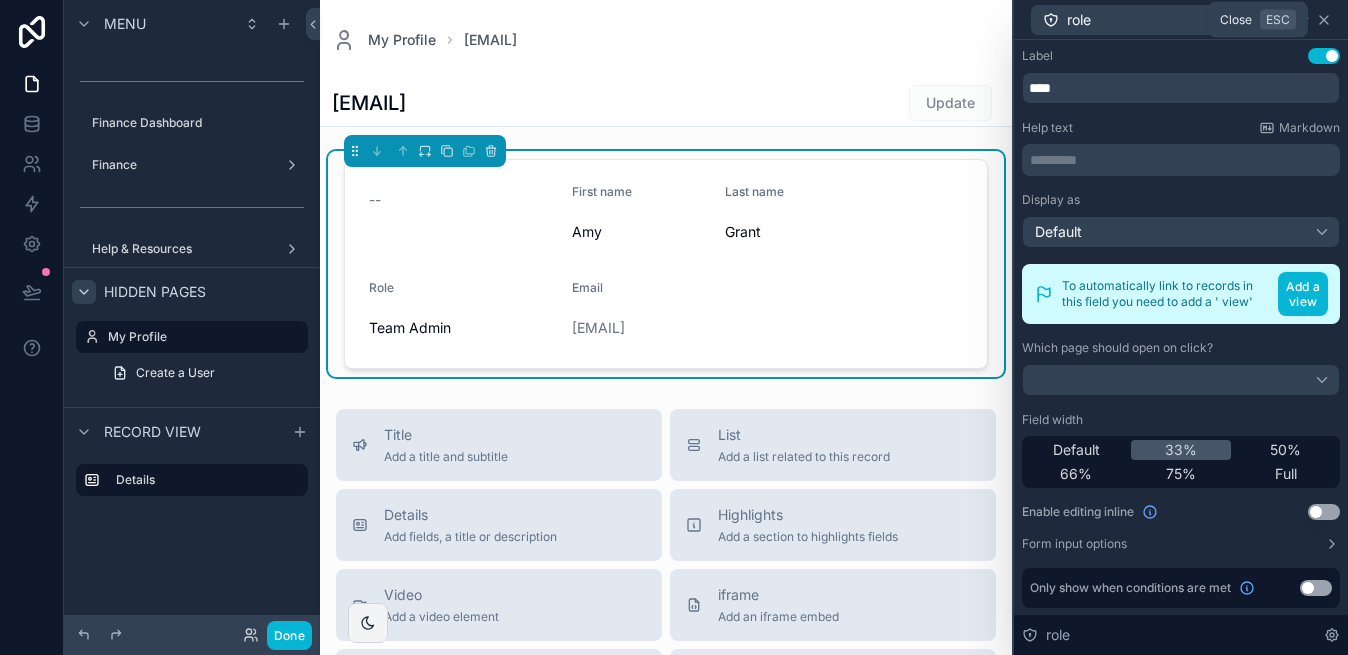 click 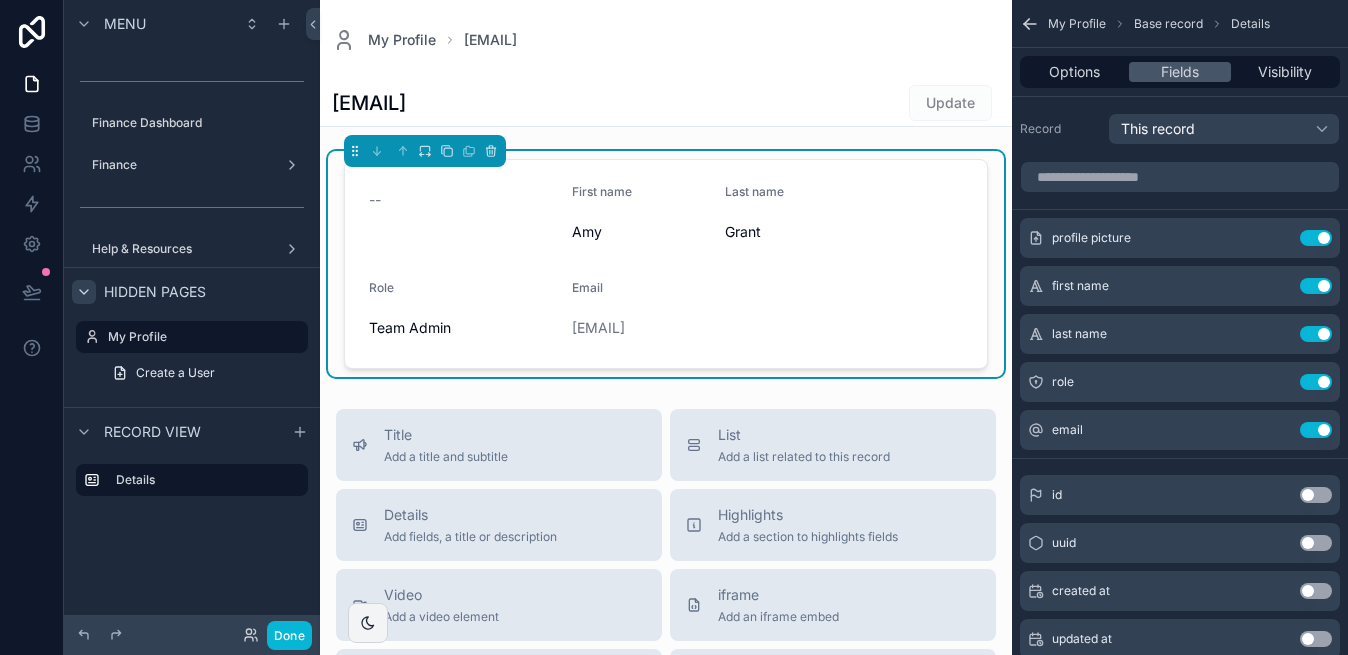click on "My Profile amygrant@clrconline.com" at bounding box center [666, 40] 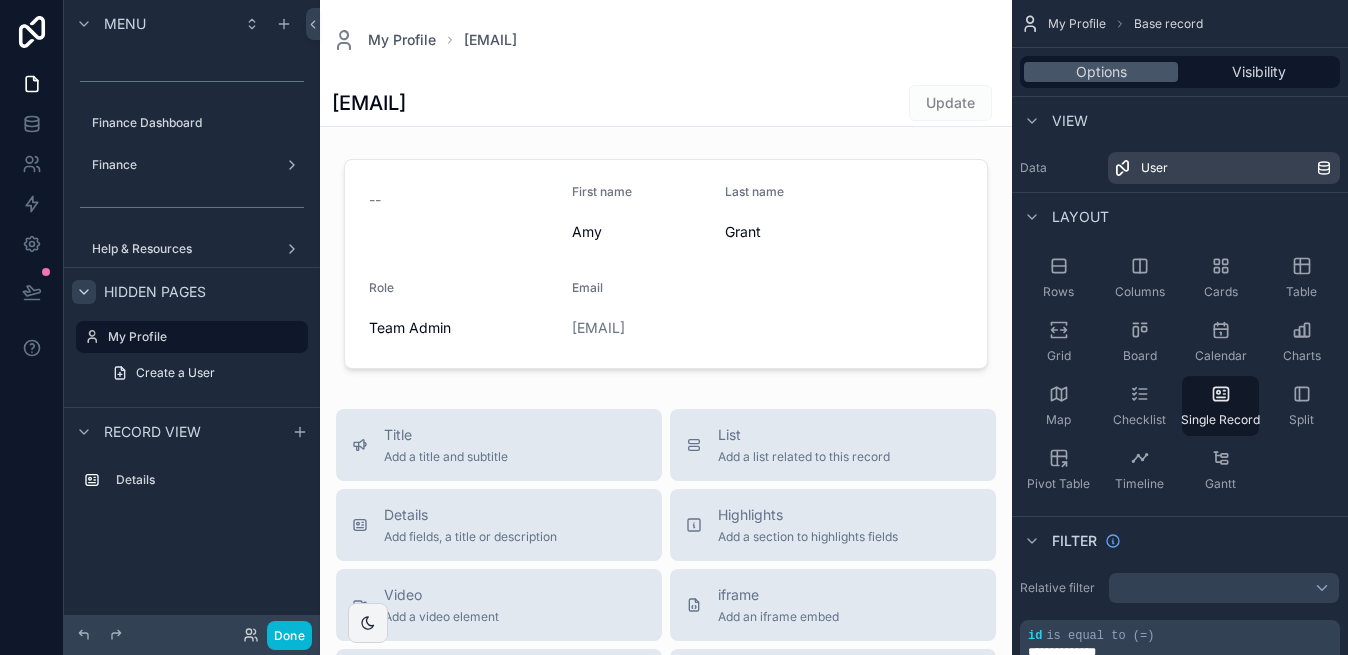 click on "amygrant@clrconline.com" at bounding box center (369, 103) 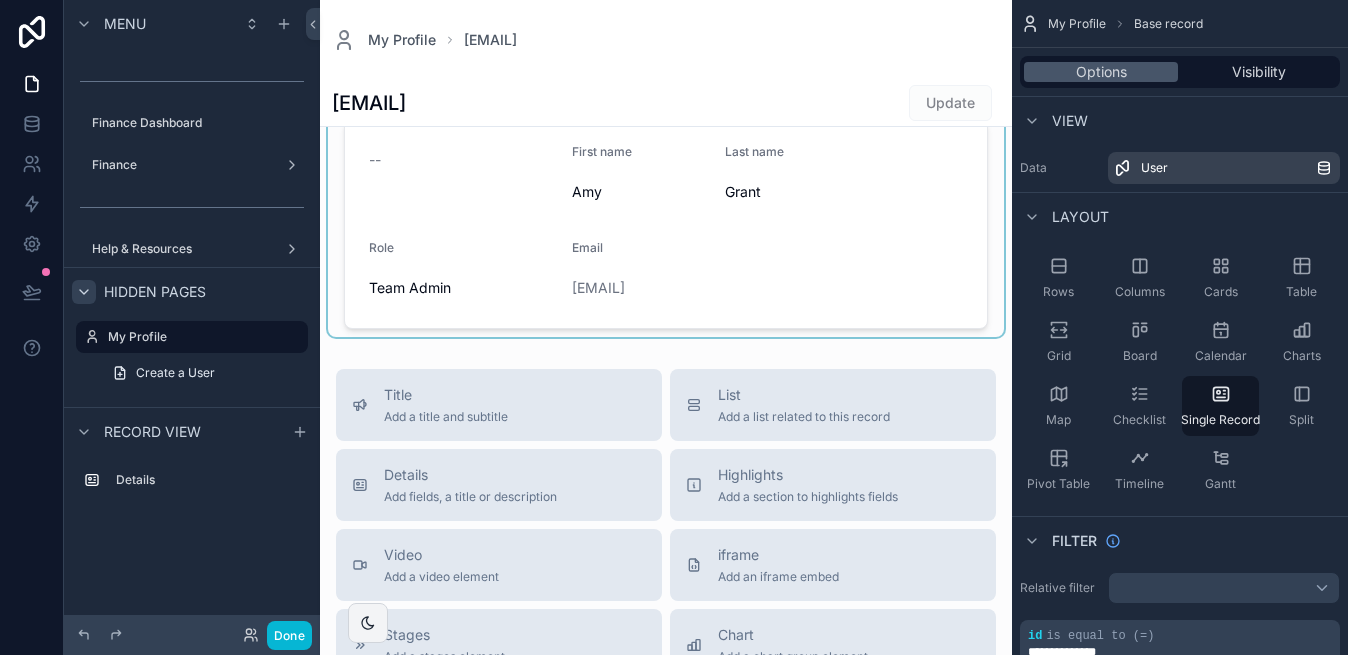 scroll, scrollTop: 38, scrollLeft: 0, axis: vertical 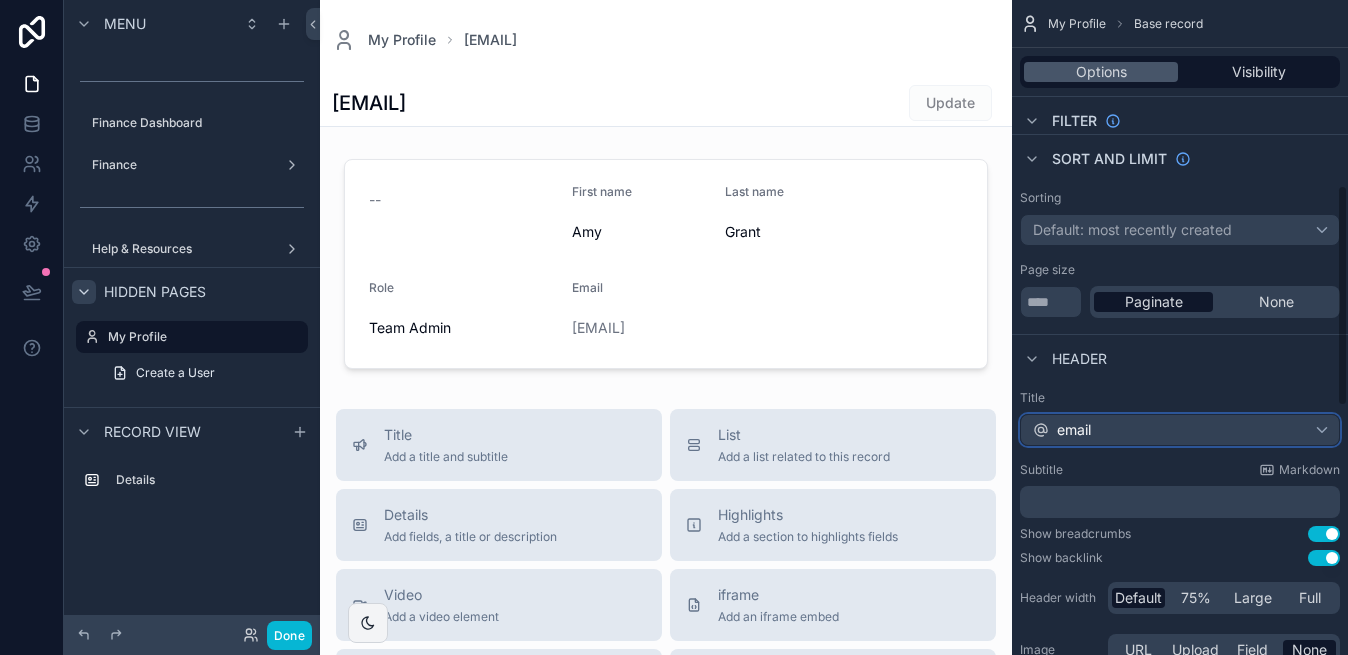 click on "email" at bounding box center (1180, 430) 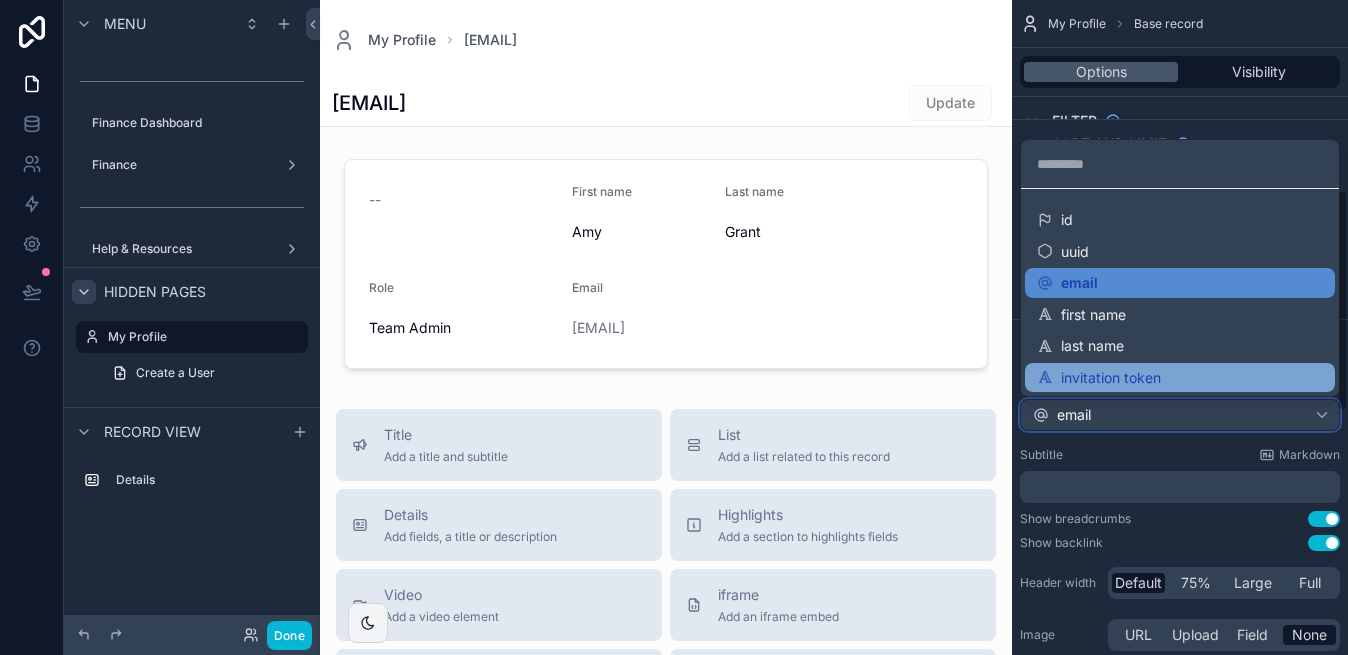 scroll, scrollTop: 547, scrollLeft: 0, axis: vertical 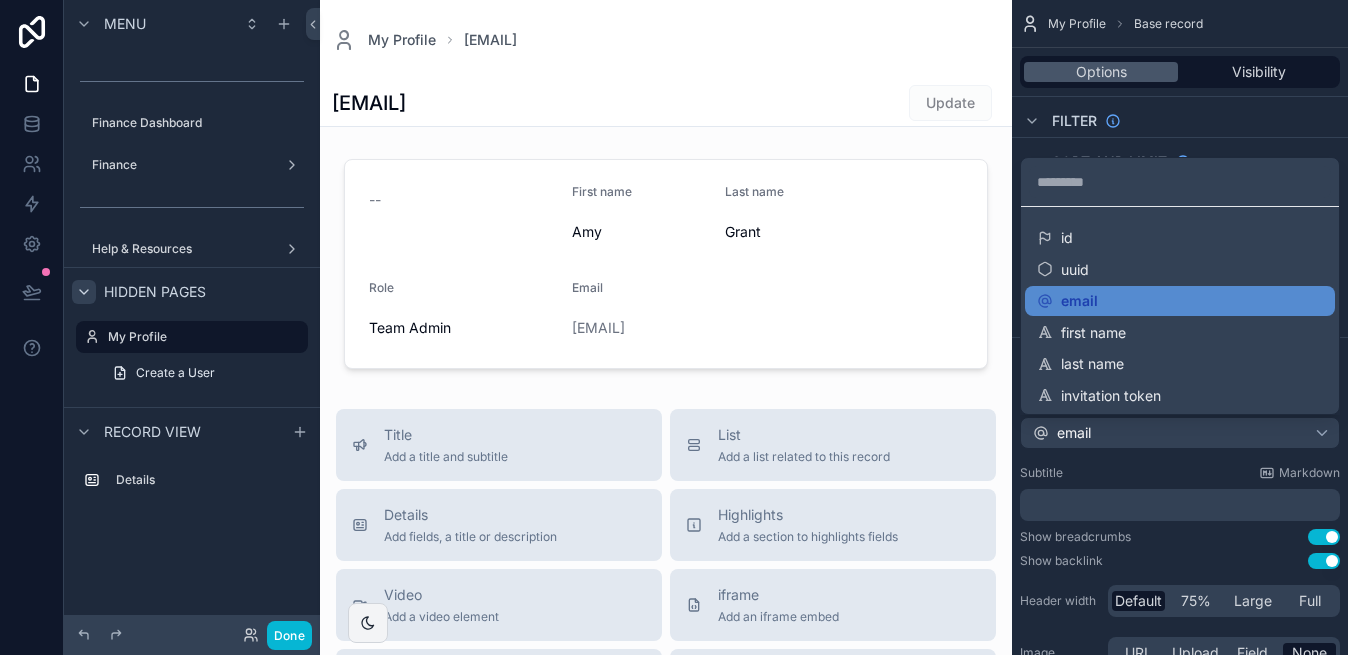click at bounding box center [674, 327] 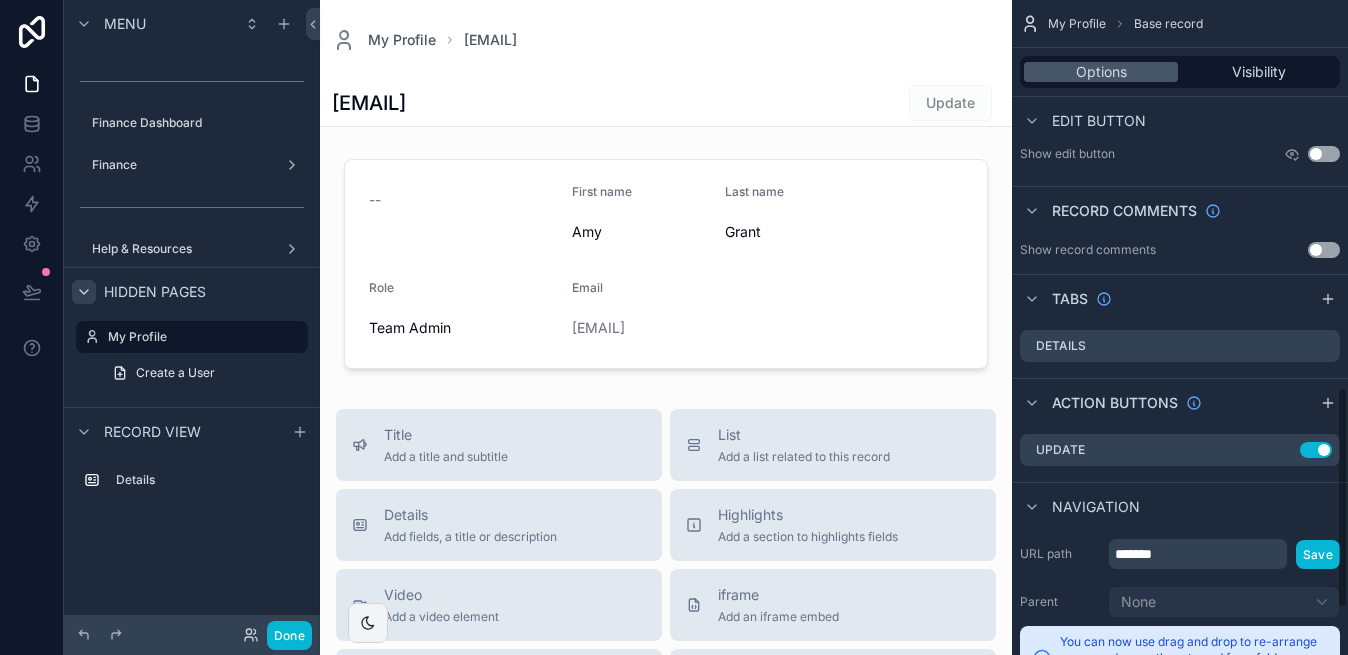 scroll, scrollTop: 1149, scrollLeft: 0, axis: vertical 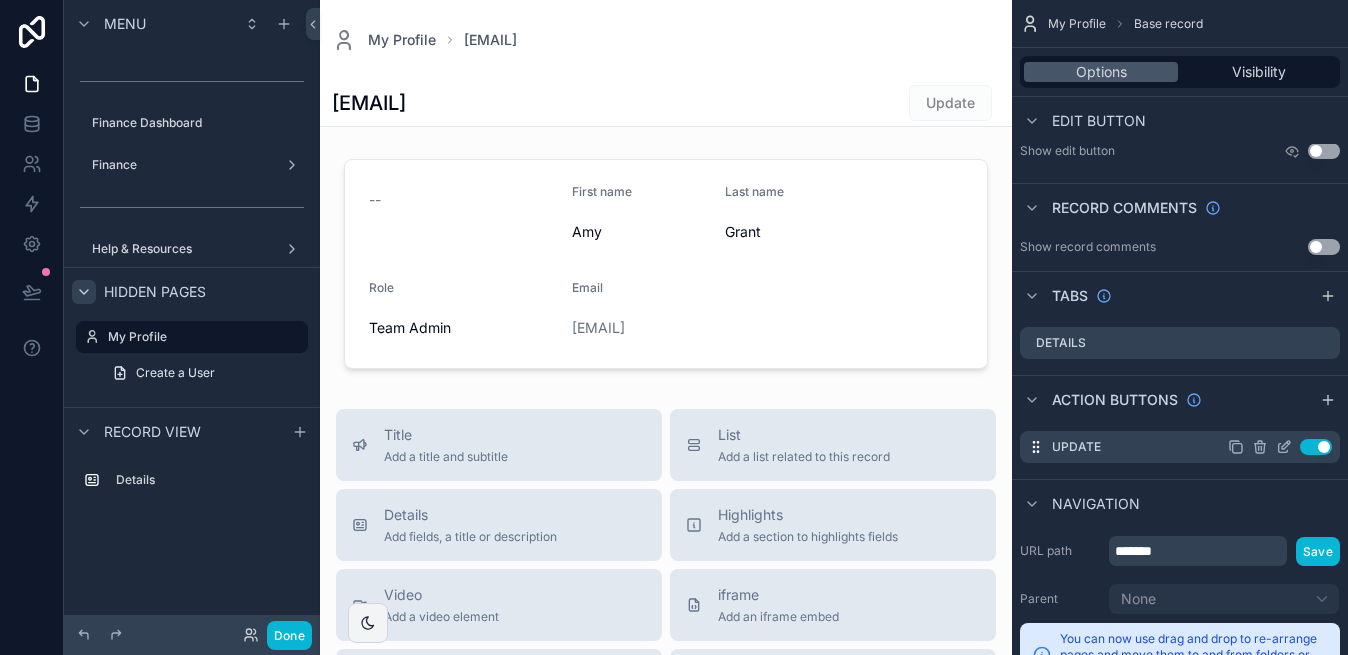click 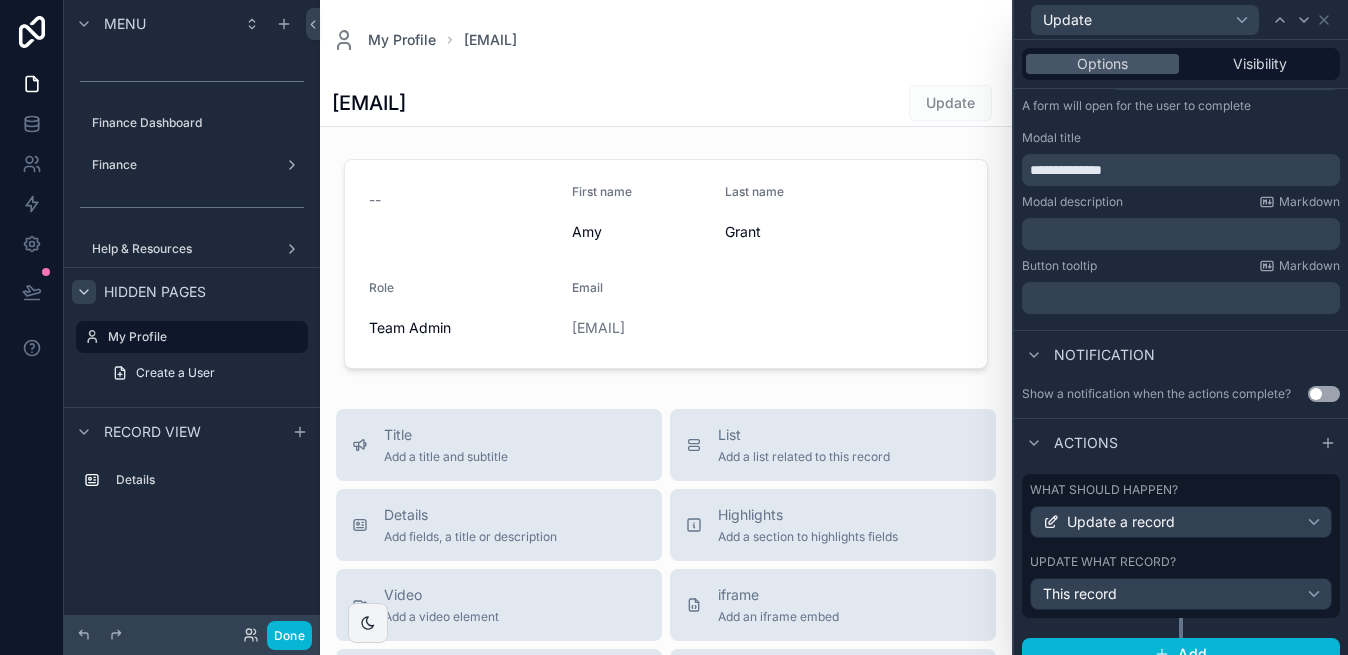 scroll, scrollTop: 301, scrollLeft: 0, axis: vertical 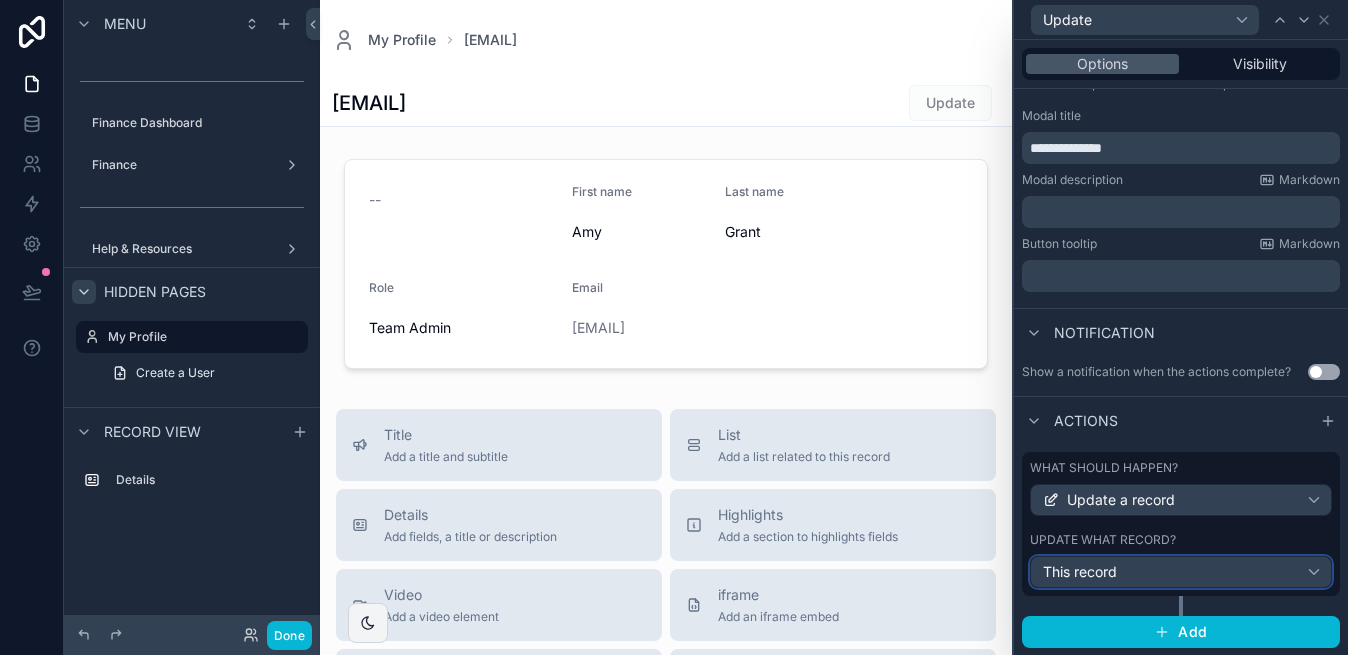 click on "This record" at bounding box center (1181, 572) 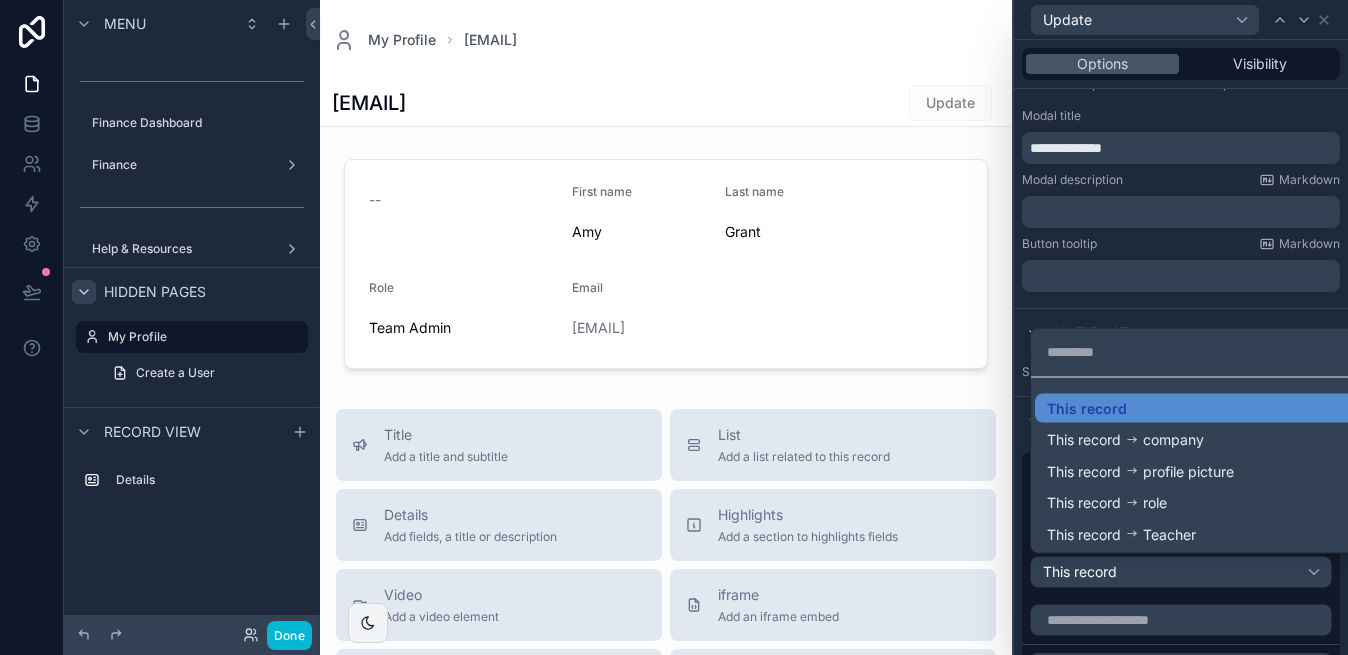 click at bounding box center (1181, 327) 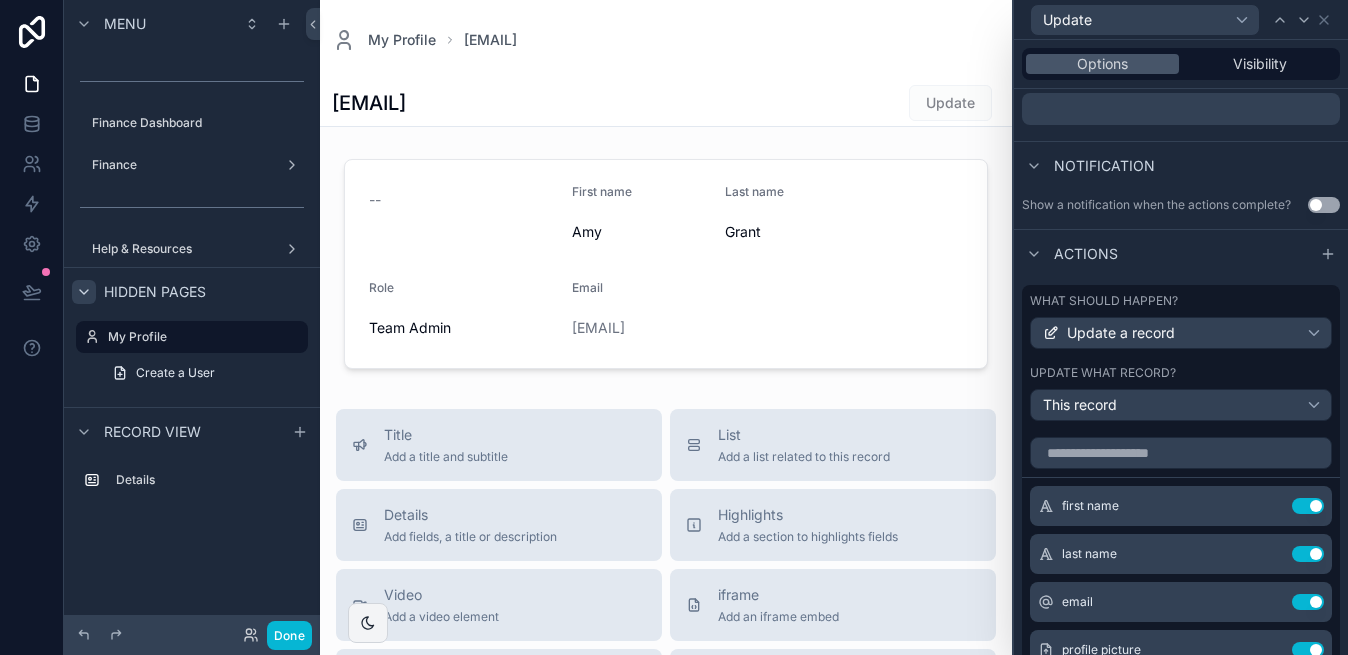 scroll, scrollTop: 478, scrollLeft: 0, axis: vertical 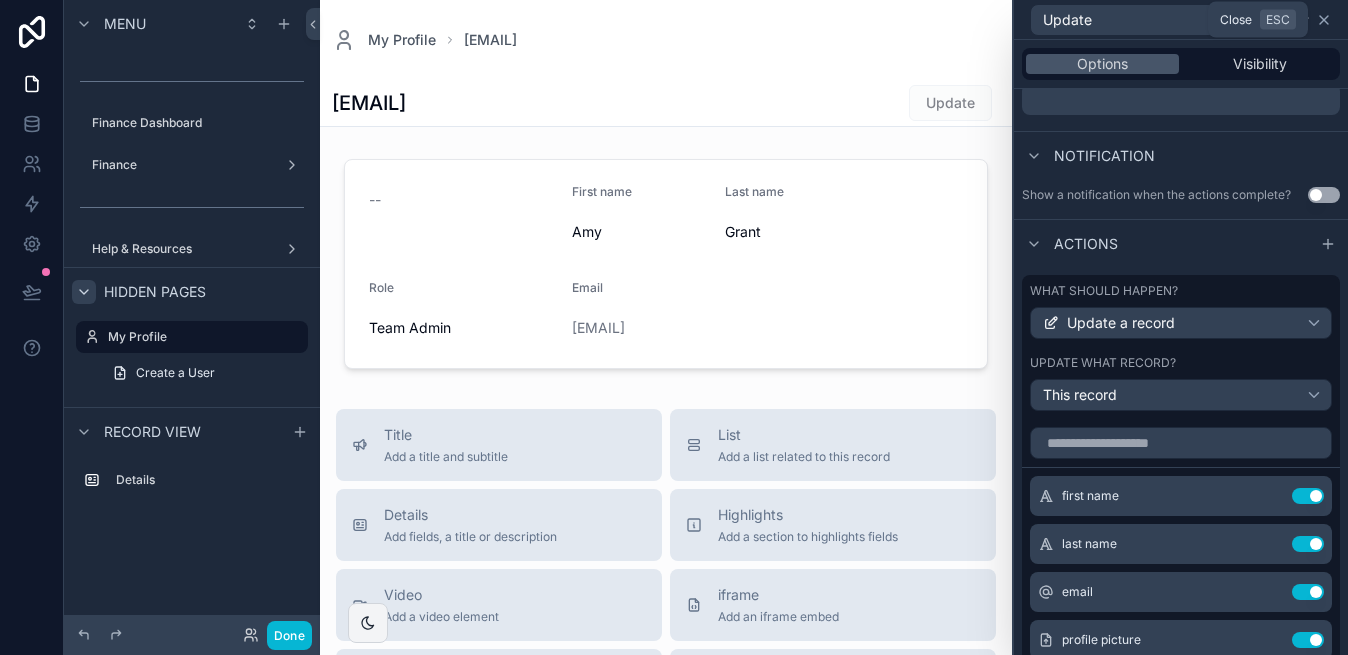 click 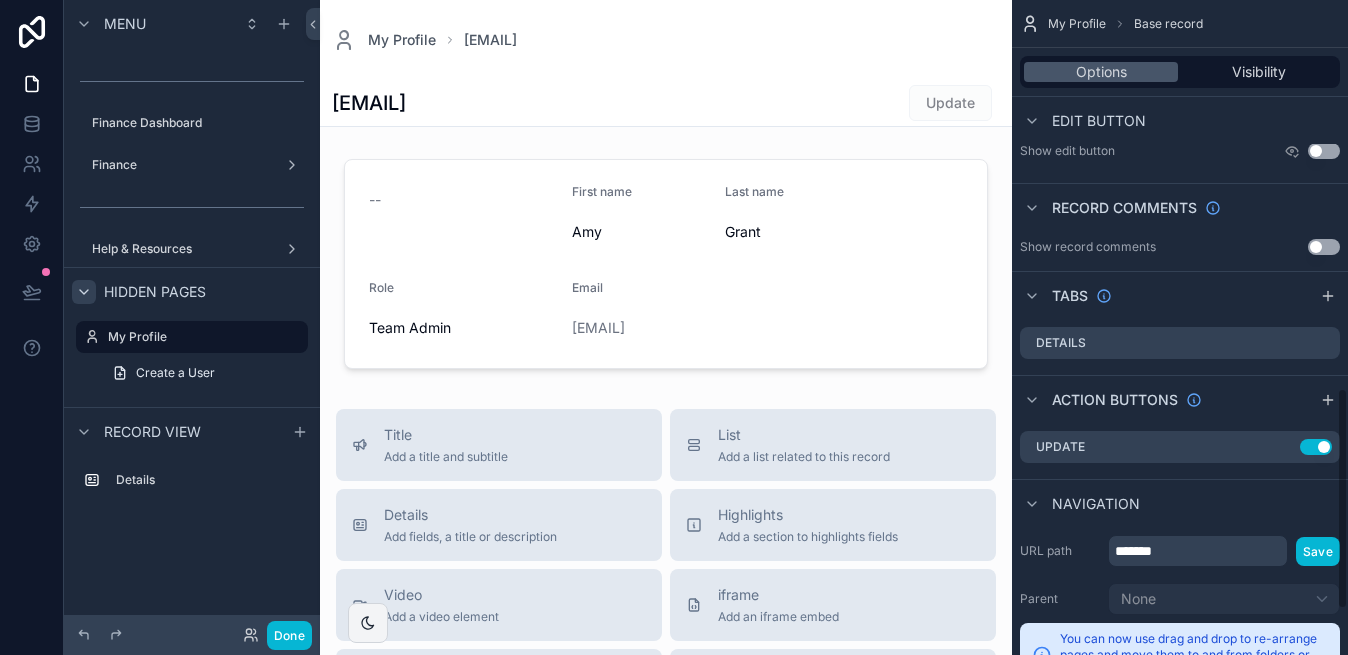click on "My Profile amygrant@clrconline.com amygrant@clrconline.com Update -- First name Amy Last name Grant Role Team Admin Email amygrant@clrconline.com Title Add a title and subtitle List Add a list related to this record Details Add fields, a title or description Highlights Add a section to highlights fields Video Add a video element iframe Add an iframe embed Stages Add a stages element Chart Add a chart group element Buttons Add an action button row Links Add quick links Text Add a text block that supports markdown Gallery Add a preview for files Notice Add a notice element Divider Add a divider Comments Record comments section Image Add an image element Container Add a container to group multiple sections together" at bounding box center (666, 648) 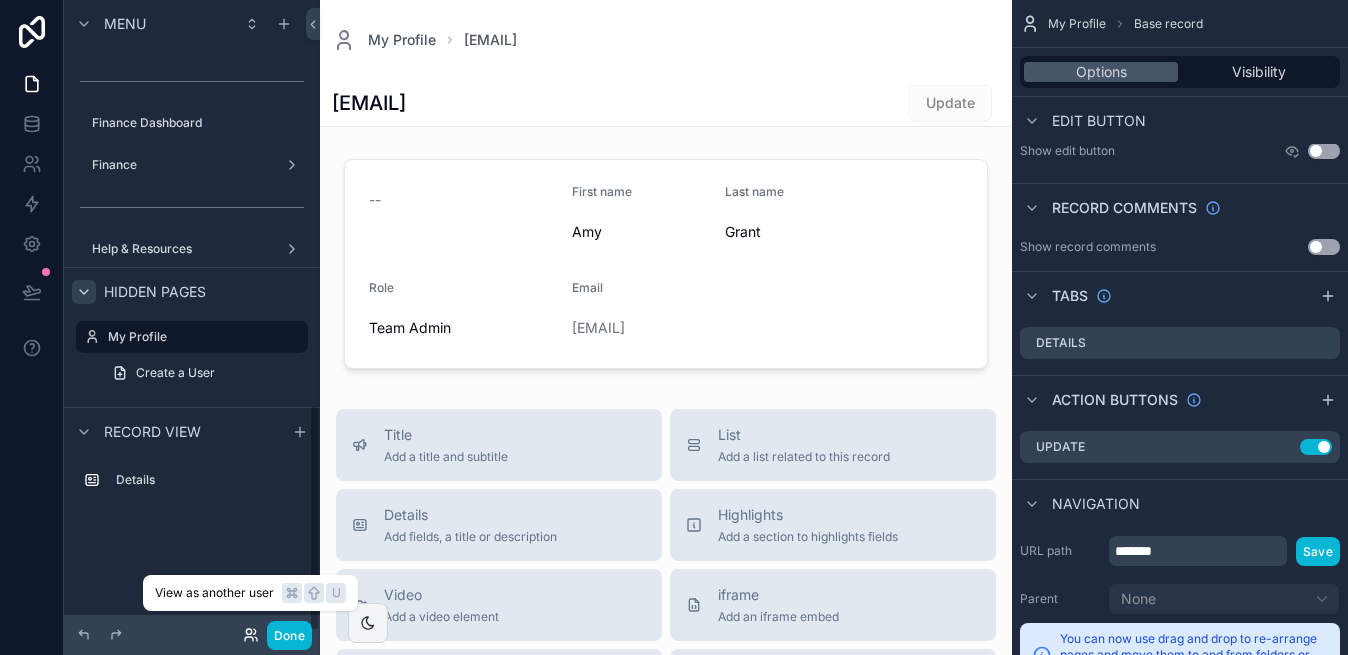 click 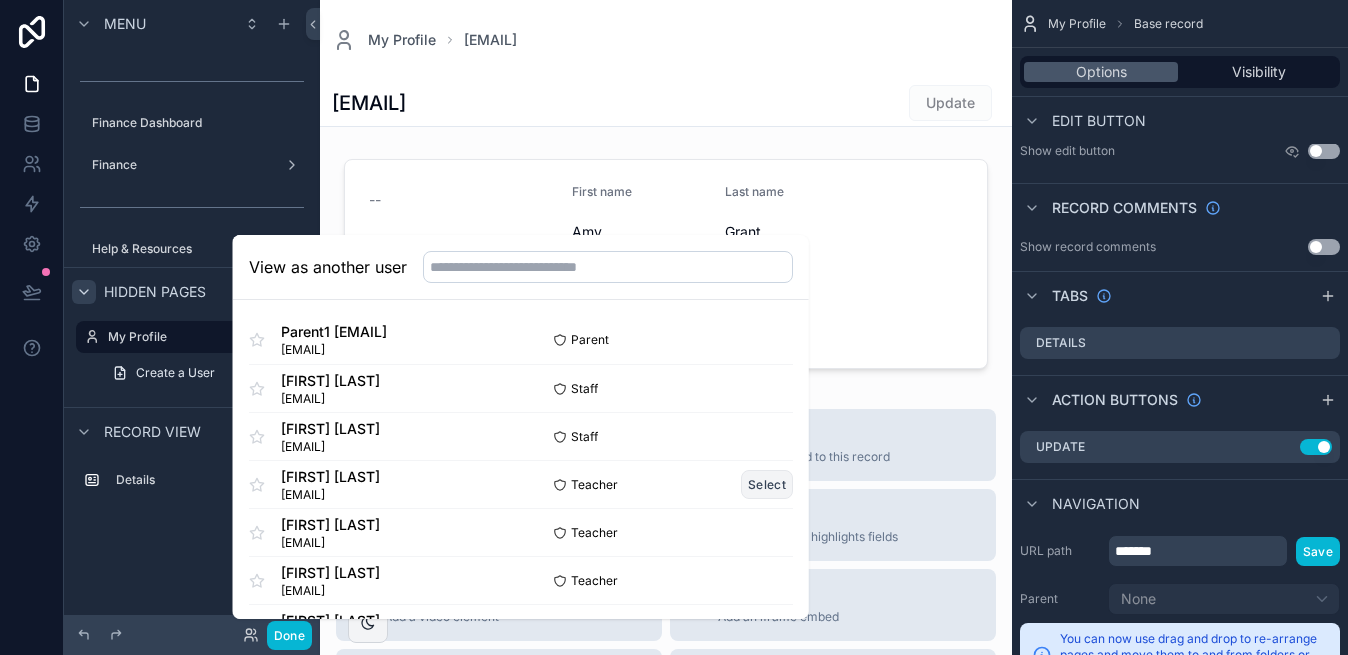 click on "Select" at bounding box center (767, 484) 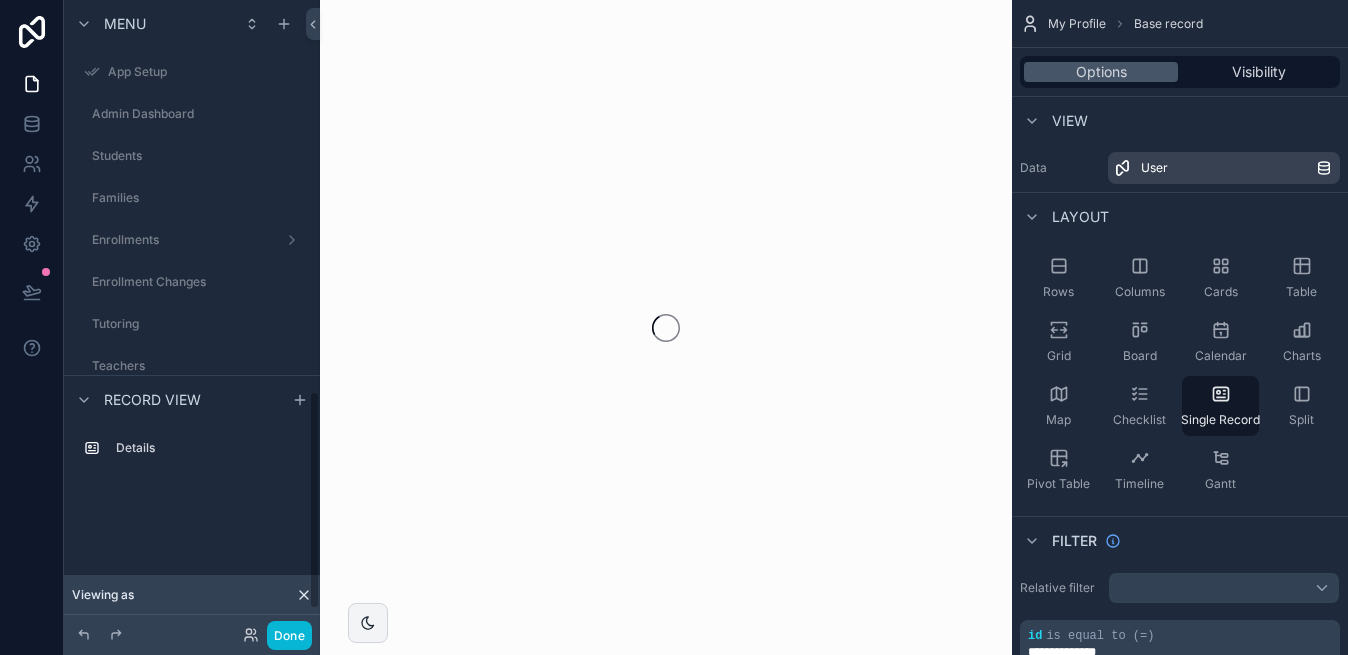 scroll, scrollTop: 0, scrollLeft: 0, axis: both 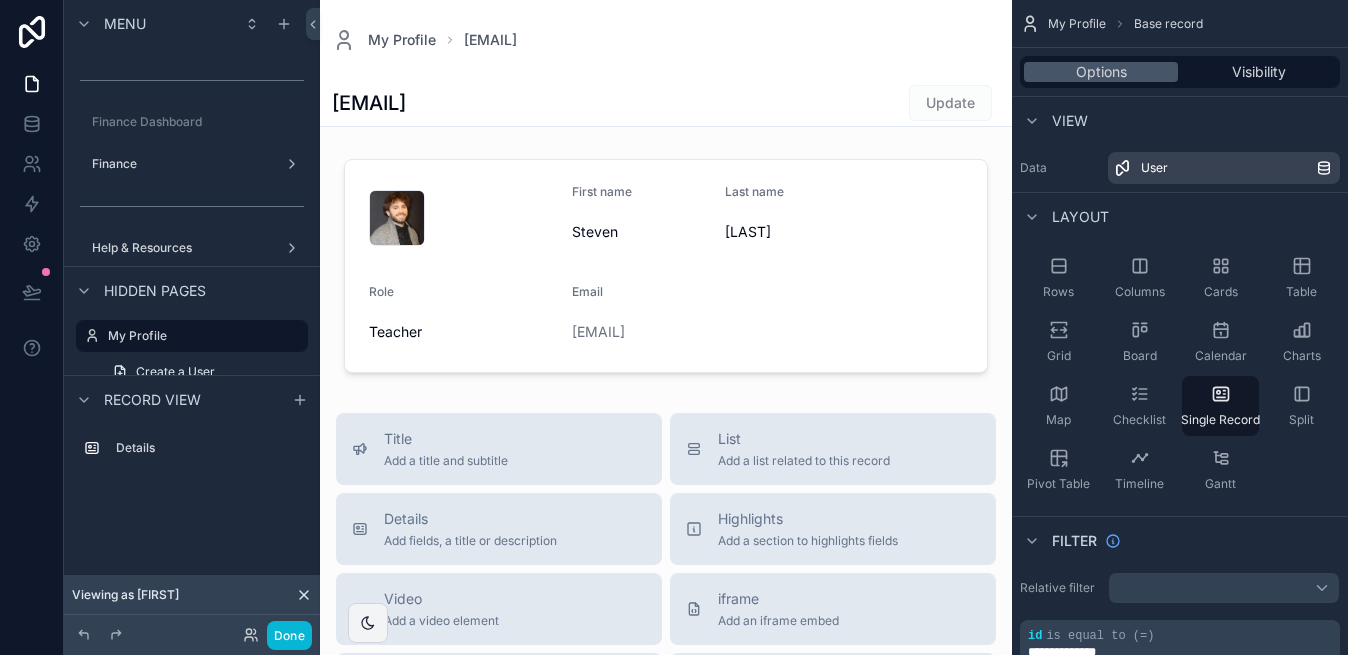 click on "My Profile [EMAIL]" at bounding box center [666, 40] 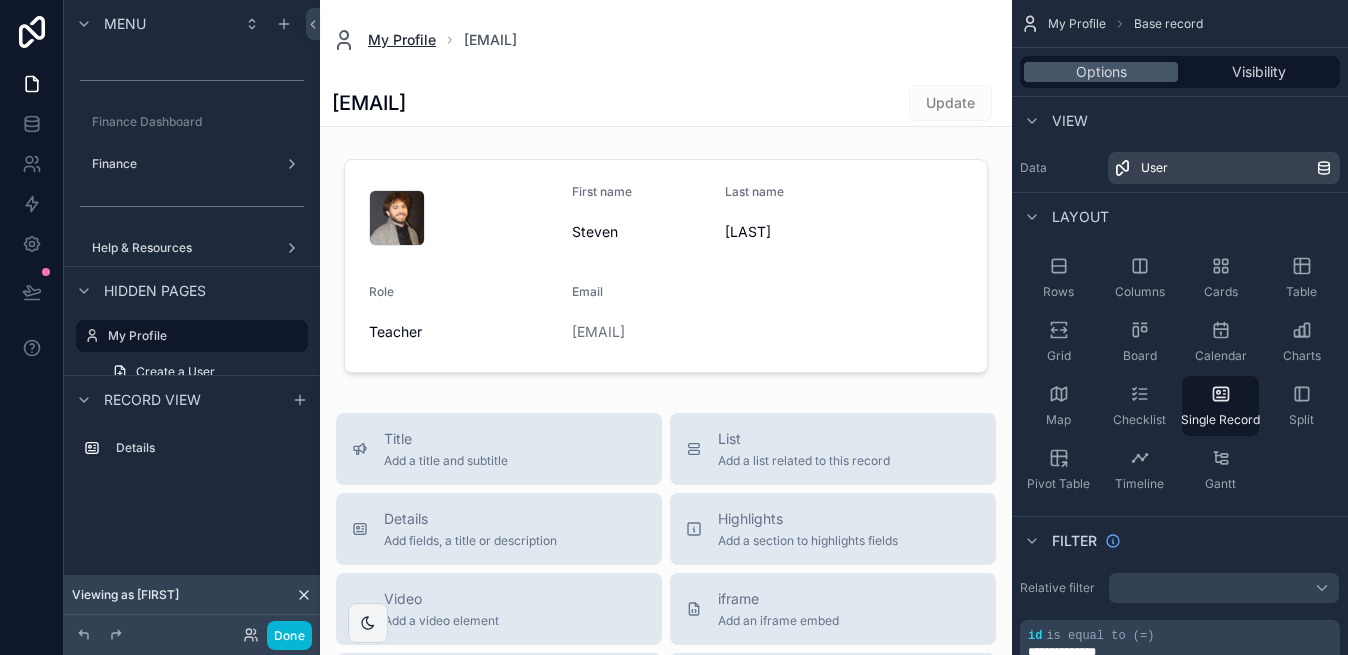 click on "My Profile" at bounding box center (402, 40) 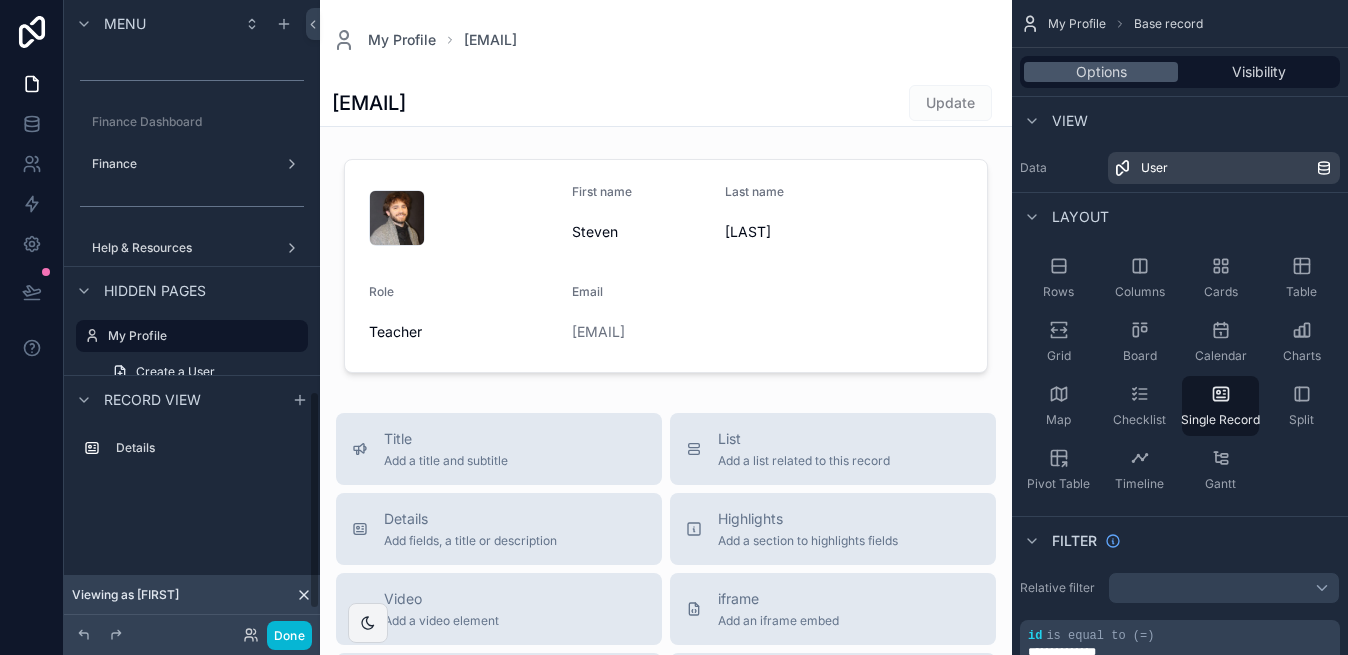 click 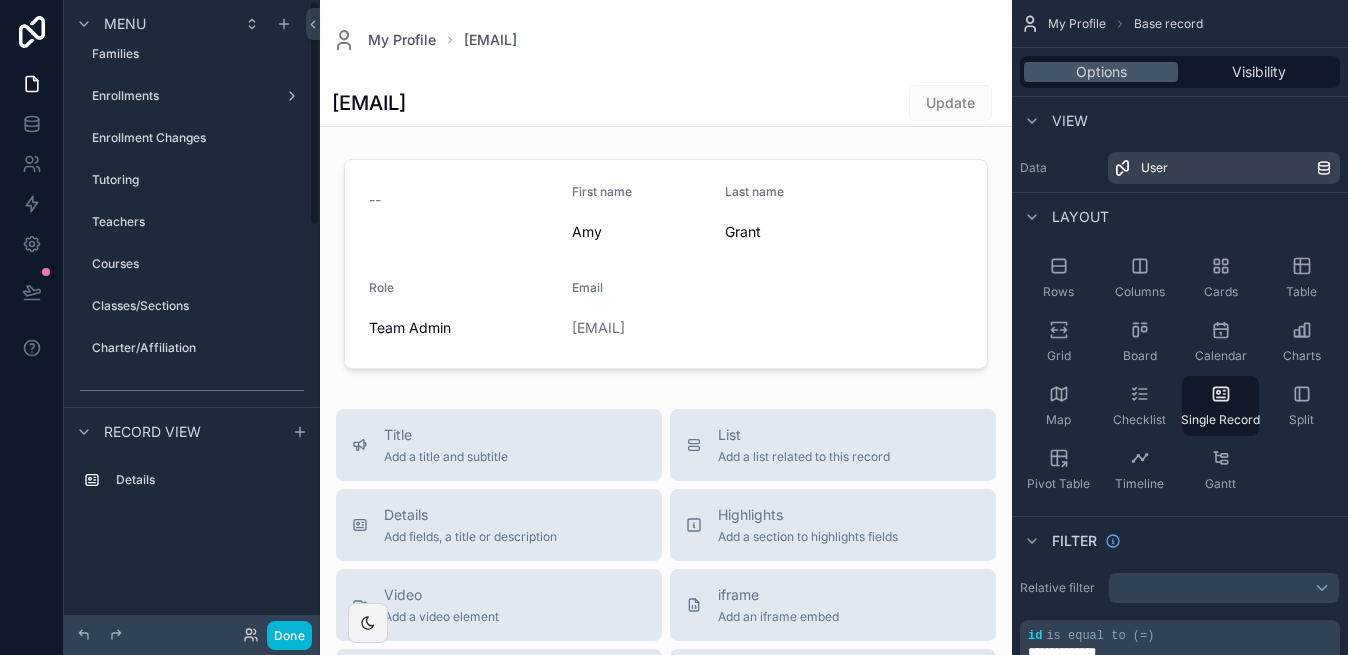 scroll, scrollTop: 0, scrollLeft: 0, axis: both 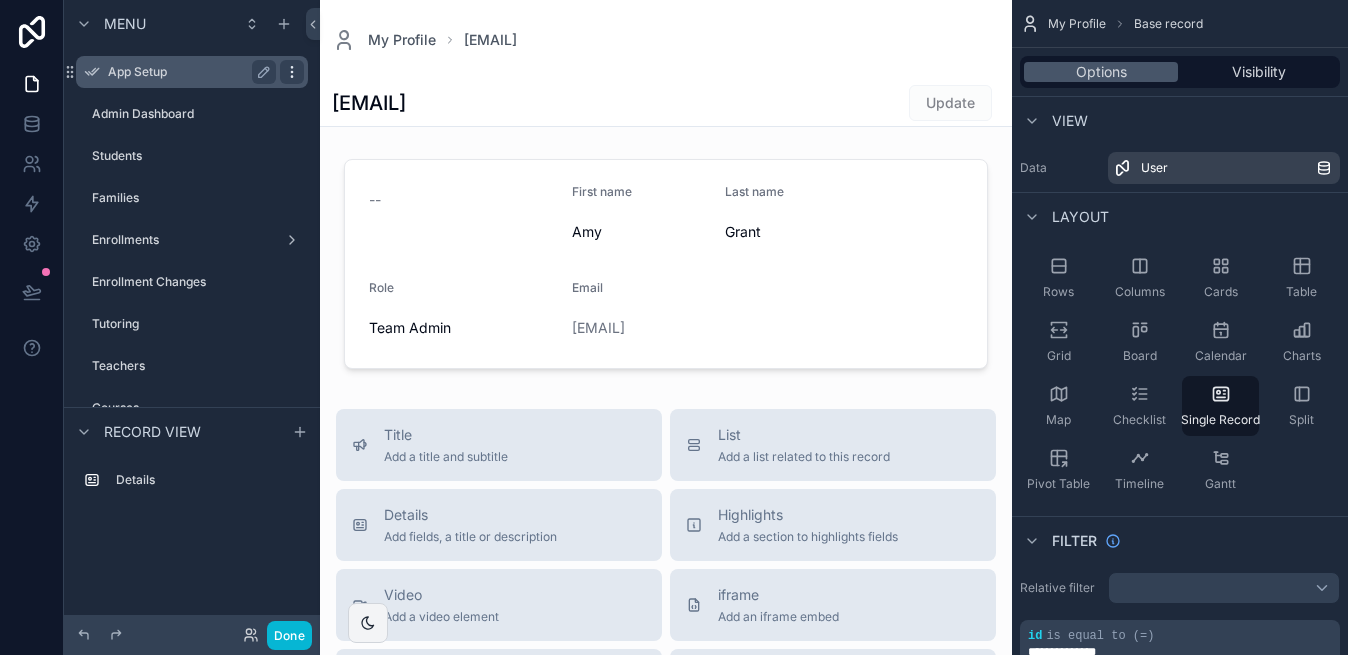 click 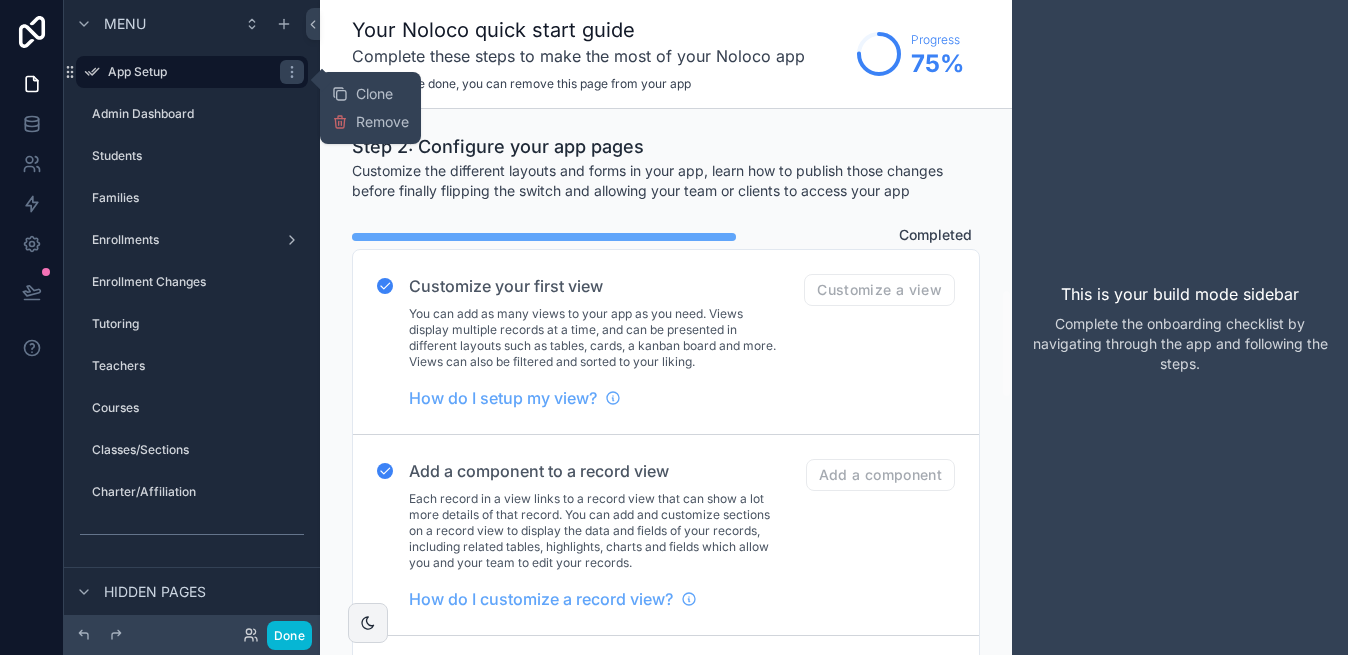 scroll, scrollTop: 19, scrollLeft: 0, axis: vertical 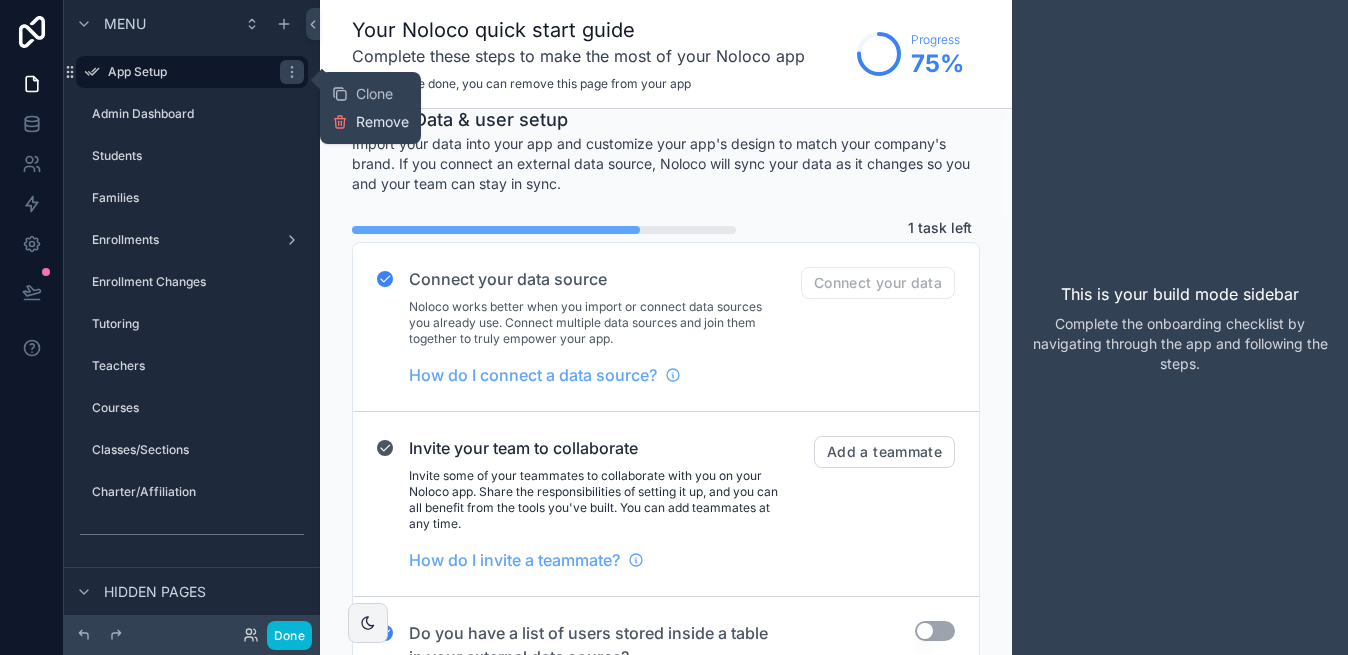 click on "Remove" at bounding box center [382, 122] 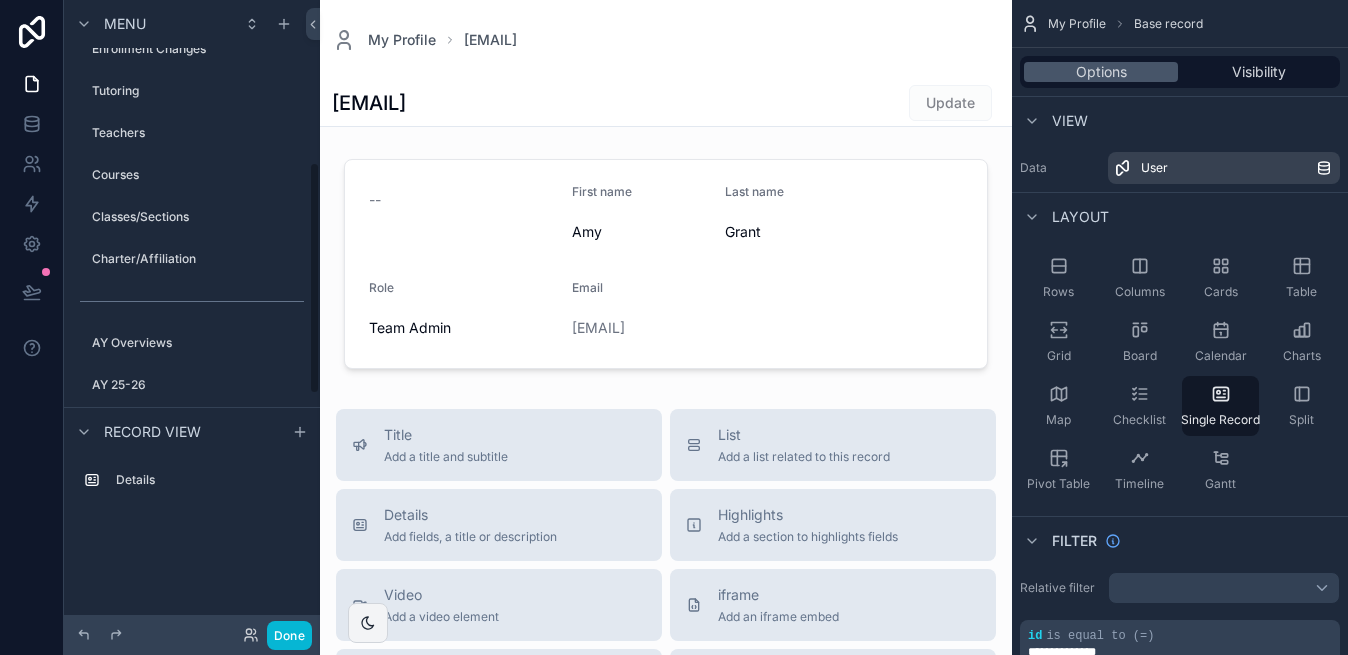 scroll, scrollTop: 0, scrollLeft: 0, axis: both 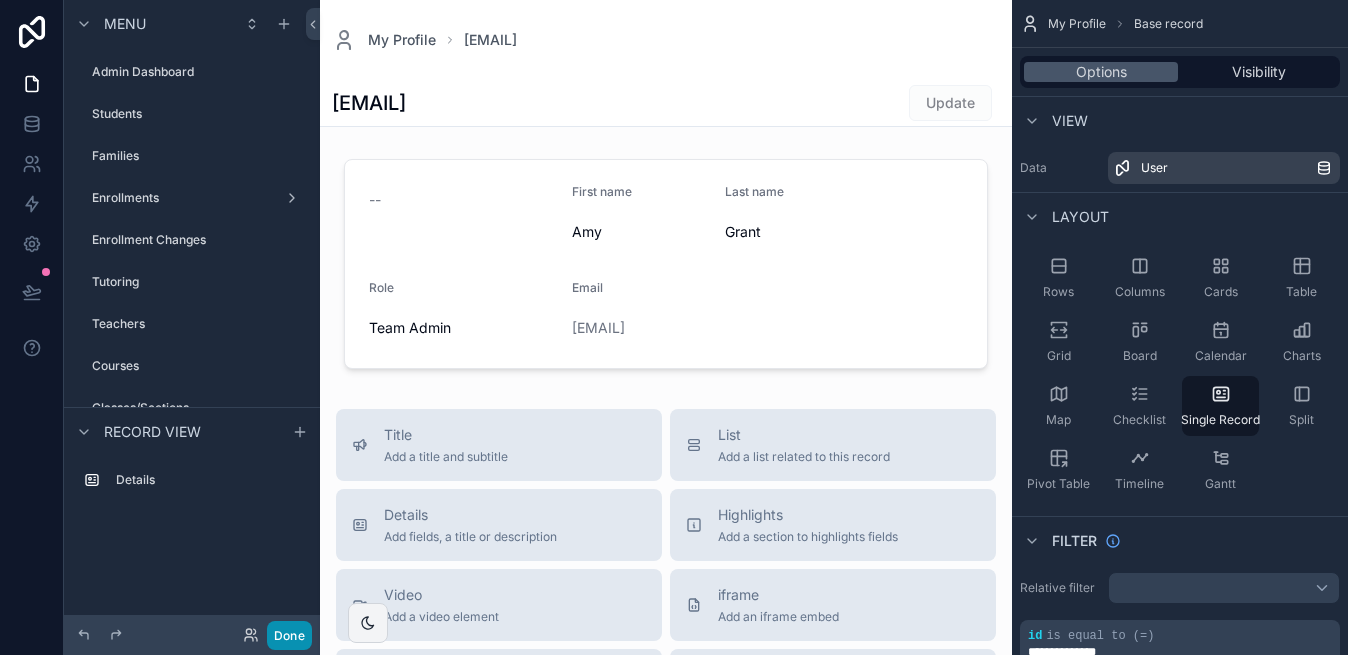 click on "Done" at bounding box center (289, 635) 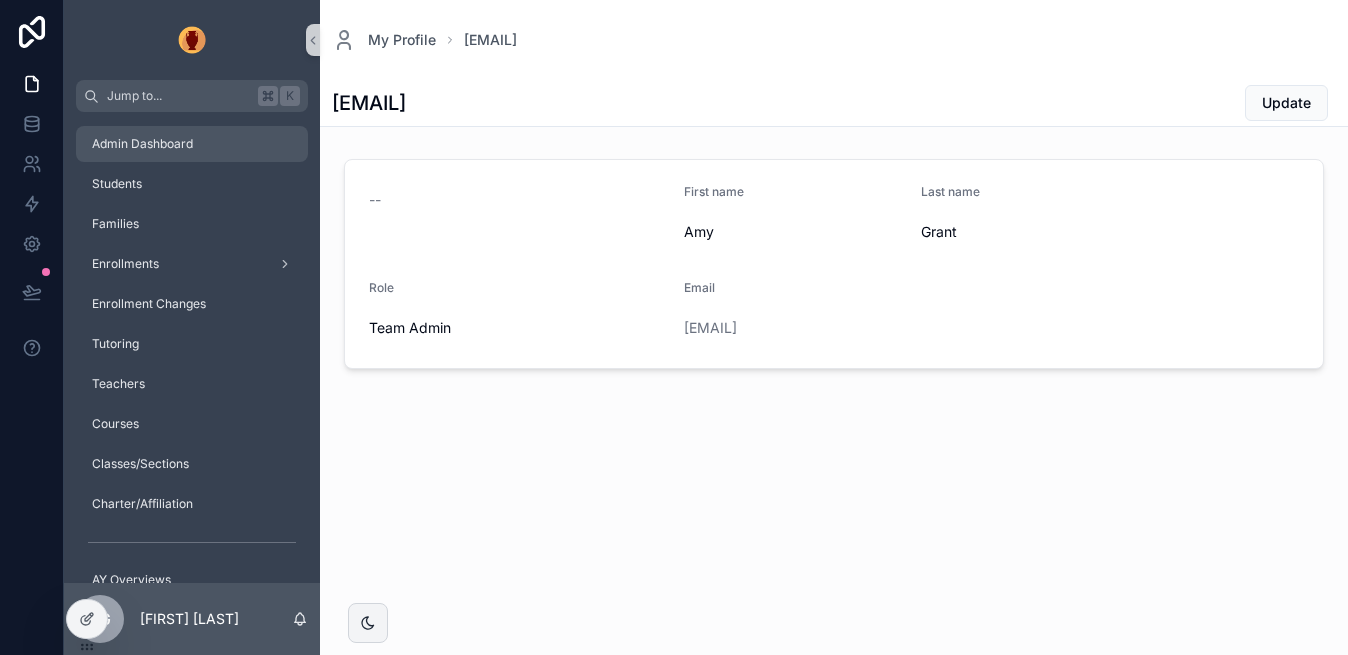 click on "Admin Dashboard" at bounding box center (192, 144) 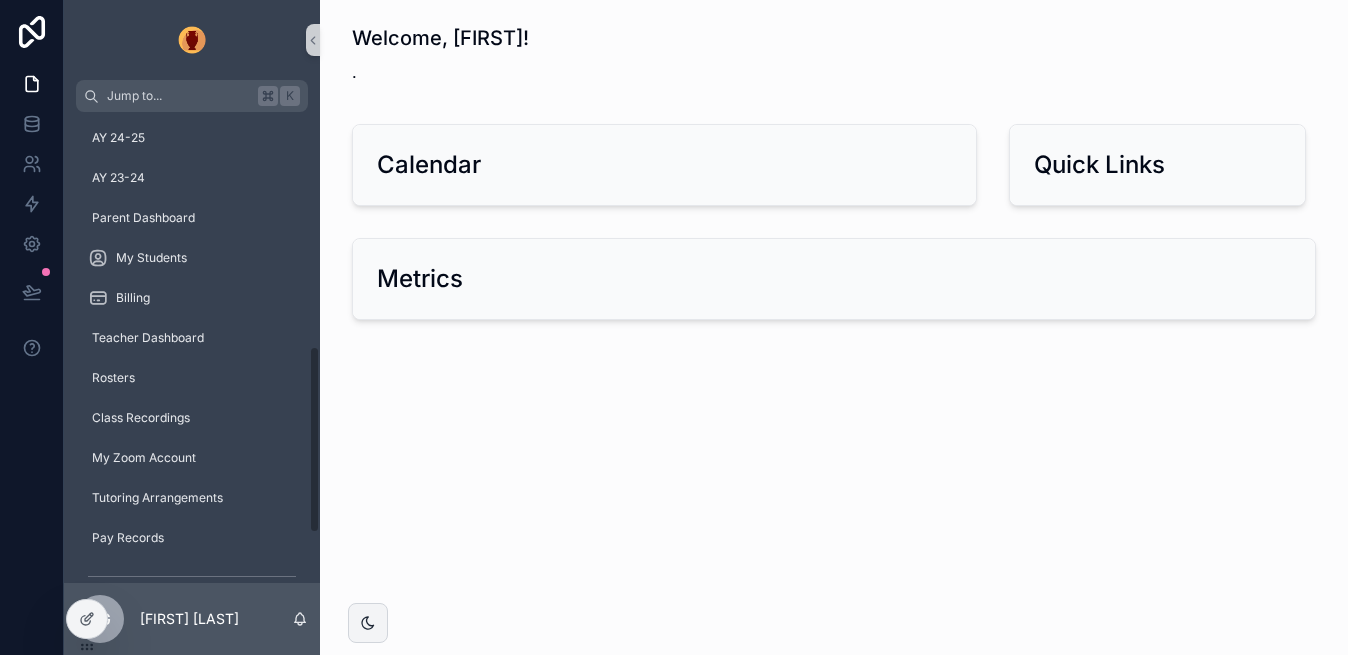 scroll, scrollTop: 713, scrollLeft: 0, axis: vertical 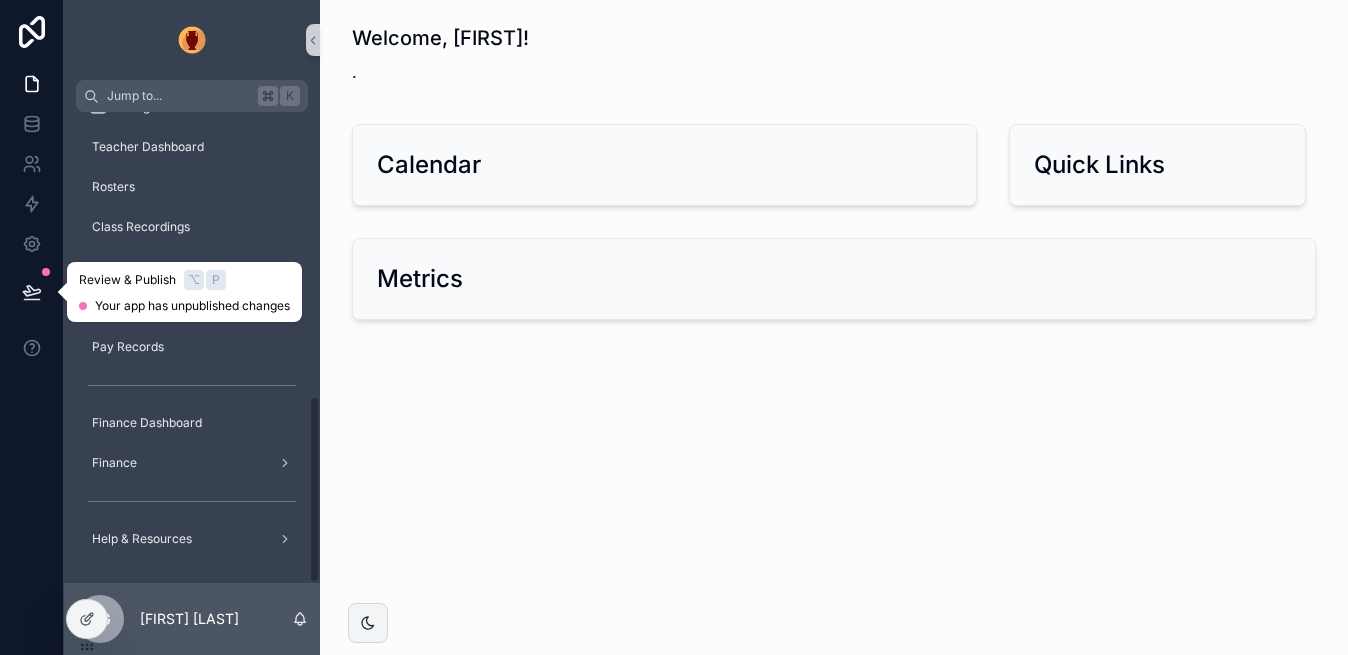 click 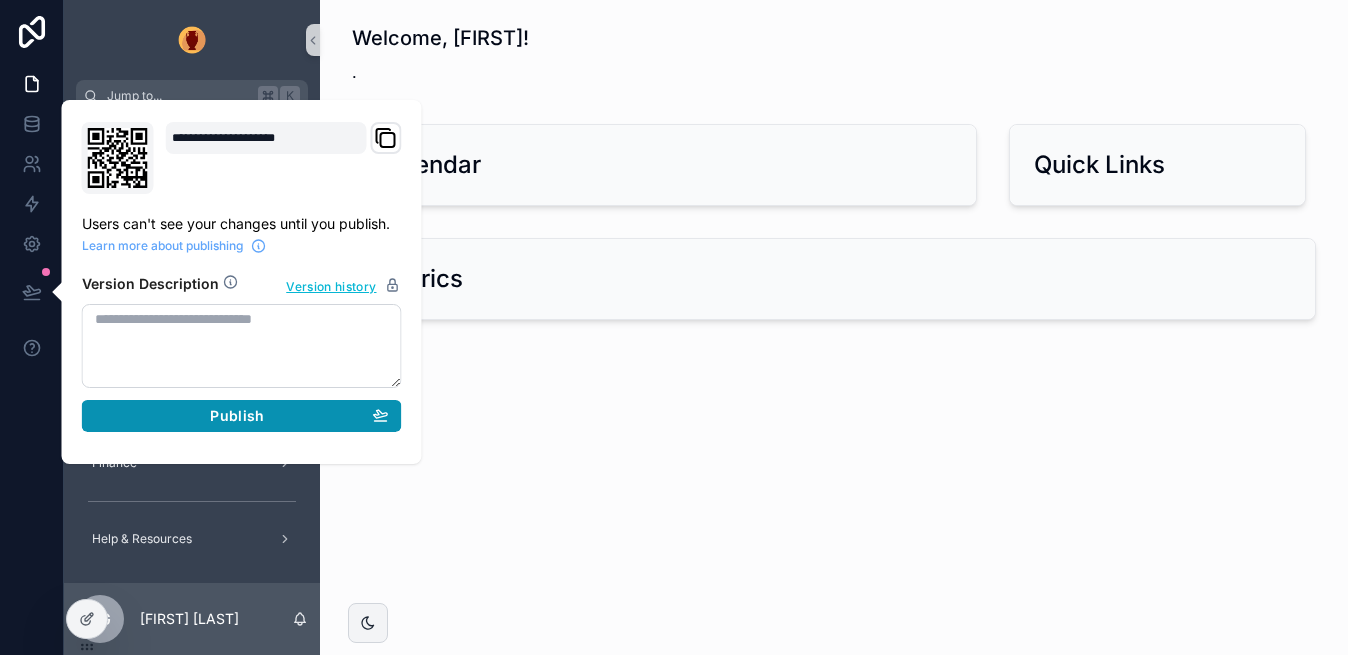 click on "Publish" at bounding box center [237, 416] 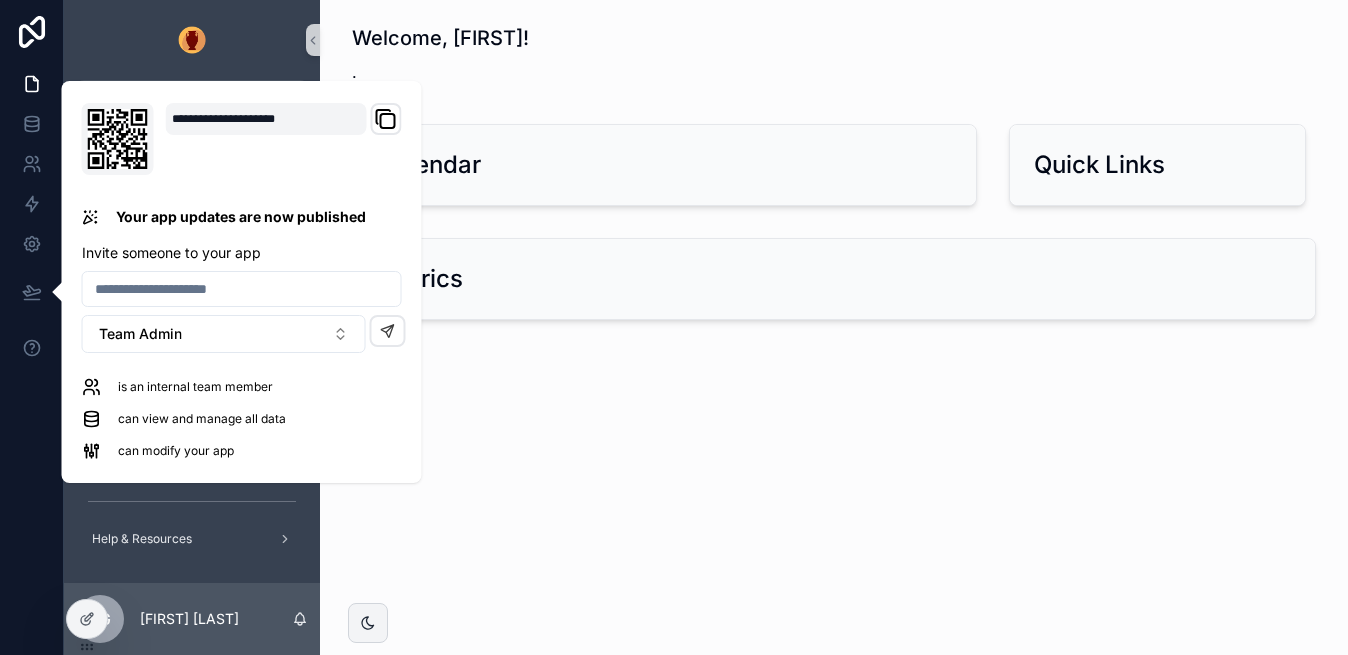 click at bounding box center (192, 40) 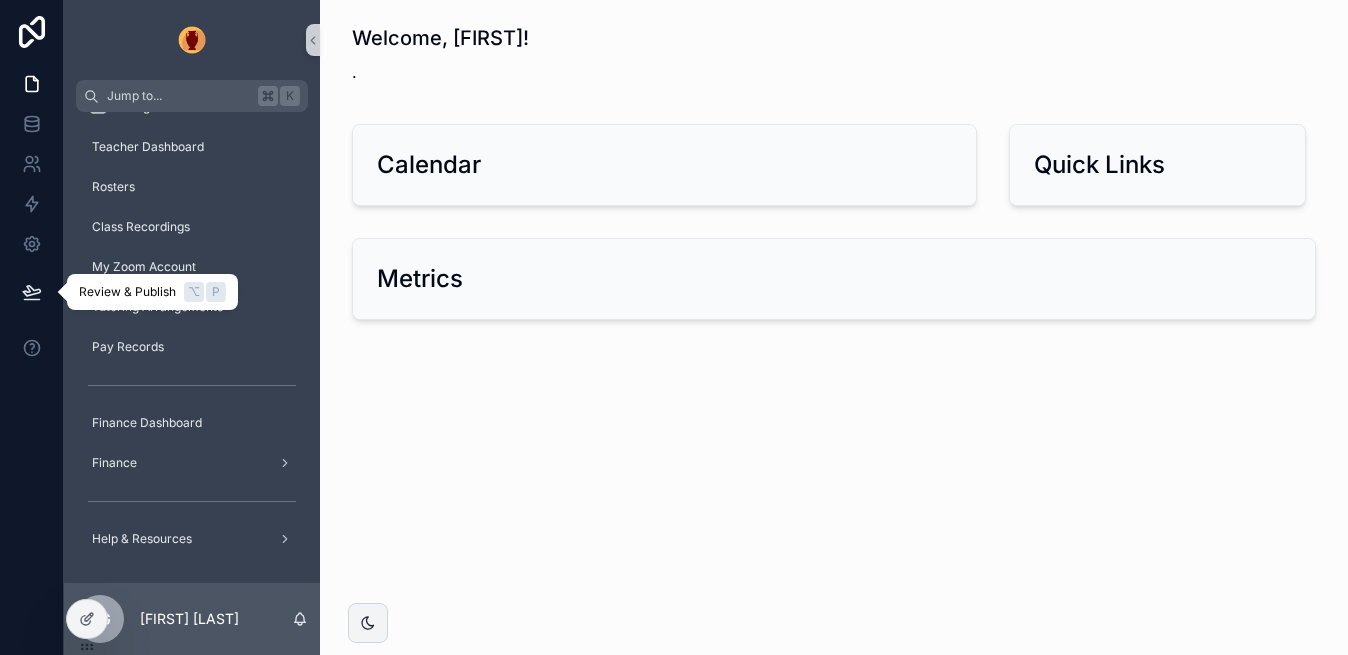 click 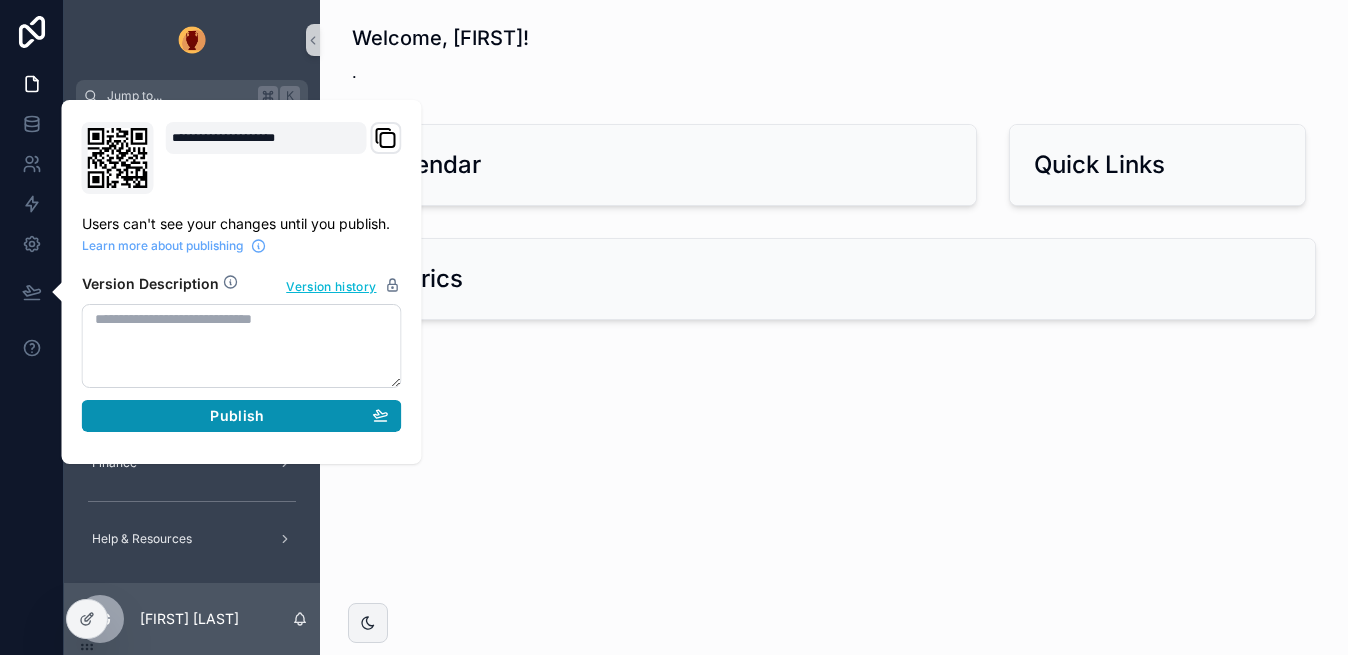 click on "Publish" at bounding box center [237, 416] 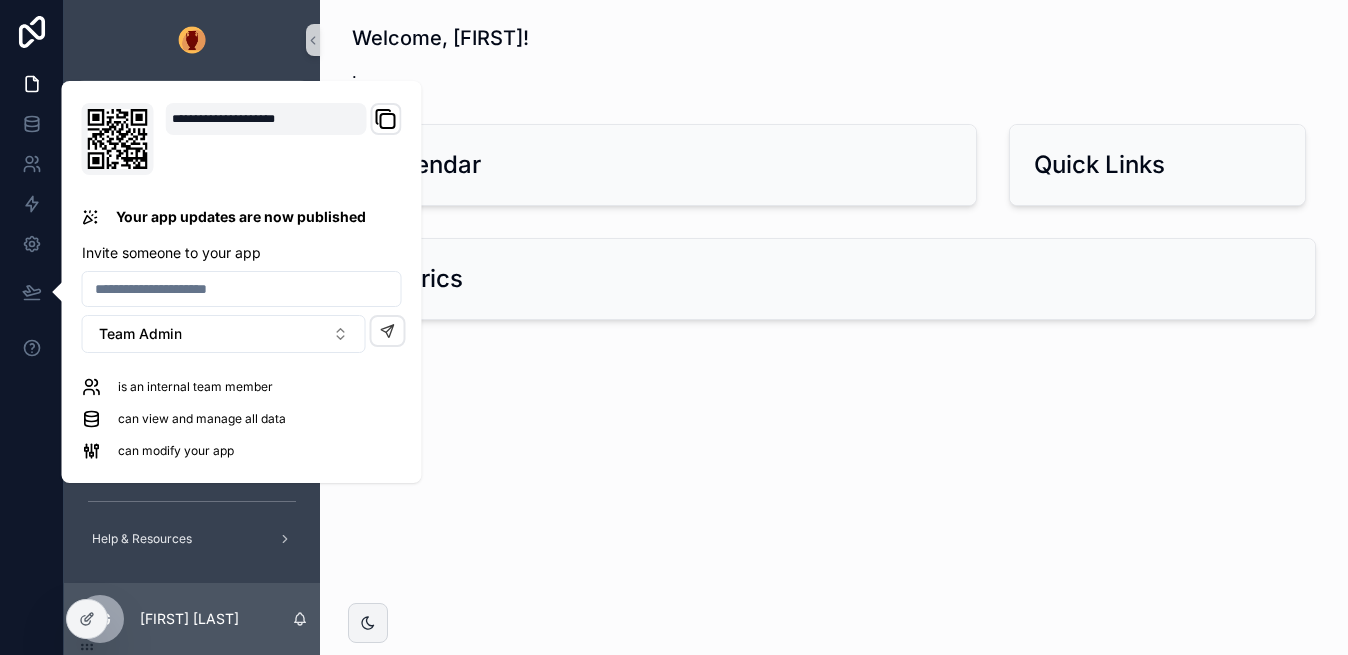 click on "Welcome, [FIRST]! . Calendar Quick Links Metrics" at bounding box center (834, 327) 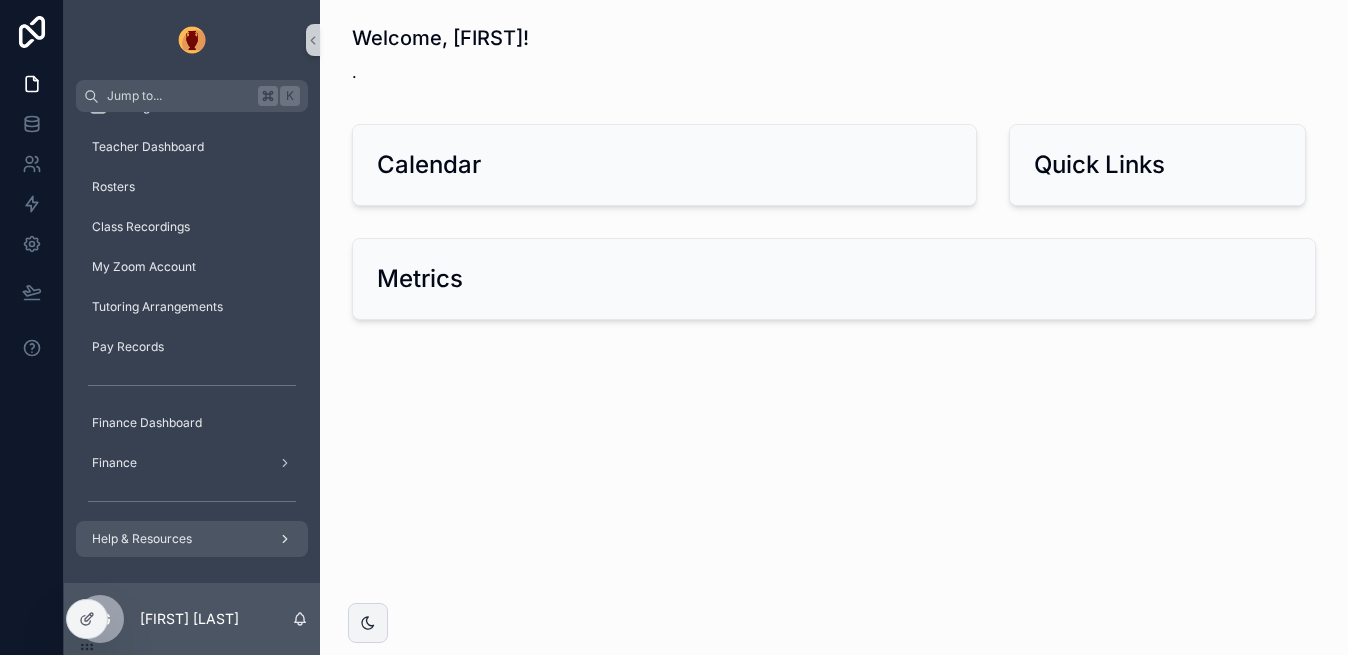 click 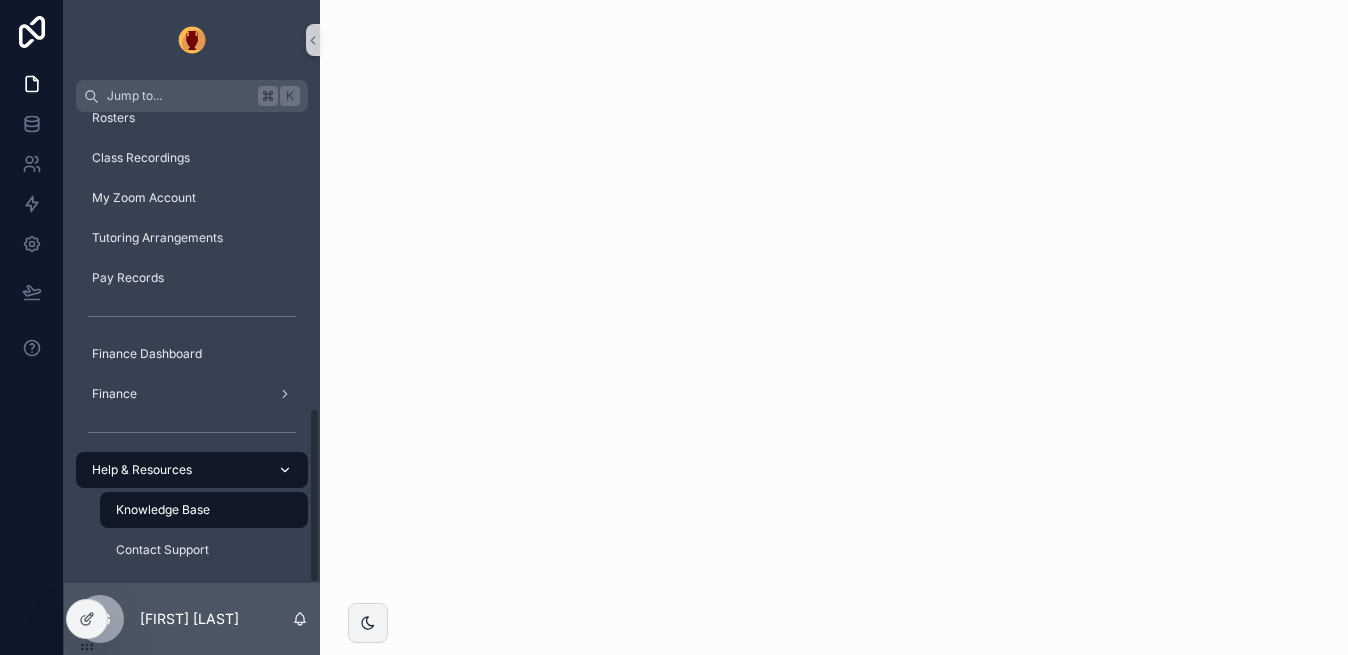 scroll, scrollTop: 793, scrollLeft: 0, axis: vertical 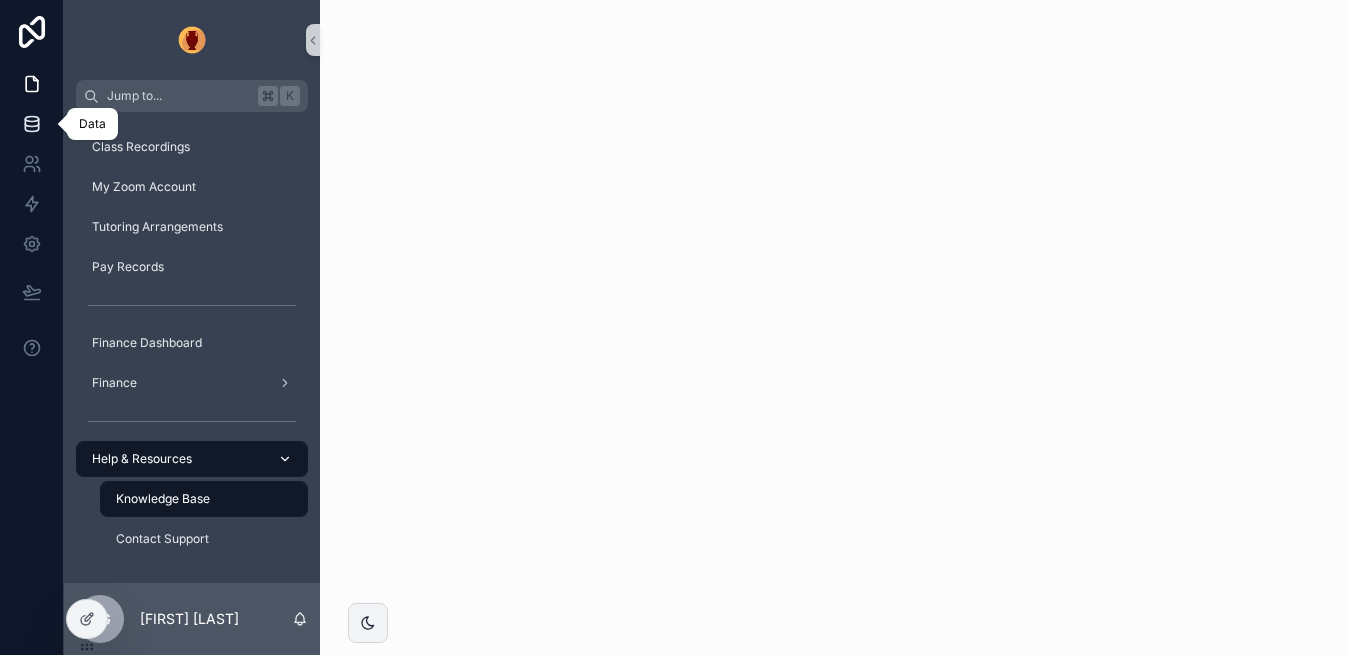 click 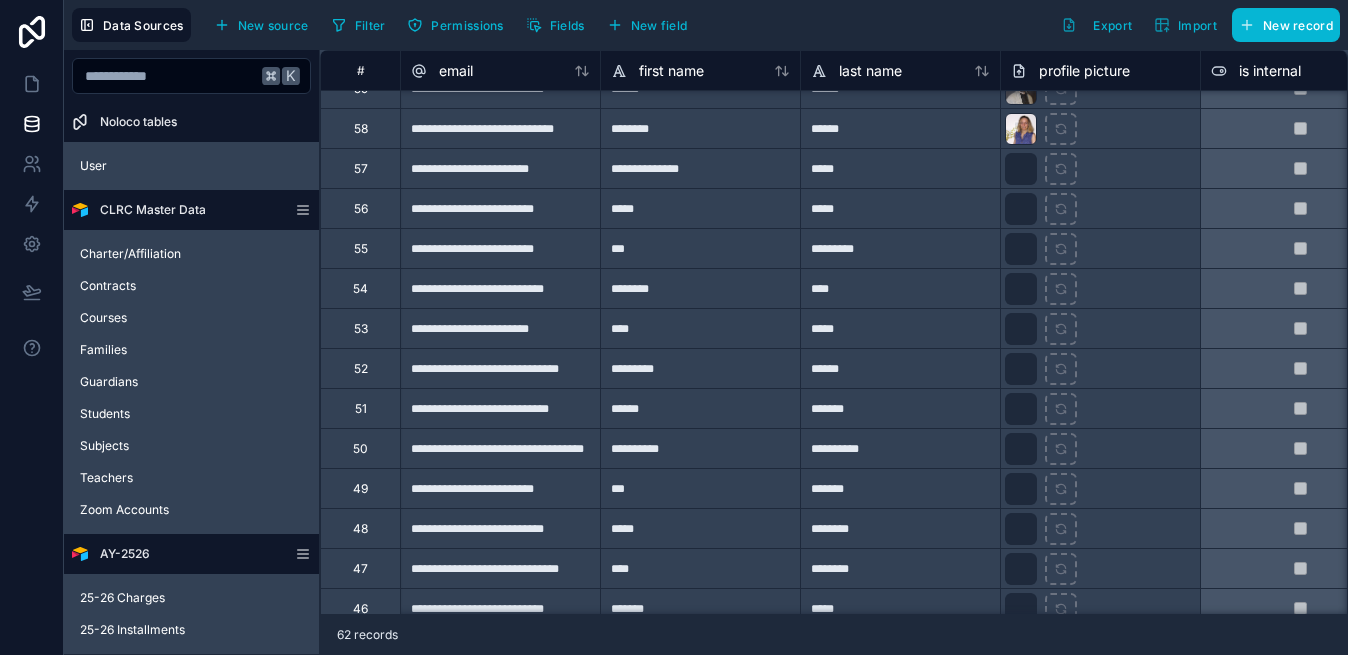 scroll, scrollTop: 0, scrollLeft: 0, axis: both 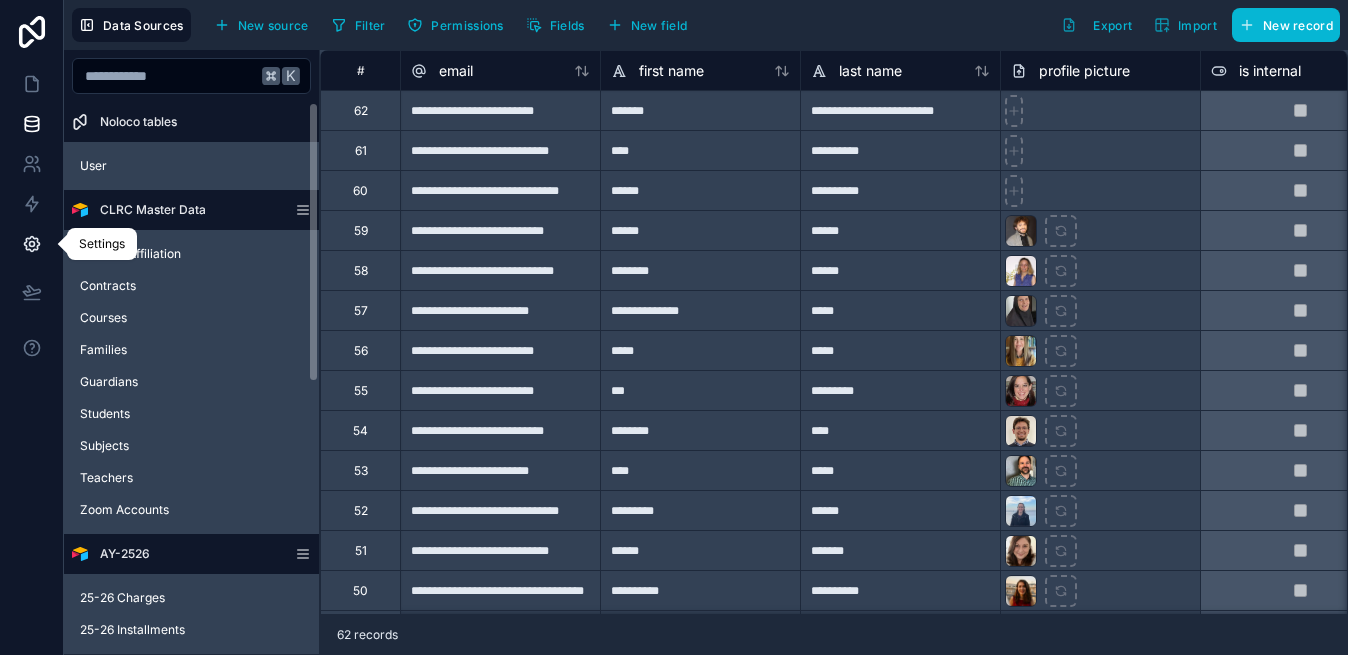 click 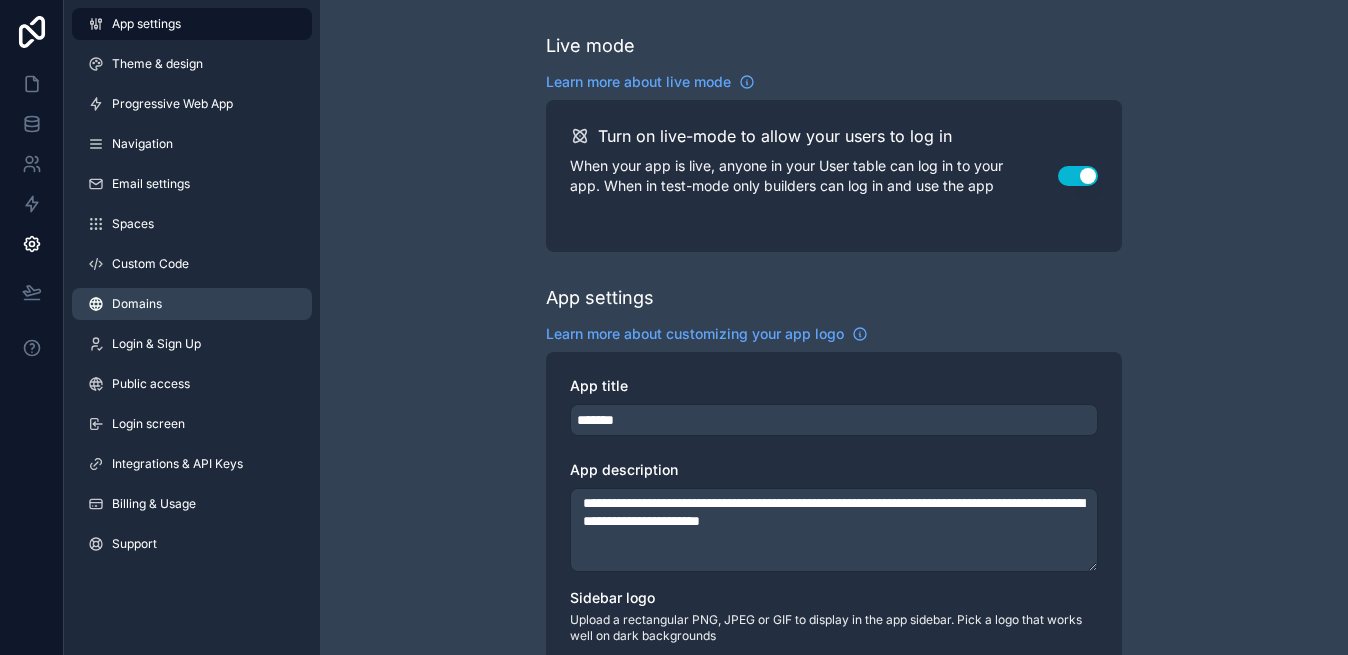 click on "Domains" at bounding box center (192, 304) 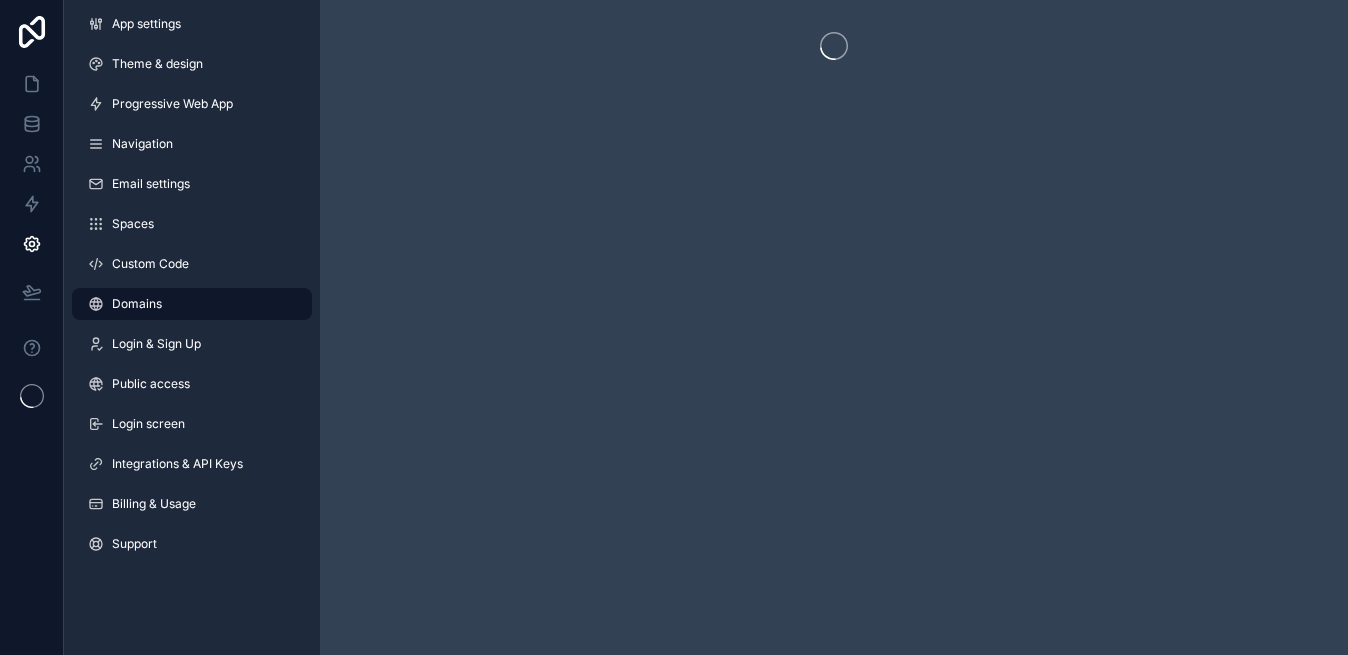 scroll, scrollTop: 0, scrollLeft: 0, axis: both 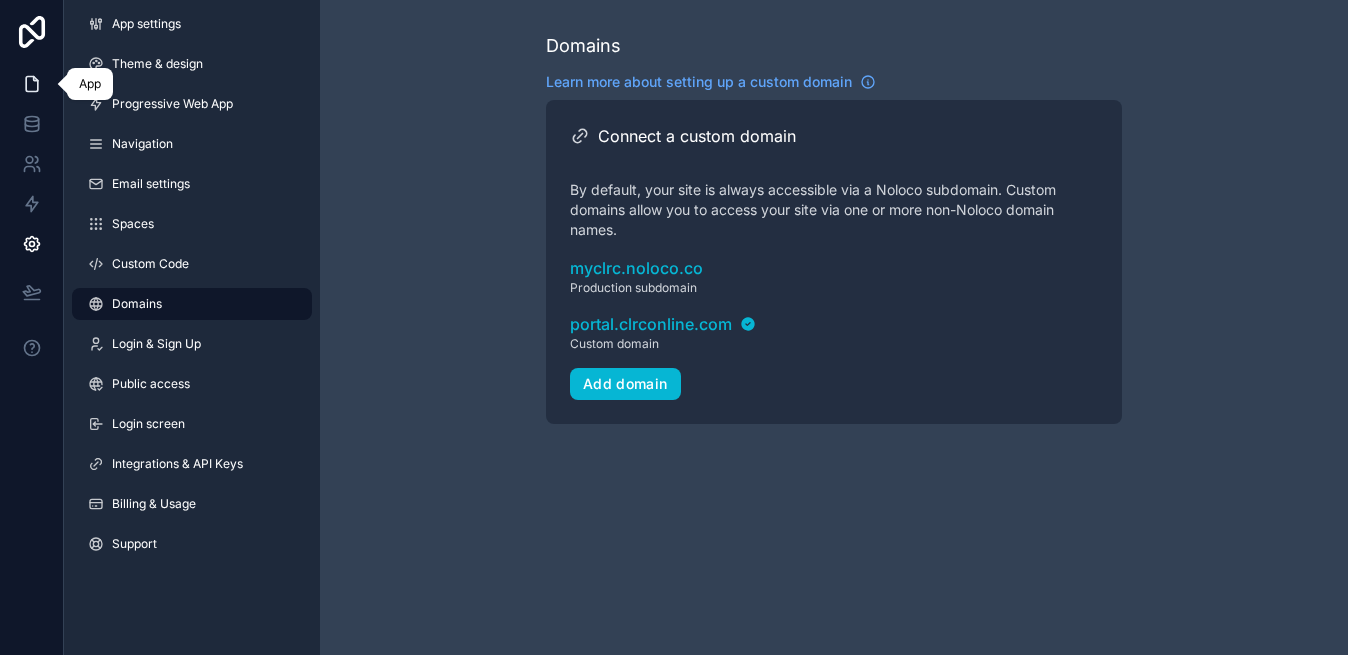click 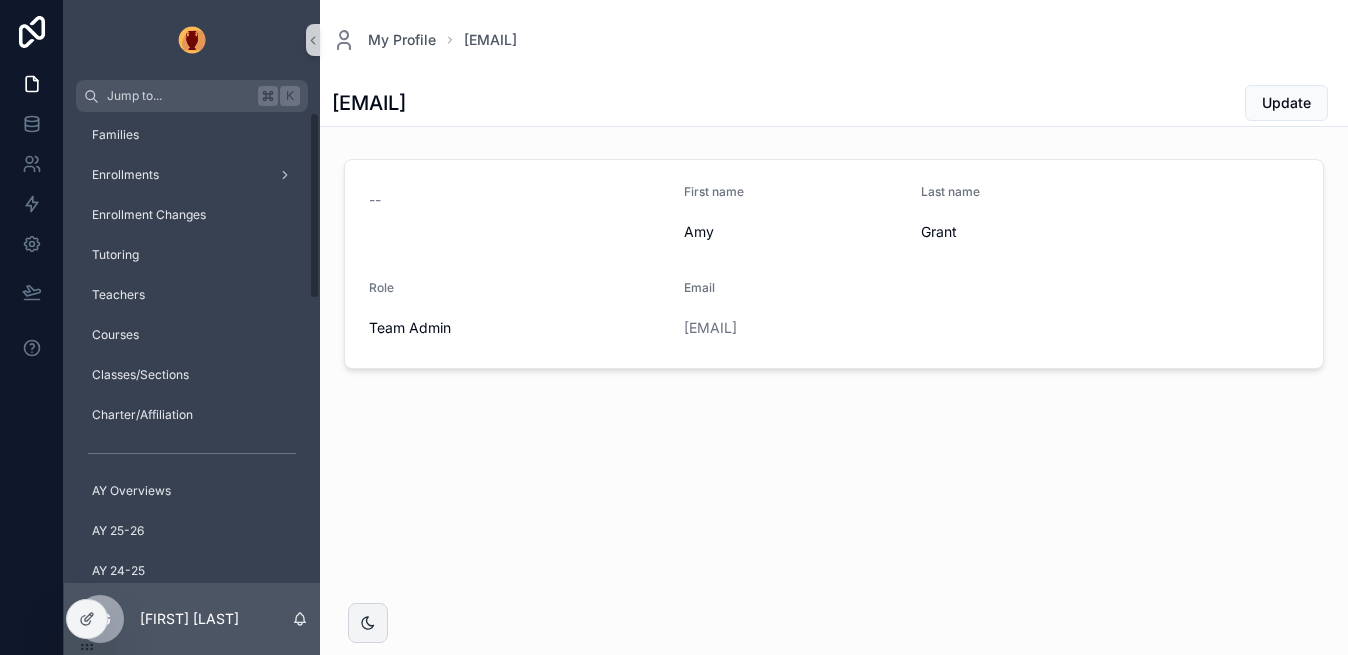 scroll, scrollTop: 0, scrollLeft: 0, axis: both 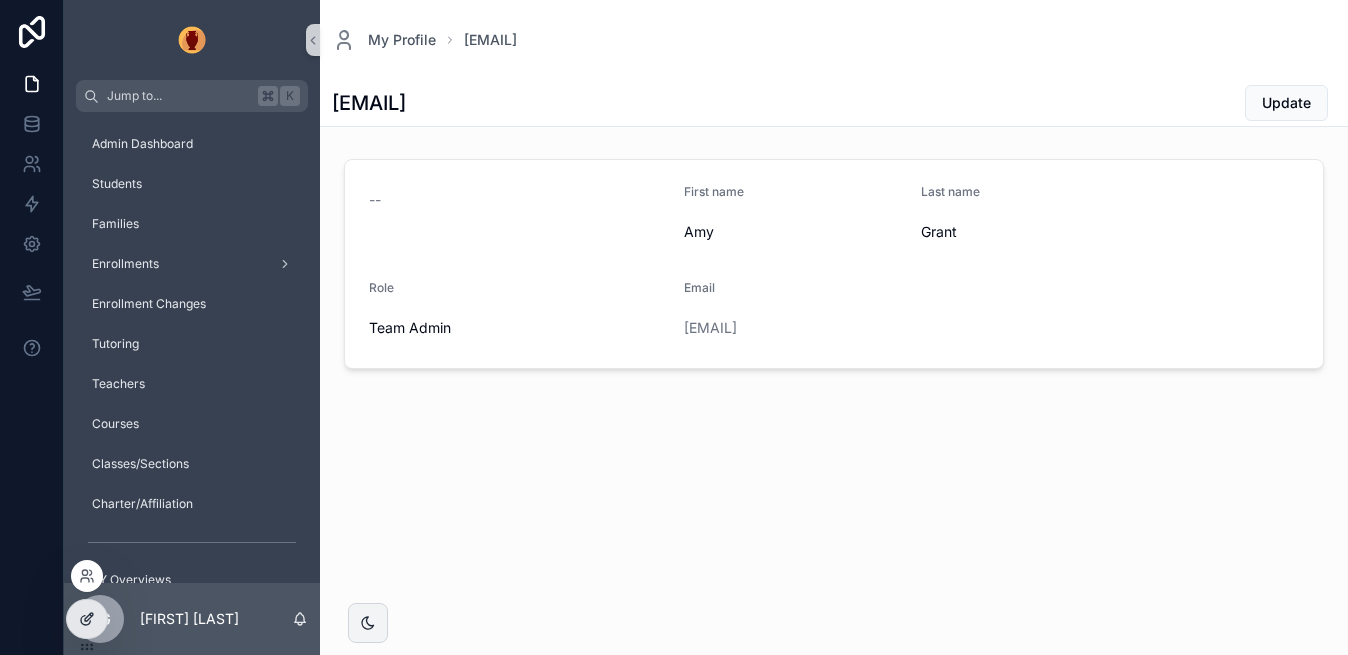 click 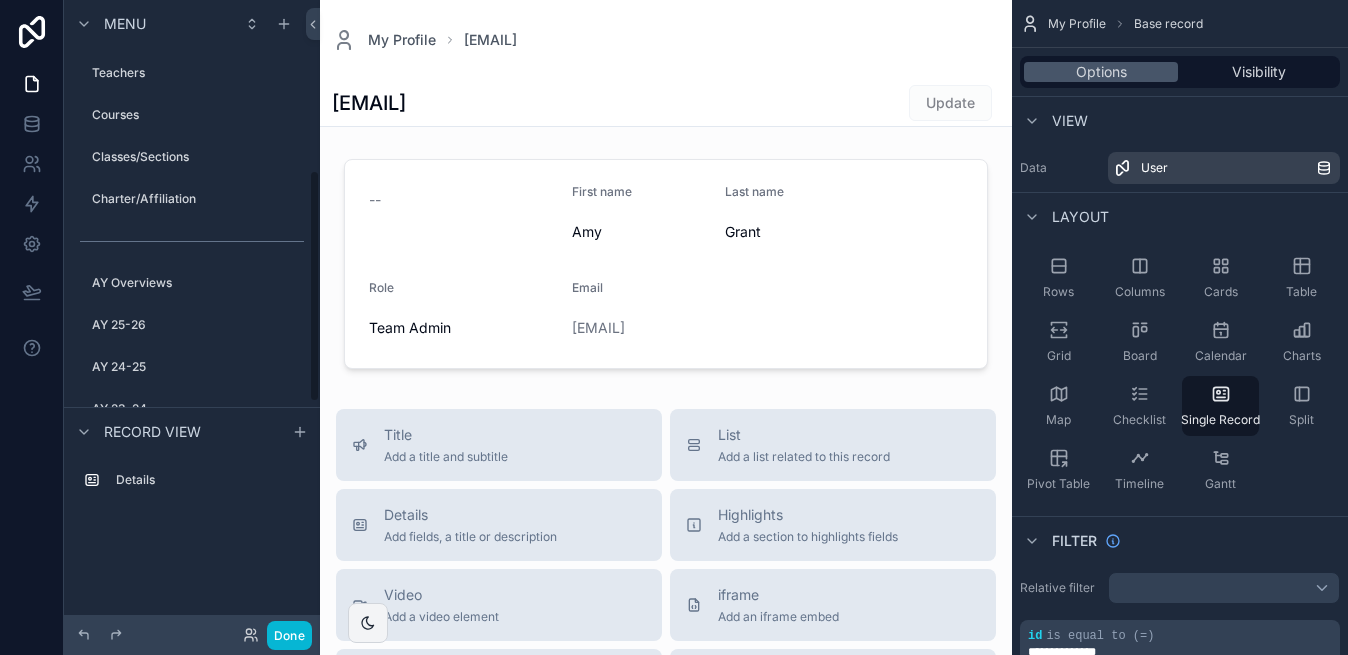 scroll, scrollTop: 0, scrollLeft: 0, axis: both 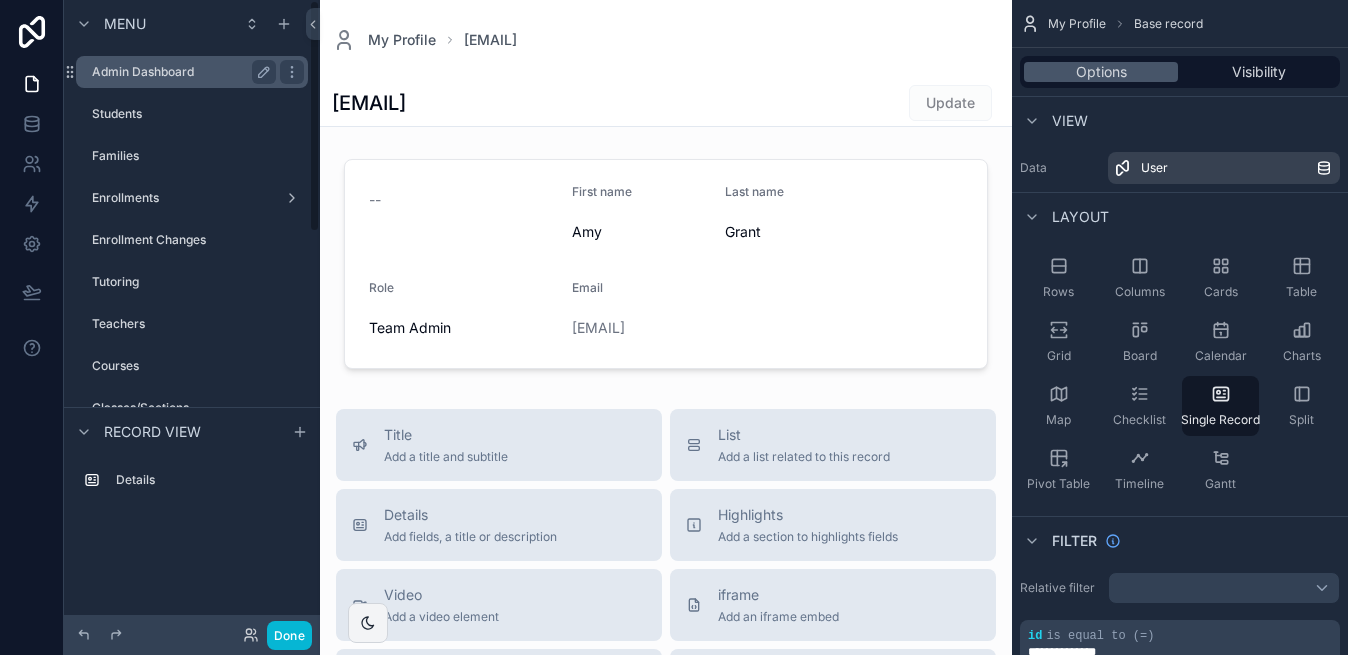 click on "Admin Dashboard" at bounding box center (180, 72) 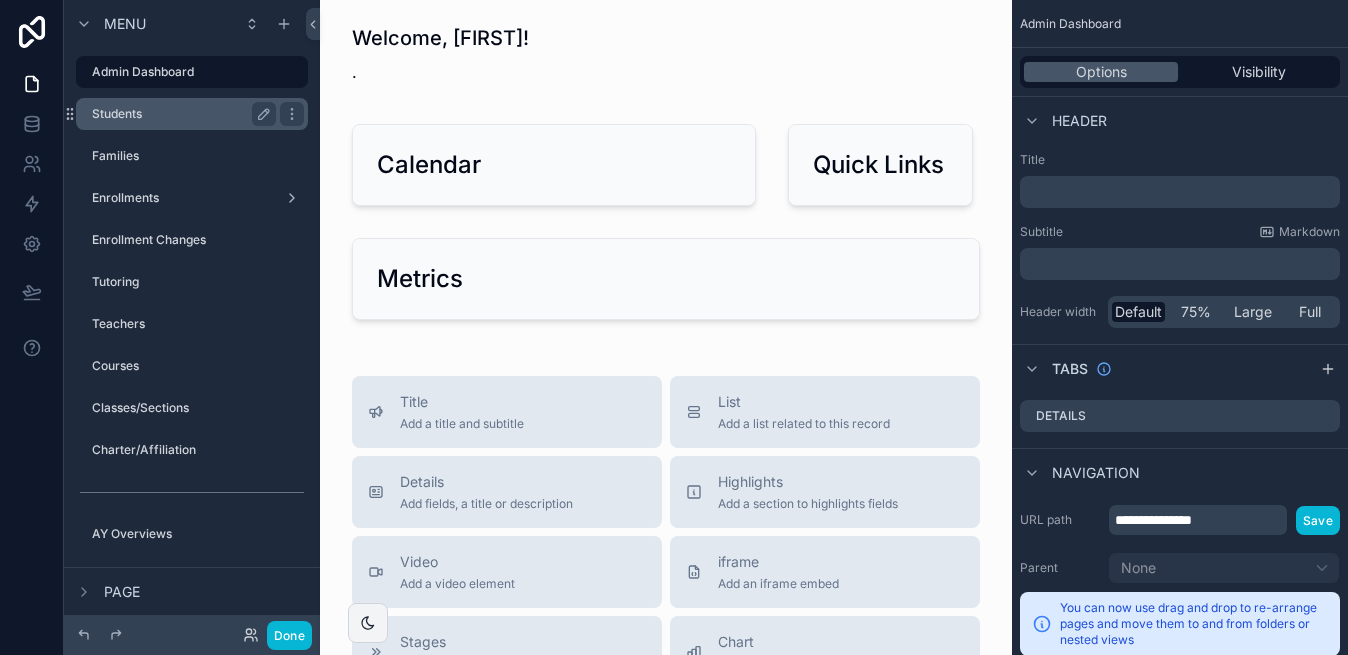 click on "Students" at bounding box center [180, 114] 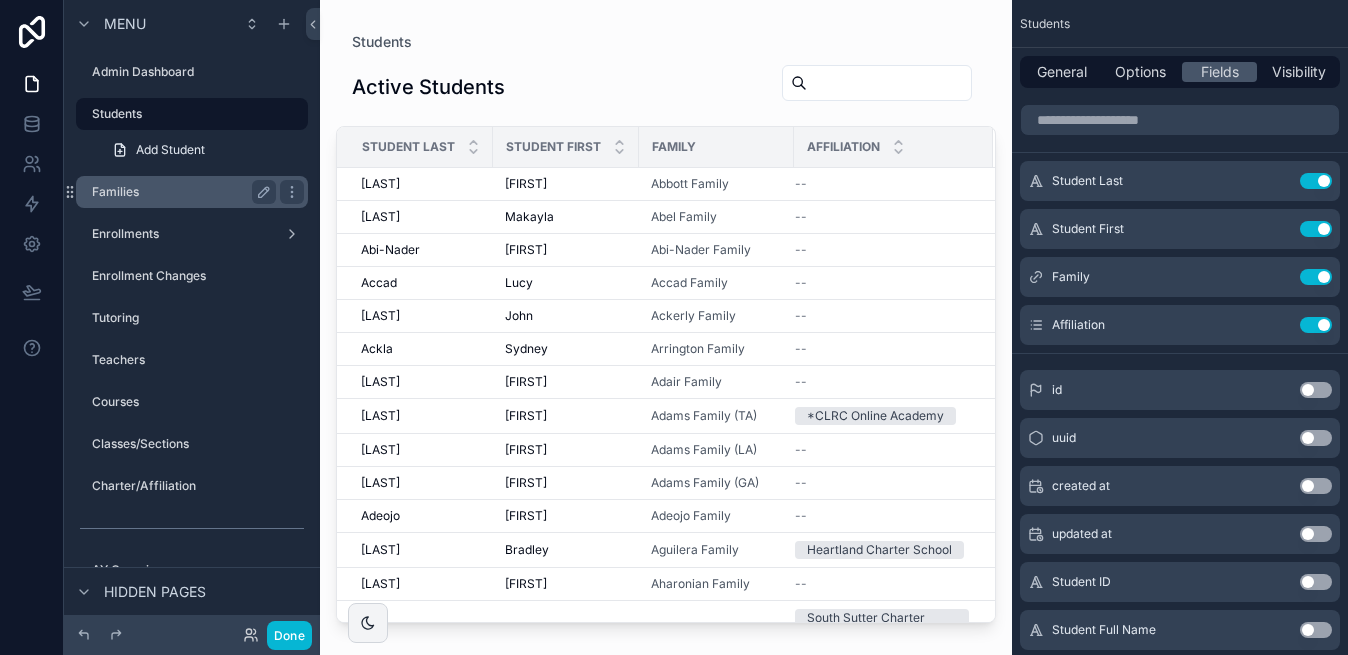 click on "Families" at bounding box center [184, 192] 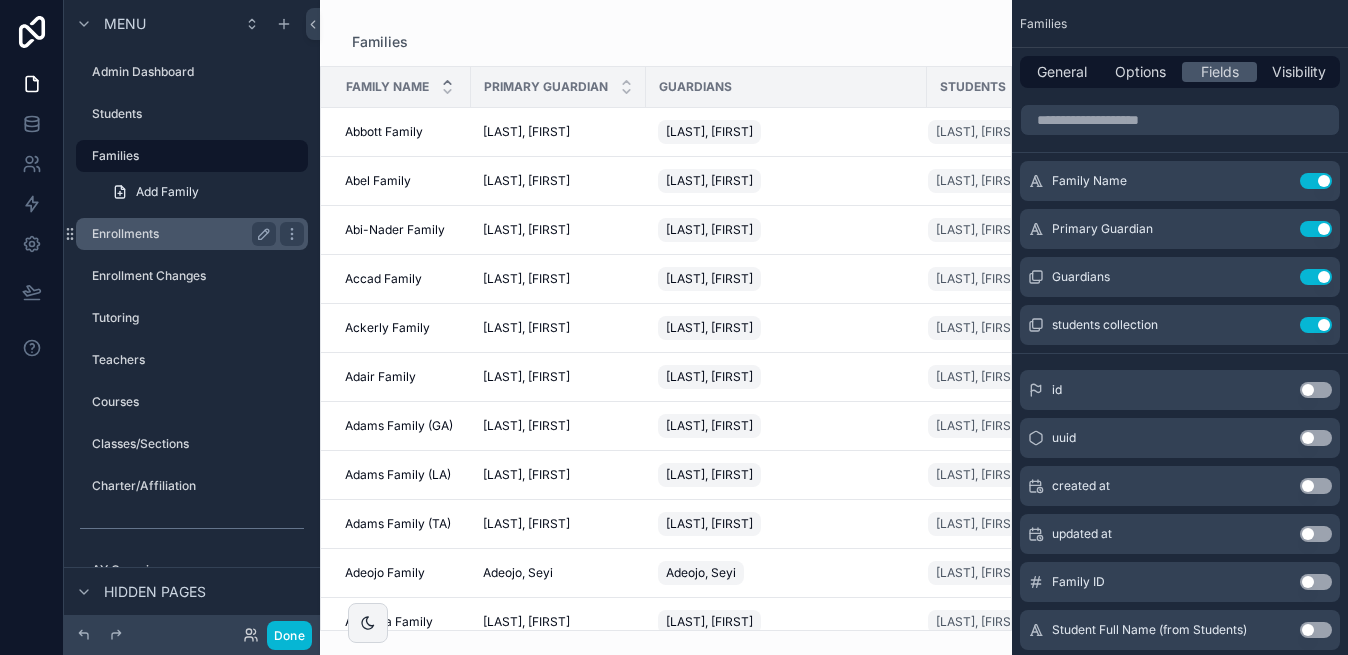 click on "Enrollments" at bounding box center [180, 234] 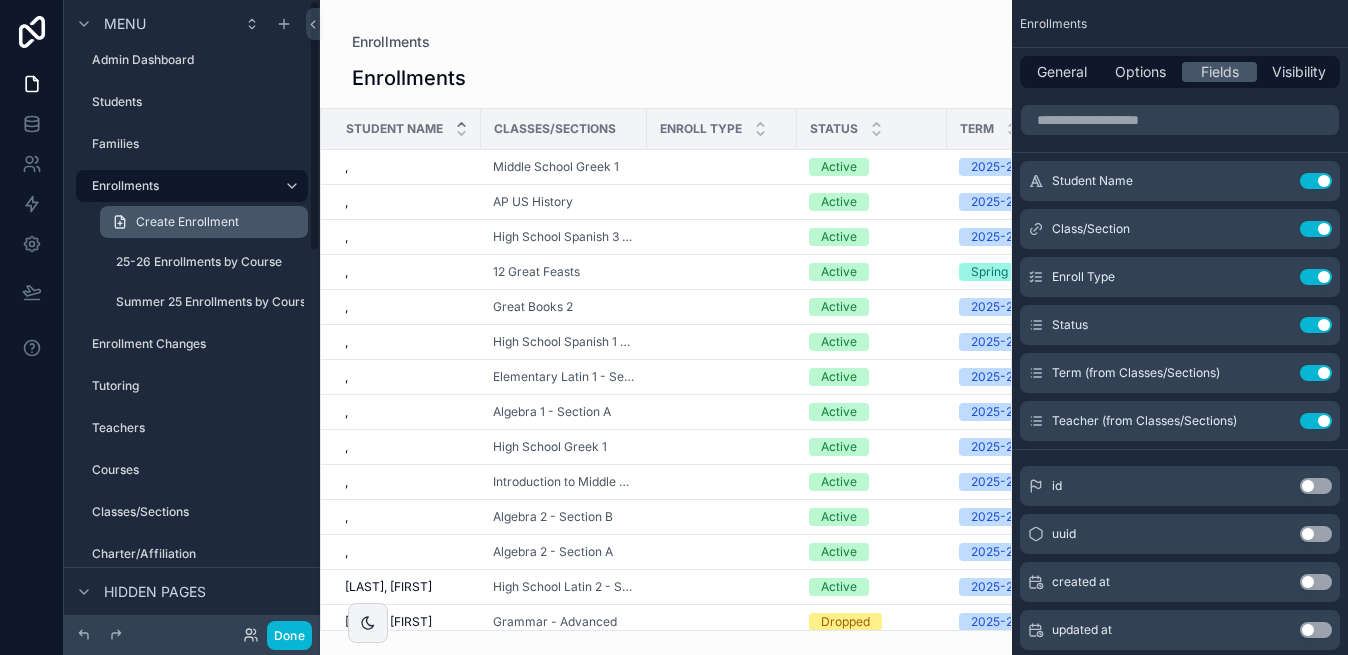 scroll, scrollTop: 0, scrollLeft: 0, axis: both 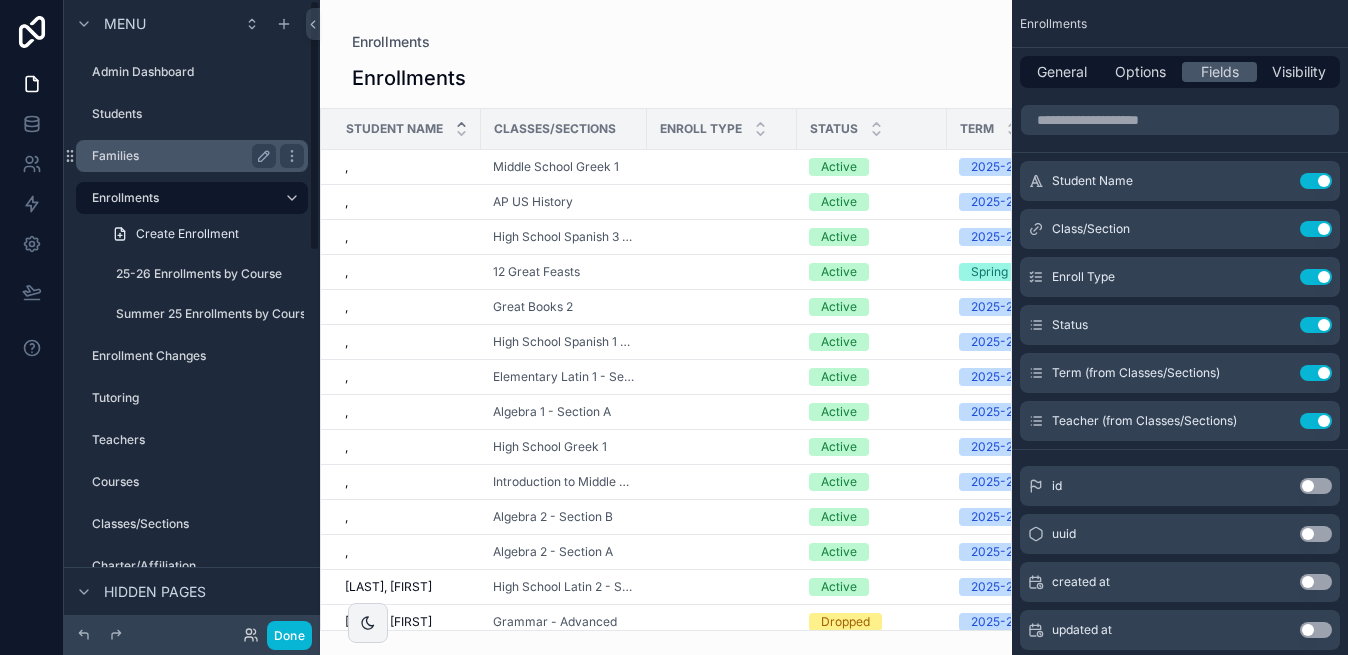 click on "Families" at bounding box center [180, 156] 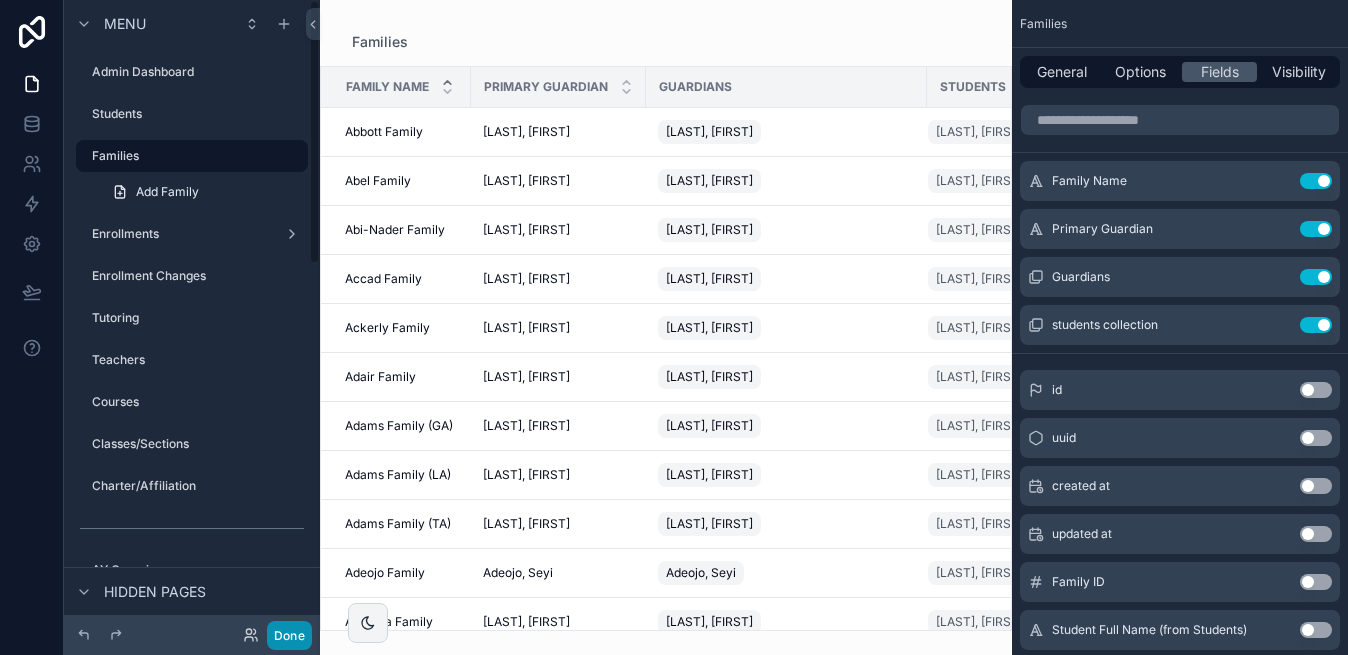 click on "Done" at bounding box center (289, 635) 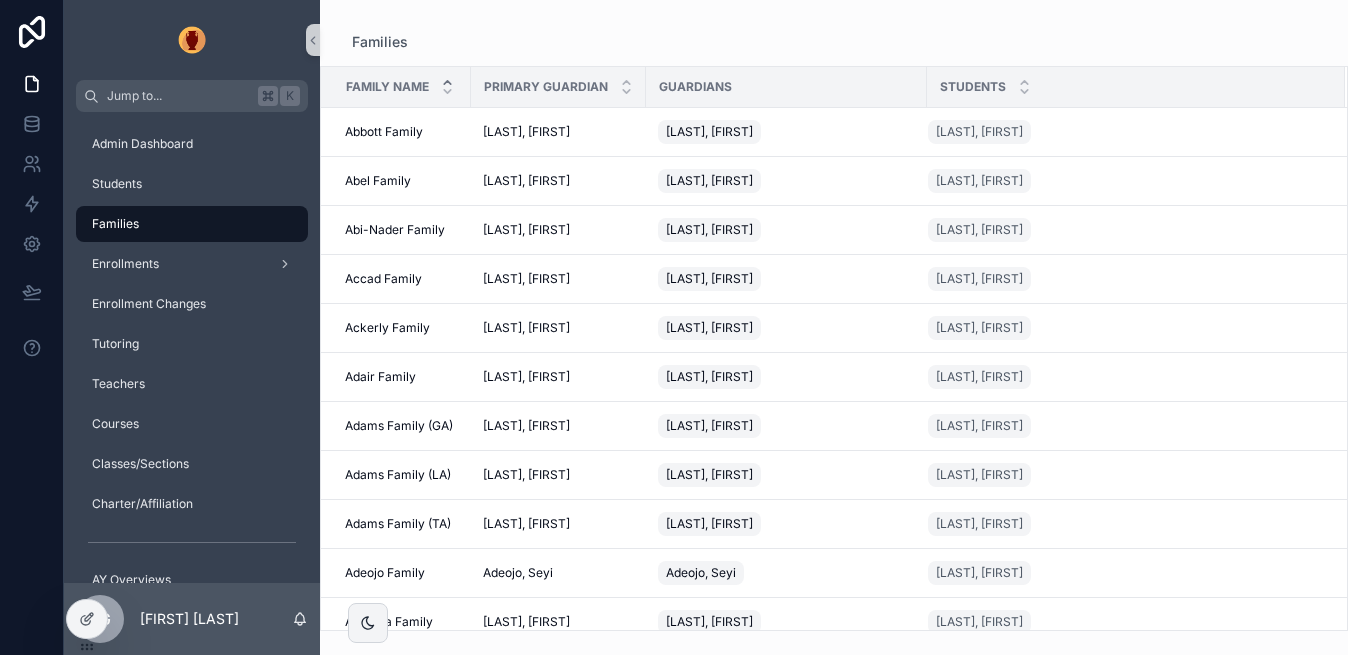 scroll, scrollTop: 931, scrollLeft: 0, axis: vertical 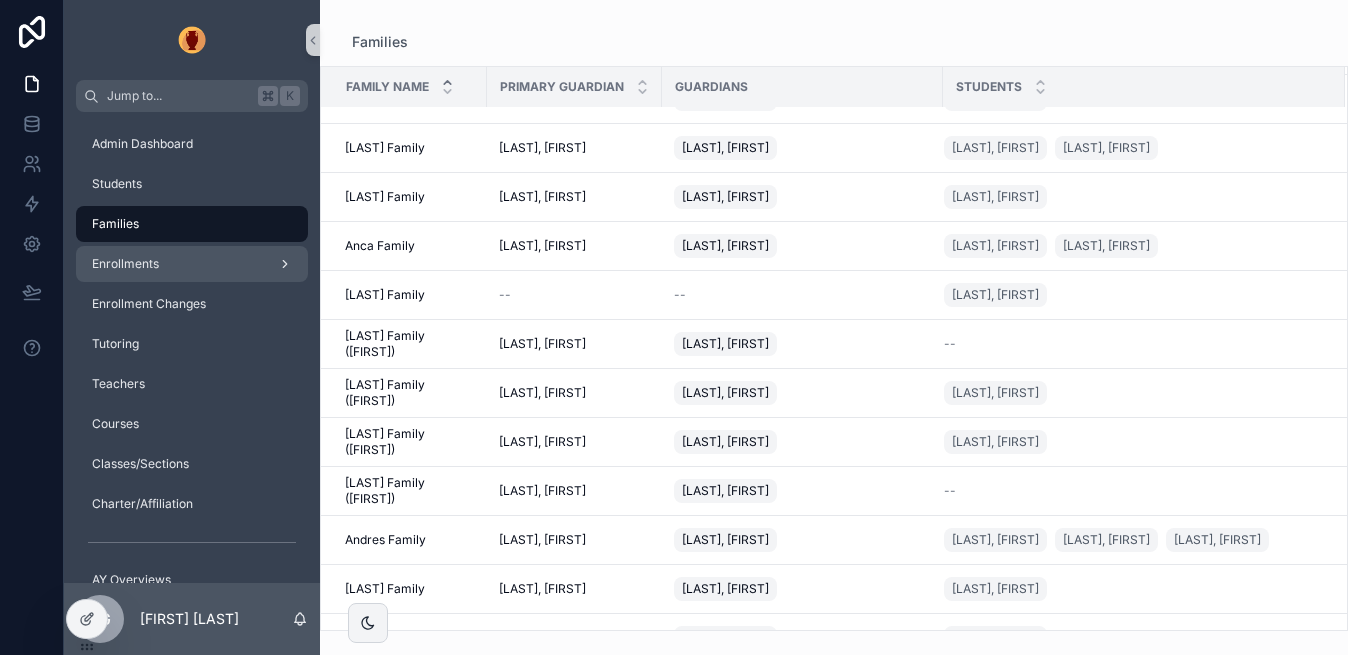 click on "Enrollments" at bounding box center (192, 264) 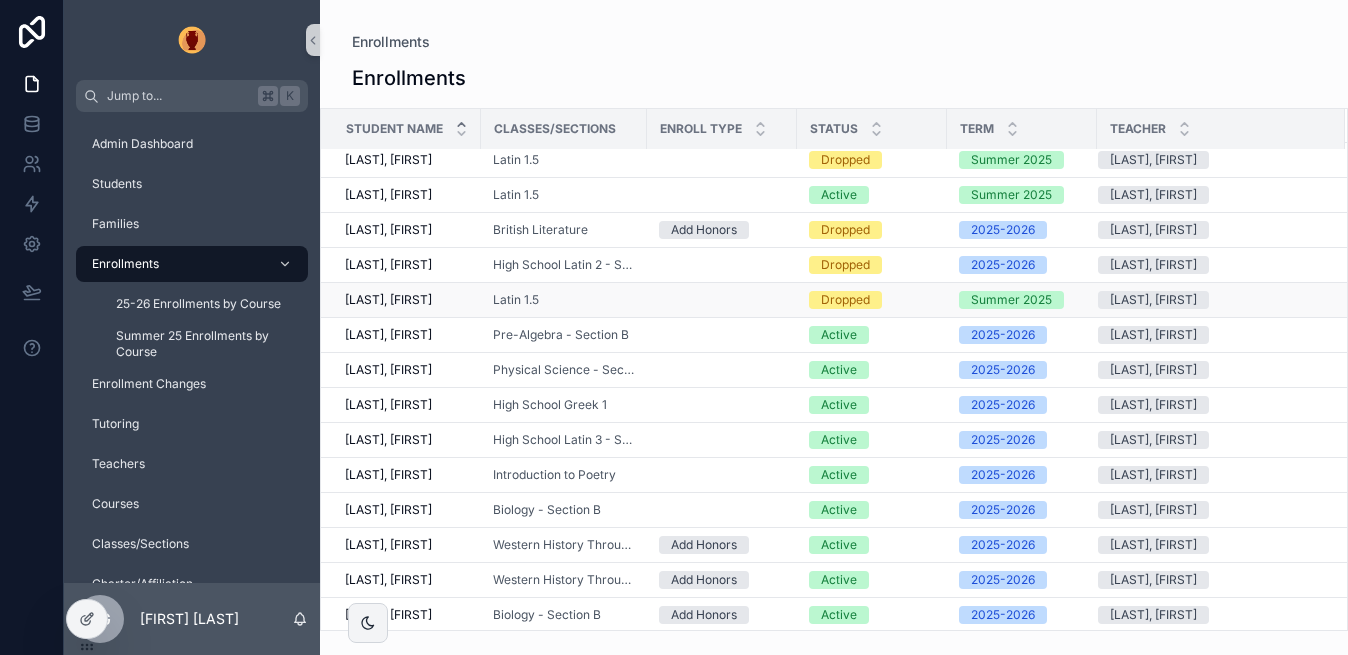 scroll, scrollTop: 569, scrollLeft: 0, axis: vertical 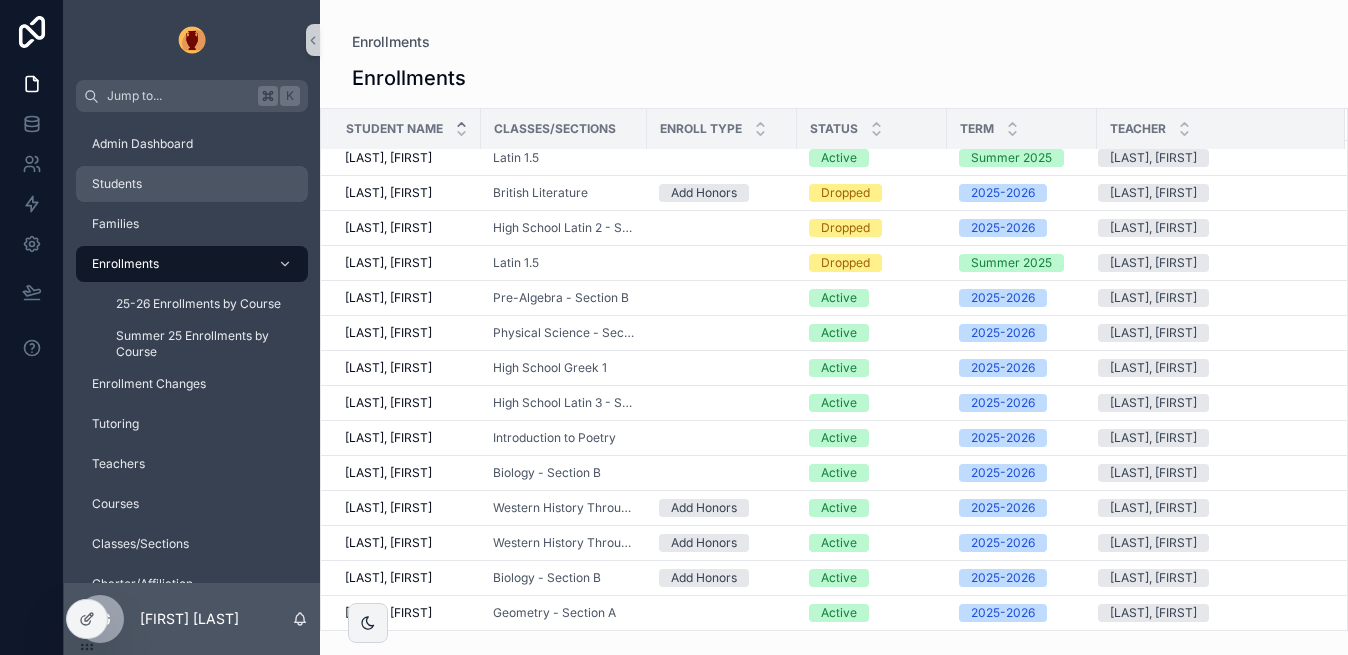 click on "Students" at bounding box center (192, 184) 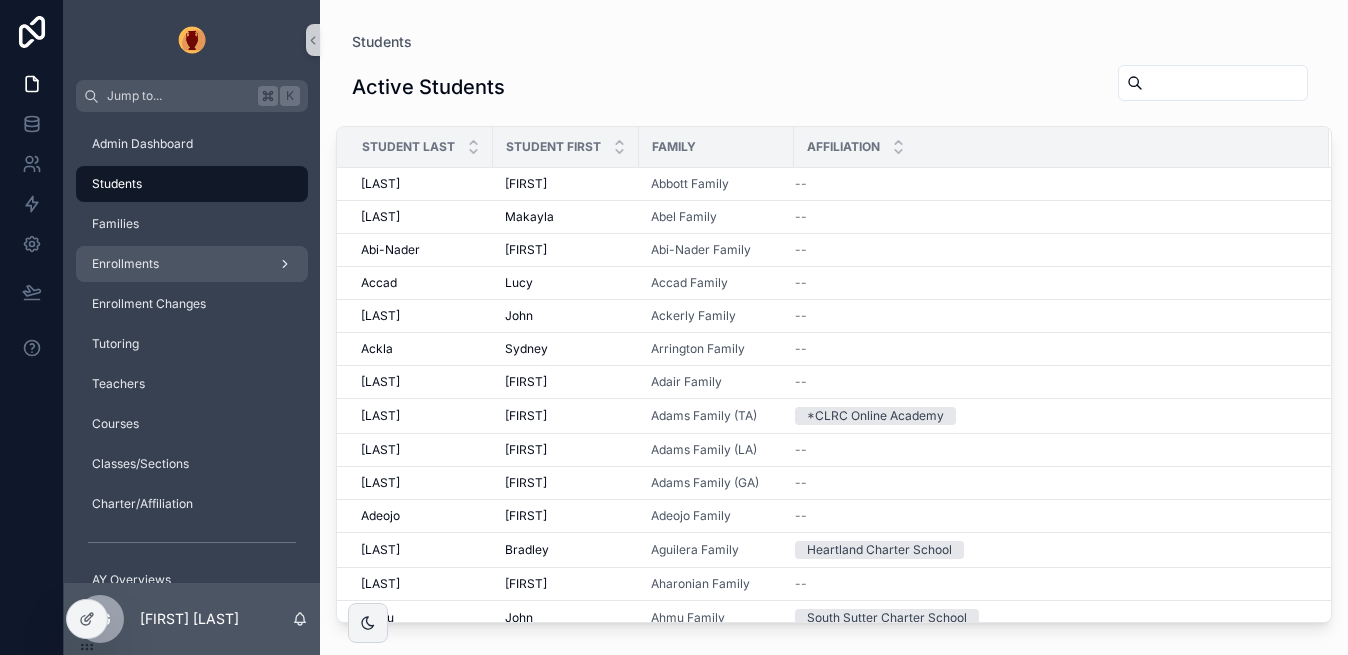 click on "Enrollments" at bounding box center (192, 264) 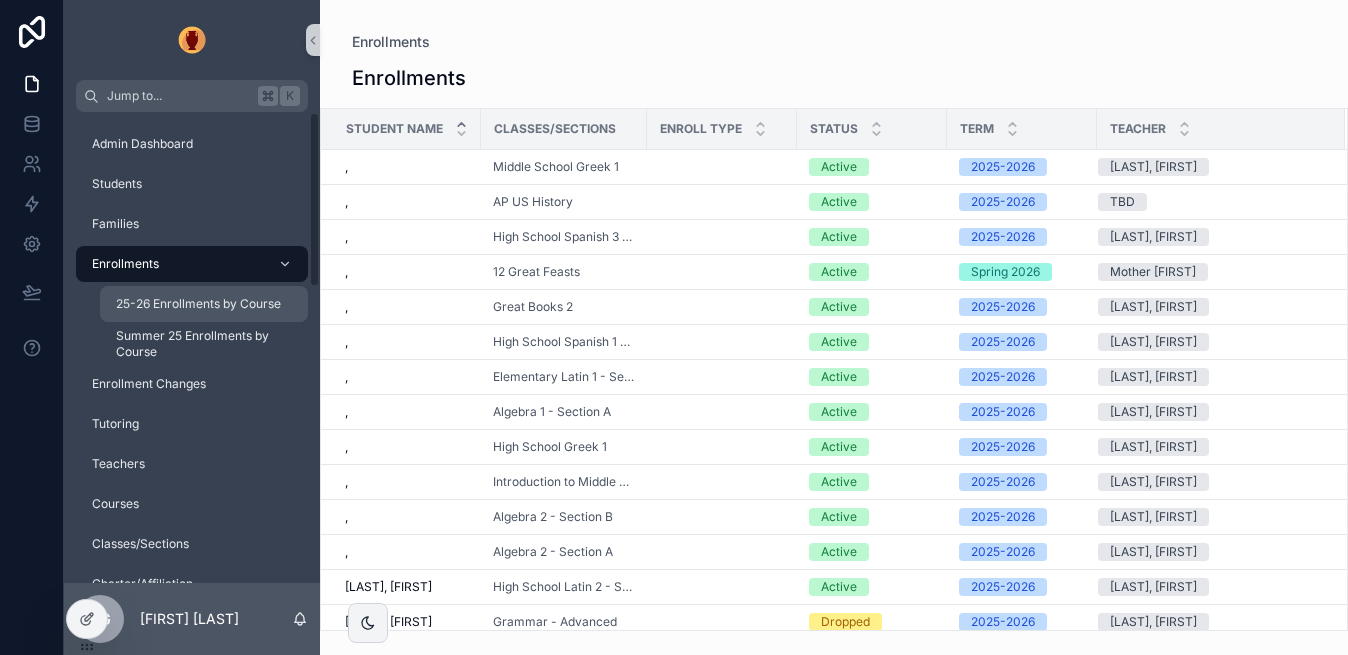 click on "25-26 Enrollments by Course" at bounding box center [198, 304] 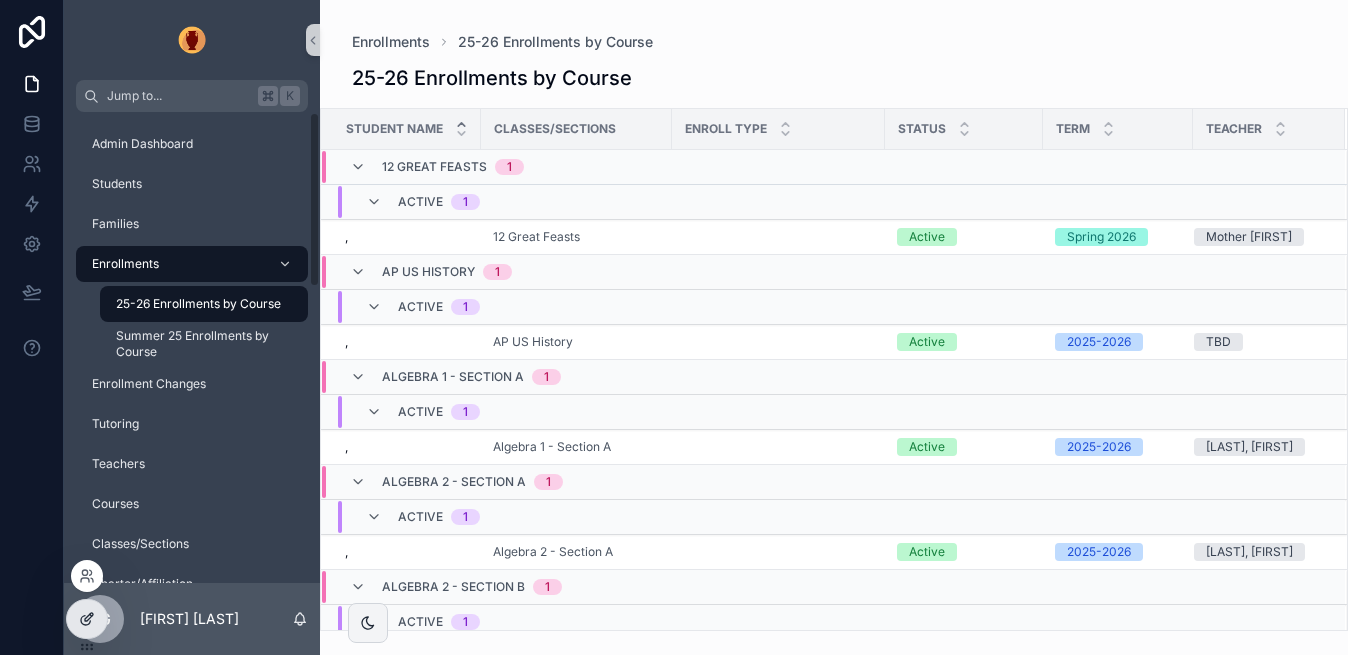 click 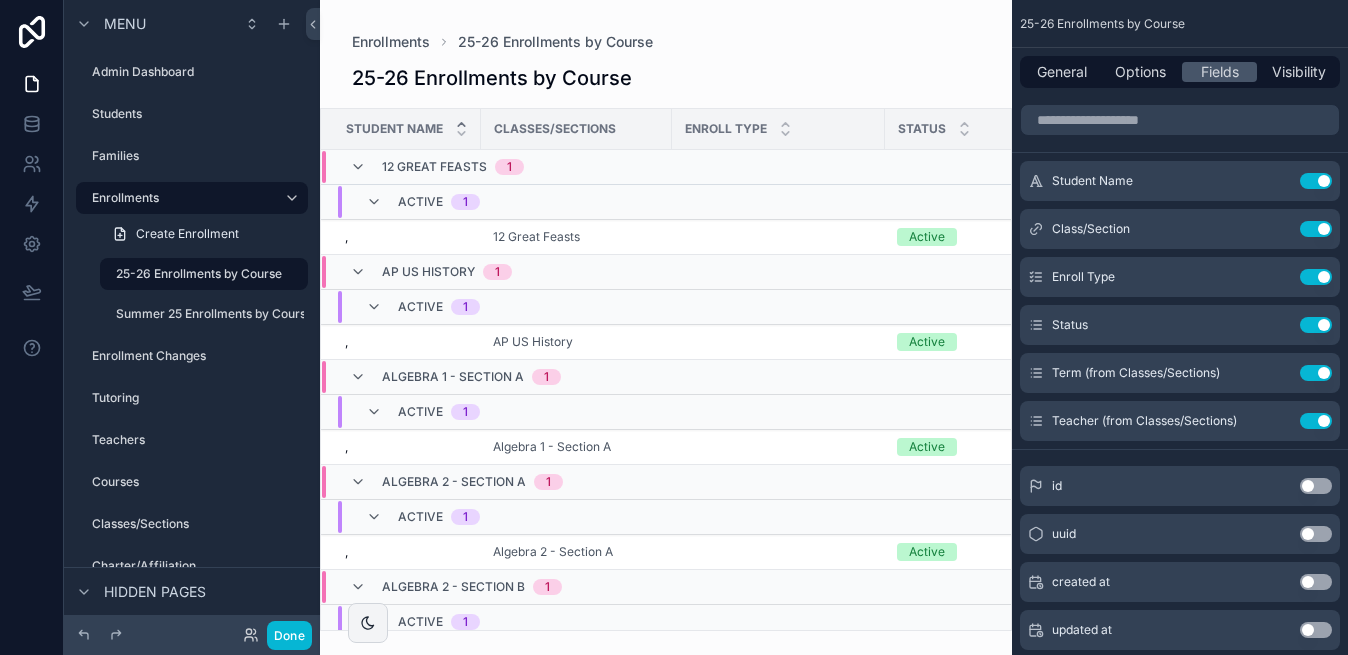 click at bounding box center [666, 327] 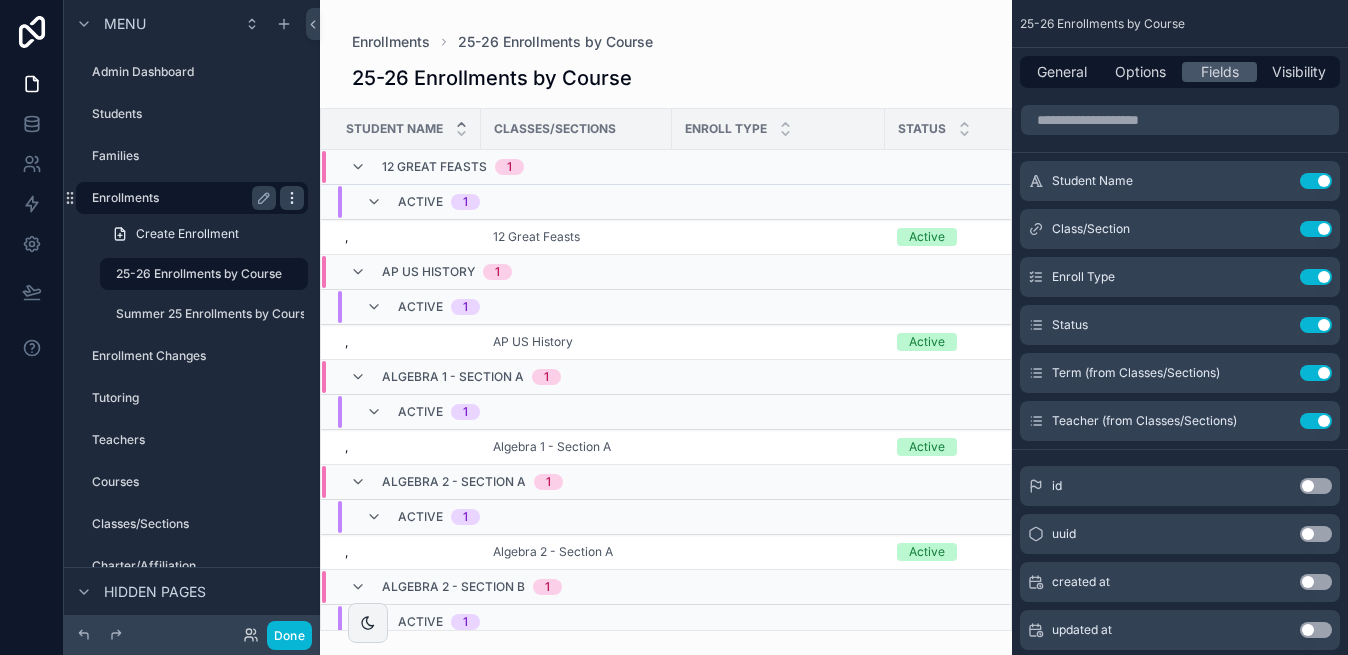 click 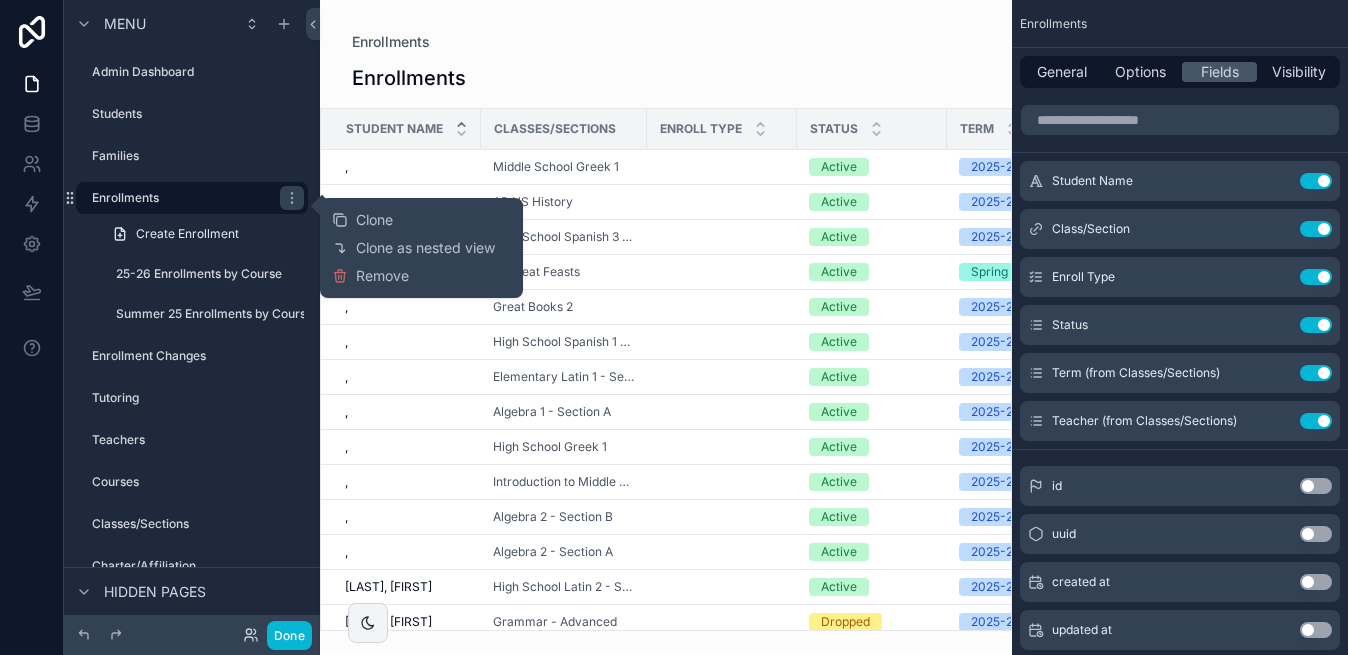 click at bounding box center [666, 327] 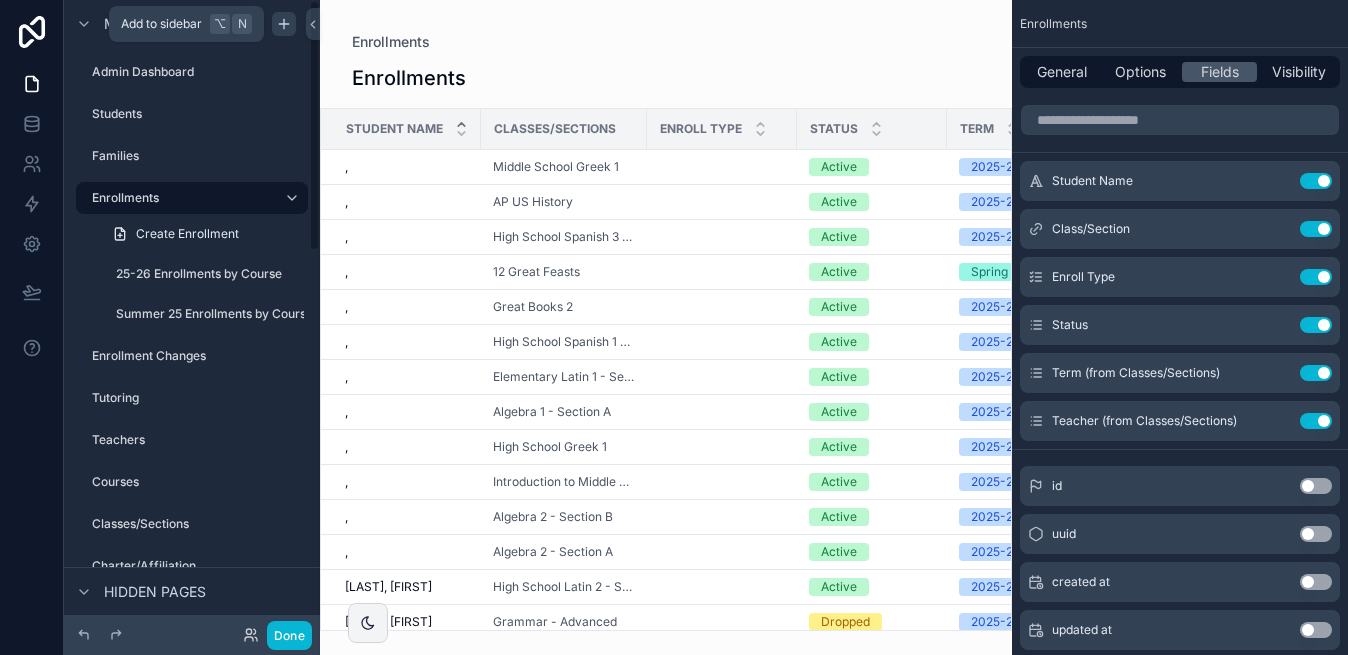 click 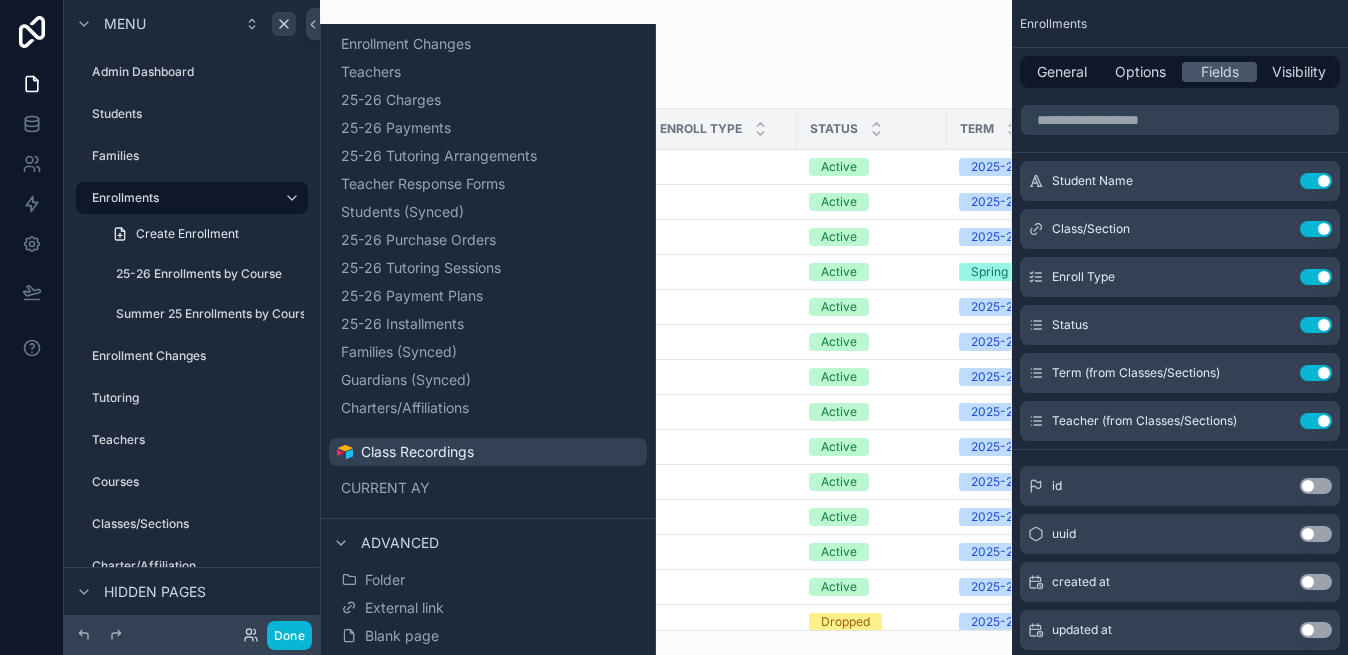 scroll, scrollTop: 601, scrollLeft: 0, axis: vertical 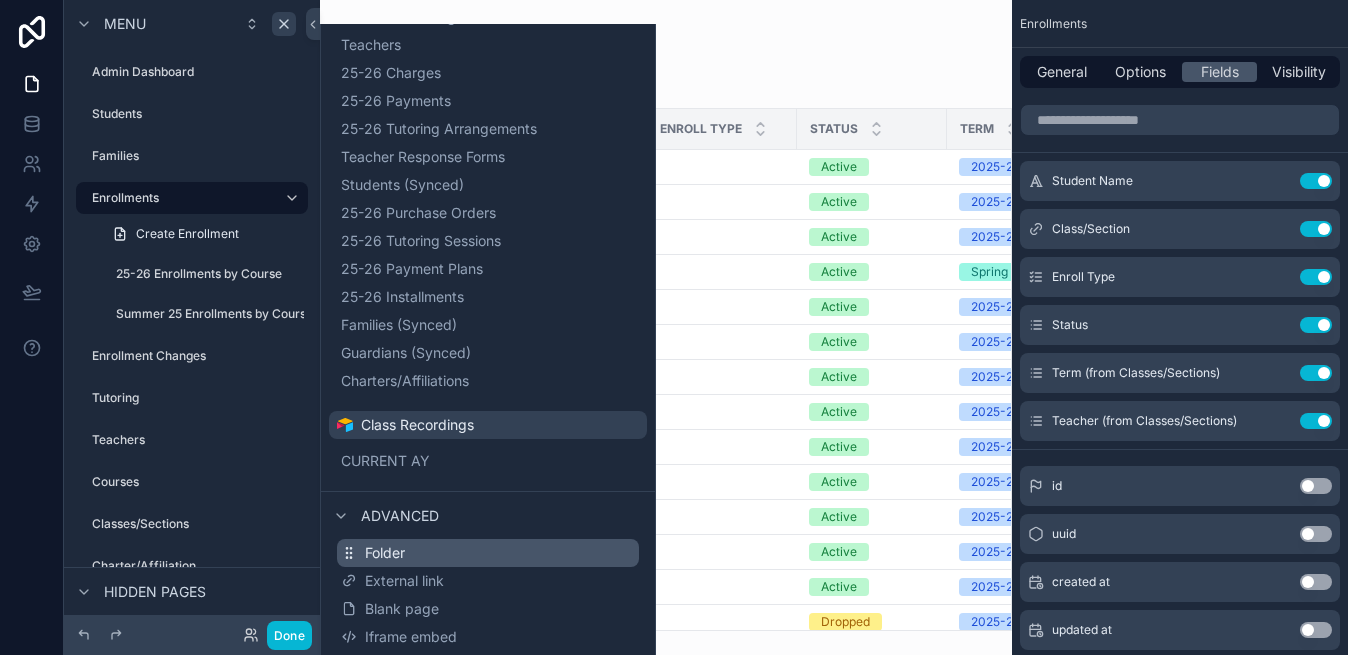 click on "Folder" at bounding box center (385, 553) 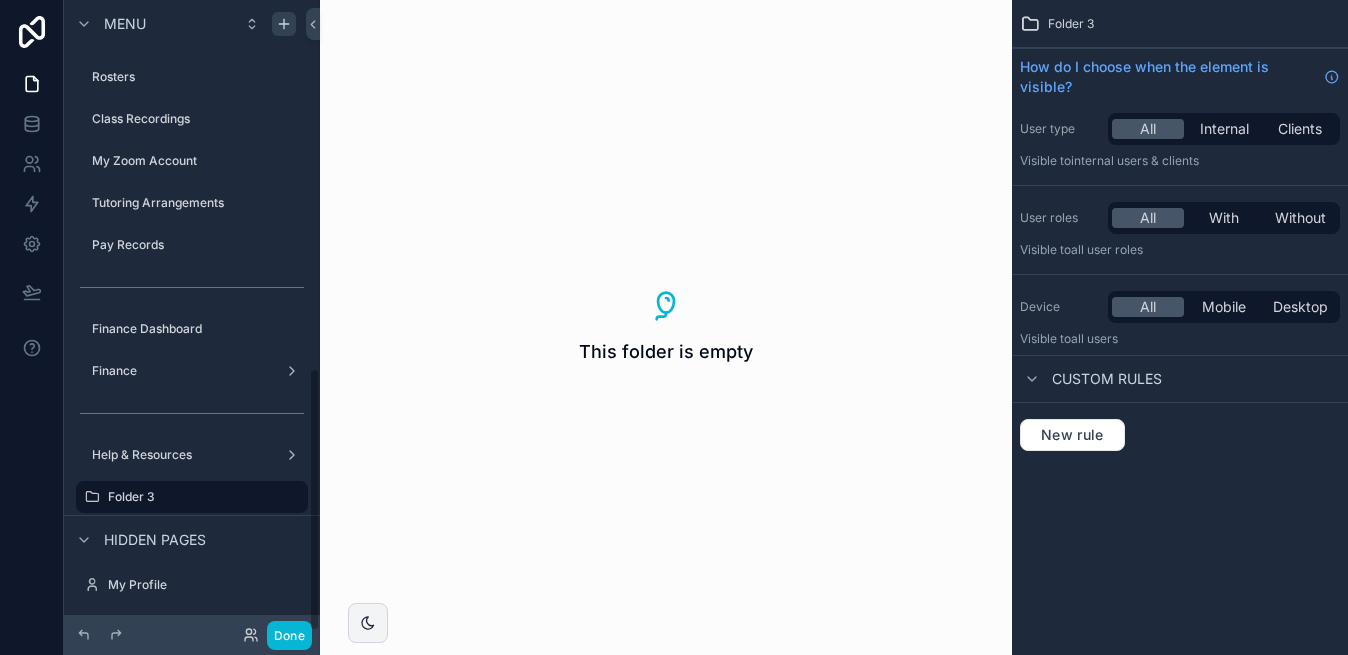 scroll, scrollTop: 881, scrollLeft: 0, axis: vertical 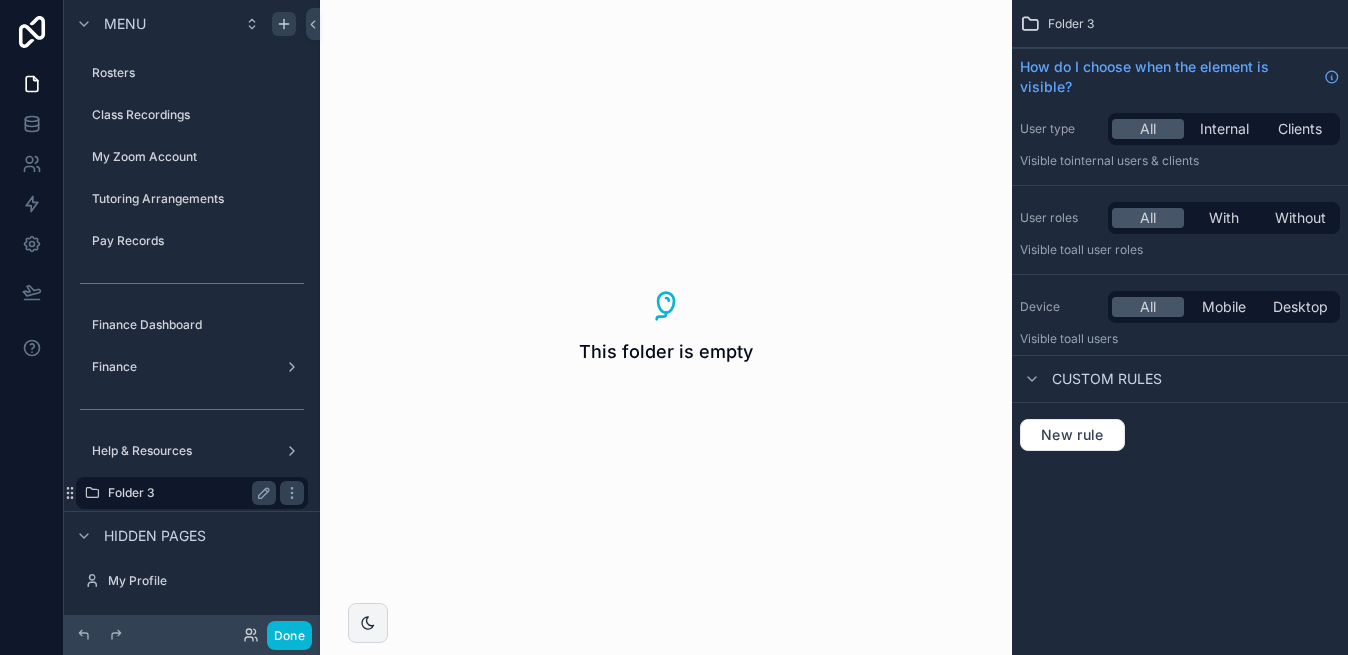 click on "Folder 3" at bounding box center (188, 493) 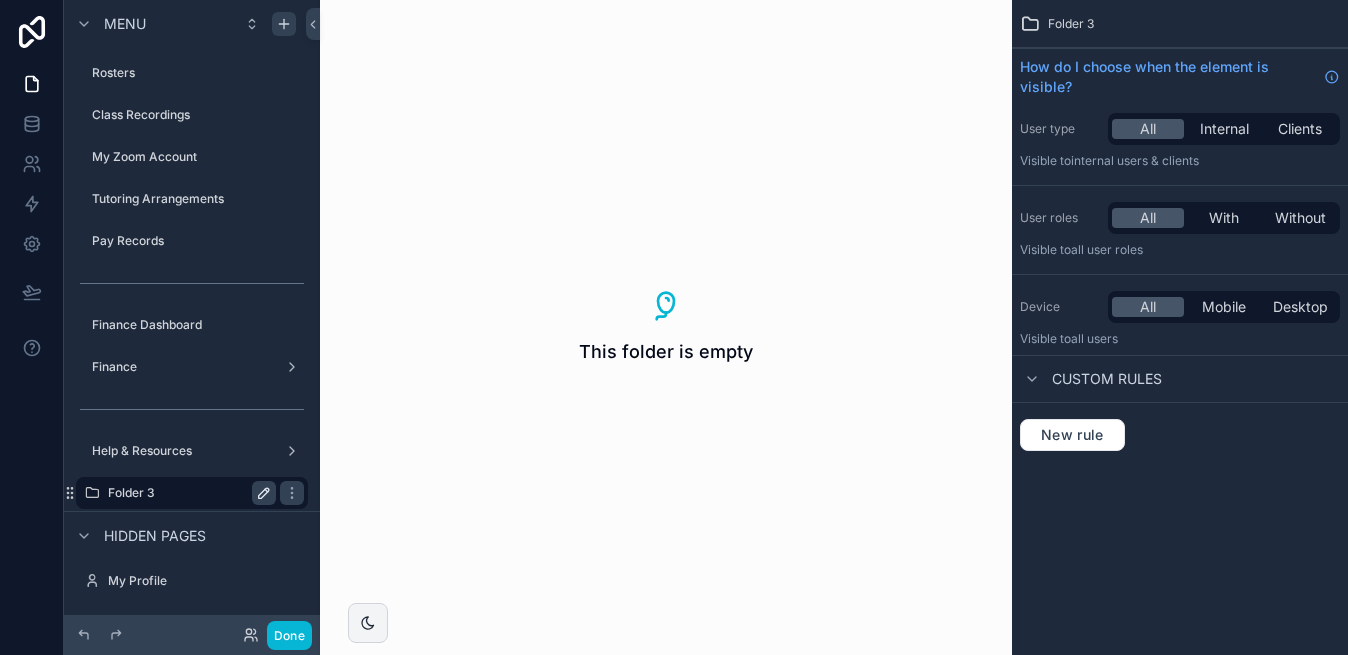 click 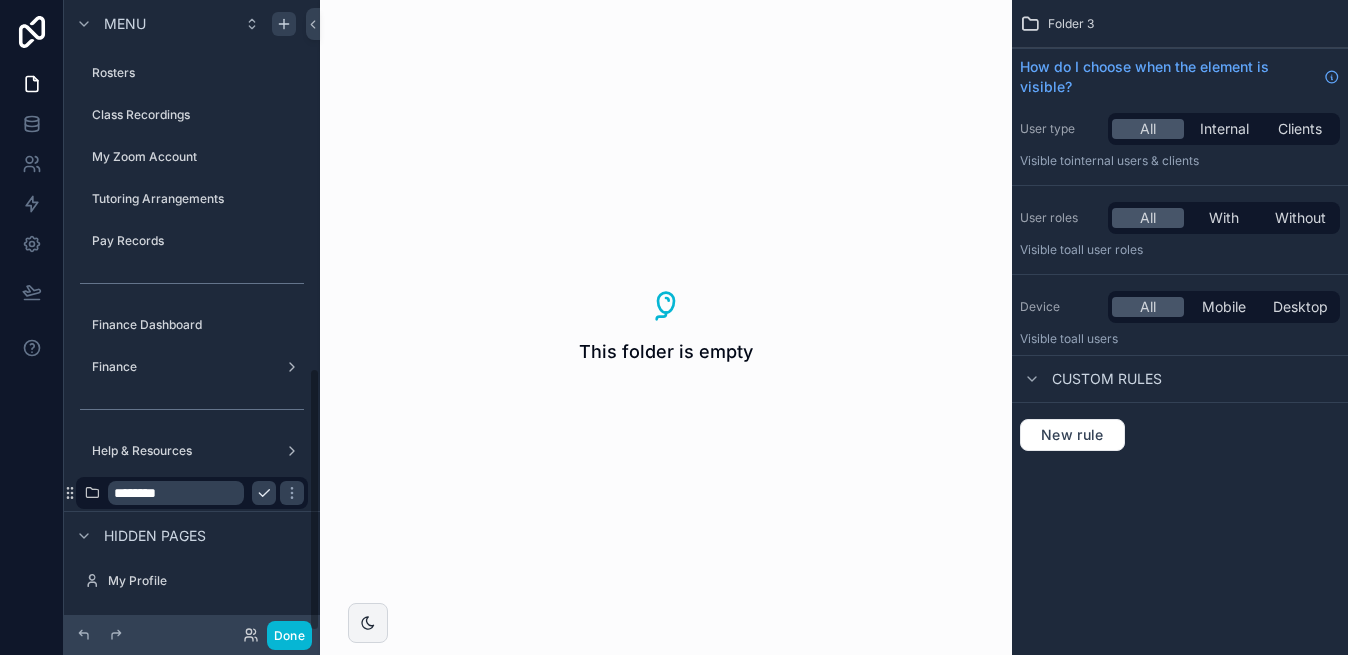 click on "********" at bounding box center [176, 493] 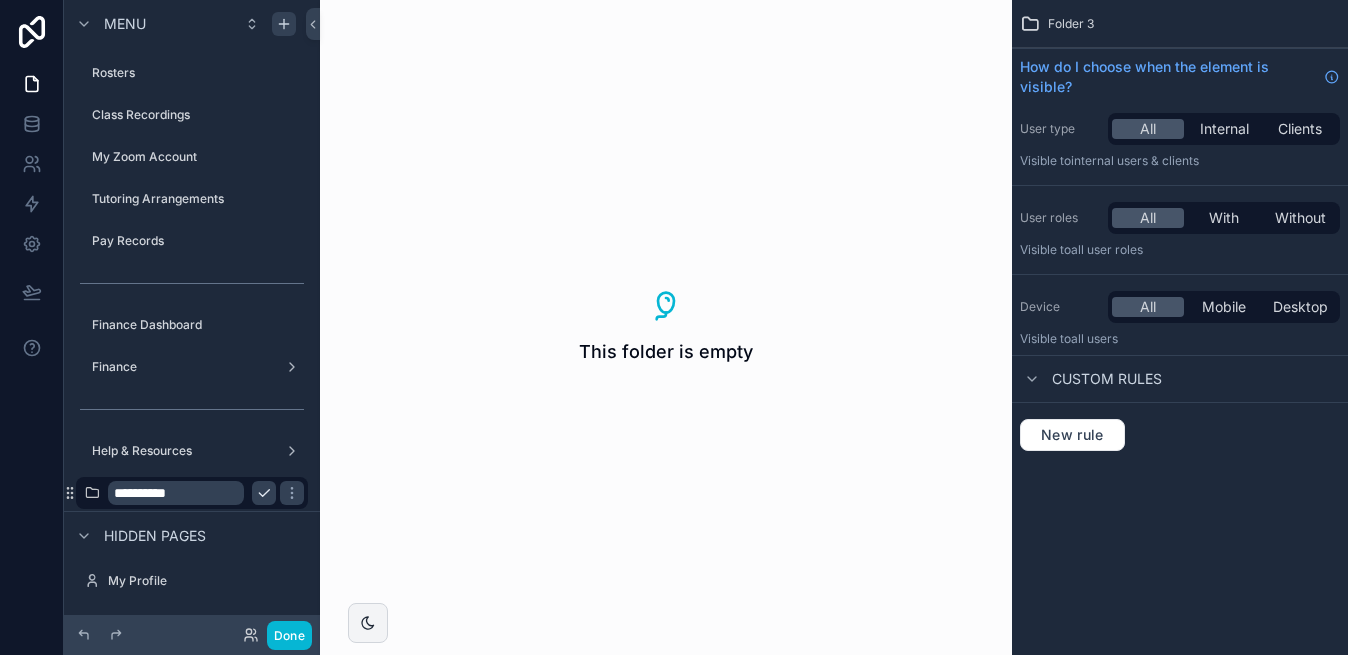 type on "**********" 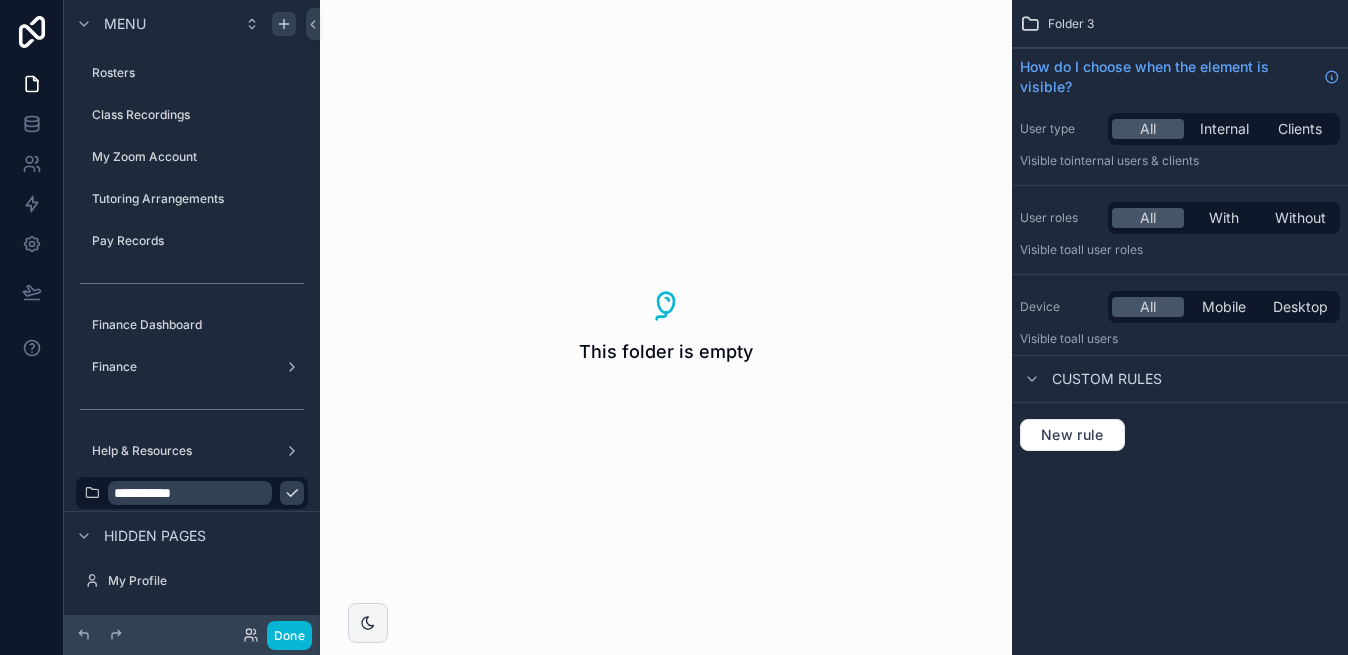 click 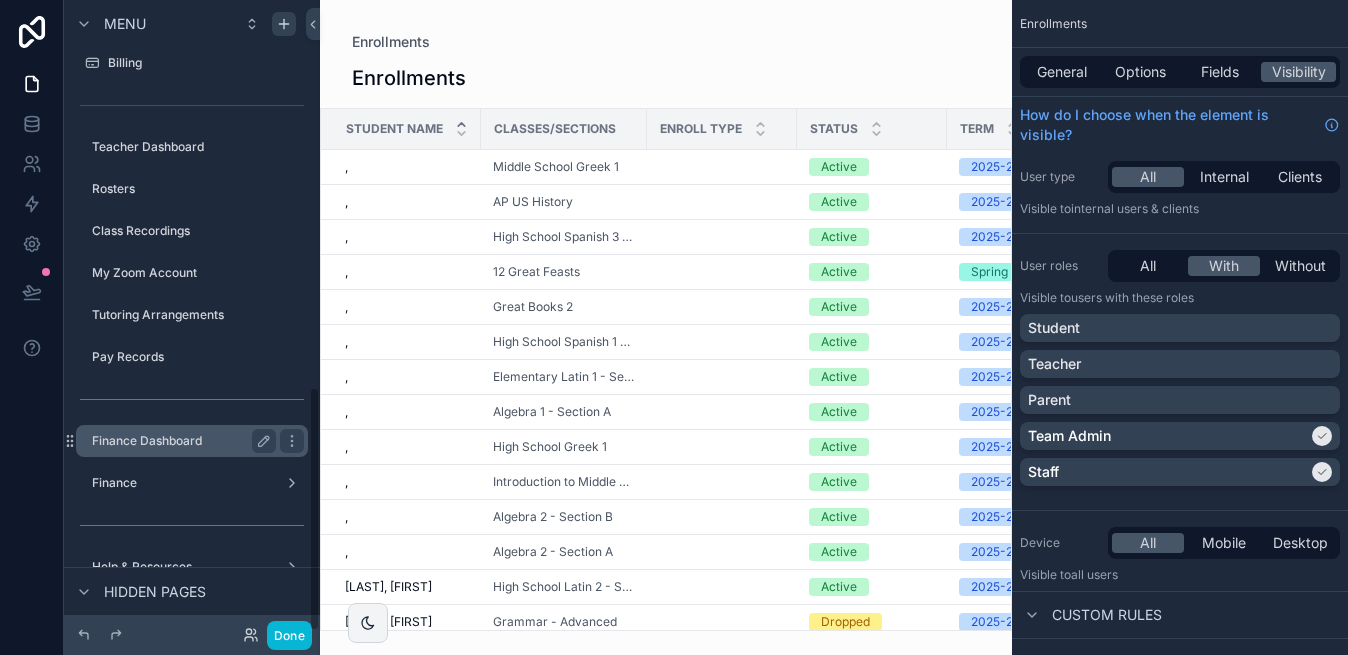 scroll, scrollTop: 997, scrollLeft: 0, axis: vertical 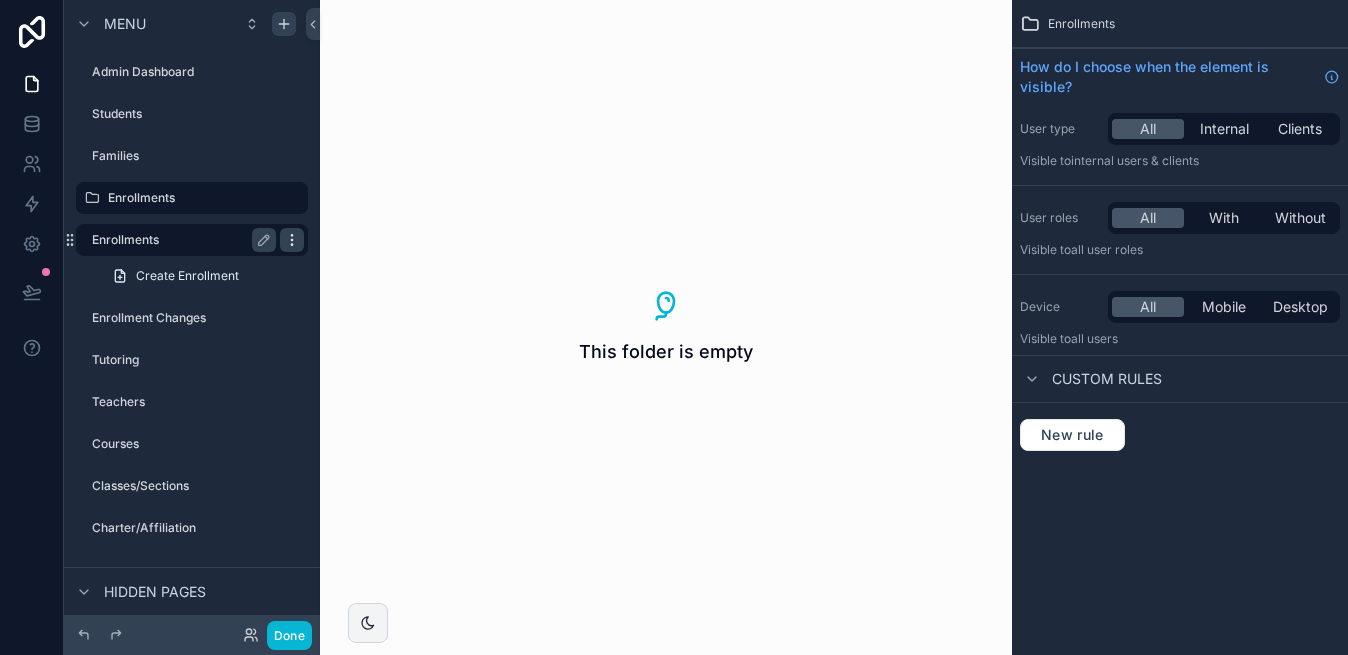 click 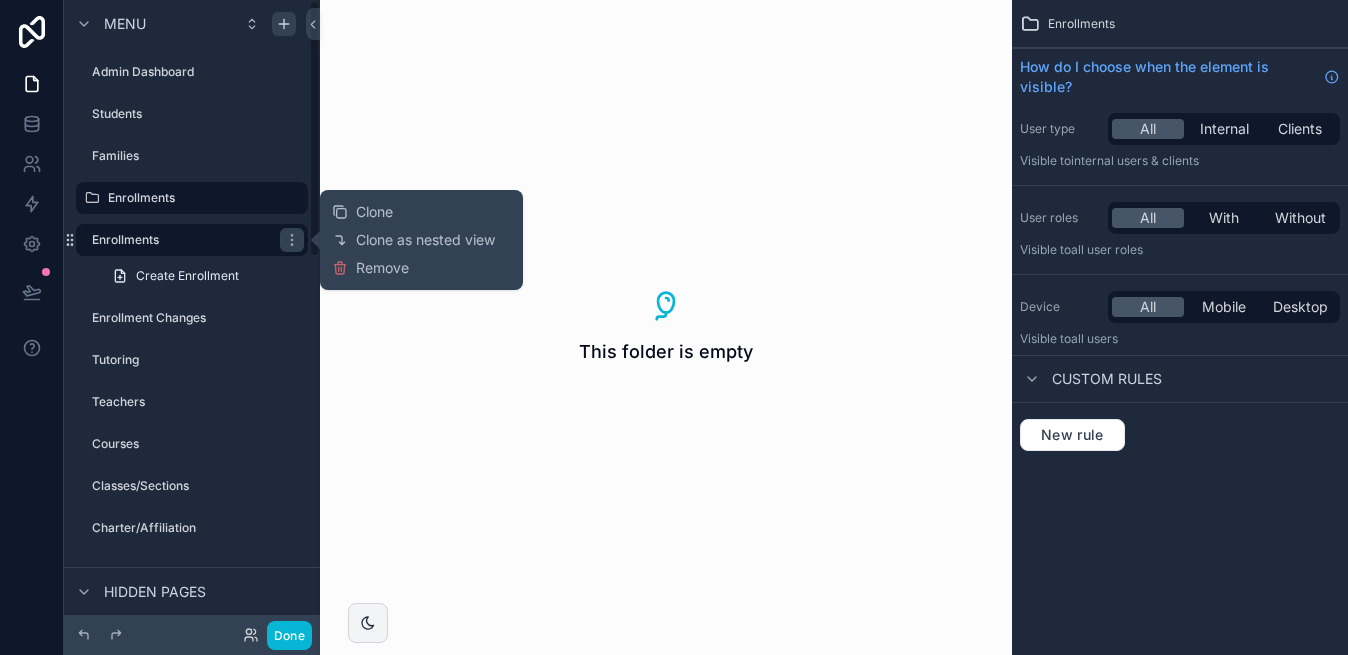 click on "This folder is empty" at bounding box center [666, 327] 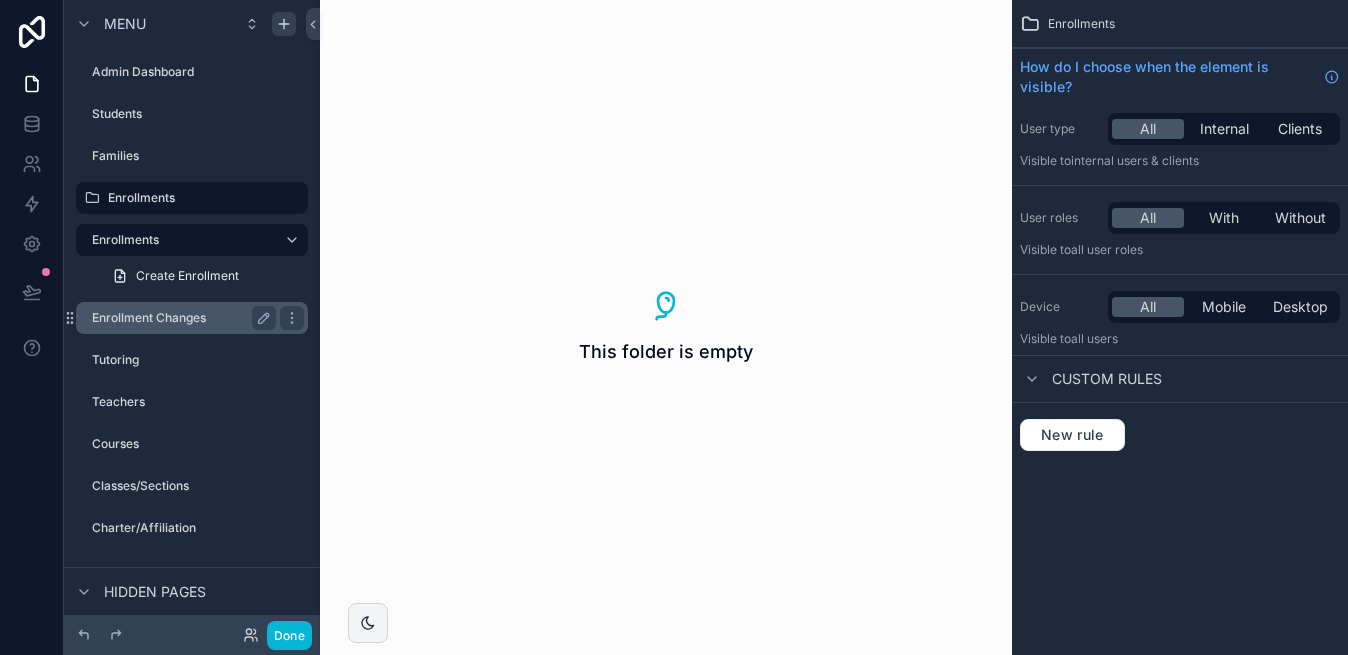 click on "Enrollment Changes" at bounding box center (180, 318) 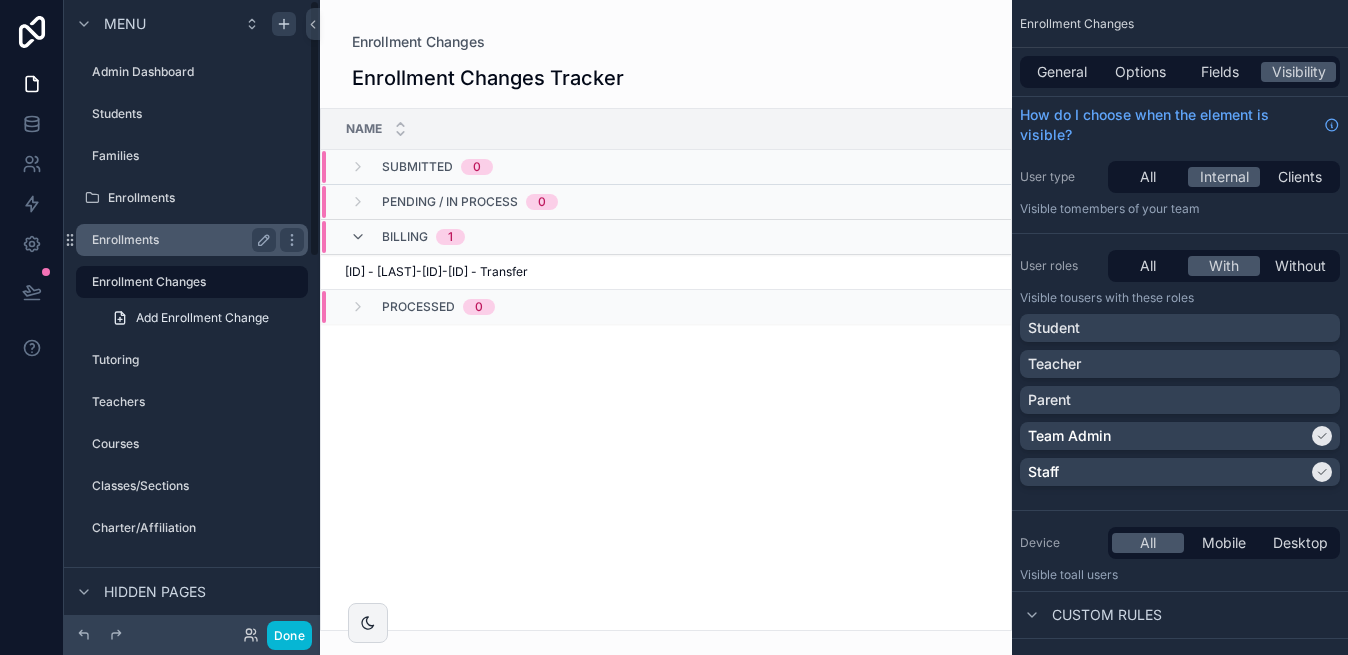 click on "Enrollments" at bounding box center [180, 240] 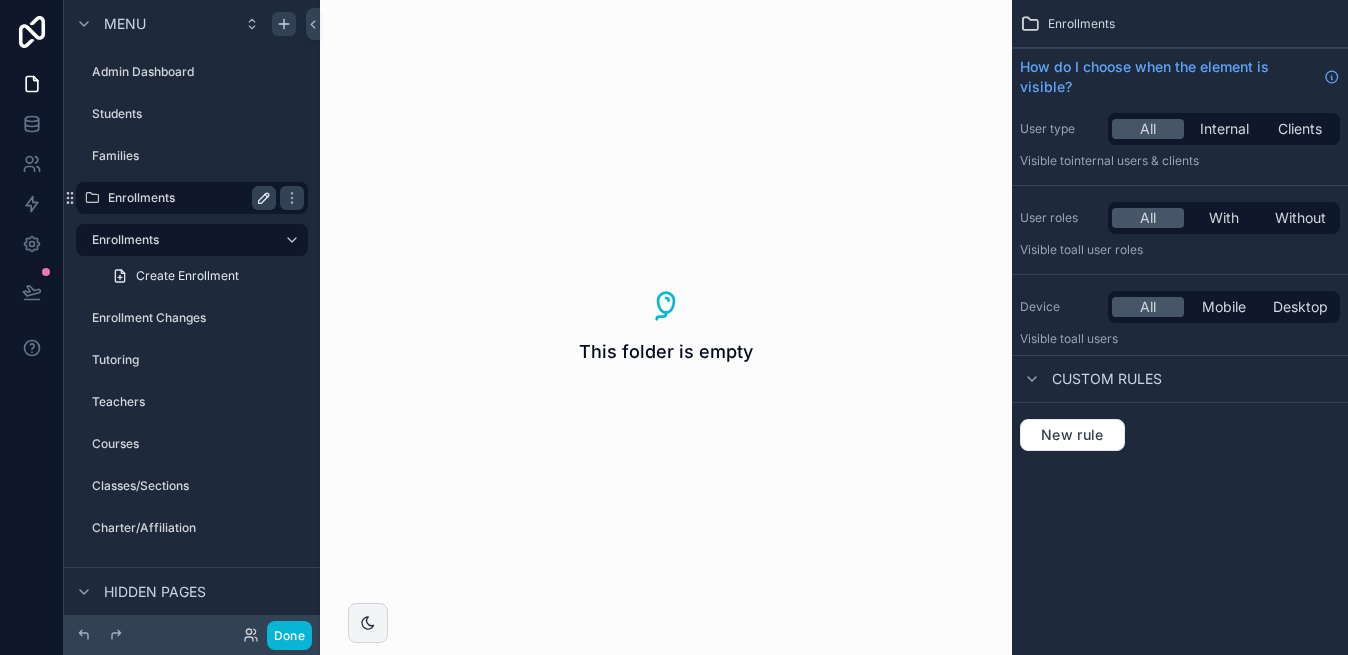 click on "Enrollments" at bounding box center (188, 198) 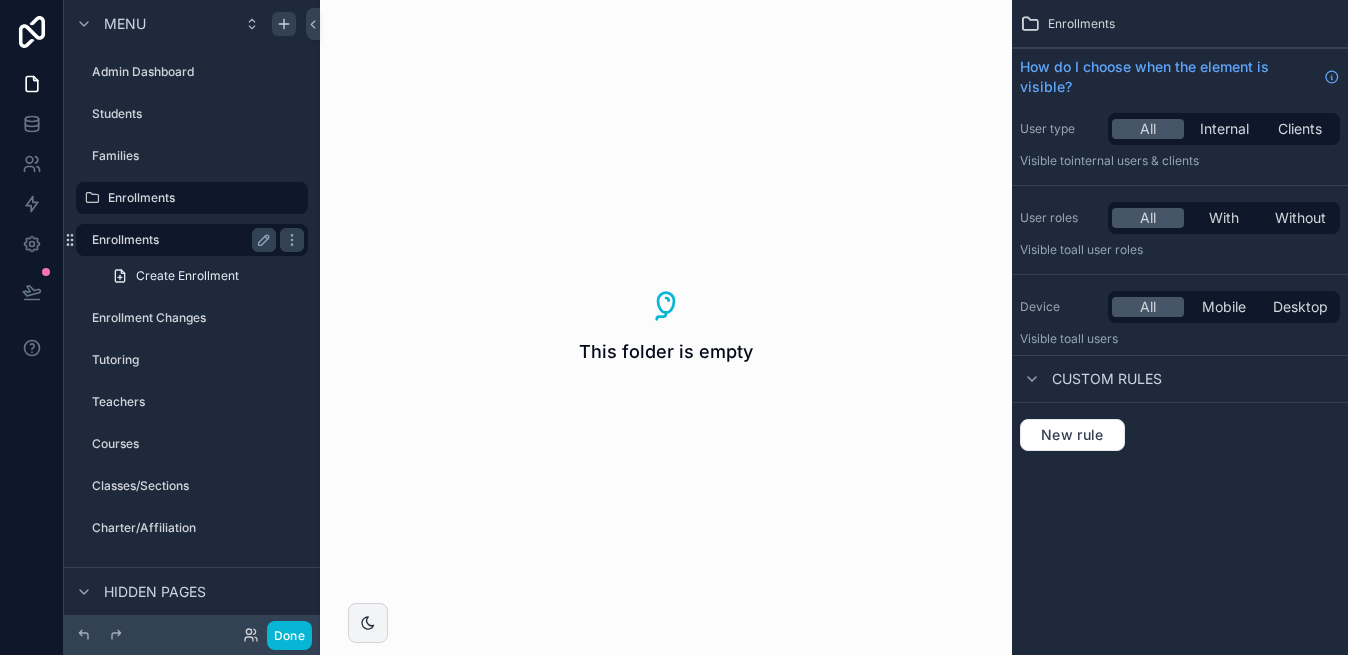 click on "Enrollments" at bounding box center [180, 240] 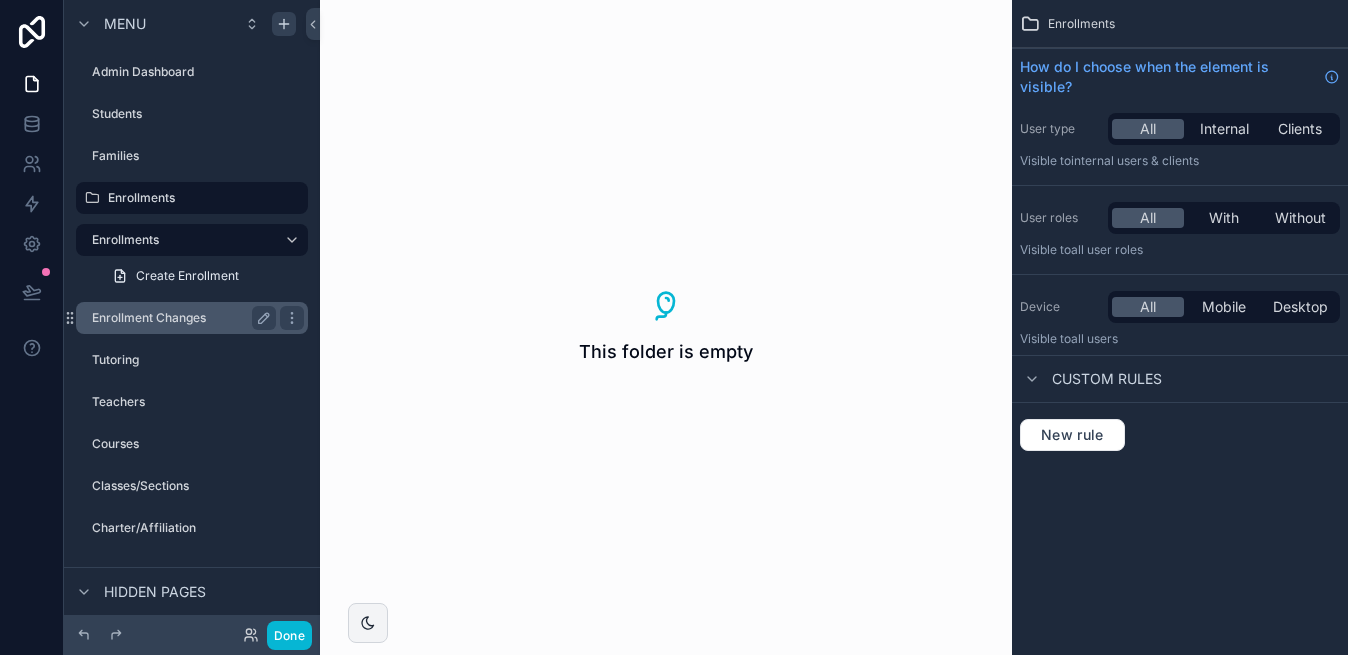 click on "Enrollment Changes" at bounding box center [180, 318] 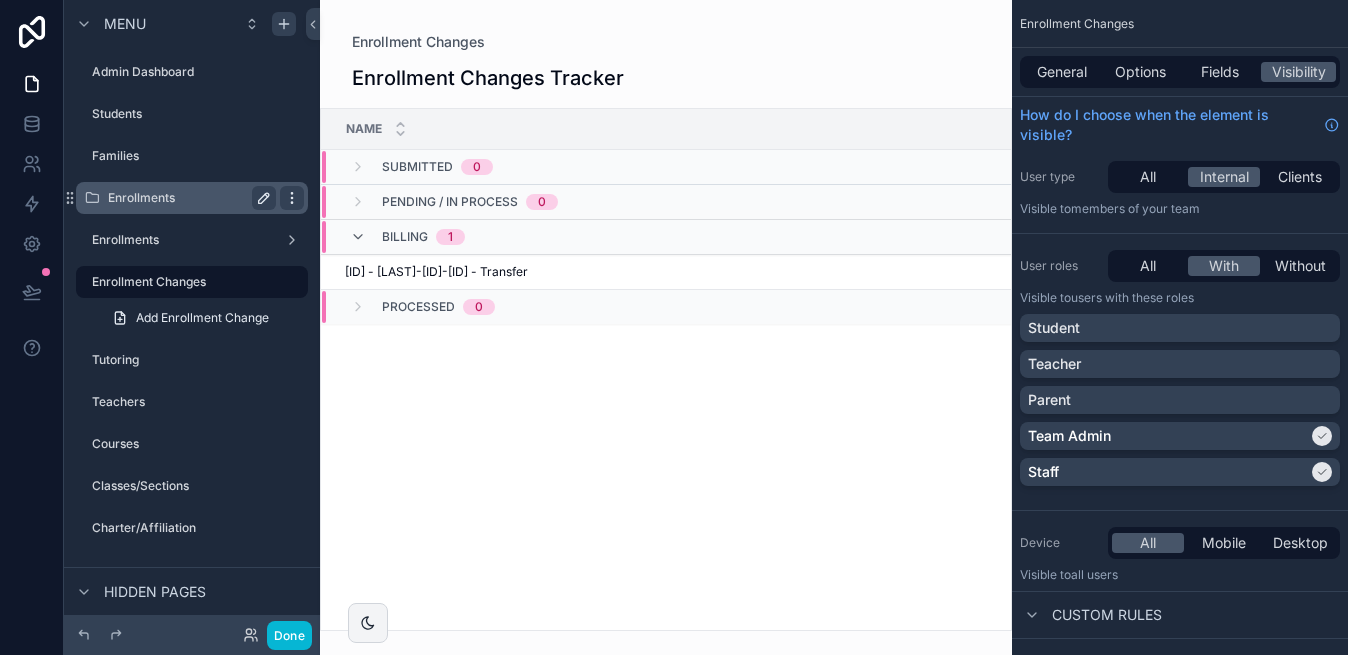 click 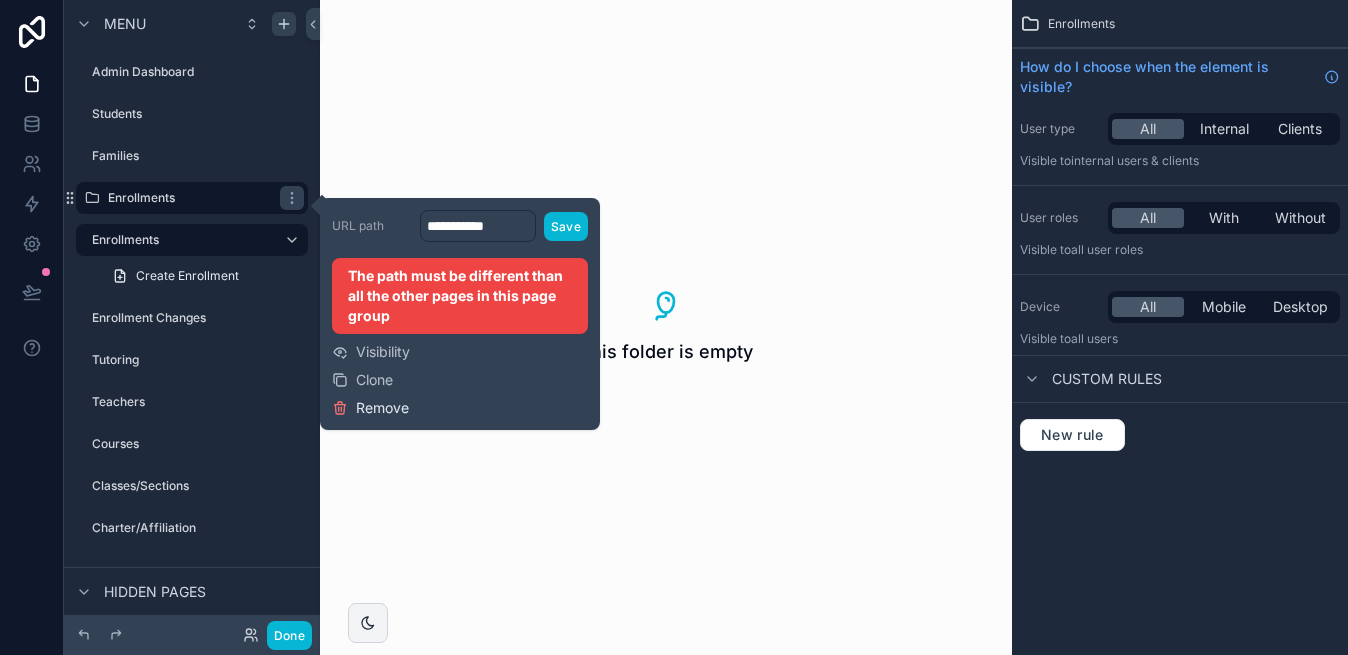 click on "Remove" at bounding box center [382, 408] 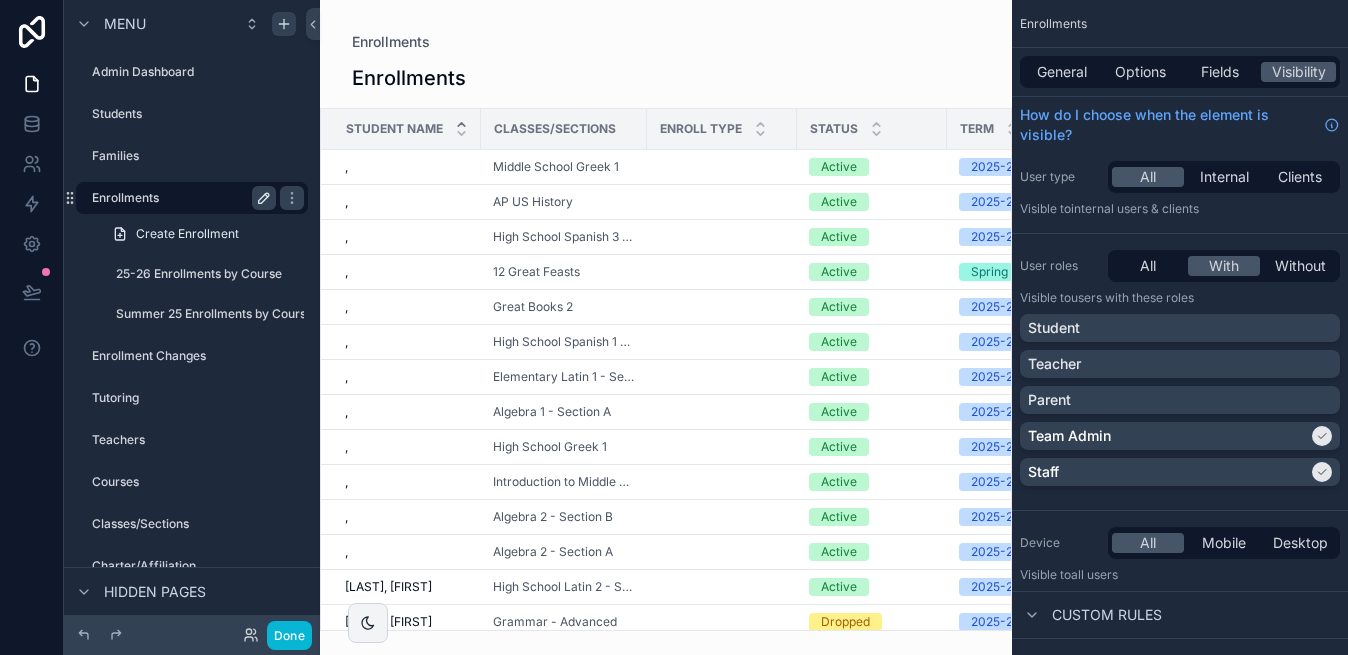 click 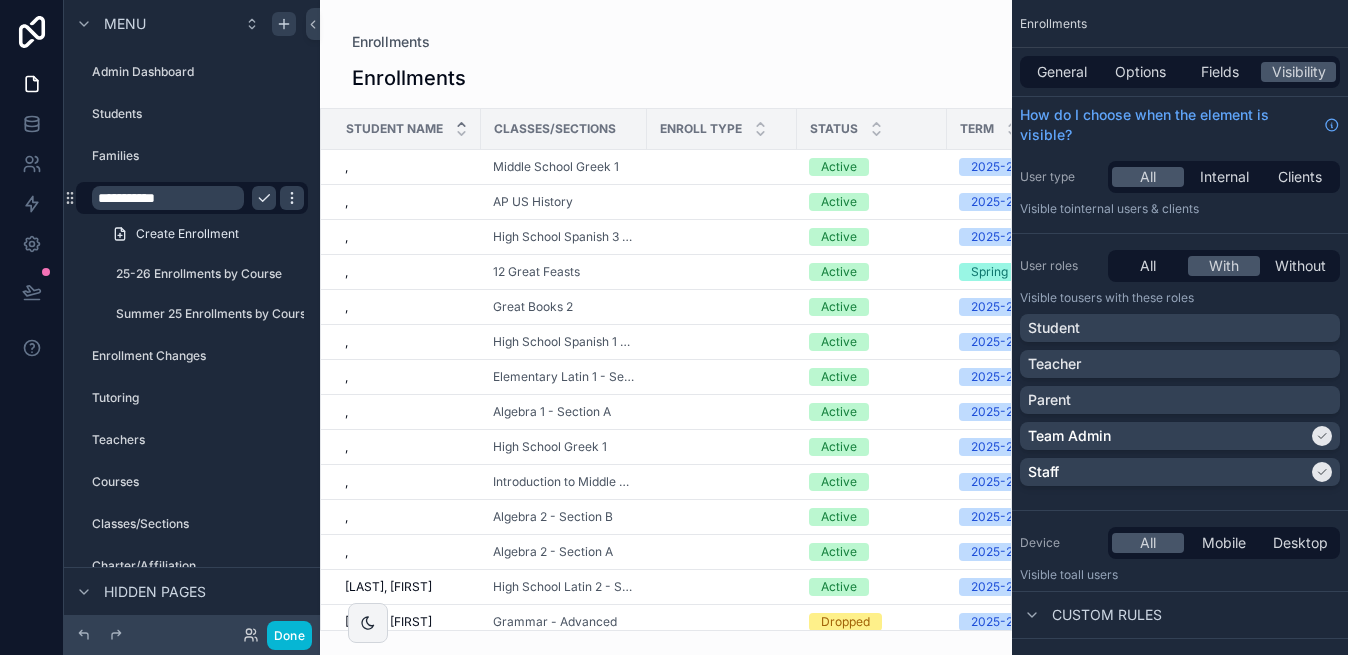 click 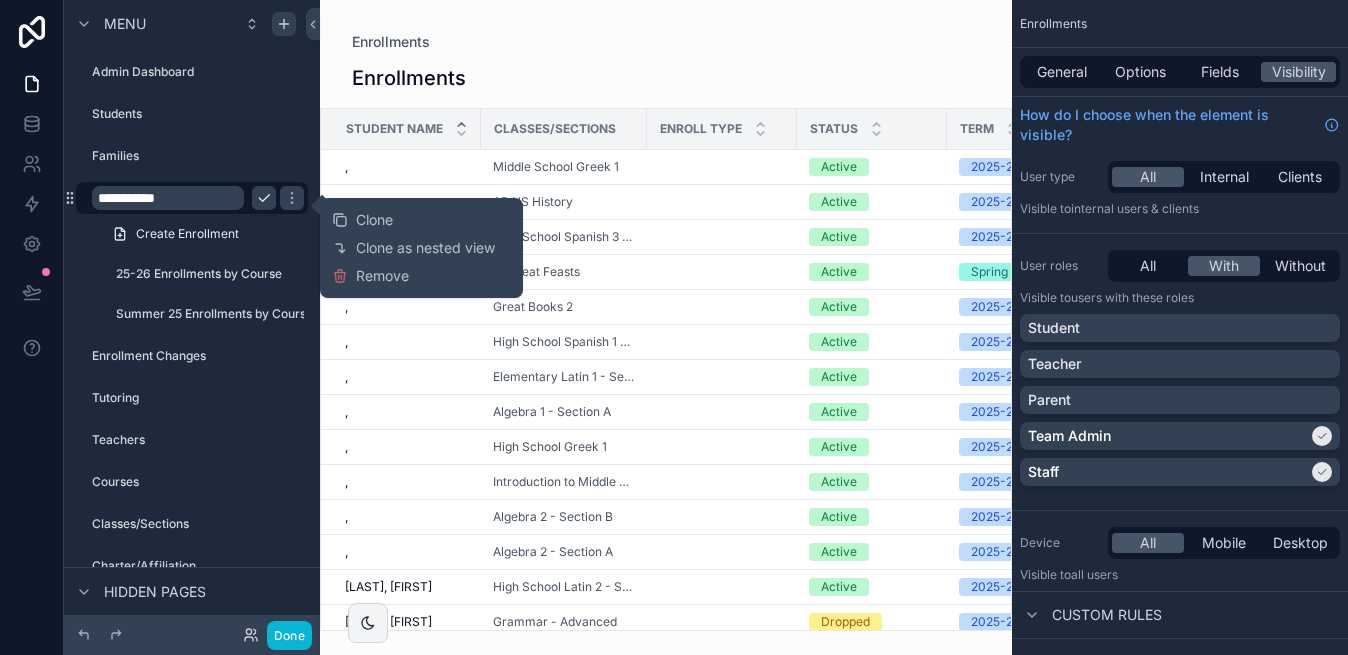 click 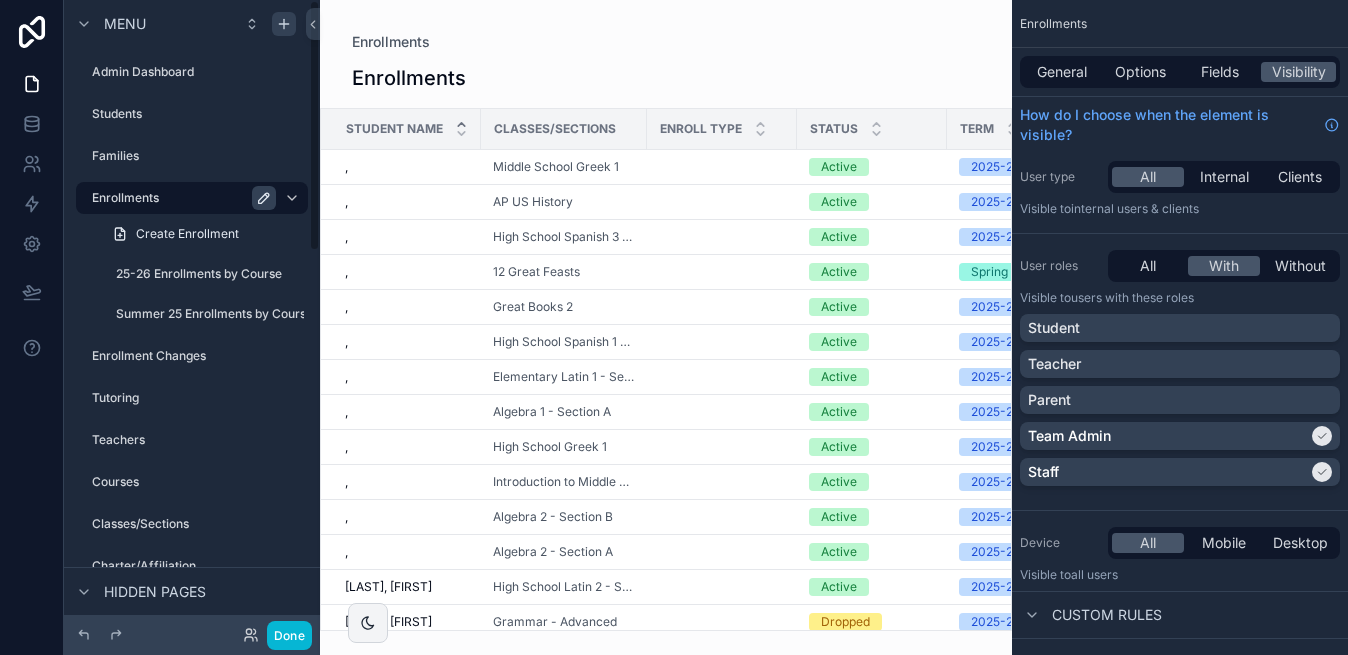click 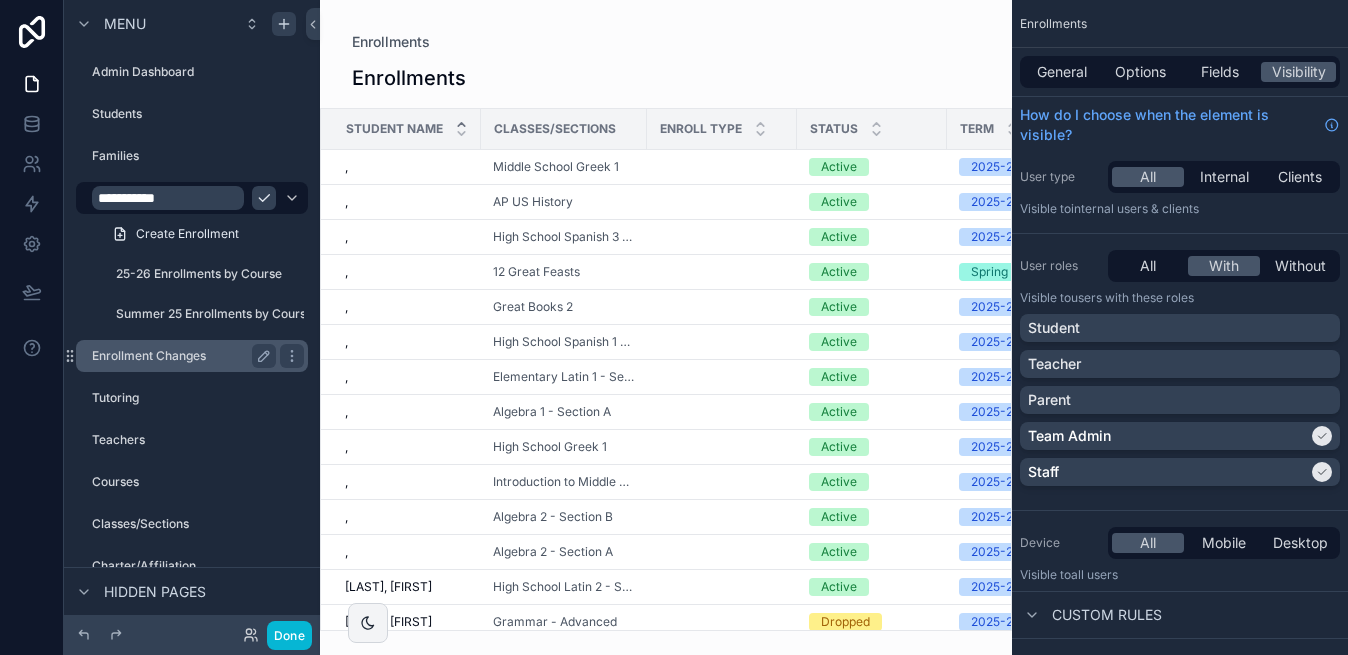 click on "Enrollment Changes" at bounding box center [180, 356] 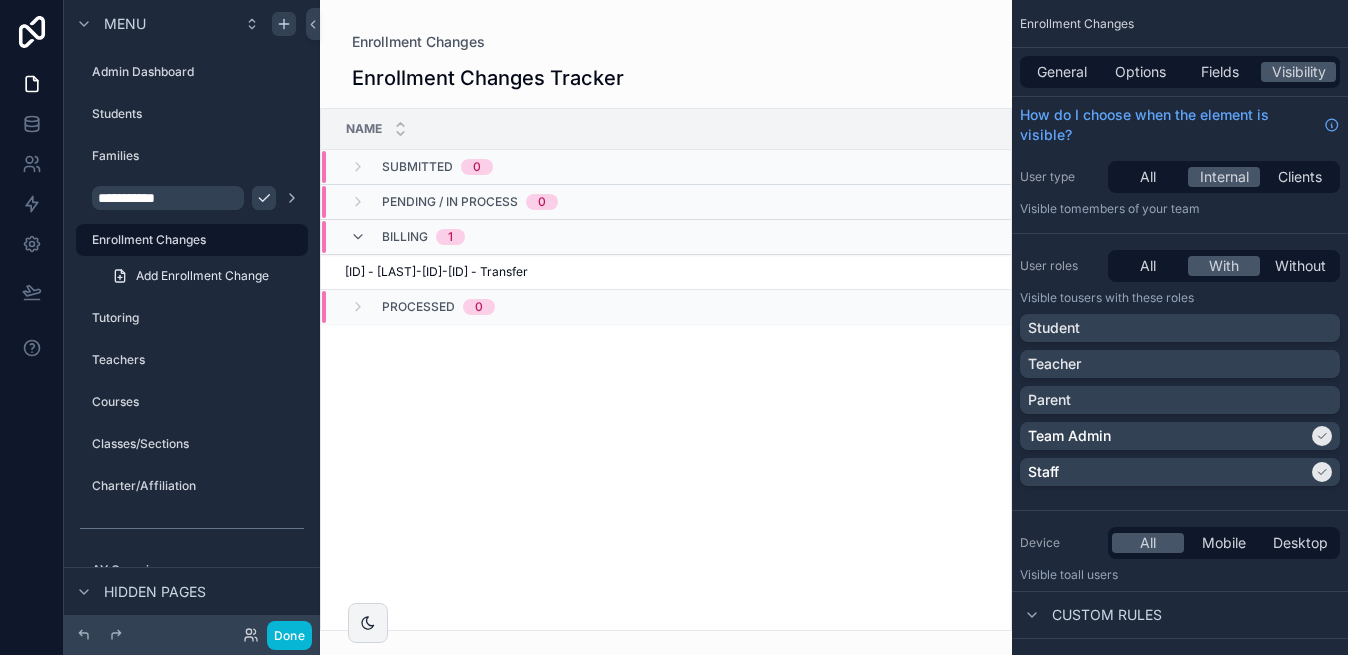 click at bounding box center [666, 327] 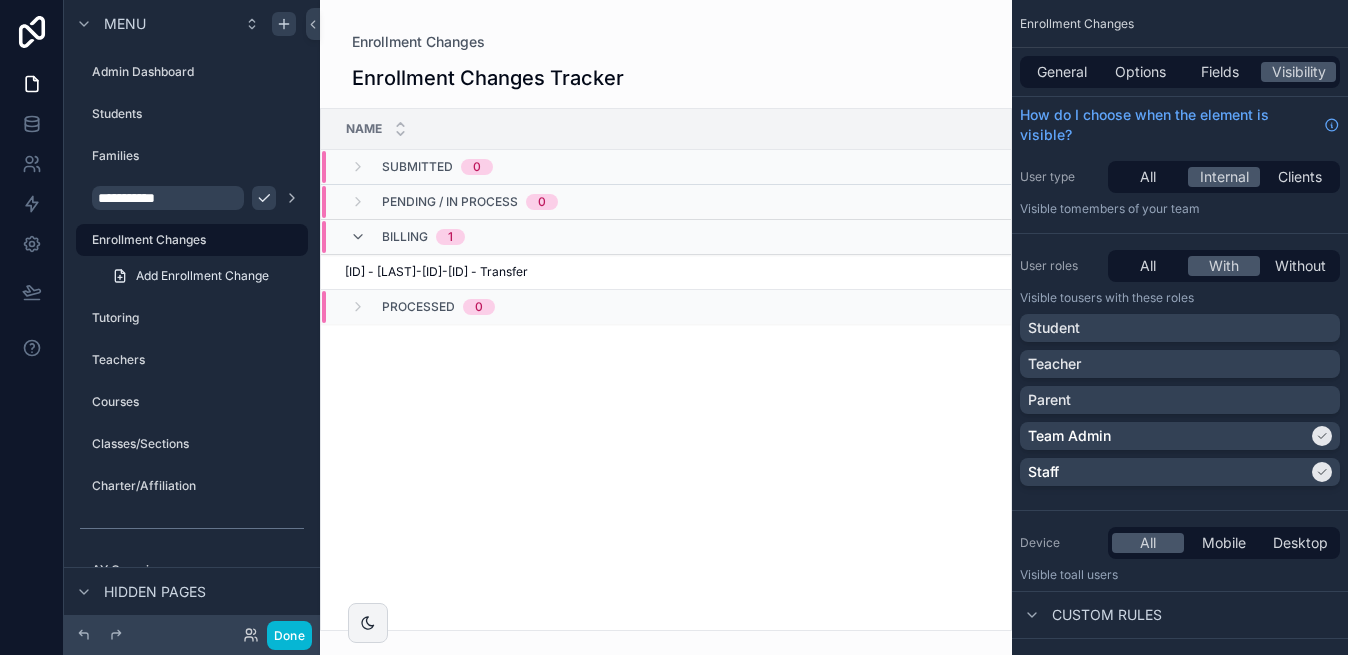 click on "Enrollment Changes Tracker" at bounding box center (666, 78) 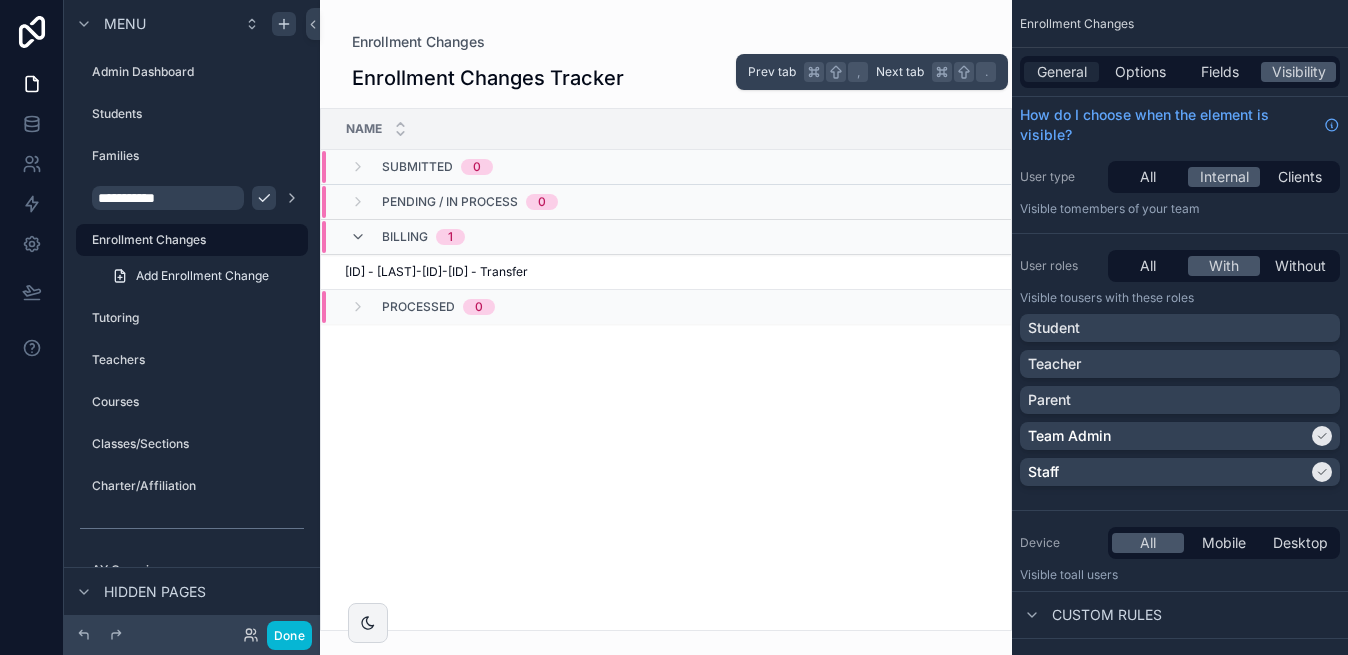 click on "General" at bounding box center [1062, 72] 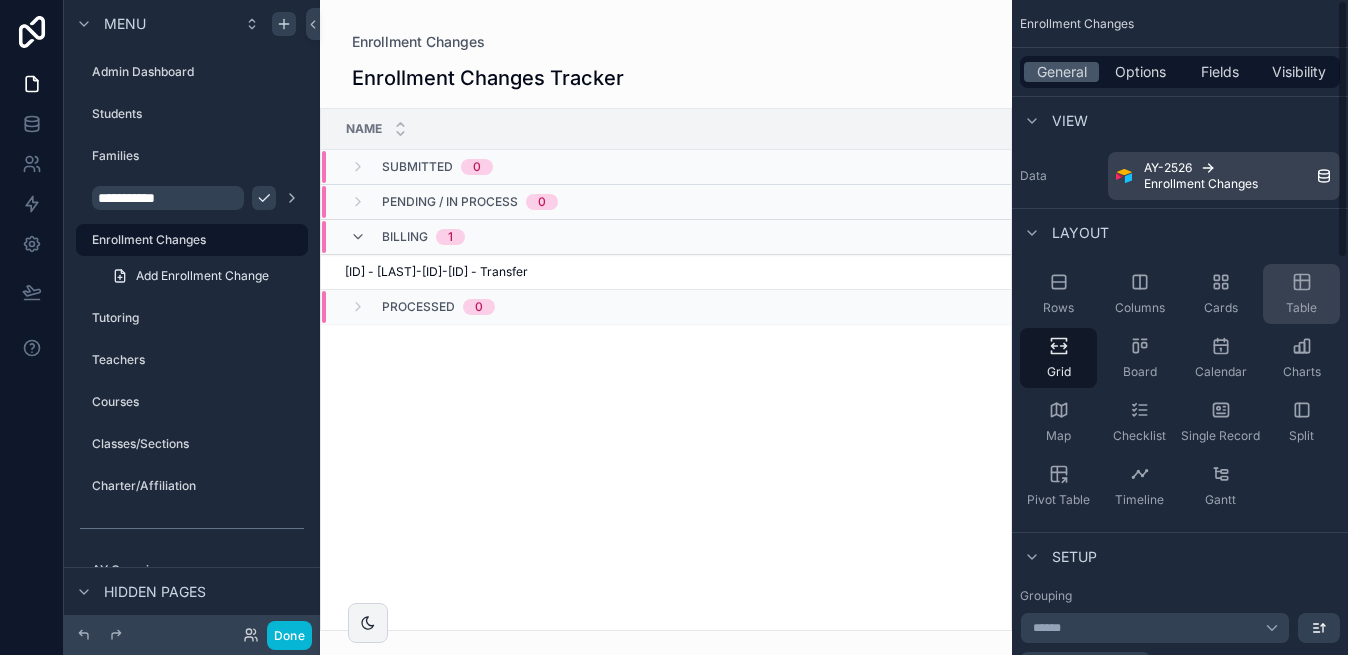 click 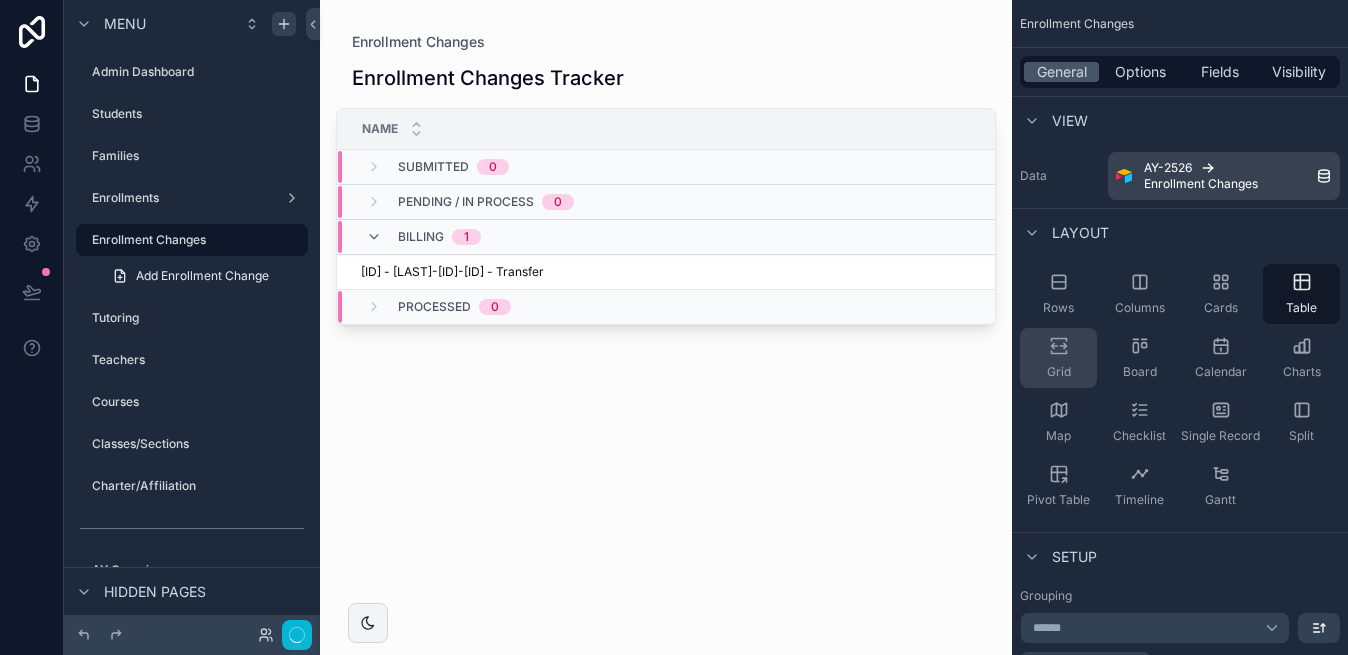 click 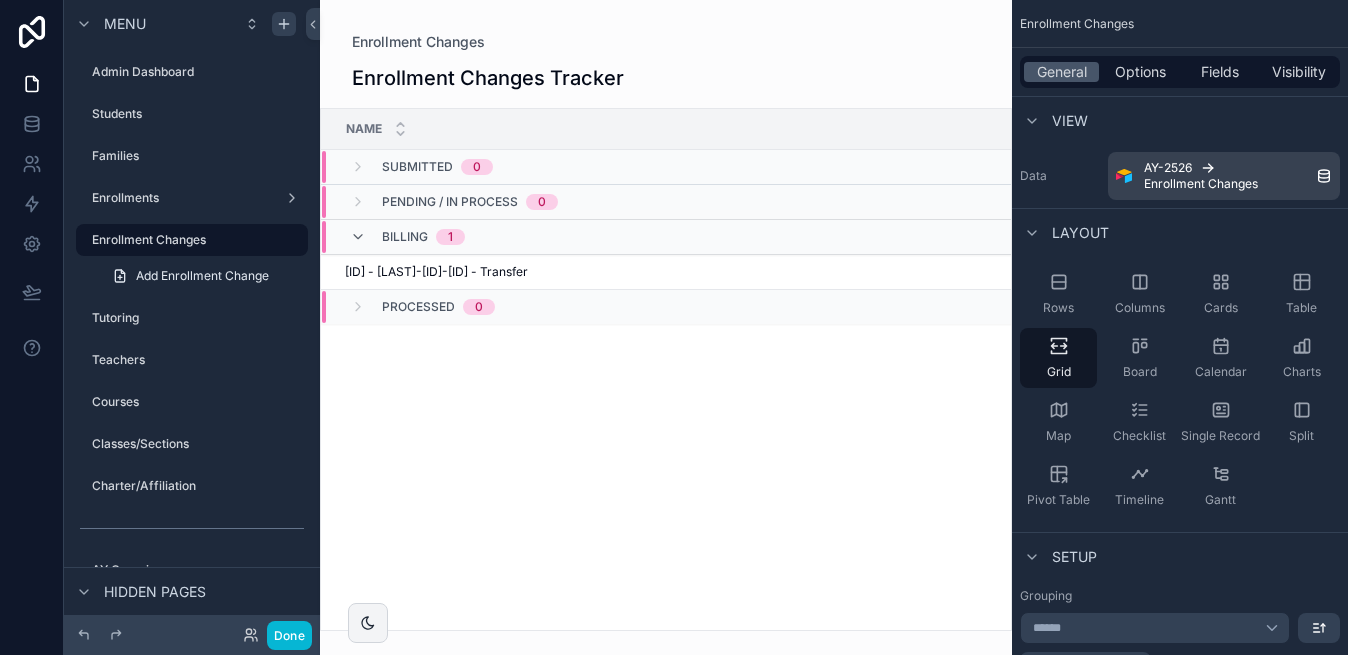 click on "Name Status Submitted 0 Pending / In Process 0 Billing 1 250703 - STEVENSE-10-1188 - Transfer 250703 - STEVENSE-10-1188 - Transfer Billing Processed 0" at bounding box center [666, 369] 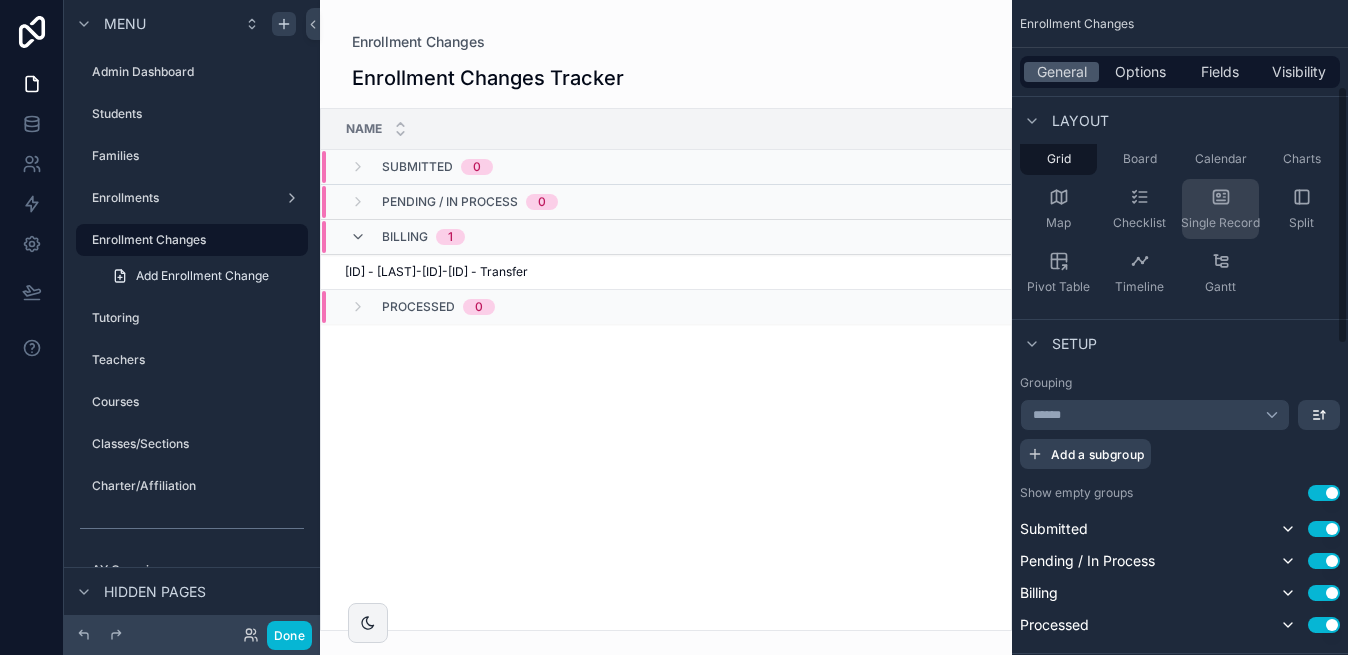 scroll, scrollTop: 243, scrollLeft: 0, axis: vertical 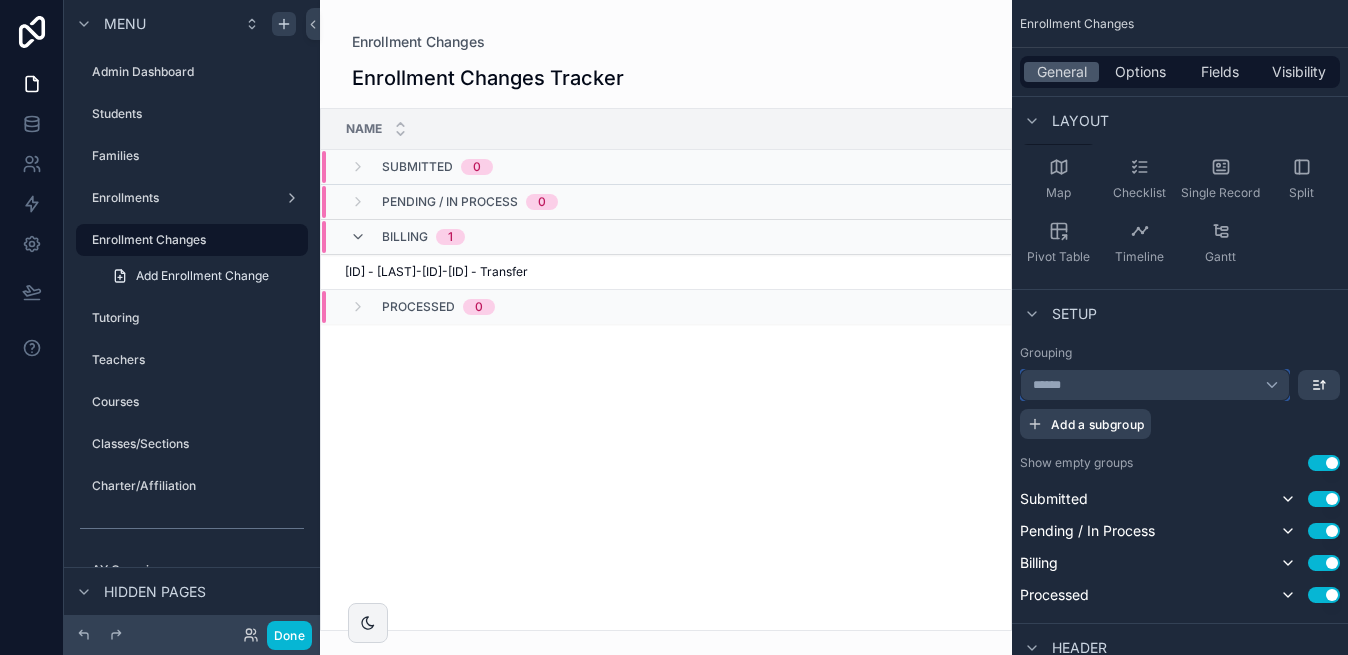 click on "******" at bounding box center [1155, 385] 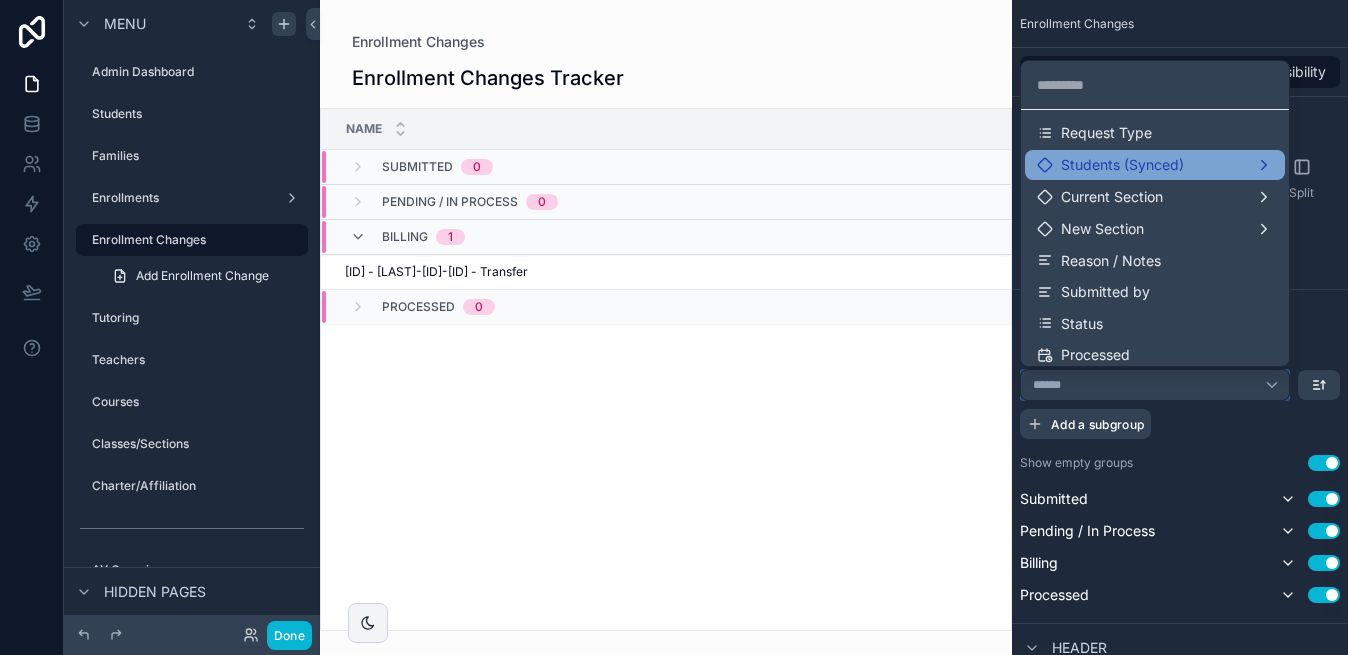 scroll, scrollTop: 299, scrollLeft: 0, axis: vertical 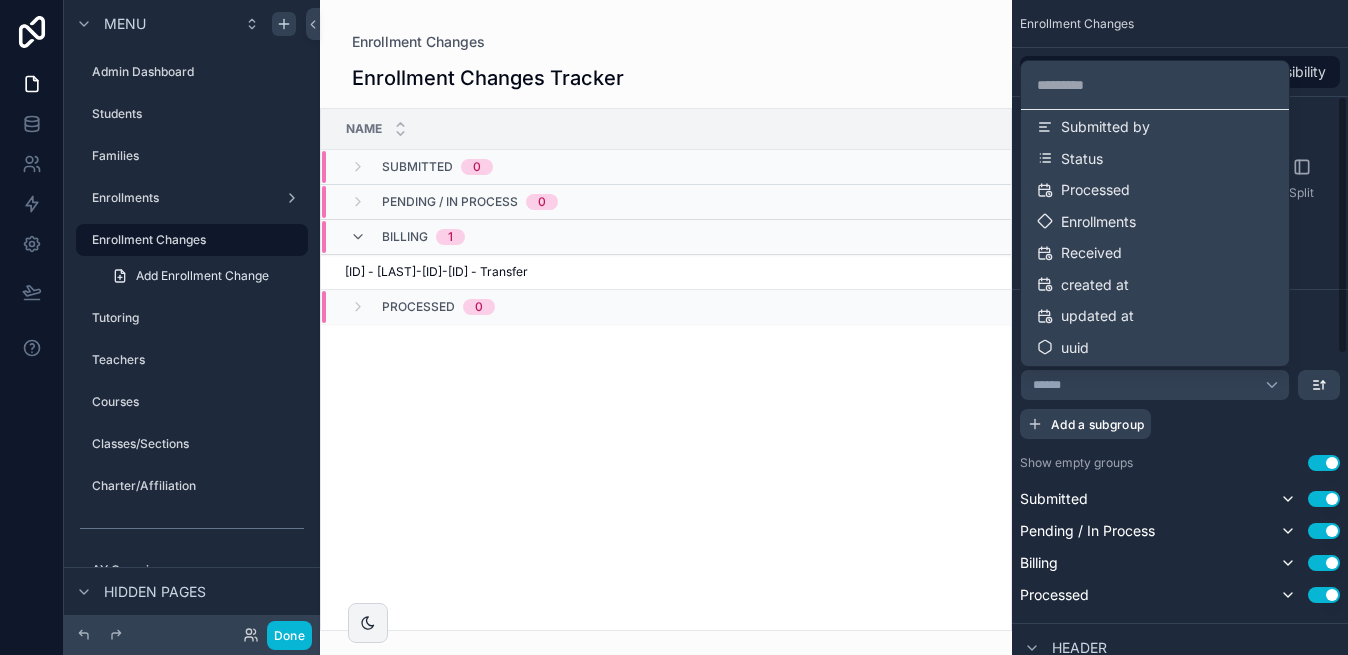 click at bounding box center (674, 327) 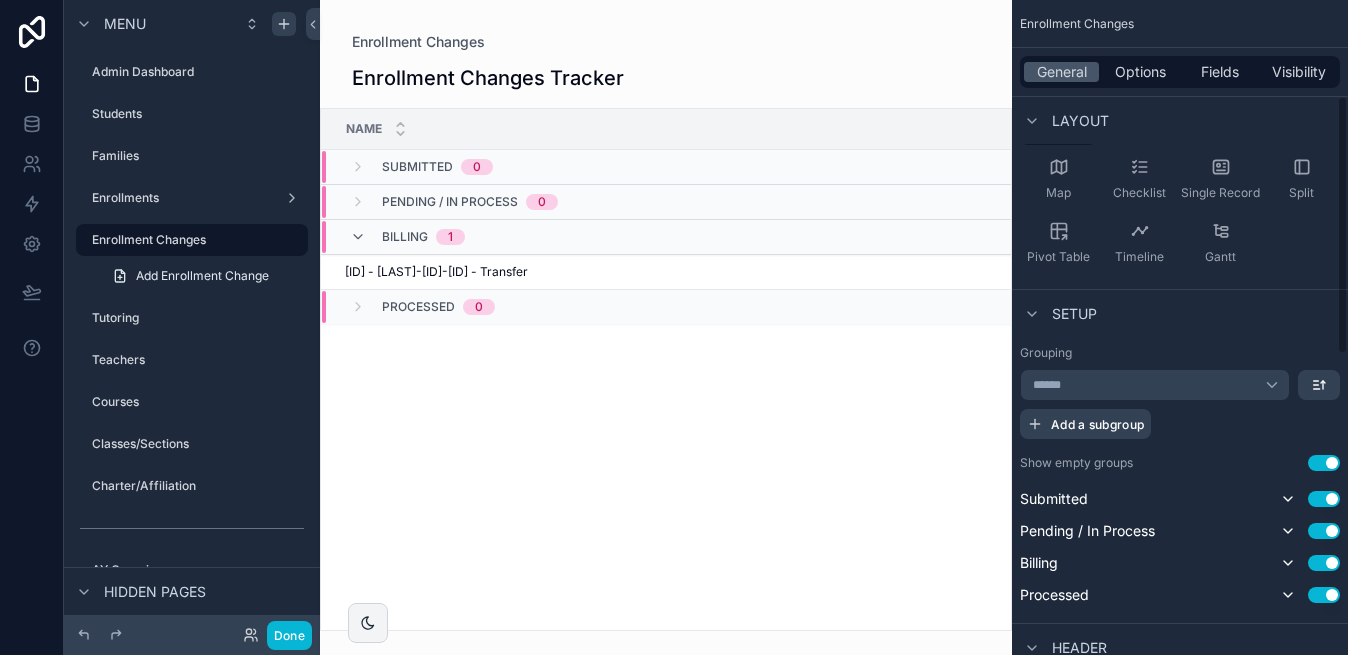 click on "Grouping" at bounding box center (1180, 353) 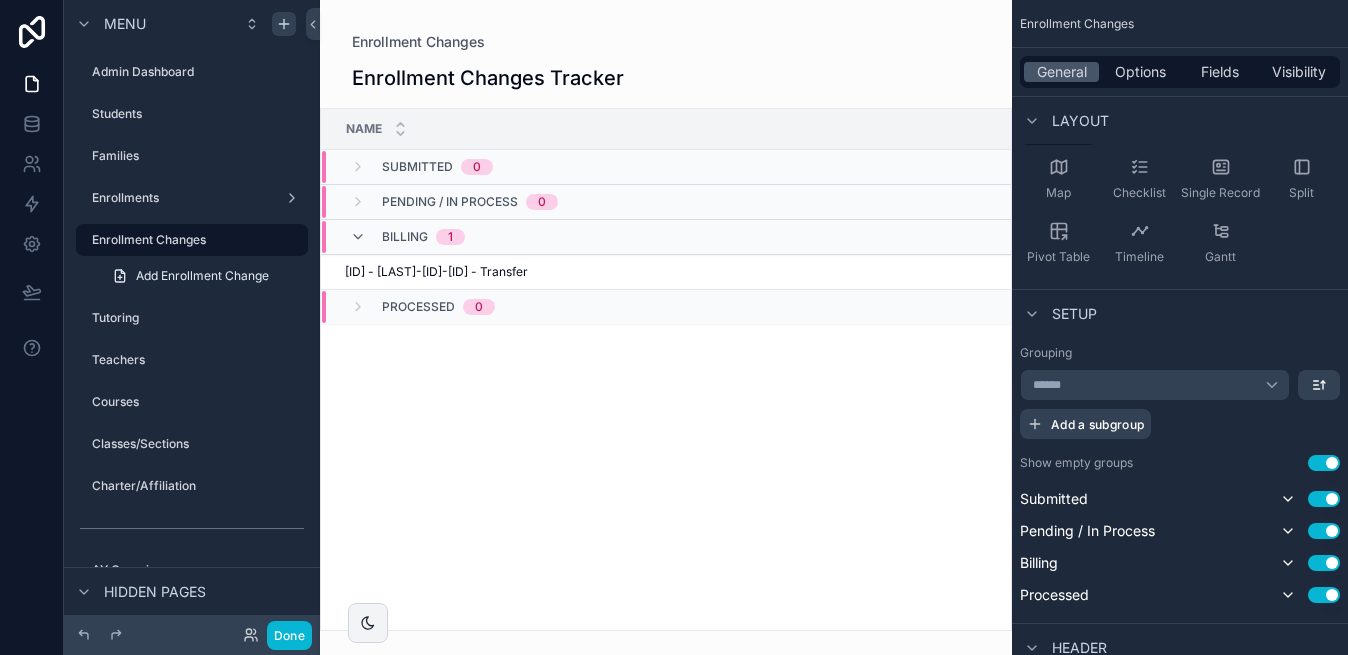 click on "Use setting" at bounding box center [1324, 463] 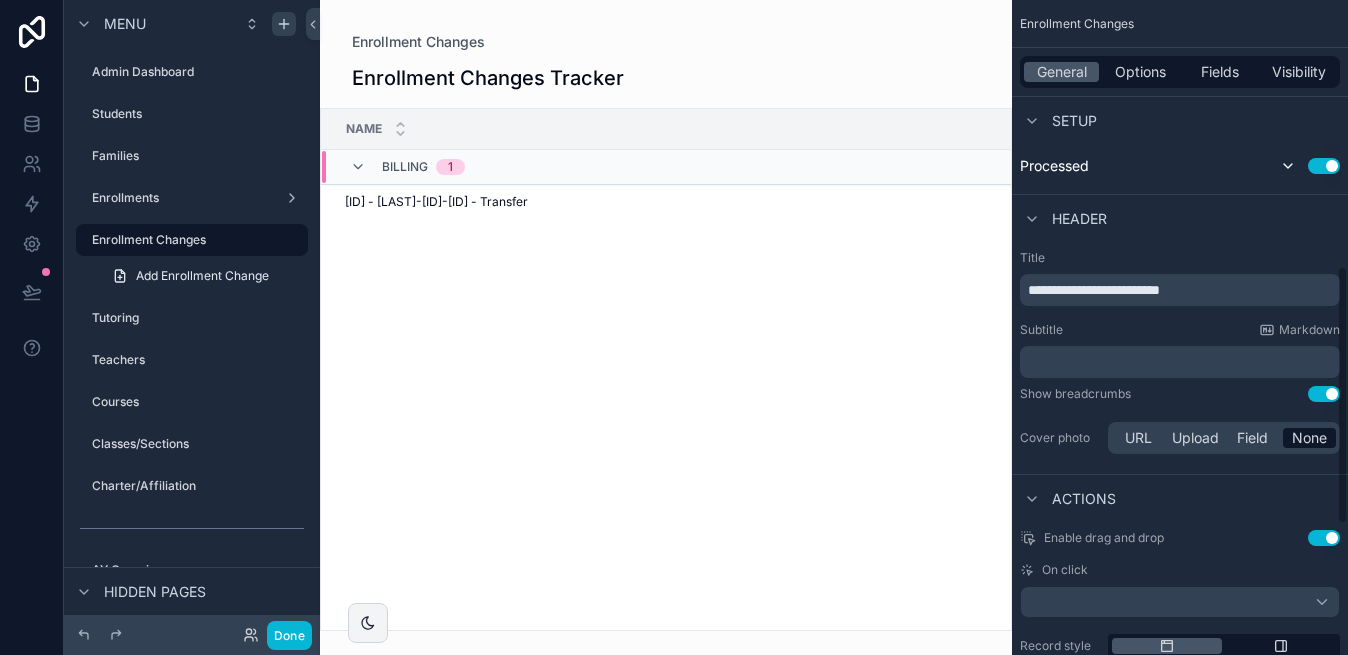 scroll, scrollTop: 674, scrollLeft: 0, axis: vertical 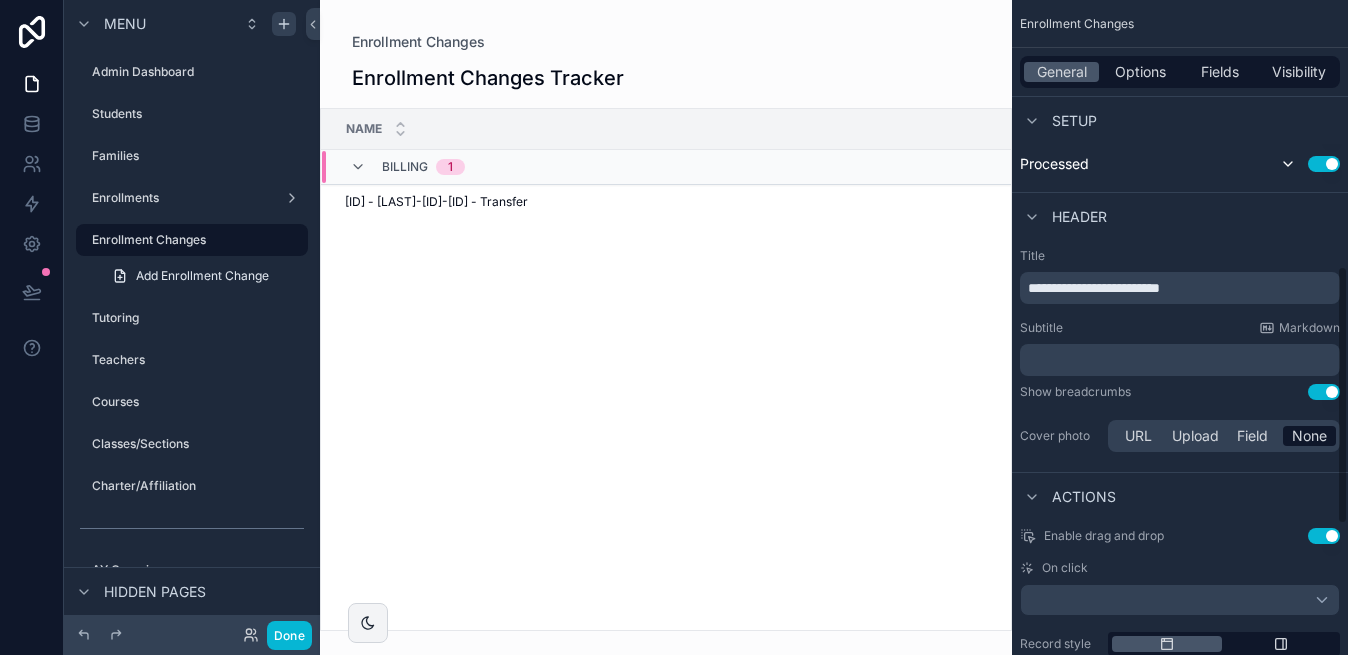 click on "Use setting" at bounding box center (1324, 536) 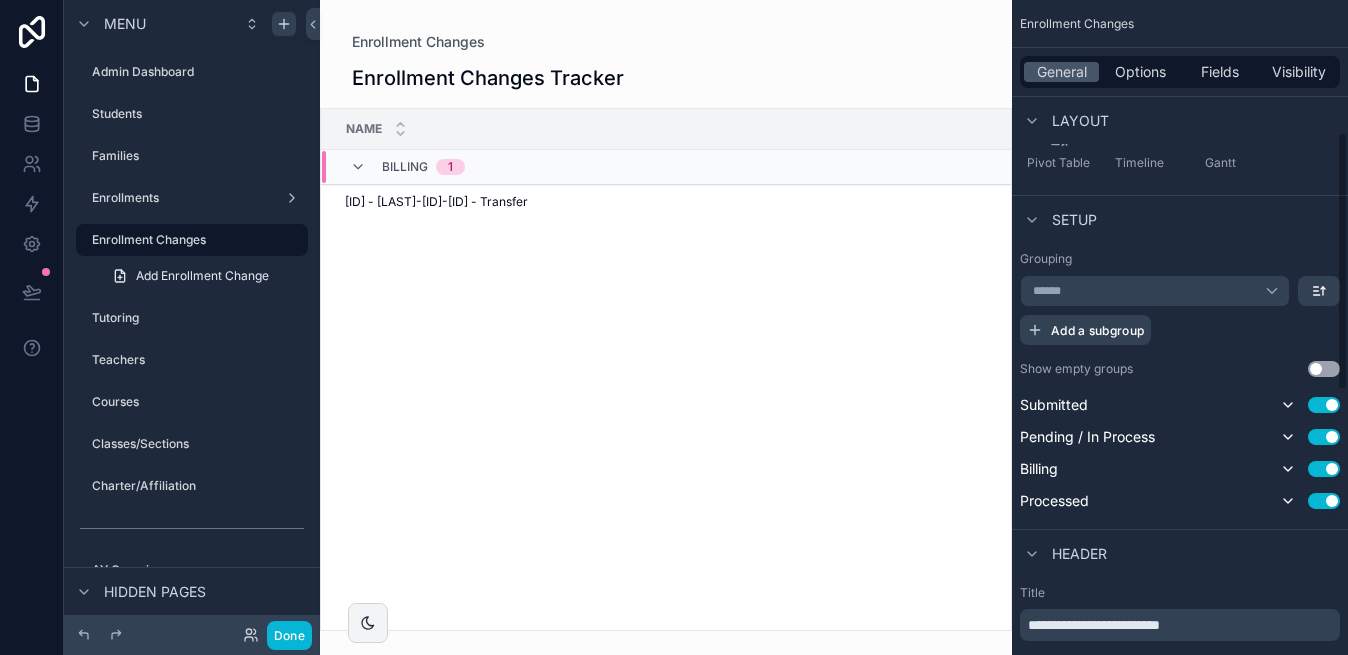 scroll, scrollTop: 333, scrollLeft: 0, axis: vertical 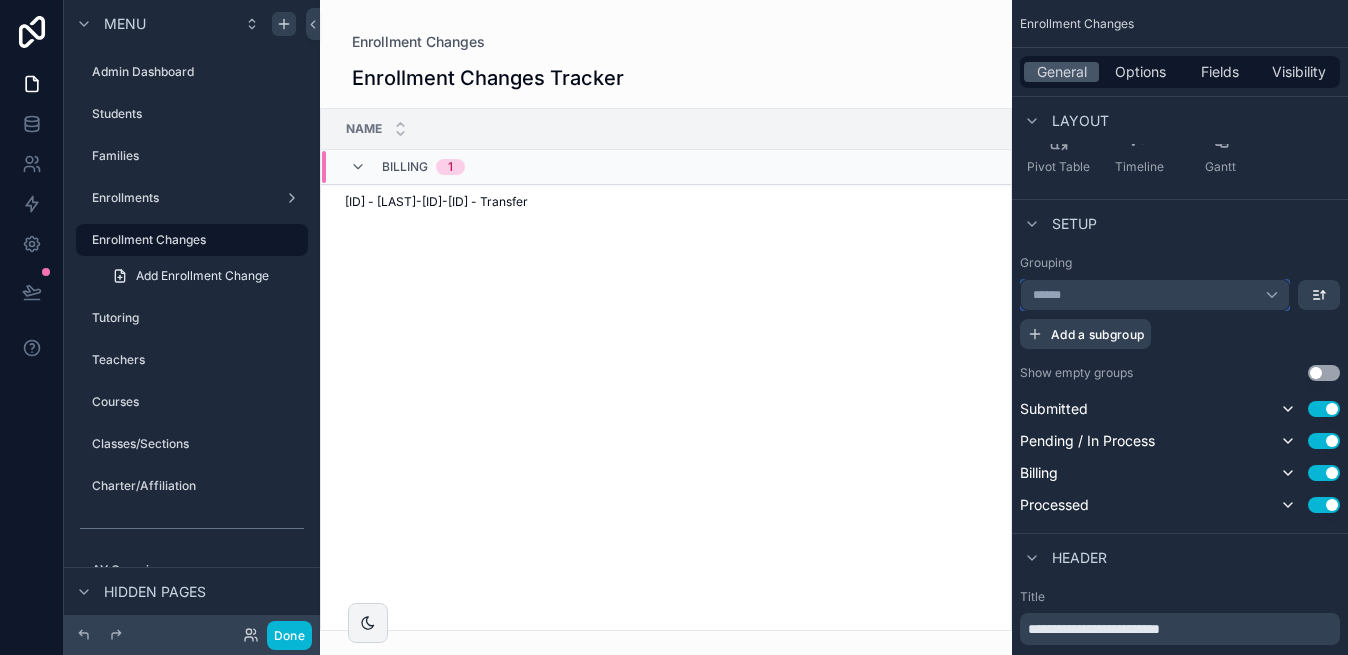 click on "******" at bounding box center (1155, 295) 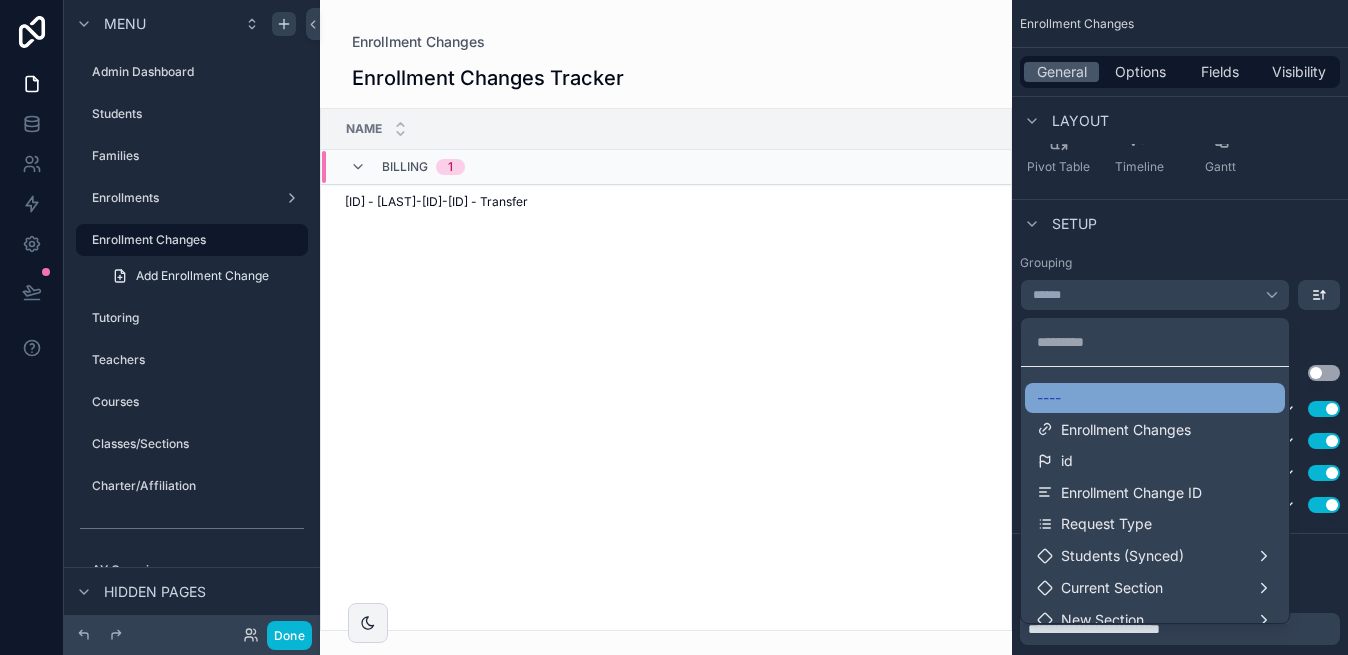 click on "----" at bounding box center [1155, 398] 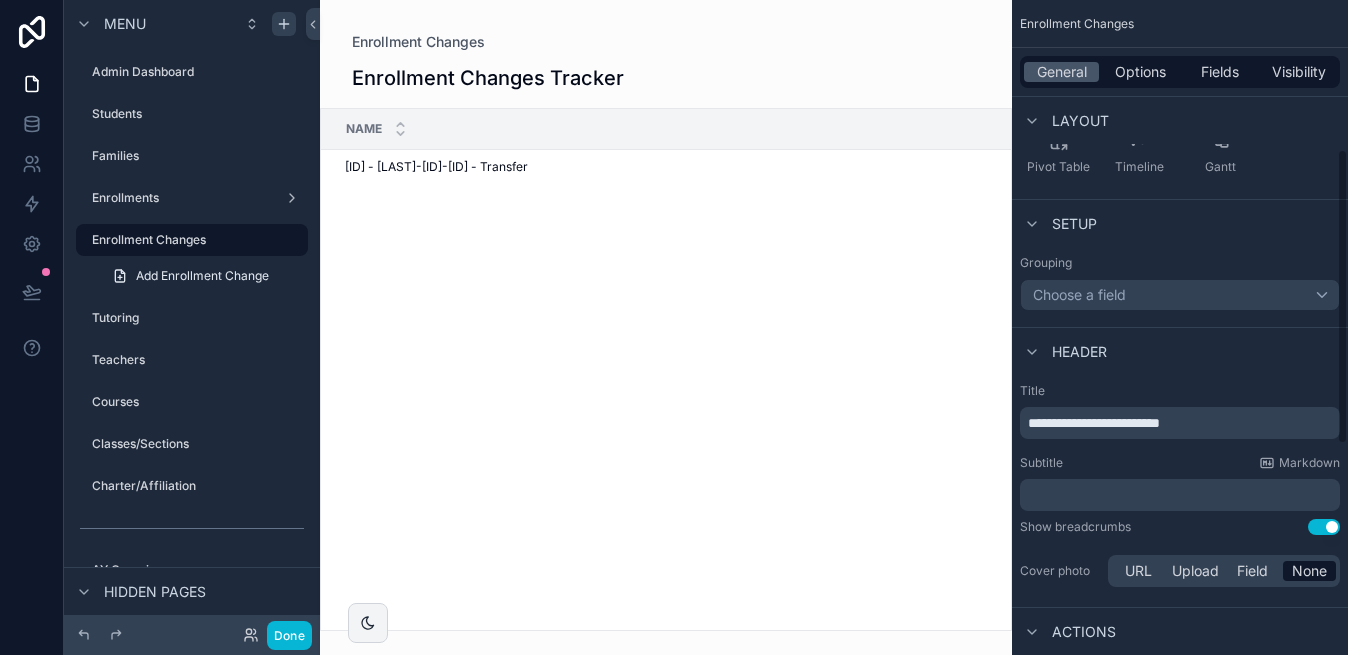 scroll, scrollTop: 0, scrollLeft: 0, axis: both 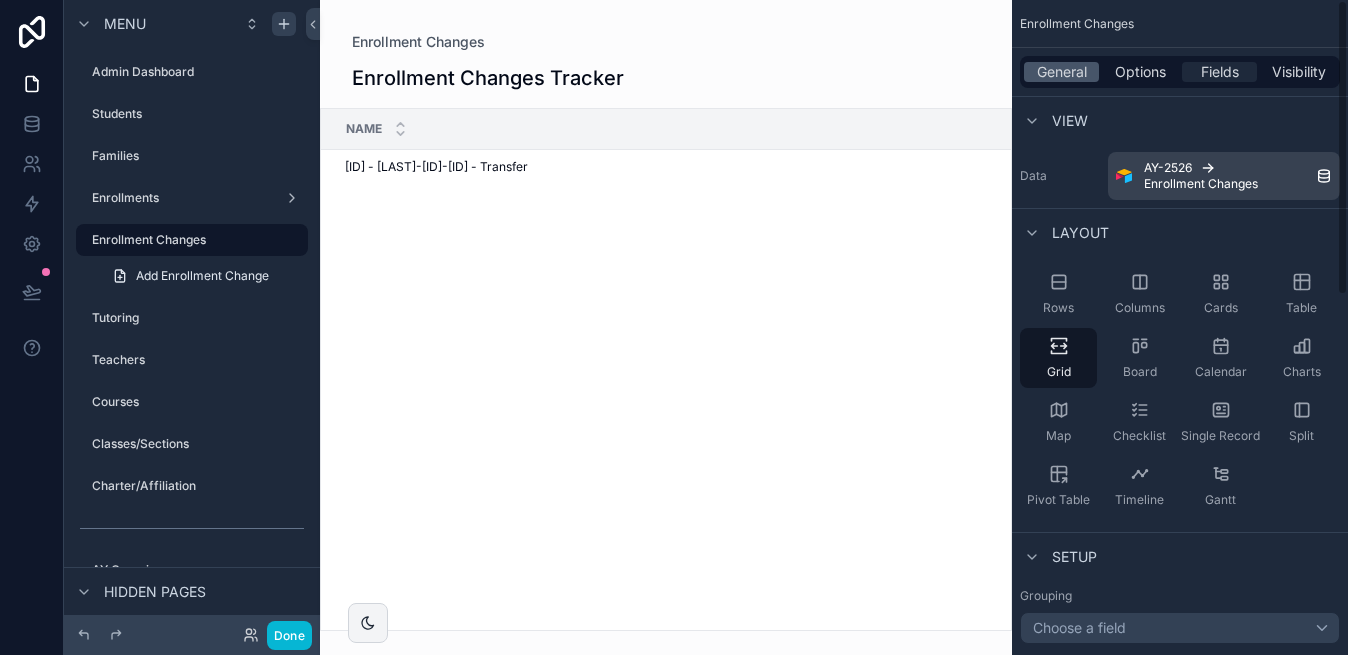 click on "Fields" at bounding box center (1220, 72) 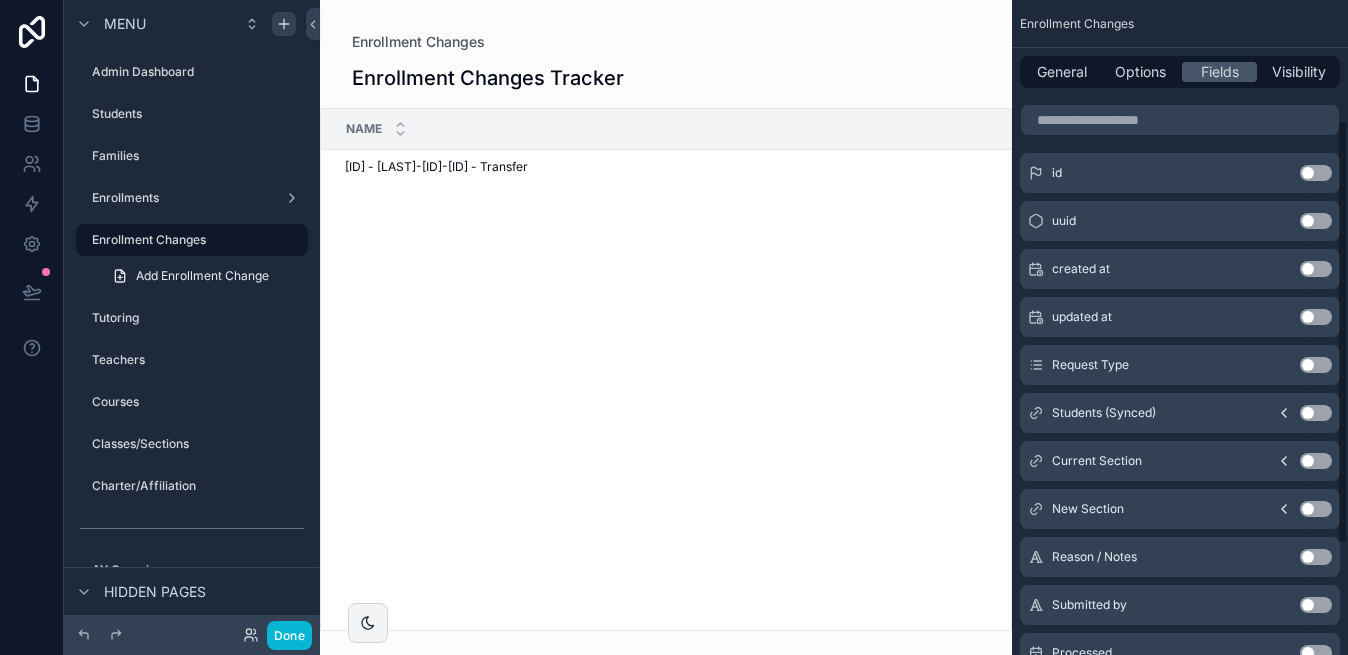 scroll, scrollTop: 186, scrollLeft: 0, axis: vertical 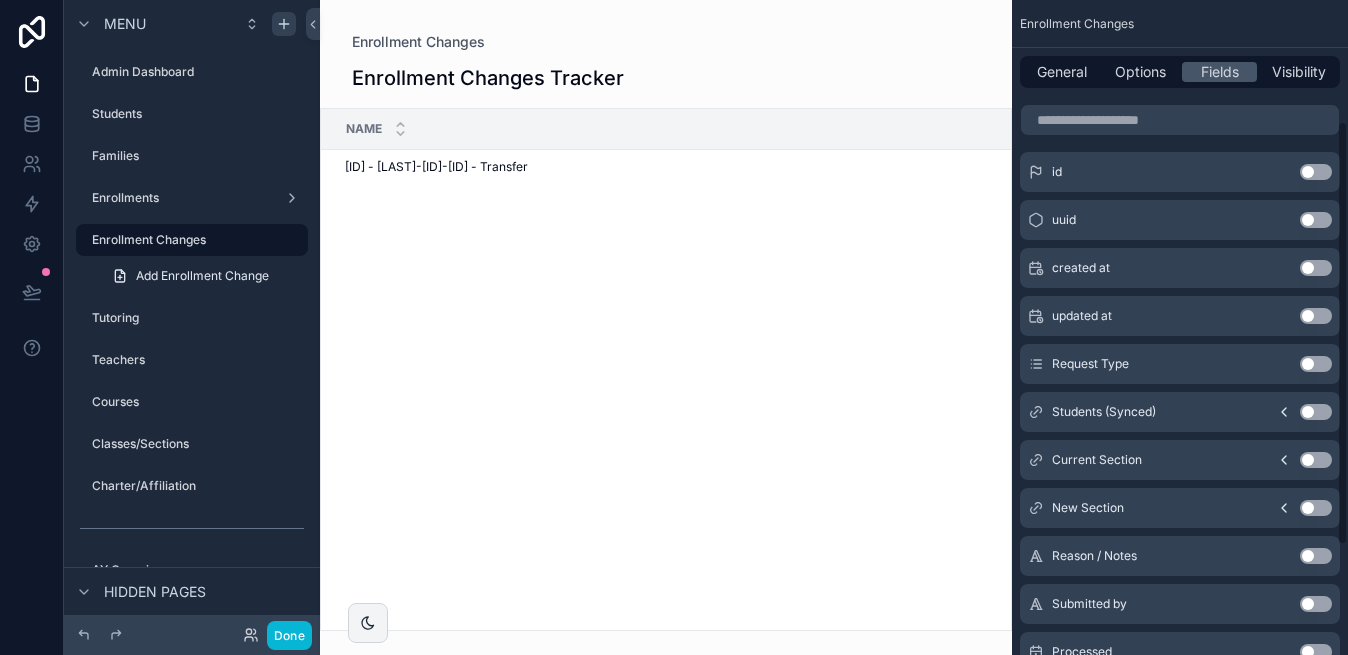 click on "Use setting" at bounding box center [1316, 364] 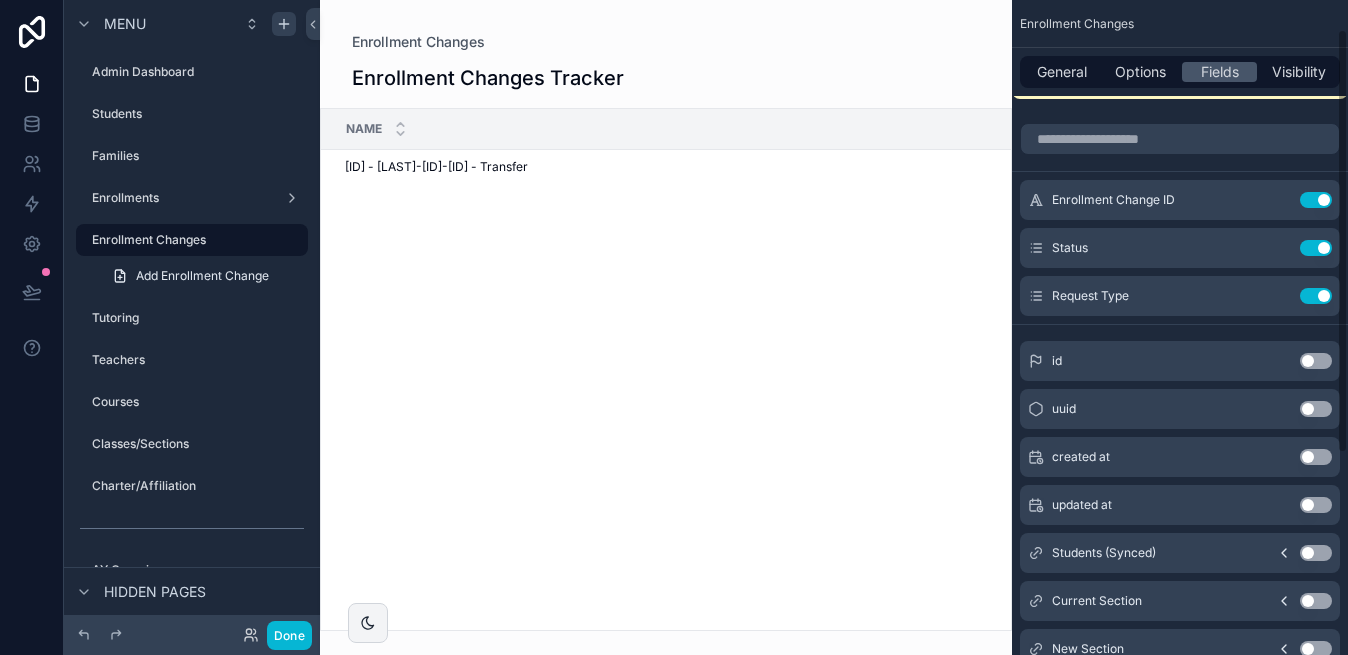 scroll, scrollTop: 0, scrollLeft: 0, axis: both 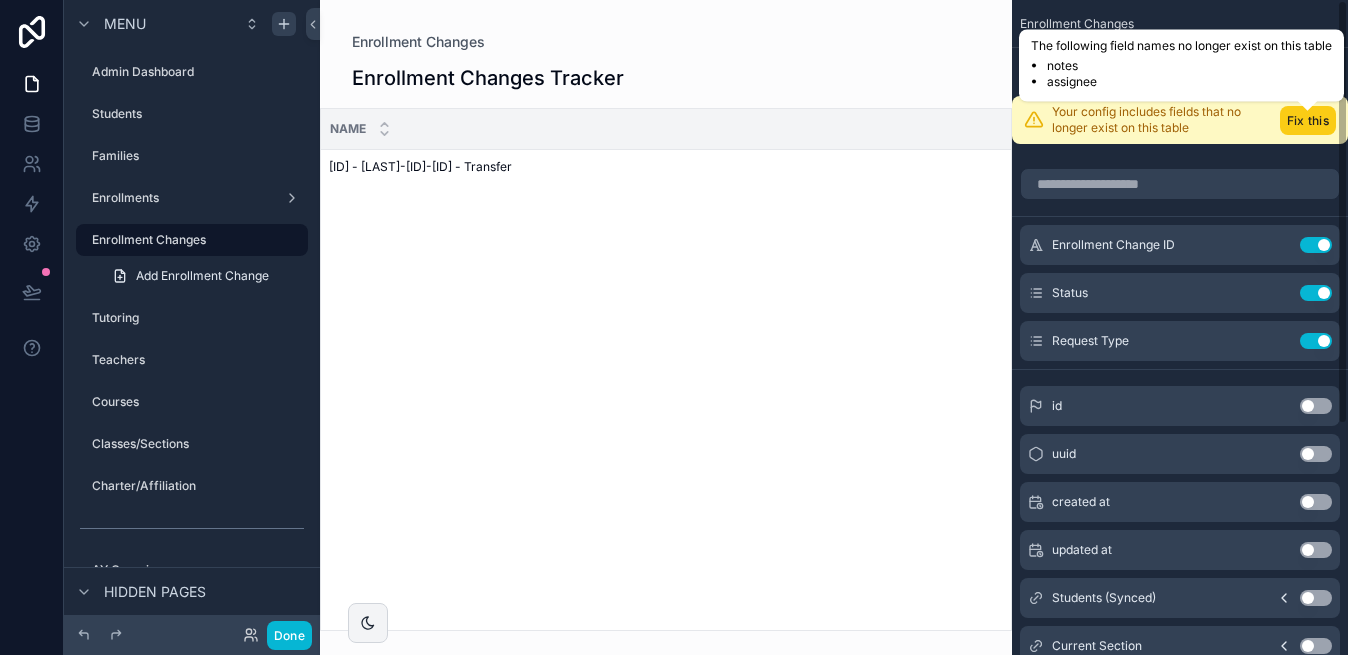 click on "Fix this" at bounding box center [1308, 120] 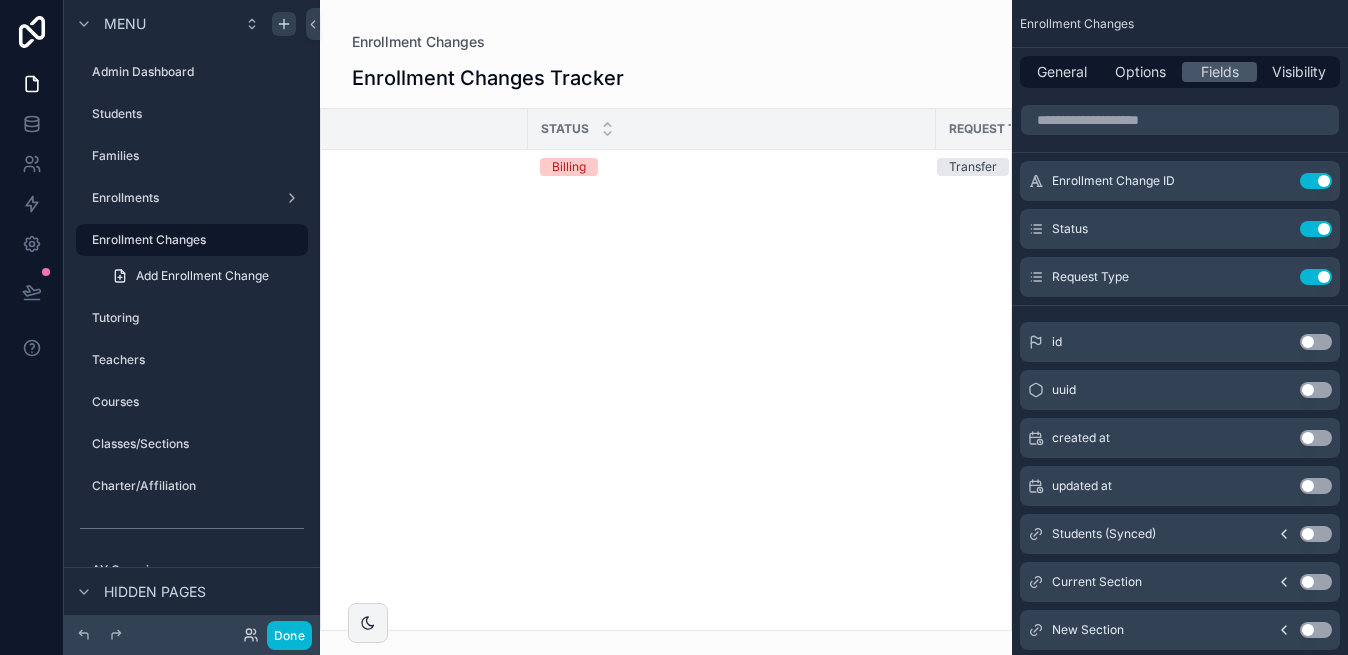 scroll, scrollTop: 0, scrollLeft: 579, axis: horizontal 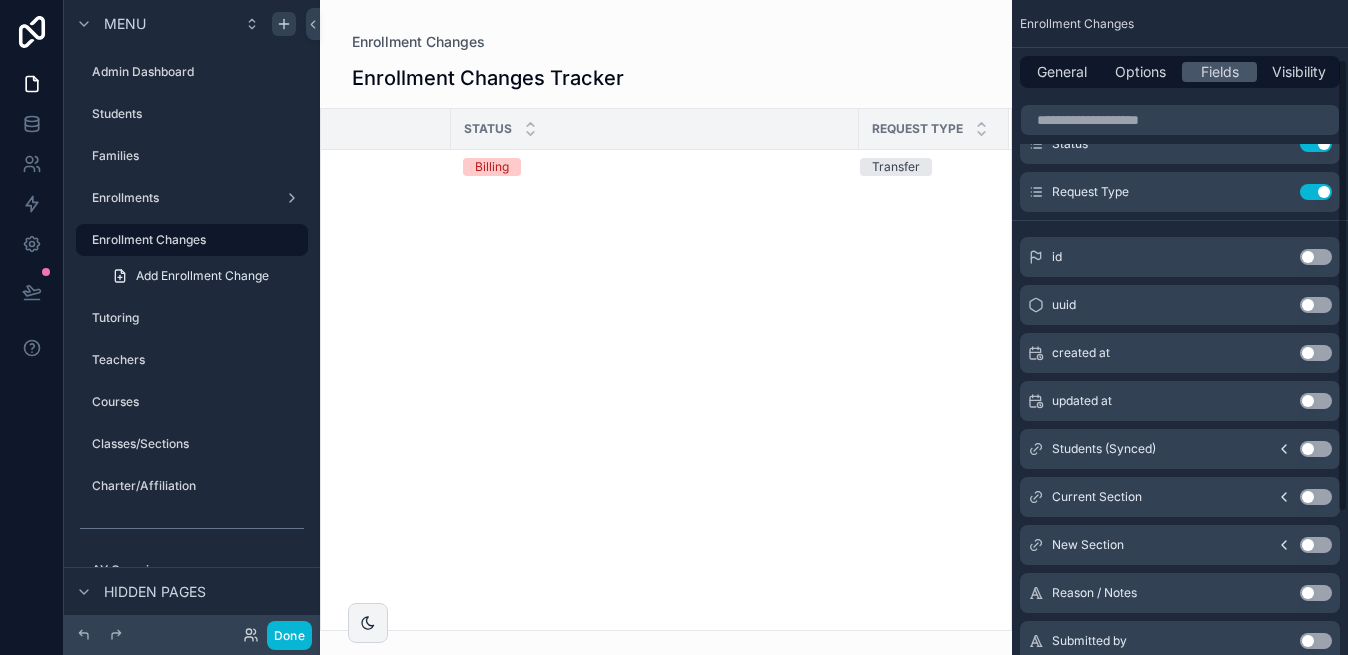 click on "Use setting" at bounding box center [1316, 449] 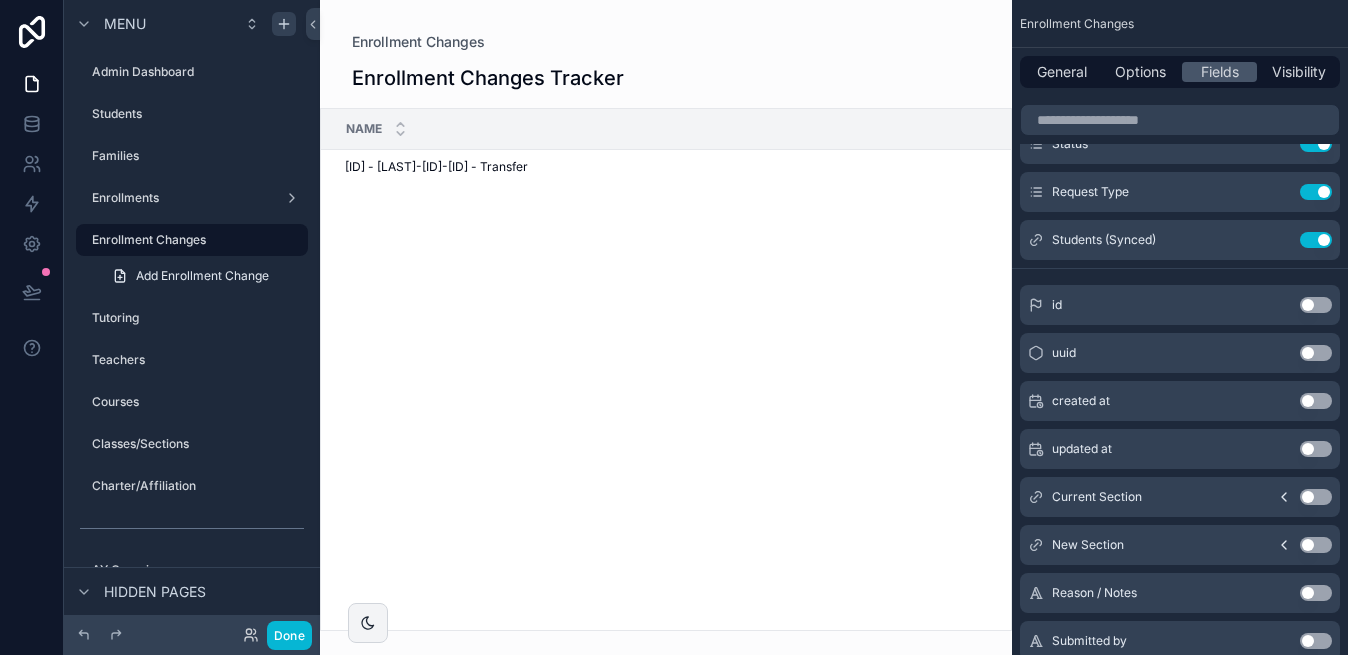 click on "Use setting" at bounding box center (1316, 497) 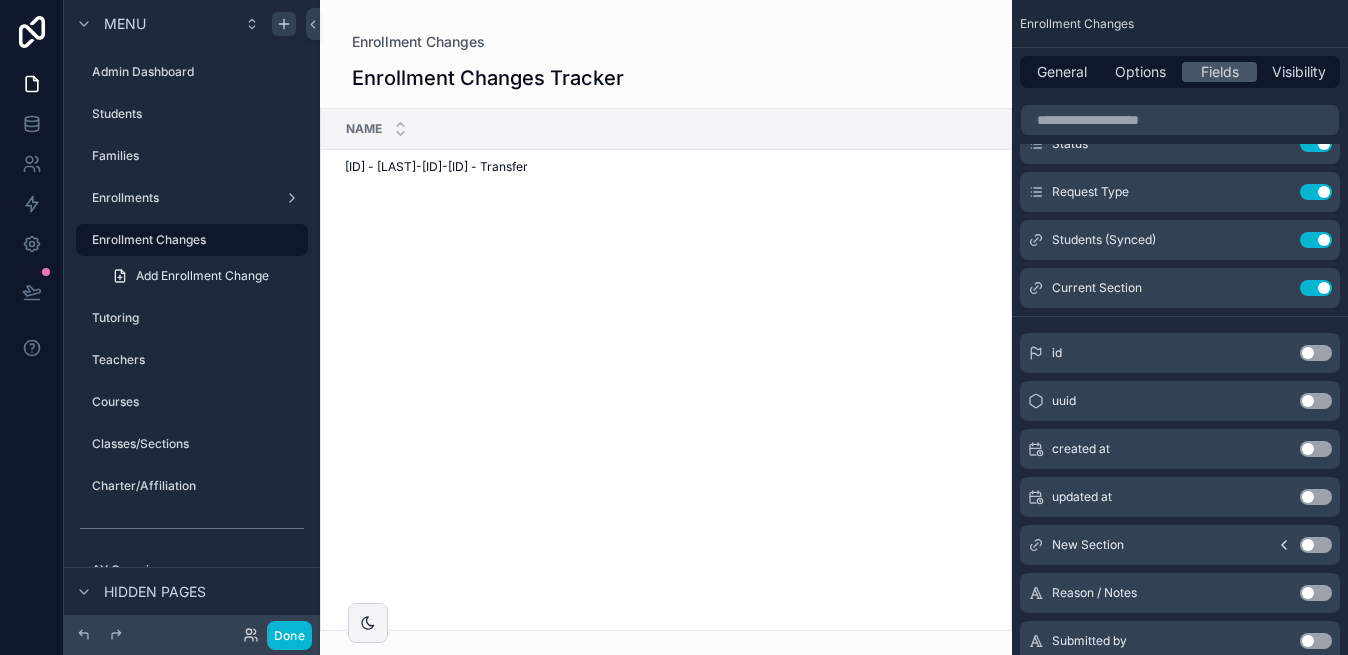 click on "Use setting" at bounding box center [1316, 545] 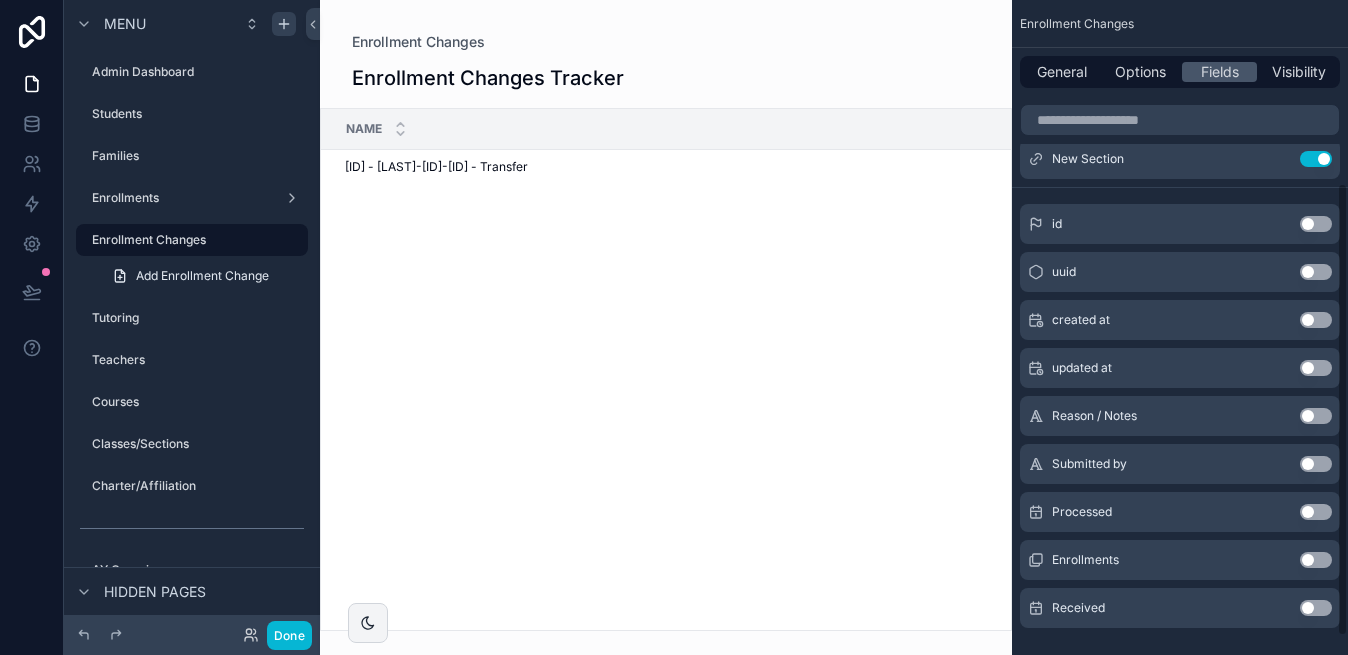 scroll, scrollTop: 264, scrollLeft: 0, axis: vertical 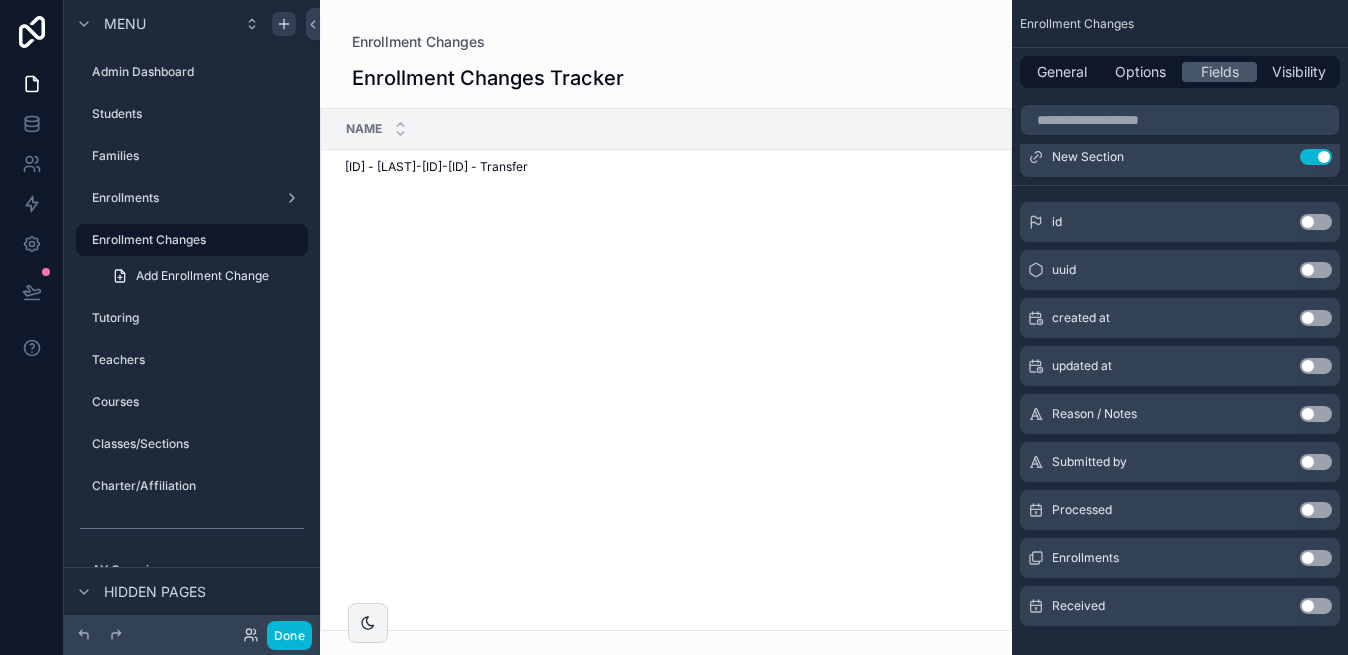 click on "Use setting" at bounding box center (1316, 414) 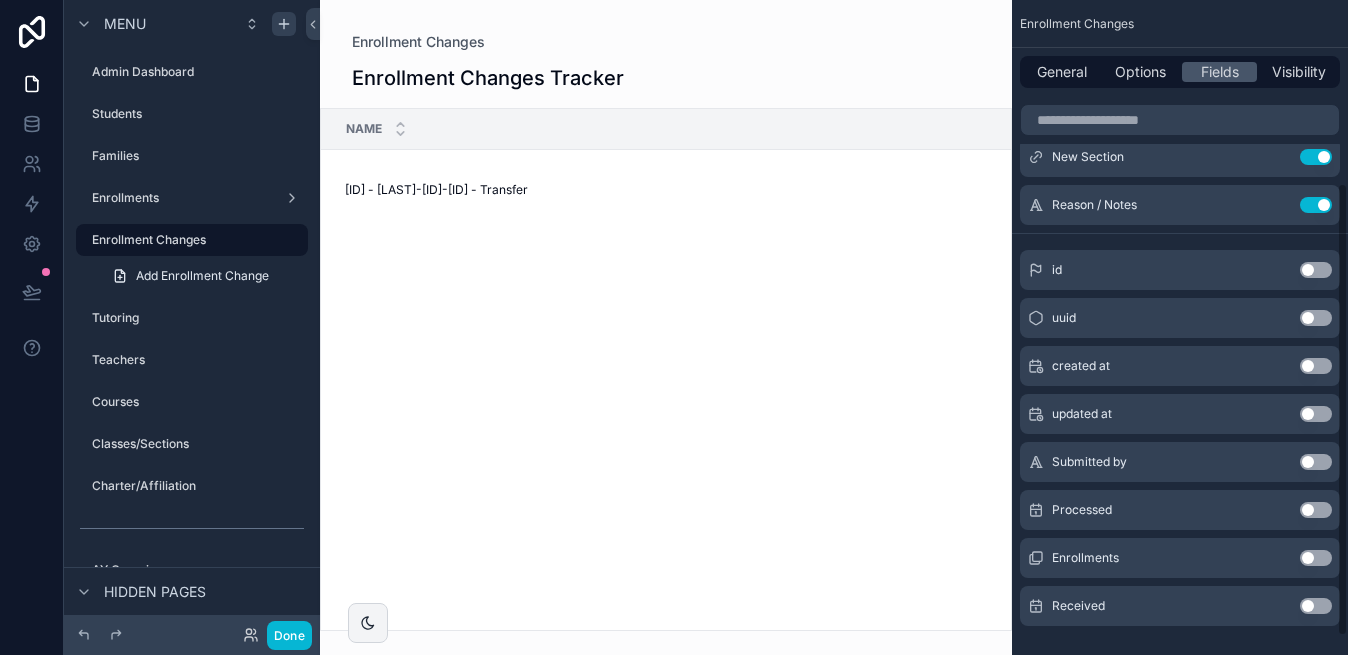 scroll, scrollTop: 291, scrollLeft: 0, axis: vertical 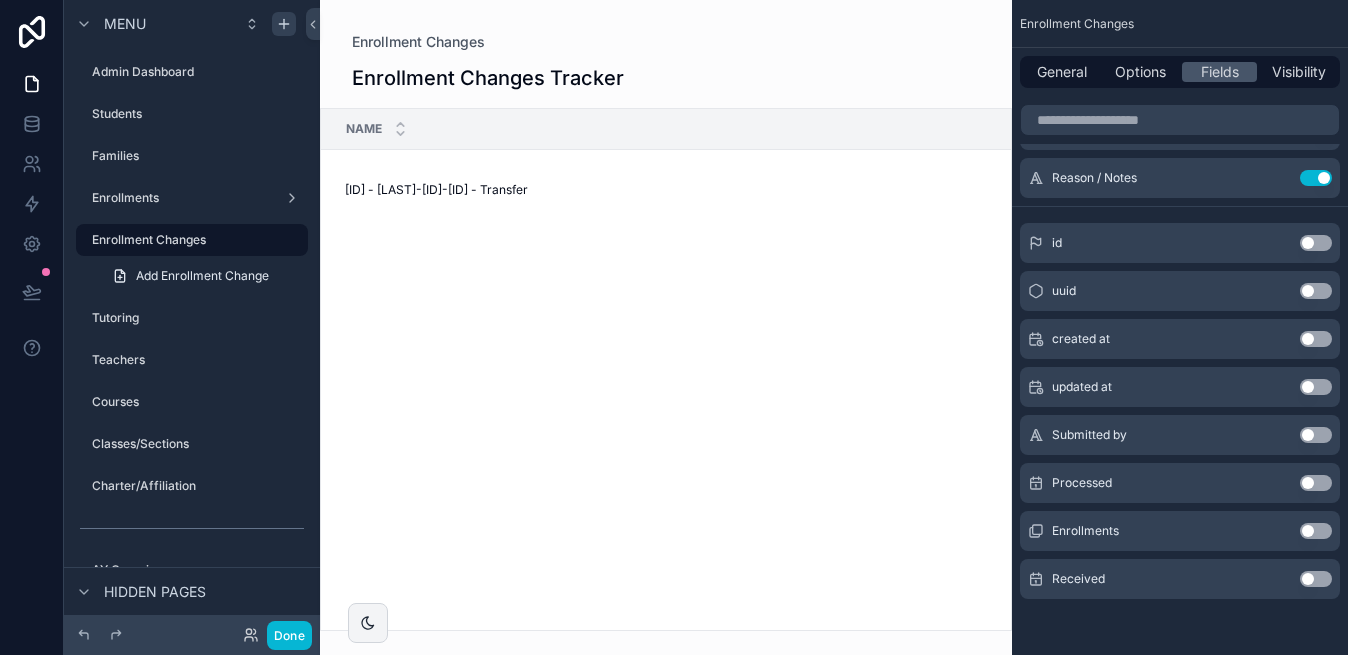 click on "Use setting" at bounding box center (1316, 483) 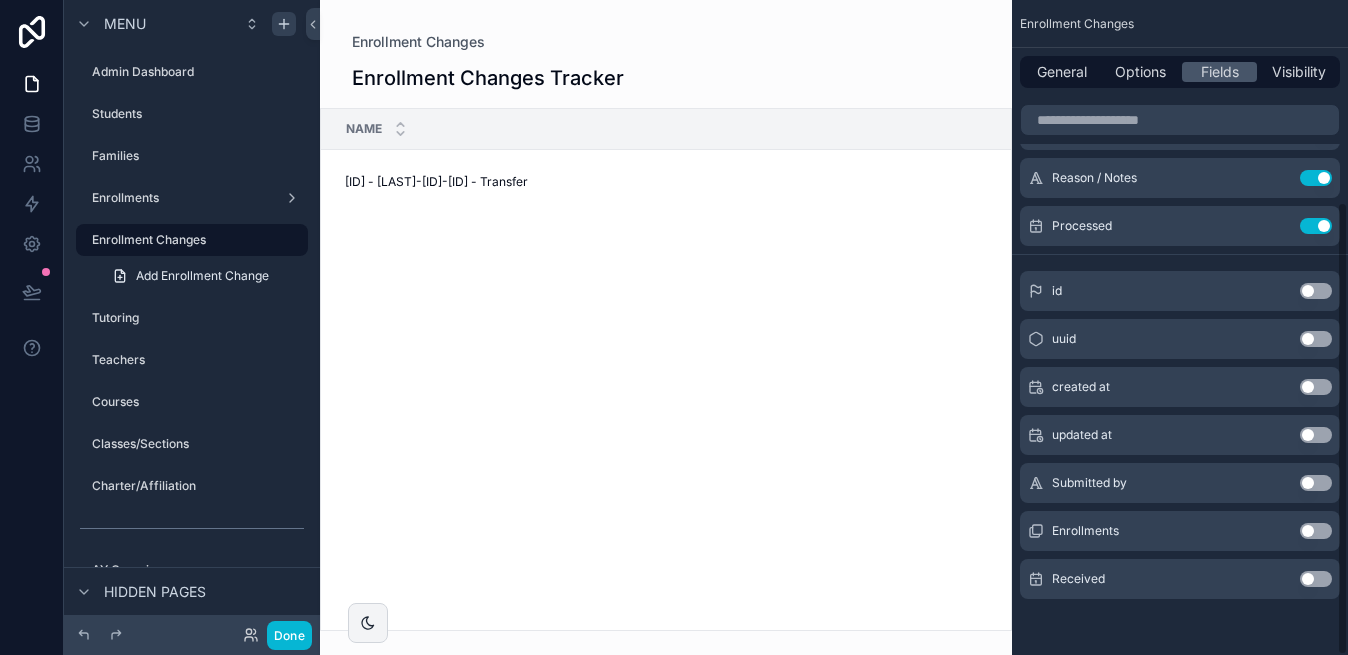 click on "Use setting" at bounding box center (1316, 531) 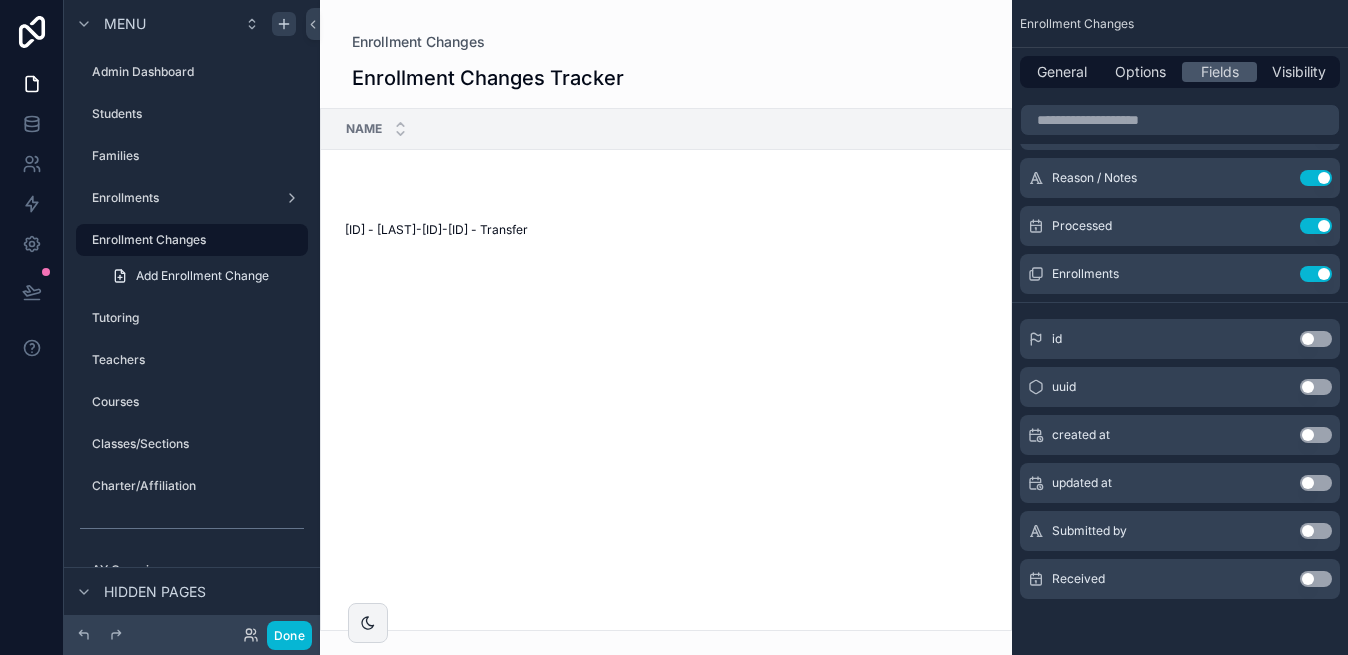 click on "Use setting" at bounding box center (1316, 579) 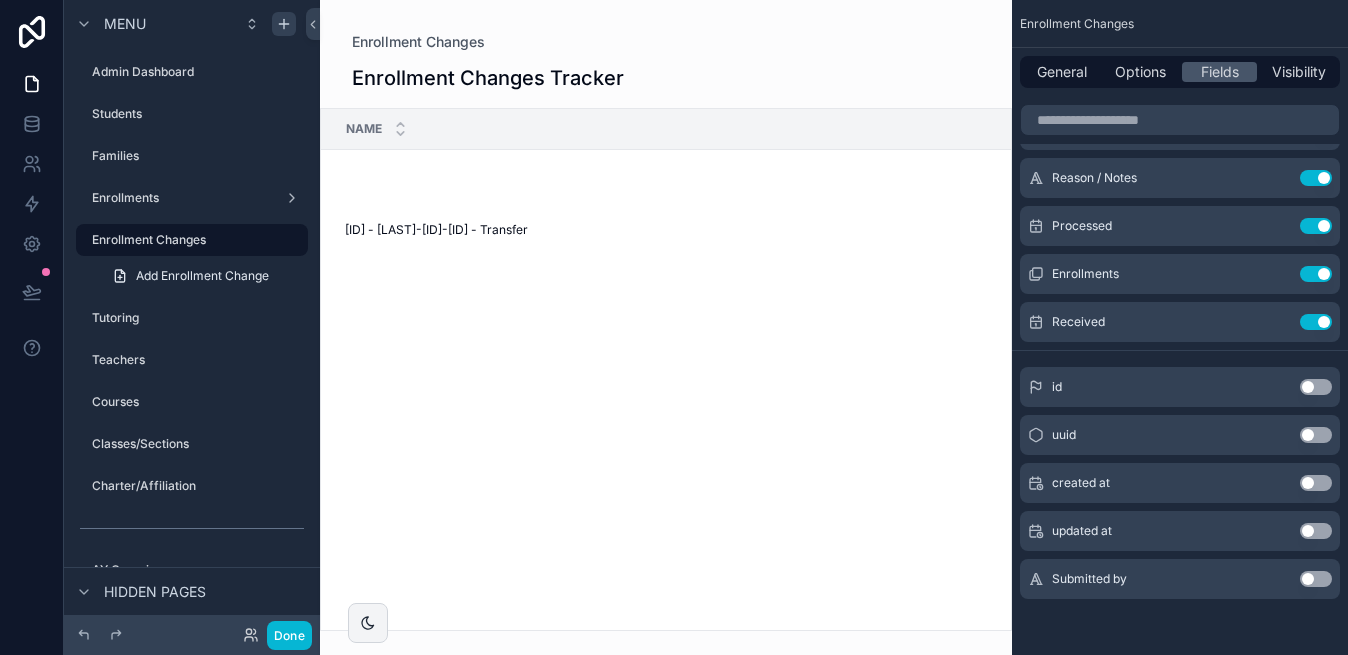 click on "Use setting" at bounding box center (1316, 579) 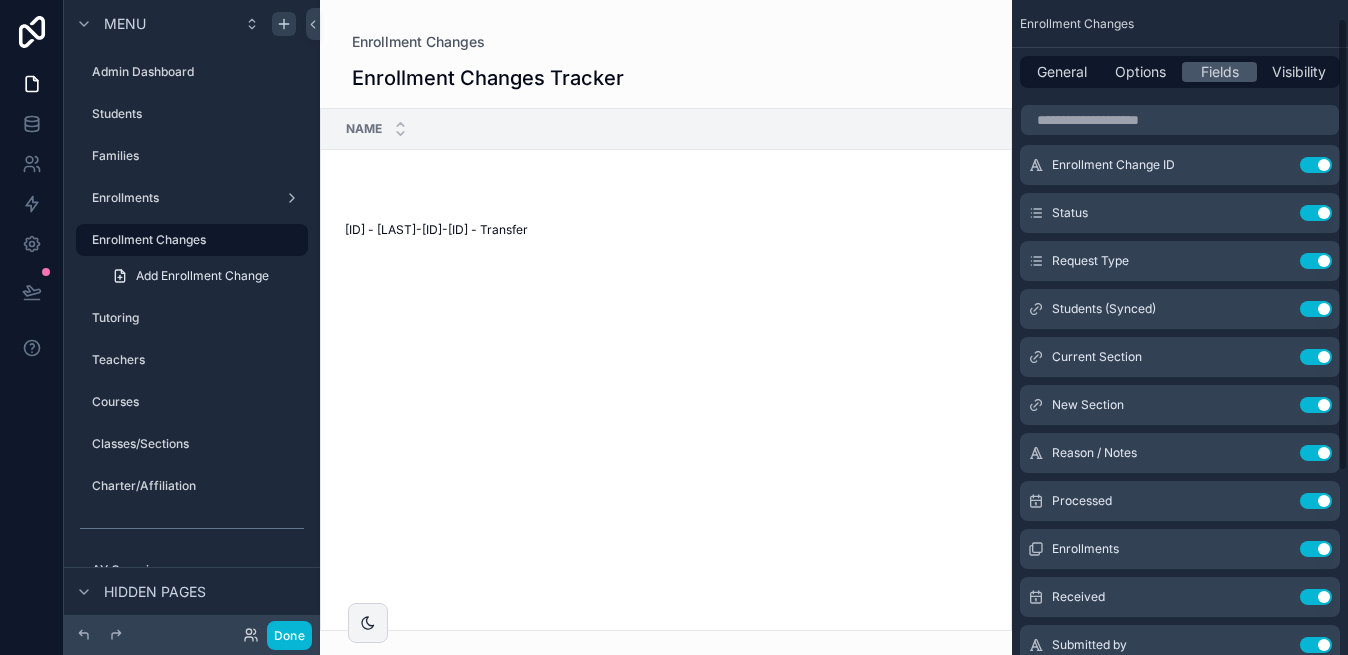 scroll, scrollTop: 0, scrollLeft: 0, axis: both 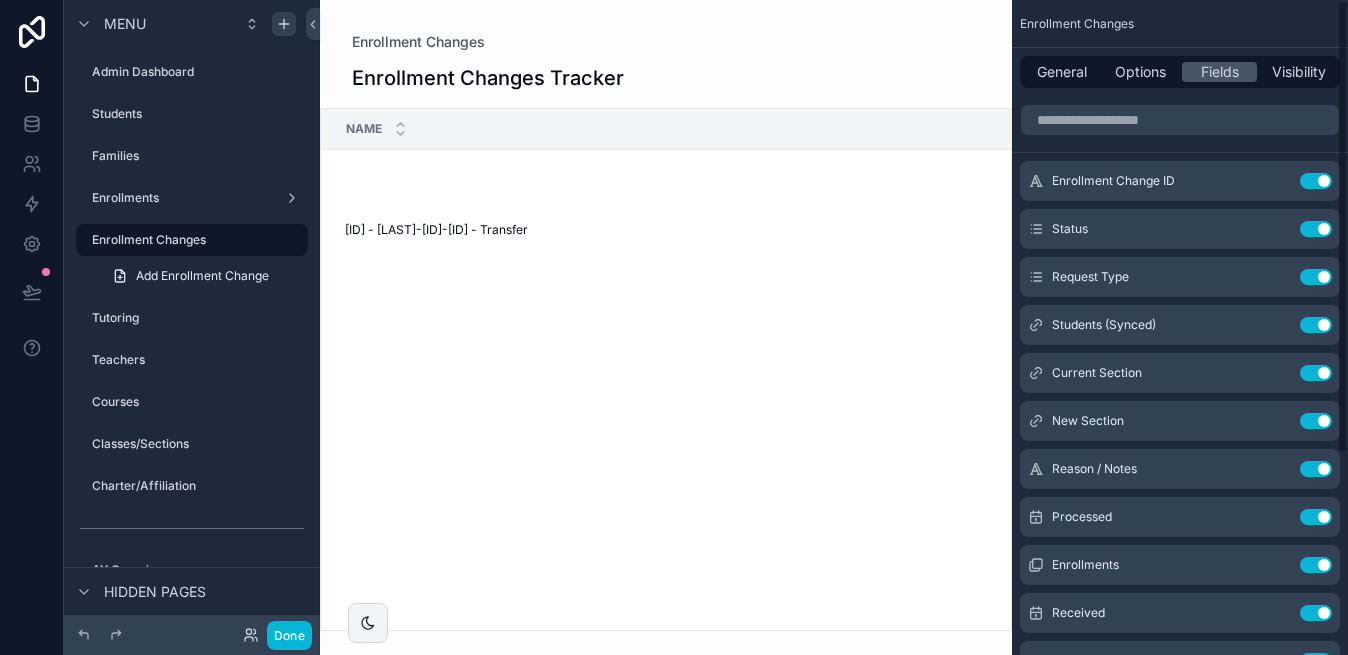 click on "Name Status Request Type Students (Synced) Current Section New Section Reason / Notes Processed Enrollments Received Submitted by 250703 - STEVENSE-10-1188 - Transfer 250703 - STEVENSE-10-1188 - Transfer Billing Transfer STEVENSE-10-1188 The Oldest Story in the World: The Epic of Gilgamesh Study Skills for High School Class canceled. Parent requested move to Study Skills and $60 refund Class canceled. Parent requested move to Study Skills and $60 refund -- Stevens, Ephram - The Oldest Story in the World: The Epic of Gilgamesh Stevens, Ephram - Study Skills for High School 7/3/2025 7/3/2025 --" at bounding box center [666, 369] 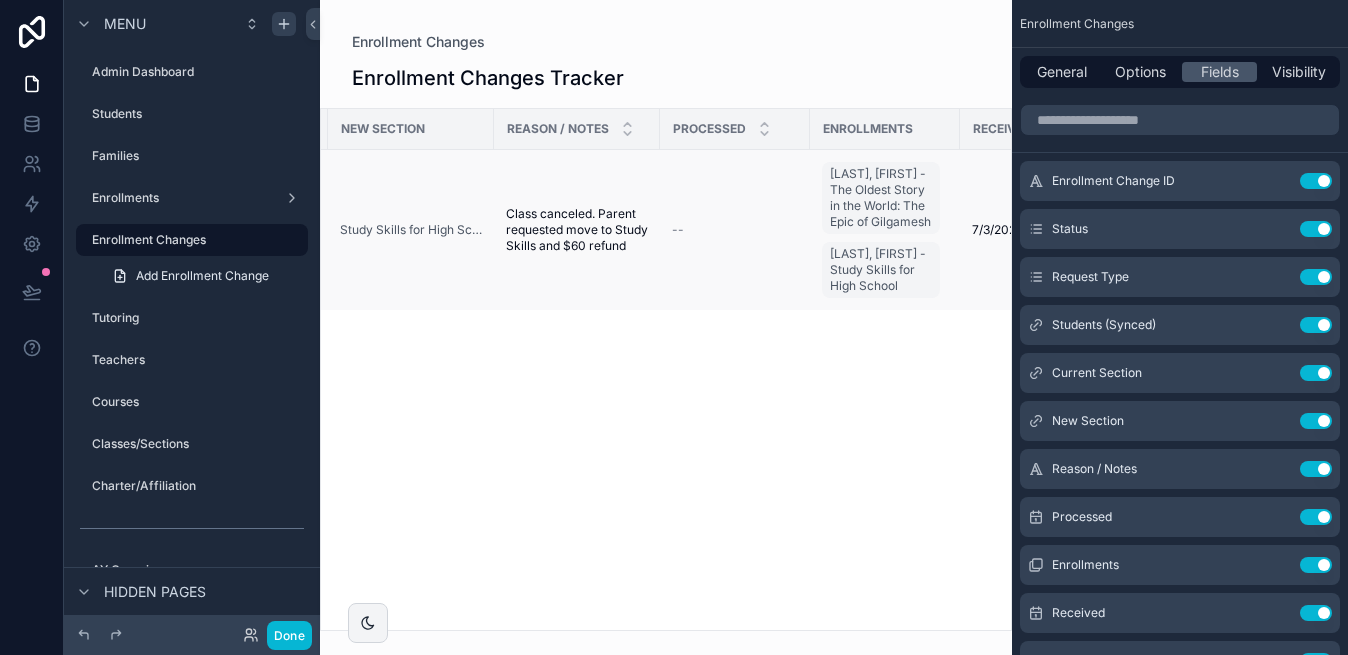 scroll, scrollTop: 0, scrollLeft: 1620, axis: horizontal 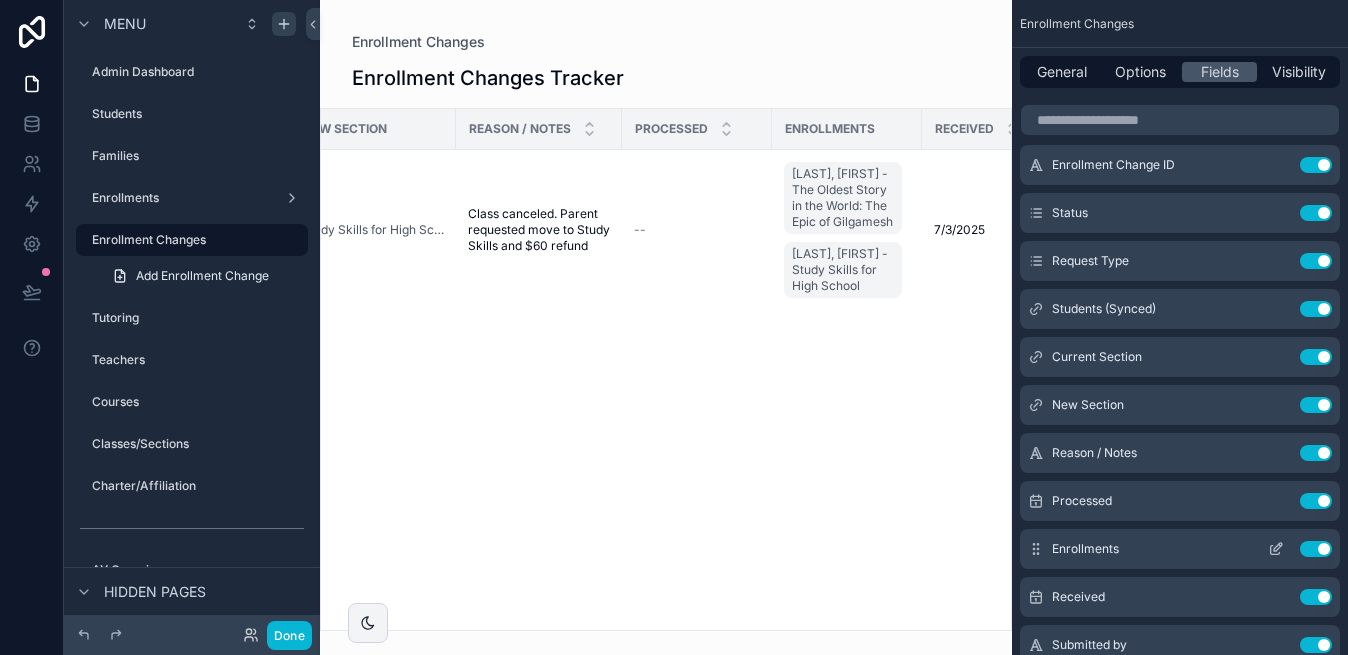click on "Use setting" at bounding box center [1316, 549] 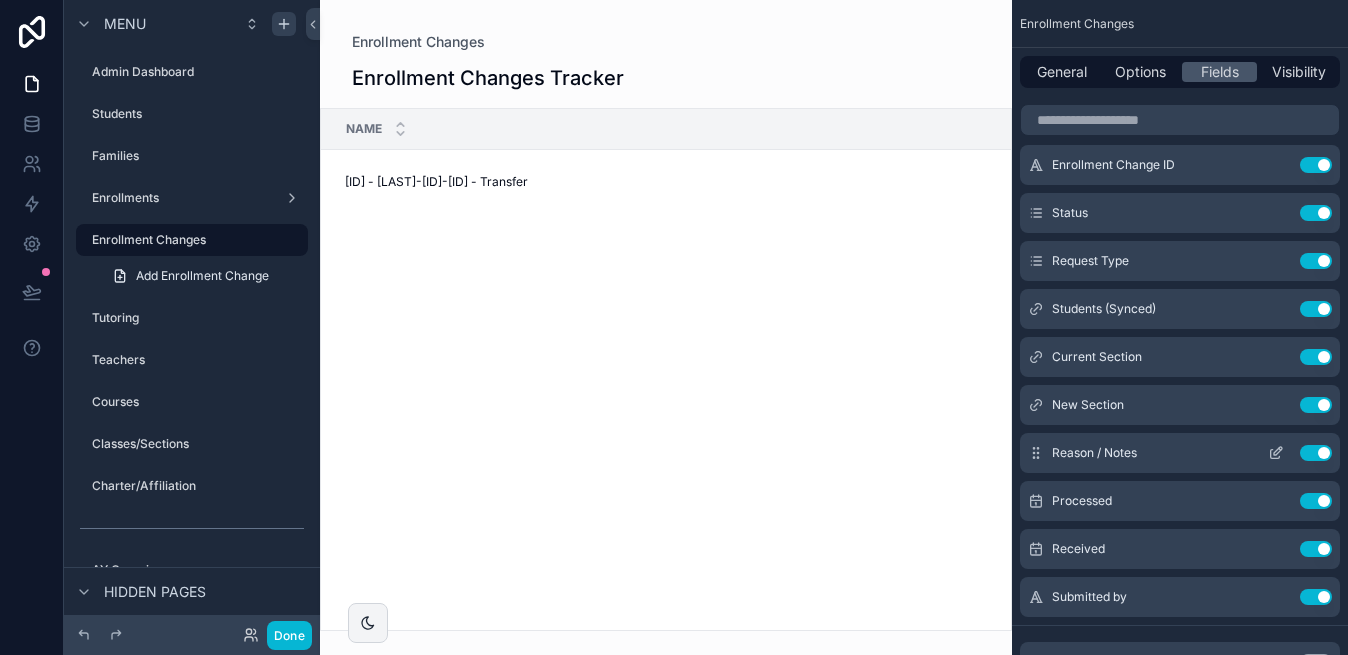 click on "Reason / Notes Use setting" at bounding box center (1180, 453) 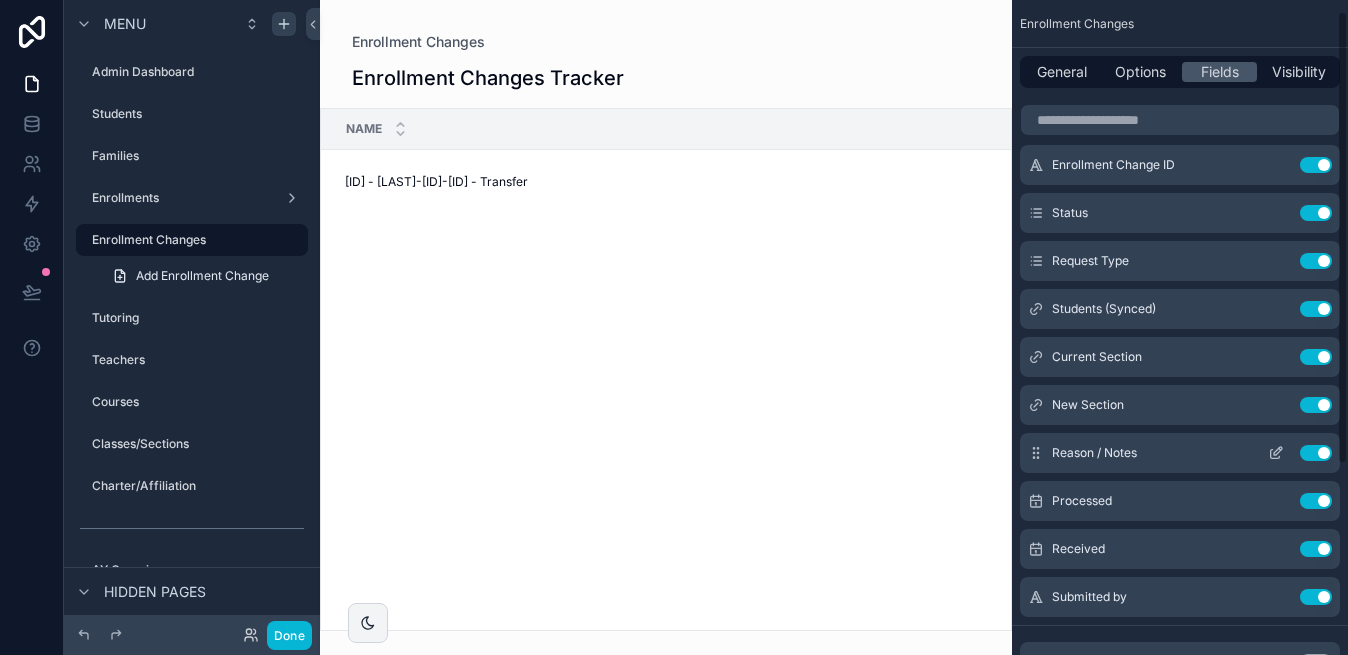 click on "Use setting" at bounding box center (1316, 453) 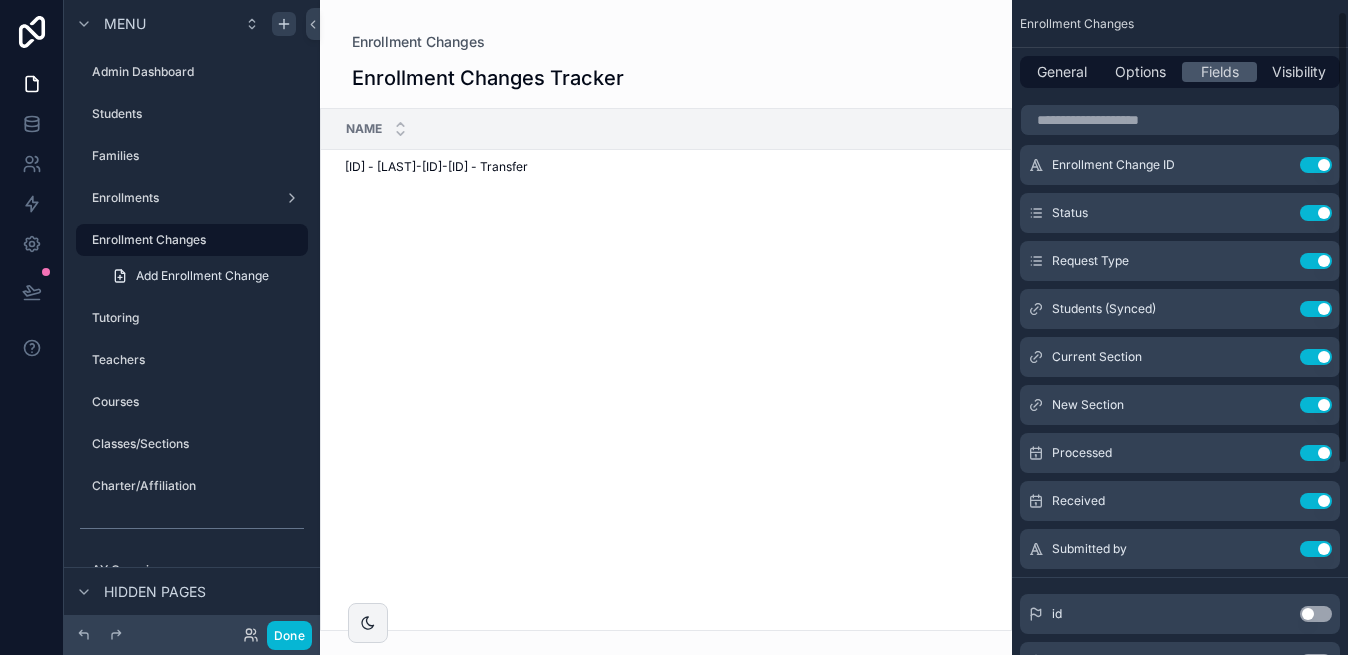 click on "Name Status Request Type Students (Synced) Current Section New Section Processed Received Submitted by 250703 - STEVENSE-10-1188 - Transfer 250703 - STEVENSE-10-1188 - Transfer Billing Transfer STEVENSE-10-1188 The Oldest Story in the World: The Epic of Gilgamesh Study Skills for High School -- 7/3/2025 7/3/2025 --" at bounding box center [666, 369] 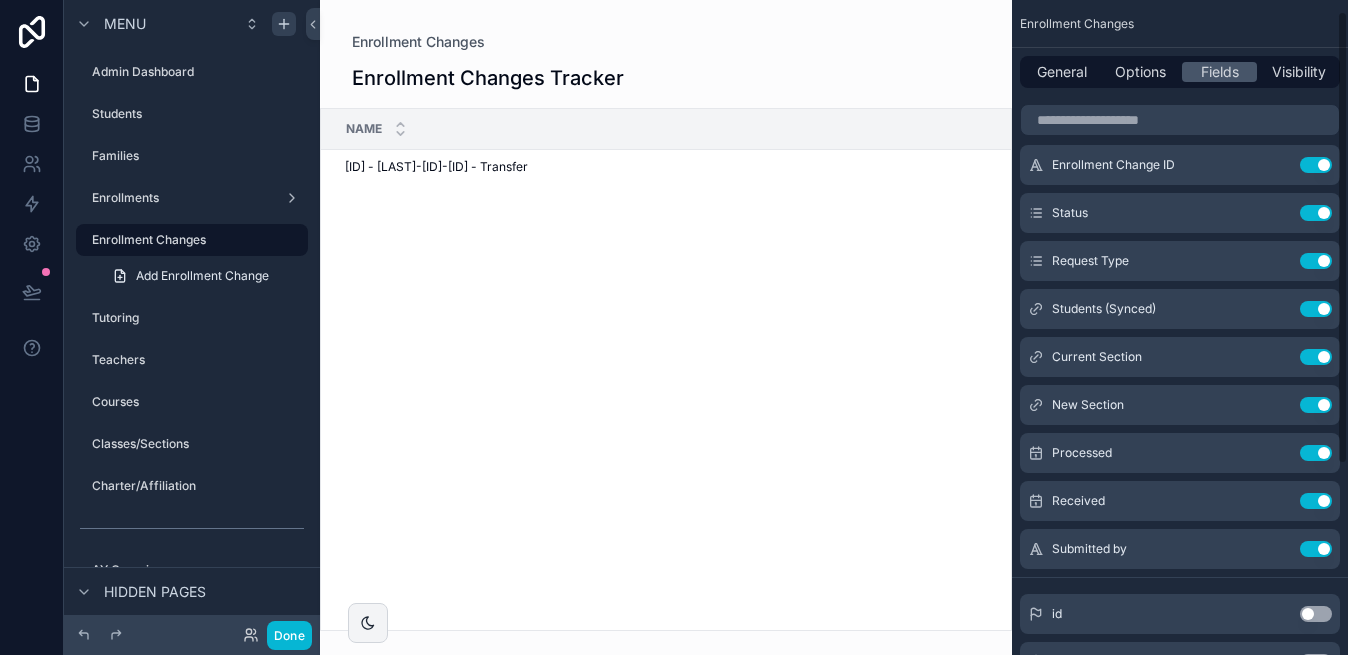 click on "Enrollment Changes" at bounding box center [666, 42] 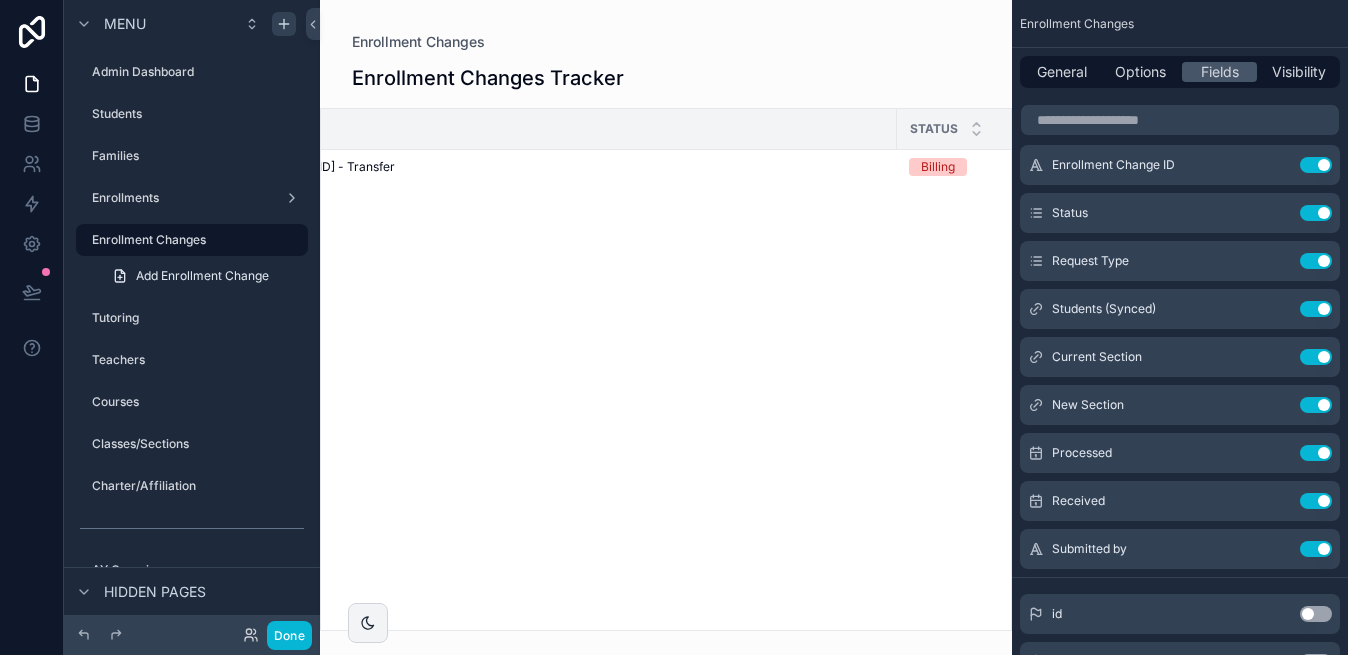 scroll, scrollTop: 0, scrollLeft: 134, axis: horizontal 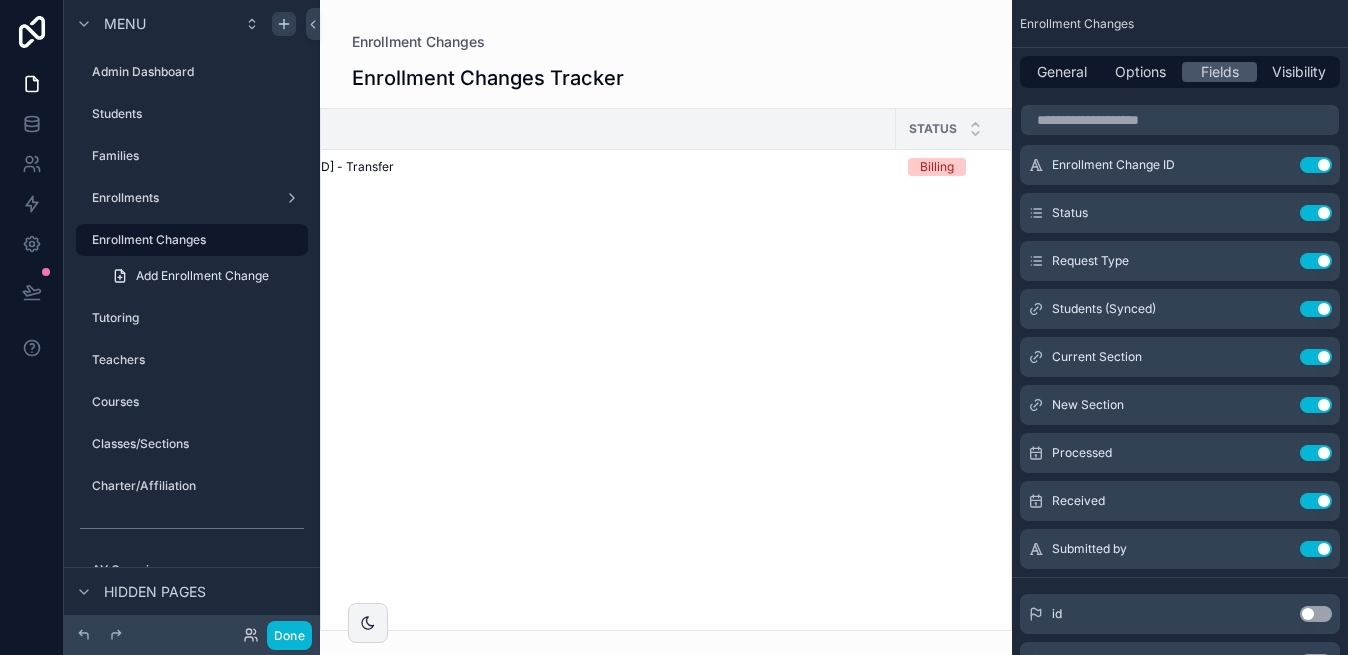 click on "Name Status Request Type Students (Synced) Current Section New Section Processed Received Submitted by" at bounding box center [1290, 129] 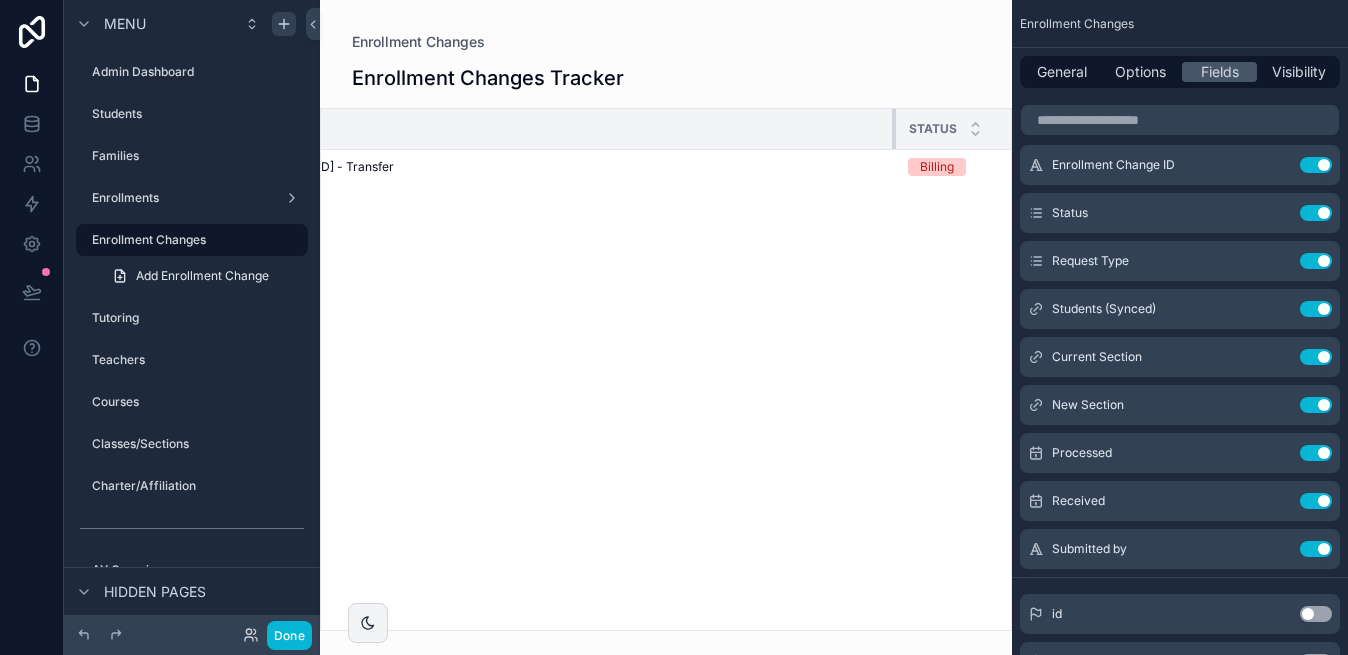 click at bounding box center [896, 129] 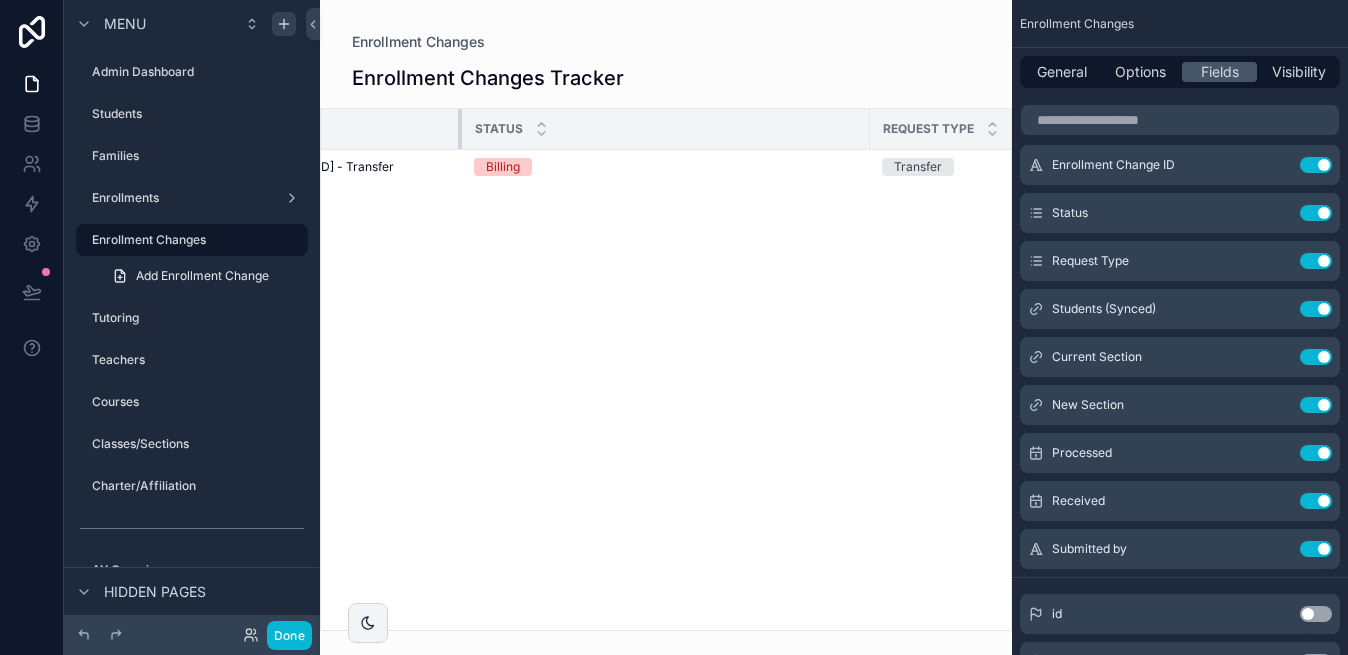 drag, startPoint x: 894, startPoint y: 127, endPoint x: 462, endPoint y: 106, distance: 432.5101 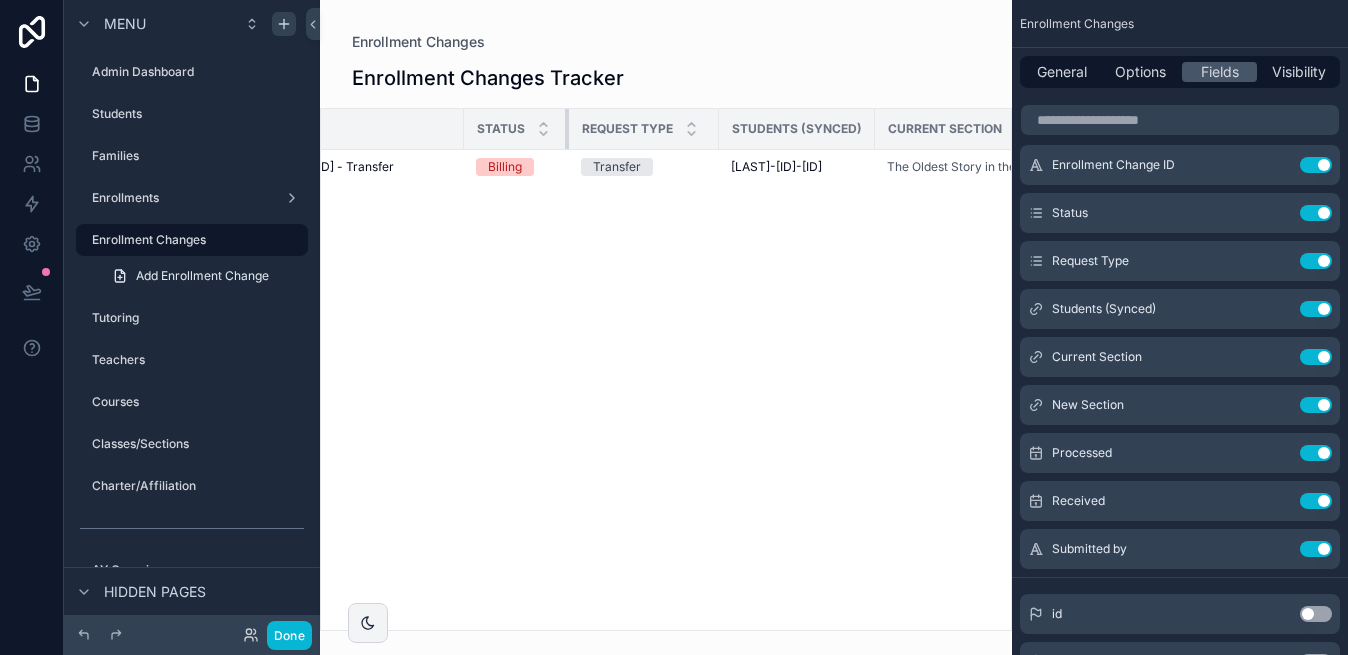 drag, startPoint x: 870, startPoint y: 127, endPoint x: 567, endPoint y: 134, distance: 303.08084 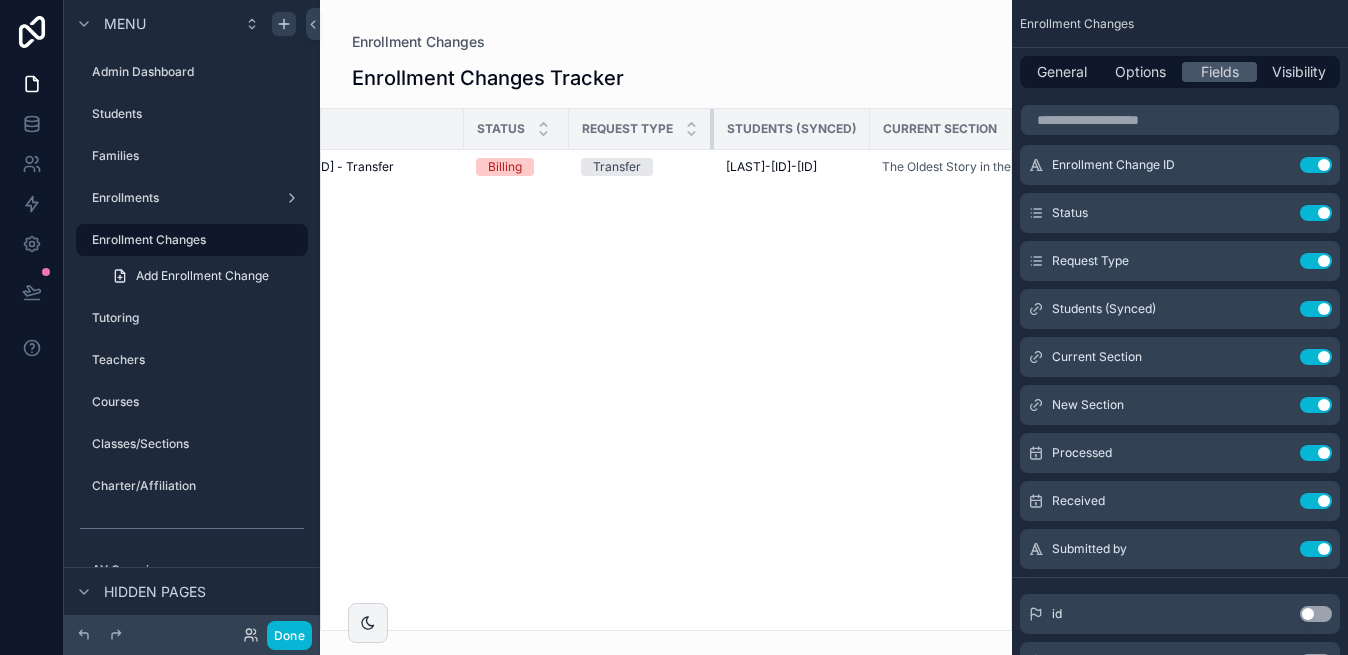 click on "Name Status Request Type Students (Synced) Current Section New Section Processed Received Submitted by" at bounding box center [920, 129] 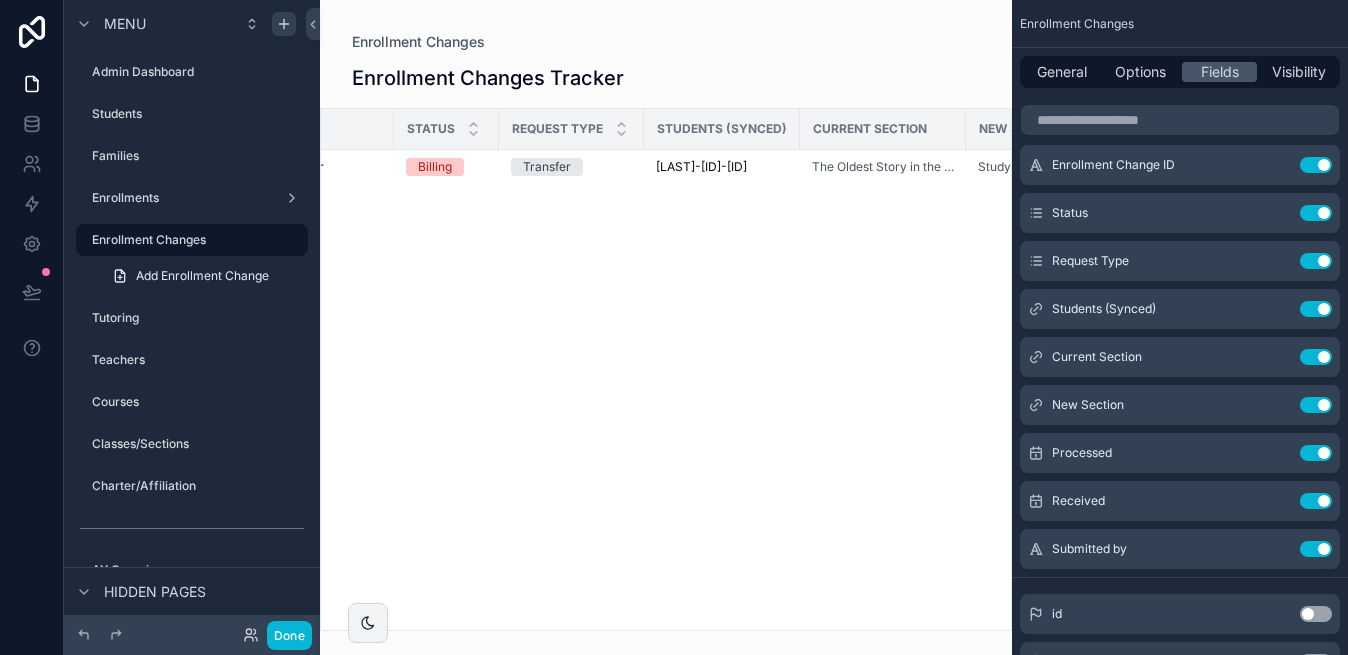 scroll, scrollTop: 0, scrollLeft: 212, axis: horizontal 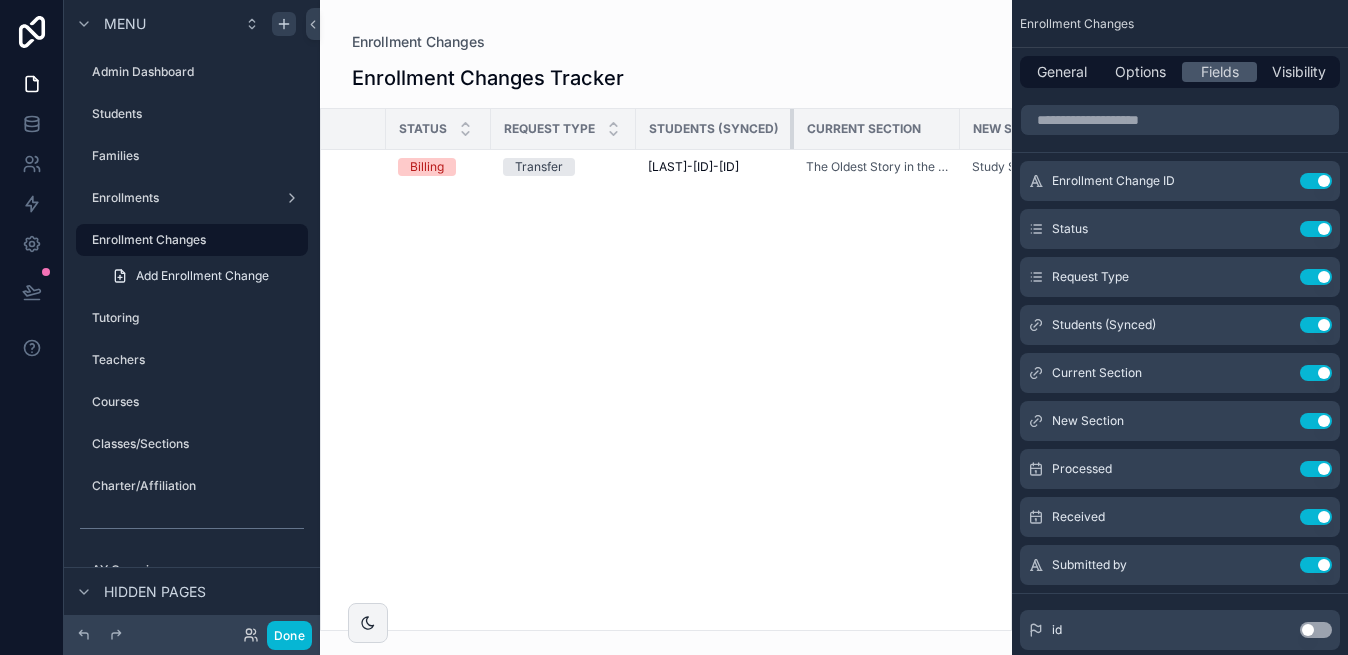 click on "Name Status Request Type Students (Synced) Current Section New Section Processed Received Submitted by" at bounding box center (843, 129) 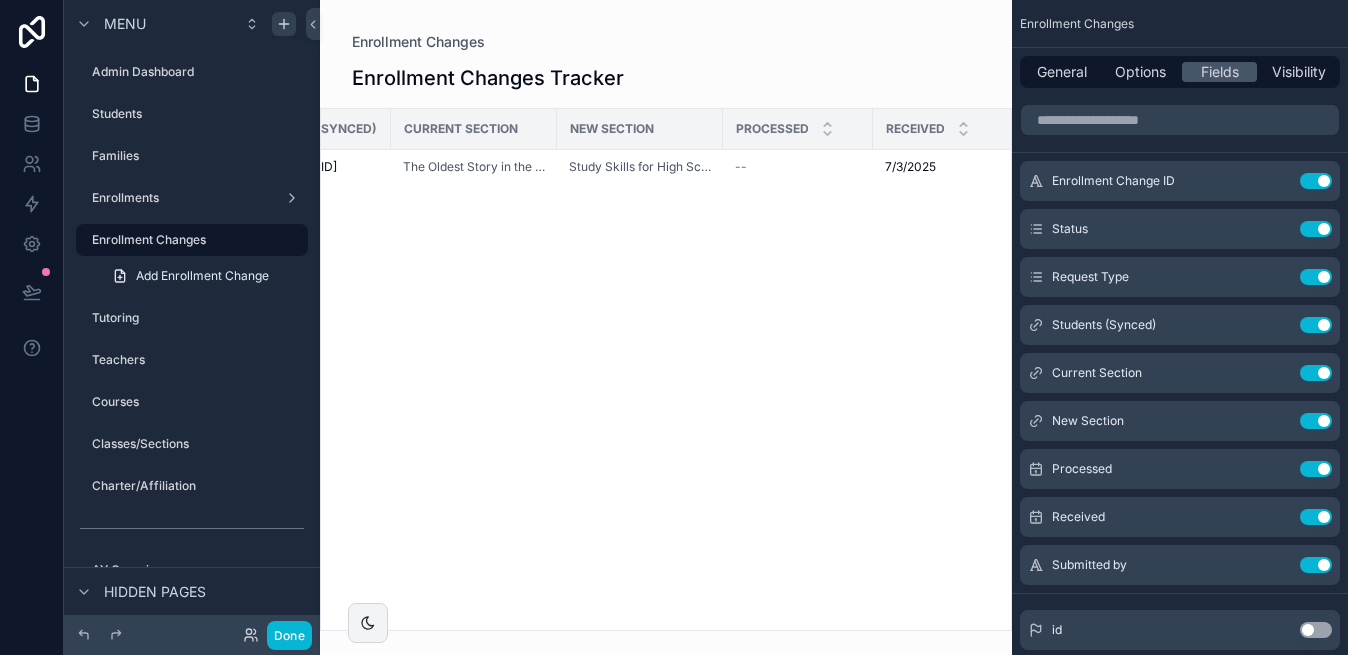 scroll, scrollTop: 0, scrollLeft: 703, axis: horizontal 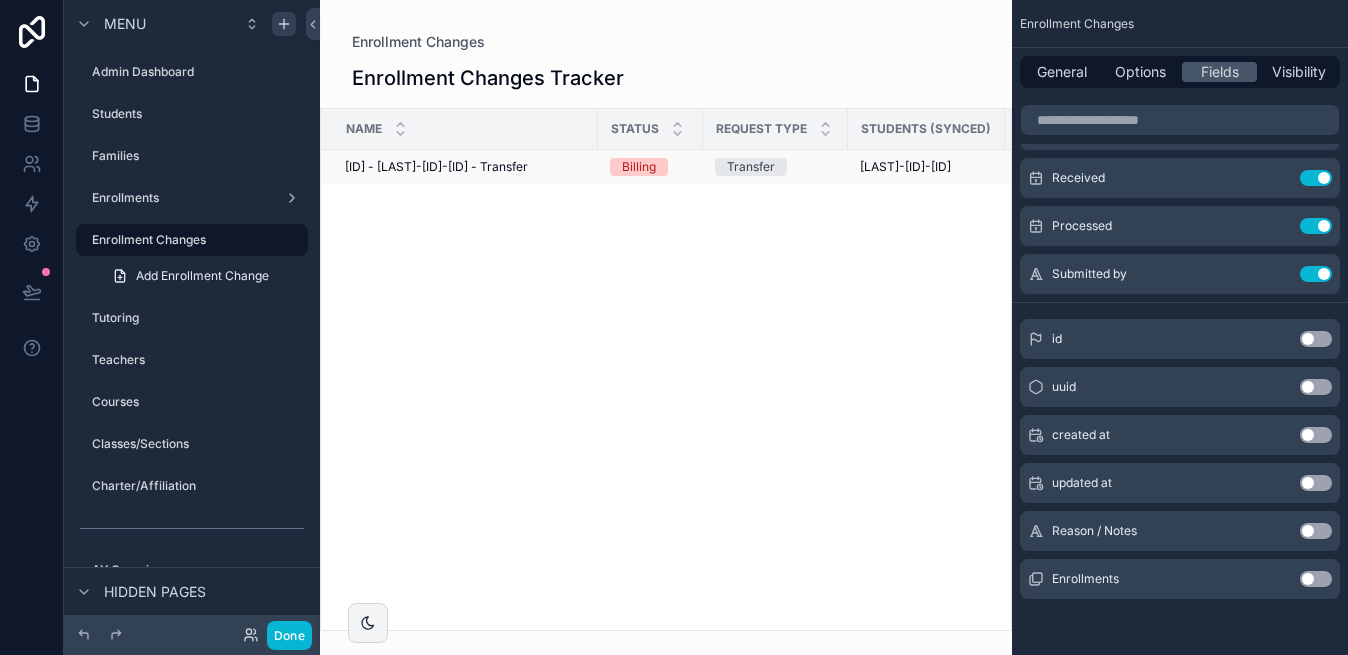 click on "[NUMBER] - [TEXT] - [TEXT]" at bounding box center (436, 167) 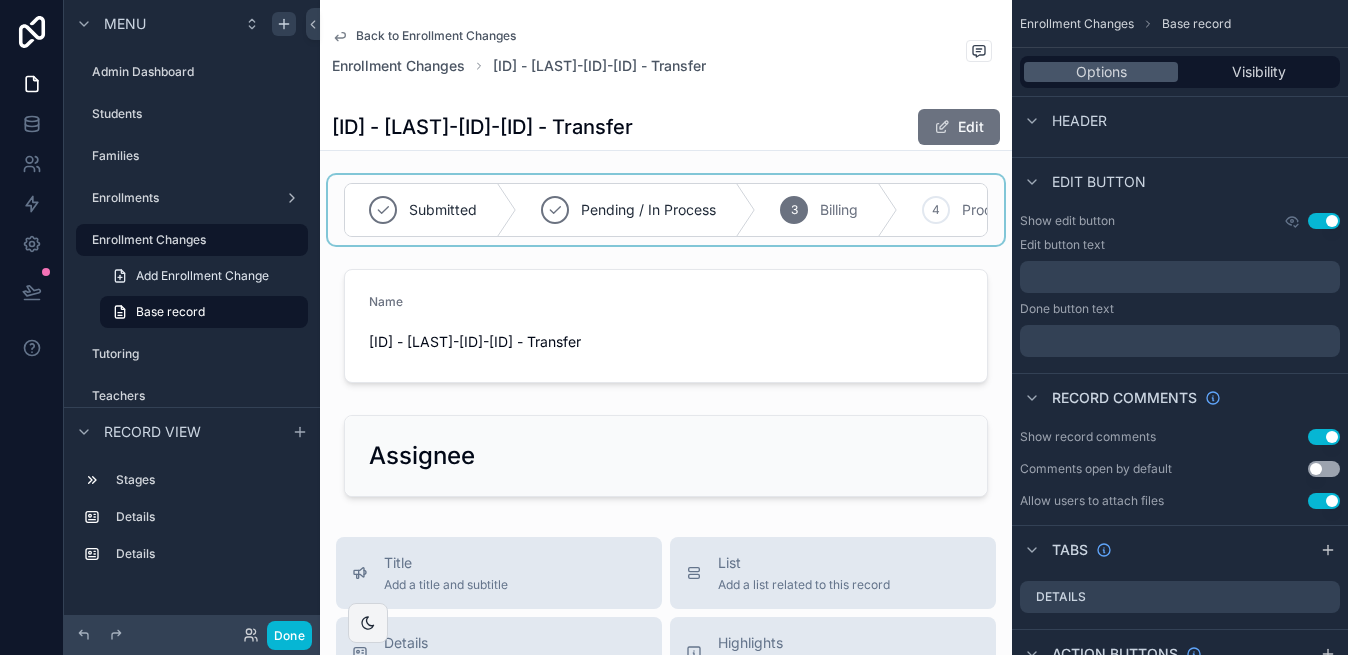 click at bounding box center [666, 210] 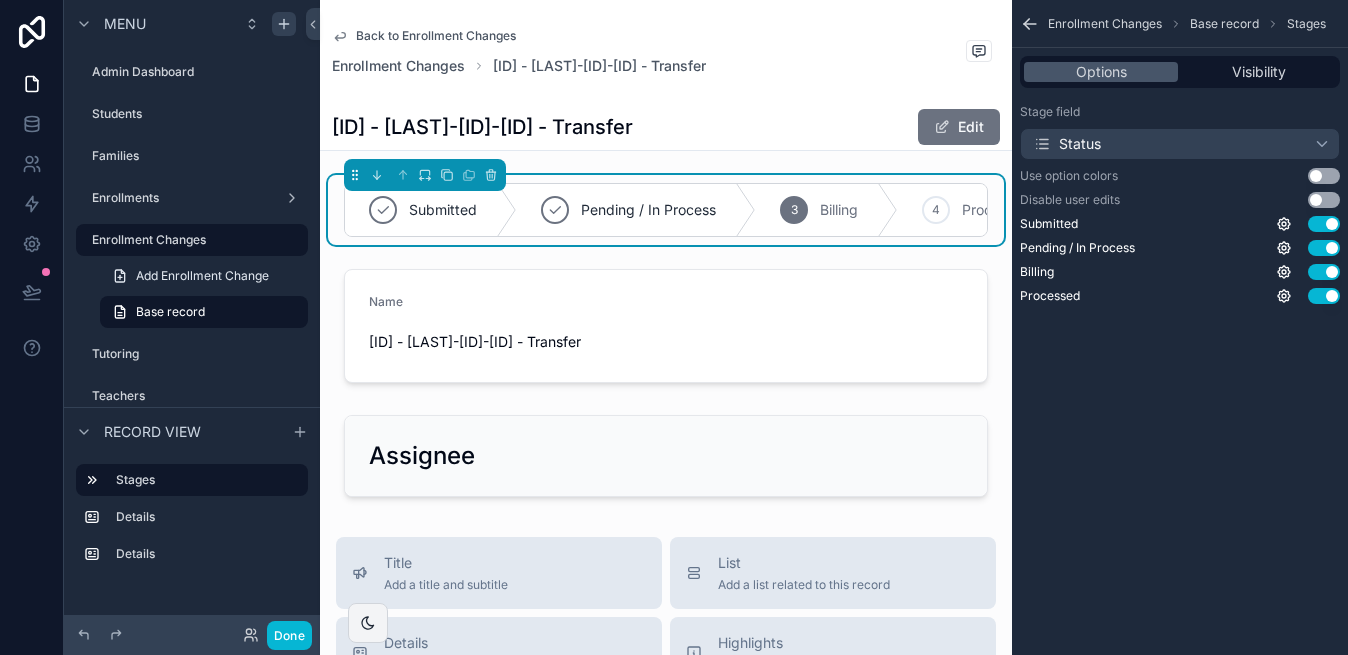 scroll, scrollTop: 0, scrollLeft: 0, axis: both 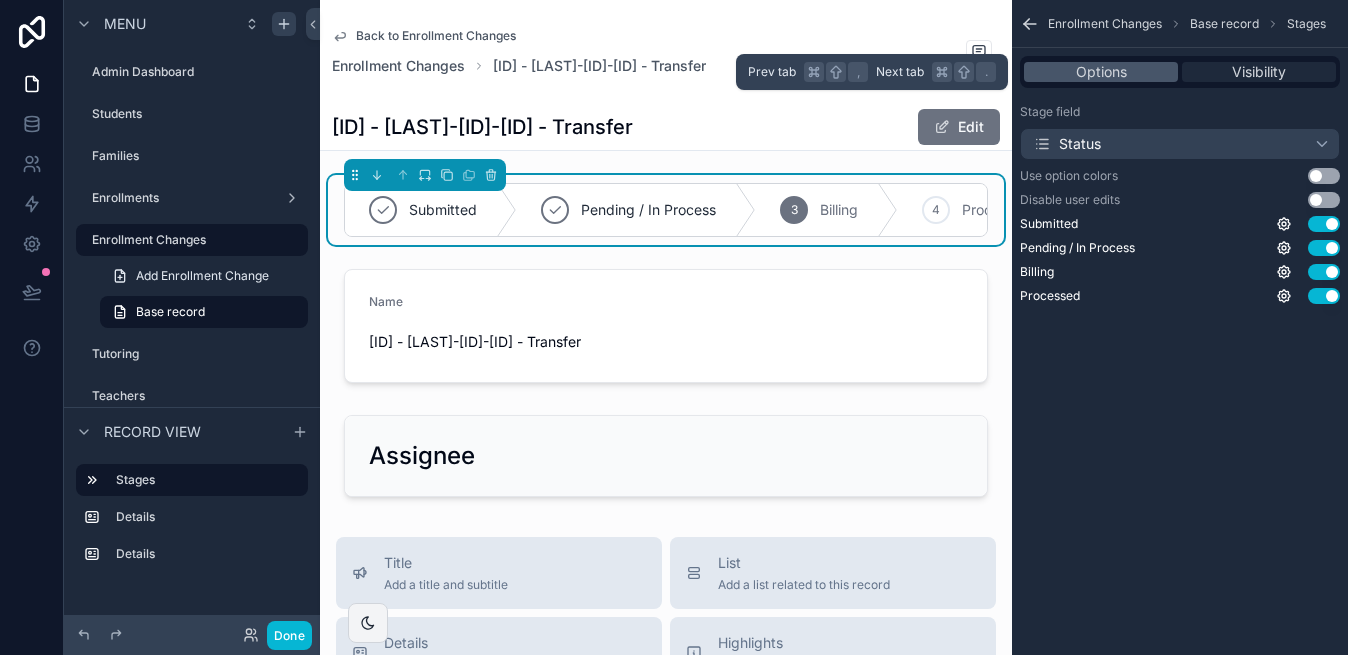 click on "Visibility" at bounding box center (1259, 72) 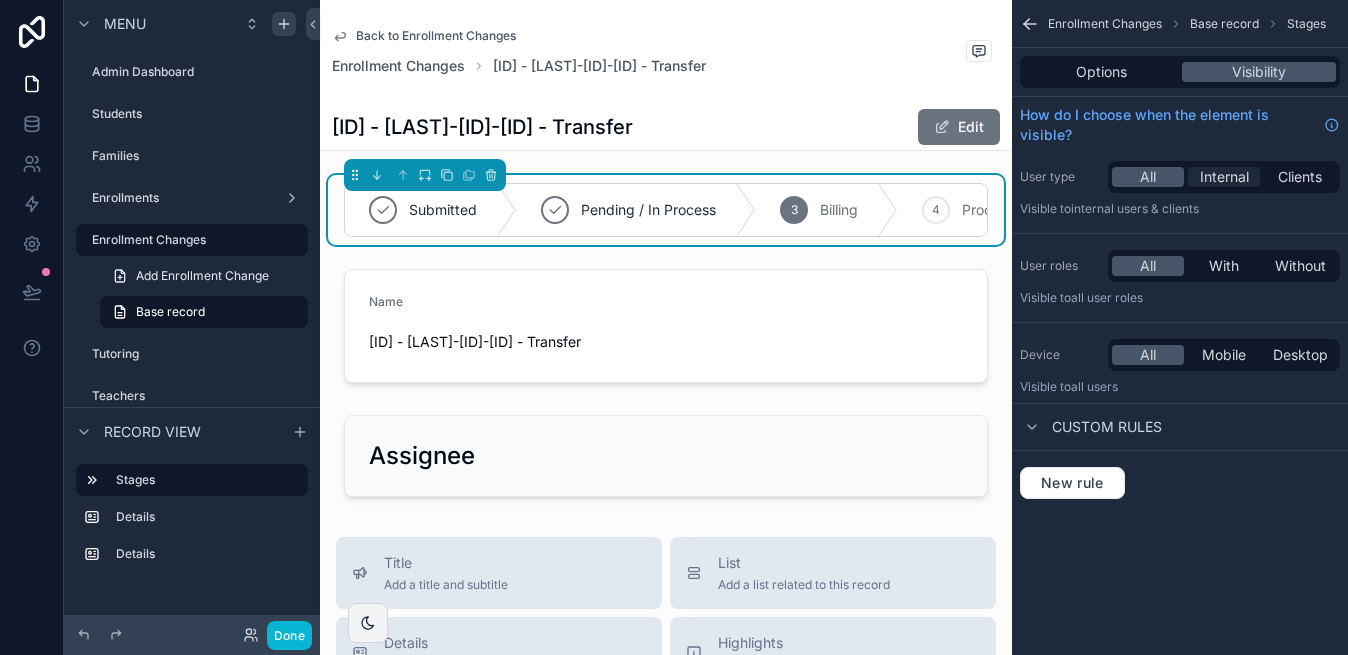 click on "Internal" at bounding box center [1224, 177] 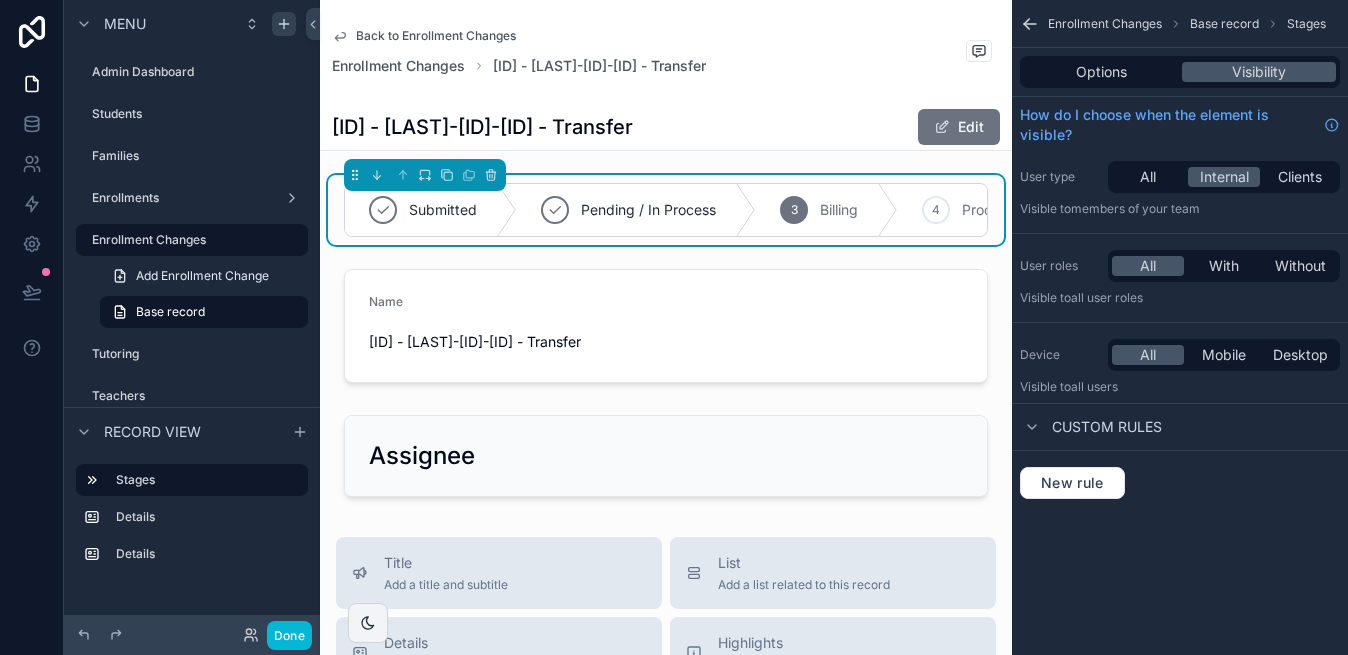 click on "Enrollment Changes Base record Stages Options Visibility How do I choose when the element is visible? User type All Internal Clients Visible to  Members of your team User roles All With Without Visible to  All user roles Device All Mobile Desktop Visible to  all users Custom rules New rule" at bounding box center [1180, 327] 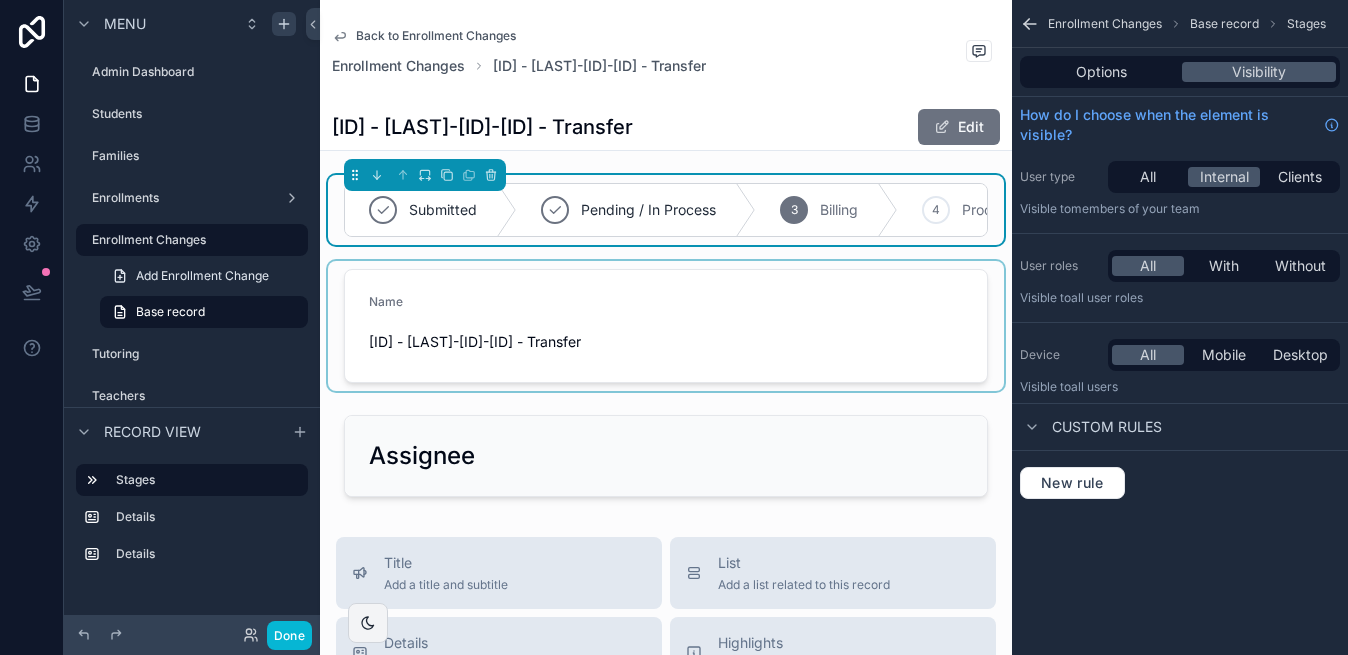 click at bounding box center [666, 326] 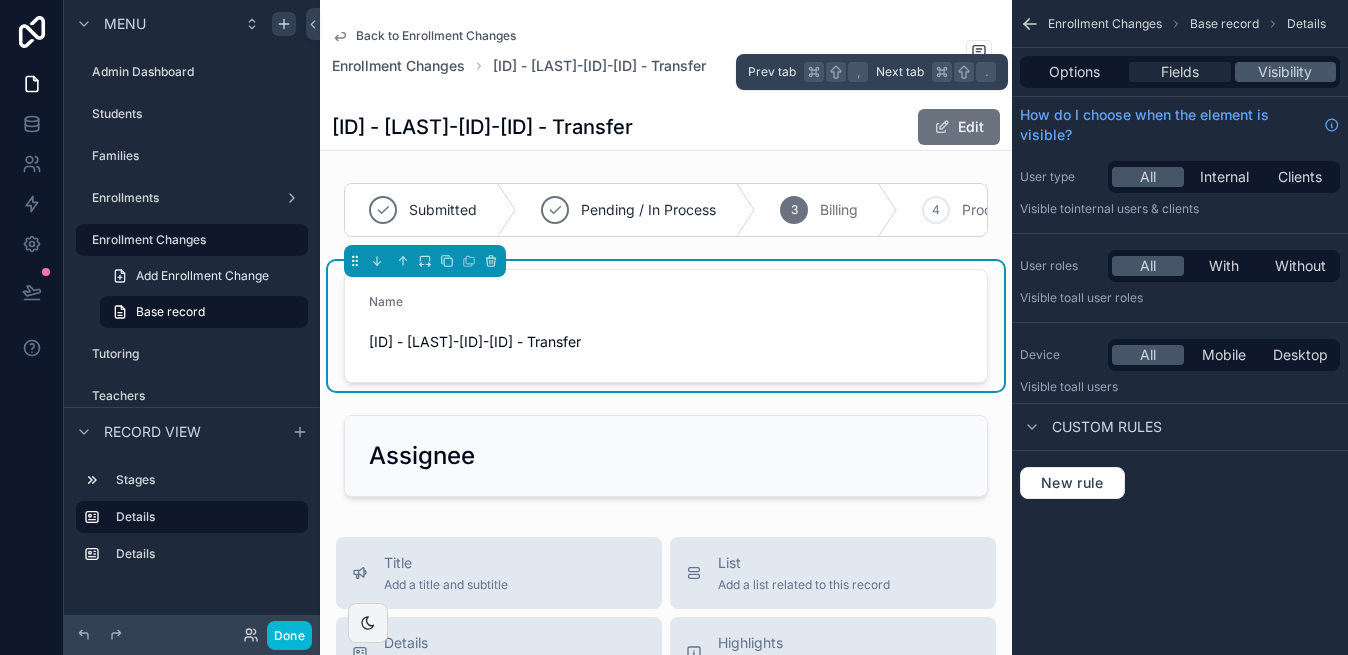 click on "Fields" at bounding box center [1180, 72] 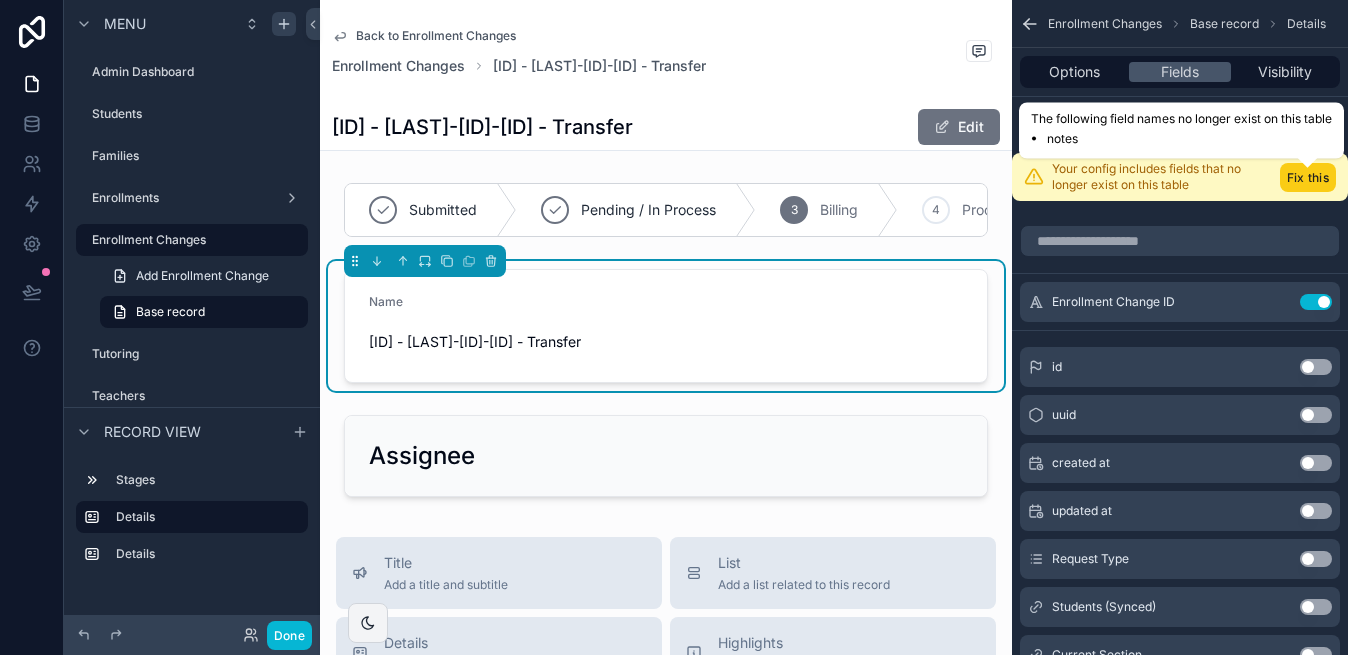 click on "Fix this" at bounding box center (1308, 177) 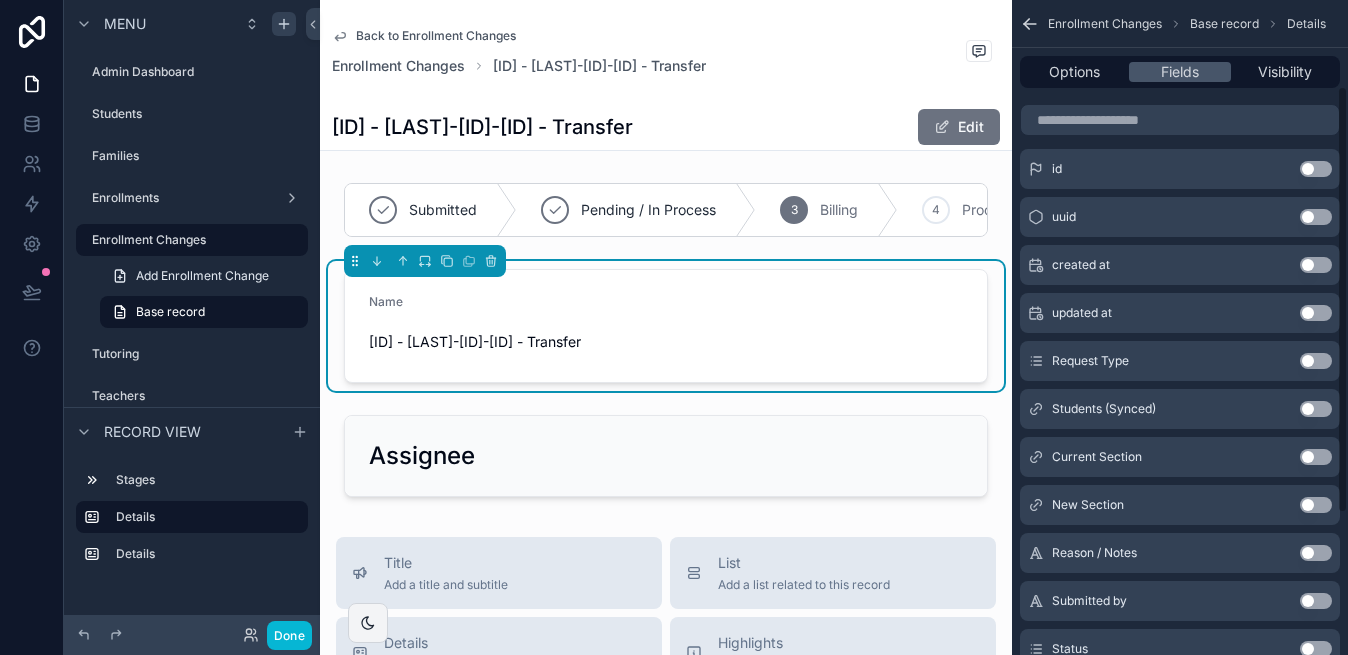 scroll, scrollTop: 140, scrollLeft: 0, axis: vertical 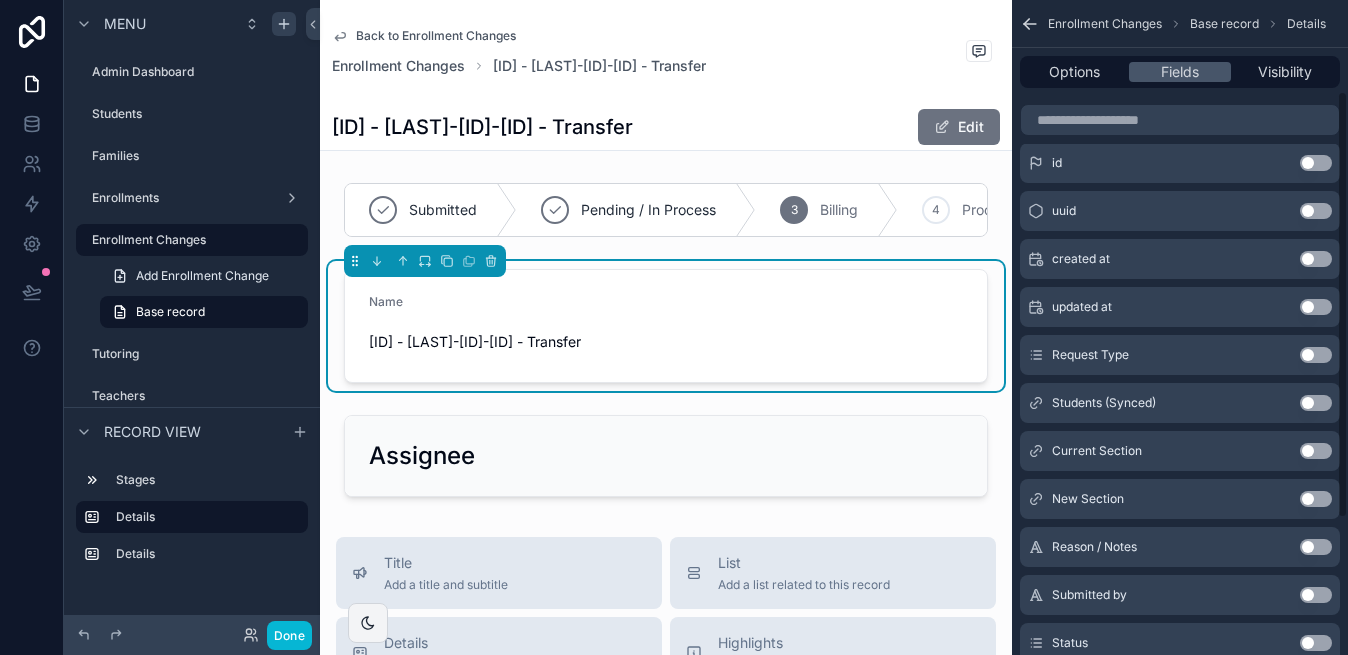 click on "Use setting" at bounding box center [1316, 355] 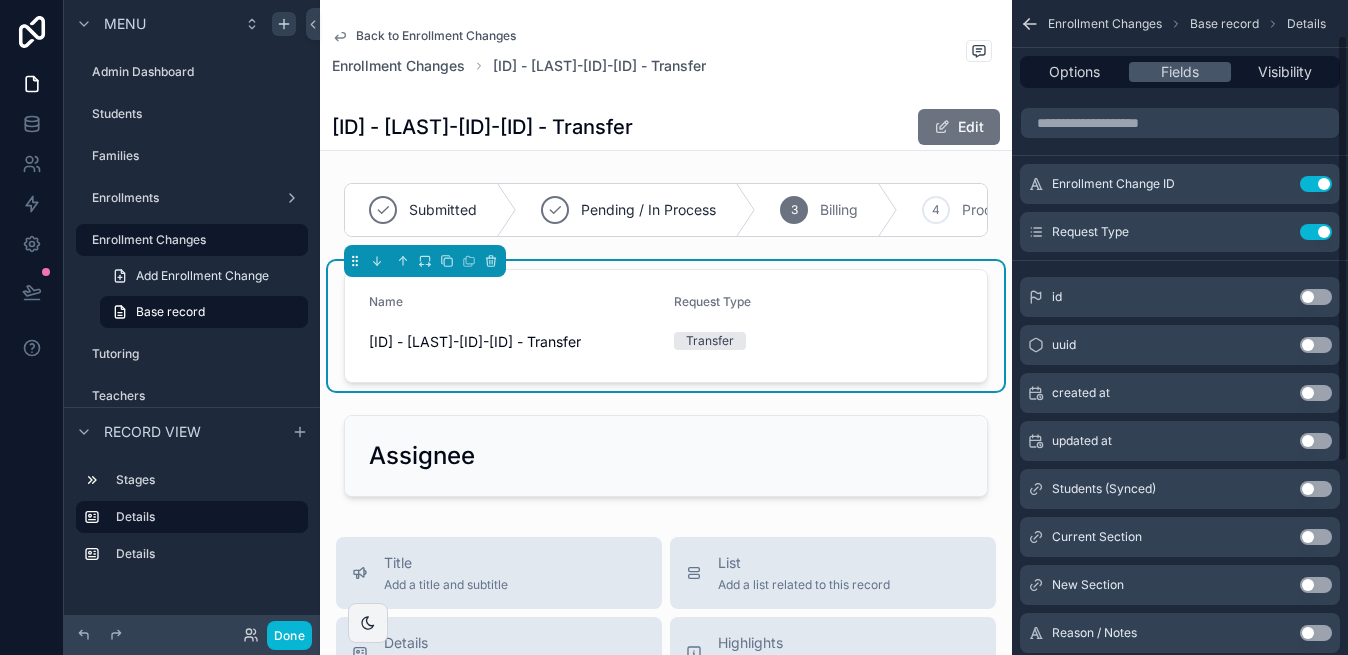 scroll, scrollTop: 44, scrollLeft: 0, axis: vertical 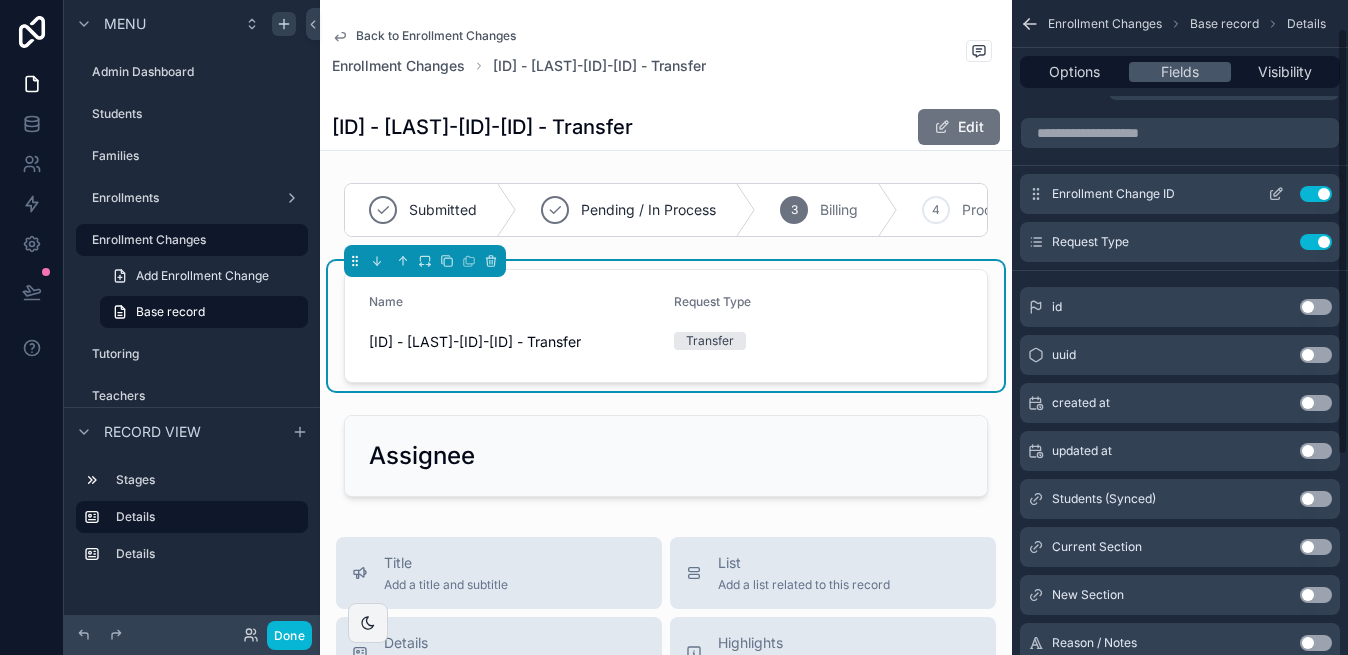click on "Use setting" at bounding box center [1316, 194] 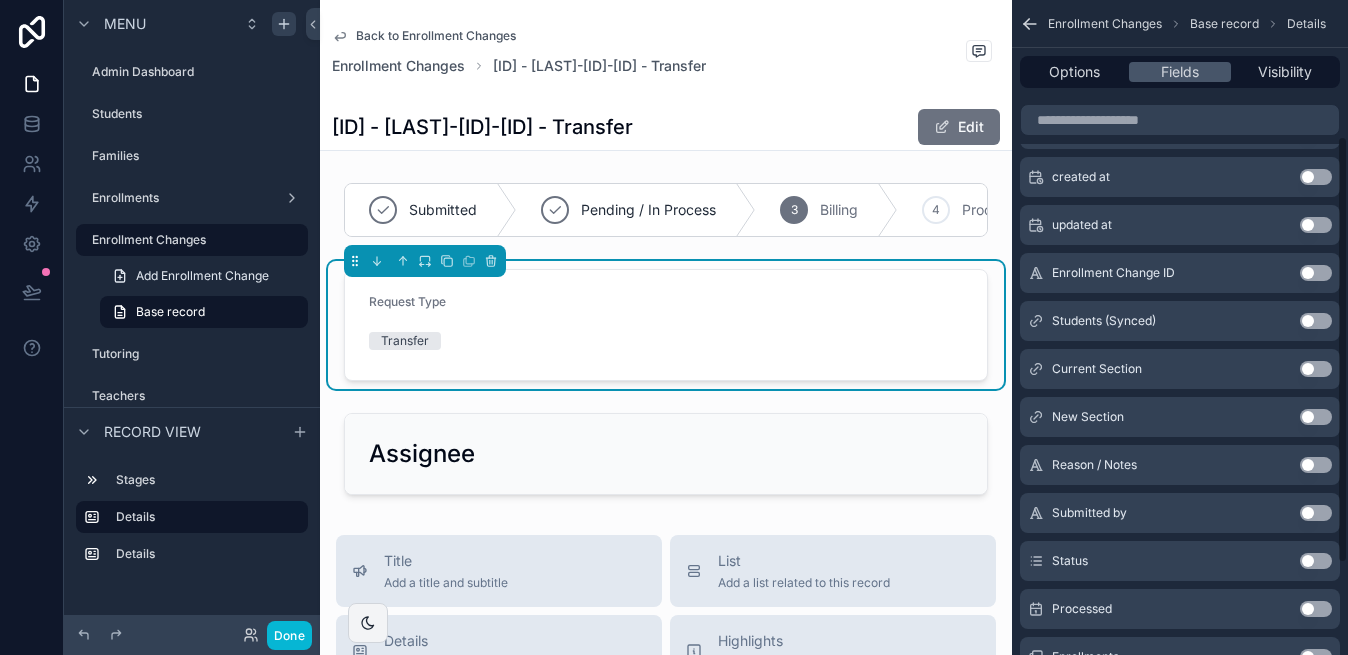 scroll, scrollTop: 232, scrollLeft: 0, axis: vertical 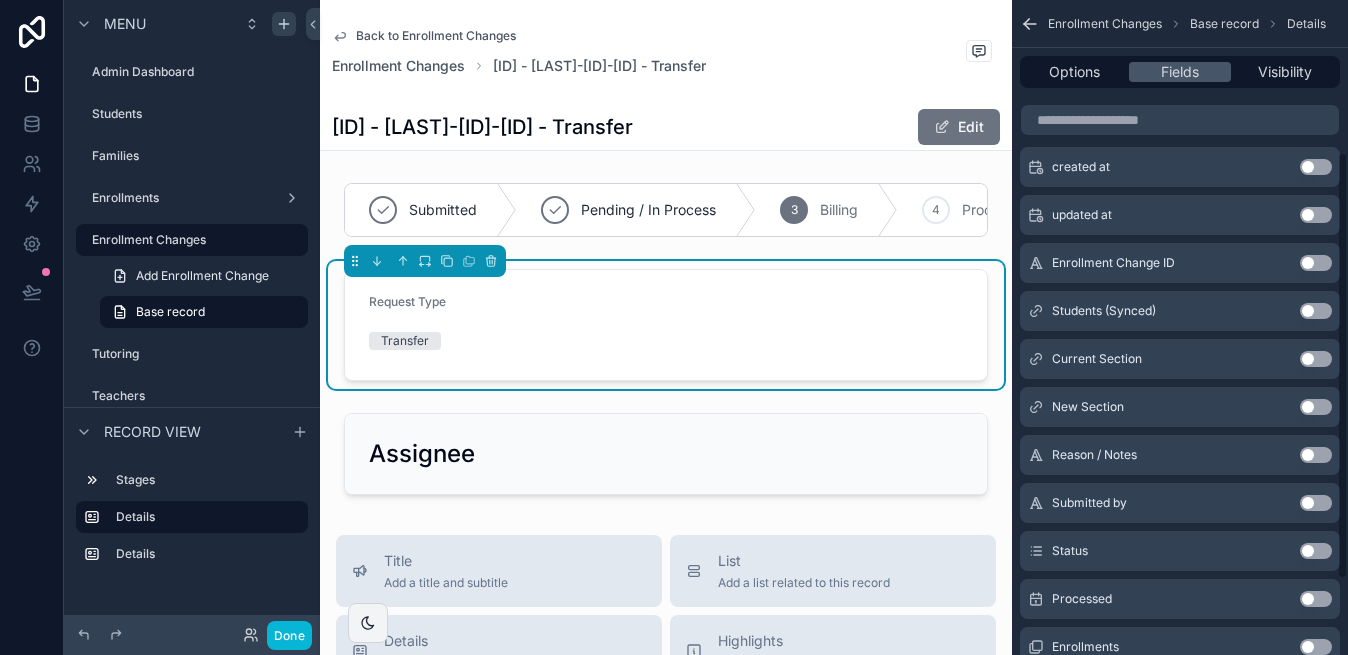 click on "Use setting" at bounding box center [1316, 311] 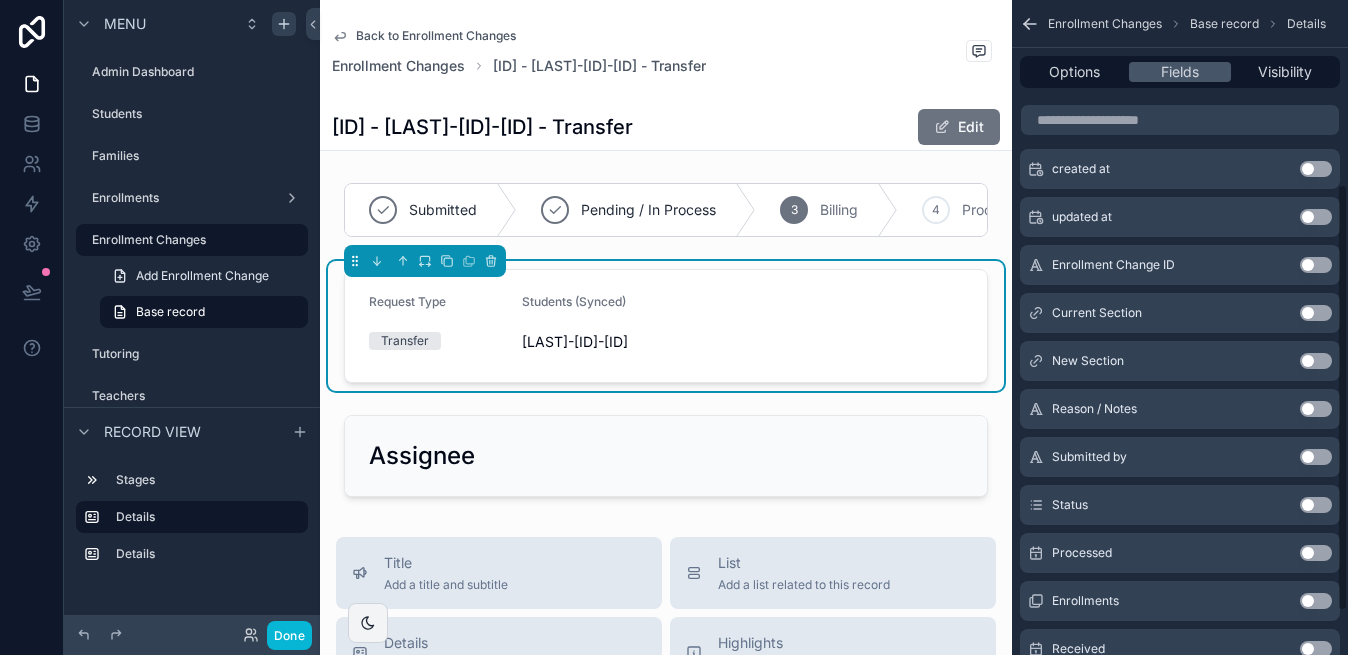 scroll, scrollTop: 282, scrollLeft: 0, axis: vertical 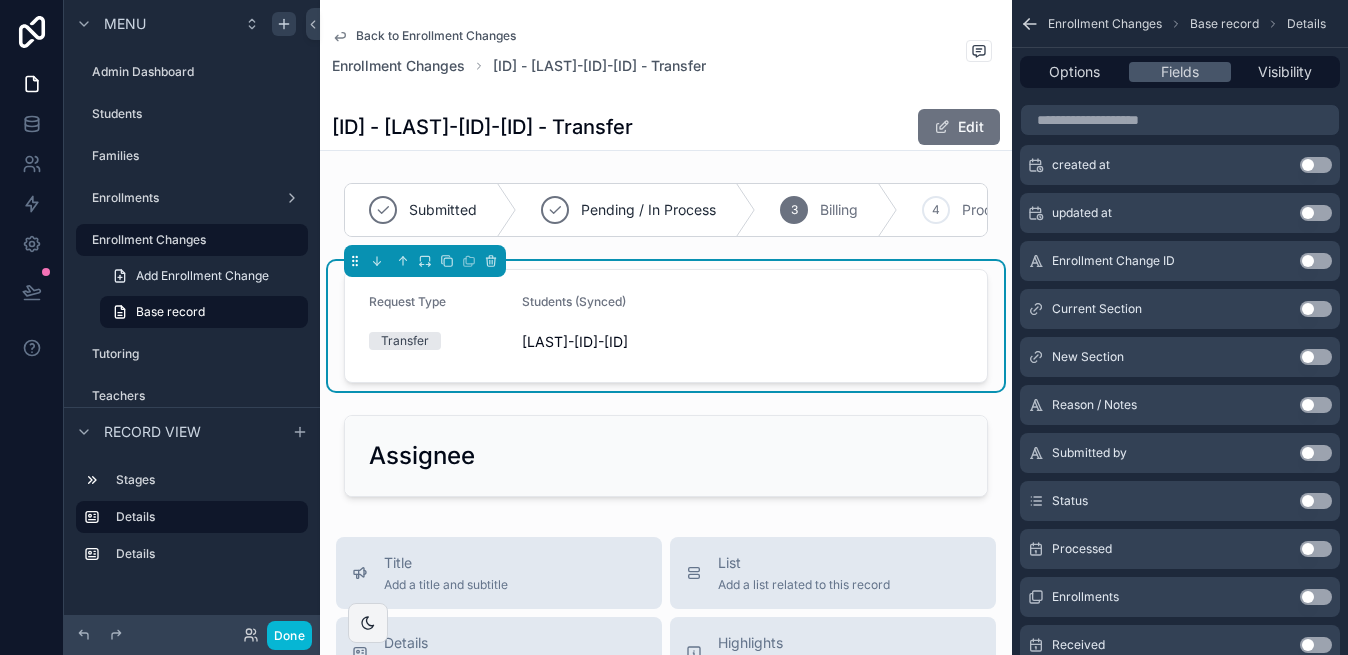 click on "Use setting" at bounding box center [1316, 309] 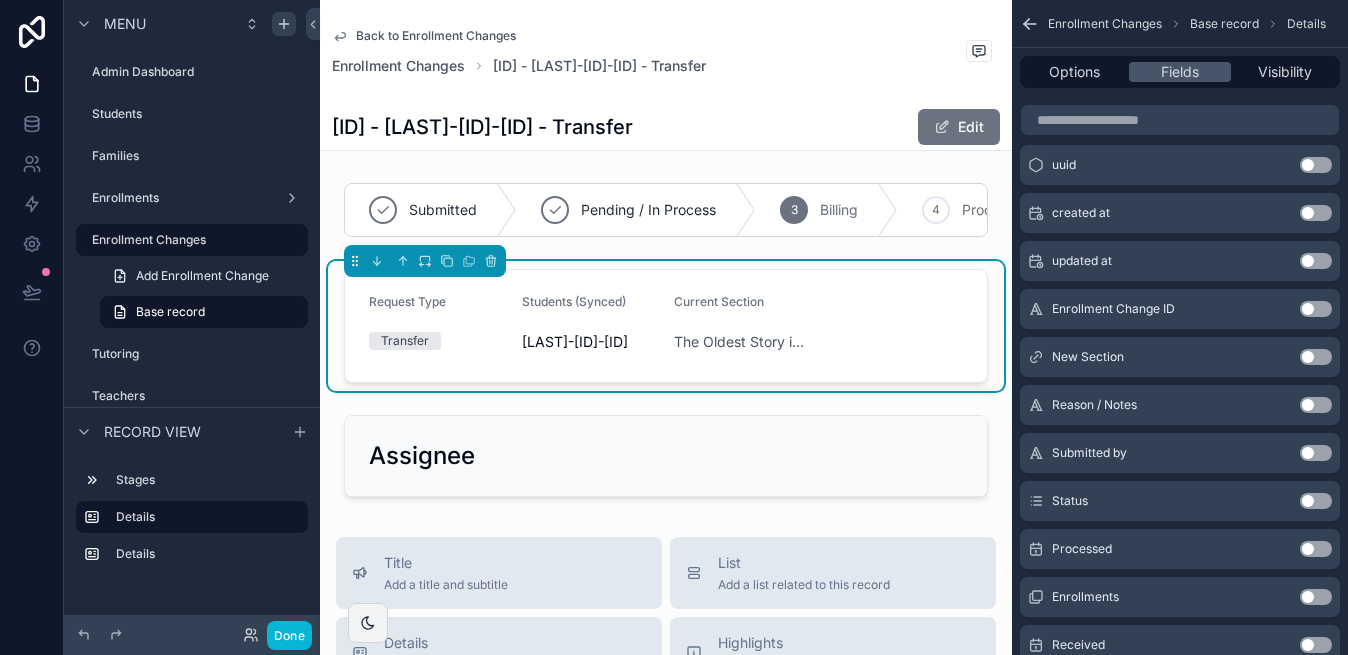 click on "Use setting" at bounding box center [1316, 357] 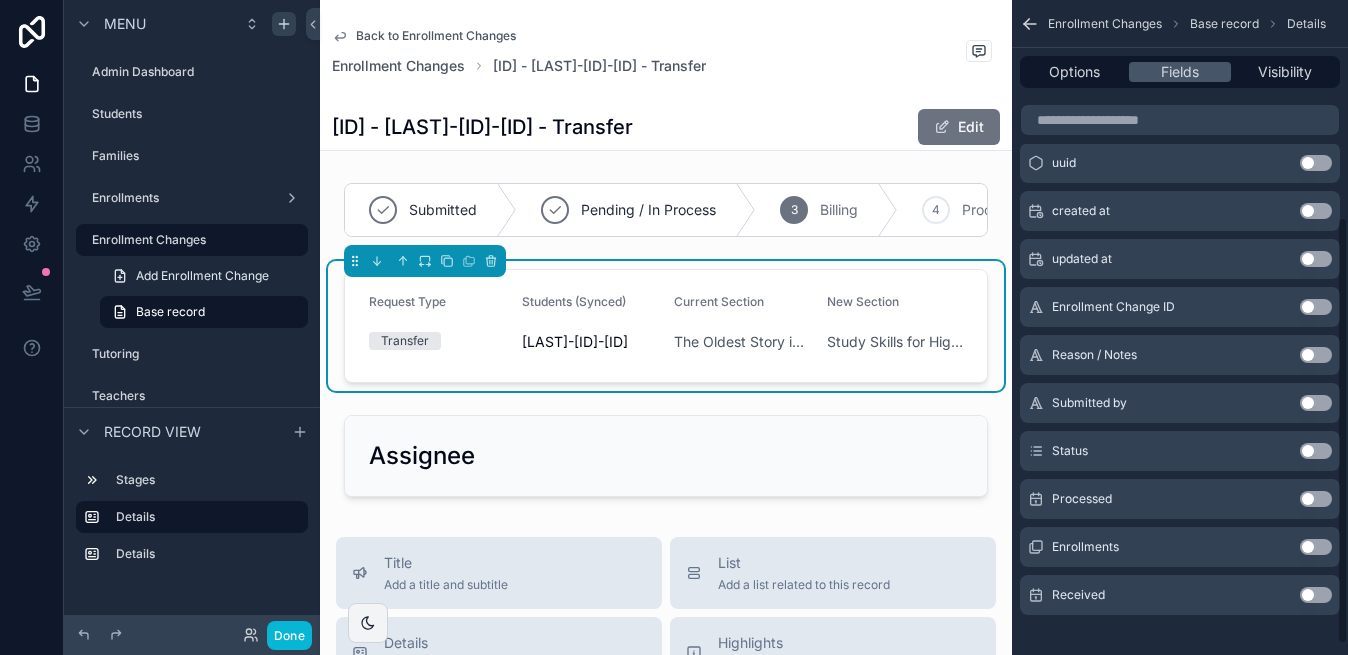 scroll, scrollTop: 336, scrollLeft: 0, axis: vertical 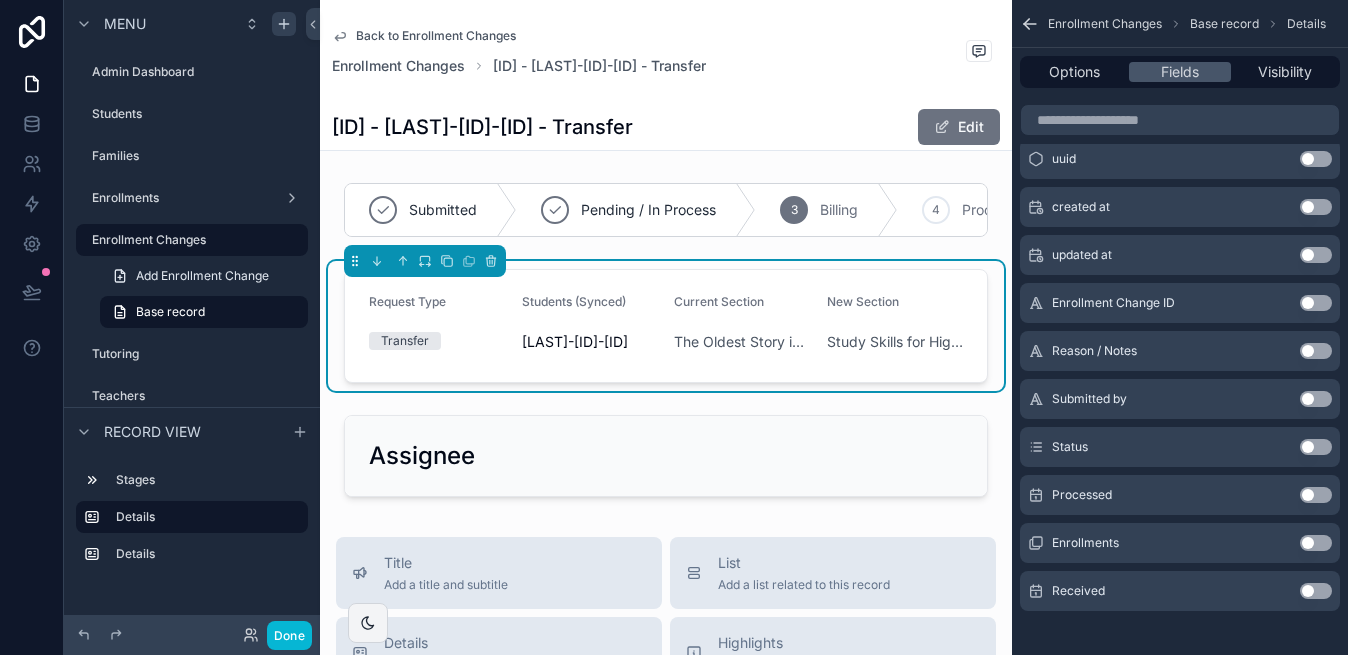 click on "Use setting" at bounding box center (1316, 447) 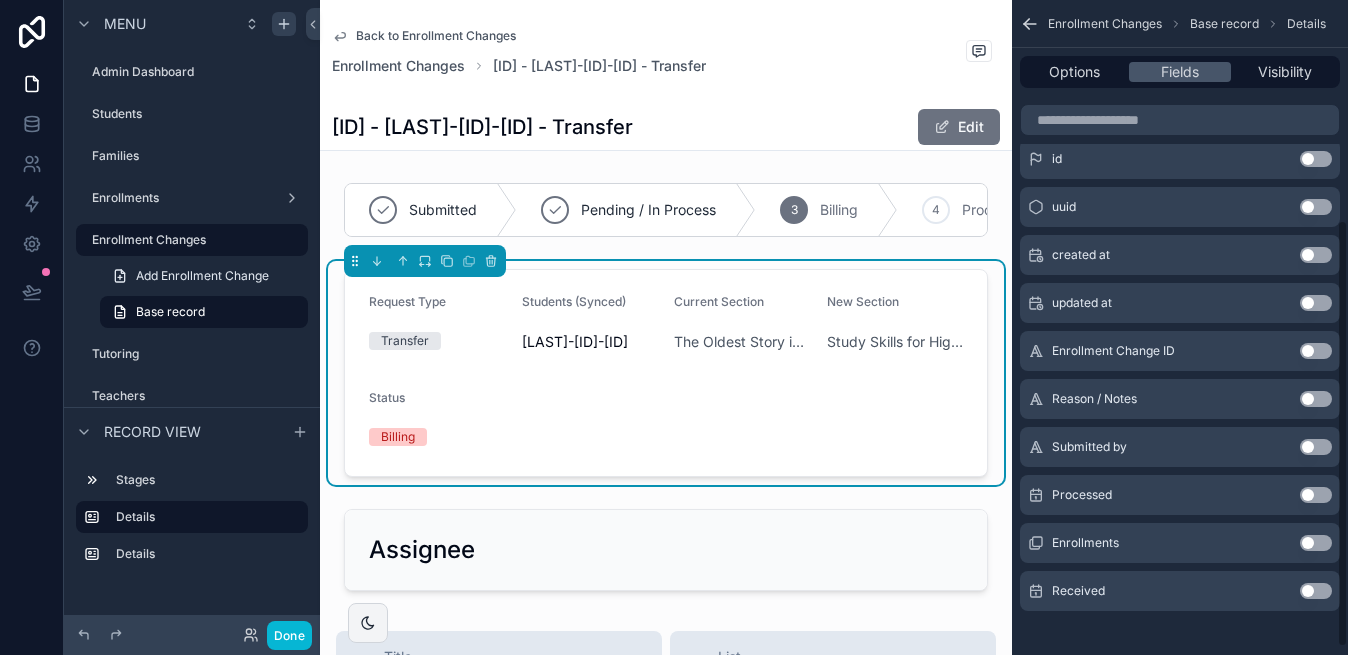 scroll, scrollTop: 348, scrollLeft: 0, axis: vertical 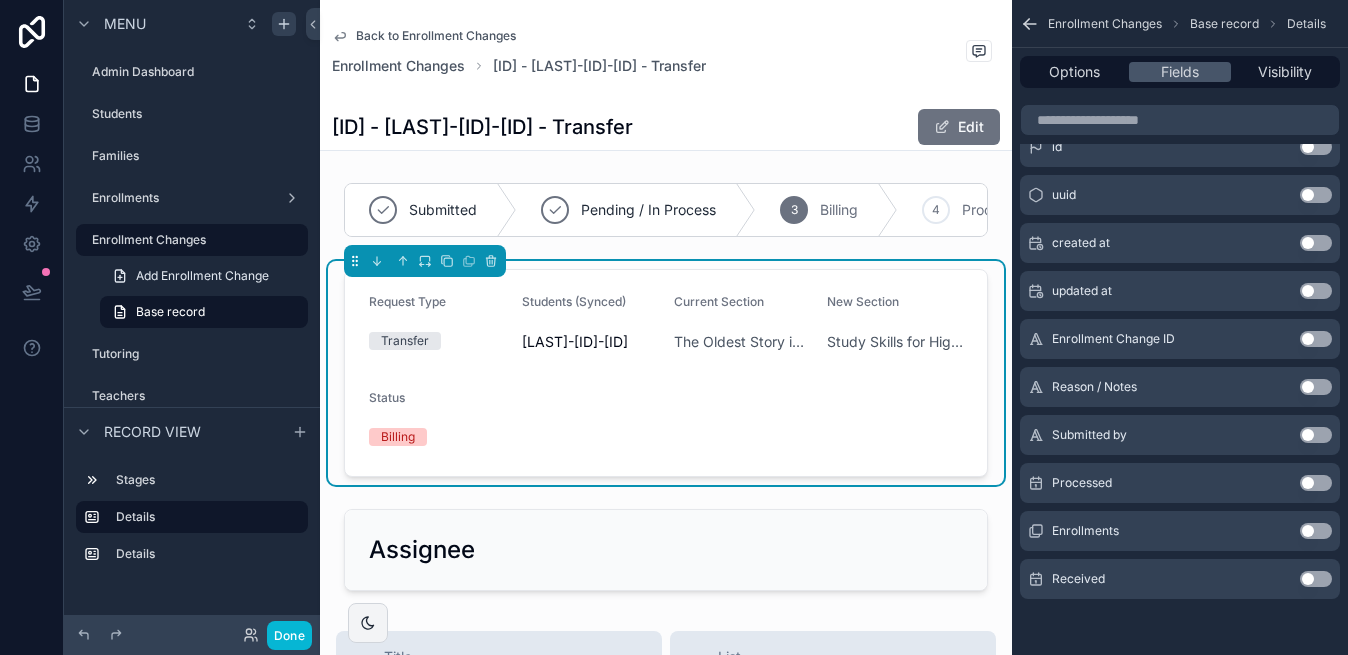 click on "Use setting" at bounding box center [1316, 483] 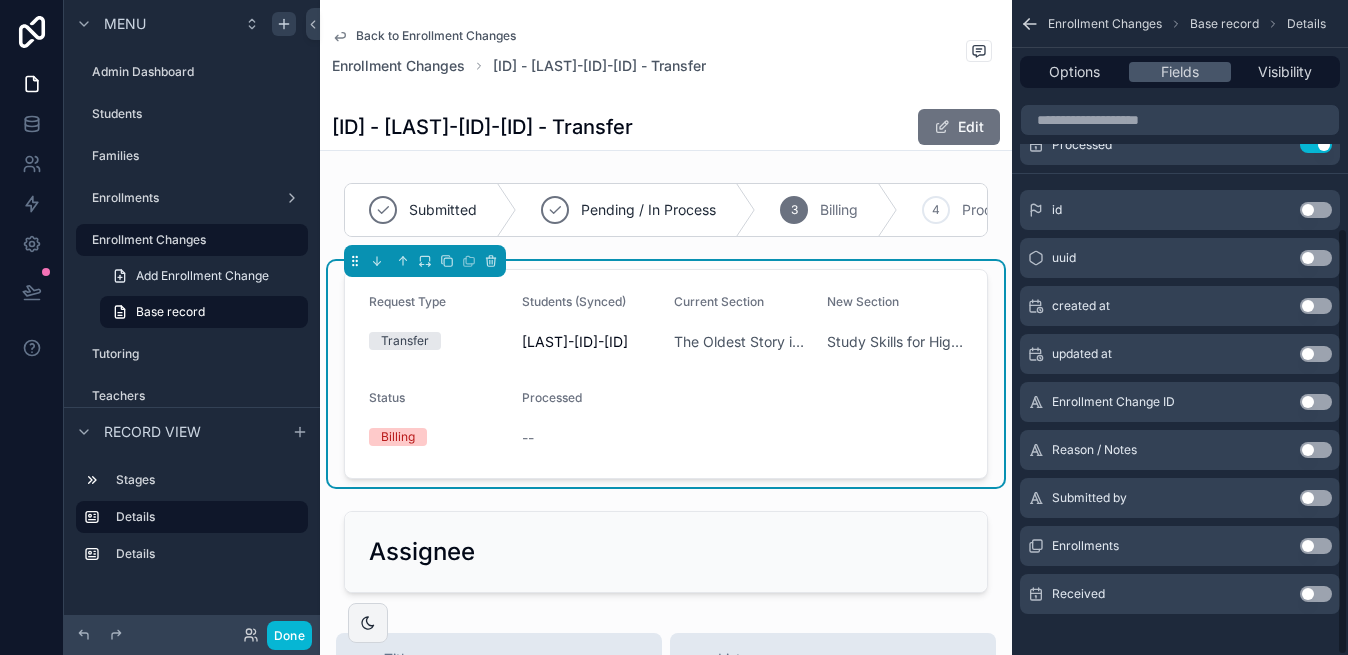 scroll, scrollTop: 348, scrollLeft: 0, axis: vertical 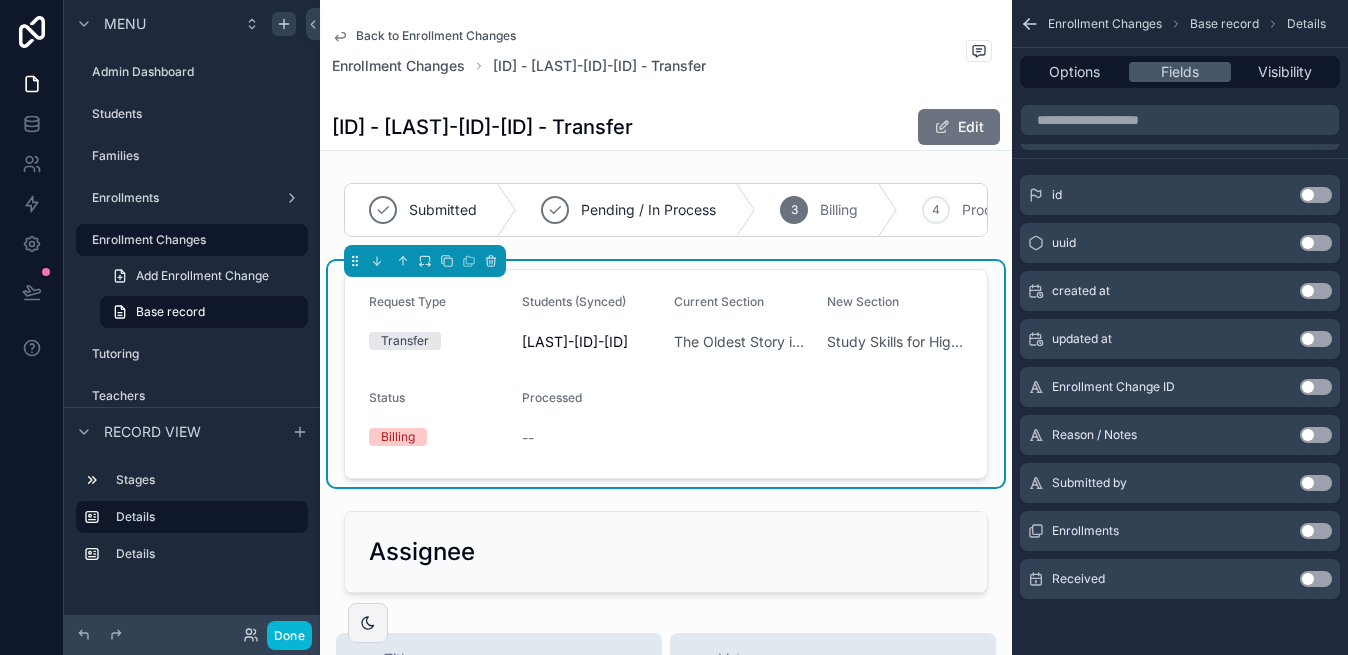 click on "Use setting" at bounding box center [1316, 435] 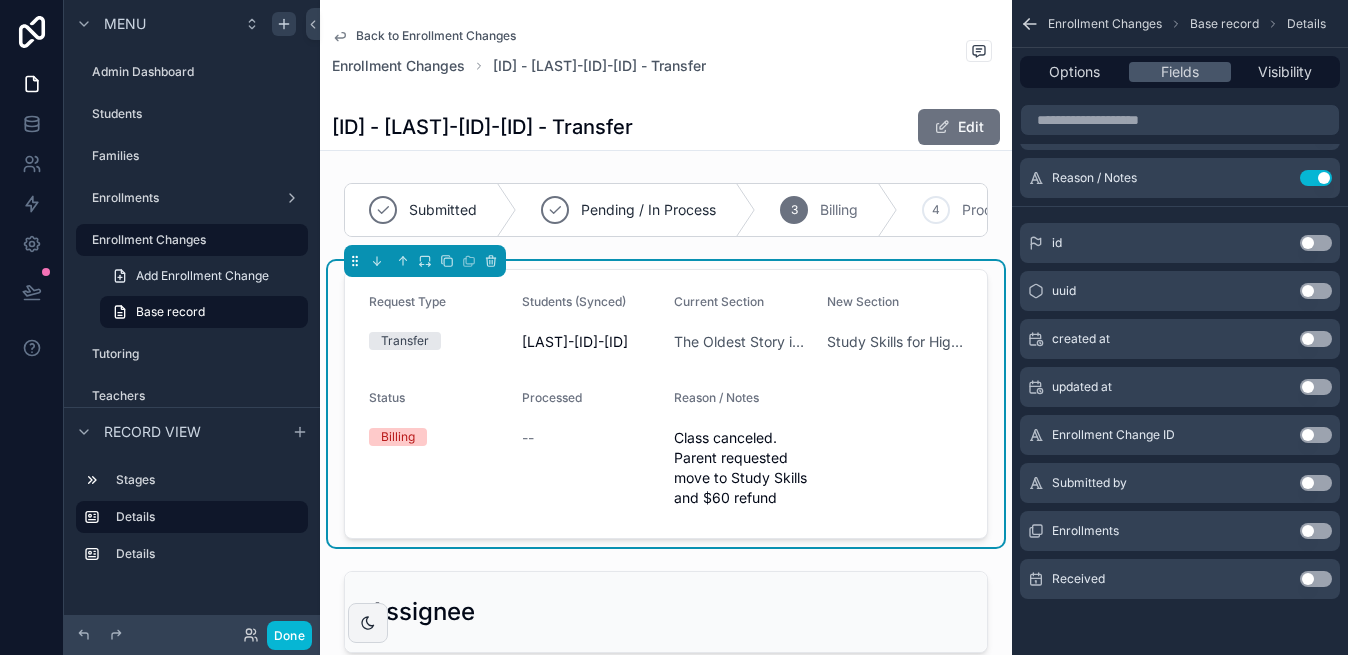 click on "Use setting" at bounding box center (1316, 579) 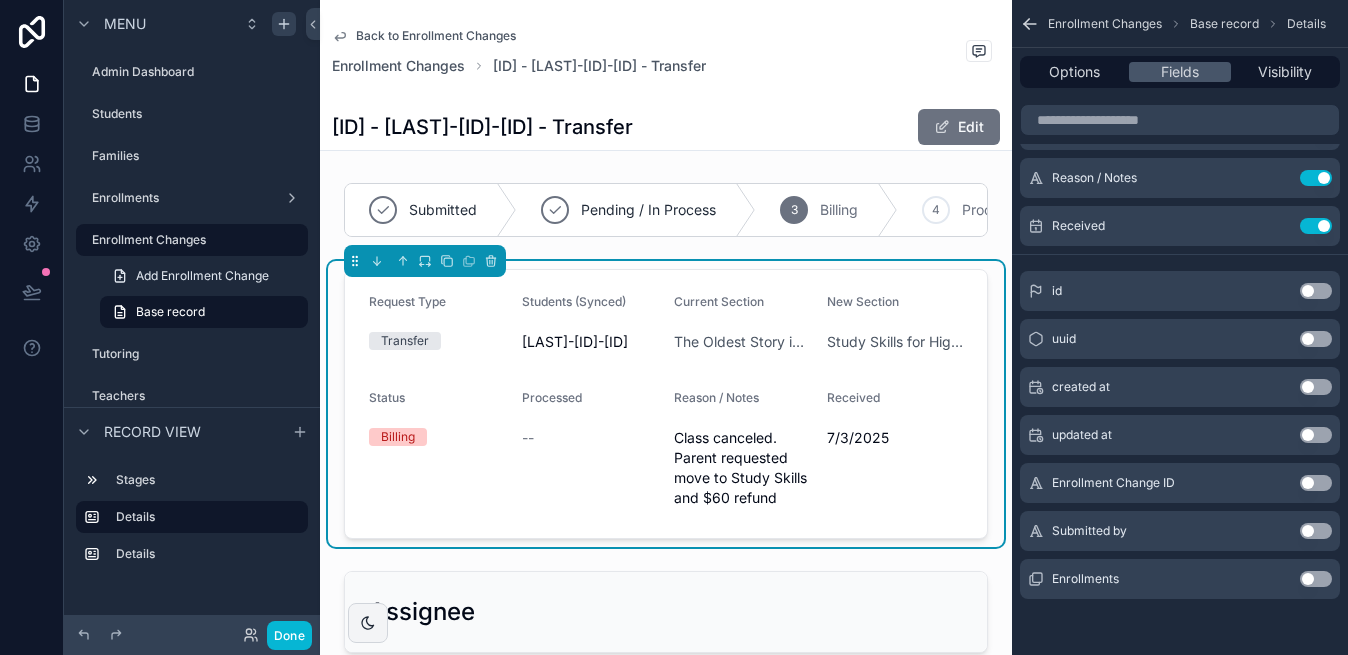 click on "Use setting" at bounding box center [1316, 531] 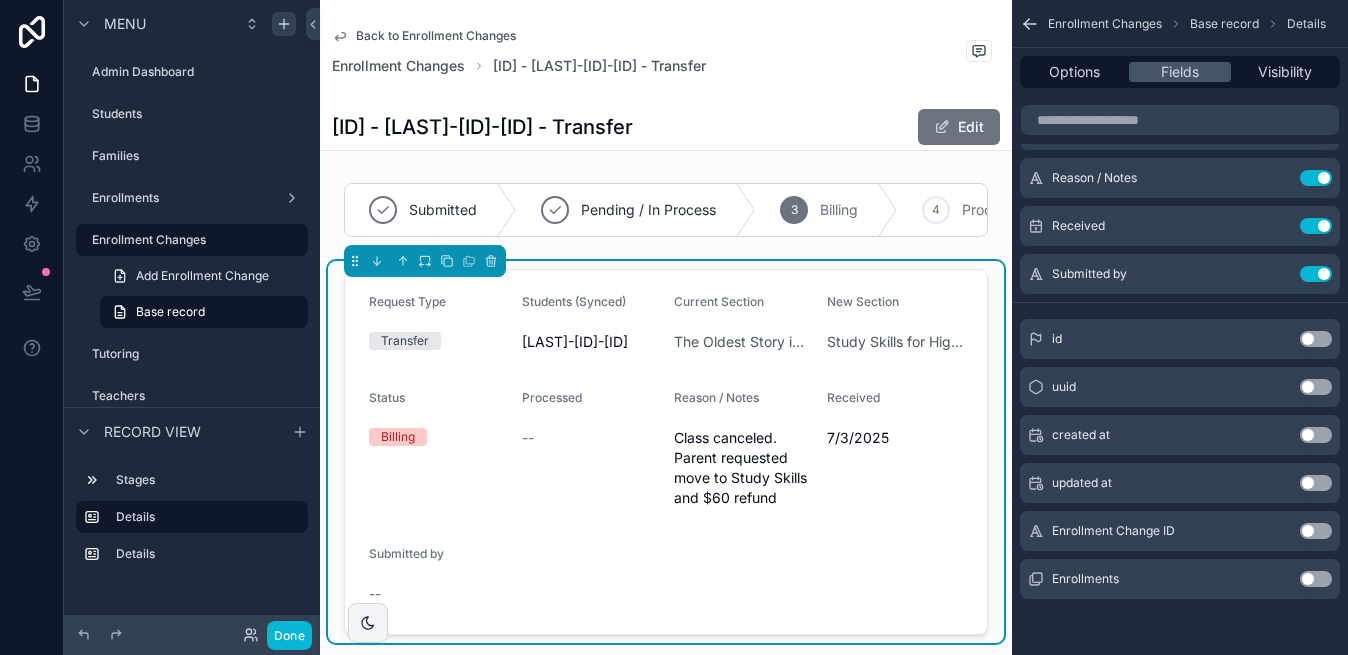click on "Use setting" at bounding box center (1316, 579) 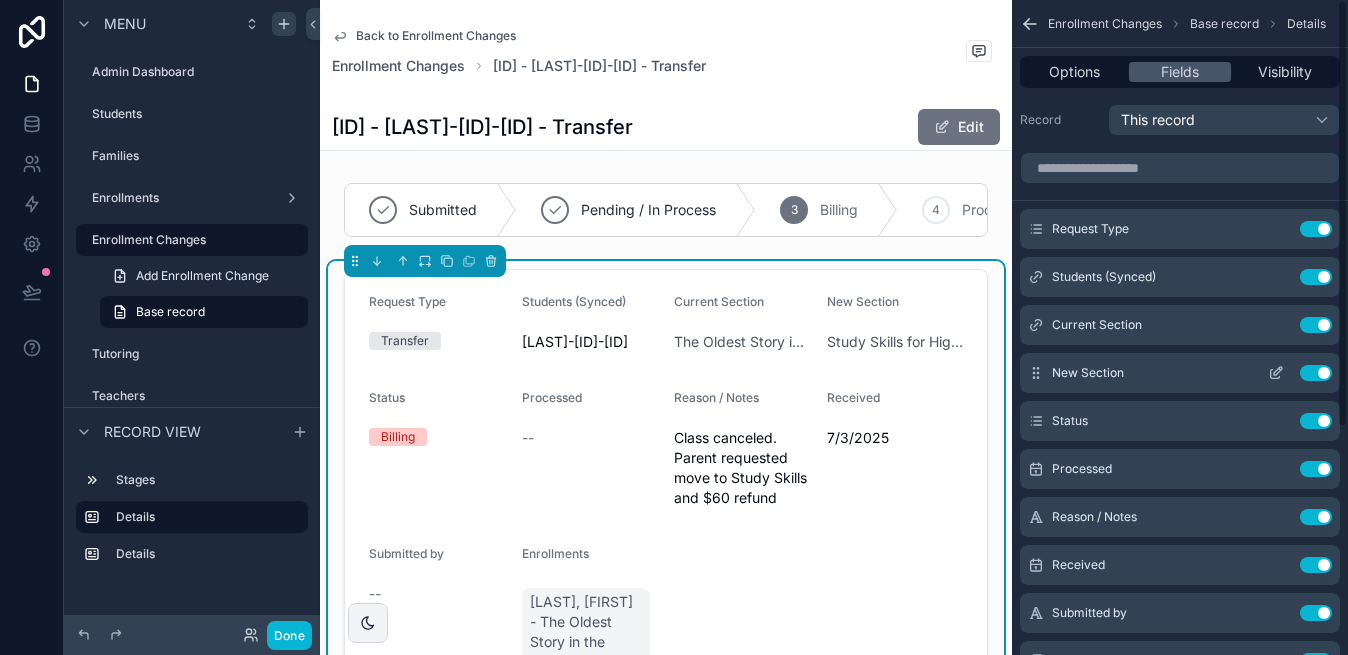 scroll, scrollTop: 0, scrollLeft: 0, axis: both 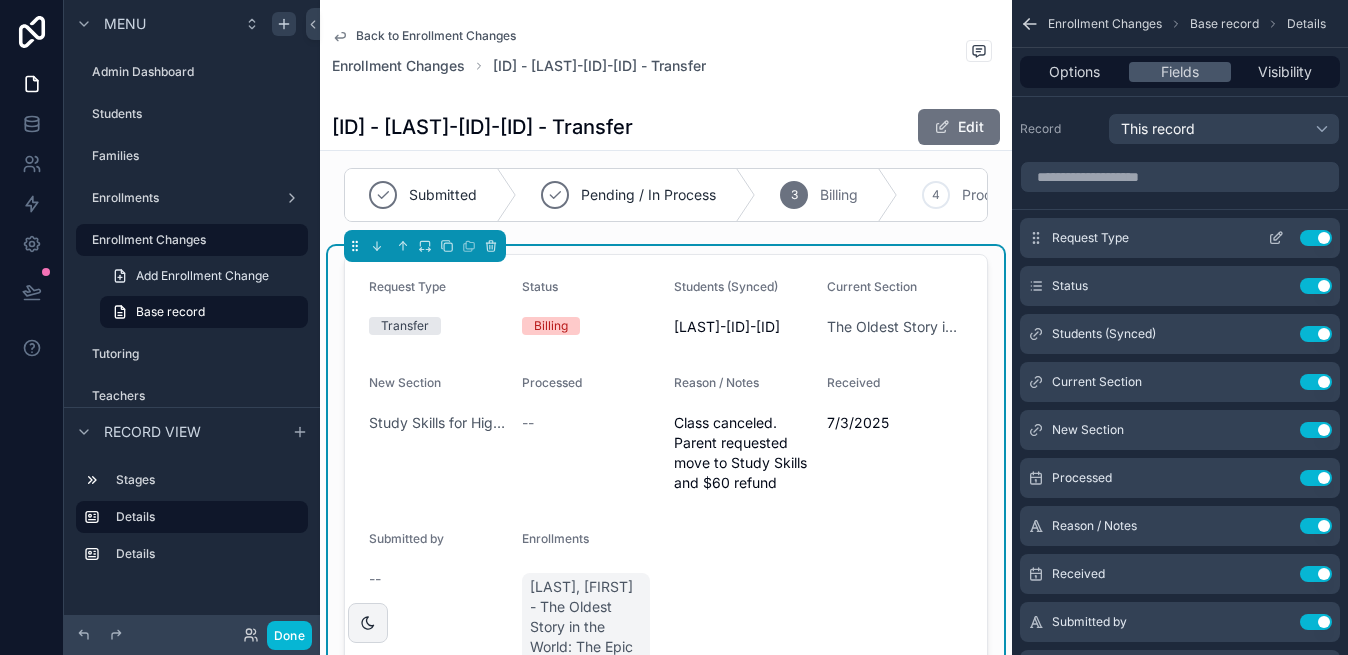 click 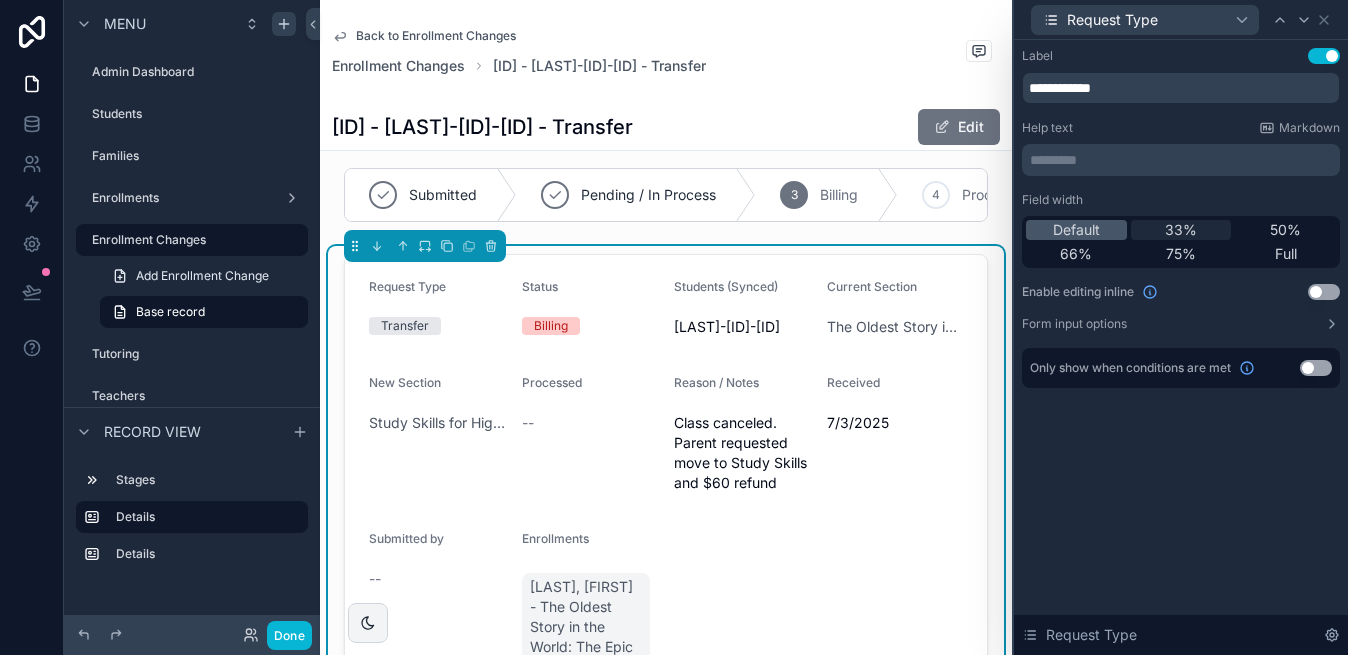 click on "33%" at bounding box center [1181, 230] 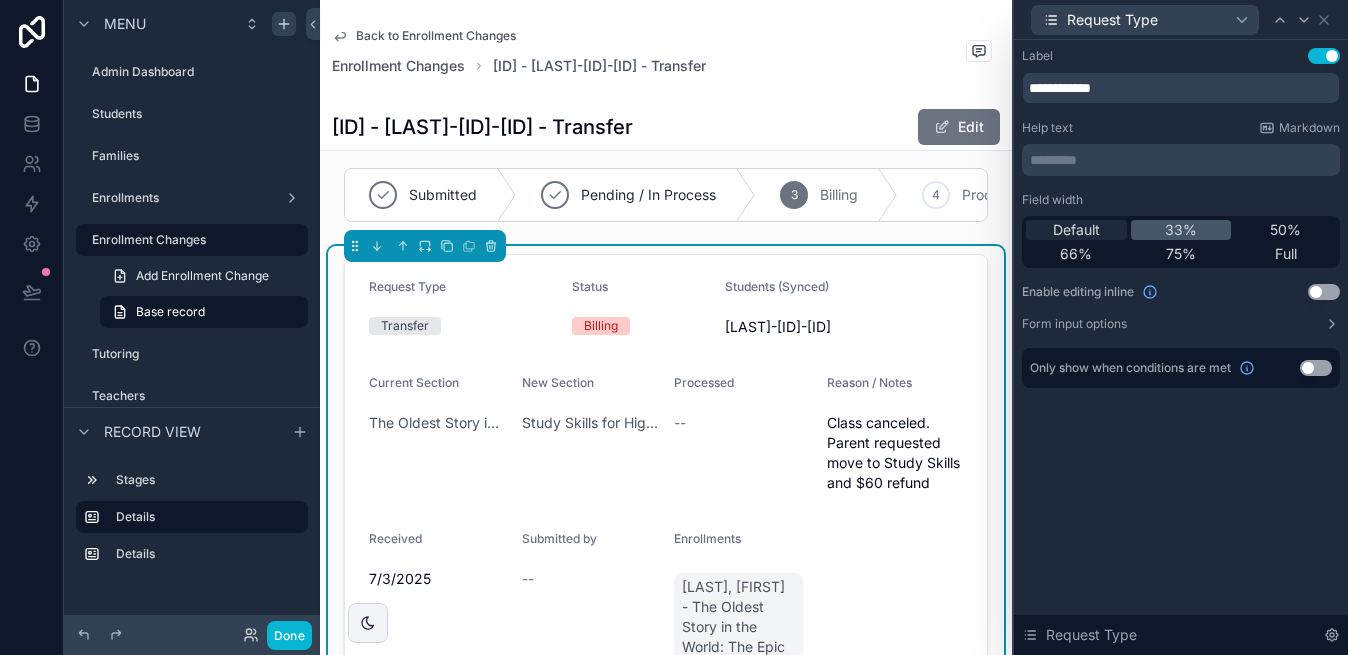 click on "Default" at bounding box center (1076, 230) 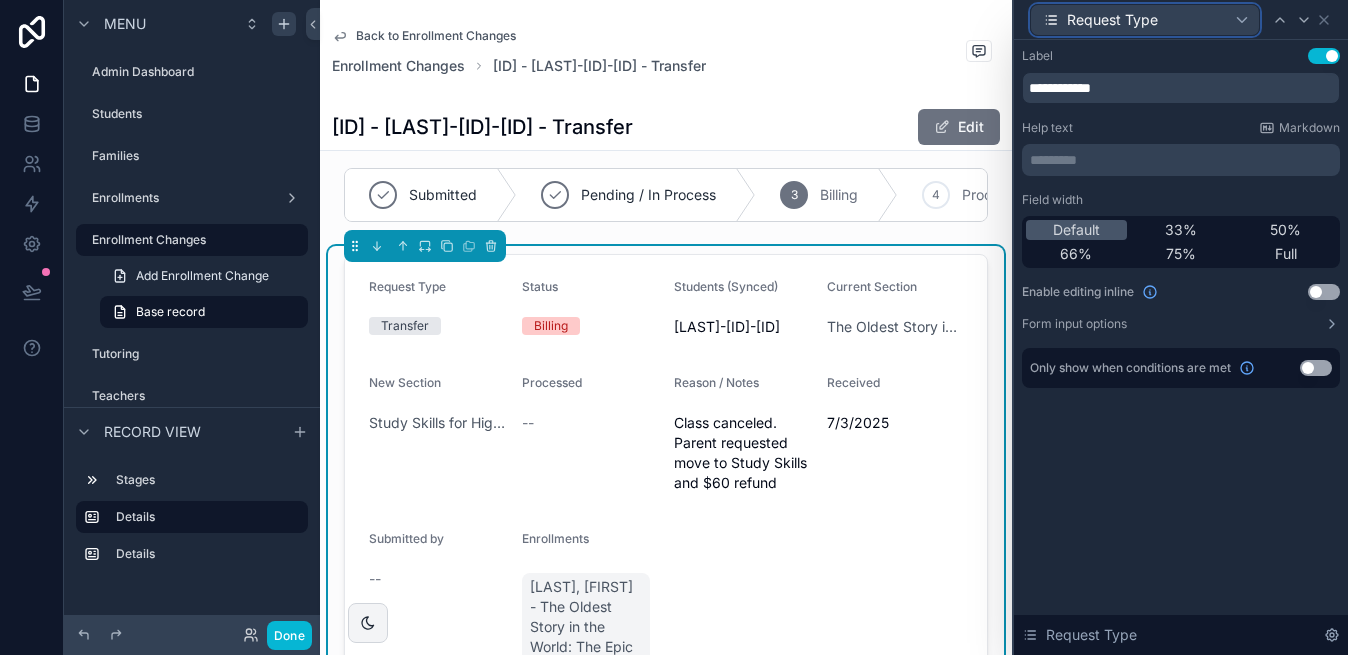 click on "Request Type" at bounding box center [1112, 20] 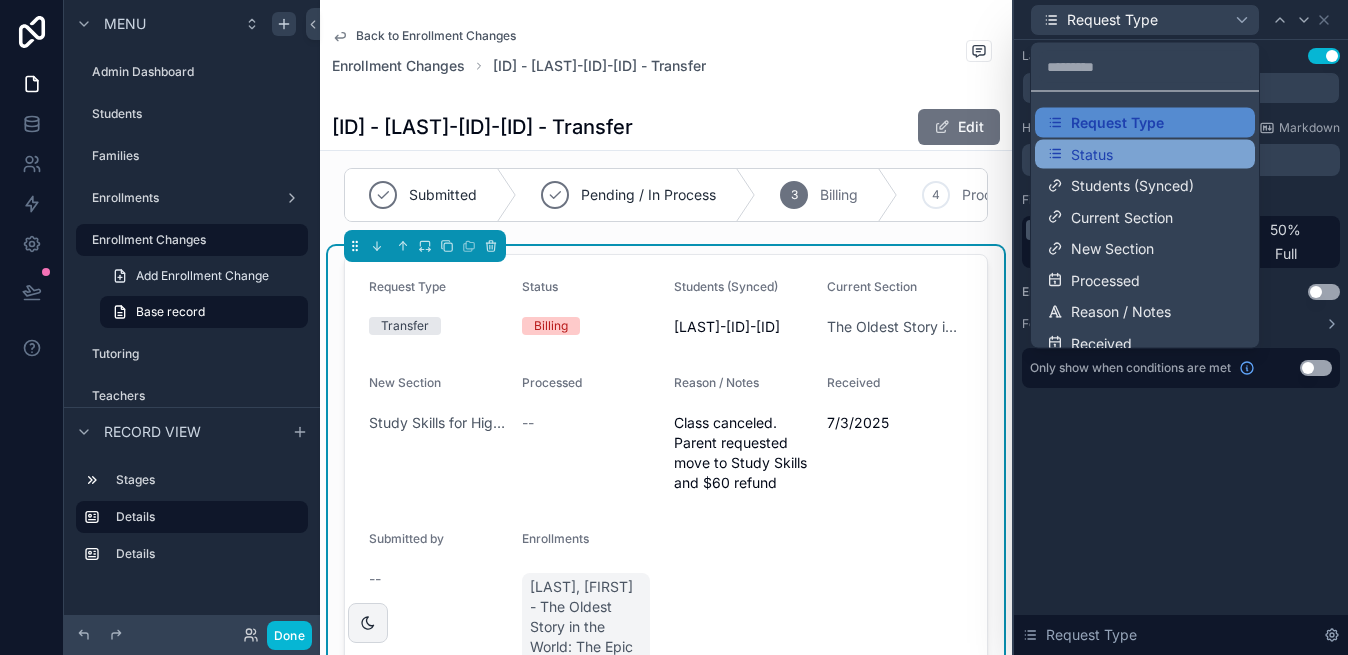 click on "Status" at bounding box center (1092, 154) 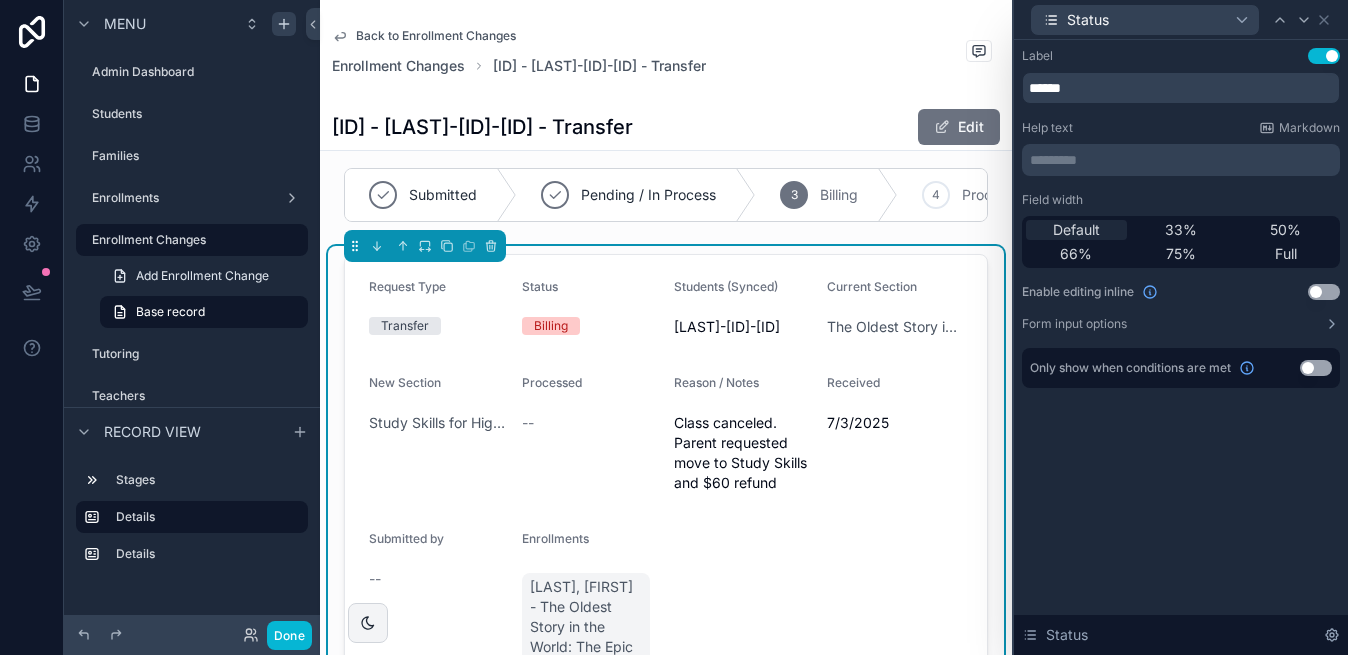 click on "Default" at bounding box center [1076, 230] 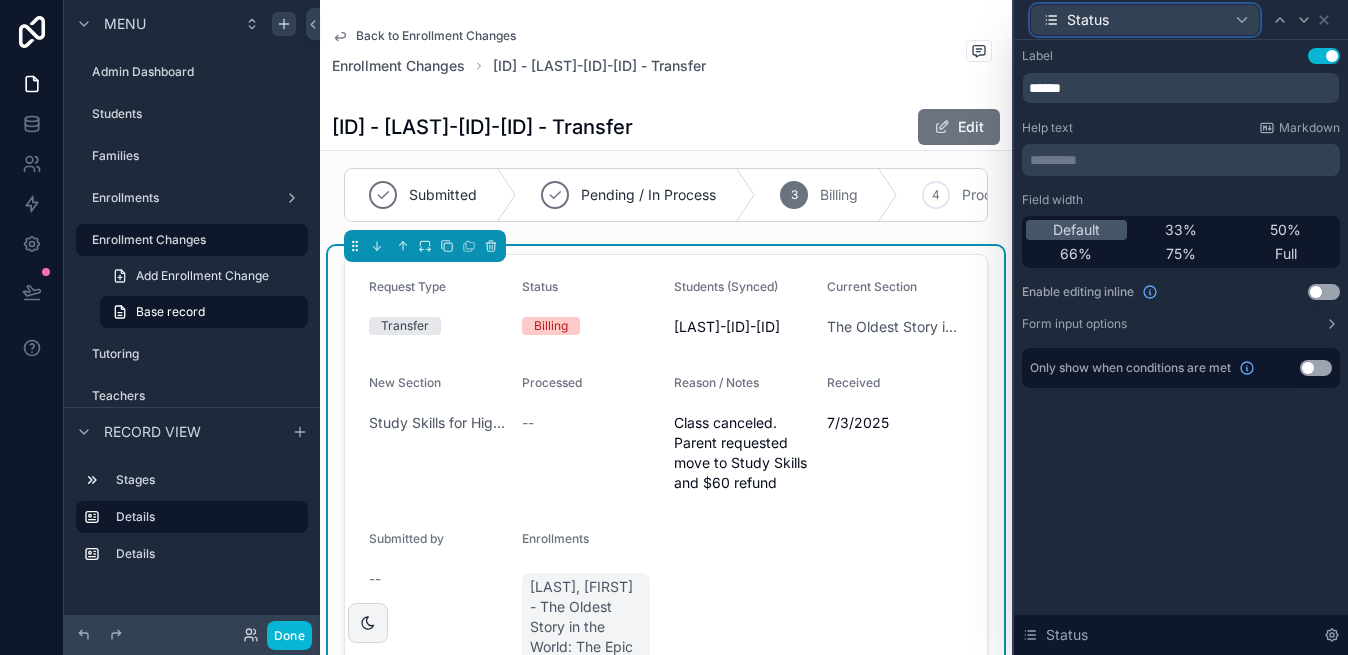 click on "Status" at bounding box center [1145, 20] 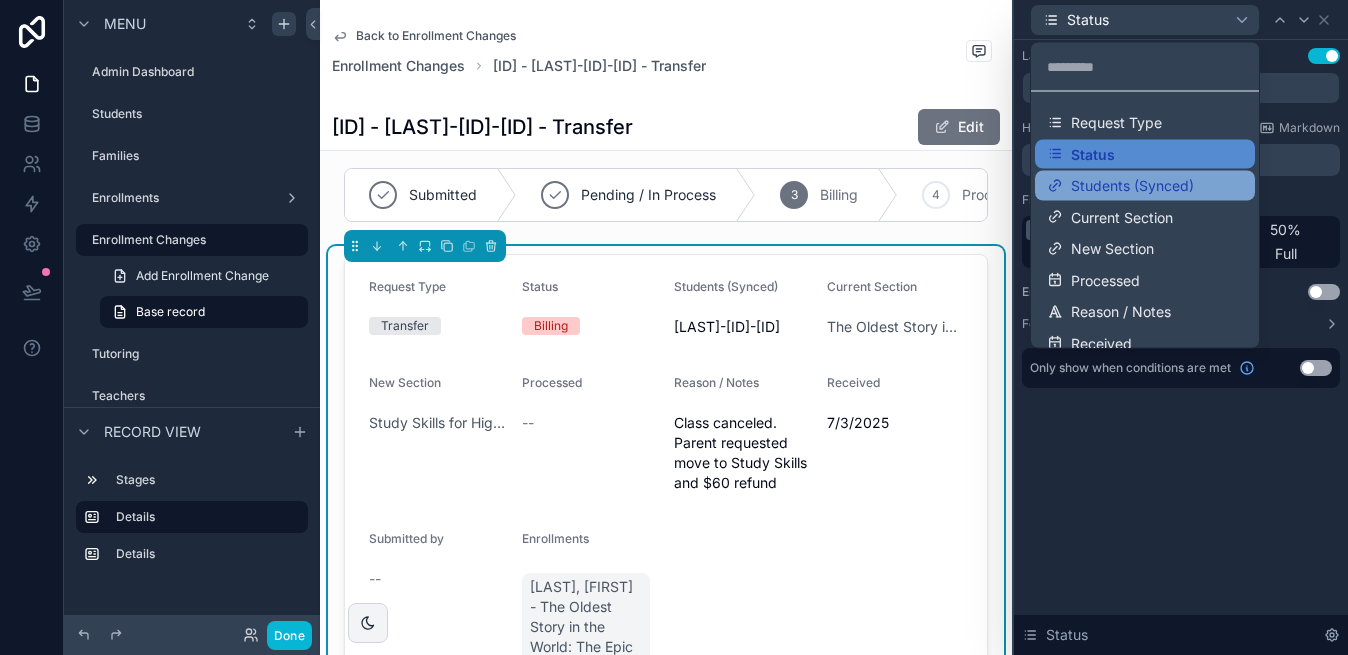 click on "Students (Synced)" at bounding box center (1132, 186) 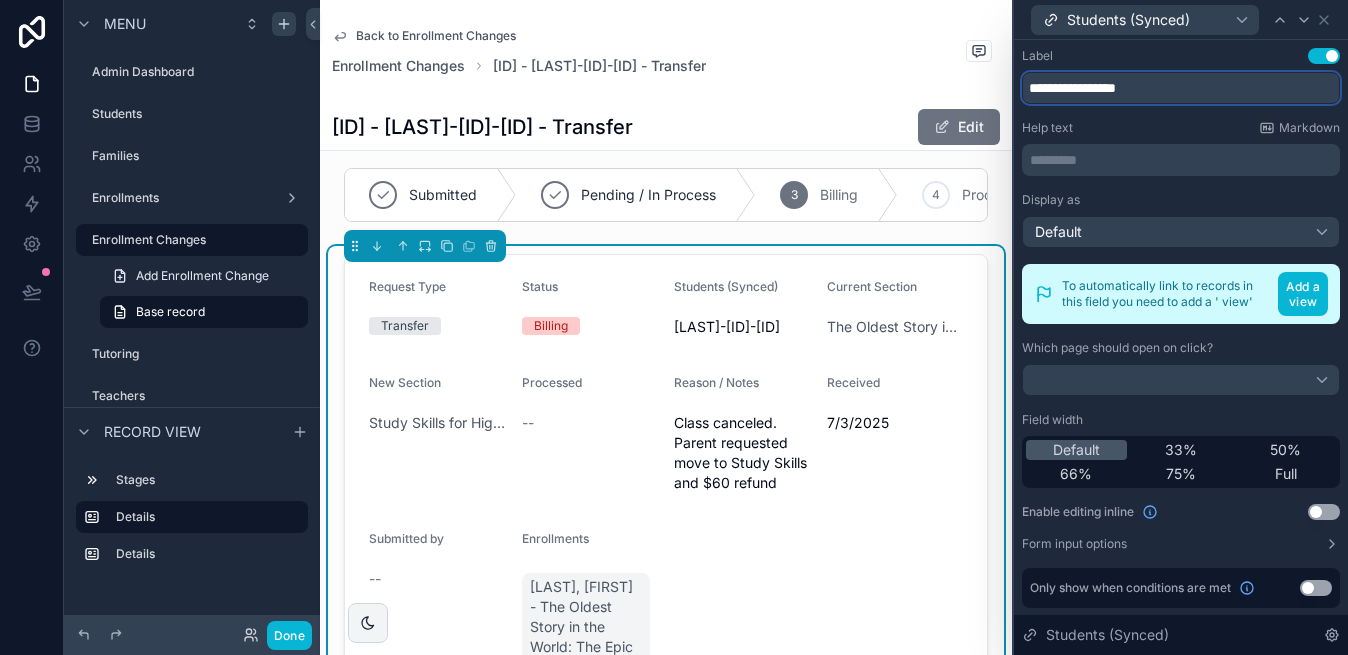 click on "**********" at bounding box center (1181, 88) 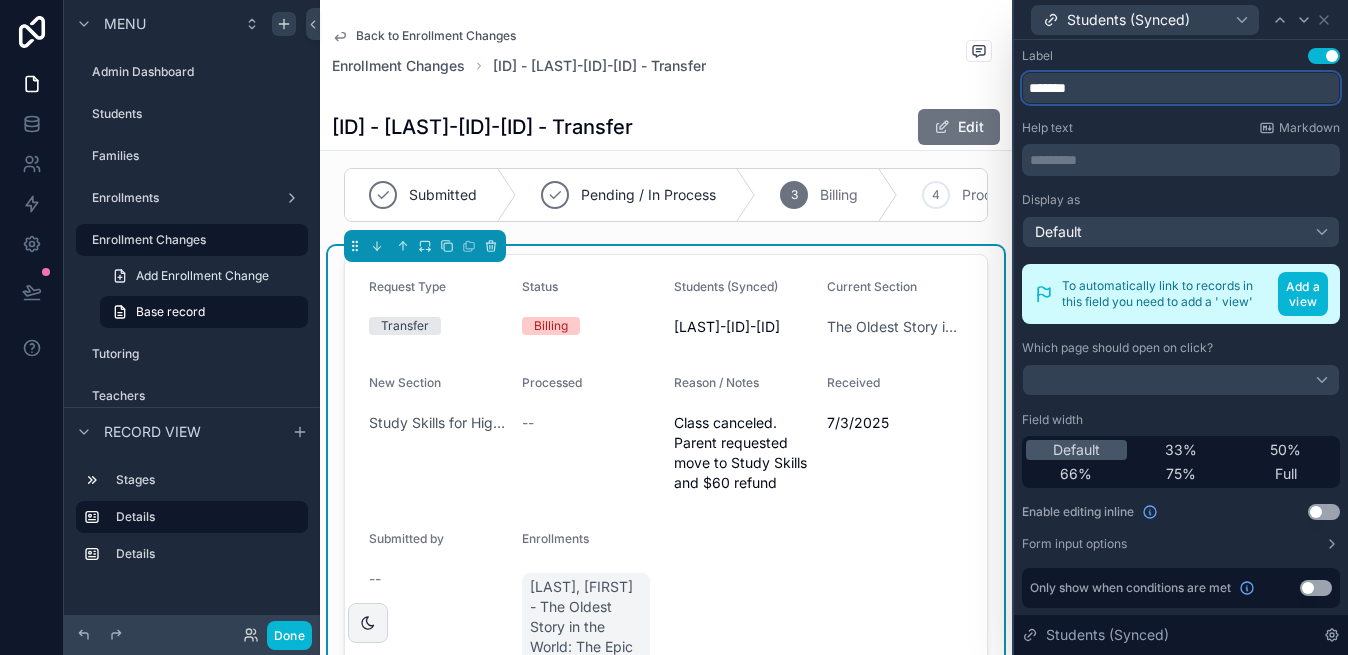 type on "*******" 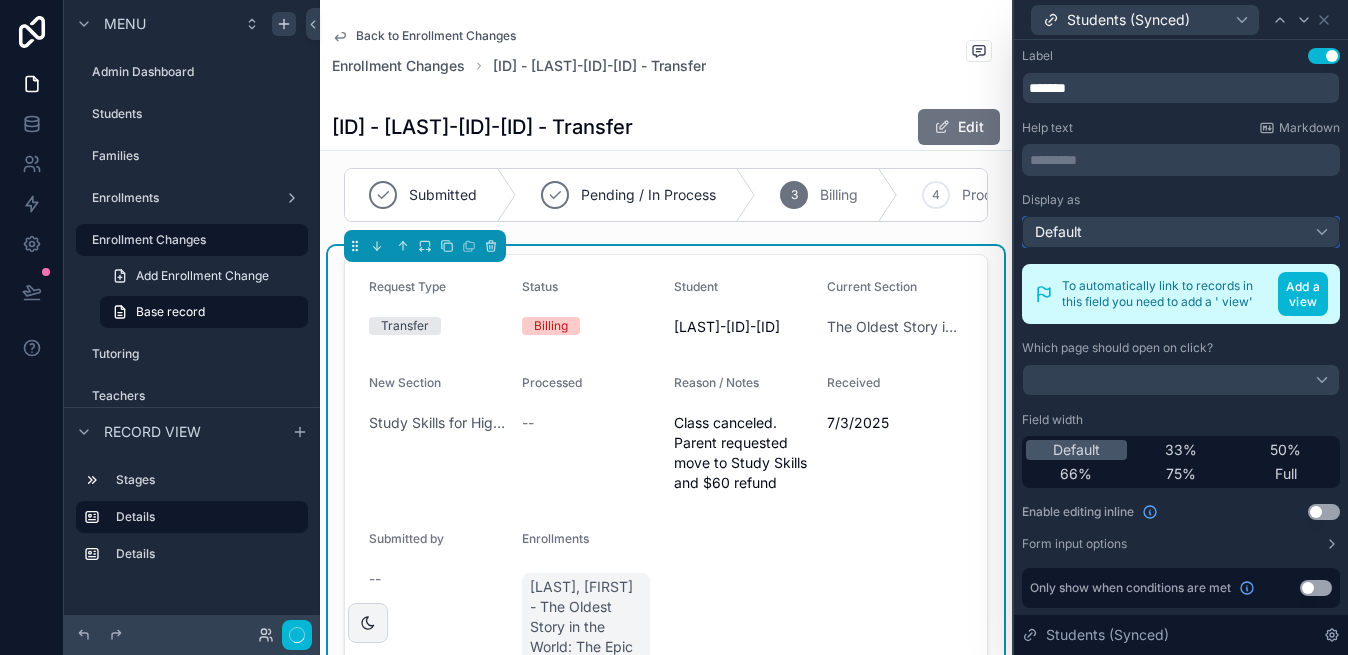 click on "Default" at bounding box center (1181, 232) 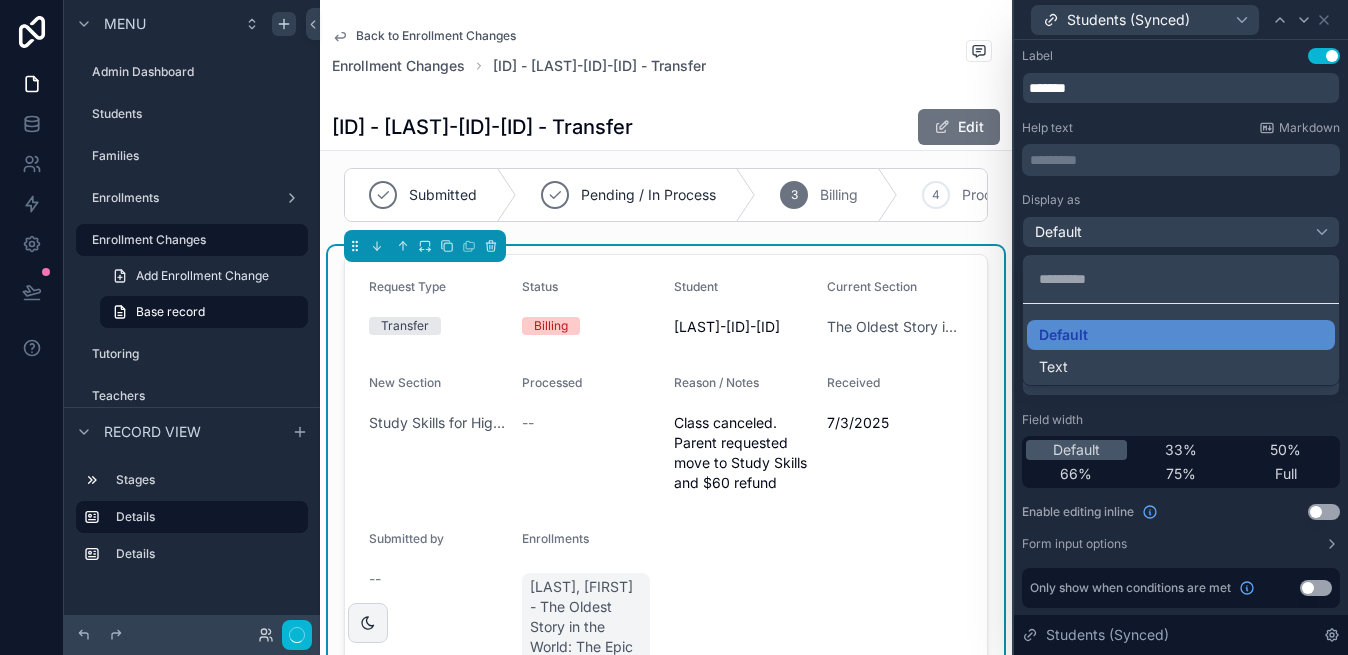 click at bounding box center (1181, 327) 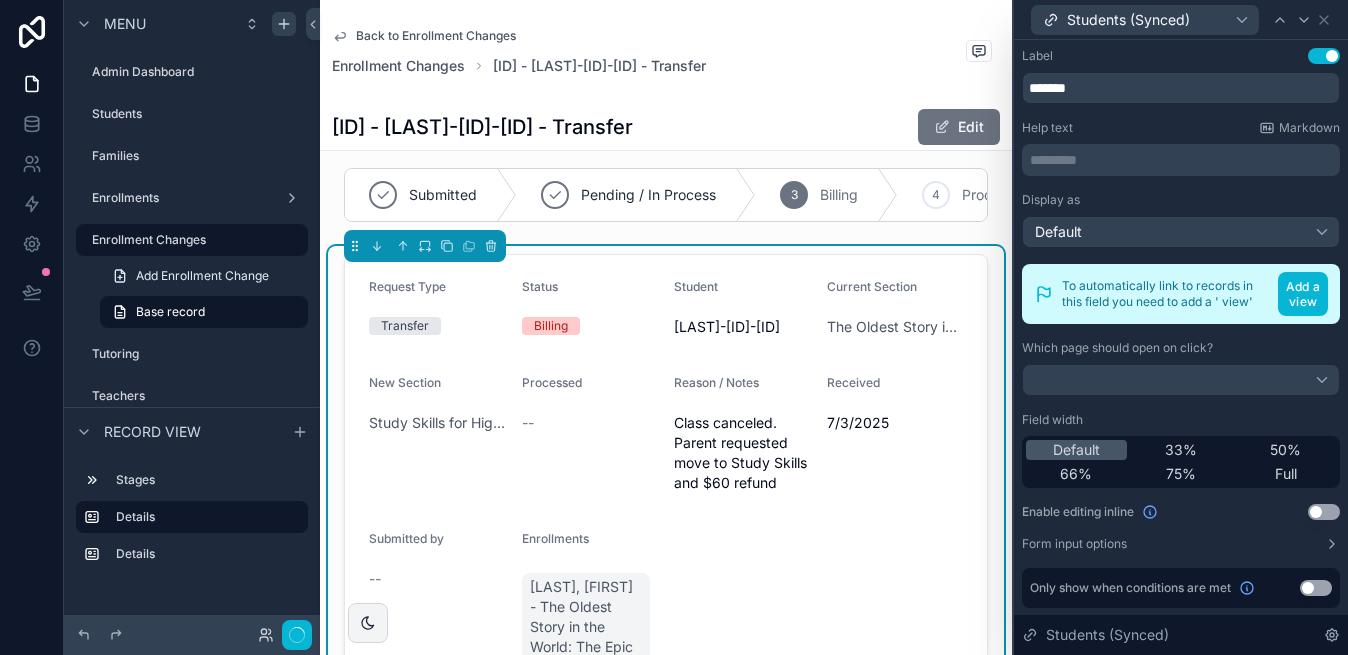 scroll, scrollTop: 1, scrollLeft: 0, axis: vertical 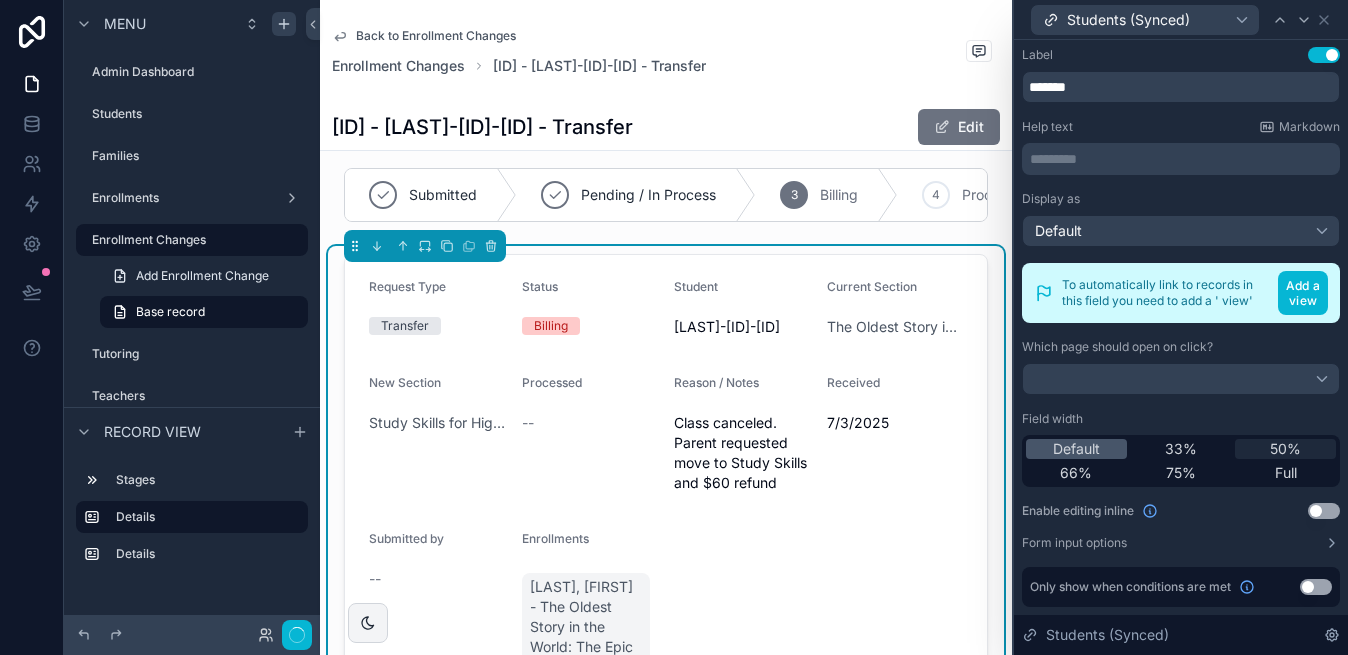 click on "50%" at bounding box center (1285, 449) 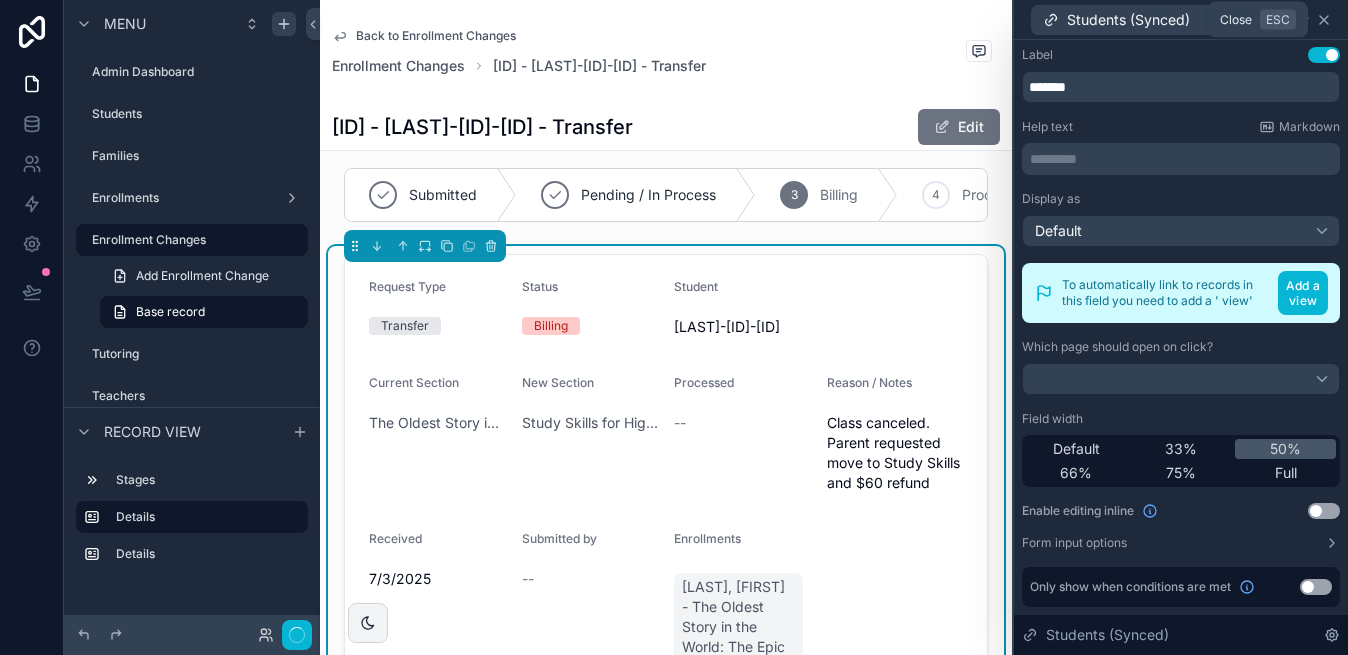 click 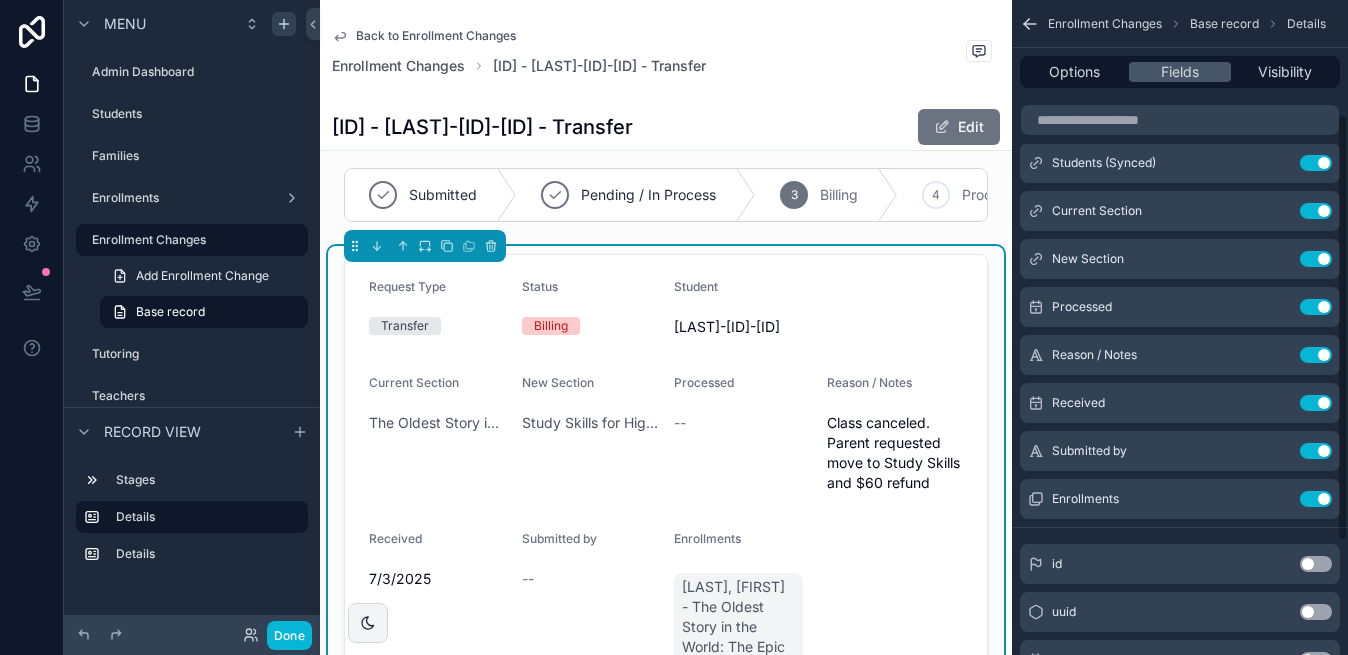 scroll, scrollTop: 175, scrollLeft: 0, axis: vertical 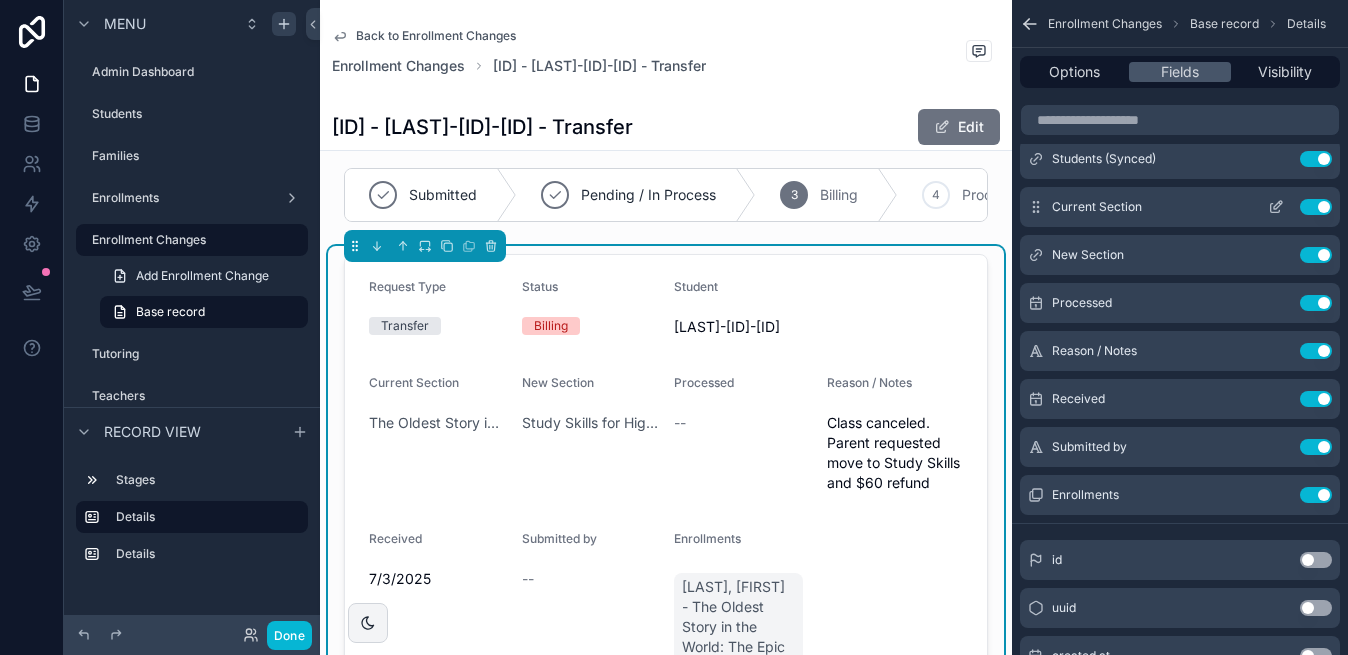 click 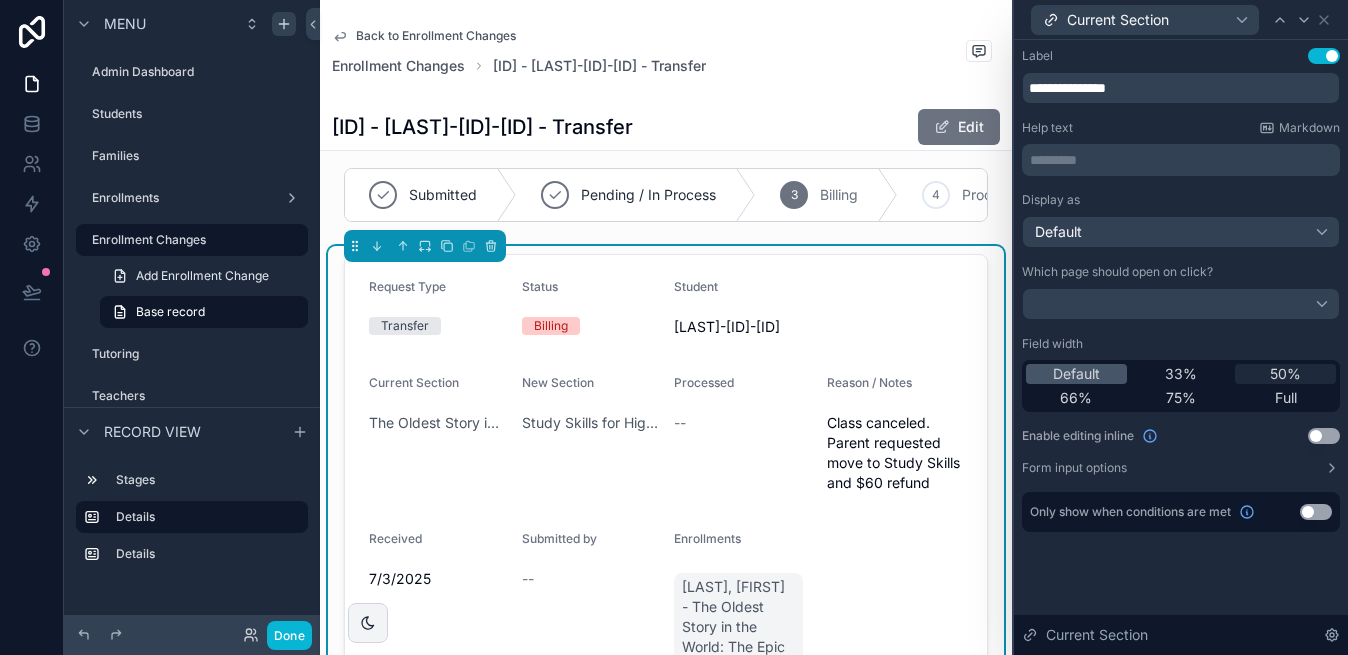 click on "50%" at bounding box center [1285, 374] 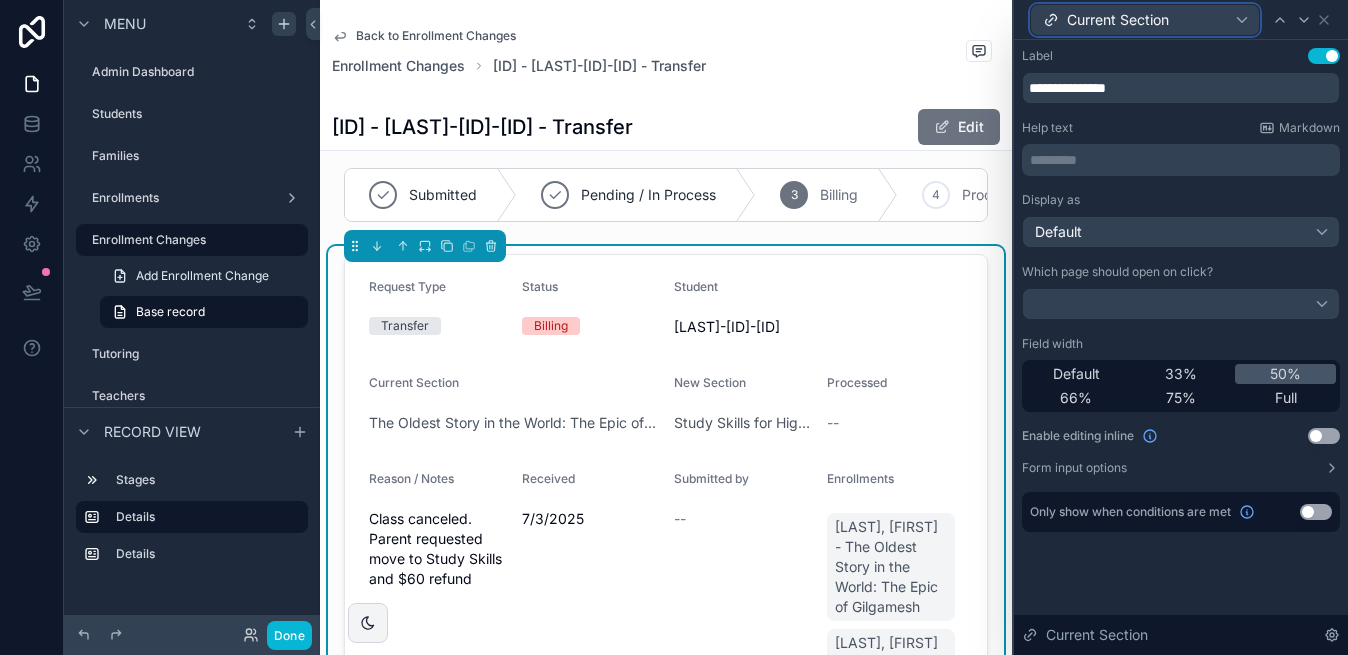 click on "Current Section" at bounding box center [1145, 20] 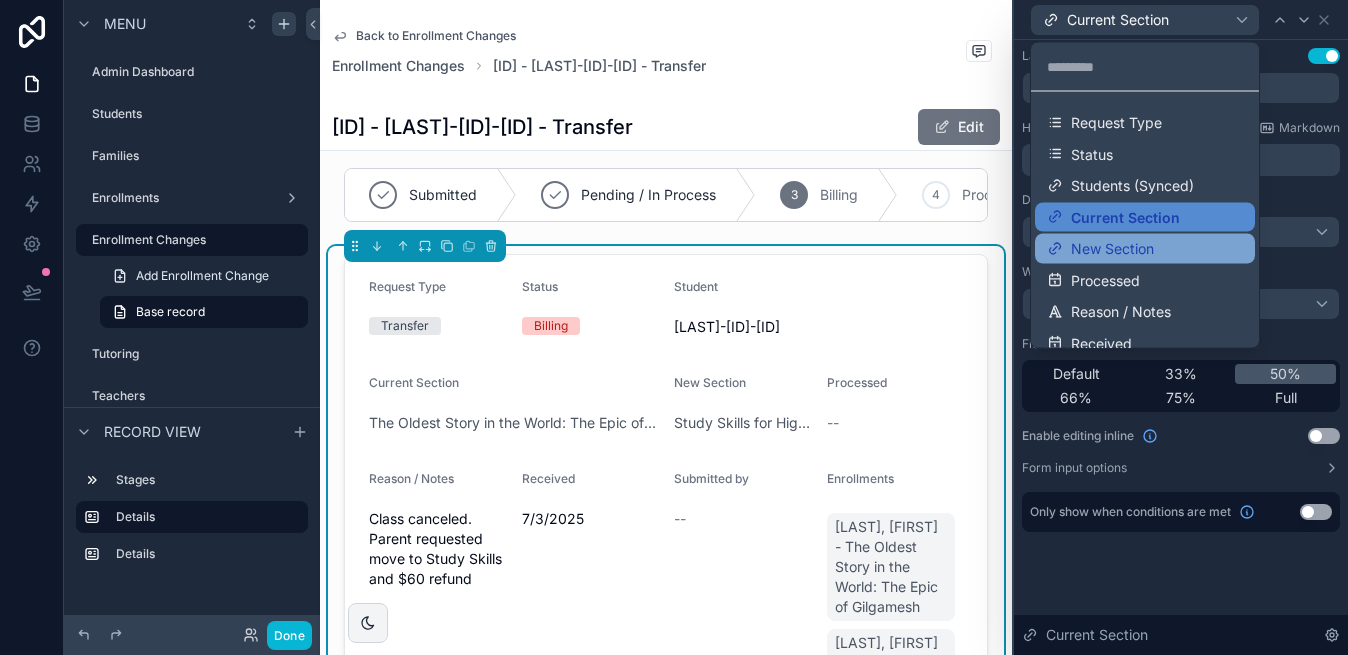 click on "New Section" at bounding box center (1145, 249) 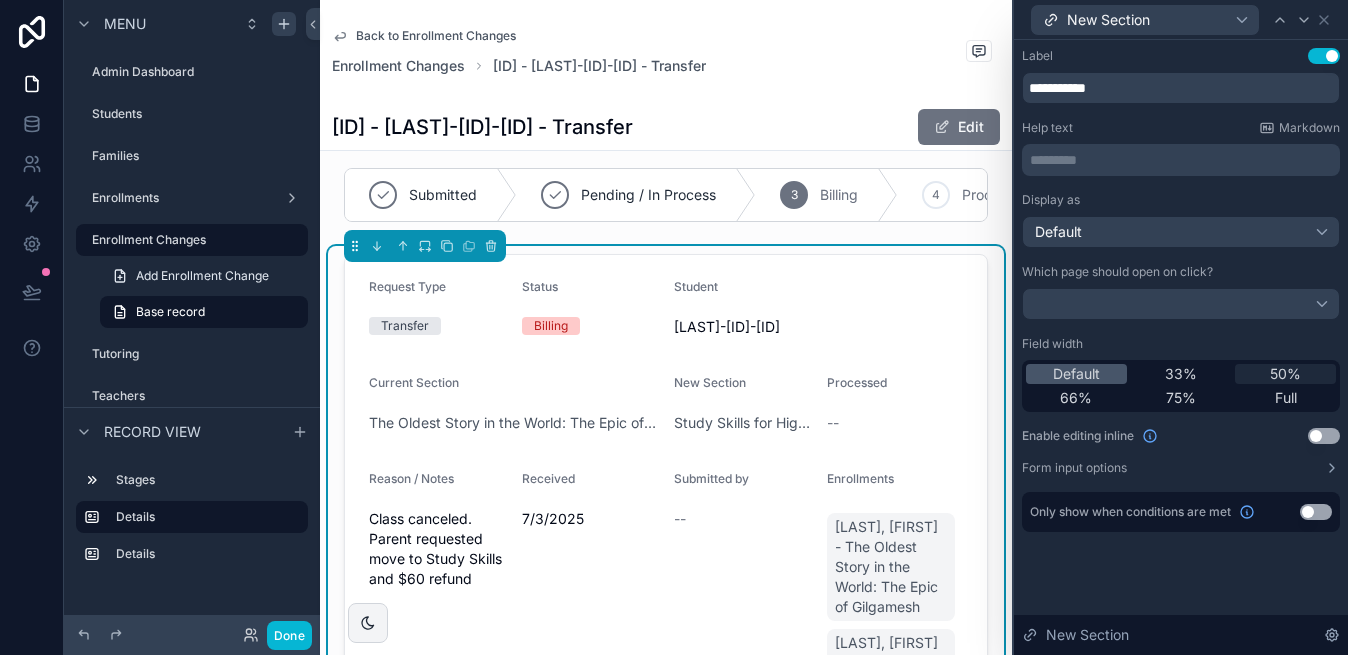 click on "50%" at bounding box center [1285, 374] 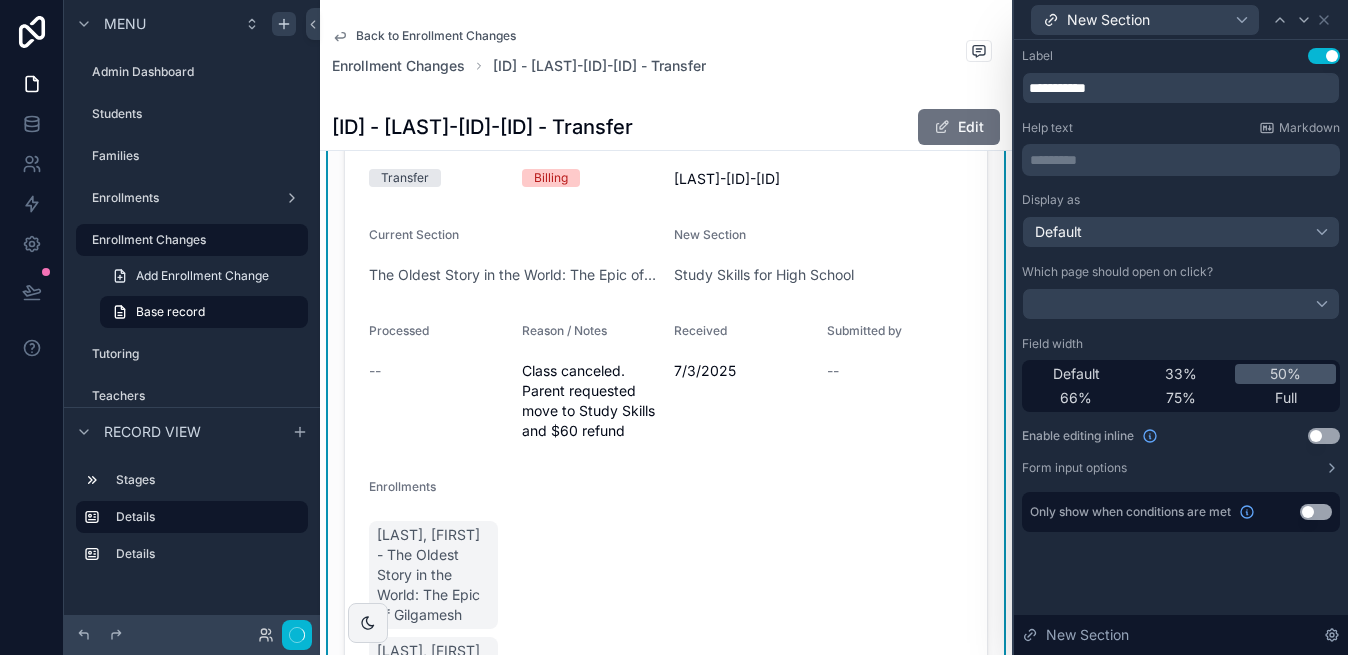 scroll, scrollTop: 164, scrollLeft: 0, axis: vertical 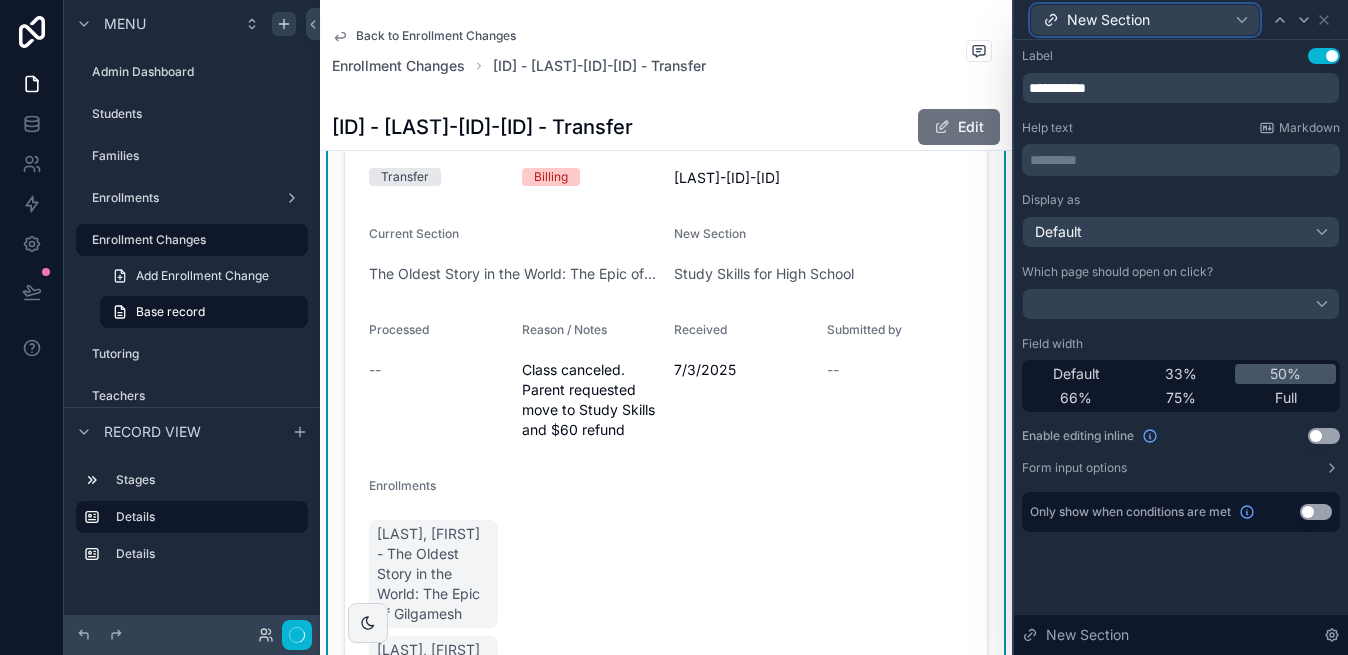 click on "New Section" at bounding box center [1145, 20] 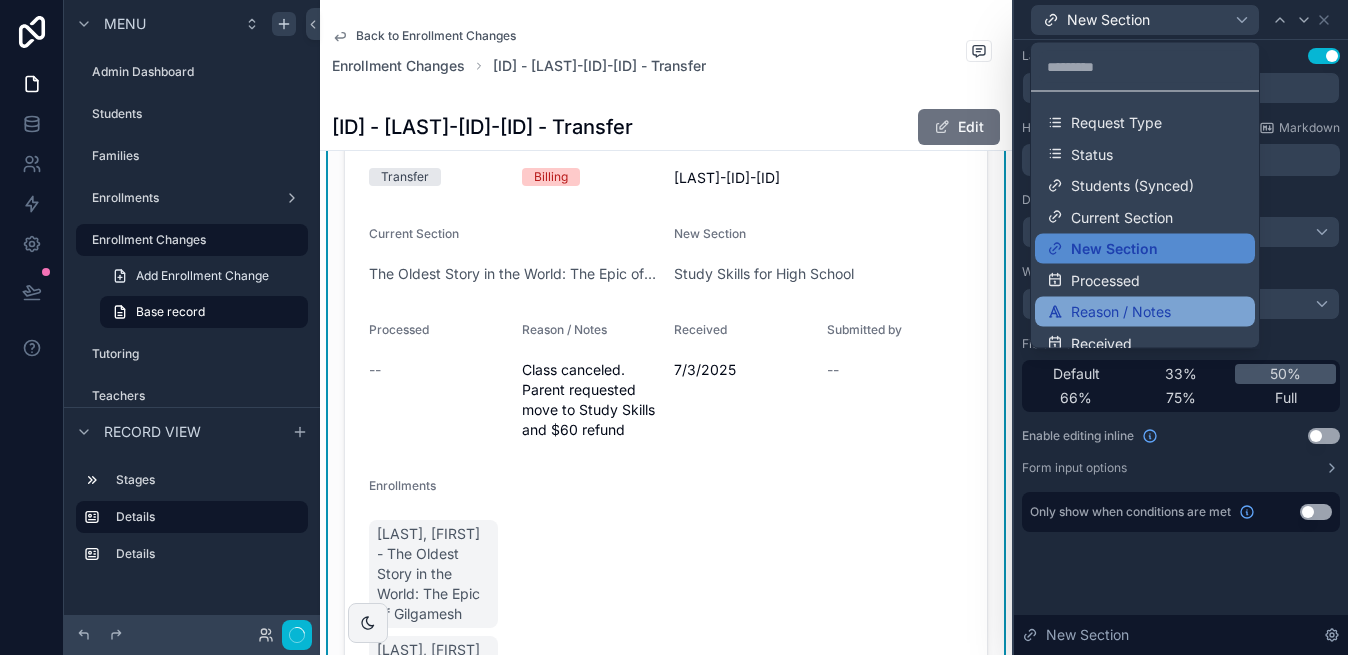 click on "Reason / Notes" at bounding box center [1121, 312] 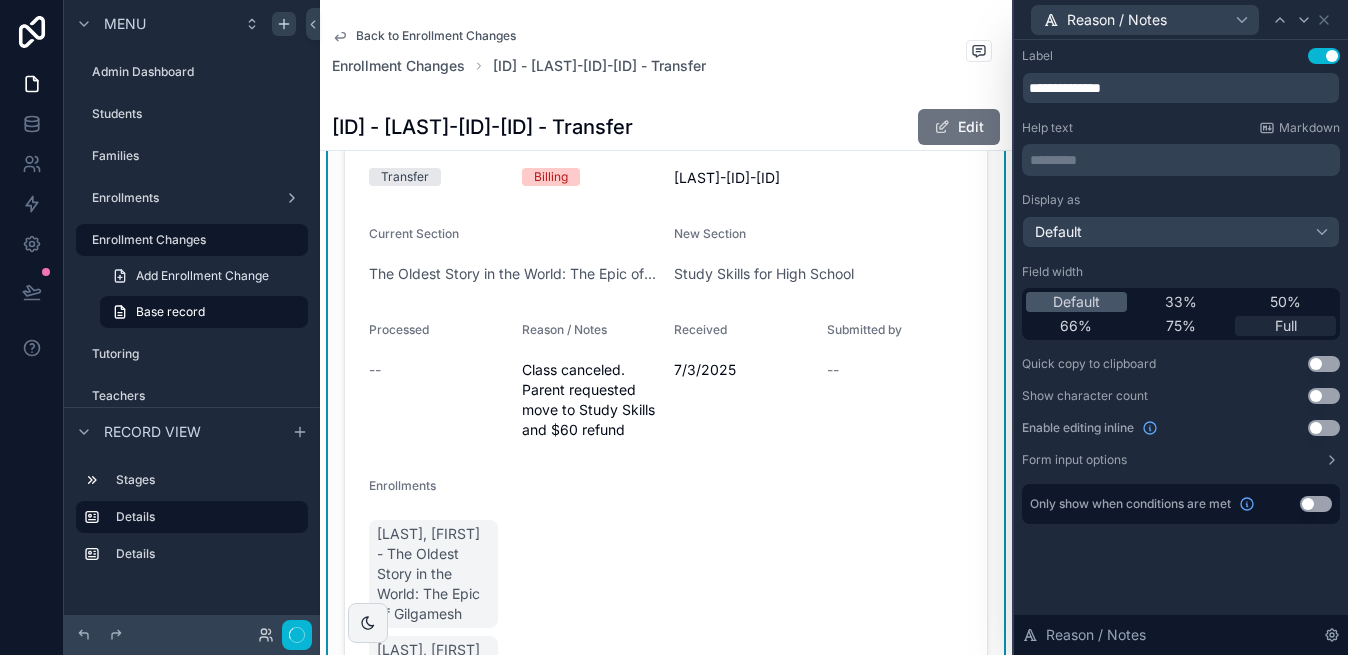 click on "Full" at bounding box center [1286, 326] 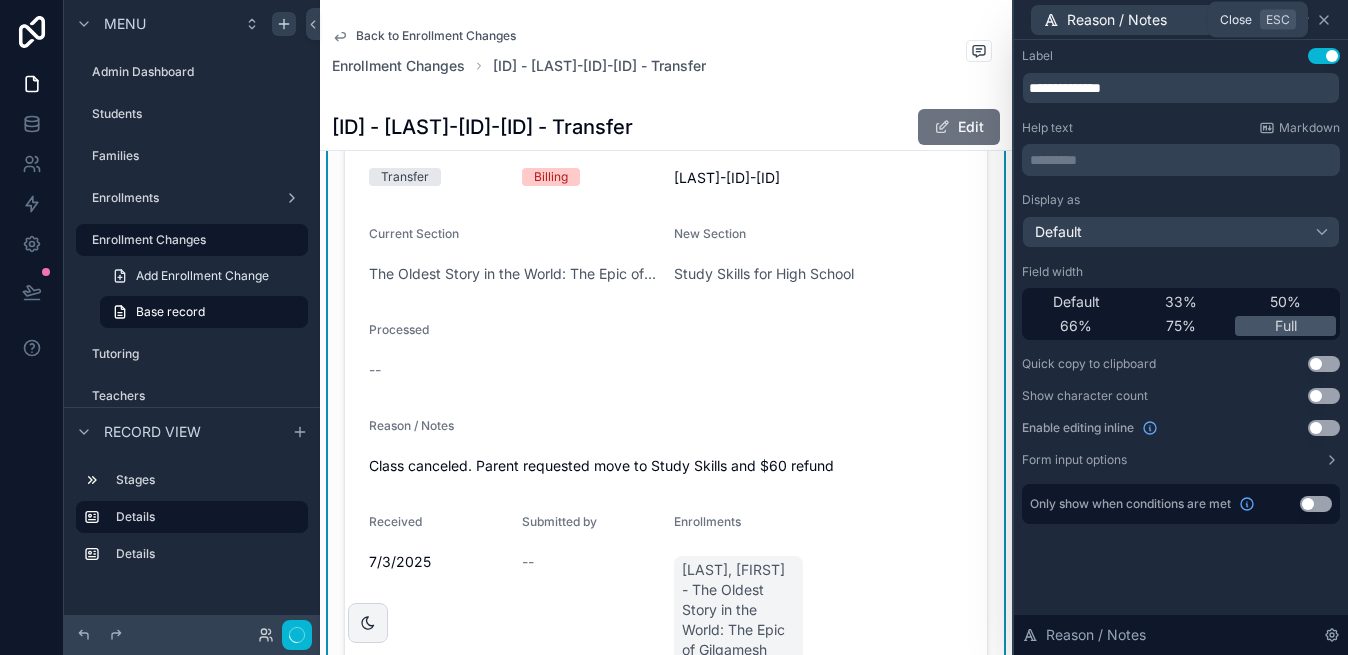 click 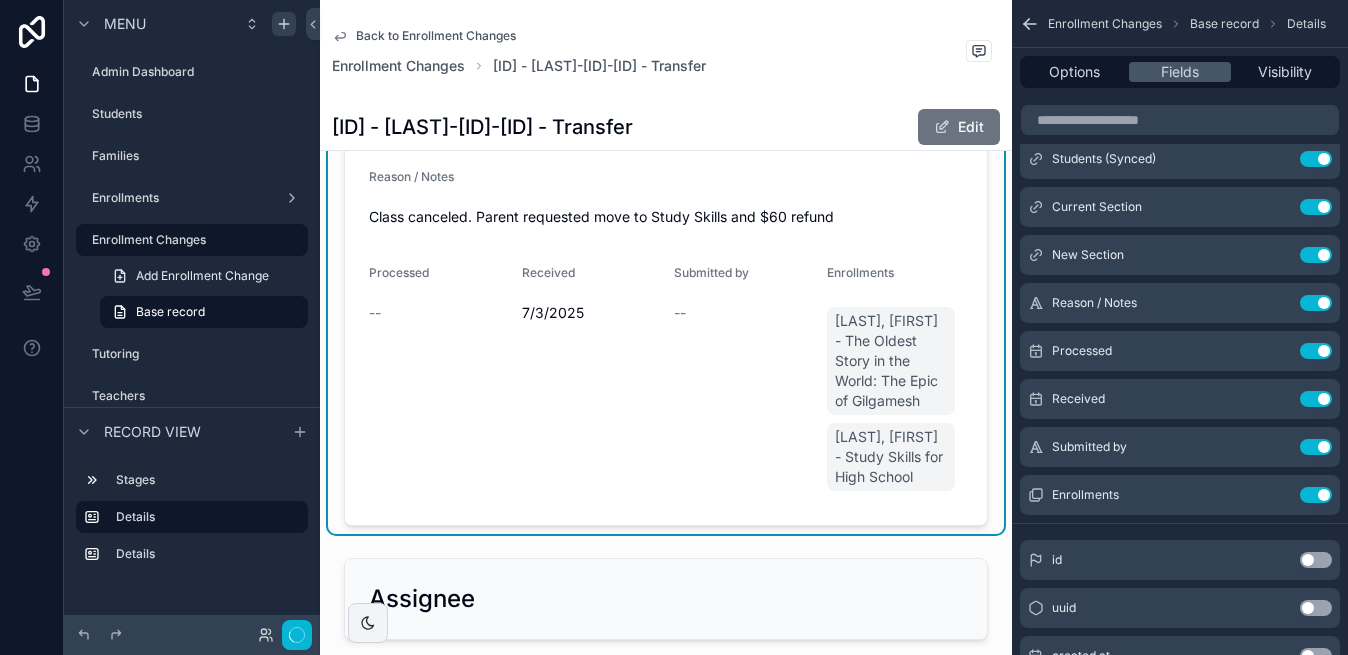 scroll, scrollTop: 320, scrollLeft: 0, axis: vertical 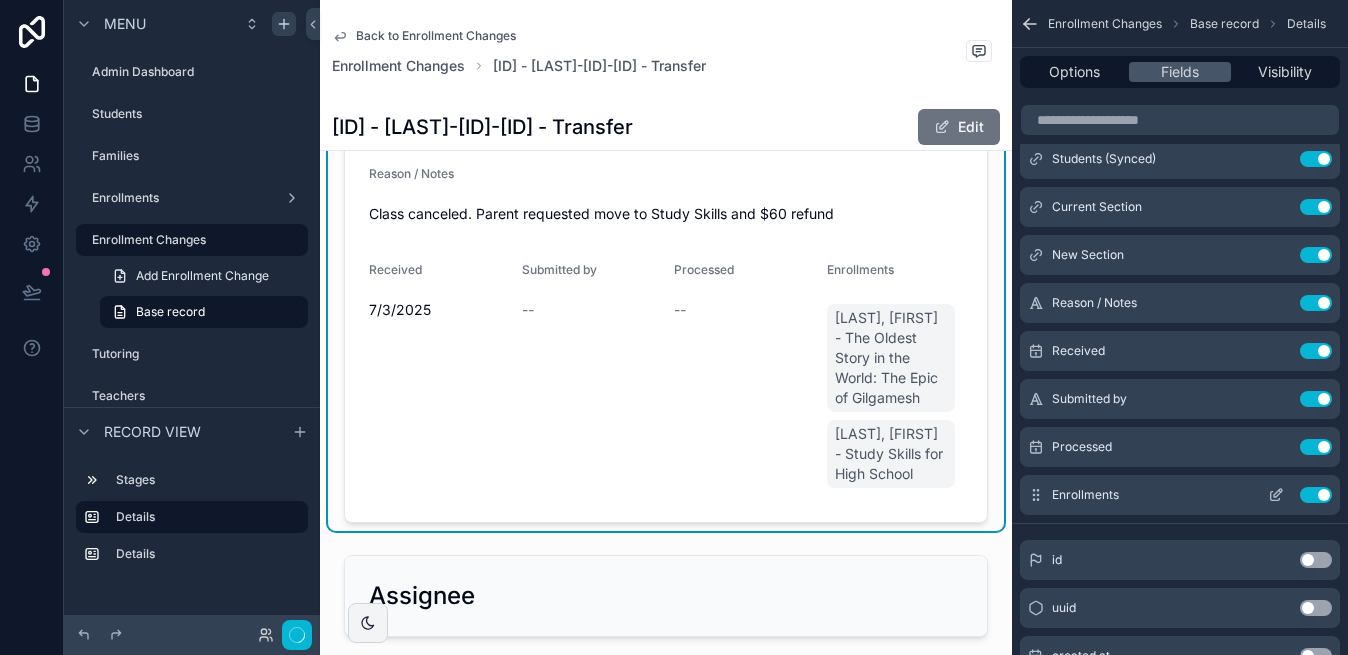 click 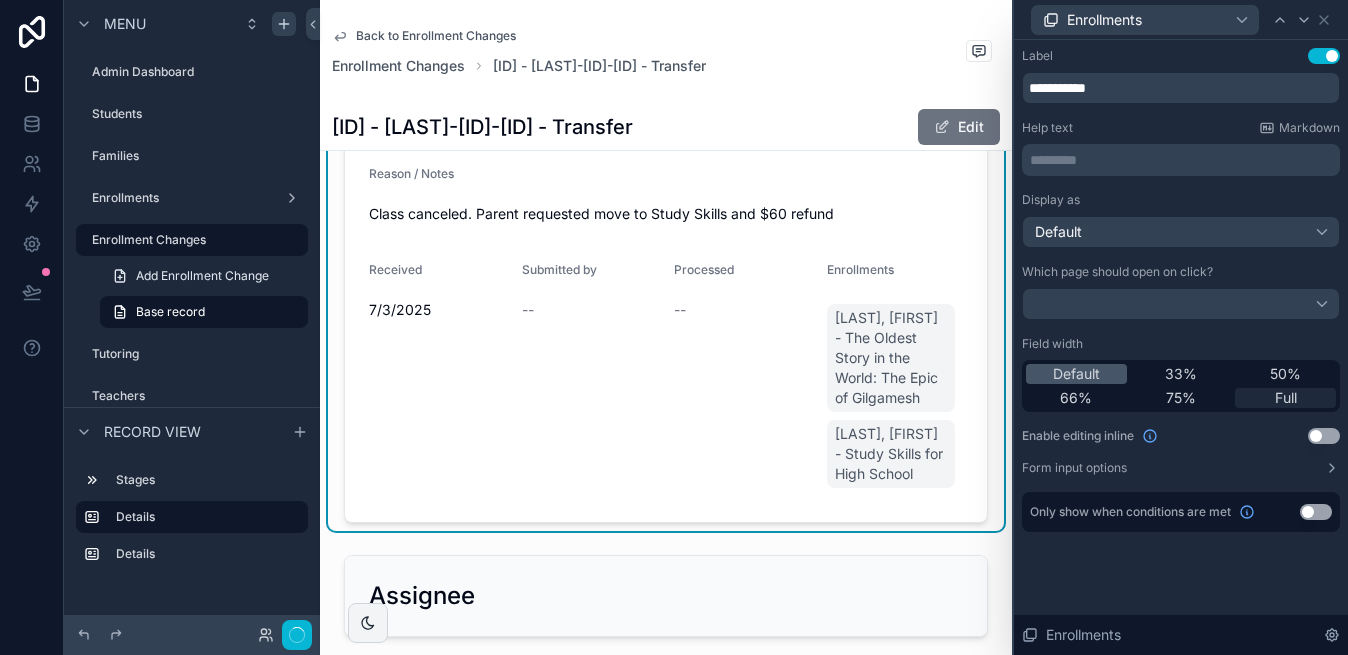 click on "Full" at bounding box center (1286, 398) 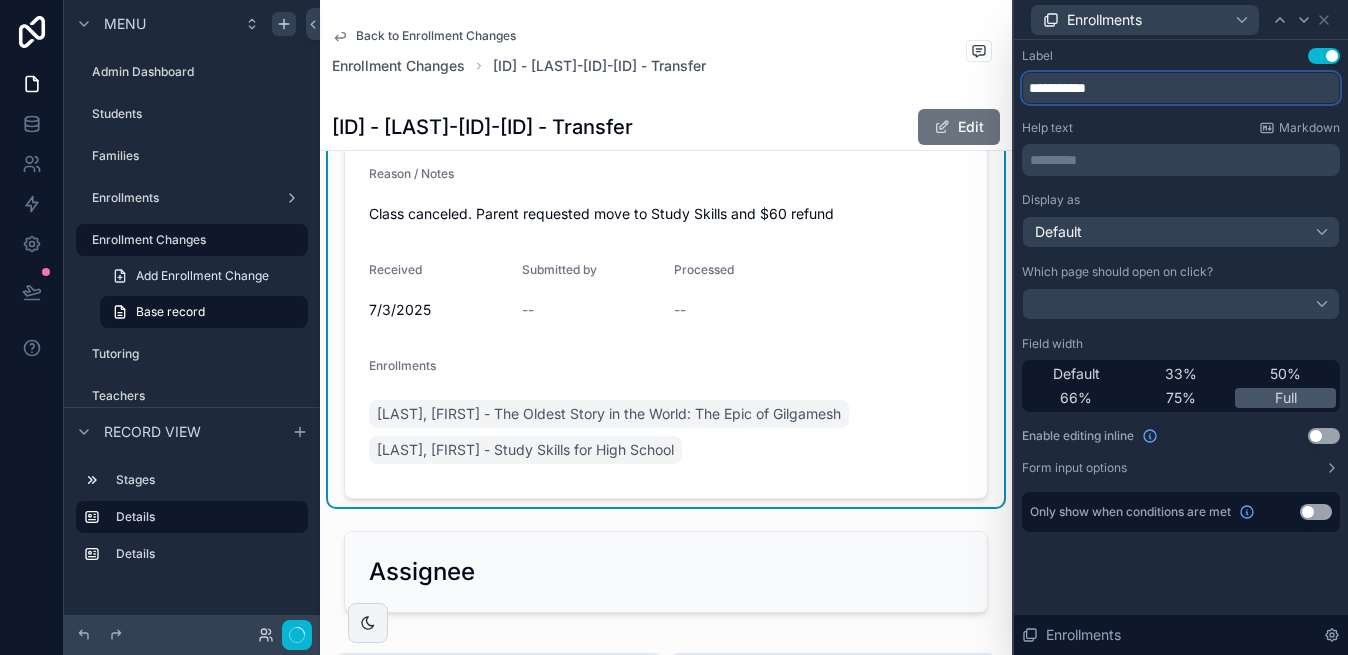 click on "**********" at bounding box center [1181, 88] 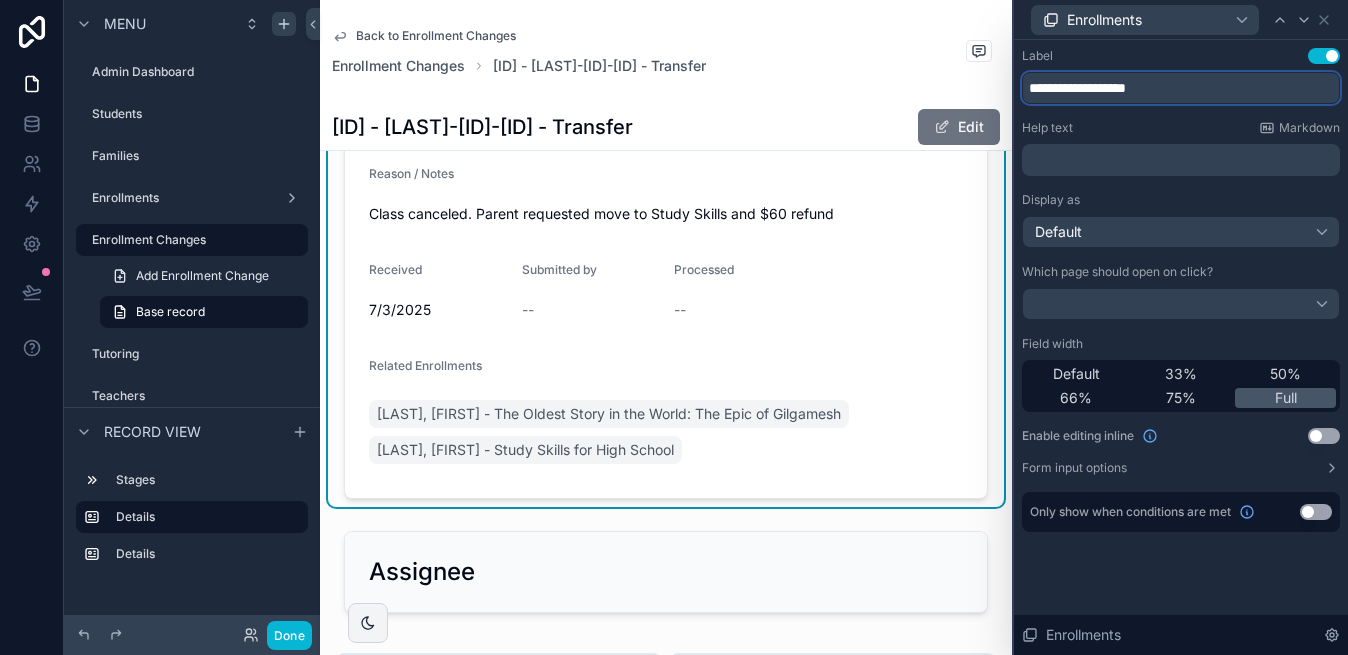 type on "**********" 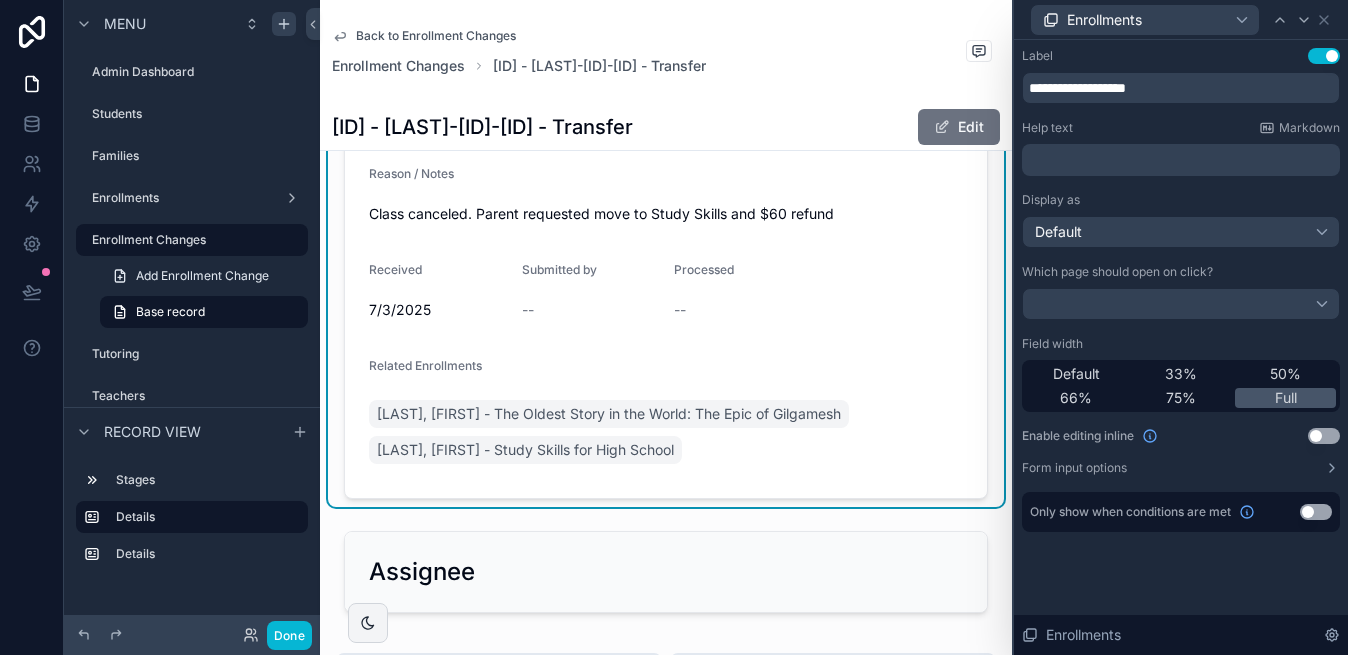 click 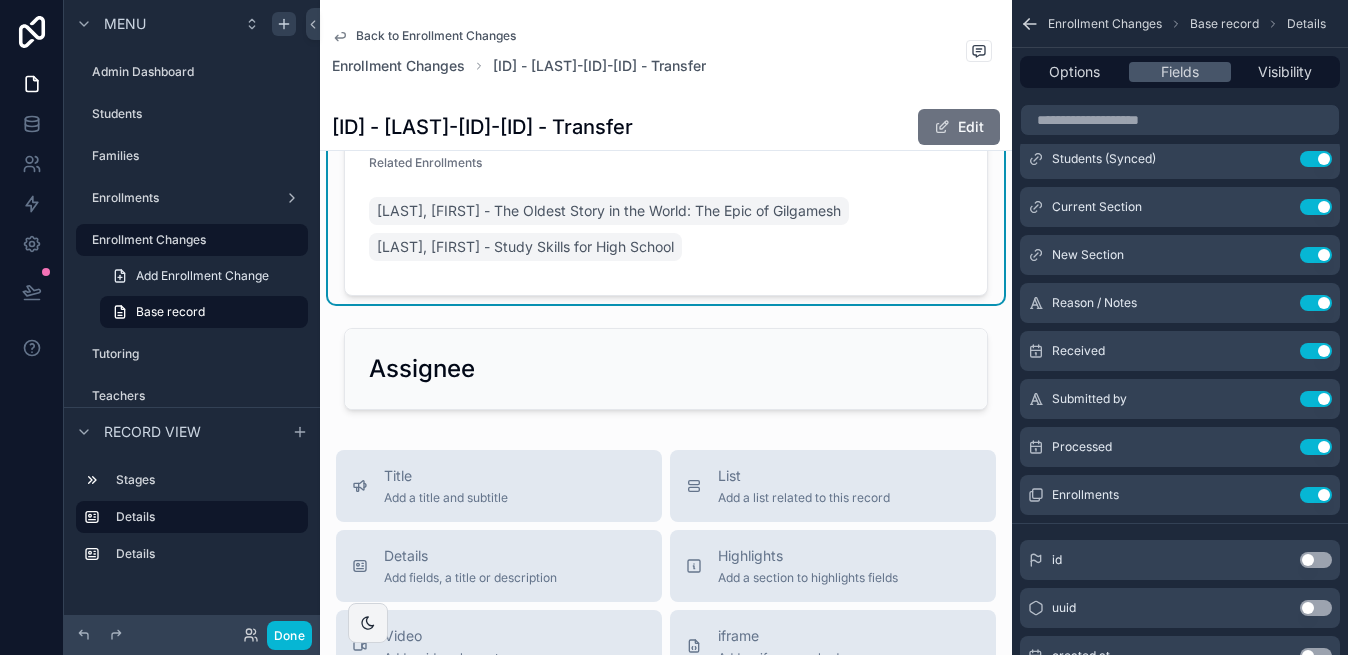 scroll, scrollTop: 498, scrollLeft: 0, axis: vertical 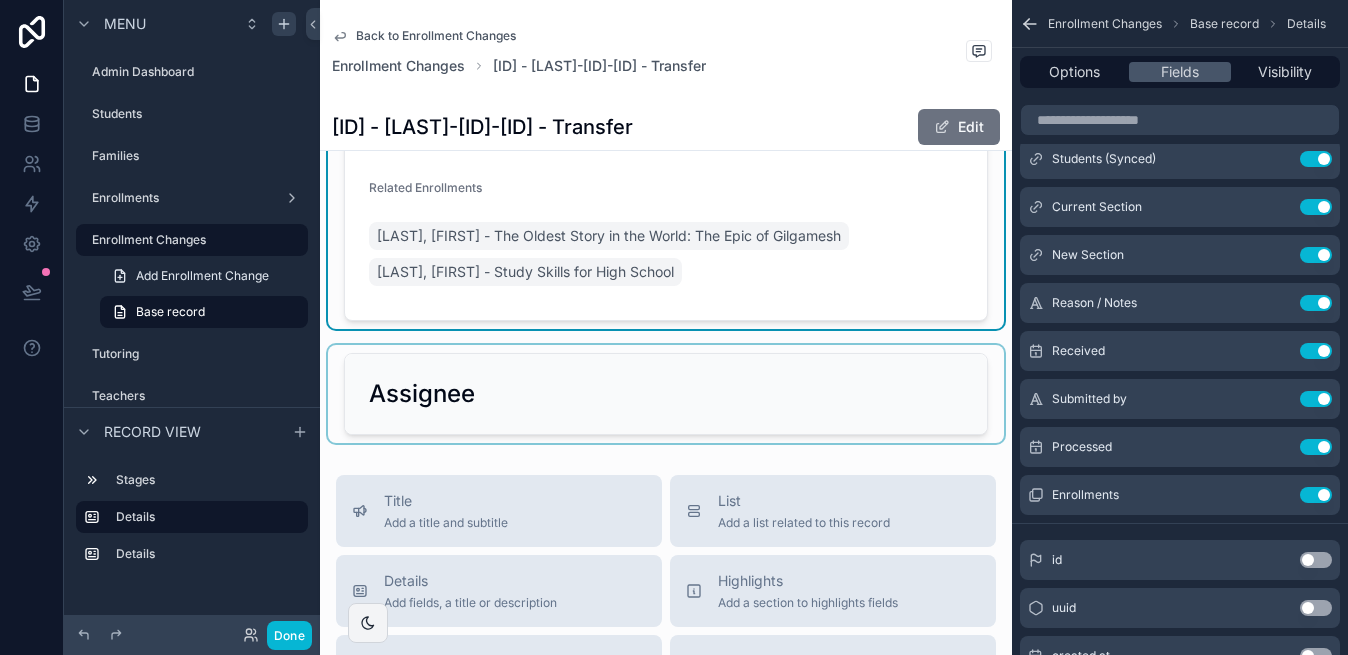 click at bounding box center (666, 394) 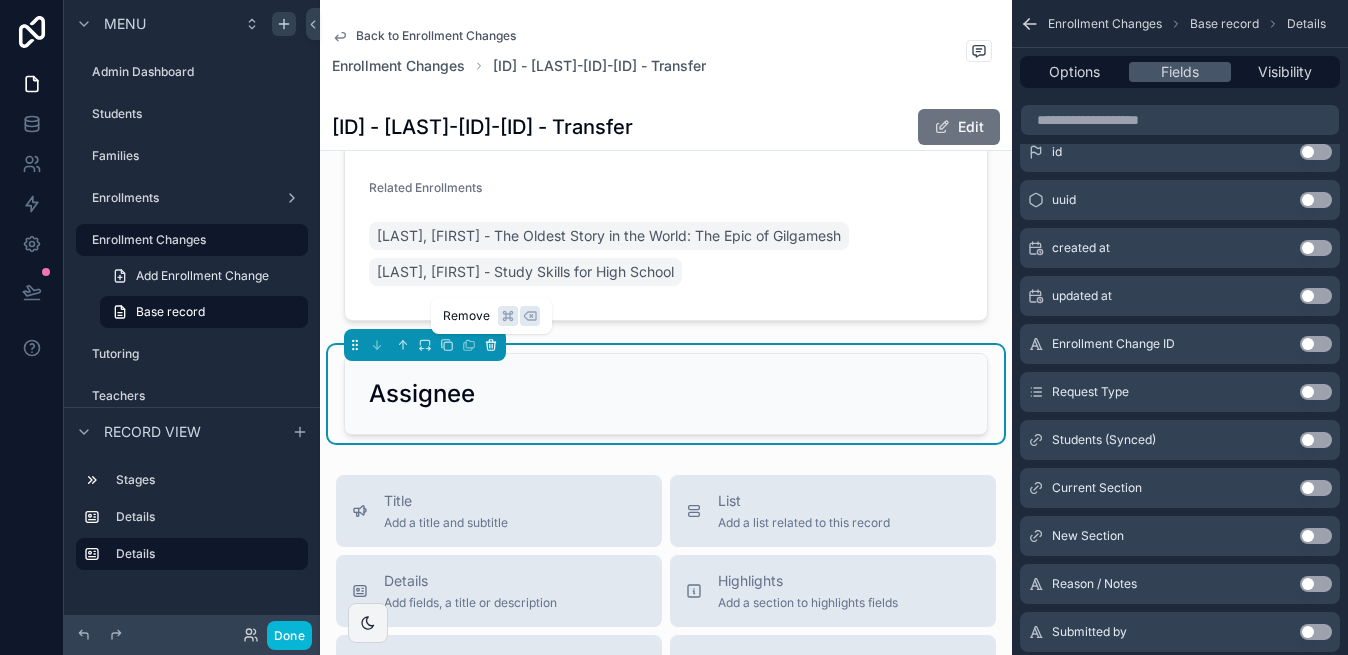click 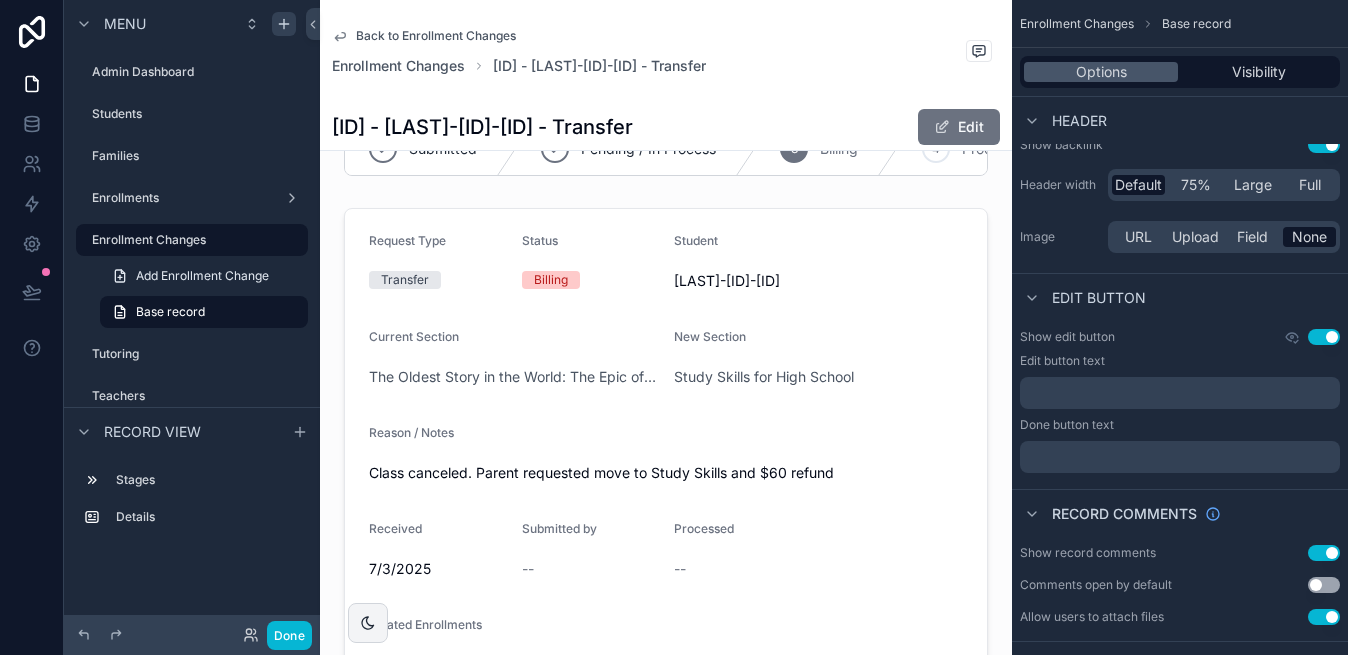 scroll, scrollTop: 0, scrollLeft: 0, axis: both 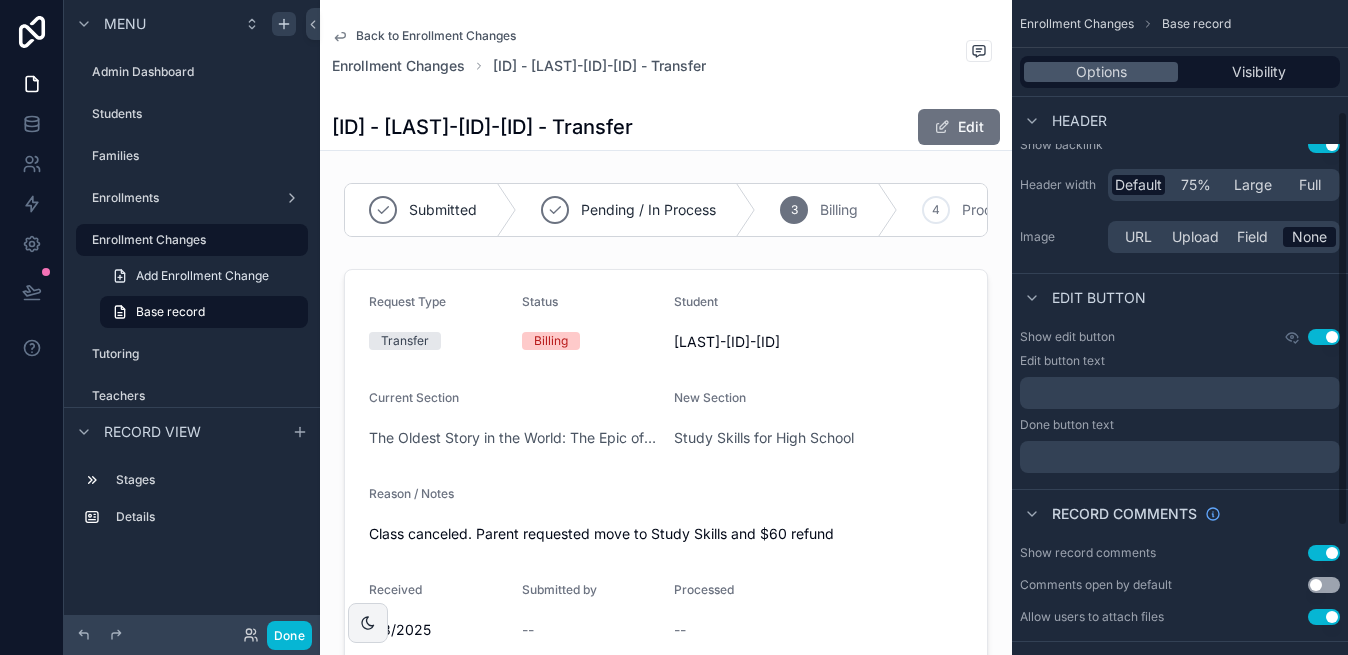 click on "Use setting" at bounding box center (1324, 585) 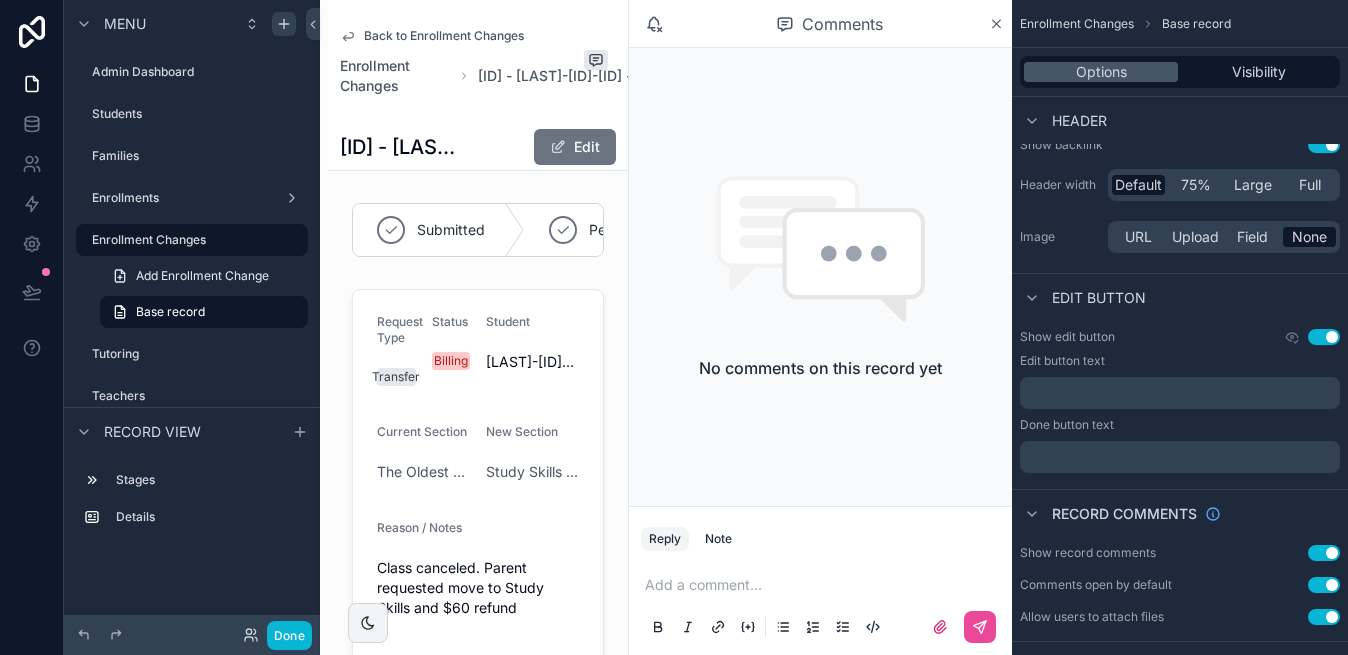 click on "Use setting" at bounding box center [1324, 585] 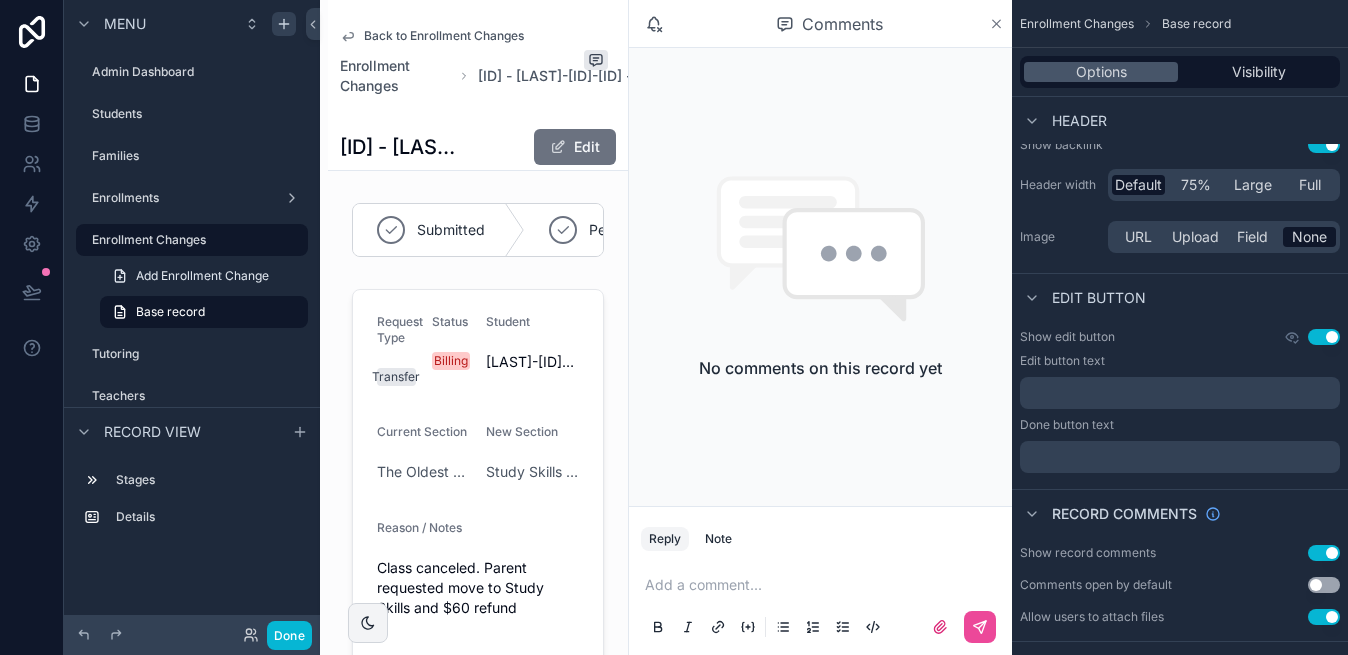 click 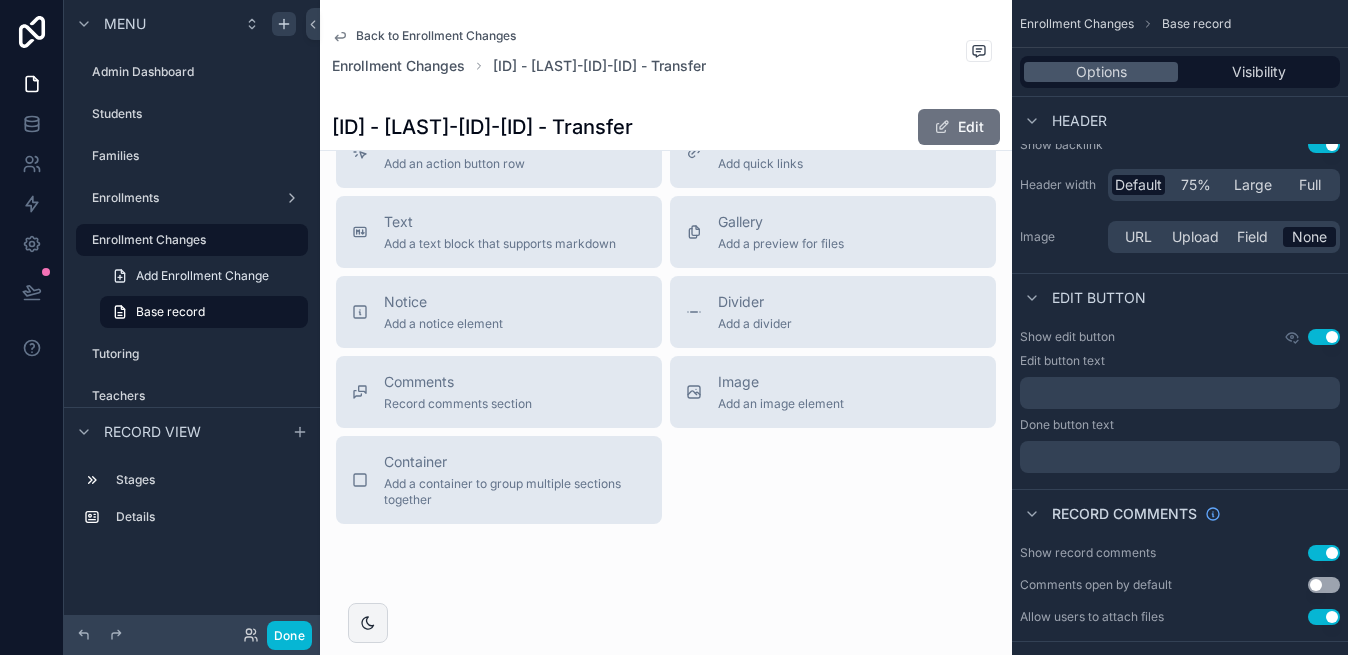 scroll, scrollTop: 1058, scrollLeft: 0, axis: vertical 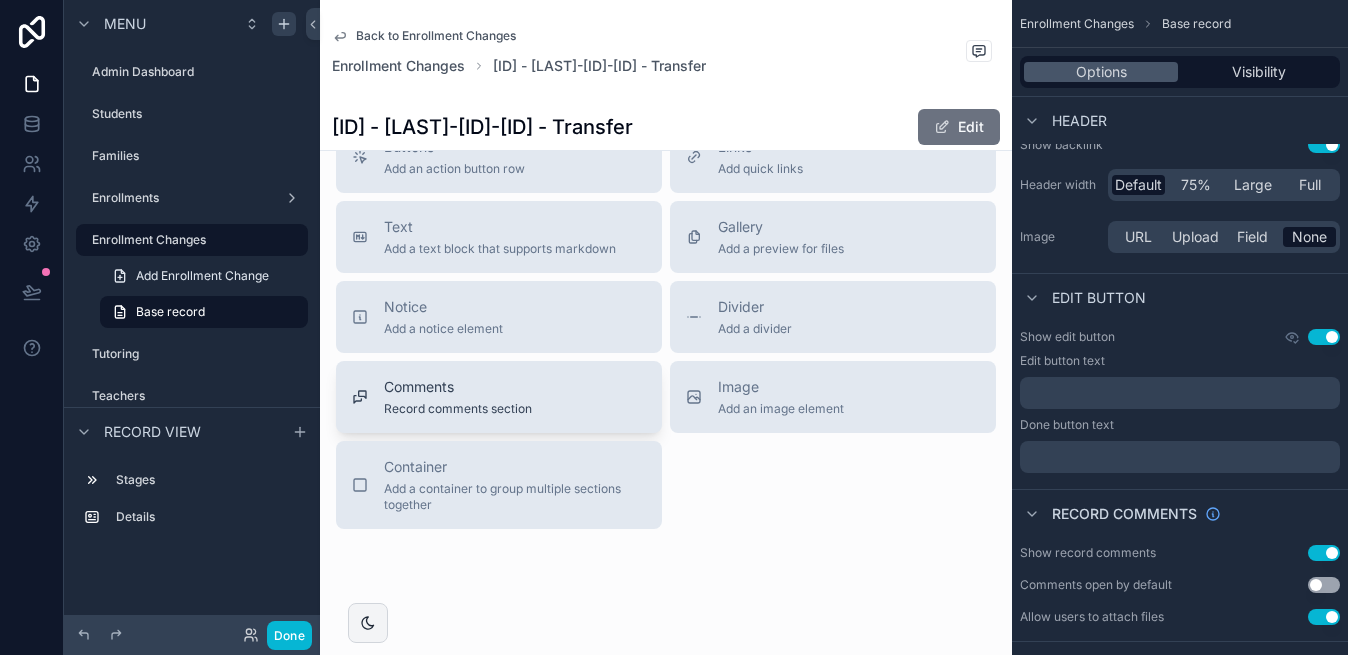 click on "Comments Record comments section" at bounding box center (499, 397) 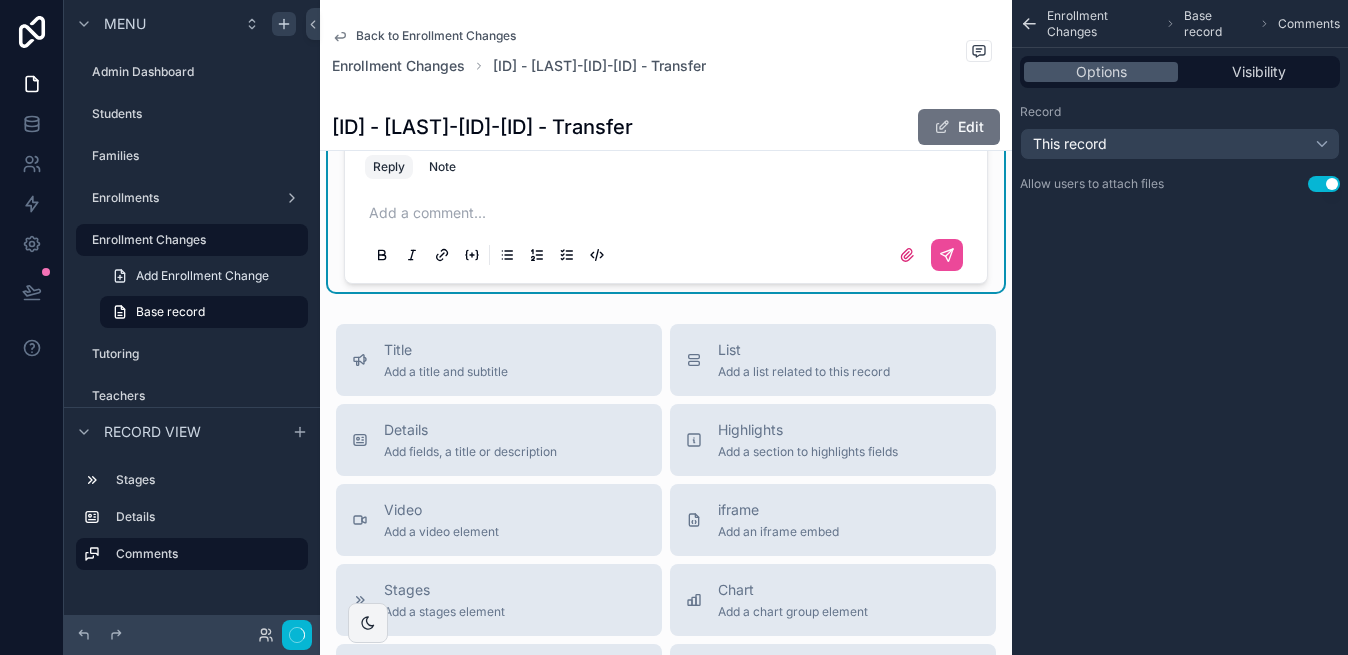 scroll, scrollTop: 0, scrollLeft: 0, axis: both 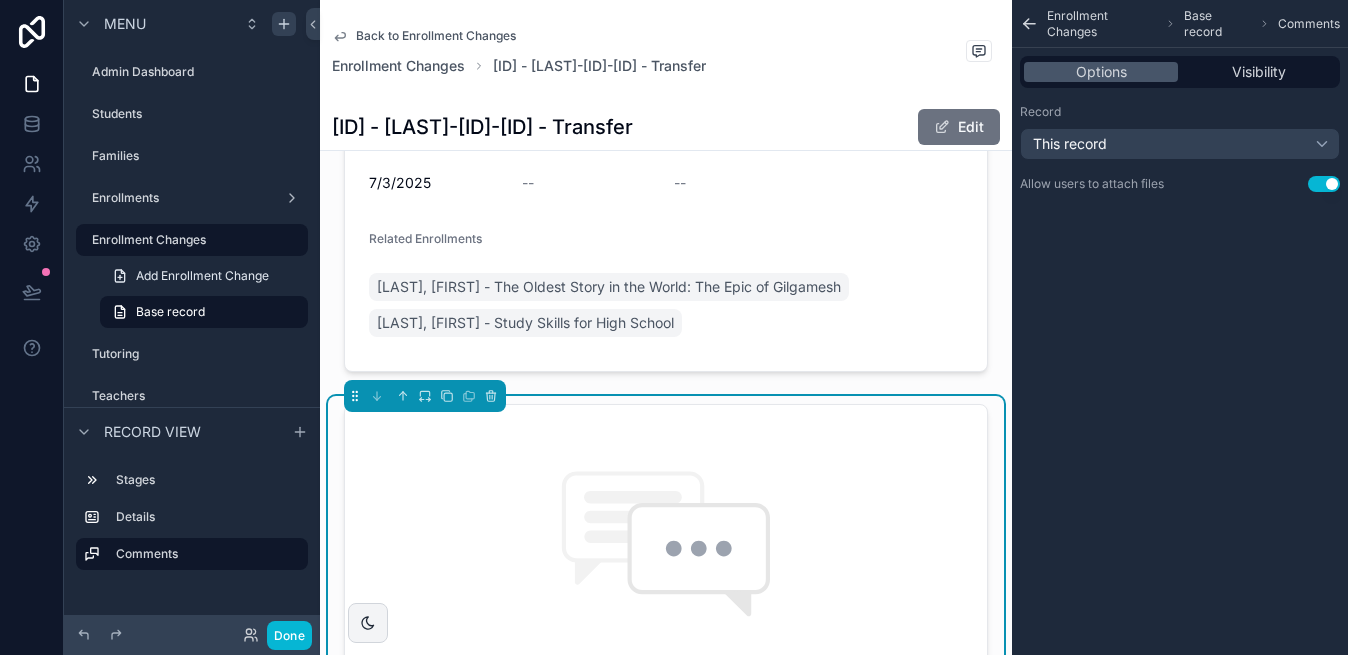 click on "Use setting" at bounding box center (1324, 184) 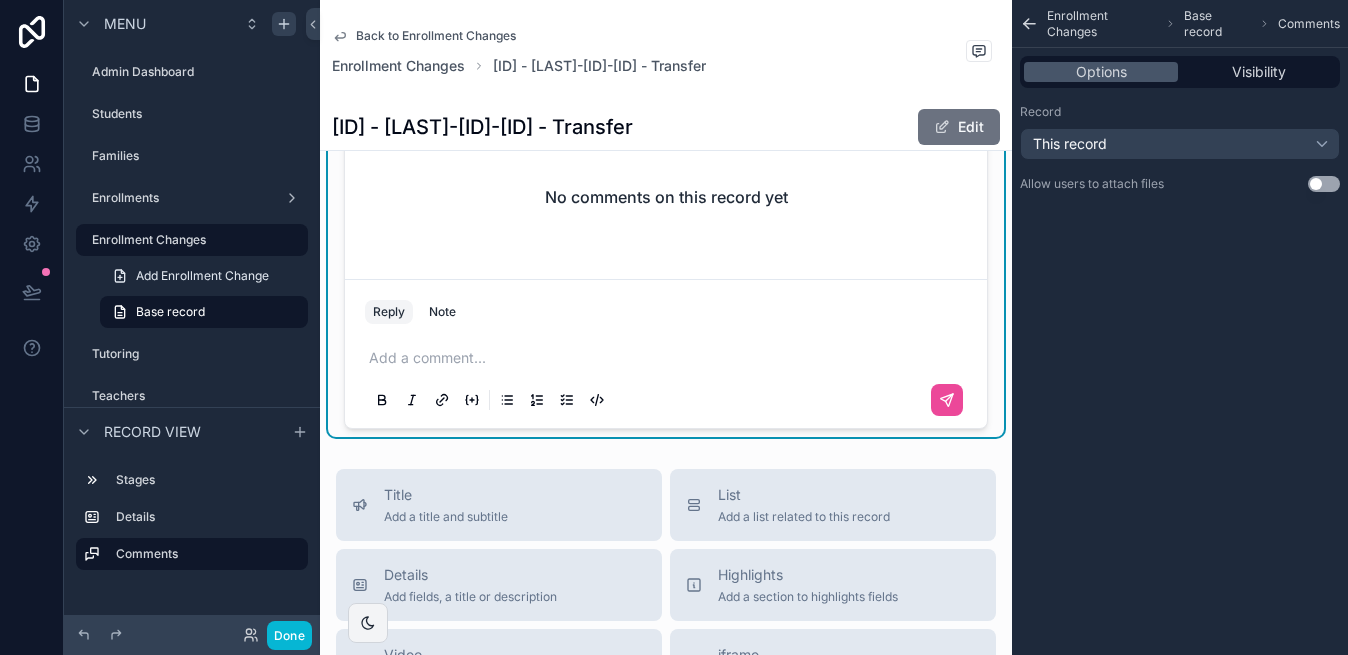 scroll, scrollTop: 912, scrollLeft: 0, axis: vertical 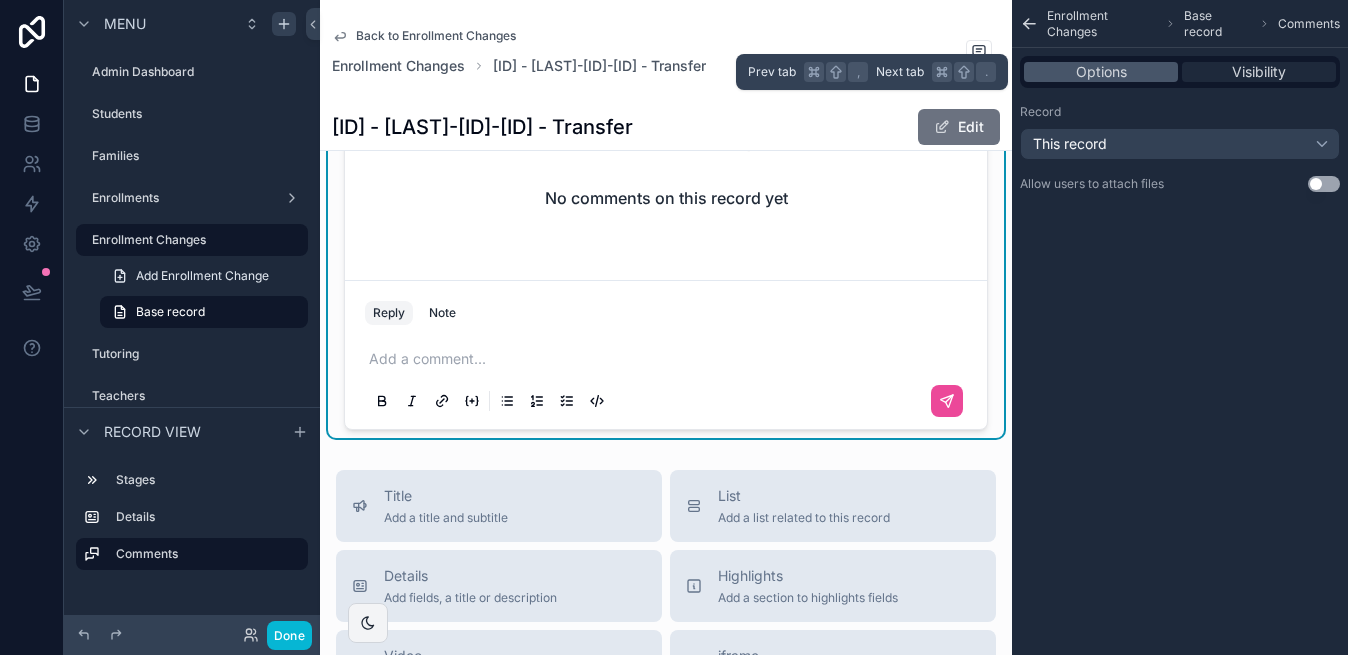 click on "Visibility" at bounding box center (1259, 72) 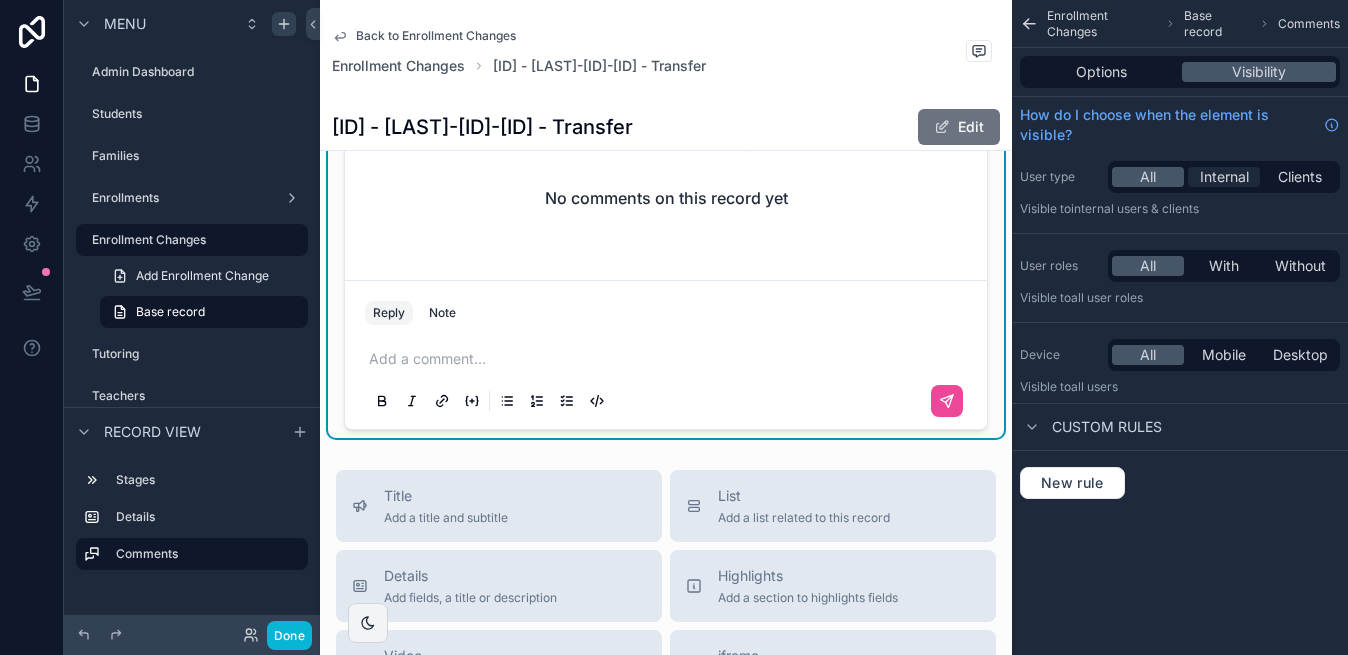 click on "Internal" at bounding box center (1224, 177) 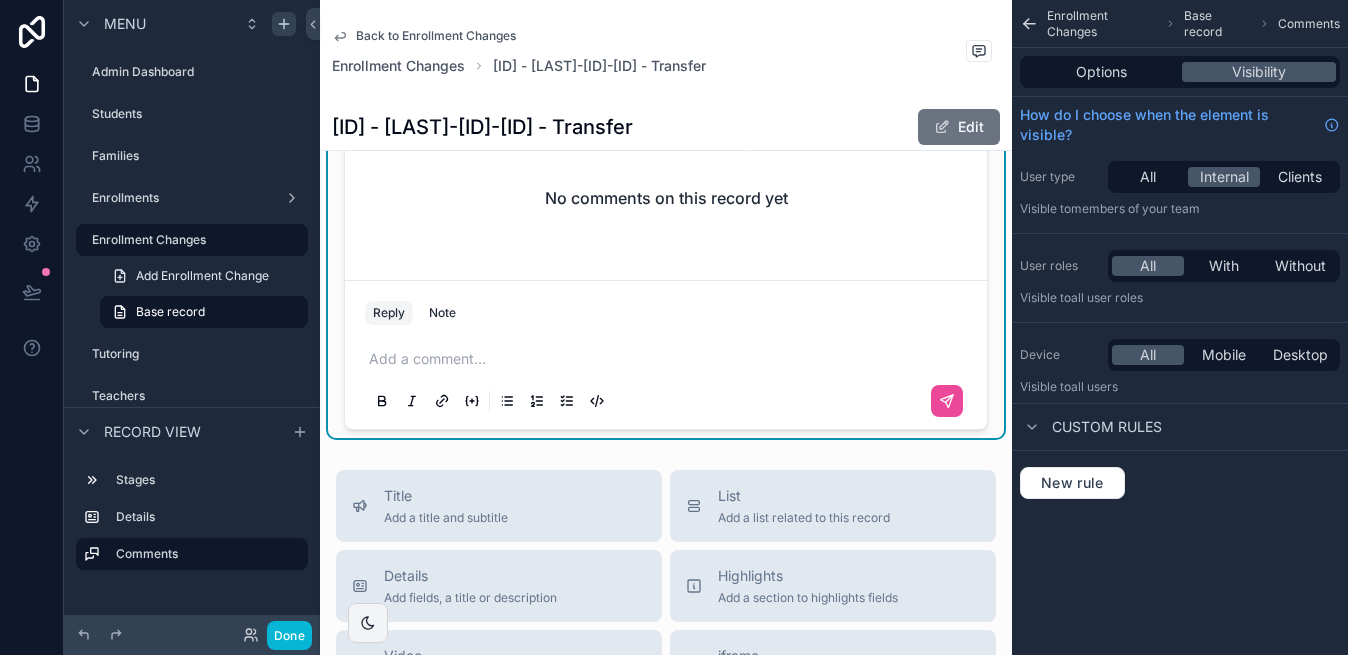 click on "New rule" at bounding box center [1180, 483] 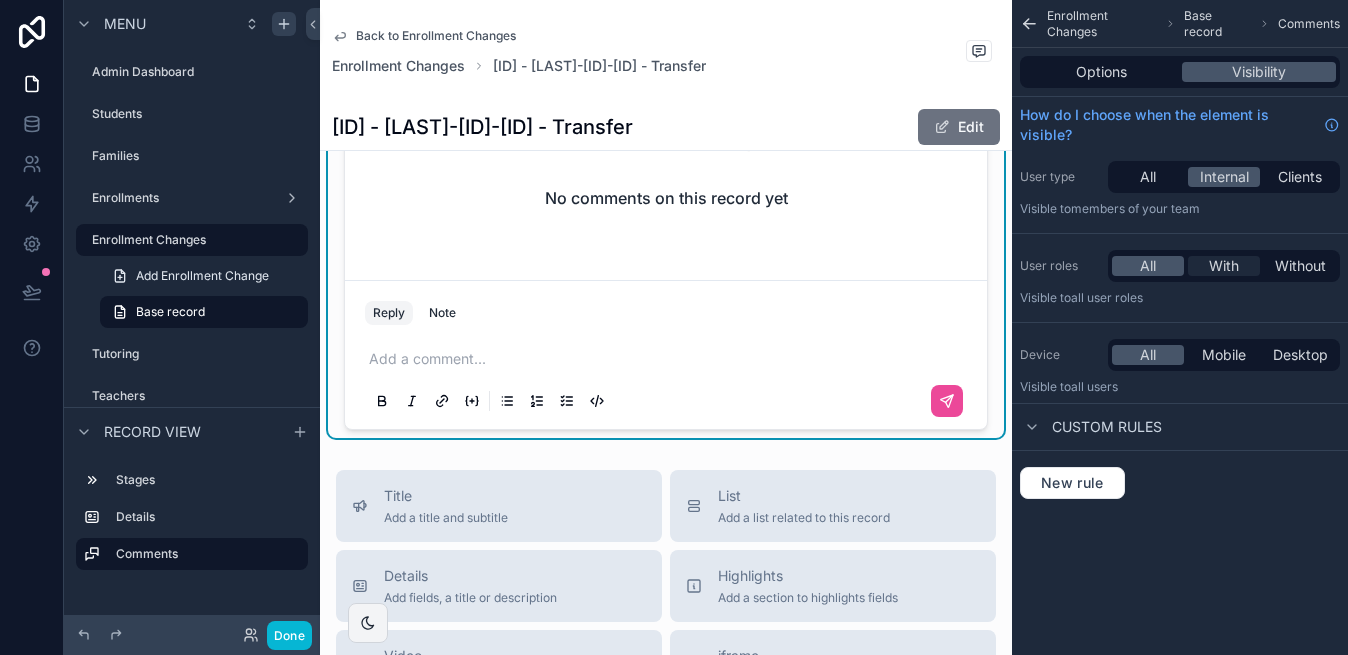 click on "With" at bounding box center [1224, 266] 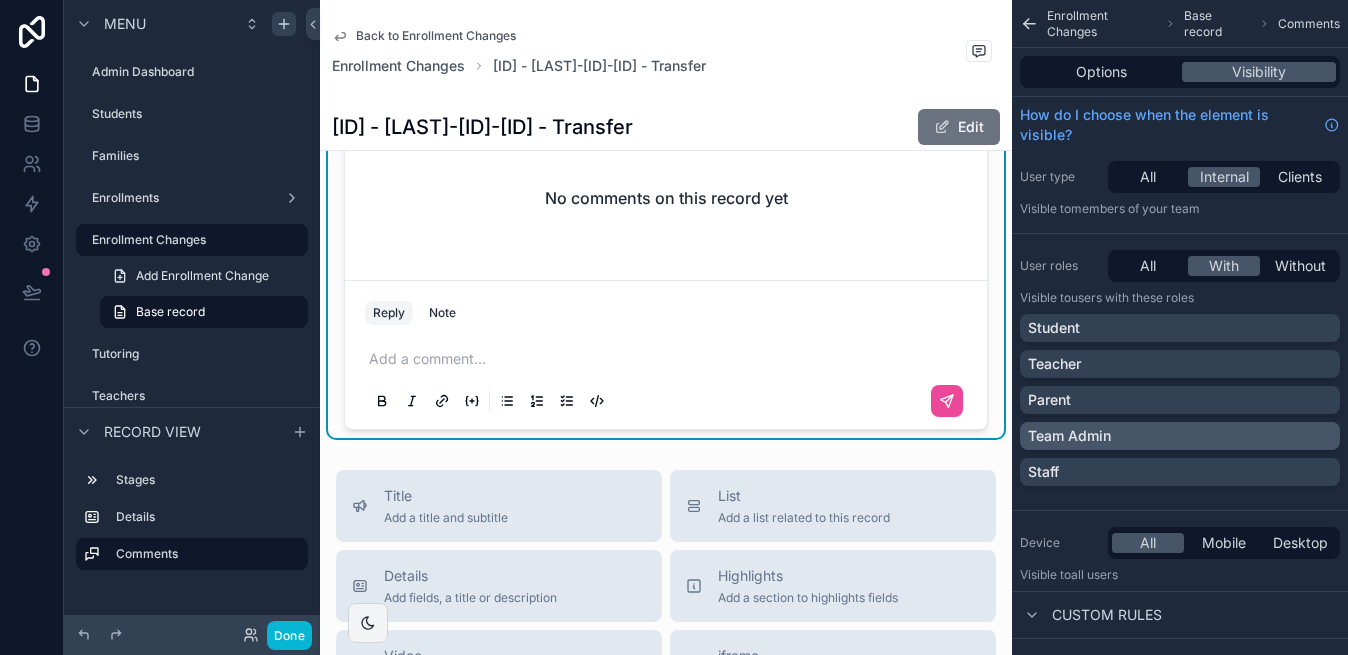 click on "Team Admin" at bounding box center [1069, 436] 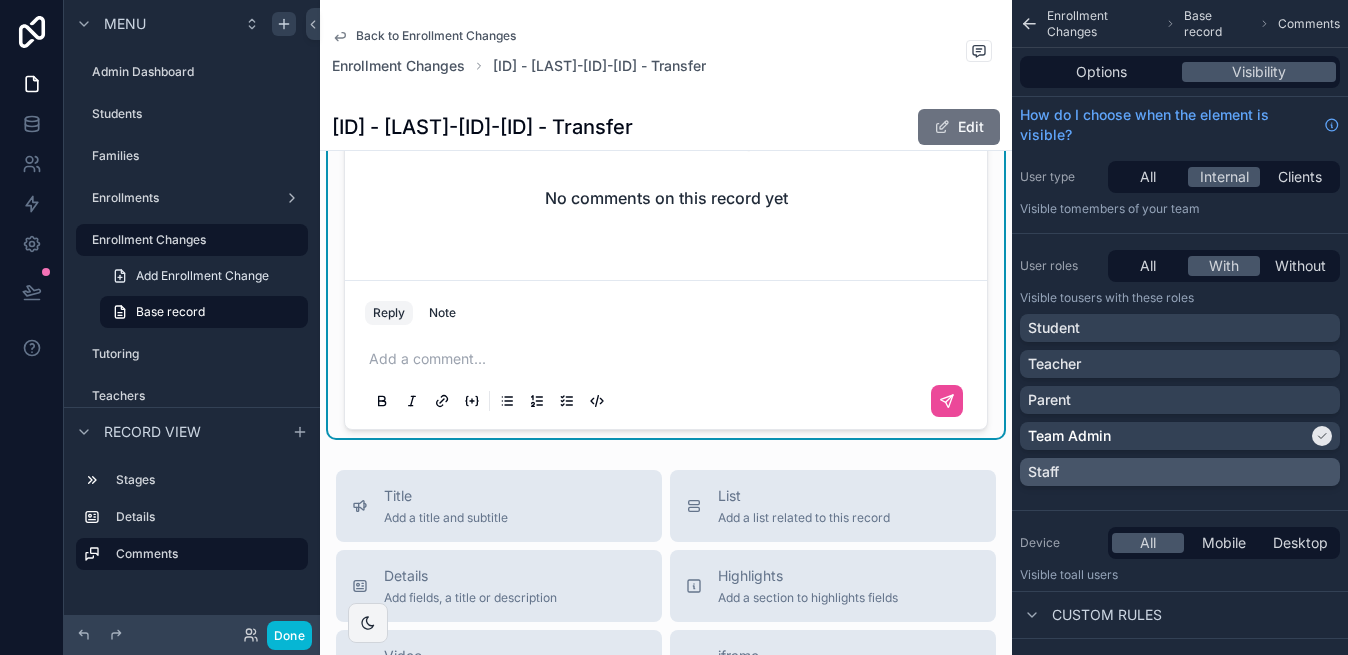 click on "Staff" at bounding box center (1180, 472) 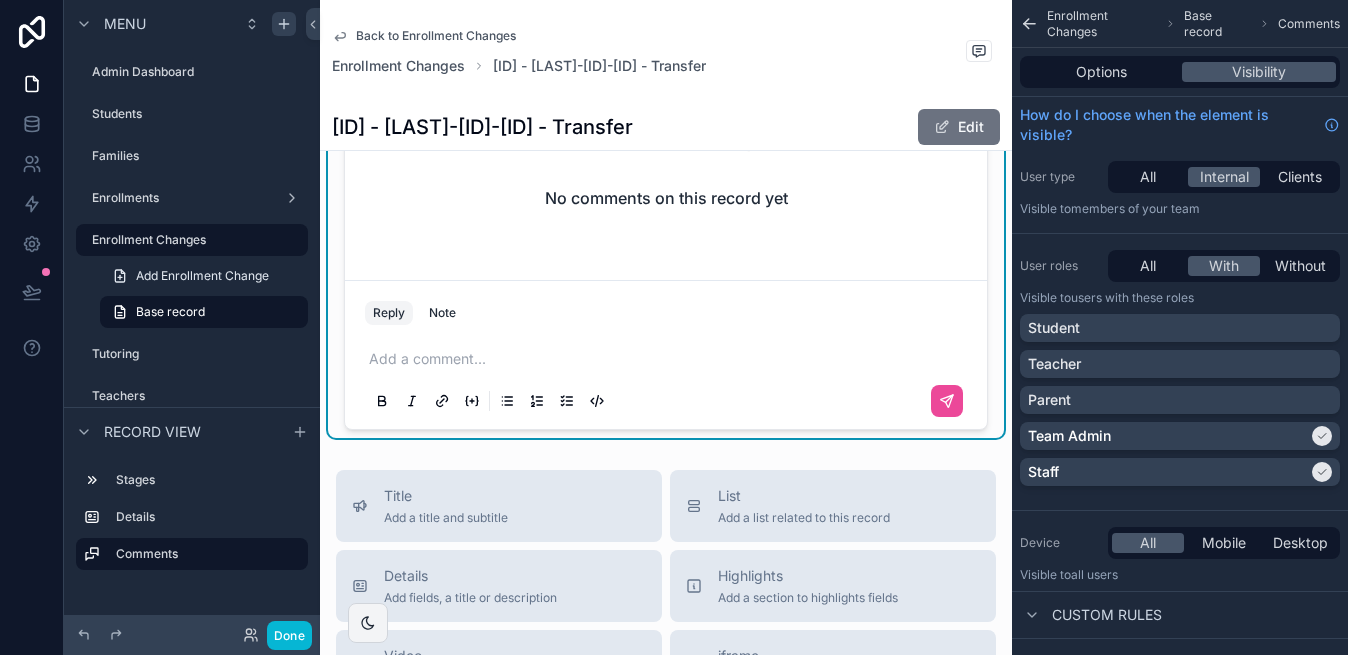 click on "Back to Enrollment Changes Enrollment Changes 250703 - STEVENSE-10-1188 - Transfer 250703 - STEVENSE-10-1188 - Transfer Edit" at bounding box center (666, 75) 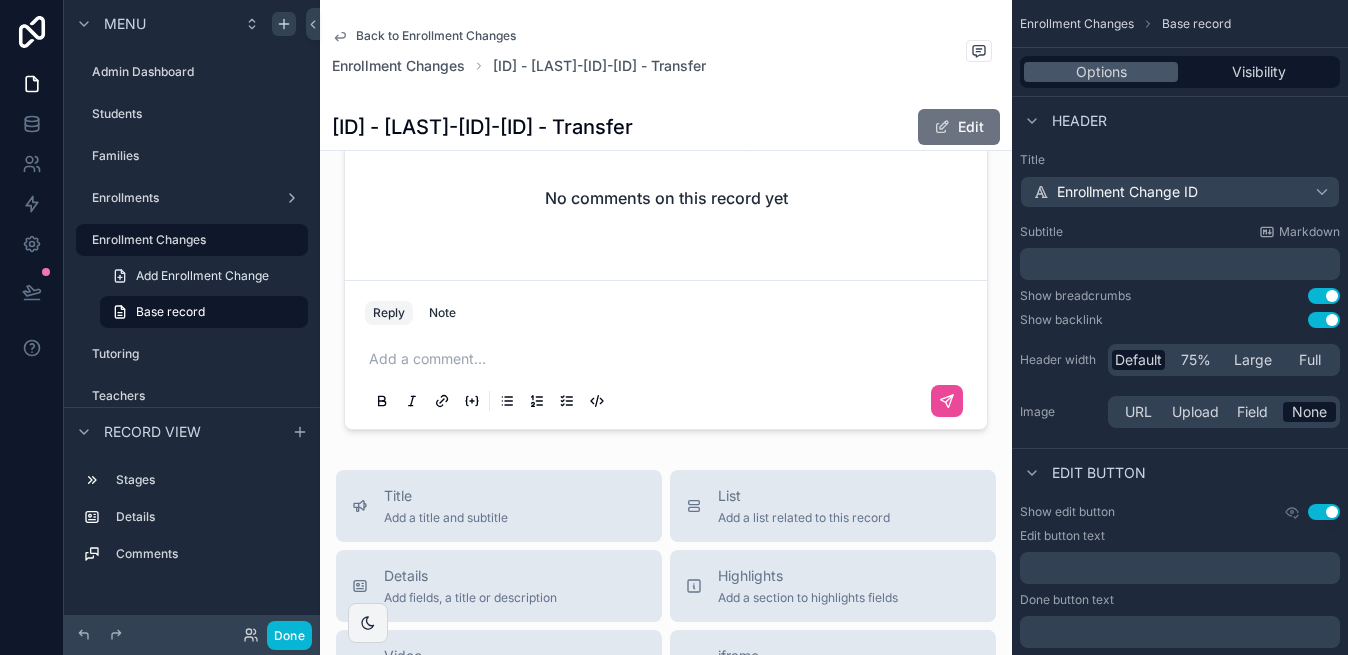 click on "Use setting" at bounding box center (1324, 512) 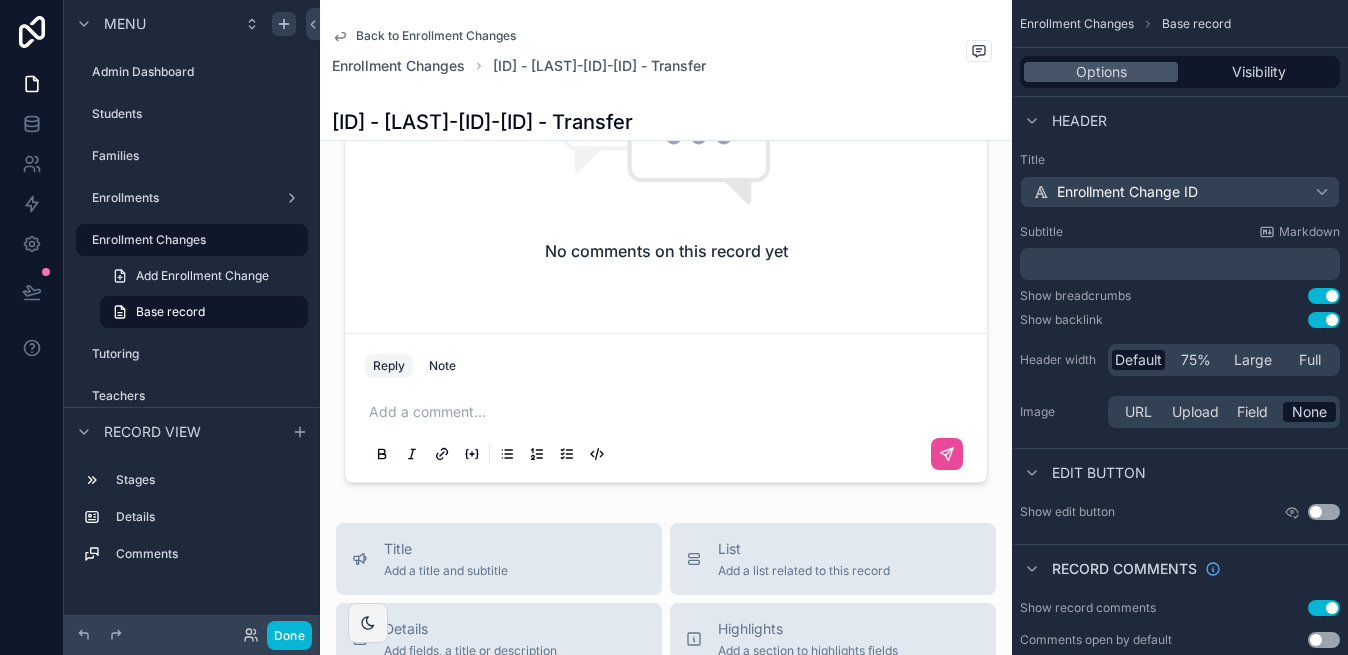 scroll, scrollTop: 843, scrollLeft: 0, axis: vertical 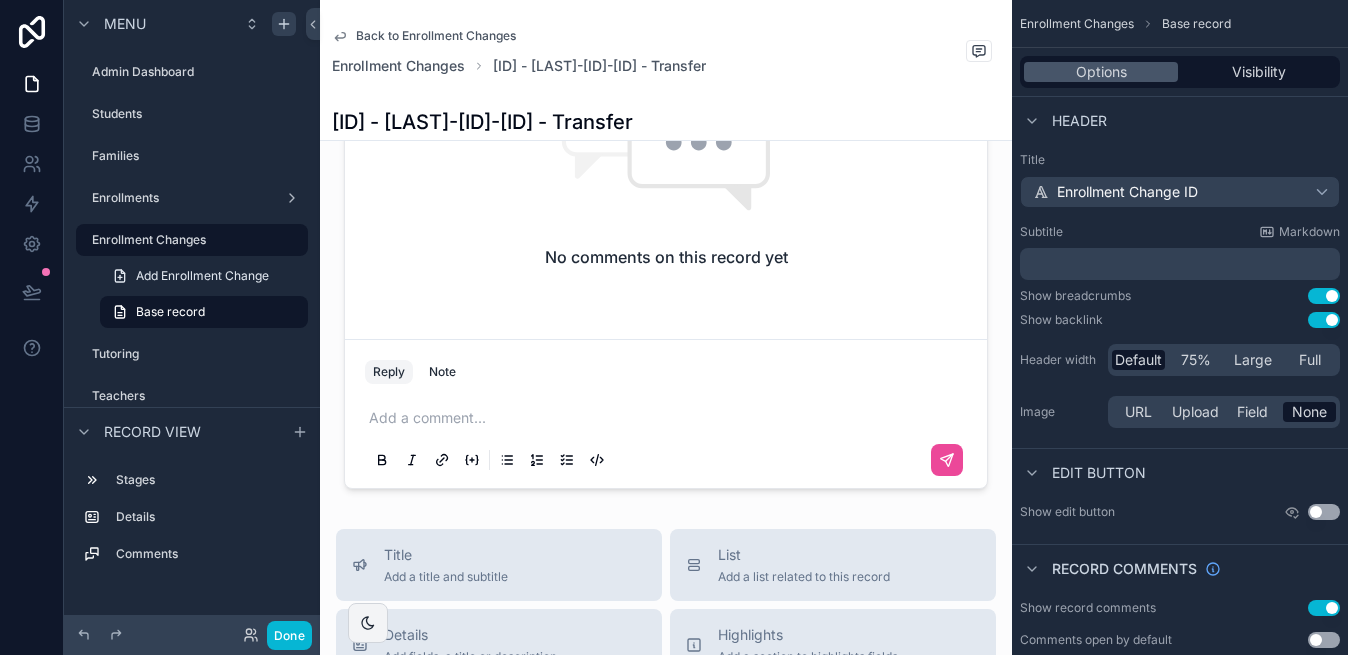 click on "Use setting" at bounding box center (1324, 296) 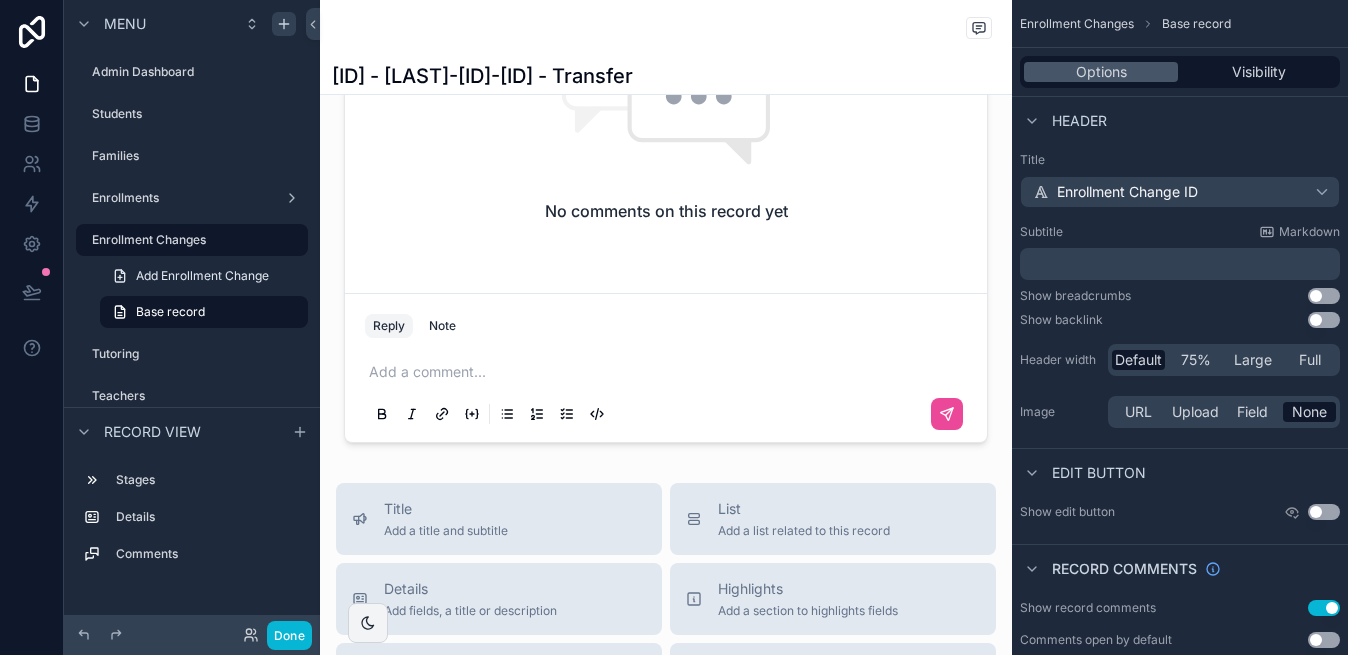 click on "Use setting" at bounding box center [1324, 296] 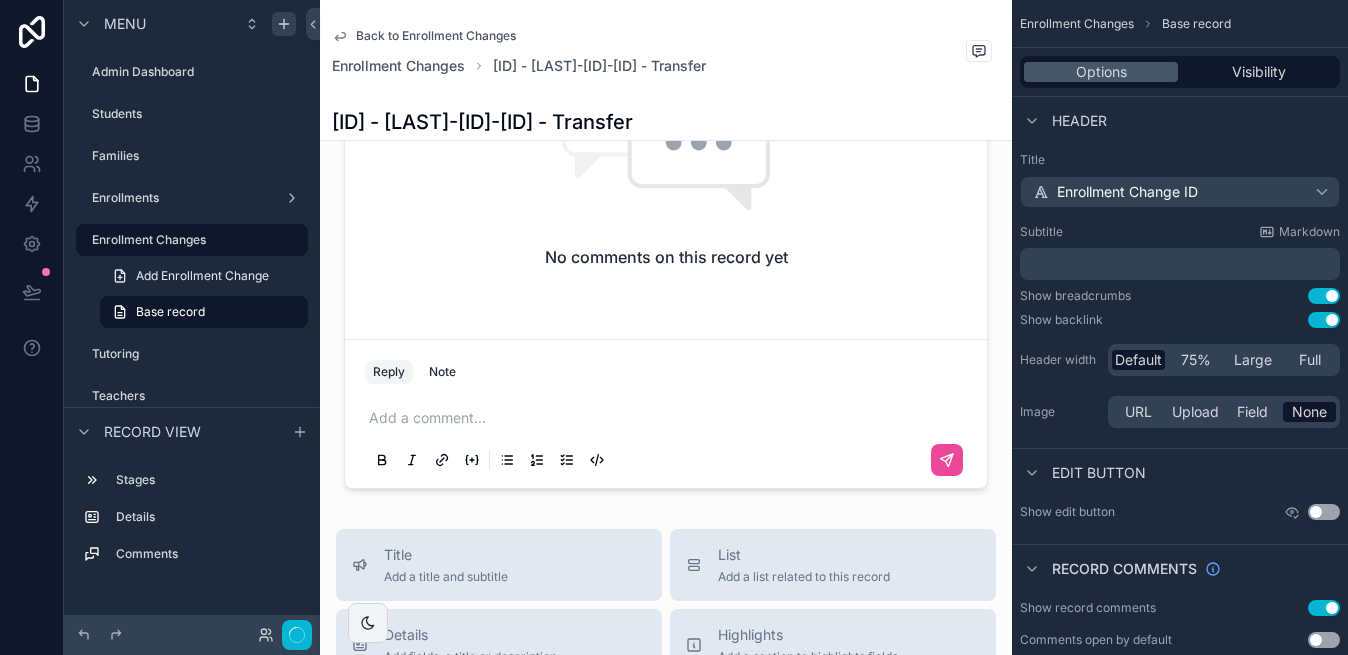 click on "Use setting" at bounding box center [1324, 320] 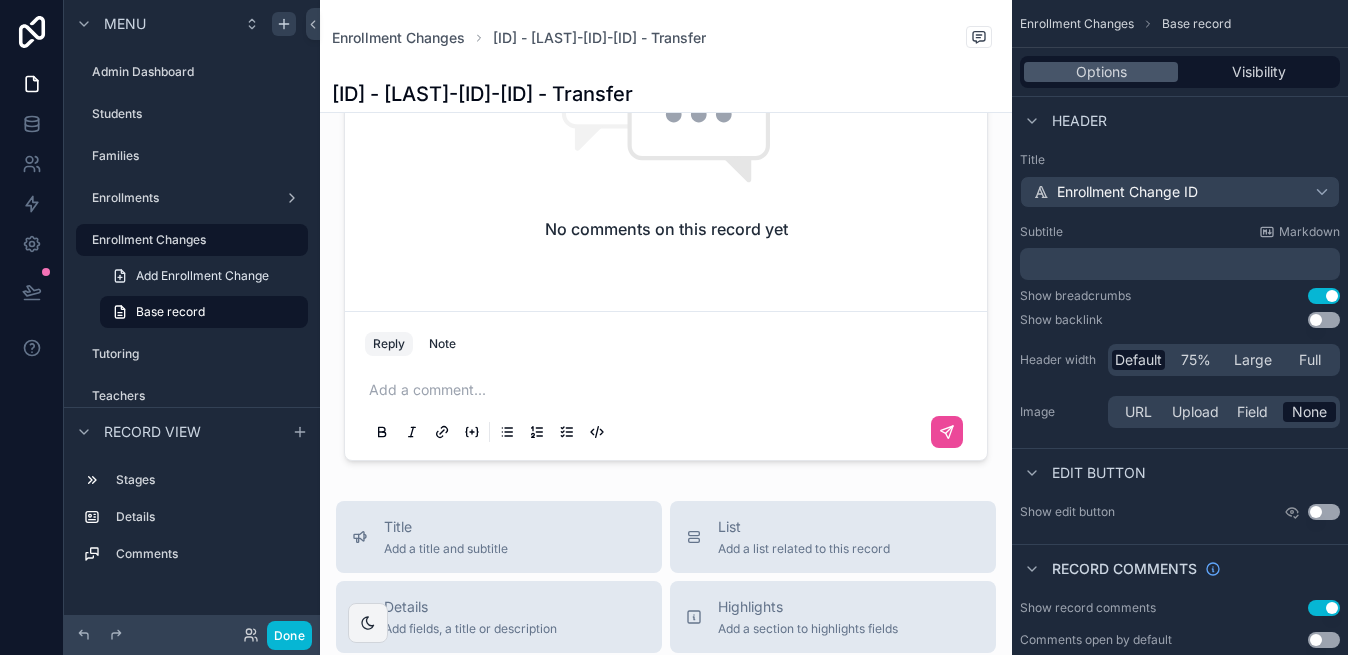click on "Use setting" at bounding box center (1324, 320) 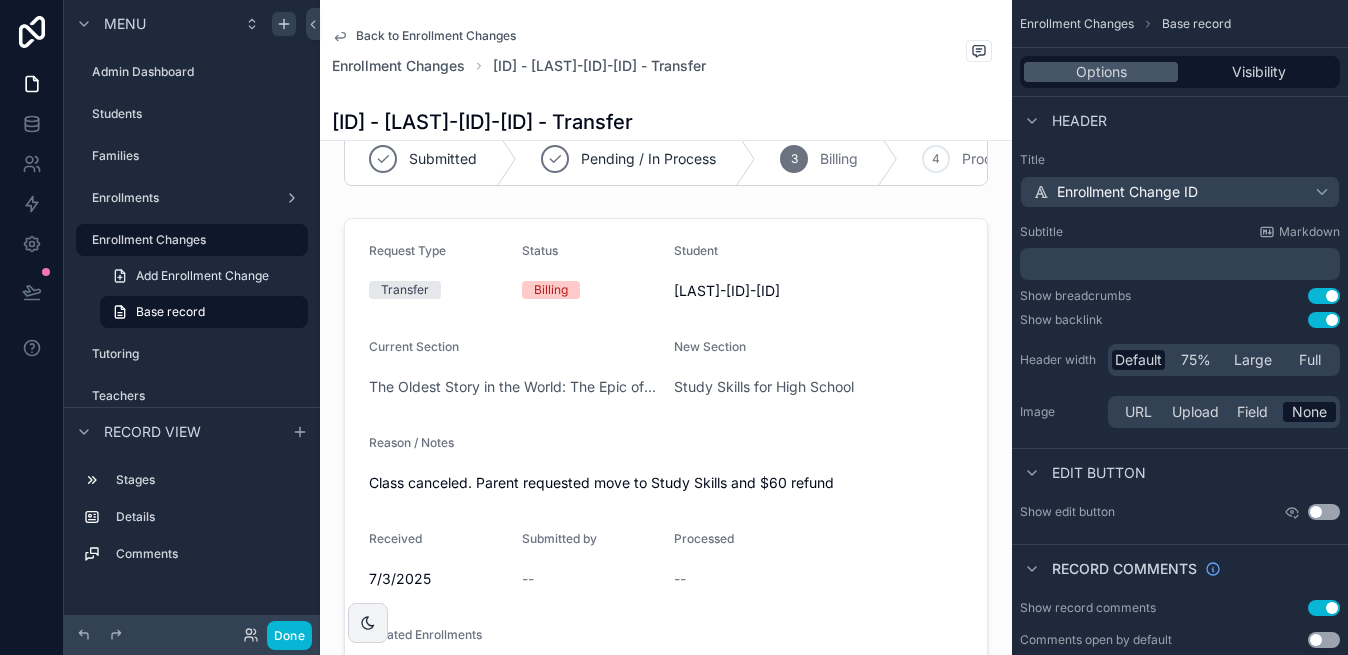 scroll, scrollTop: 0, scrollLeft: 0, axis: both 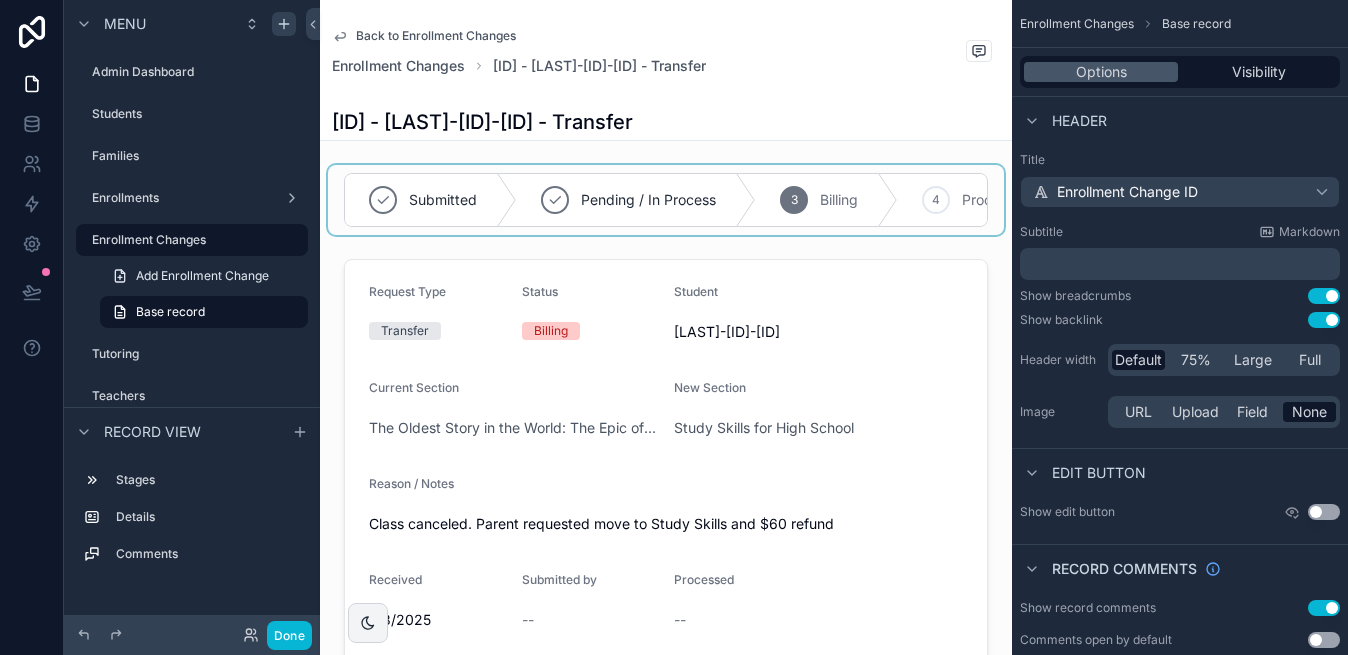 click at bounding box center (666, 200) 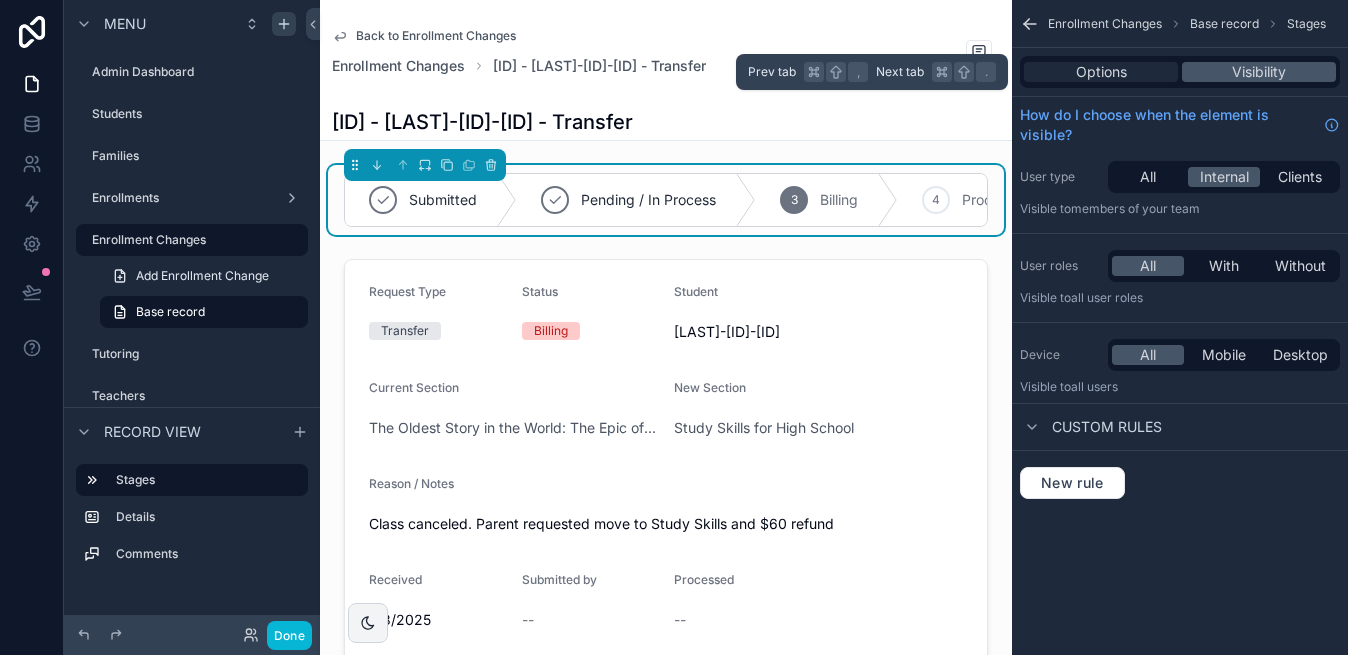 click on "Options" at bounding box center (1101, 72) 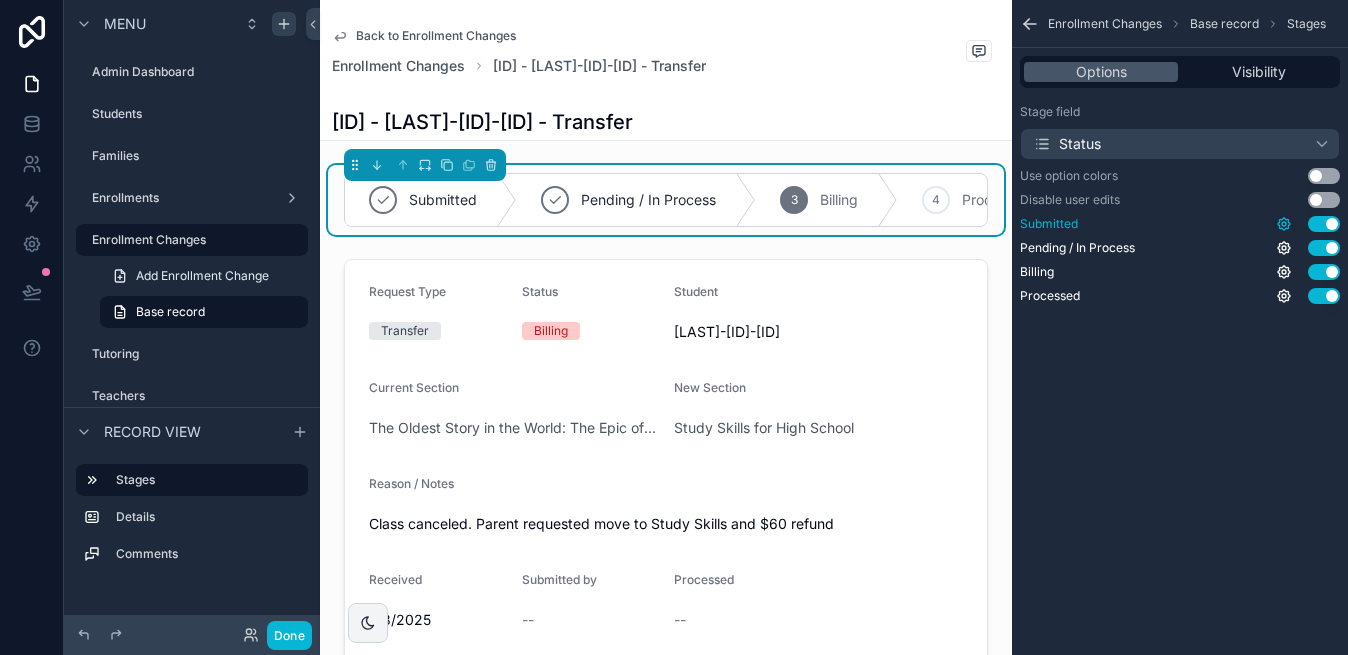 click 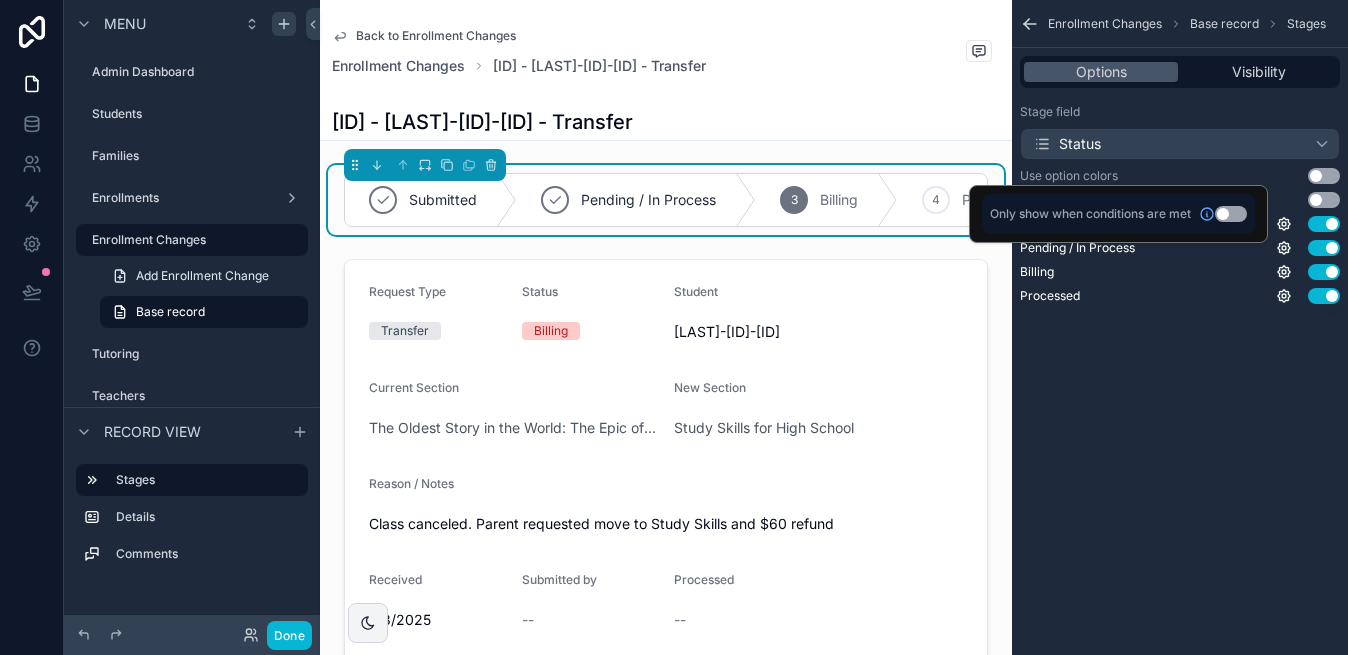 click on "Enrollment Changes Base record Stages Options Visibility Stage field Status Use option colors Use setting Disable user edits Use setting Submitted Use setting Pending / In Process Use setting Billing Use setting Processed Use setting" at bounding box center [1180, 327] 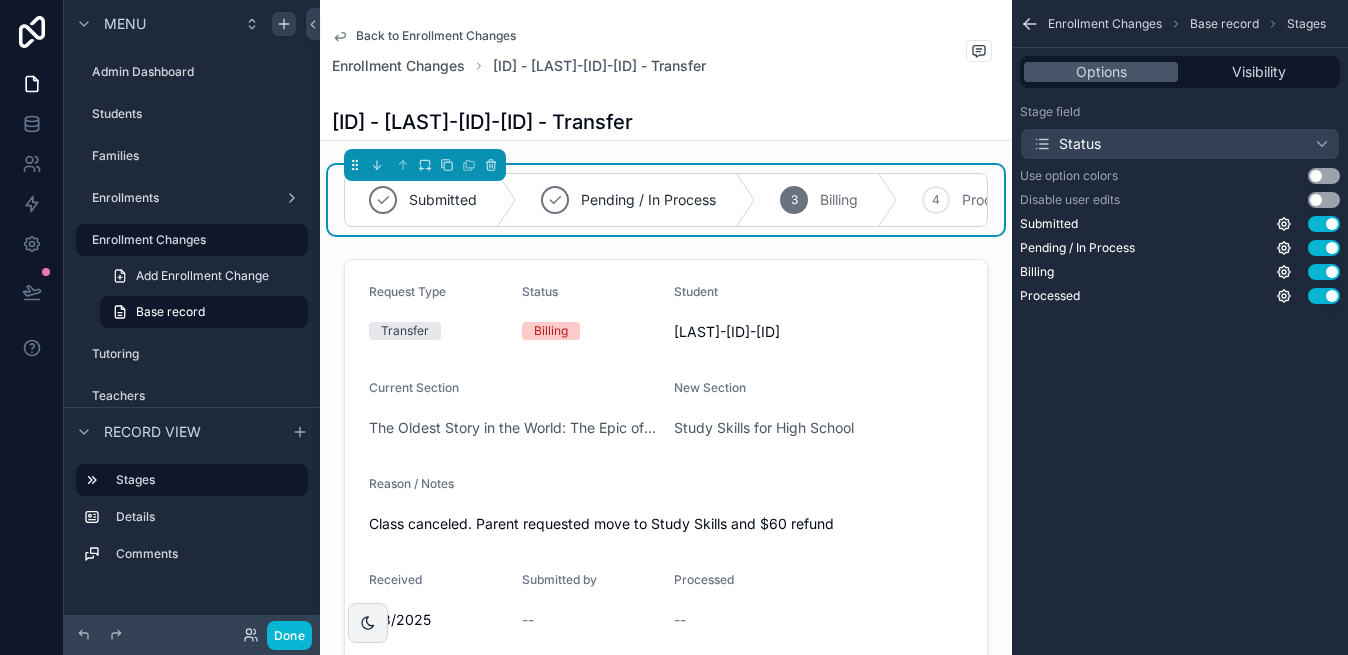 click on "Enrollment Changes Base record Stages Options Visibility Stage field Status Use option colors Use setting Disable user edits Use setting Submitted Use setting Pending / In Process Use setting Billing Use setting Processed Use setting" at bounding box center (1180, 327) 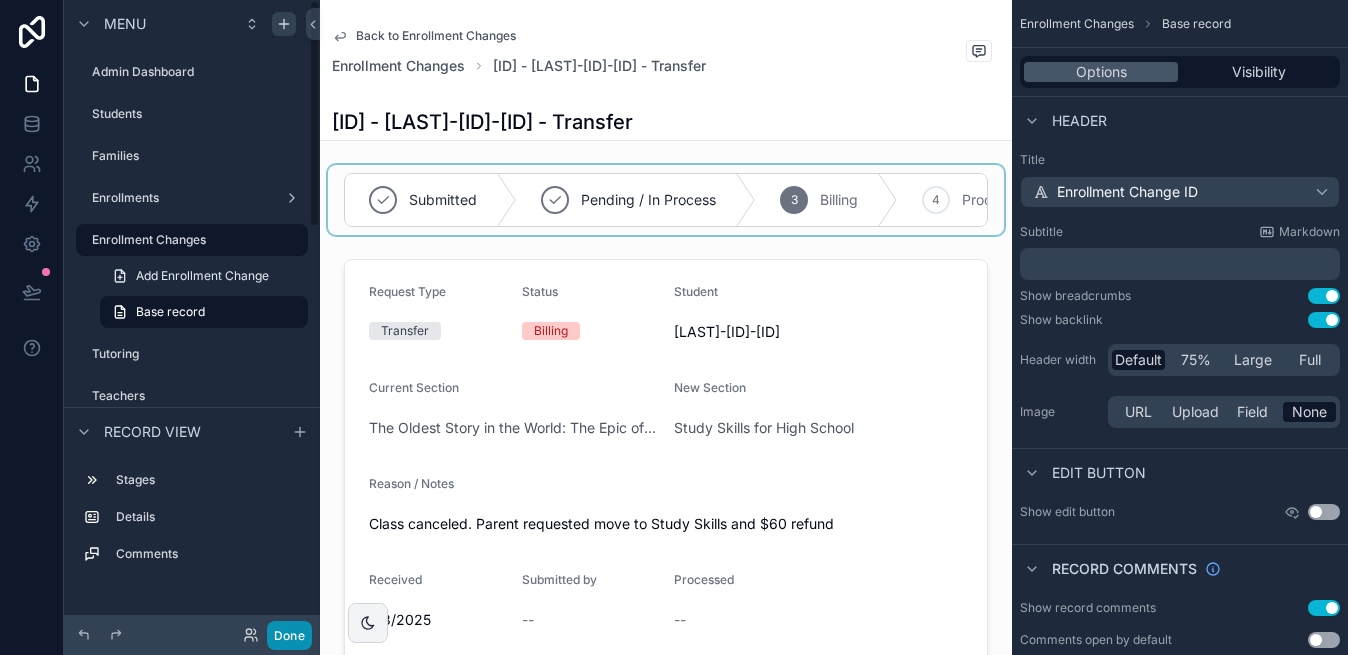 click on "Done" at bounding box center (289, 635) 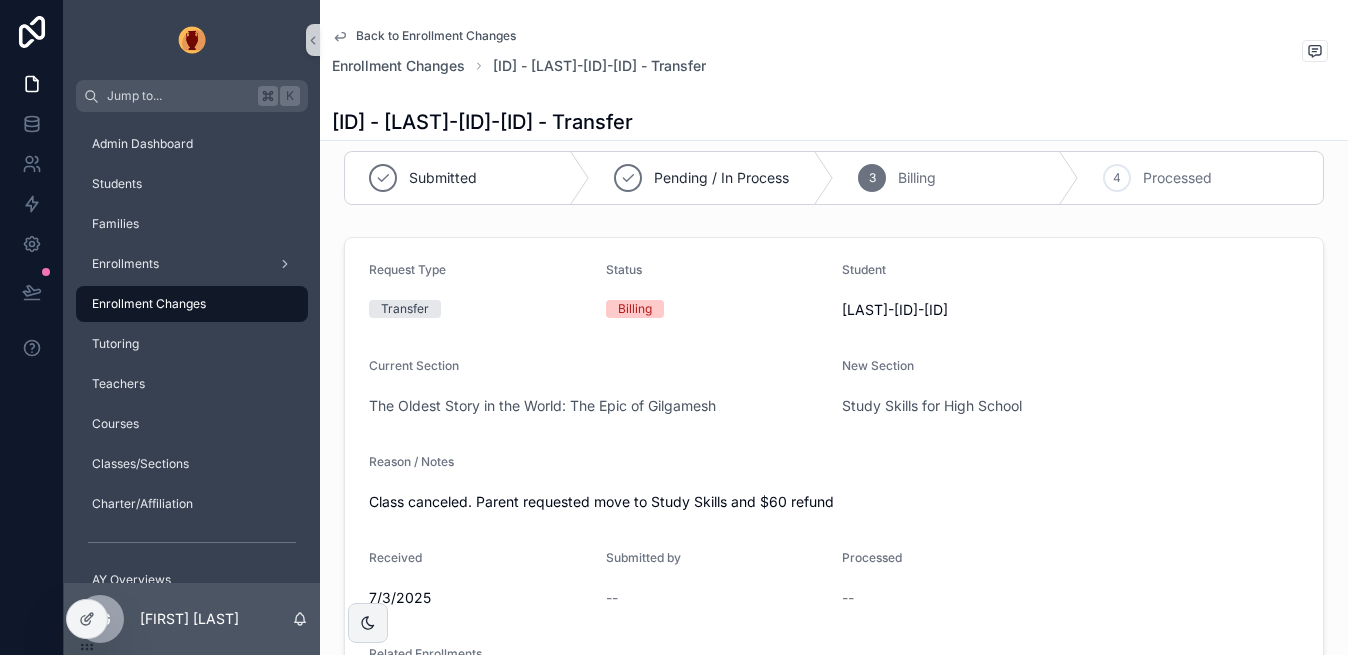 scroll, scrollTop: 0, scrollLeft: 0, axis: both 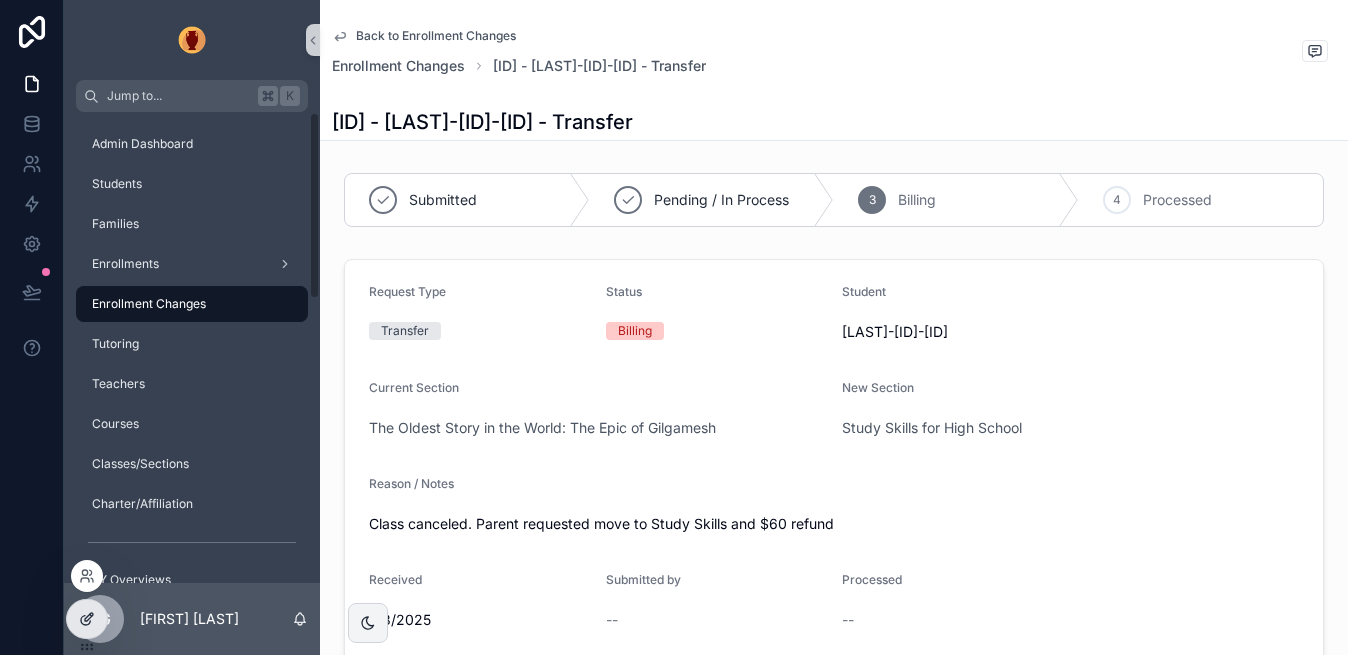 click 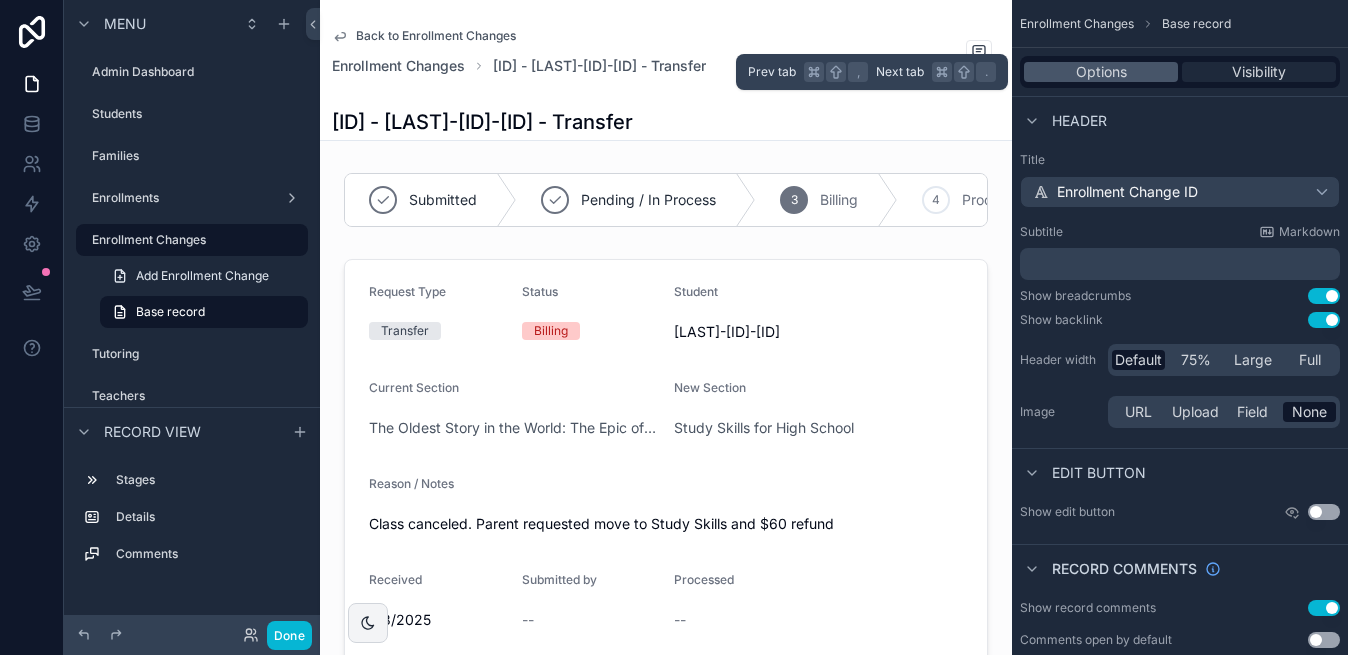 click on "Visibility" at bounding box center [1259, 72] 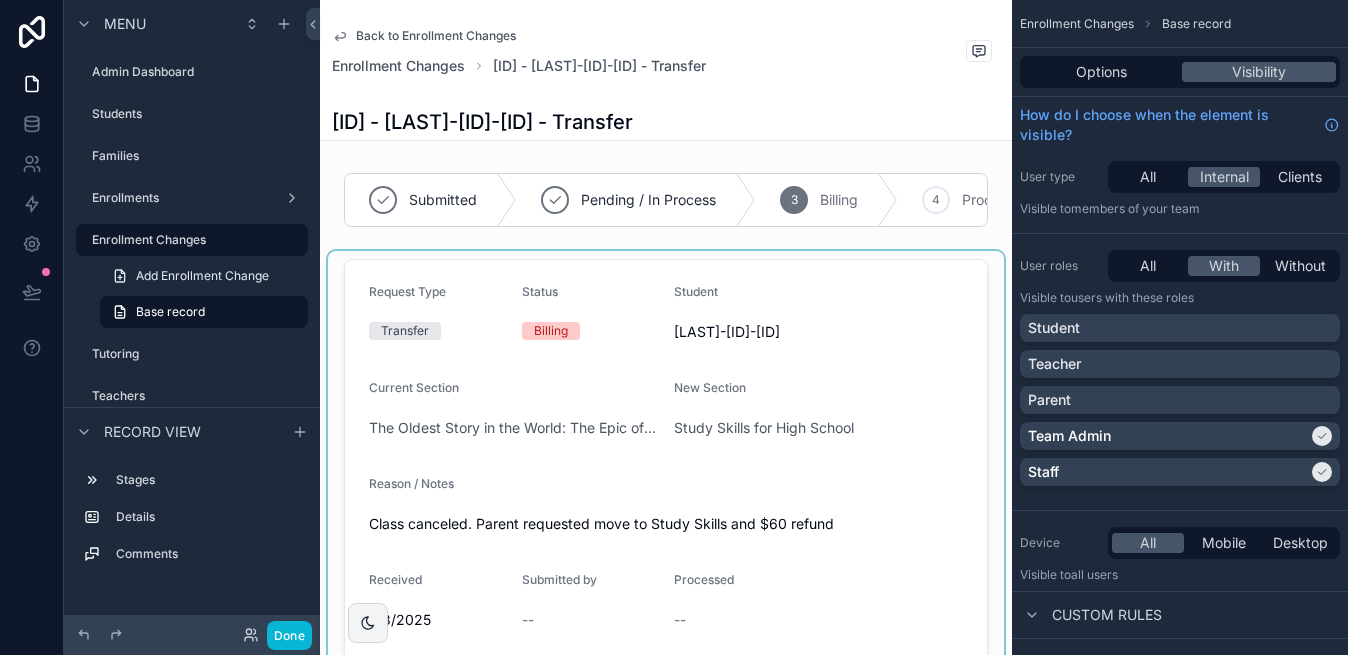 click at bounding box center [666, 534] 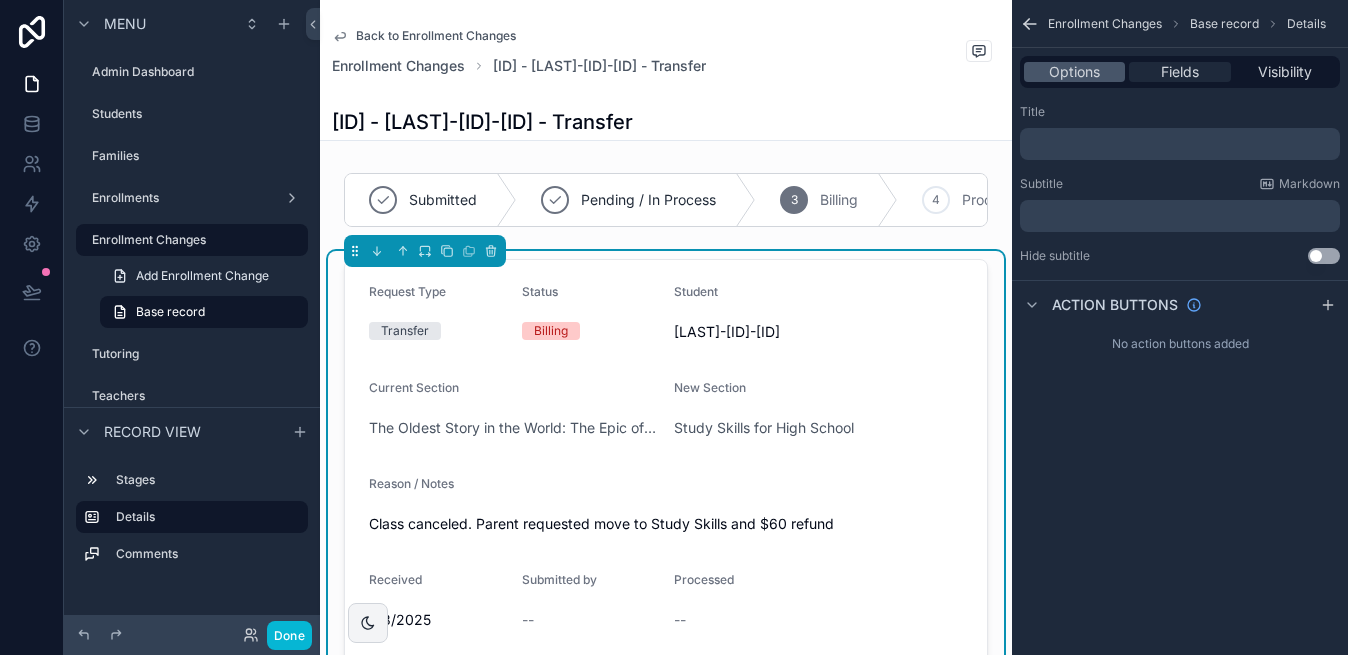 click on "Fields" at bounding box center [1180, 72] 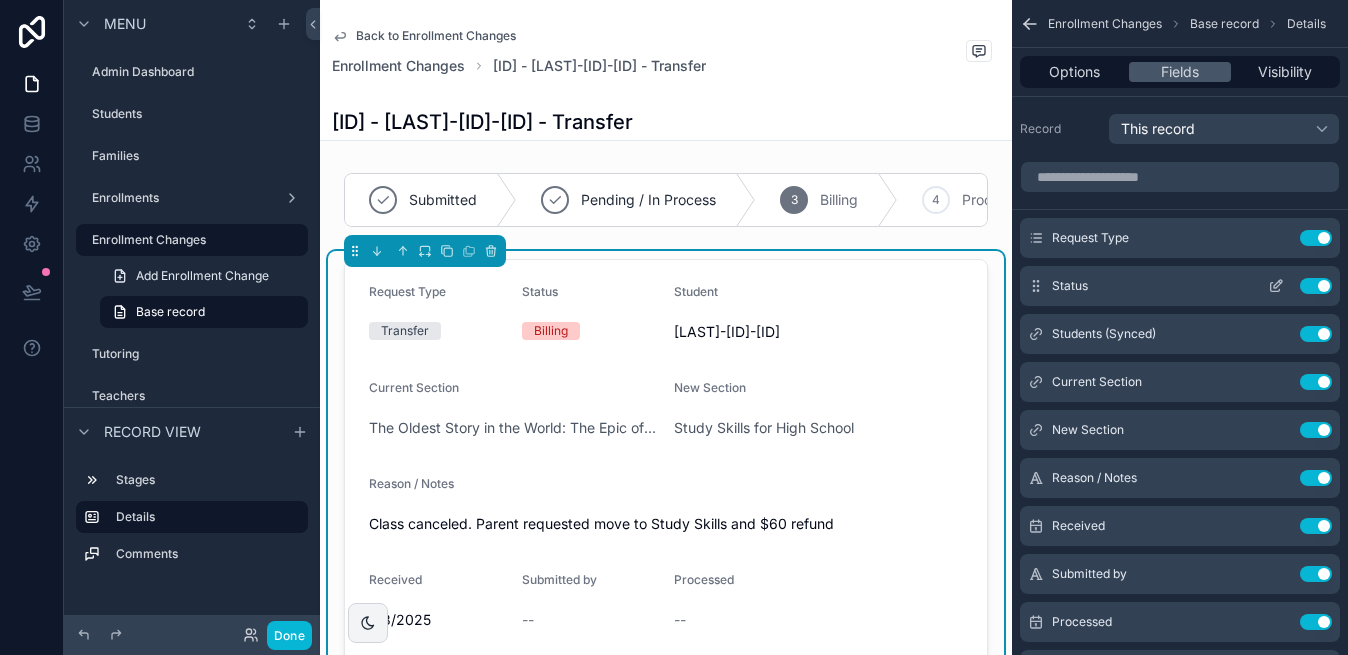 click on "Use setting" at bounding box center [1316, 286] 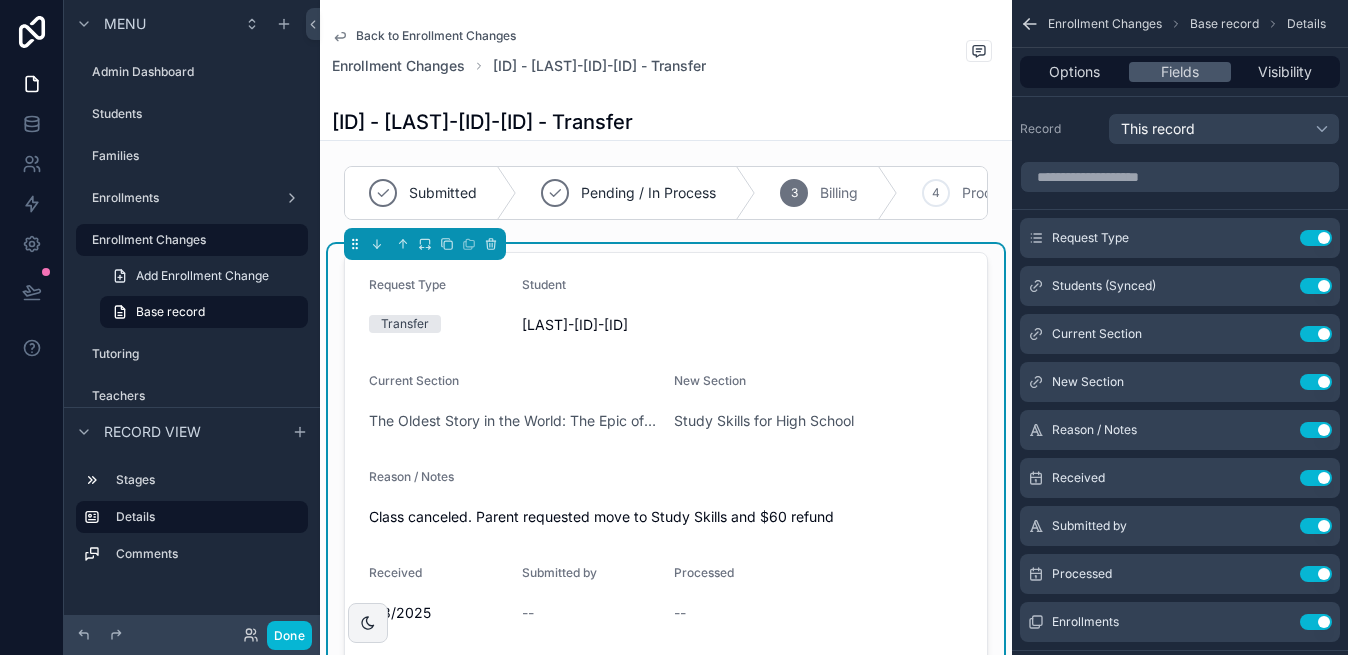 scroll, scrollTop: 0, scrollLeft: 0, axis: both 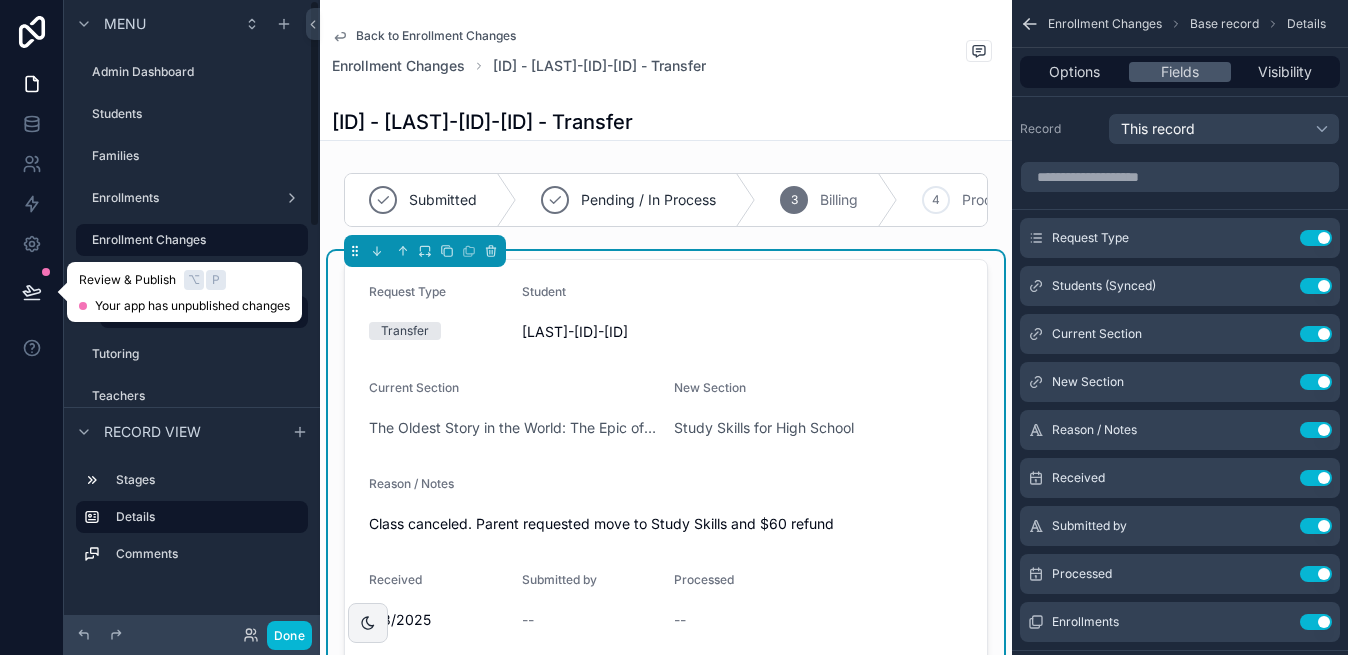 click 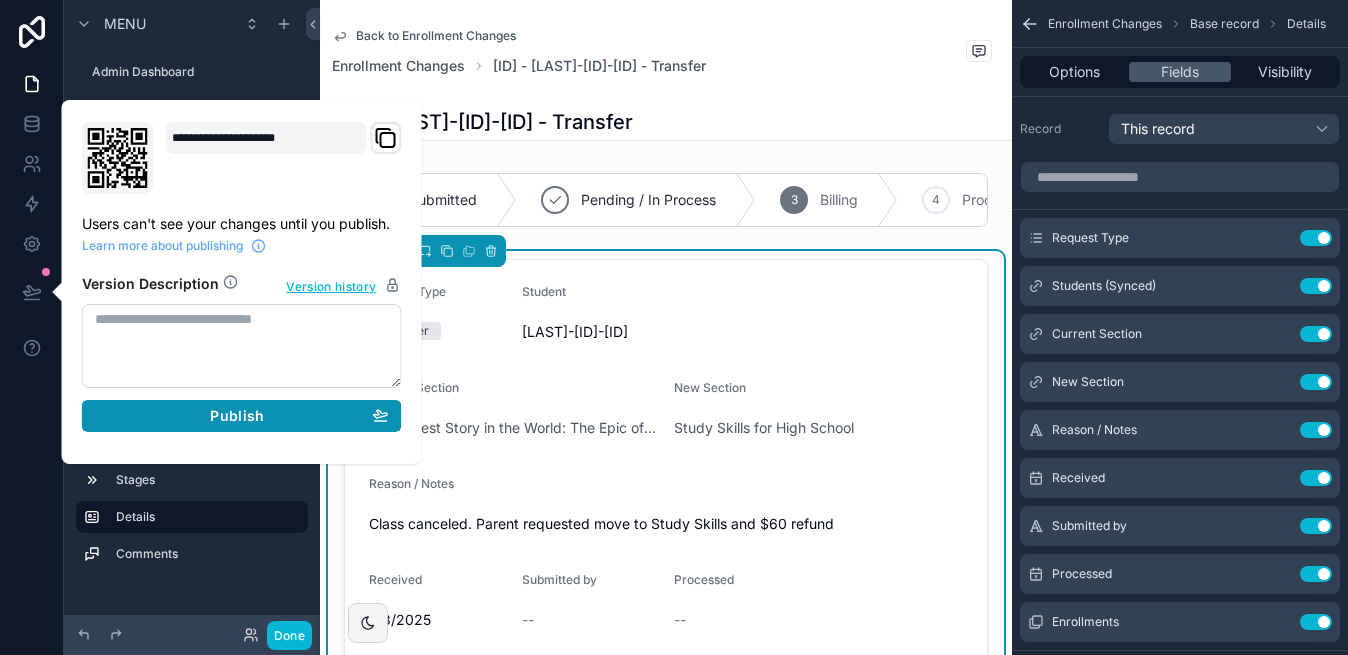 click on "Publish" at bounding box center [237, 416] 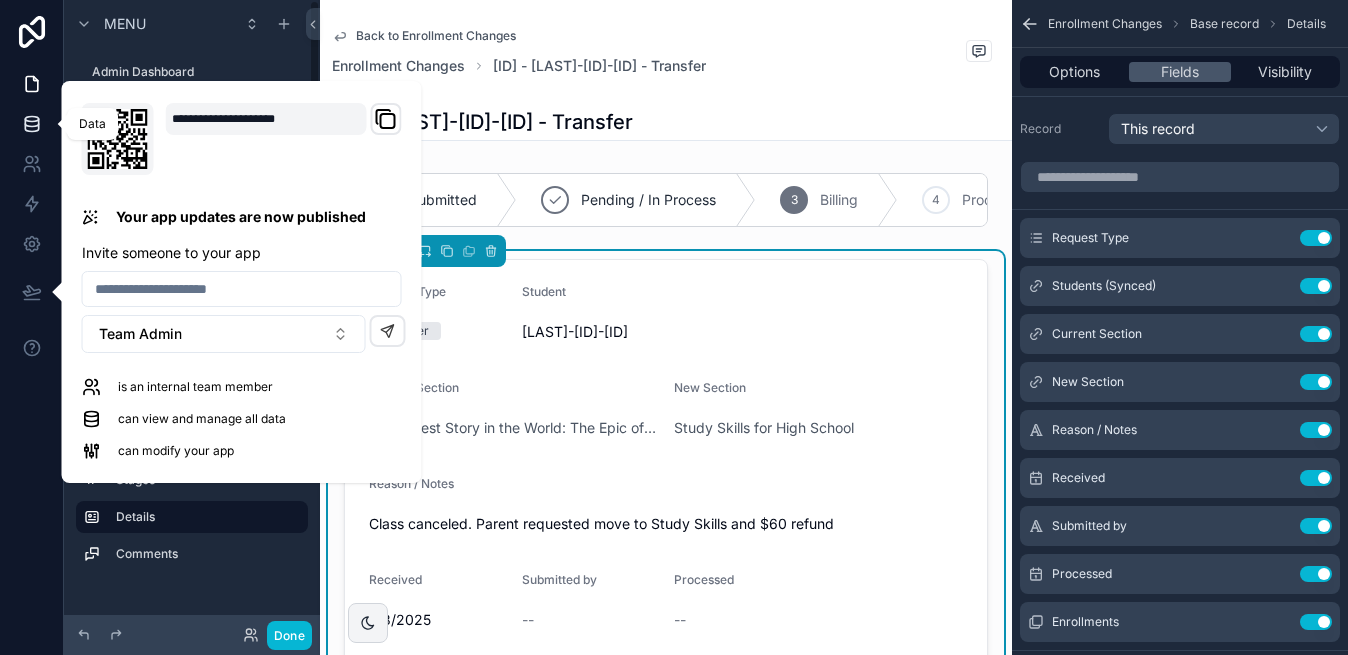 click 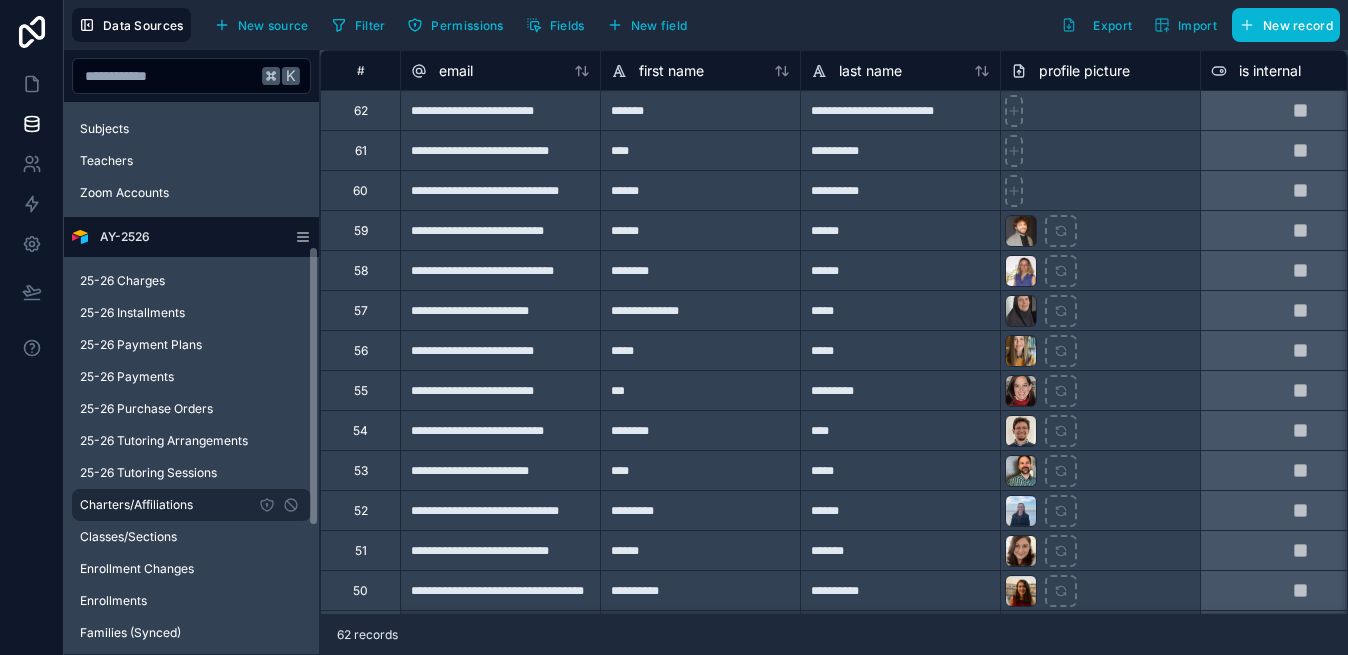 scroll, scrollTop: 285, scrollLeft: 0, axis: vertical 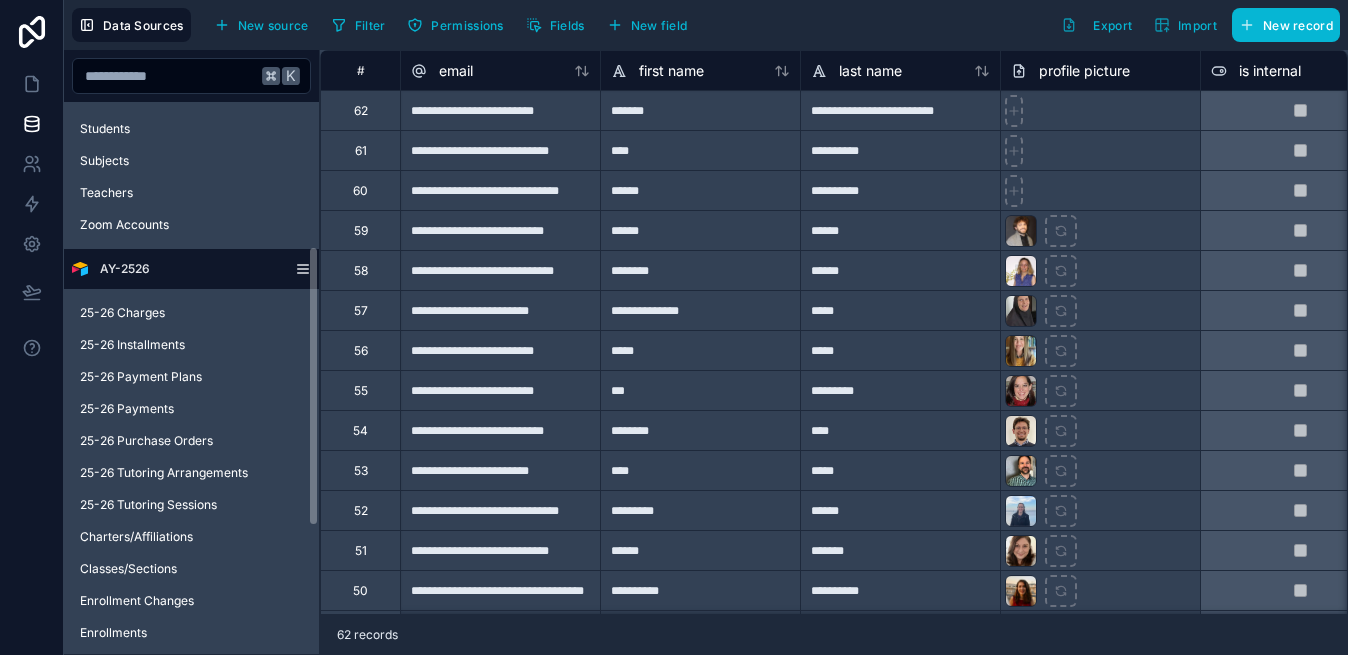 click 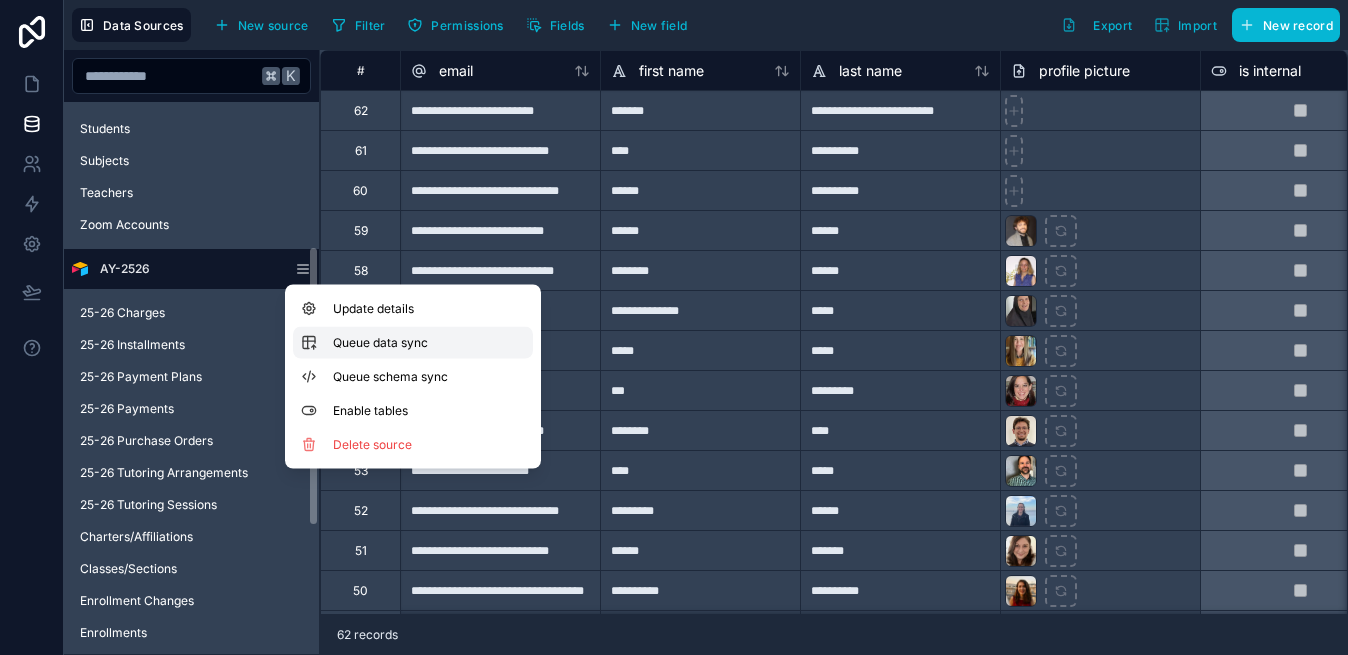 click on "Queue data sync" at bounding box center (405, 343) 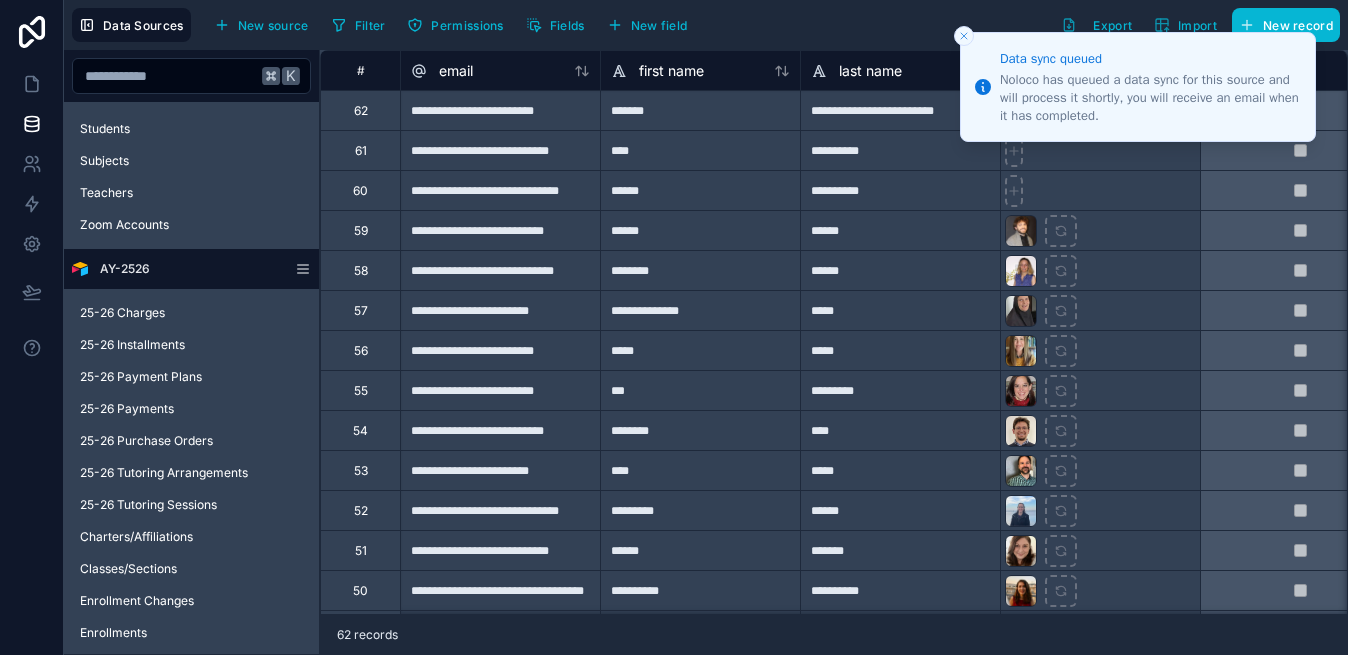click on "Filter Permissions Fields New field Export Import New record" at bounding box center (832, 25) 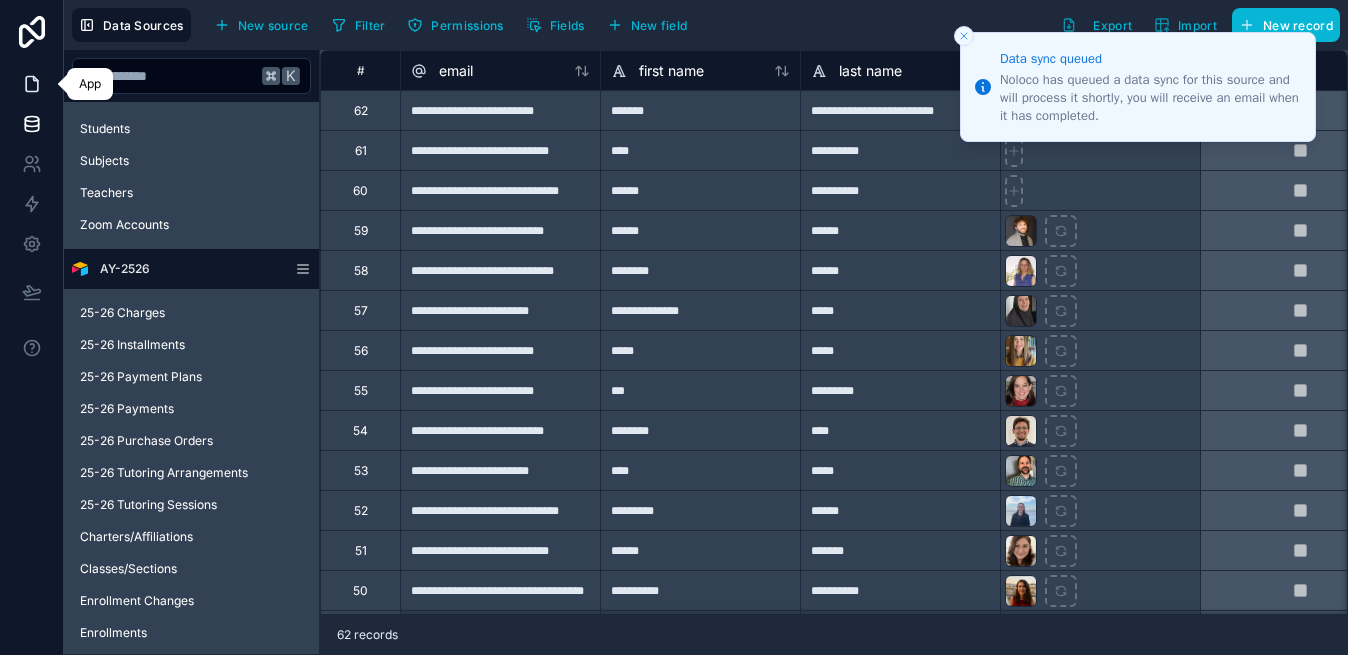 click at bounding box center (31, 84) 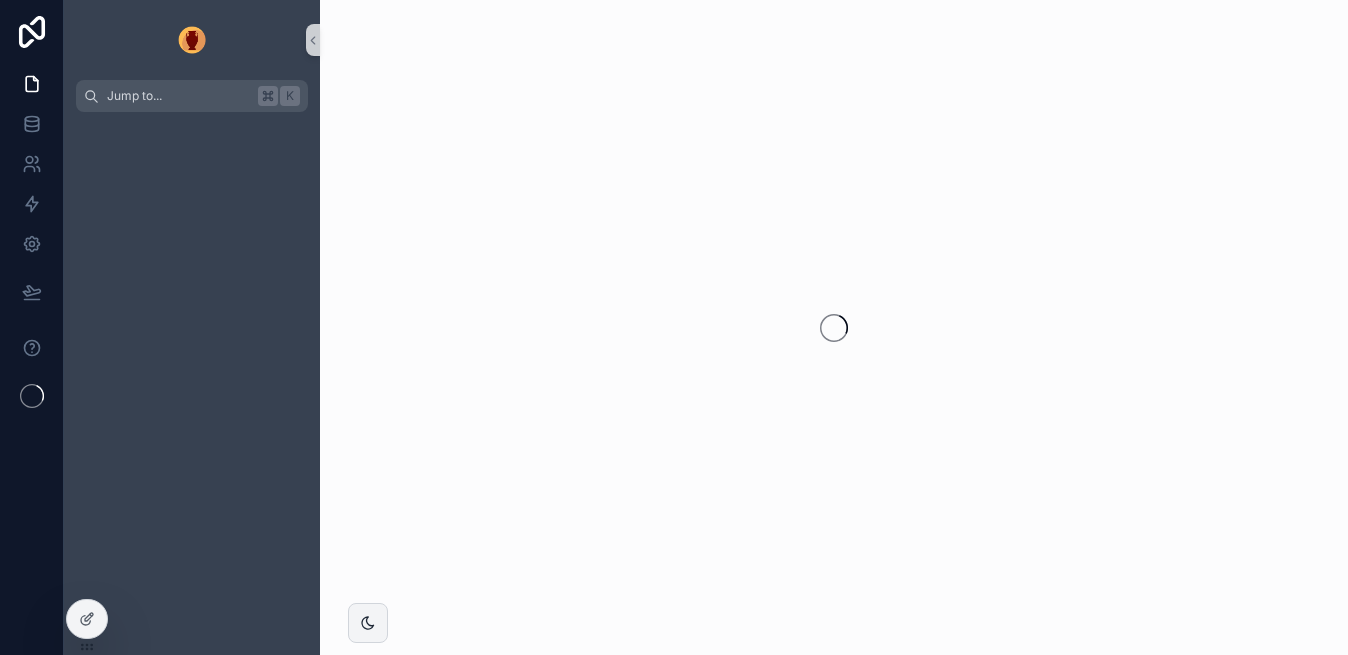 scroll, scrollTop: 0, scrollLeft: 0, axis: both 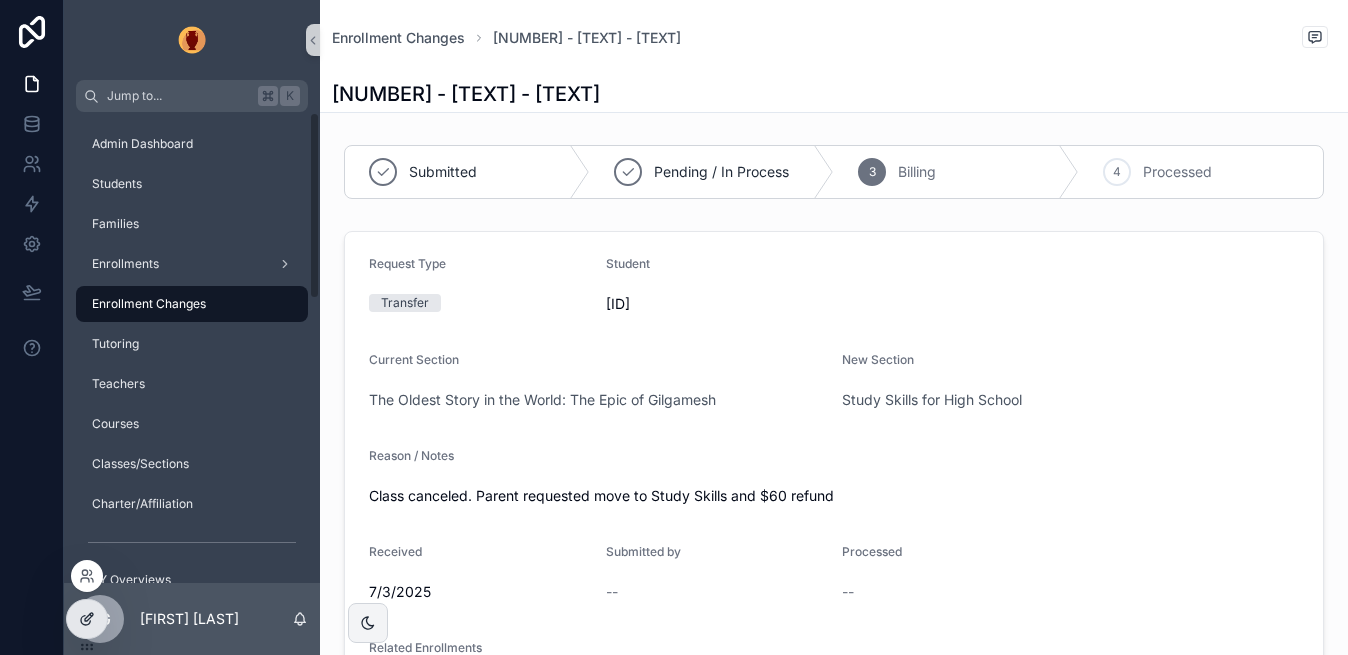 click 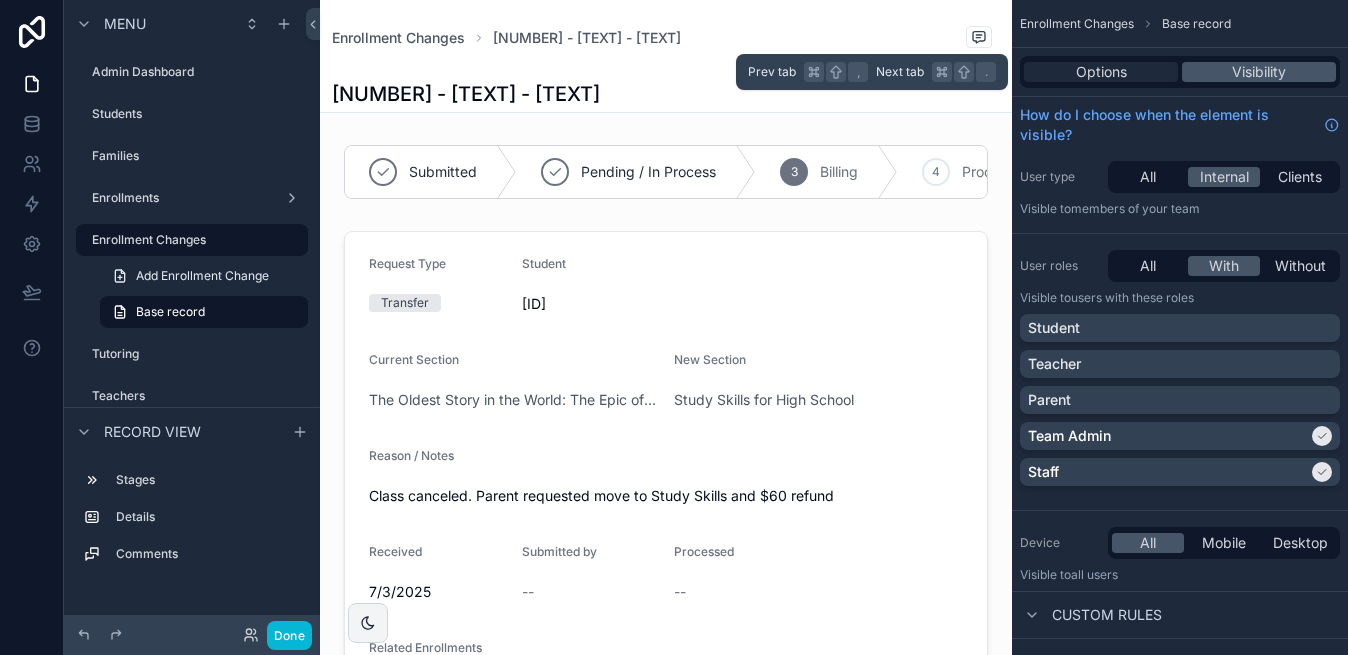 click on "Options" at bounding box center [1101, 72] 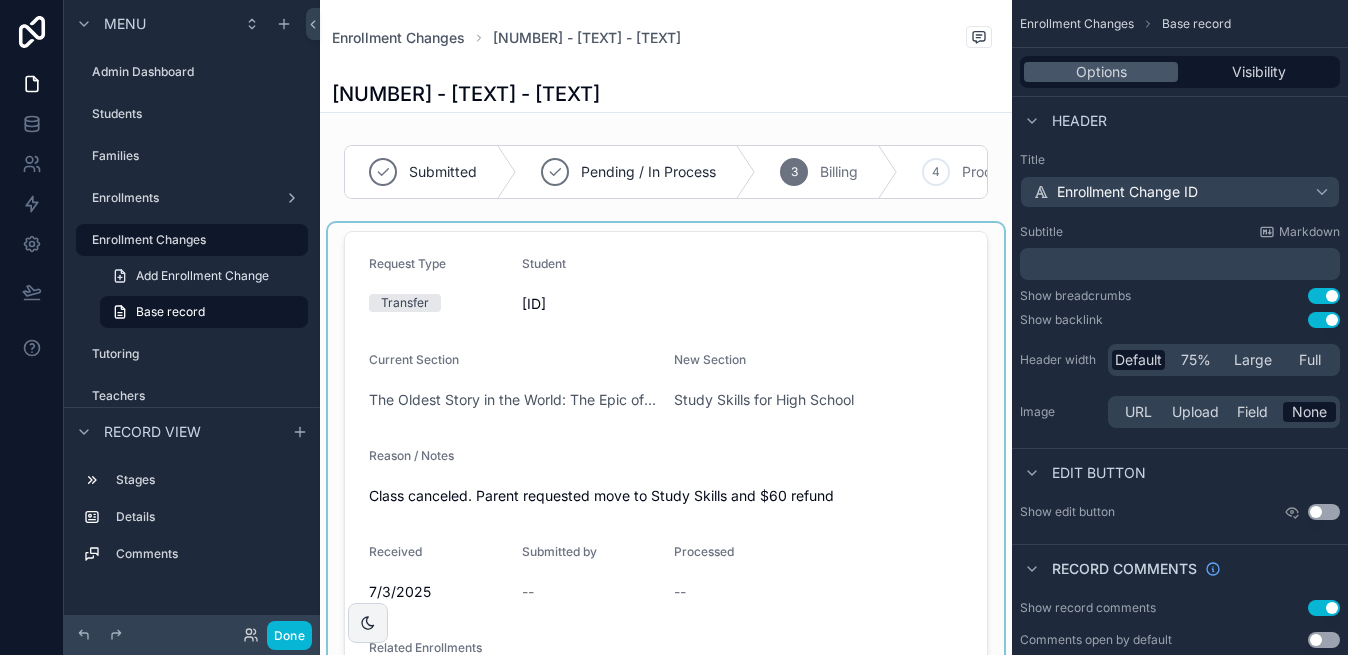 click at bounding box center (666, 506) 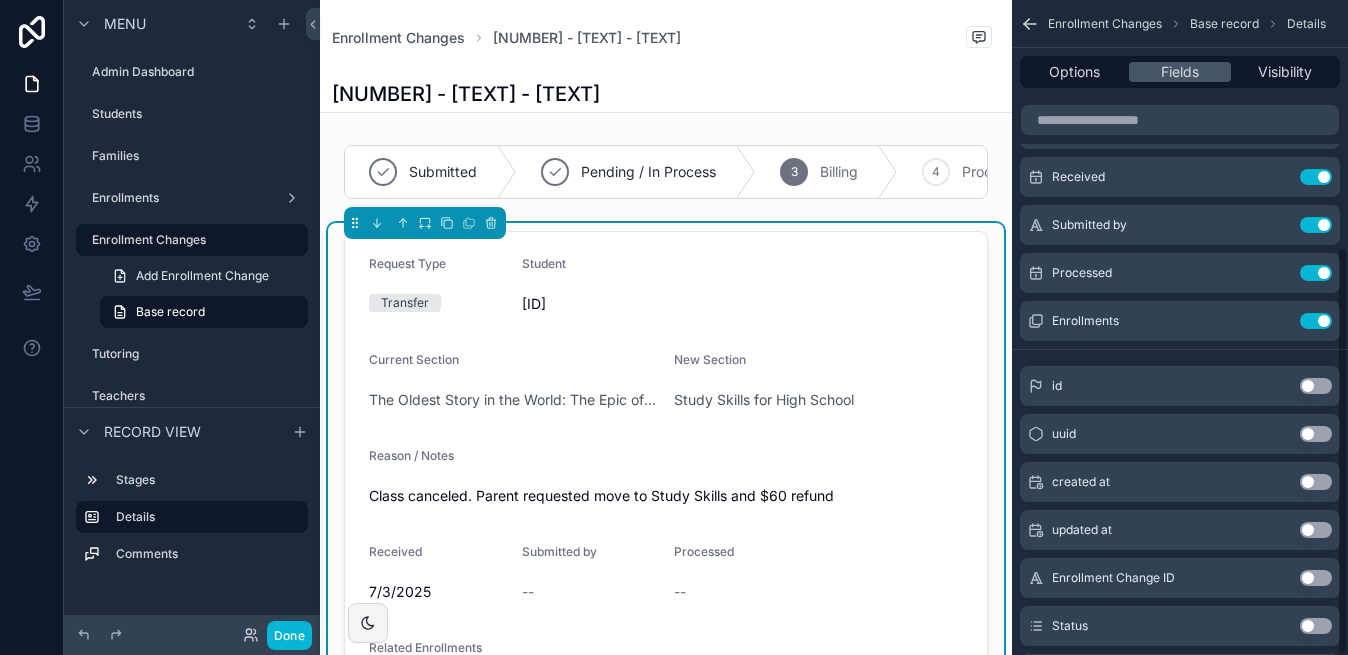 scroll, scrollTop: 396, scrollLeft: 0, axis: vertical 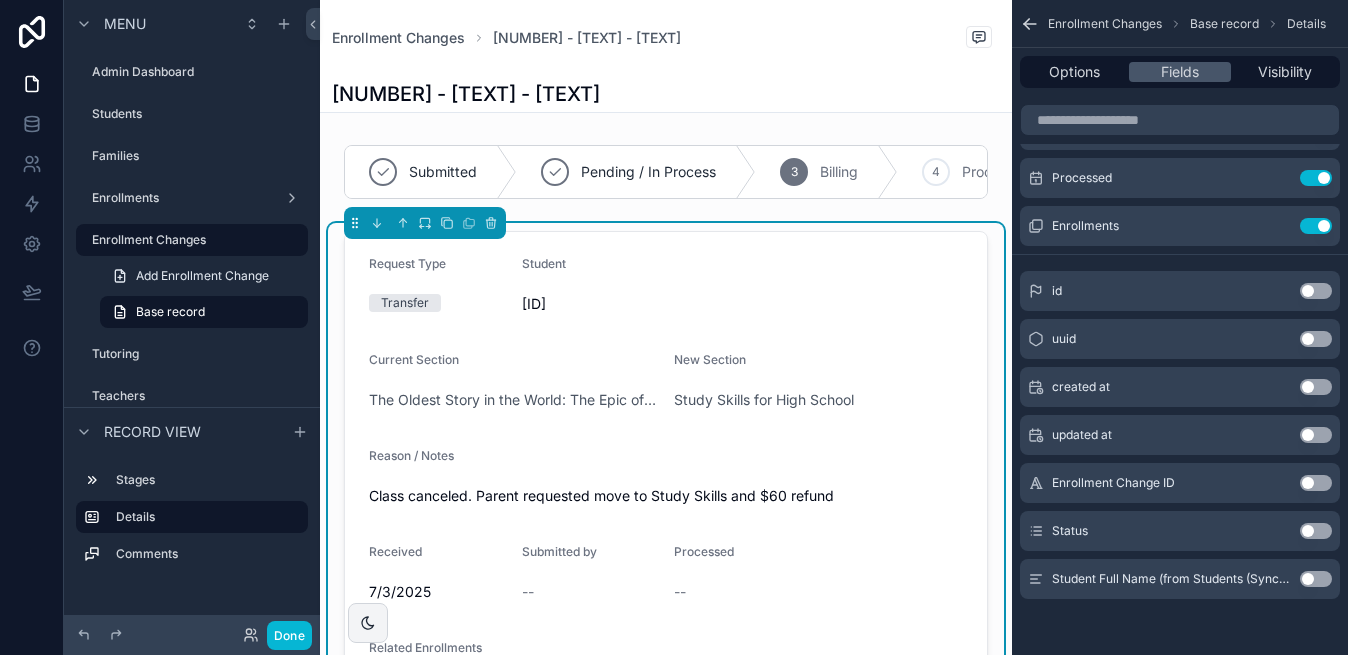 click on "Use setting" at bounding box center (1316, 579) 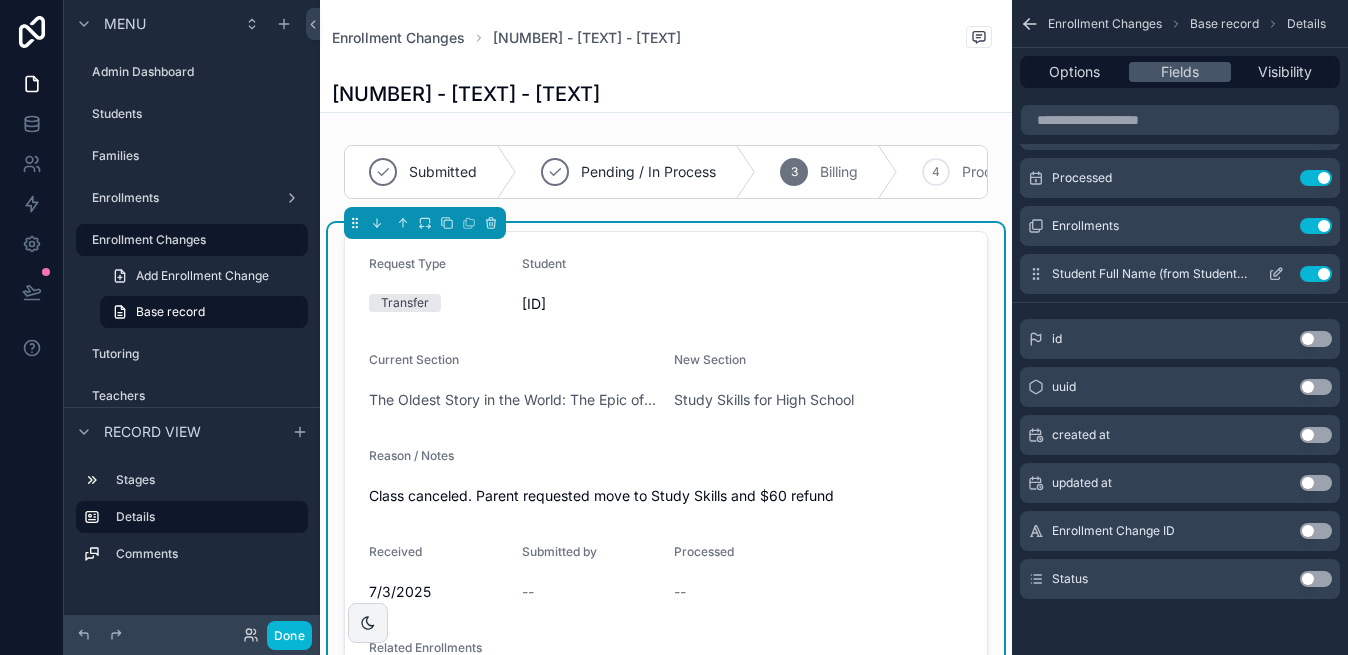 click 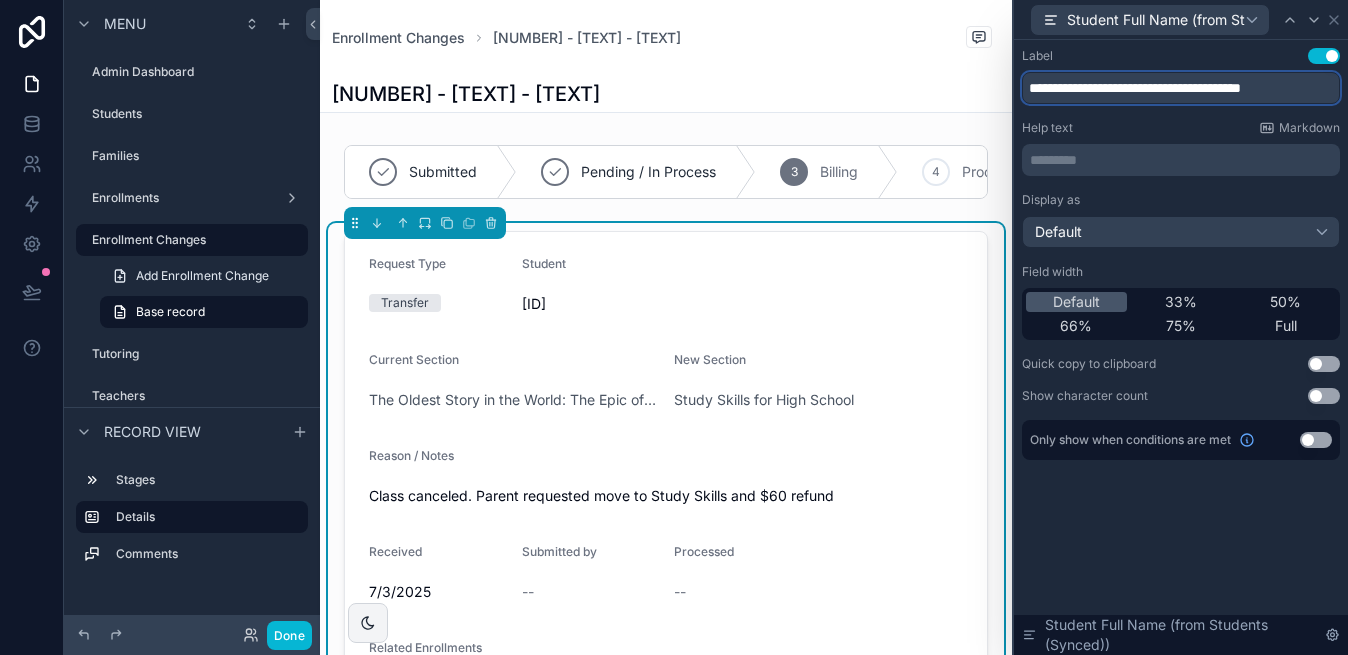click on "**********" at bounding box center (1181, 88) 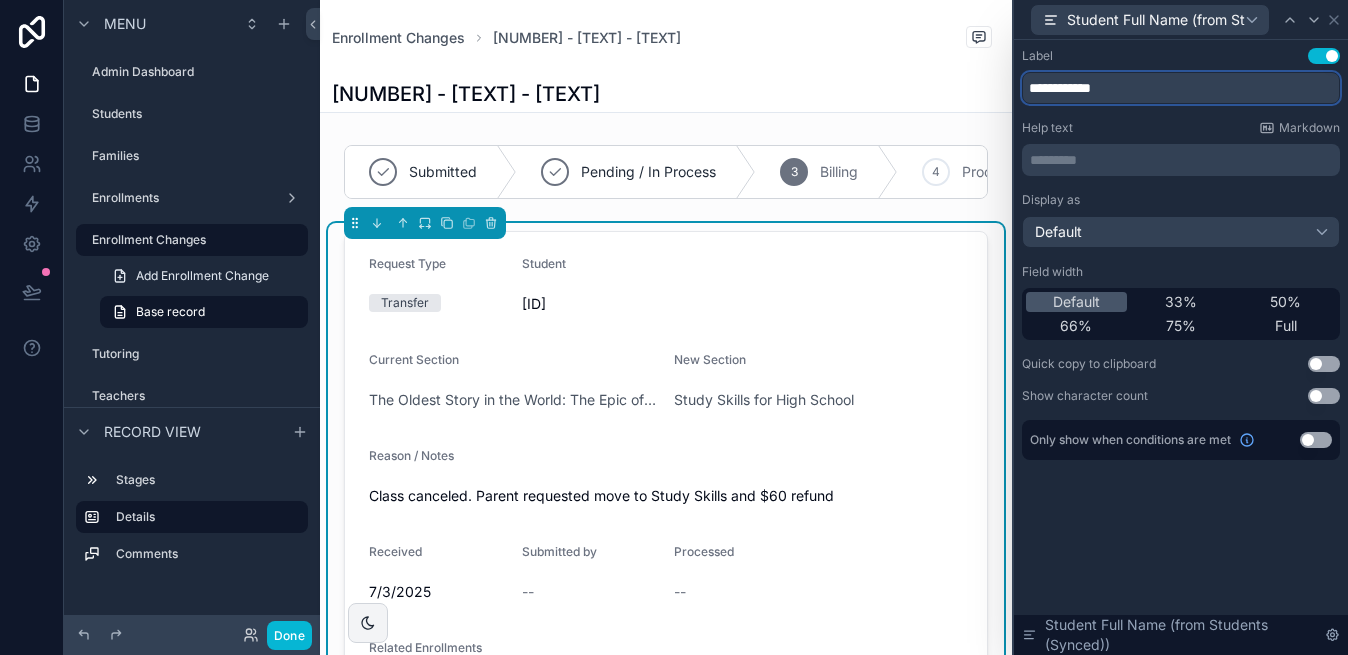 type on "**********" 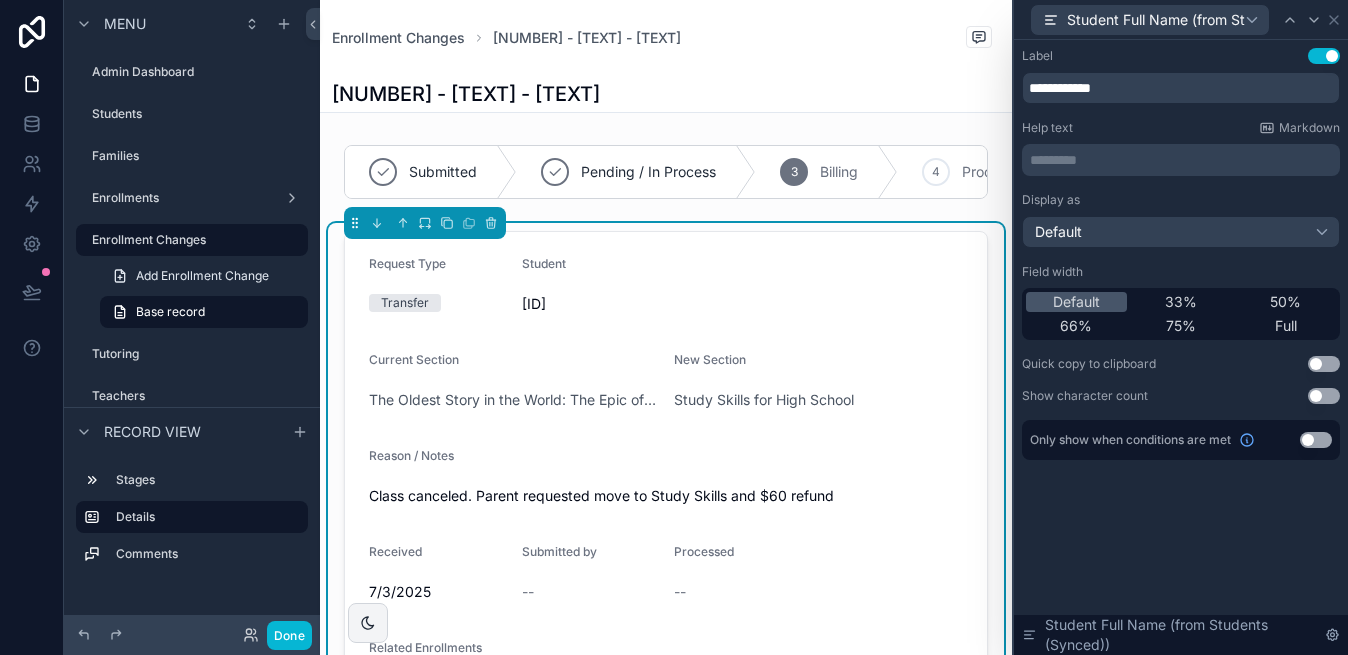click on "Label Use setting" at bounding box center [1181, 56] 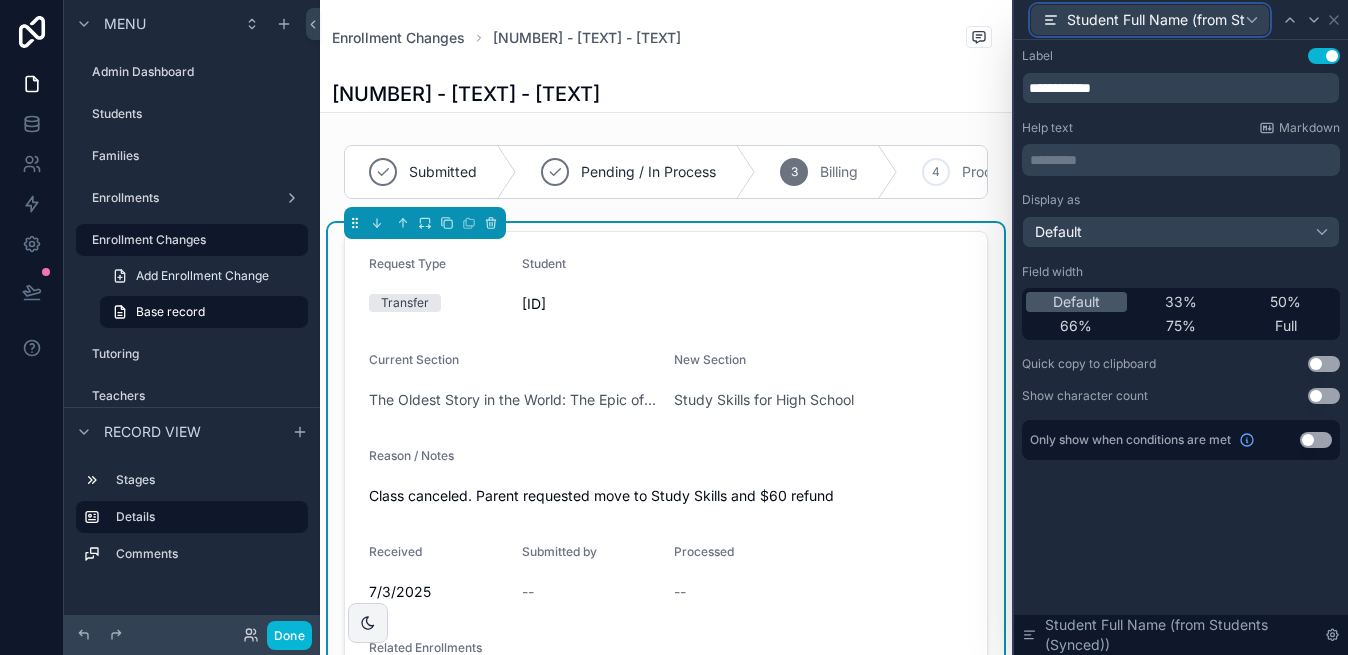 click on "Student Full Name (from Students (Synced))" at bounding box center (1156, 20) 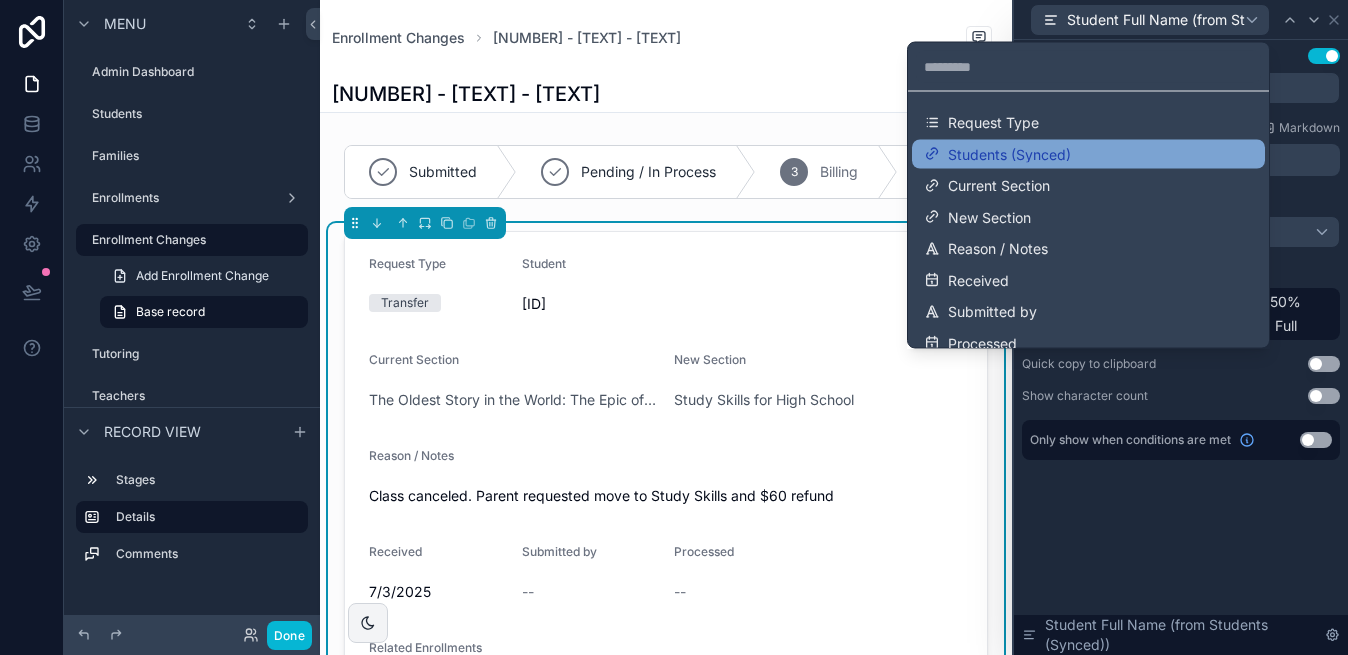 click on "Students (Synced)" at bounding box center (1009, 154) 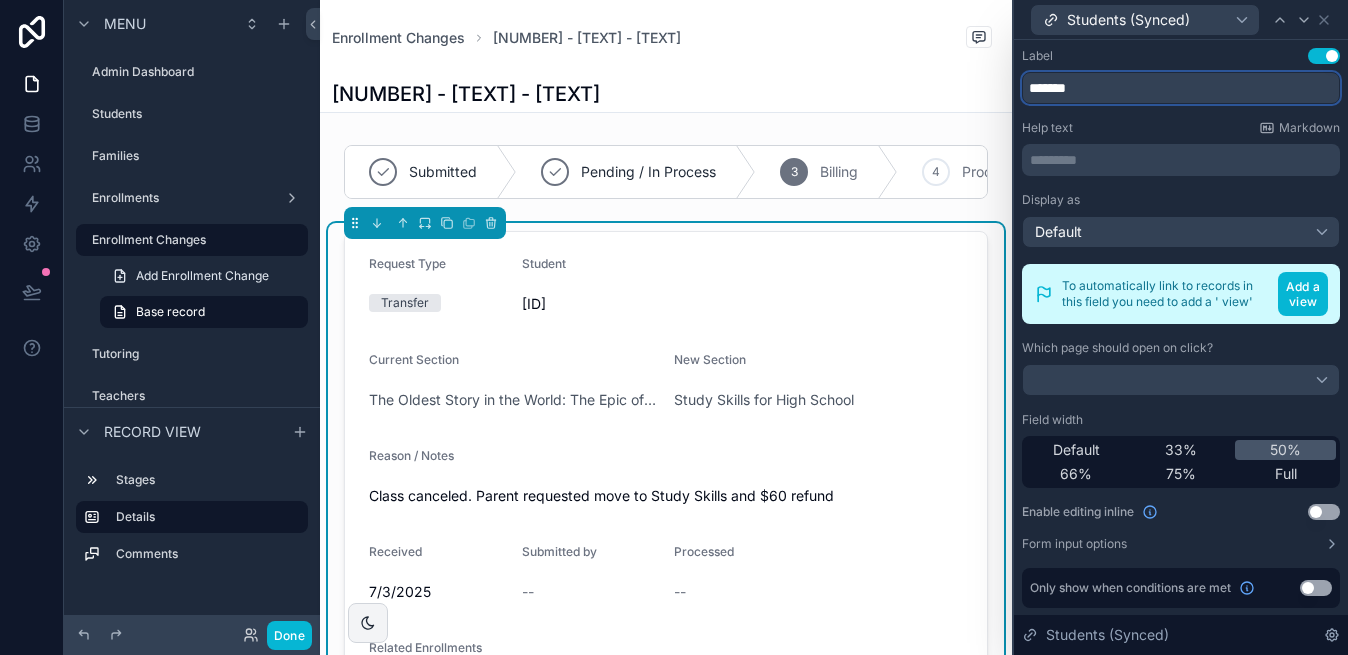 click on "*******" at bounding box center [1181, 88] 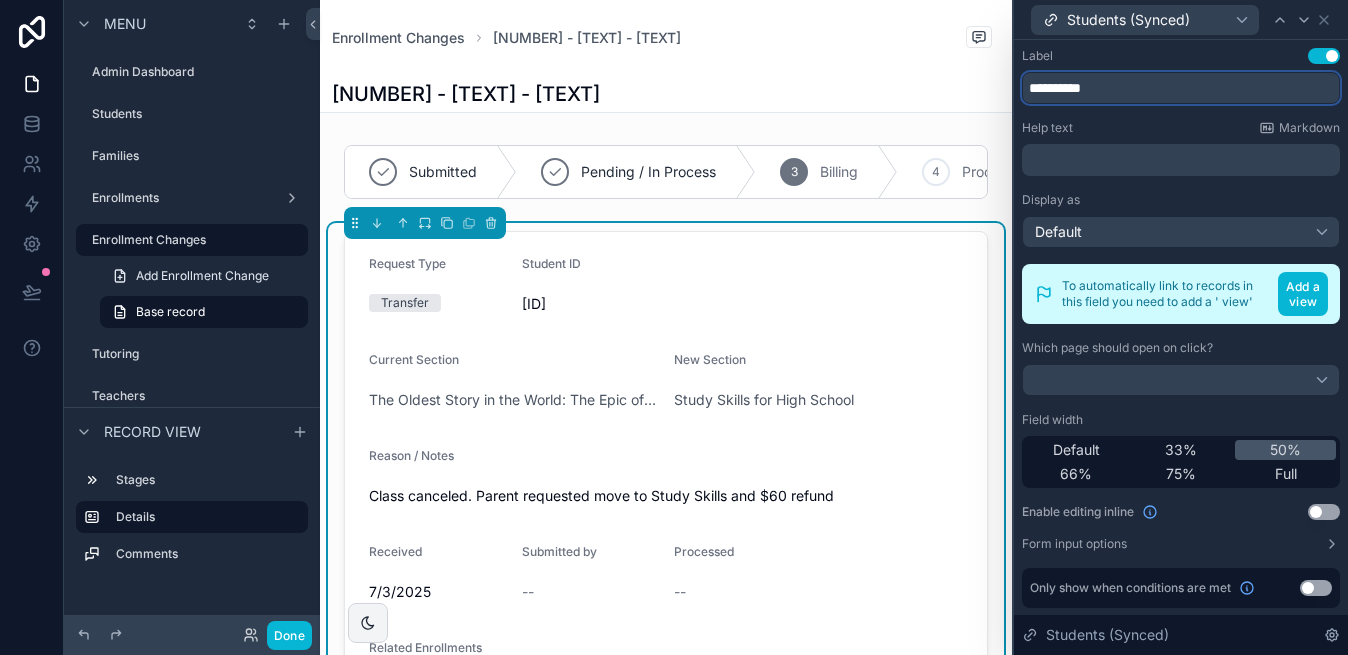 type on "**********" 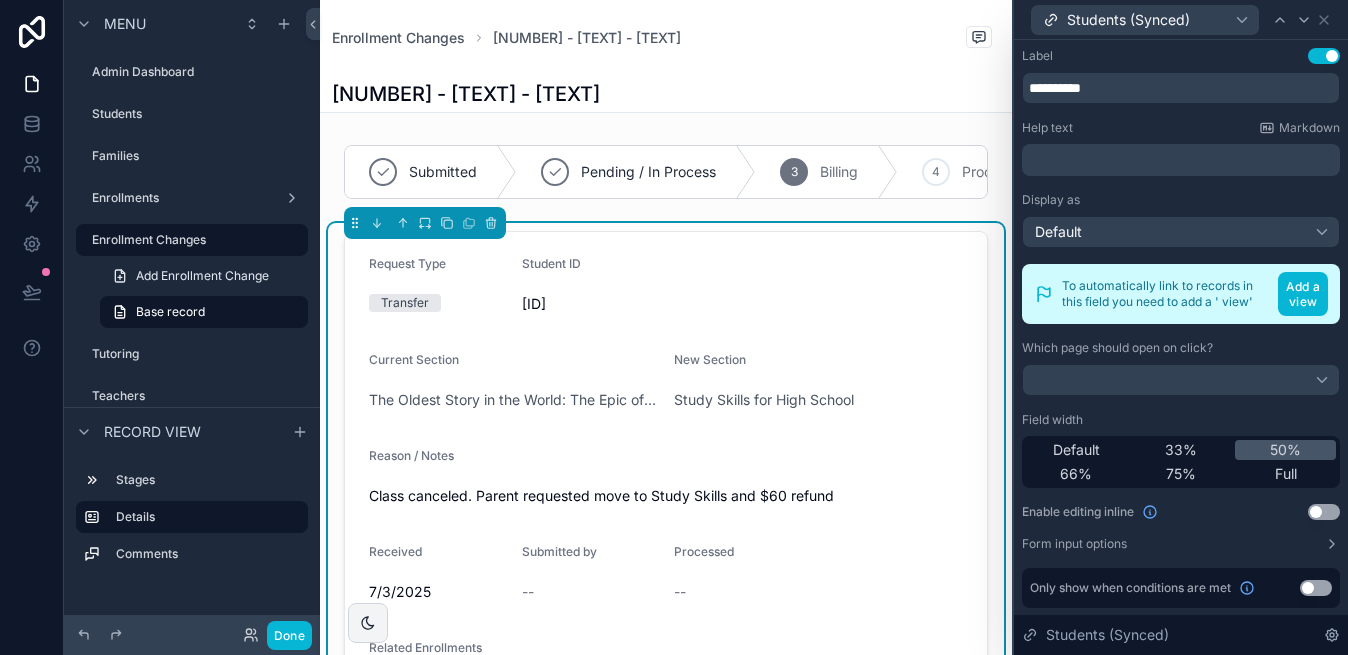 click on "Label Use setting" at bounding box center (1181, 56) 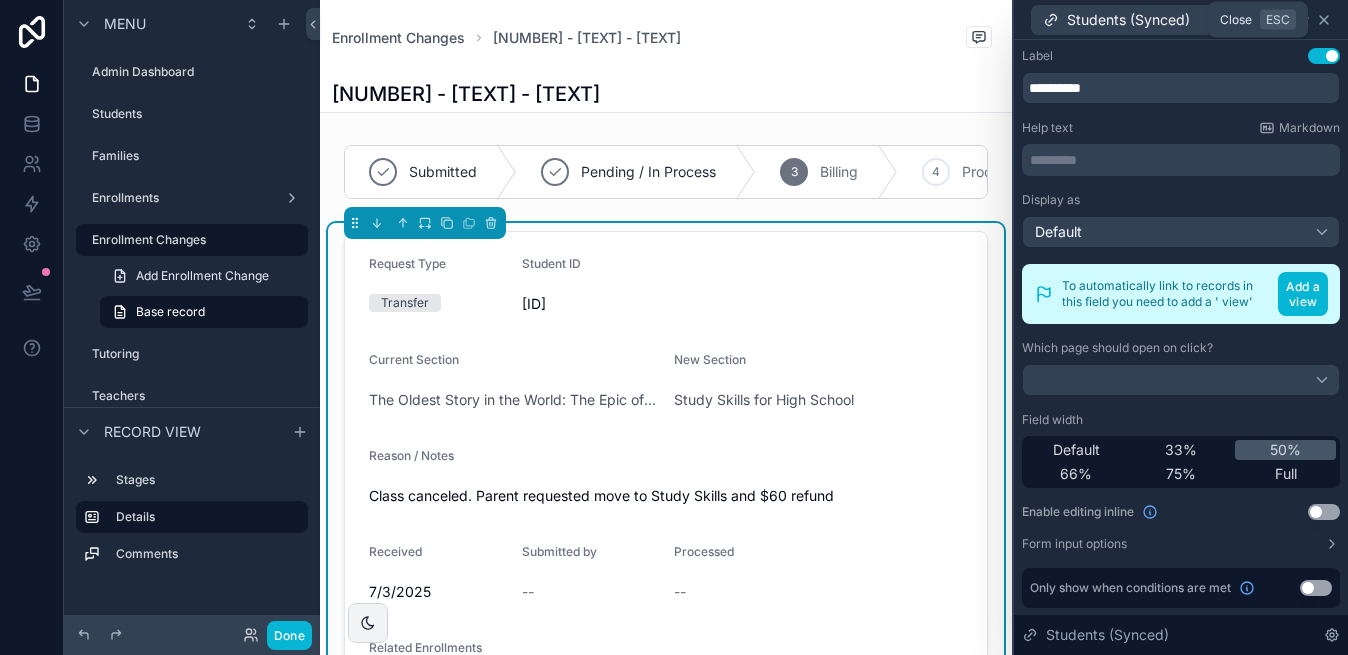 click 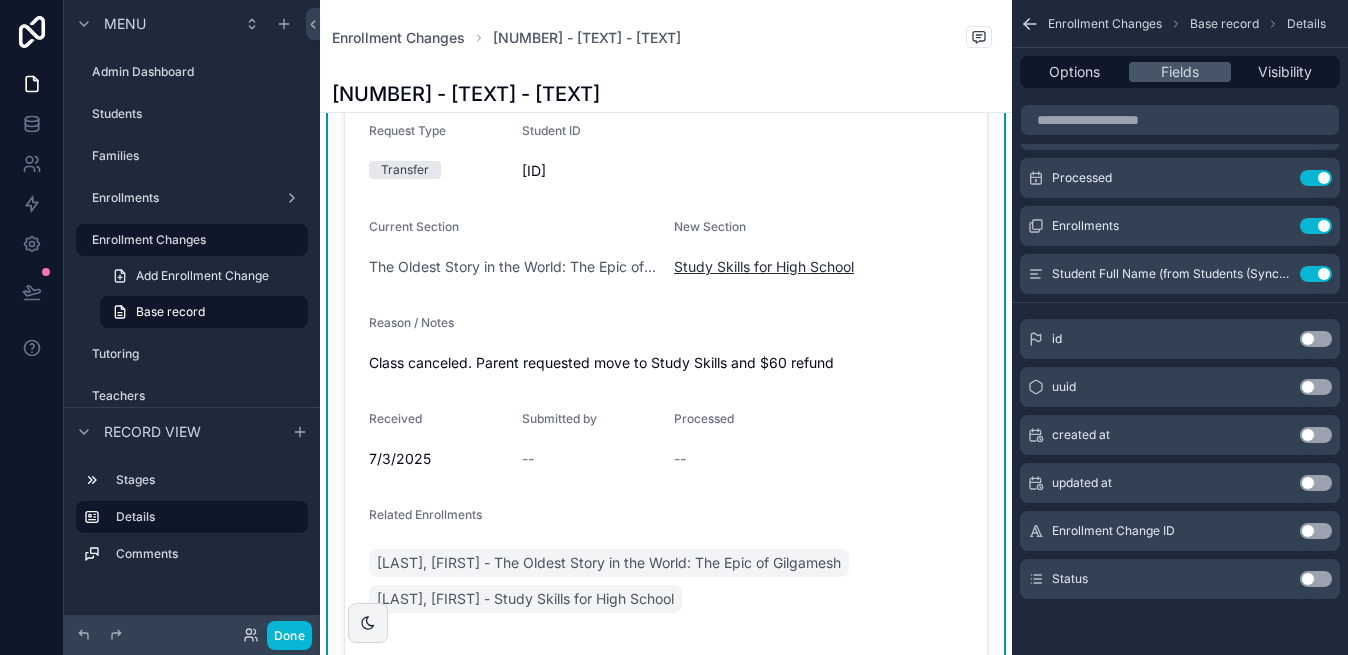 scroll, scrollTop: 0, scrollLeft: 0, axis: both 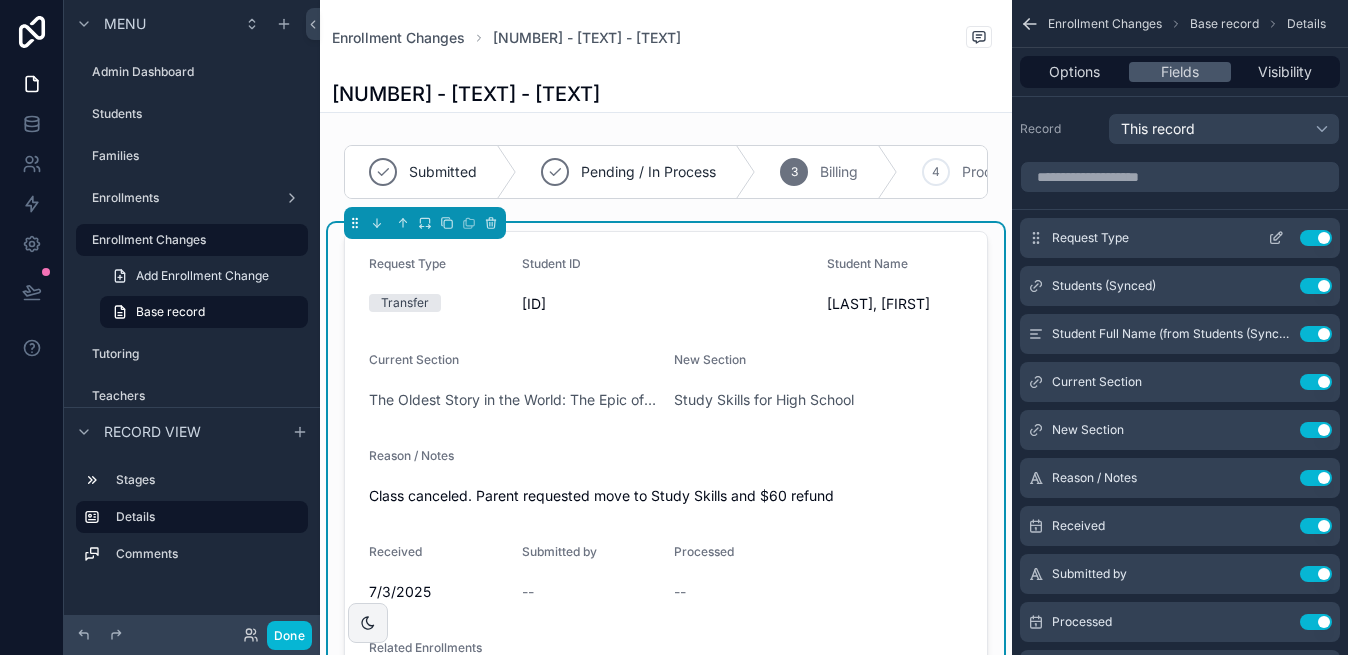 click 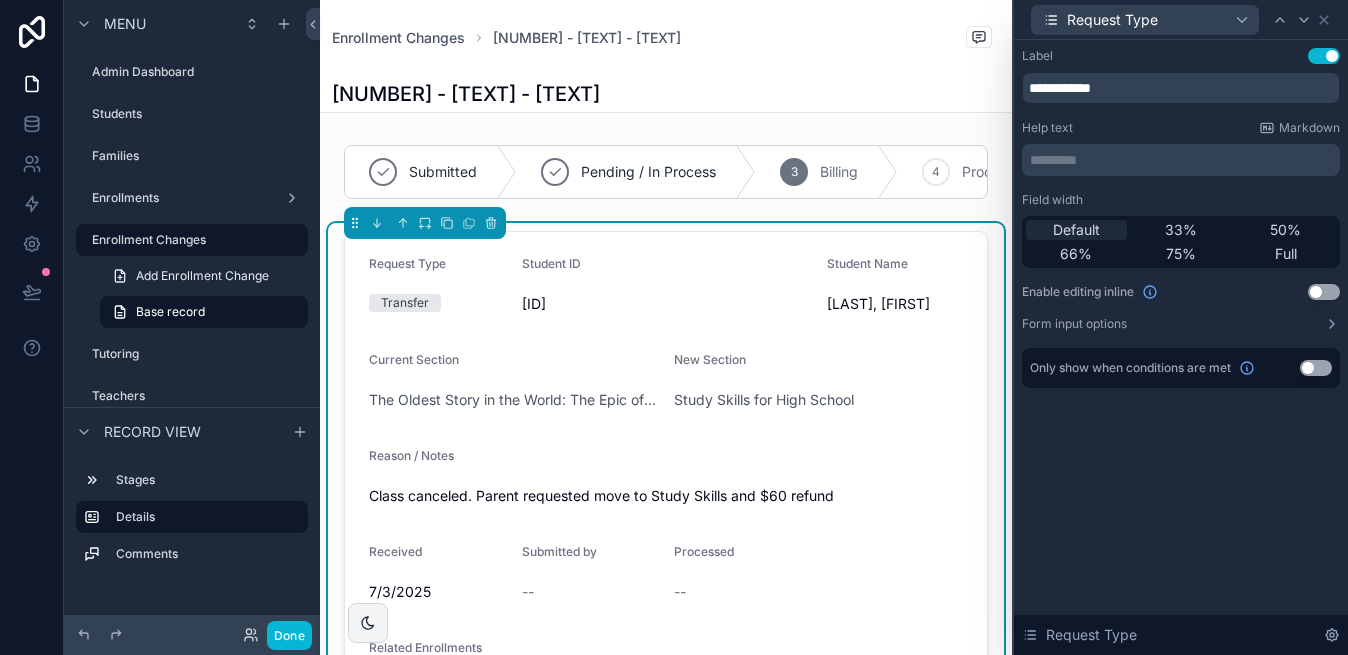 click on "Default" at bounding box center (1076, 230) 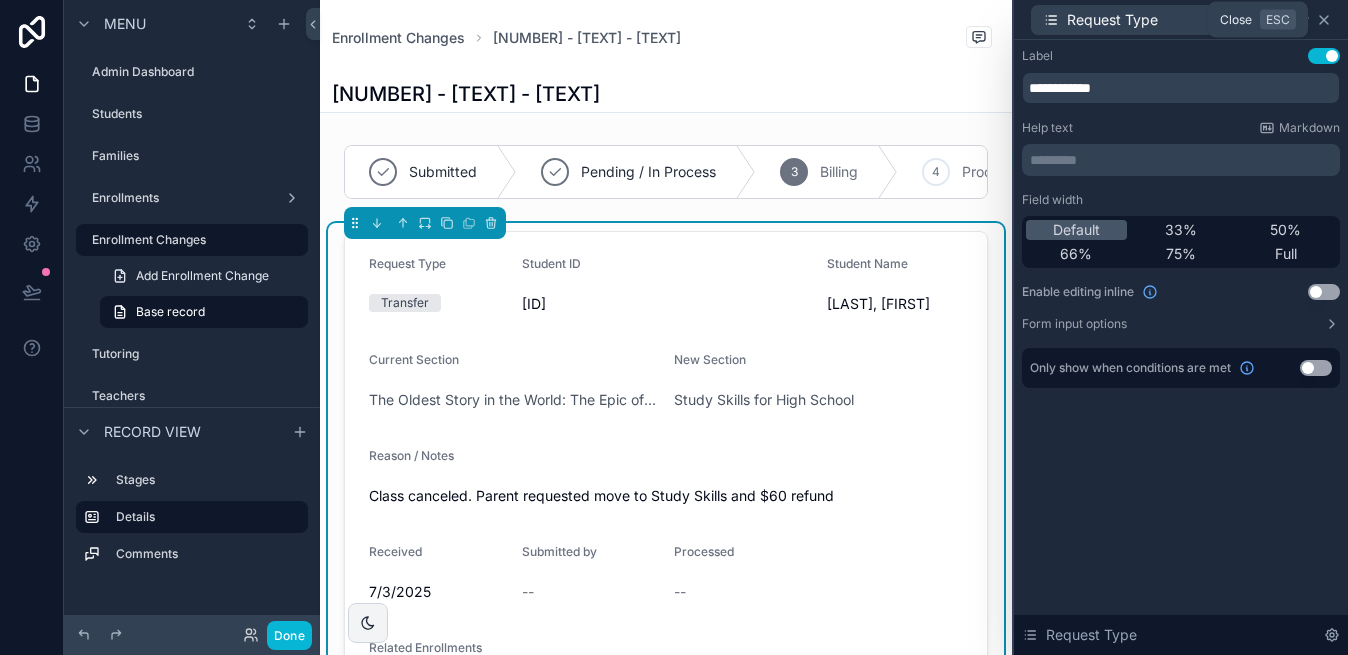 click 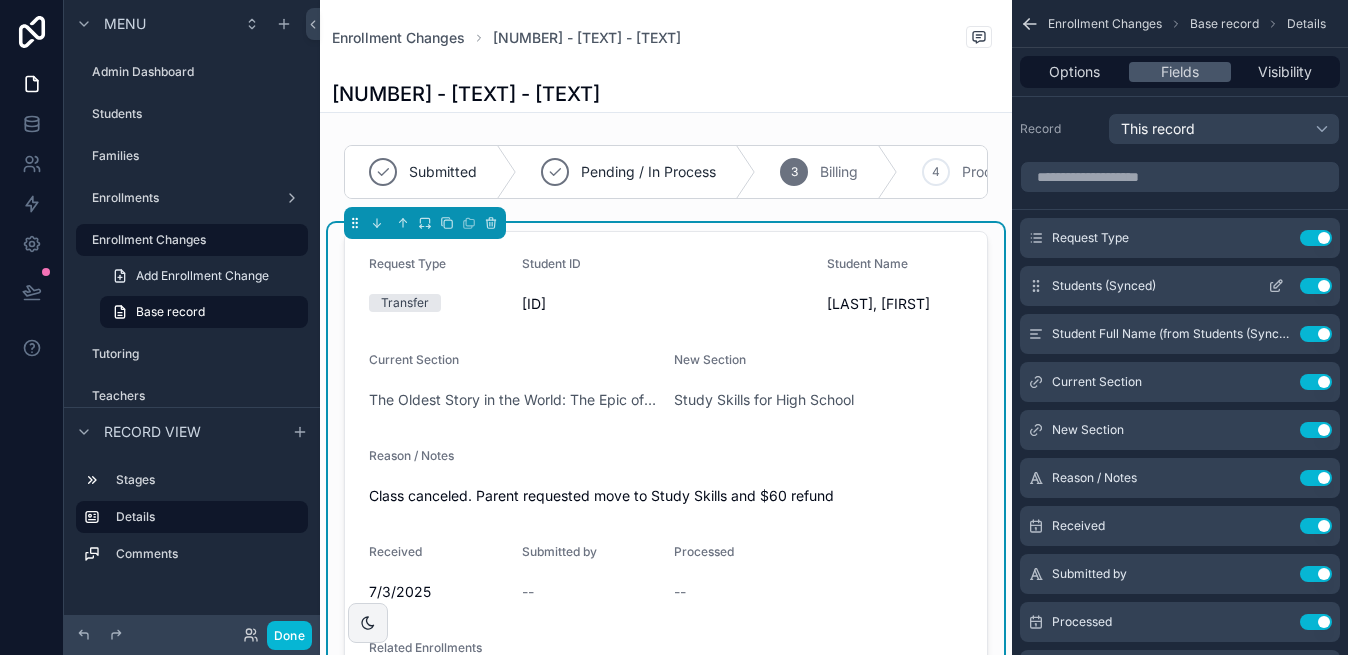 click 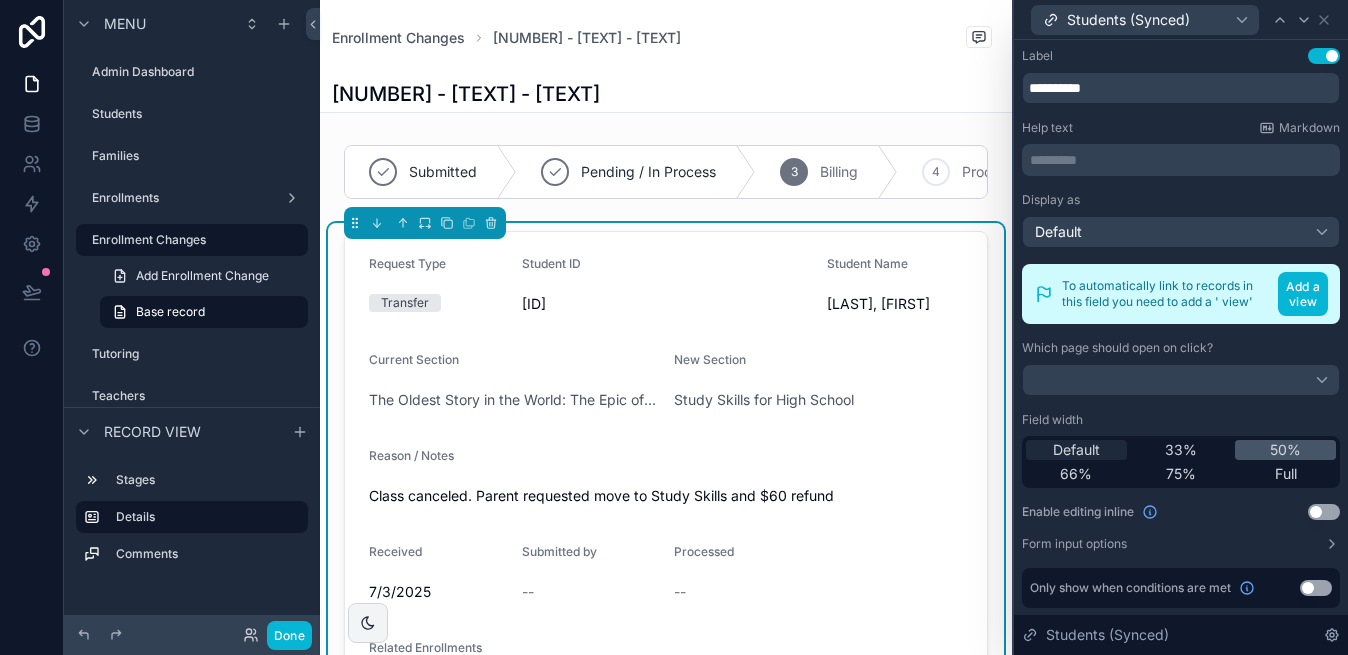 click on "Default" at bounding box center (1076, 450) 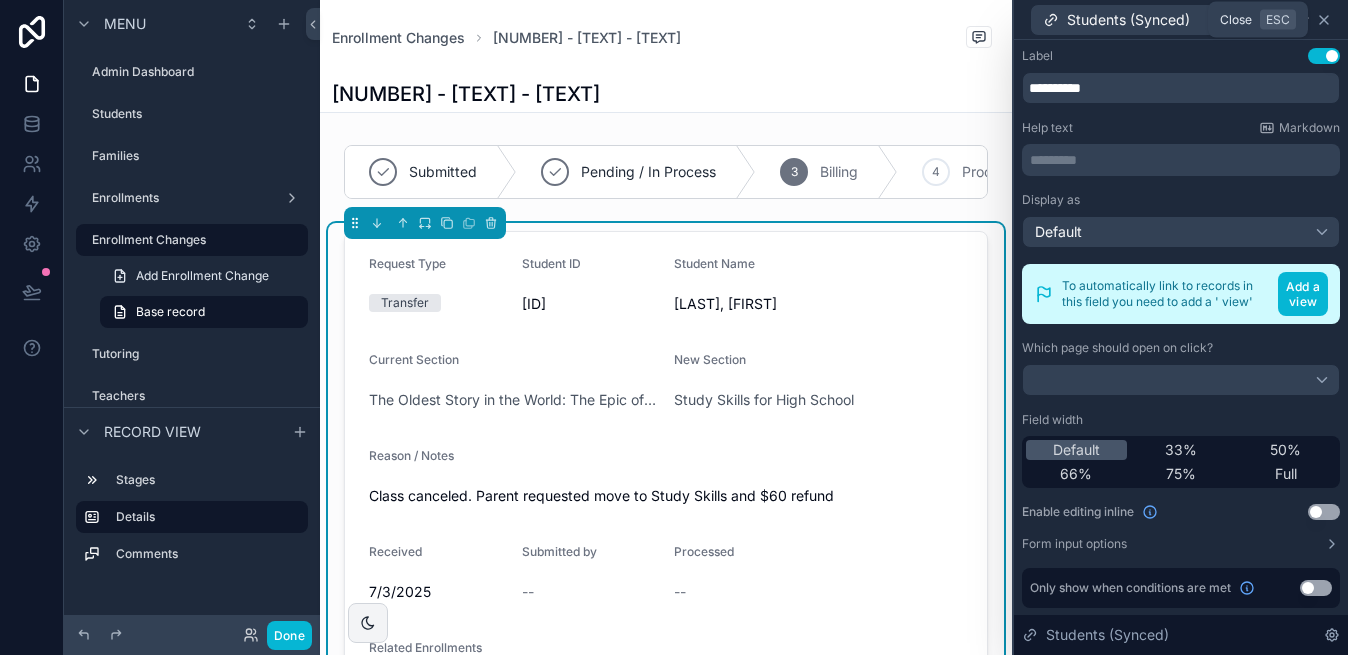 click 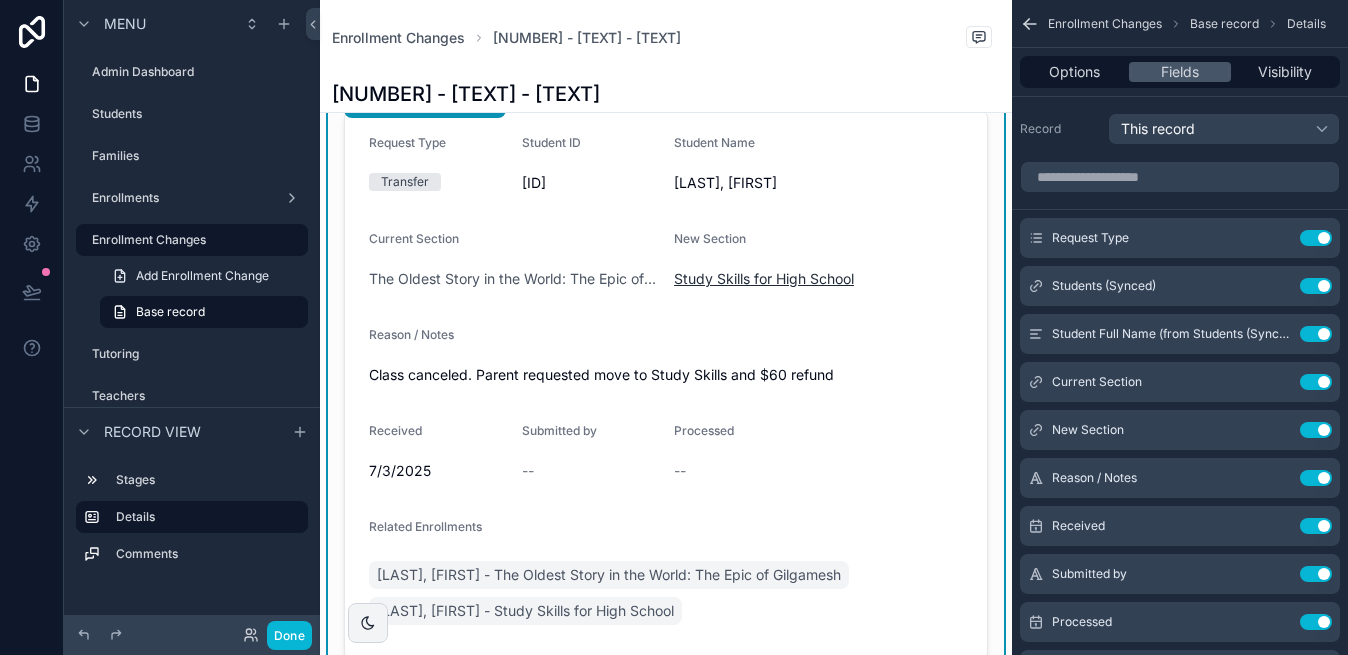 scroll, scrollTop: 111, scrollLeft: 0, axis: vertical 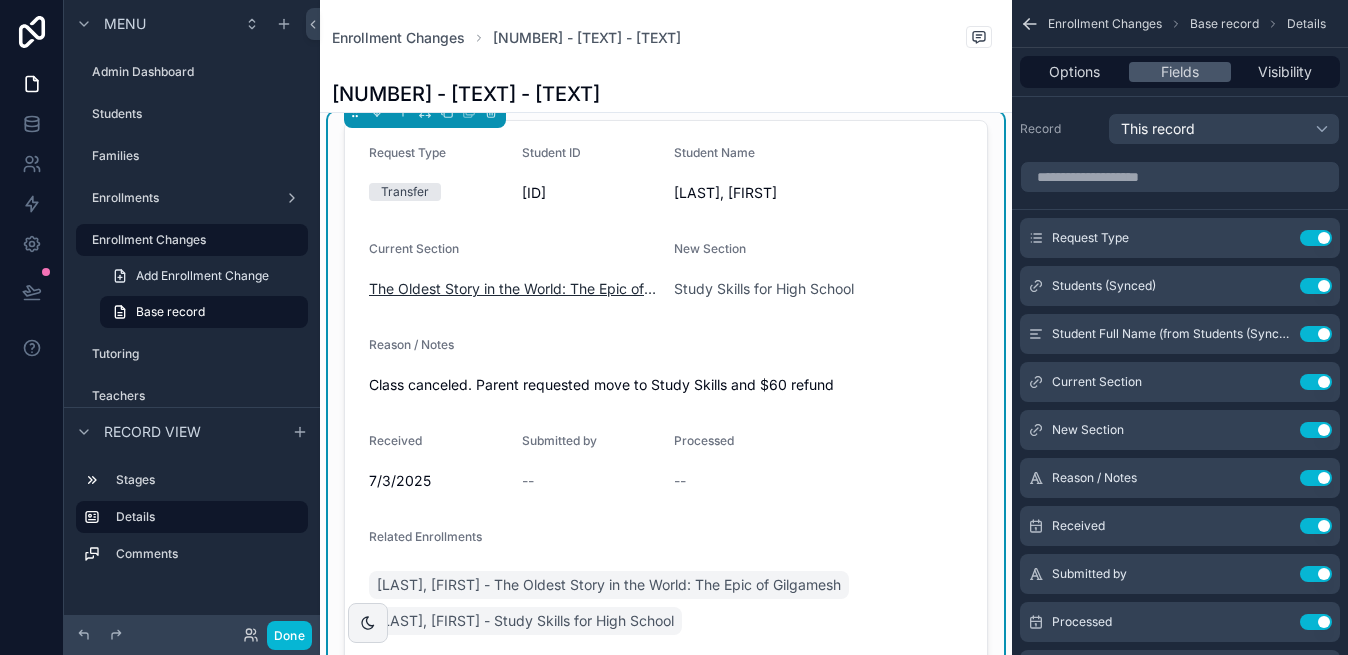 click on "The Oldest Story in the World: The Epic of Gilgamesh" at bounding box center [513, 289] 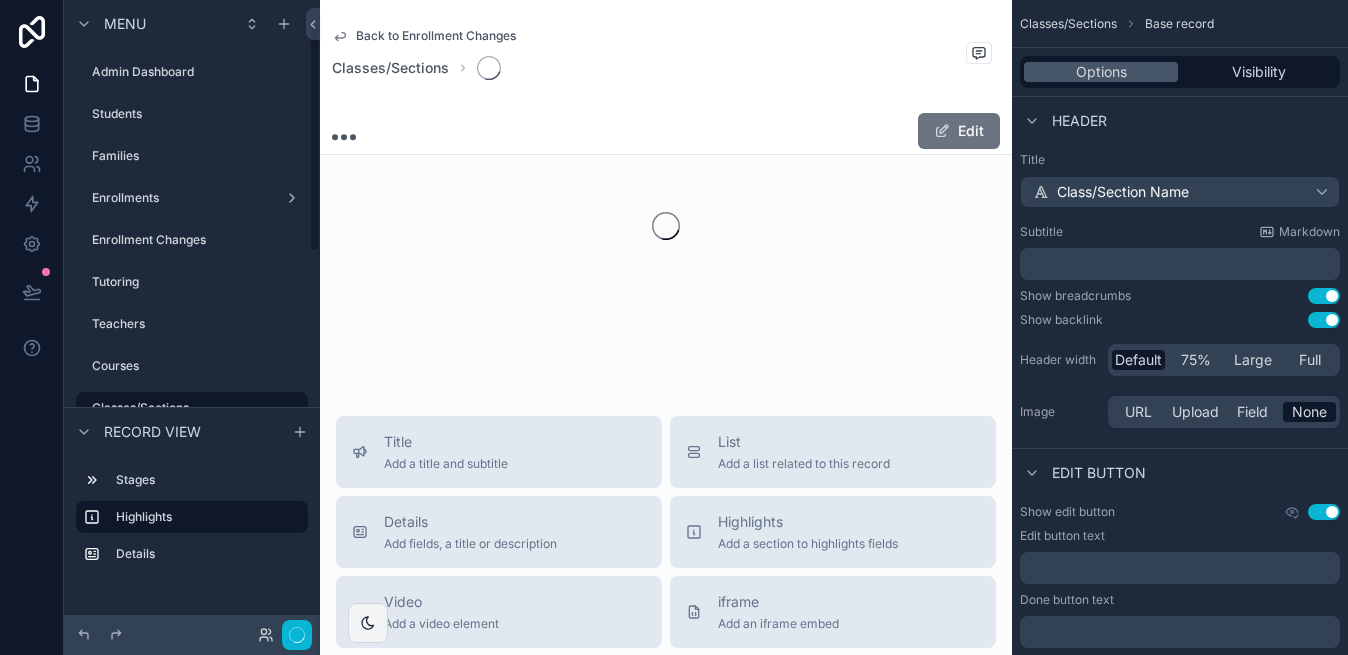 scroll, scrollTop: 70, scrollLeft: 0, axis: vertical 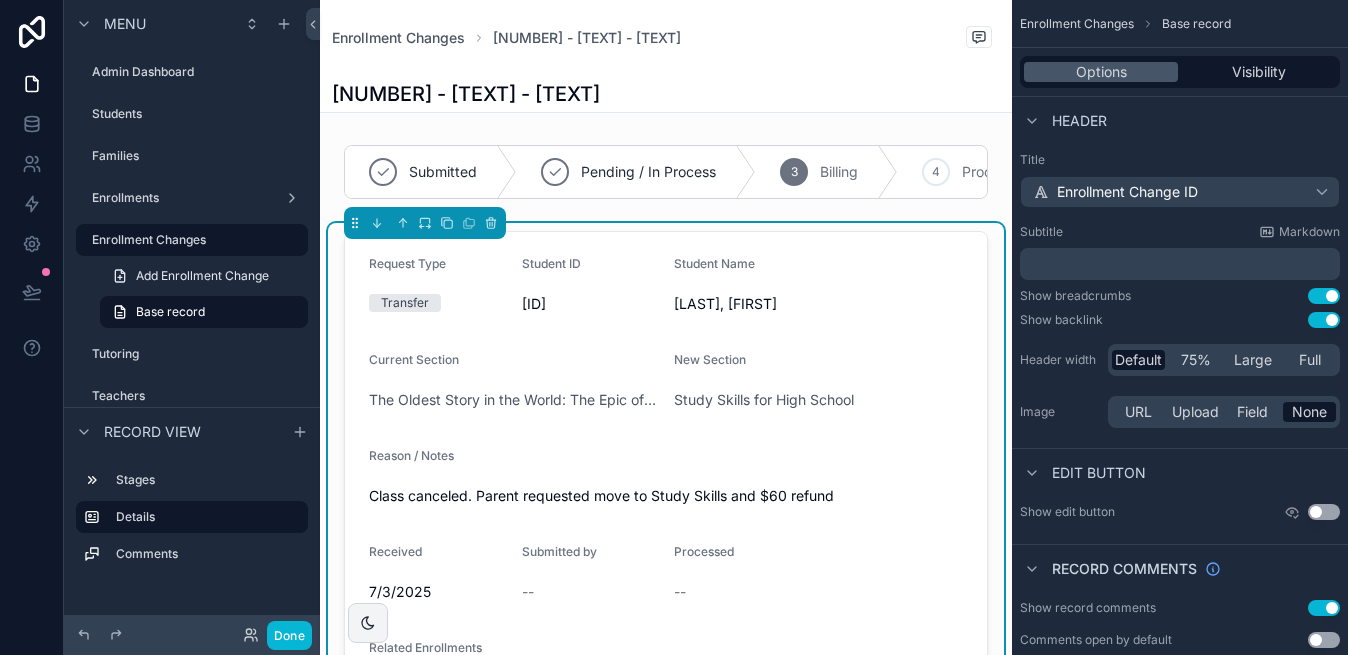 click on "Enrollment Changes [ID] - [ID] - Transfer" at bounding box center (666, 38) 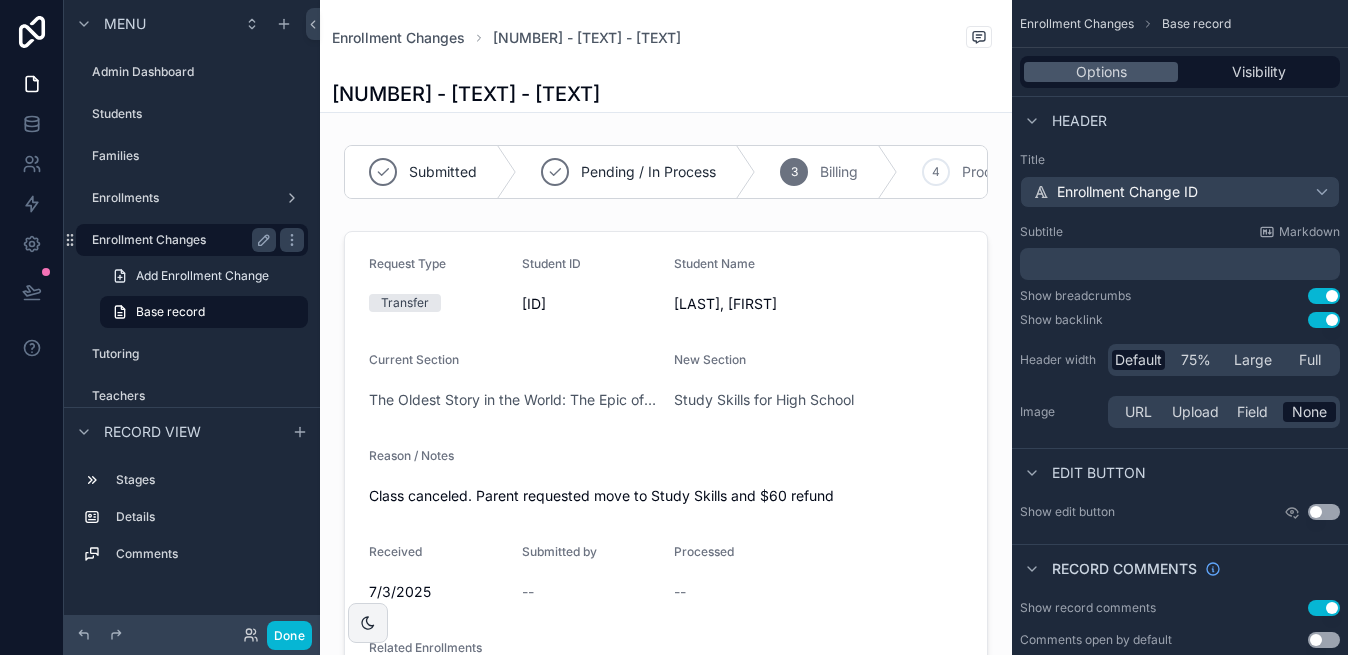 click on "Enrollment Changes" at bounding box center (180, 240) 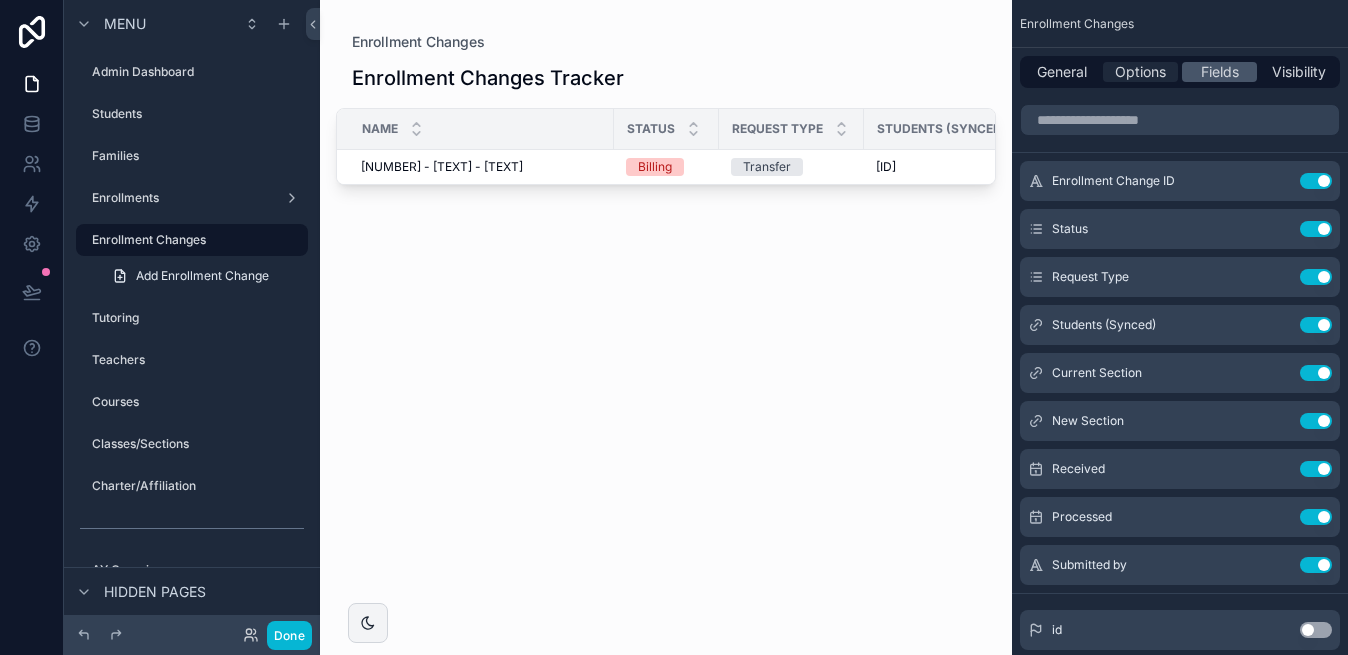 click on "Options" at bounding box center (1140, 72) 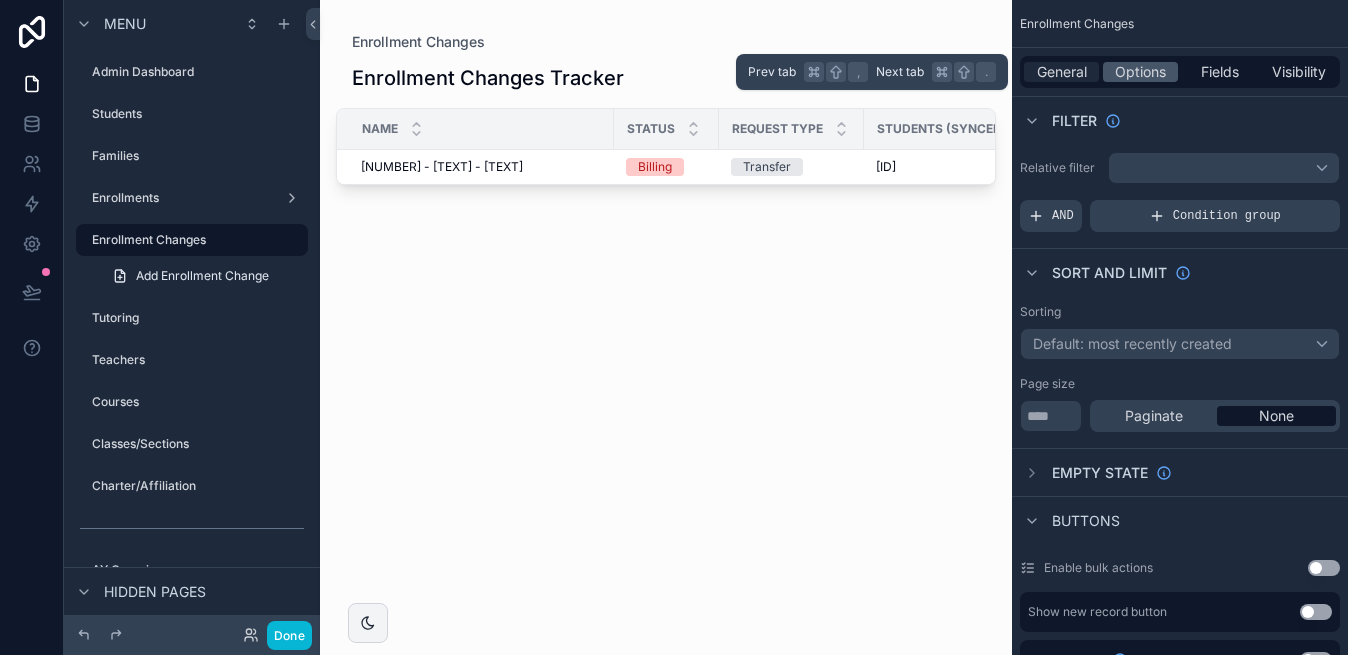 click on "General" at bounding box center (1062, 72) 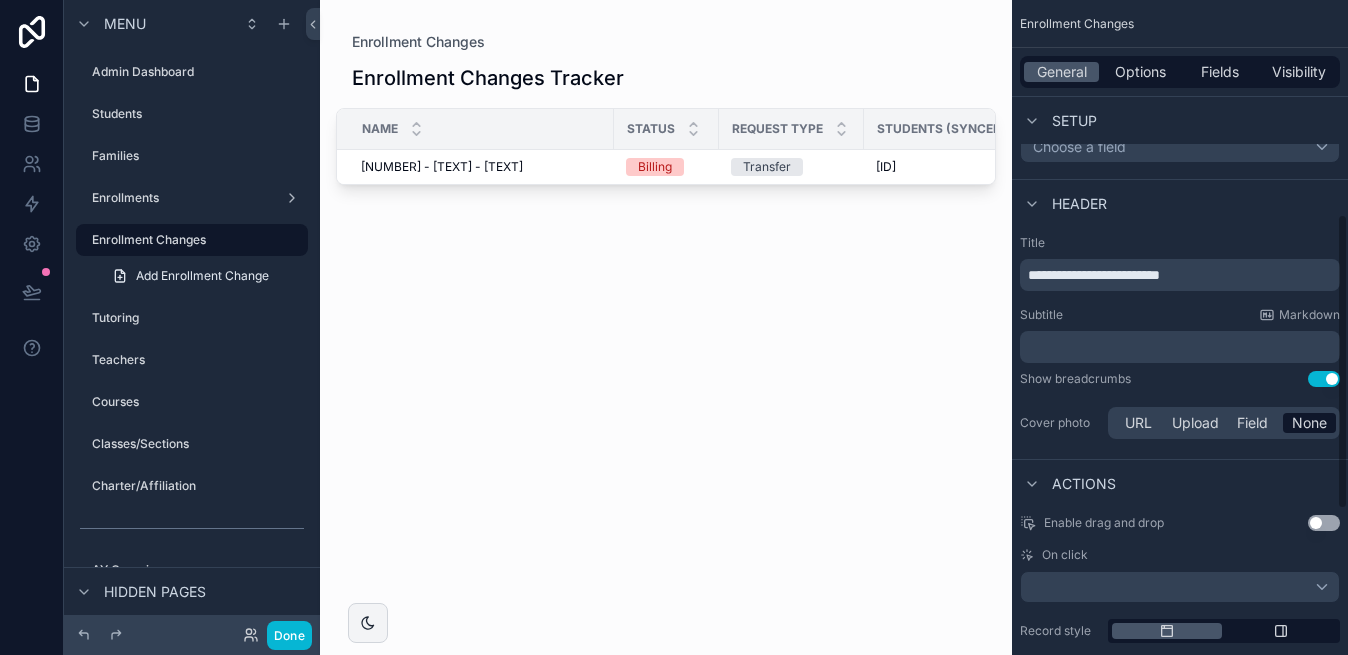 scroll, scrollTop: 475, scrollLeft: 0, axis: vertical 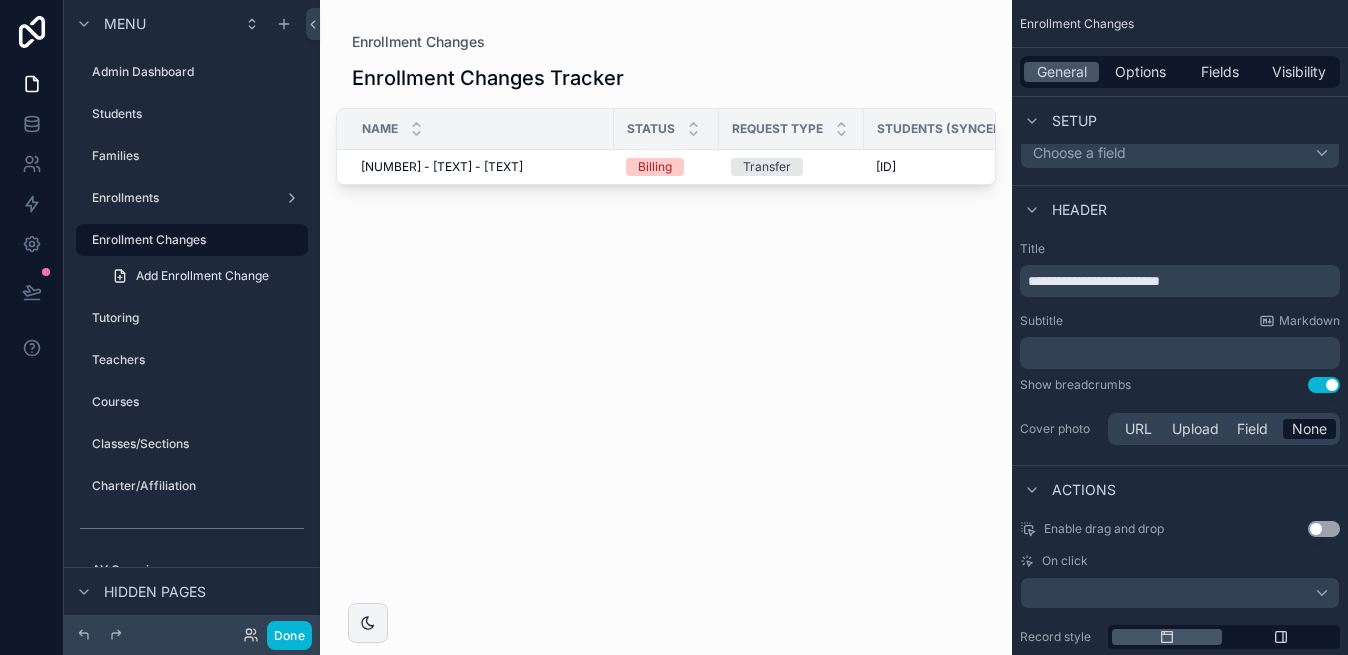 click on "Request Type" at bounding box center (791, 129) 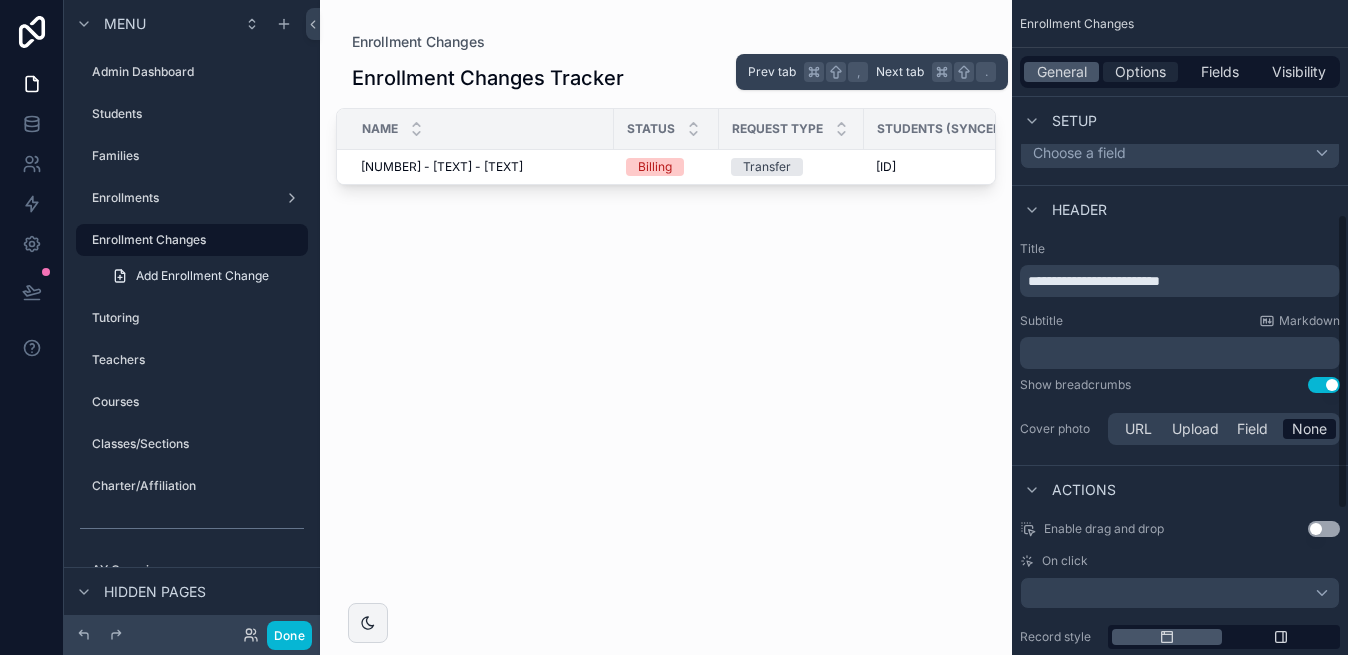 click on "Options" at bounding box center (1140, 72) 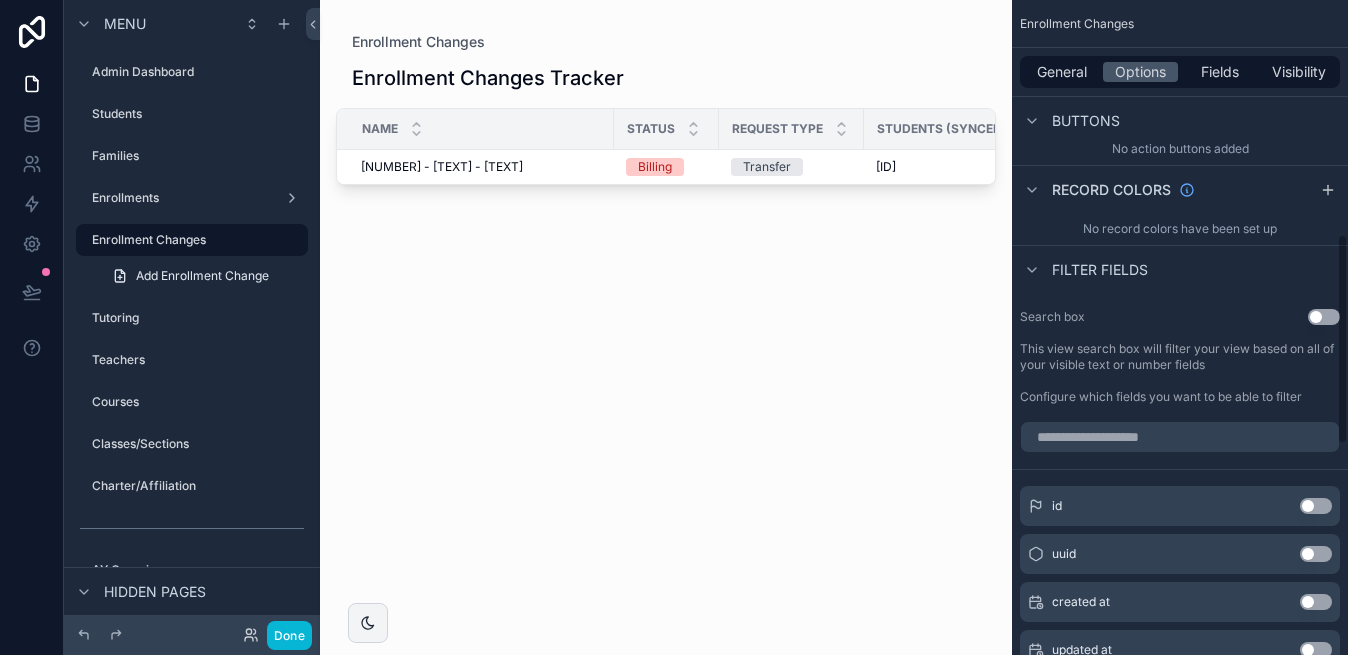 scroll, scrollTop: 744, scrollLeft: 0, axis: vertical 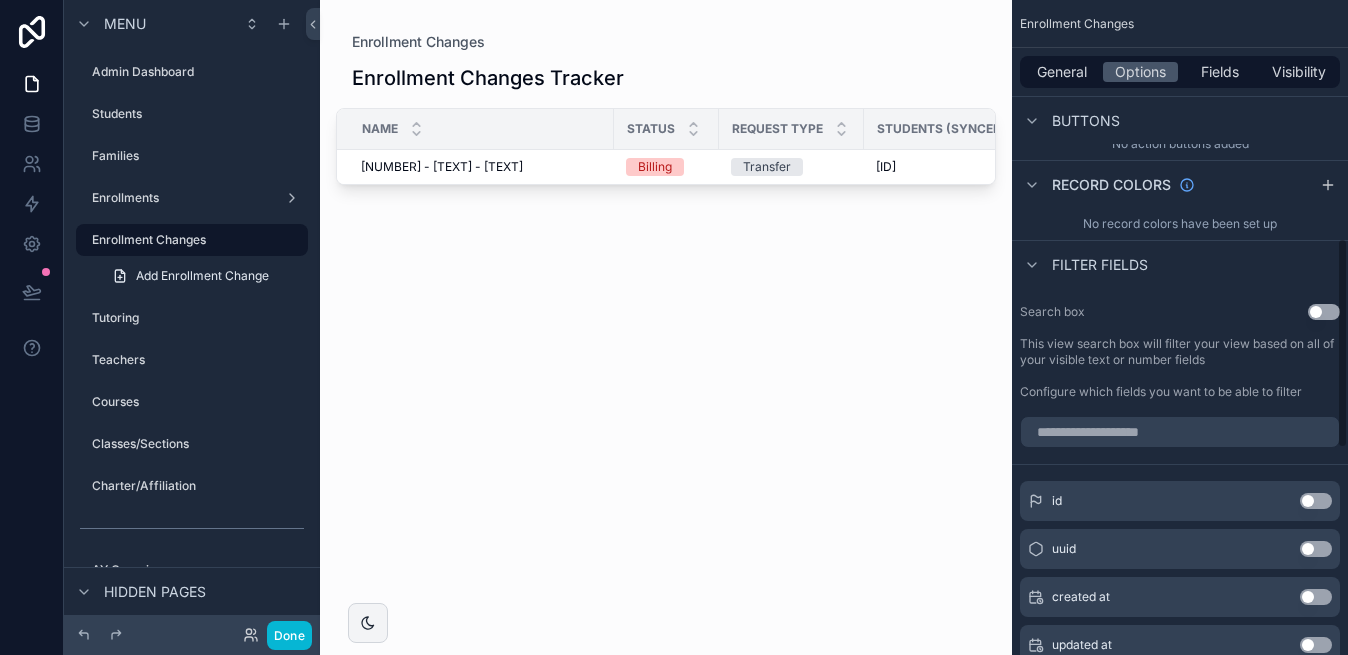 click on "Use setting" at bounding box center [1324, 312] 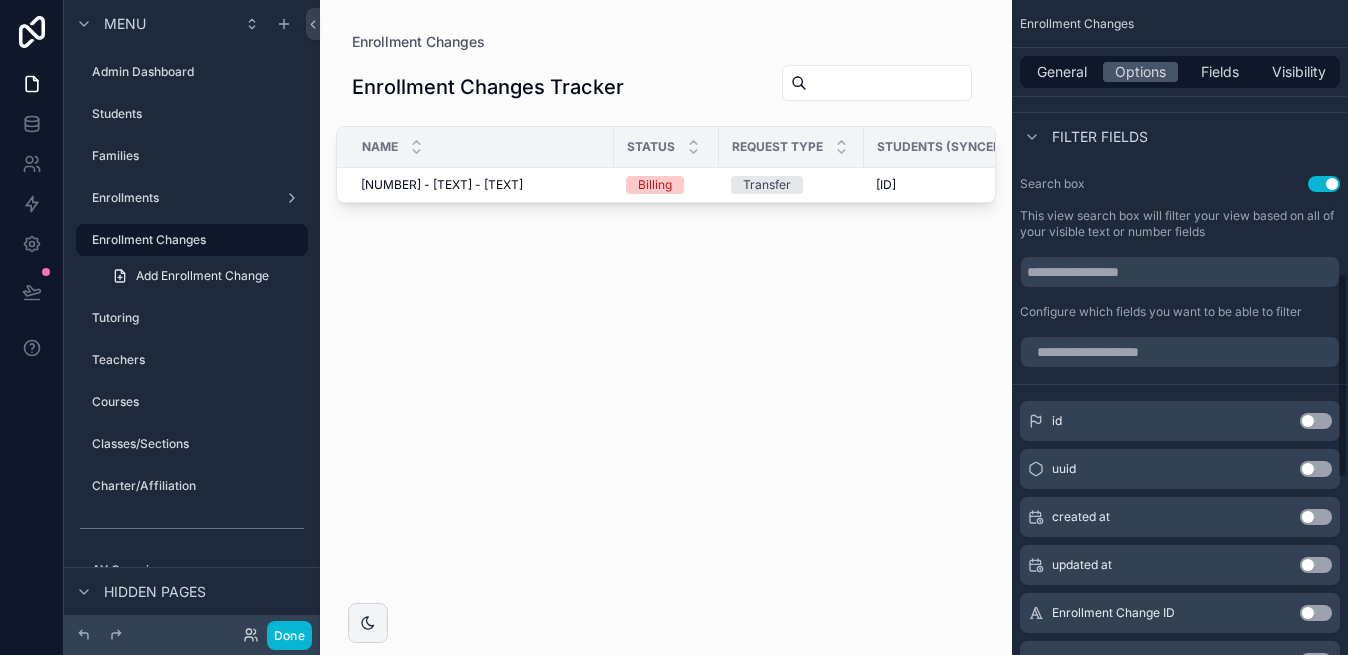 scroll, scrollTop: 873, scrollLeft: 0, axis: vertical 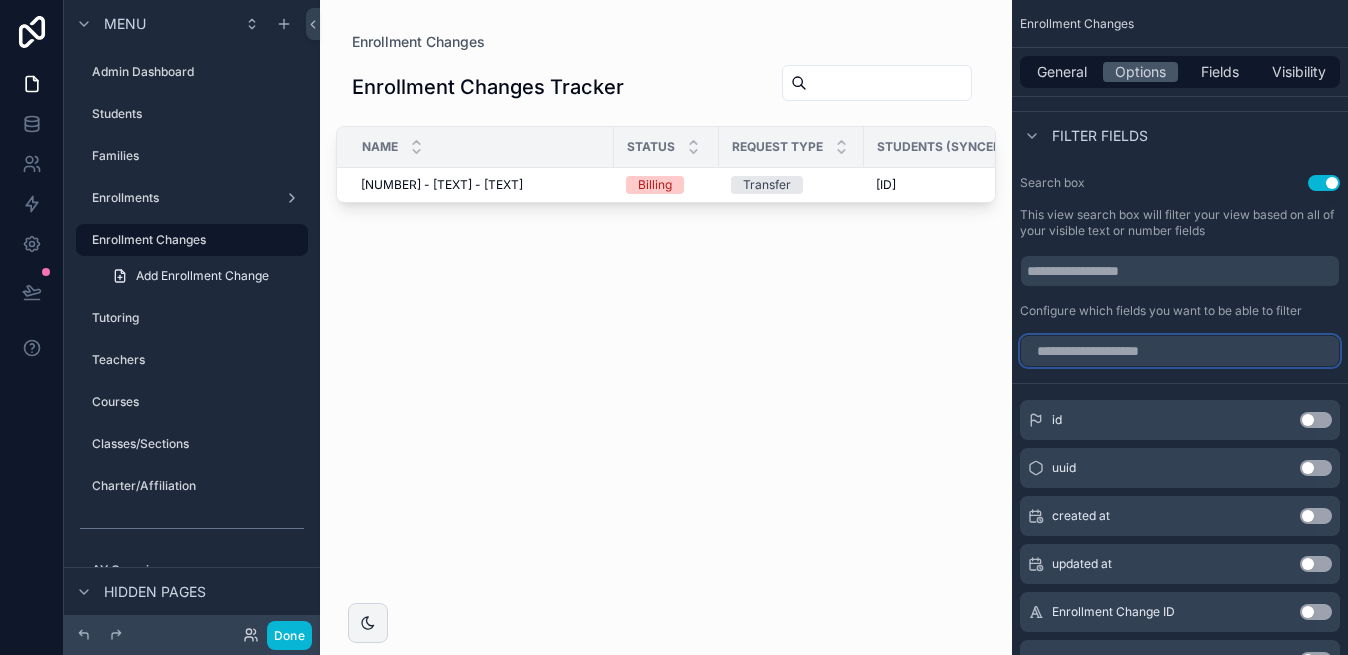 click at bounding box center (1180, 351) 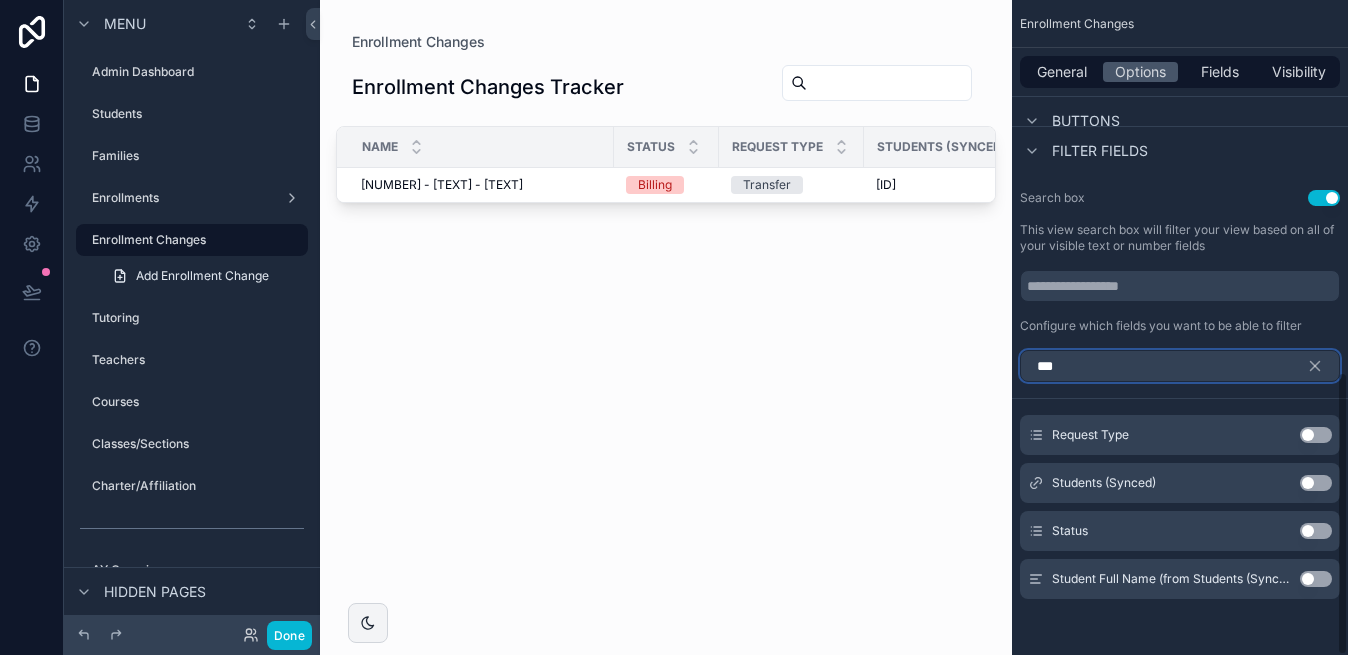 scroll, scrollTop: 762, scrollLeft: 0, axis: vertical 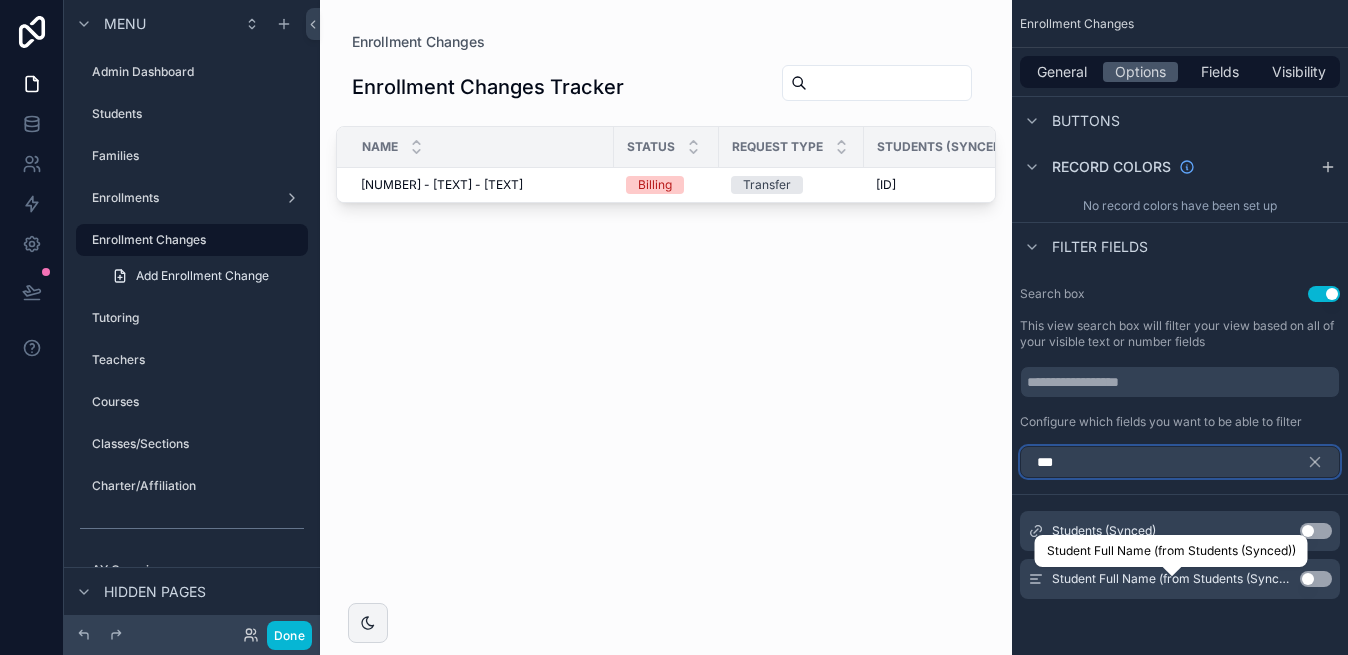 type on "***" 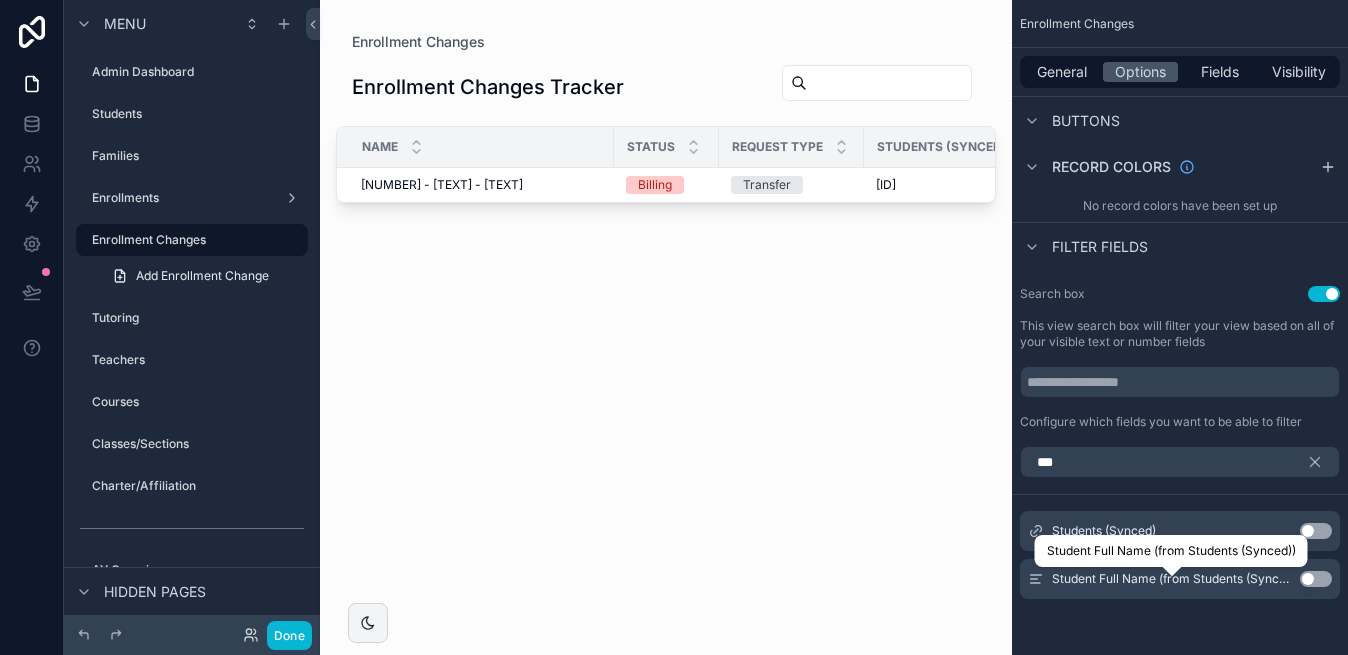 click on "Student Full Name (from Students (Synced))" at bounding box center [1172, 579] 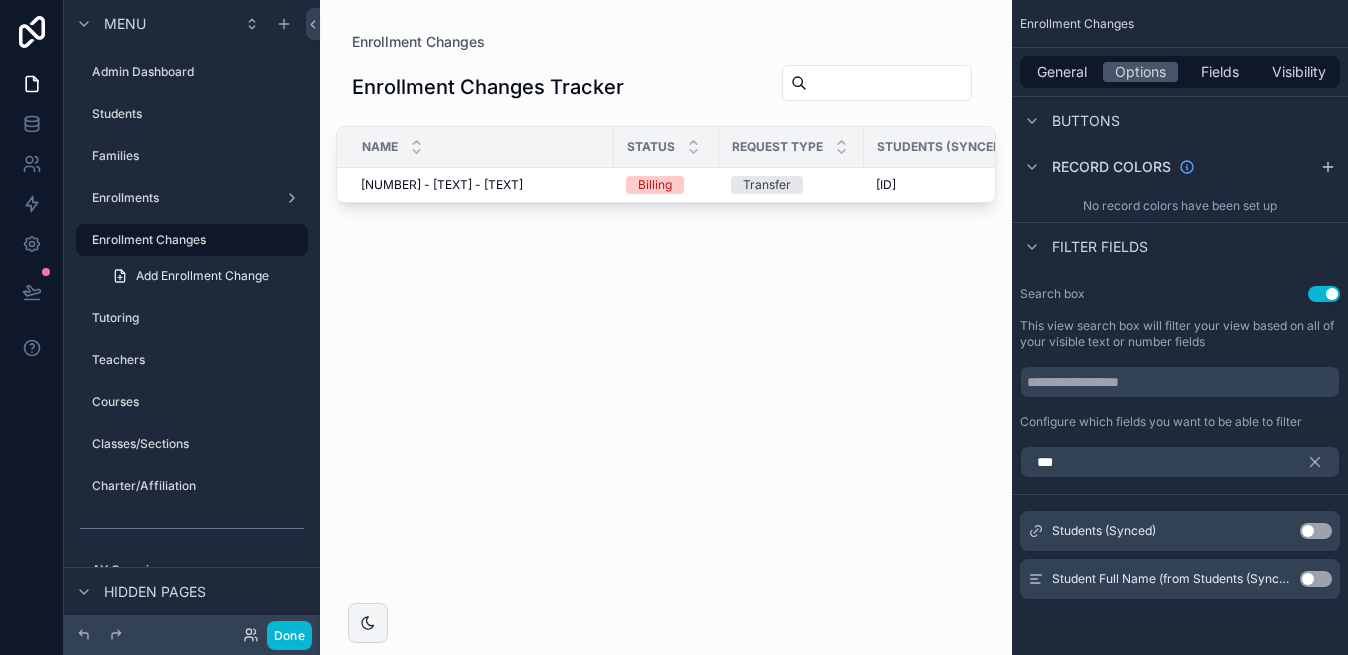 click on "Use setting" at bounding box center [1316, 579] 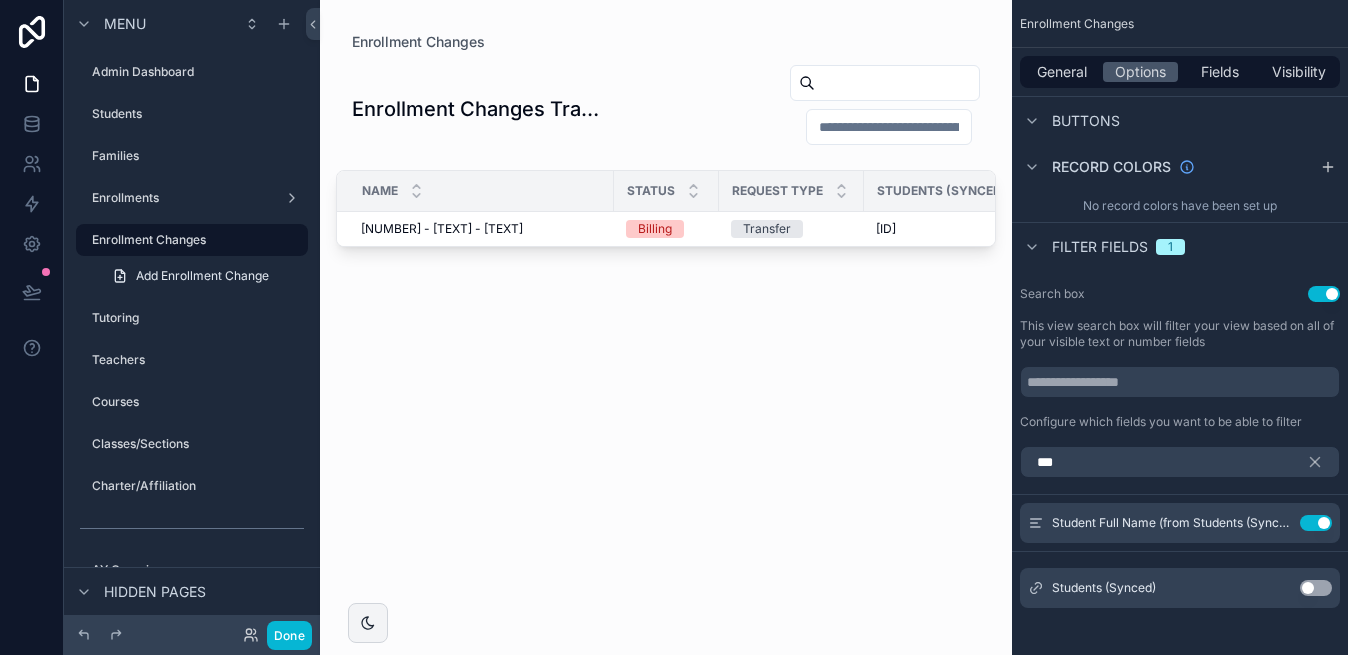 click at bounding box center (889, 127) 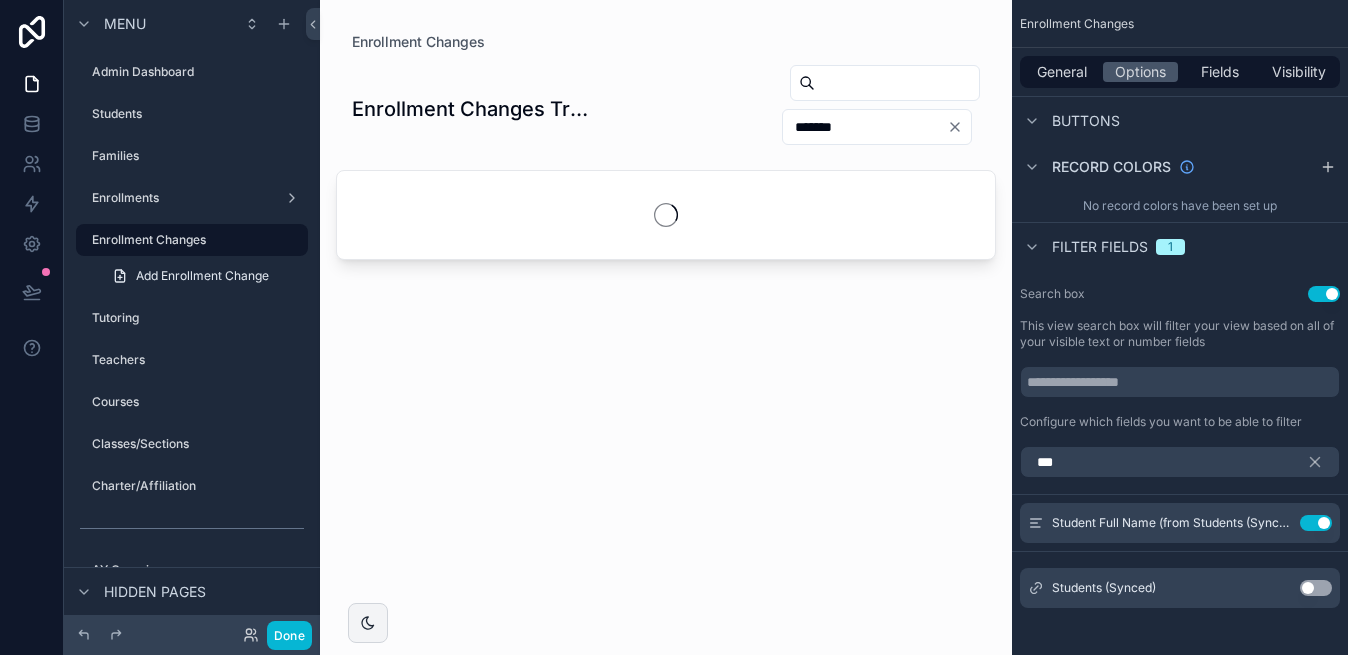 type on "*******" 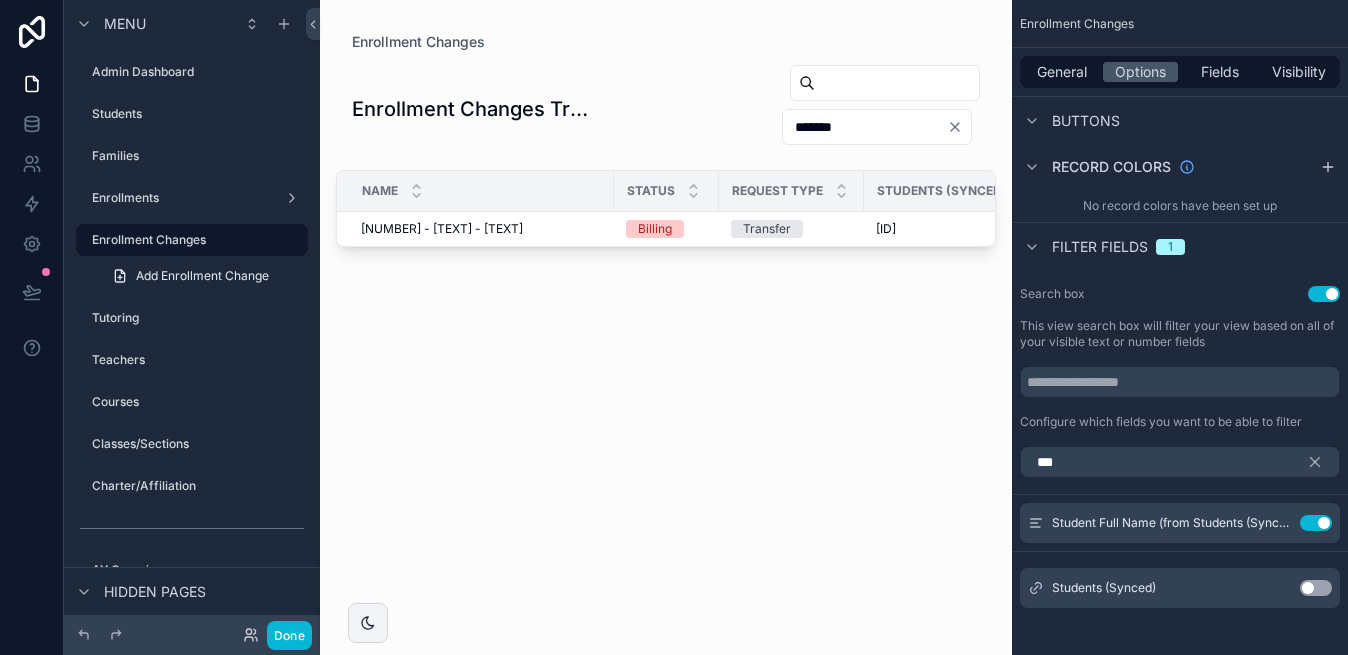 click 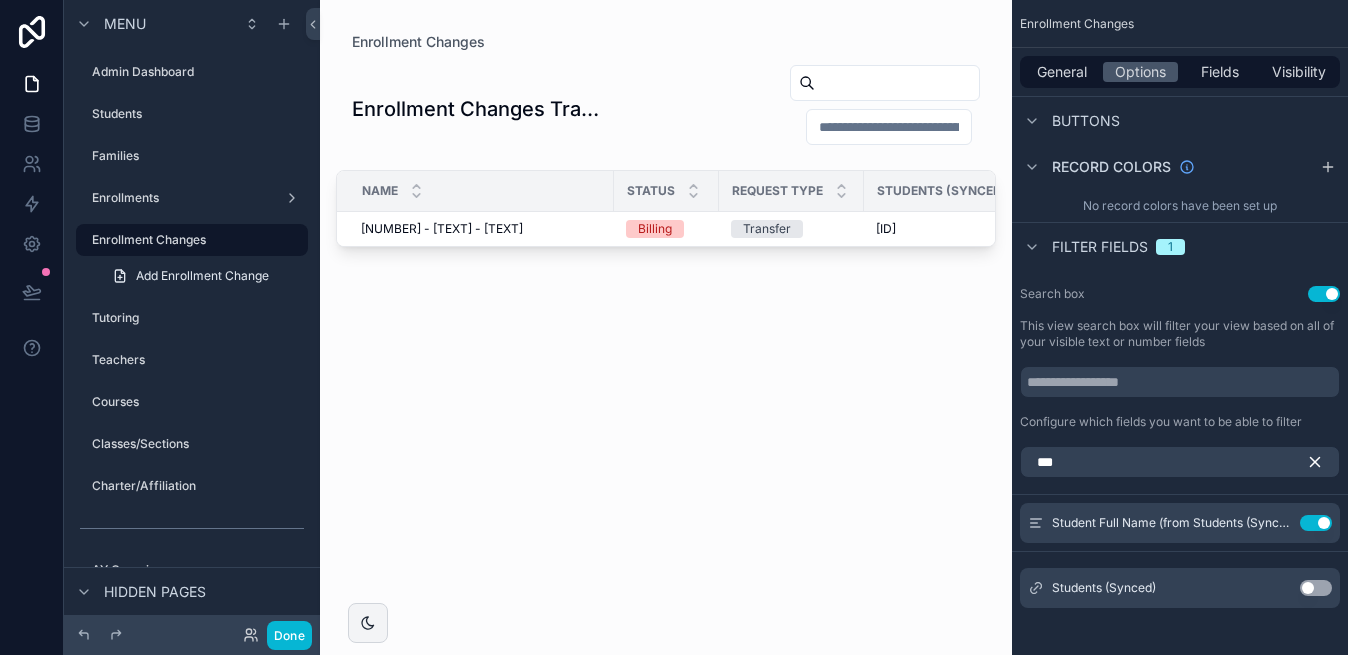 click 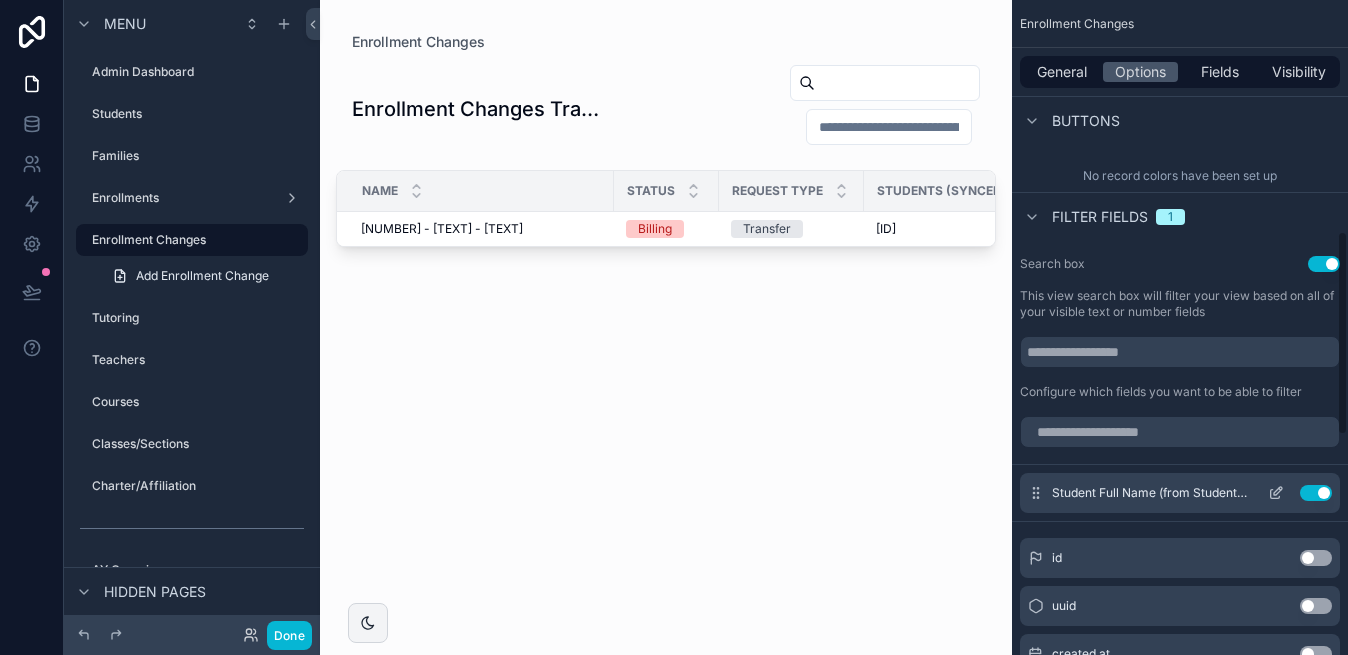 scroll, scrollTop: 796, scrollLeft: 0, axis: vertical 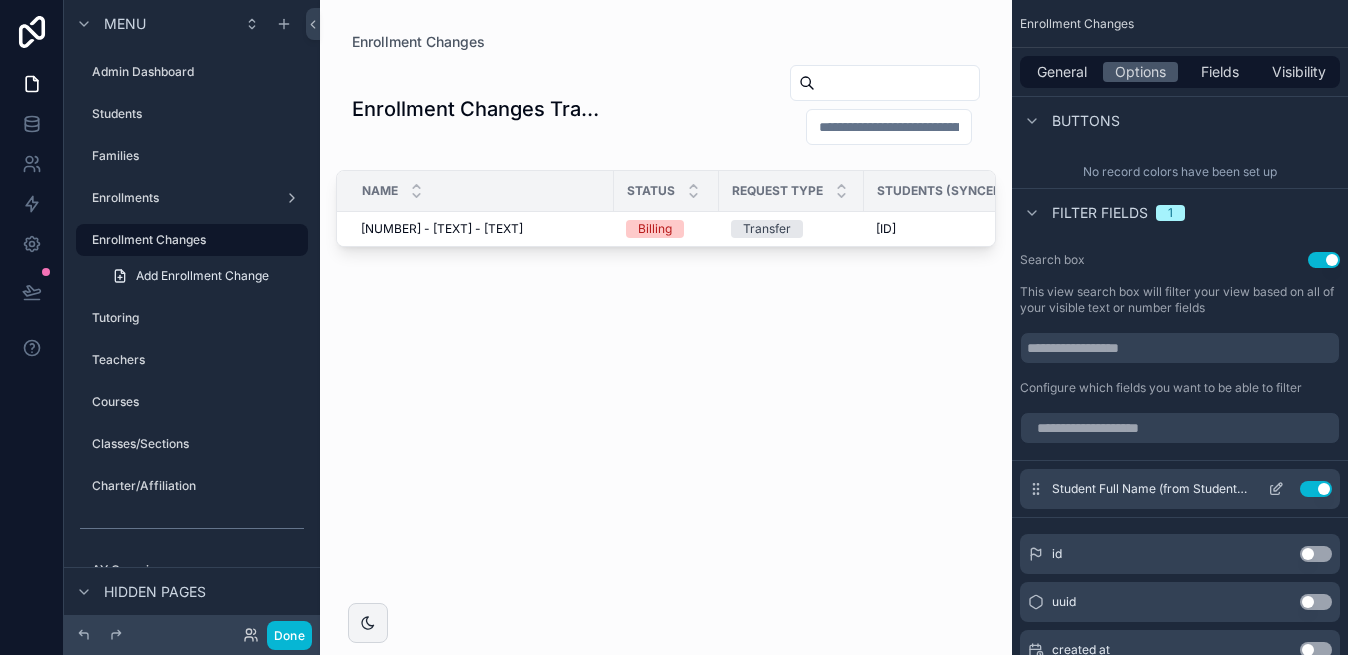 click on "Use setting" at bounding box center [1316, 489] 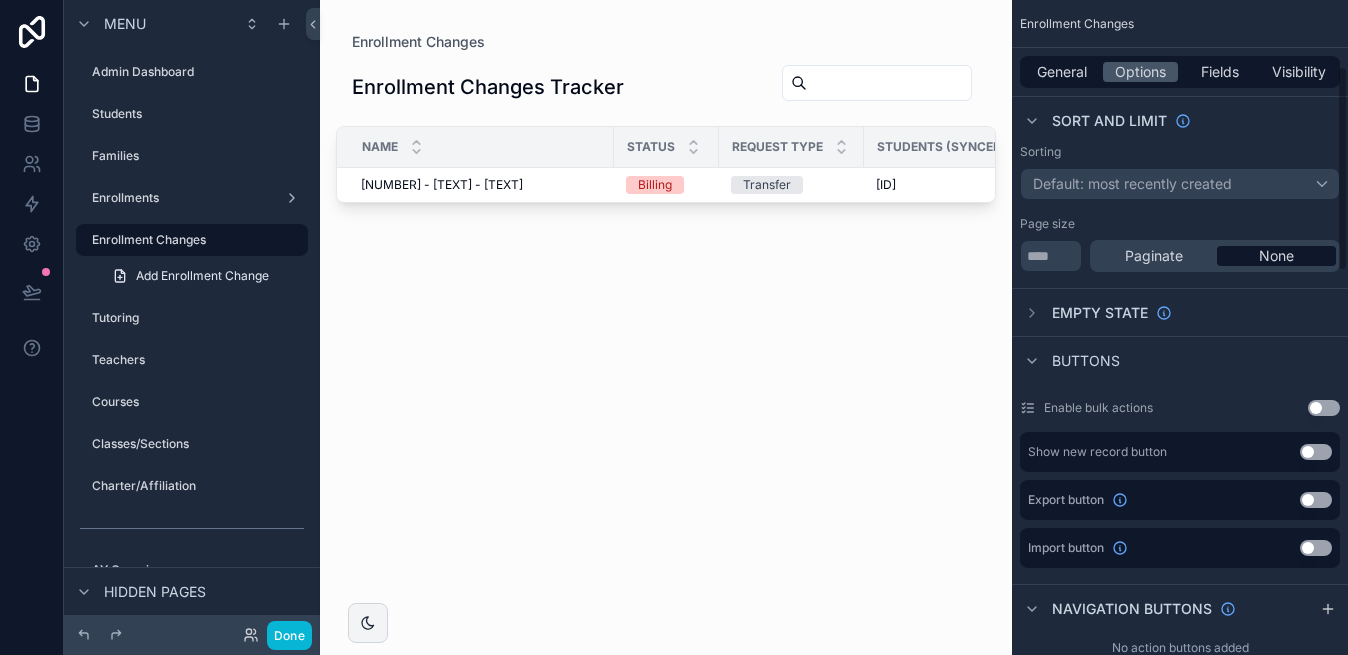 scroll, scrollTop: 0, scrollLeft: 0, axis: both 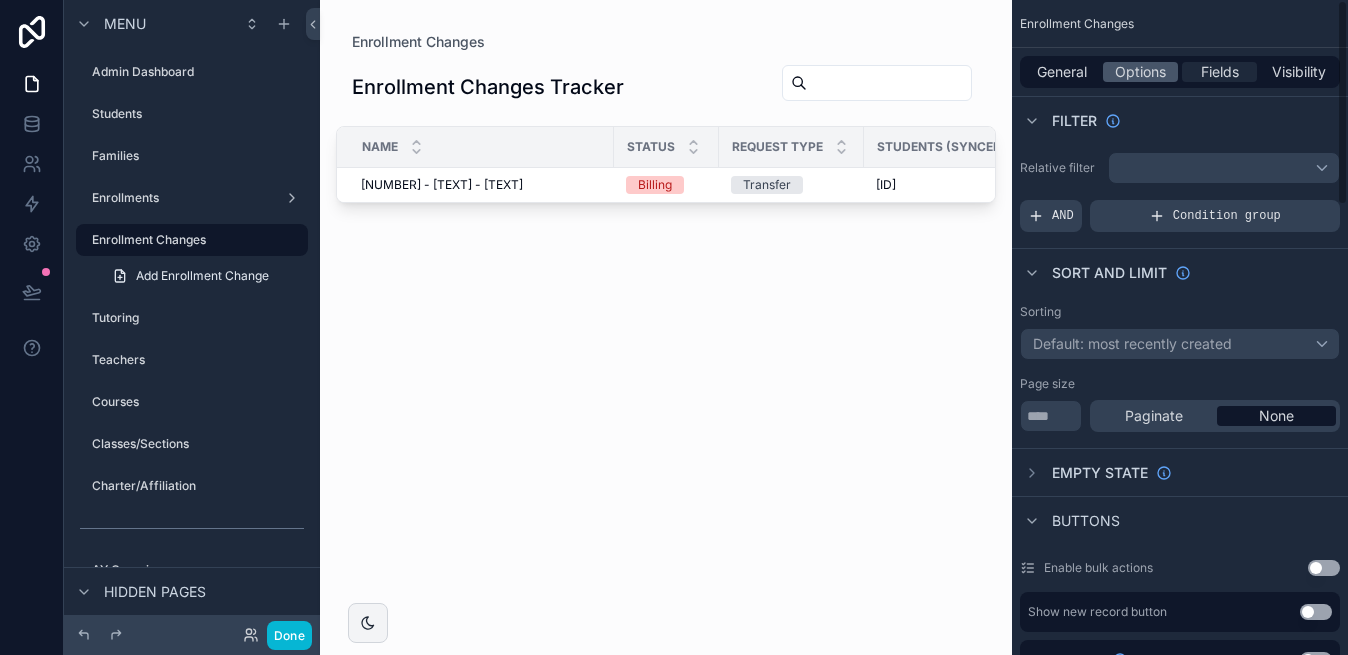 click on "Fields" at bounding box center (1220, 72) 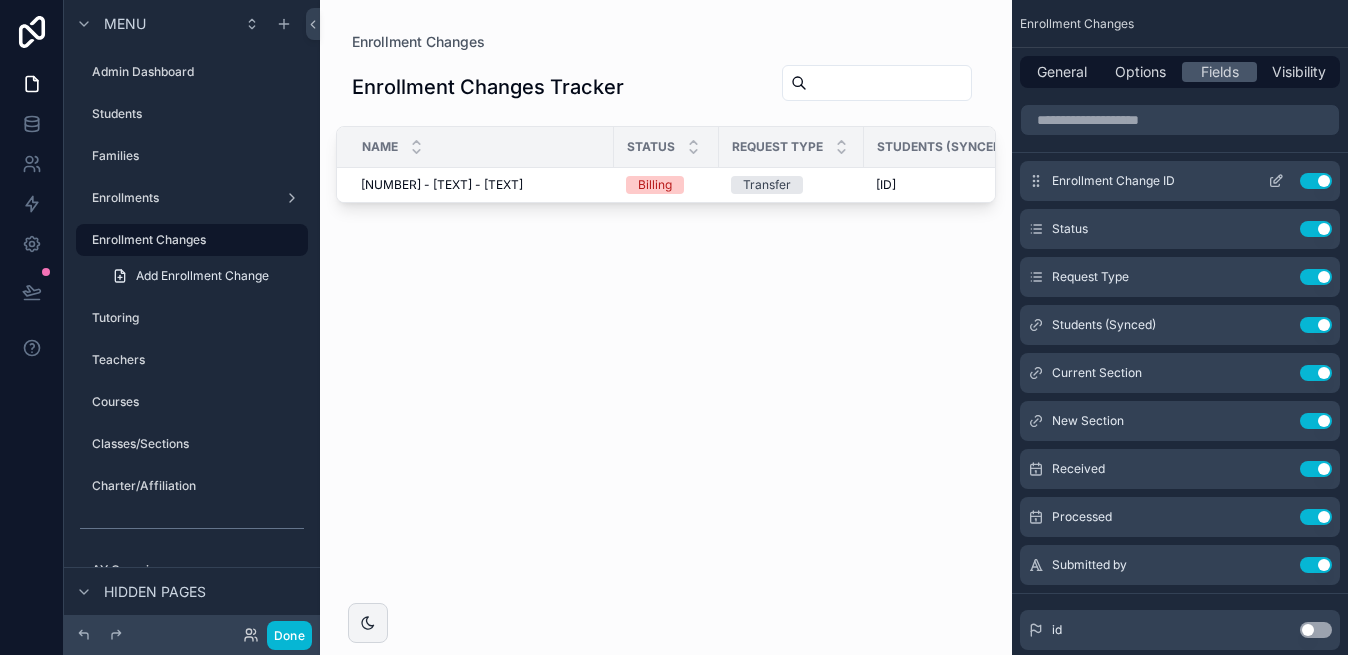 click 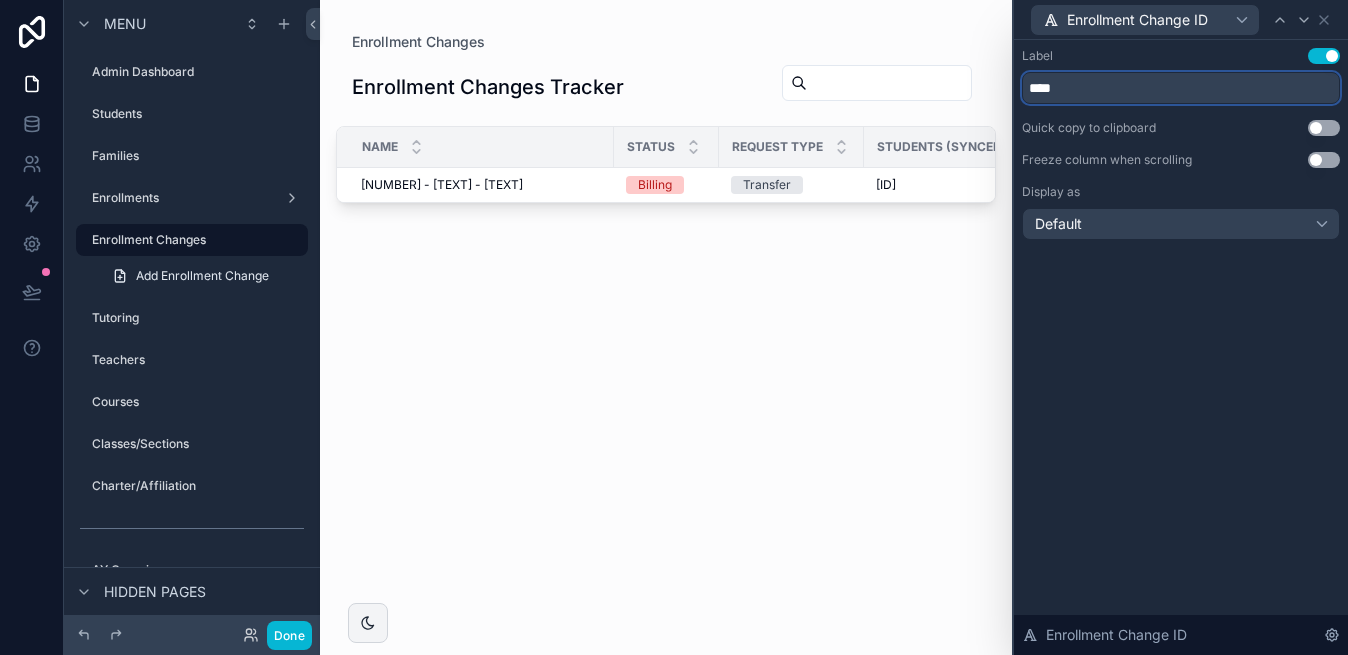 click on "****" at bounding box center (1181, 88) 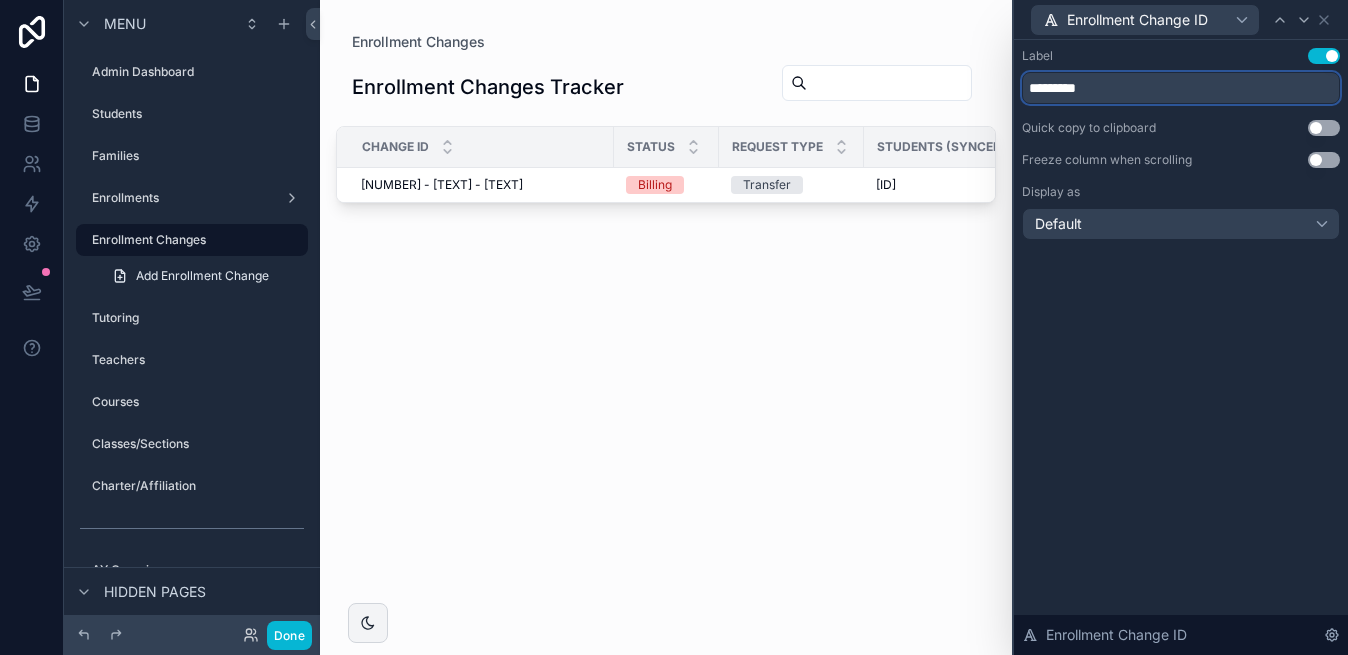 type on "*********" 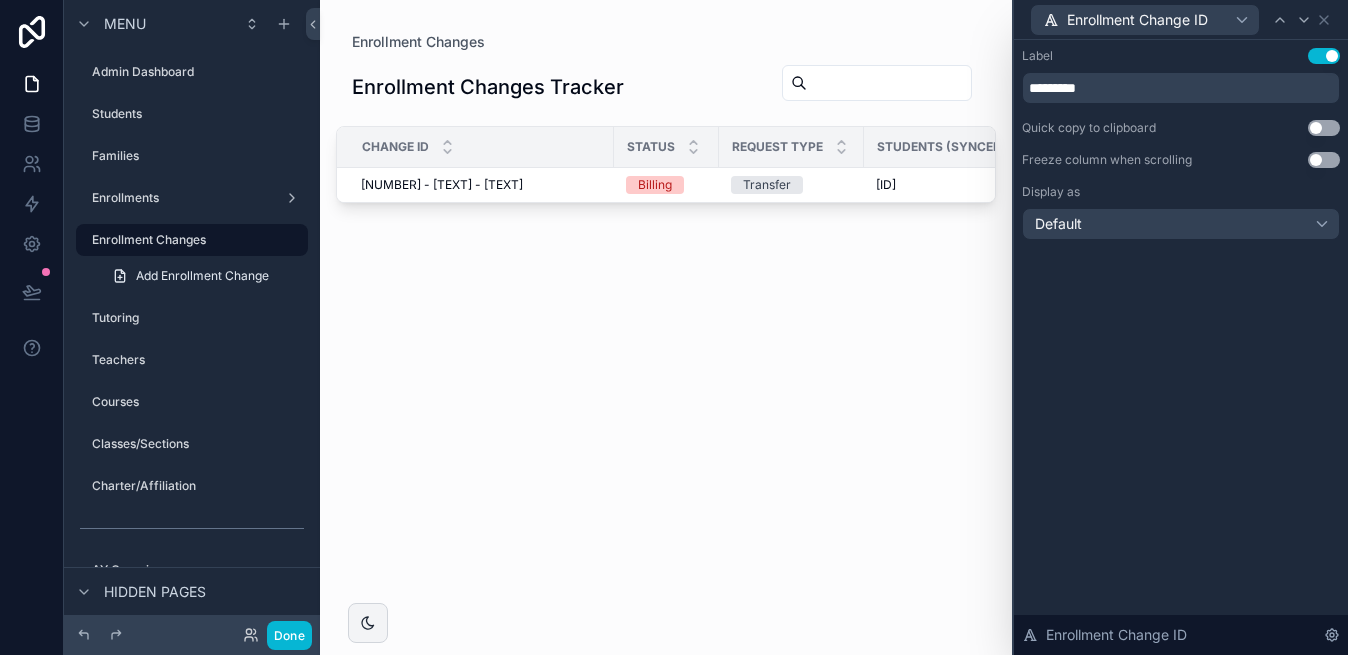 click on "Label Use setting ********* Quick copy to clipboard Use setting Freeze column when scrolling Use setting Display as Default Enrollment Change ID" at bounding box center (1181, 347) 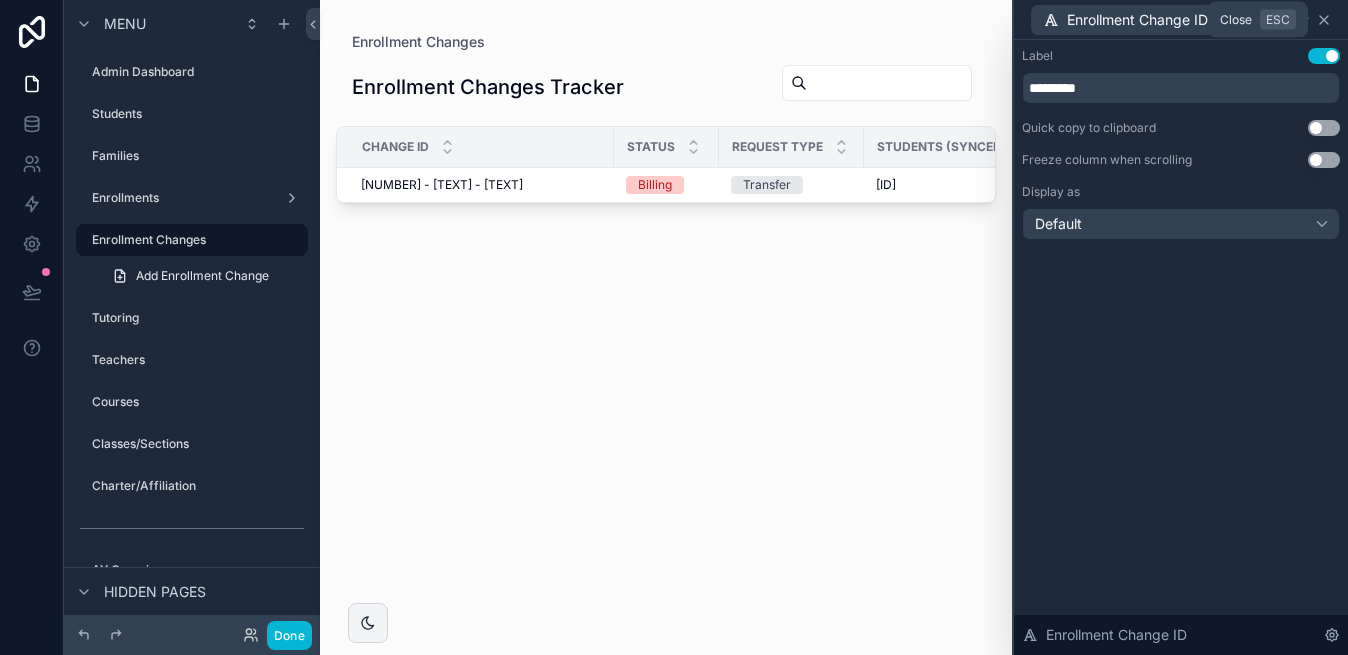 click 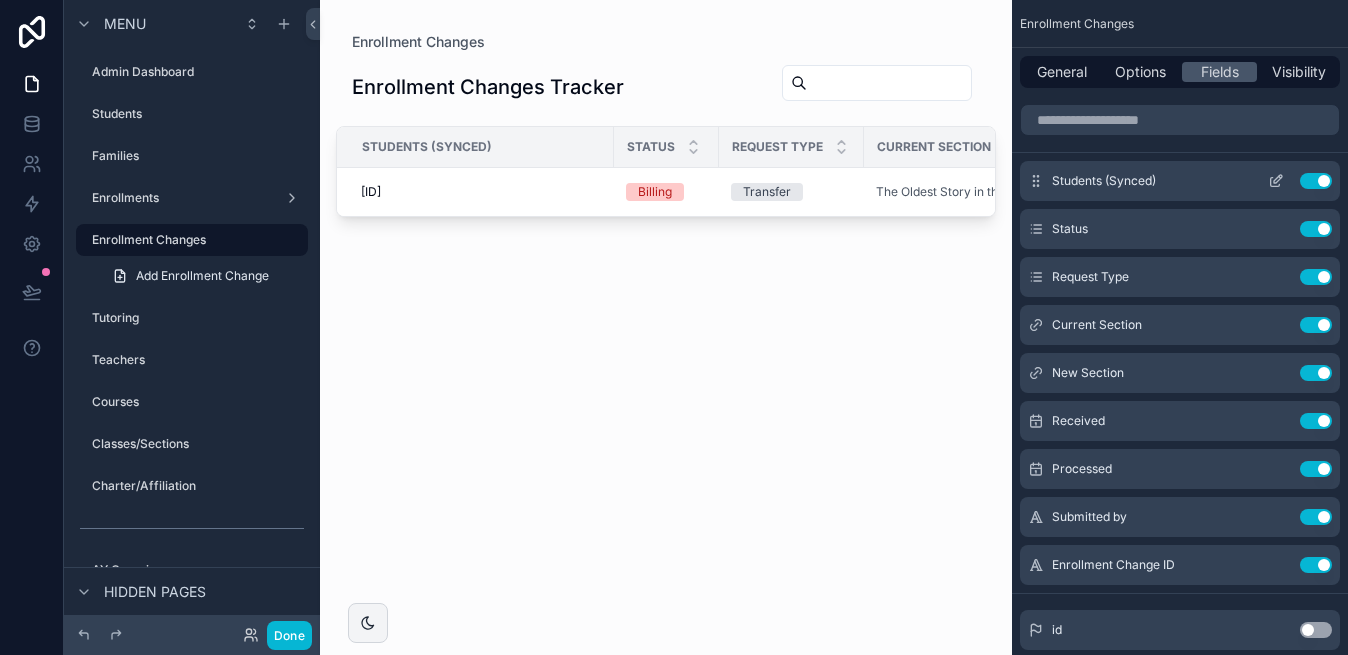 click 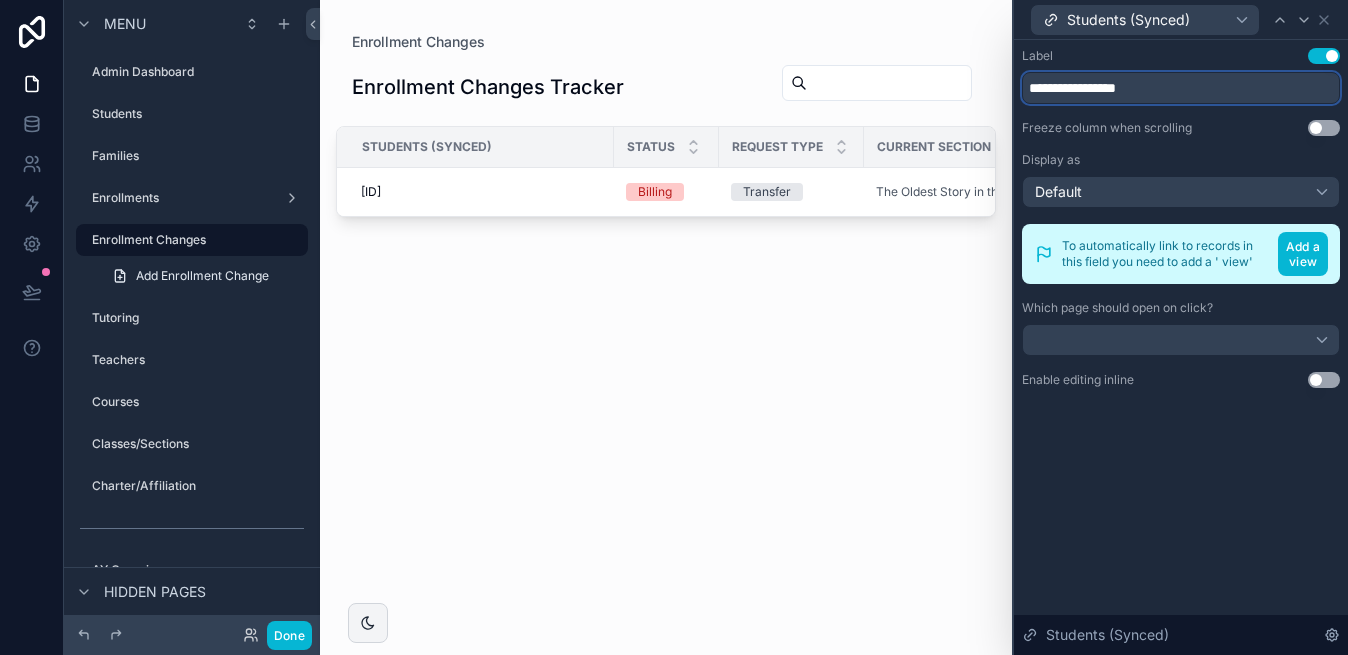 click on "**********" at bounding box center [1181, 88] 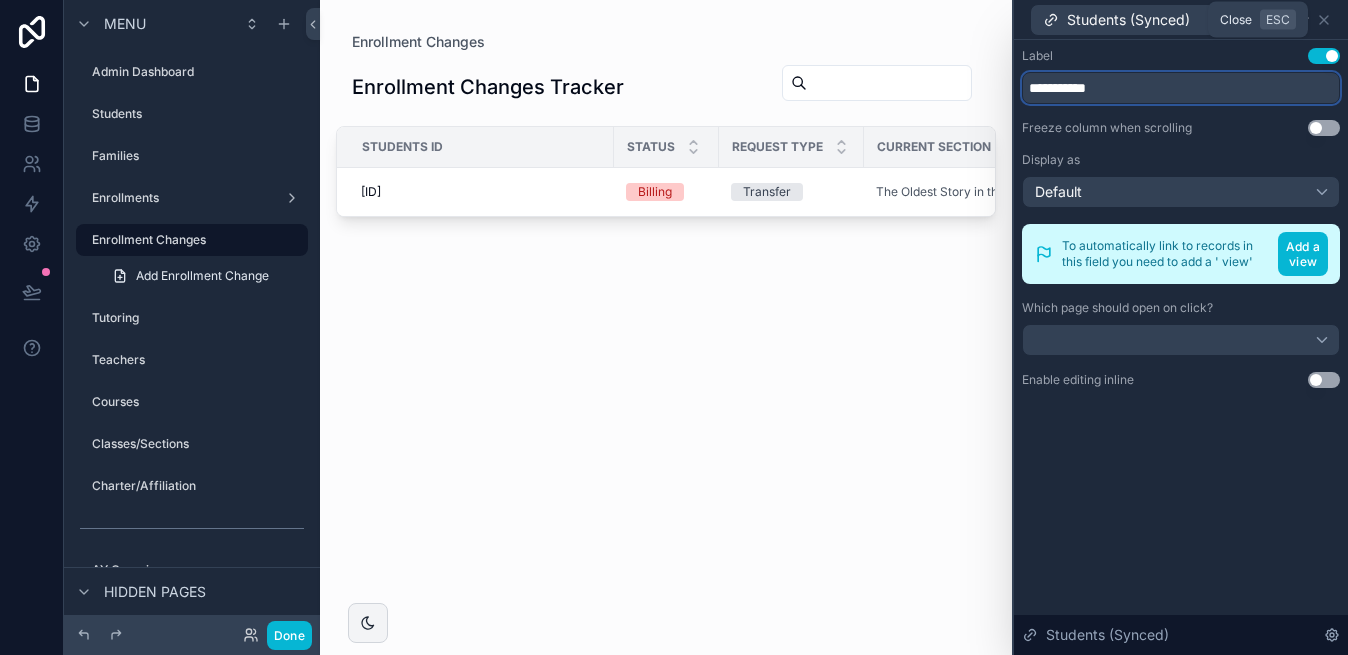 type on "**********" 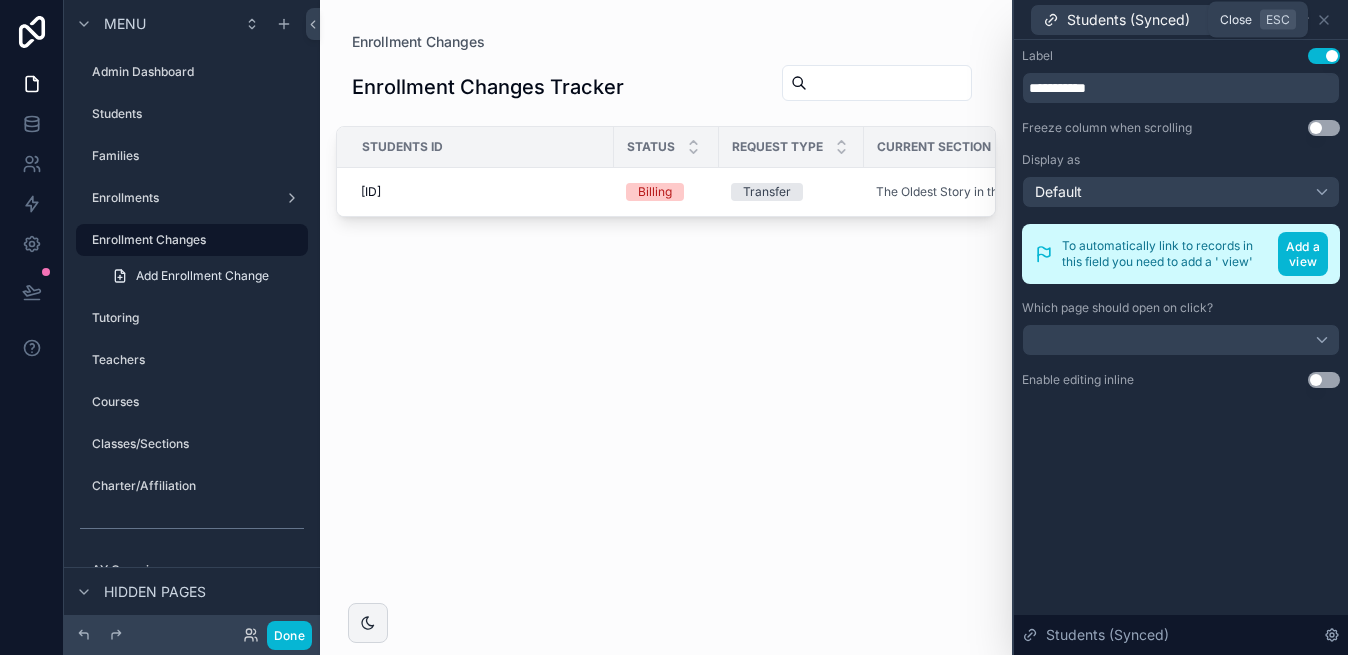 click 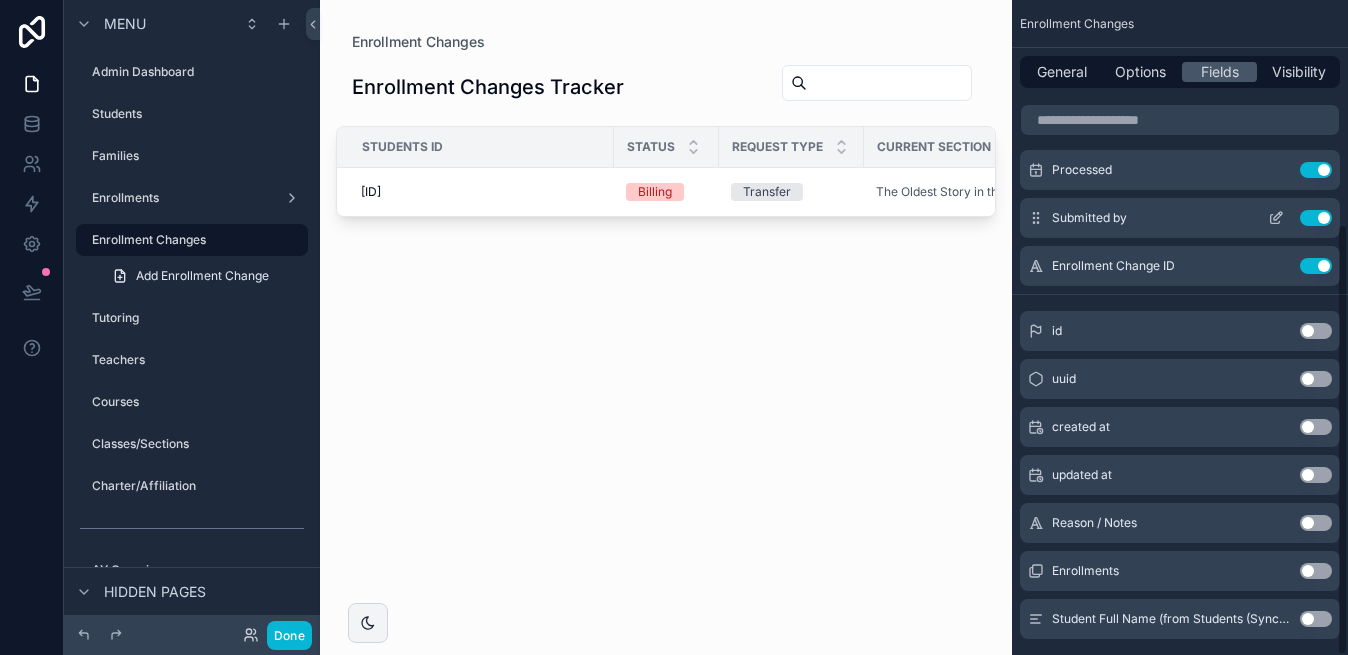scroll, scrollTop: 339, scrollLeft: 0, axis: vertical 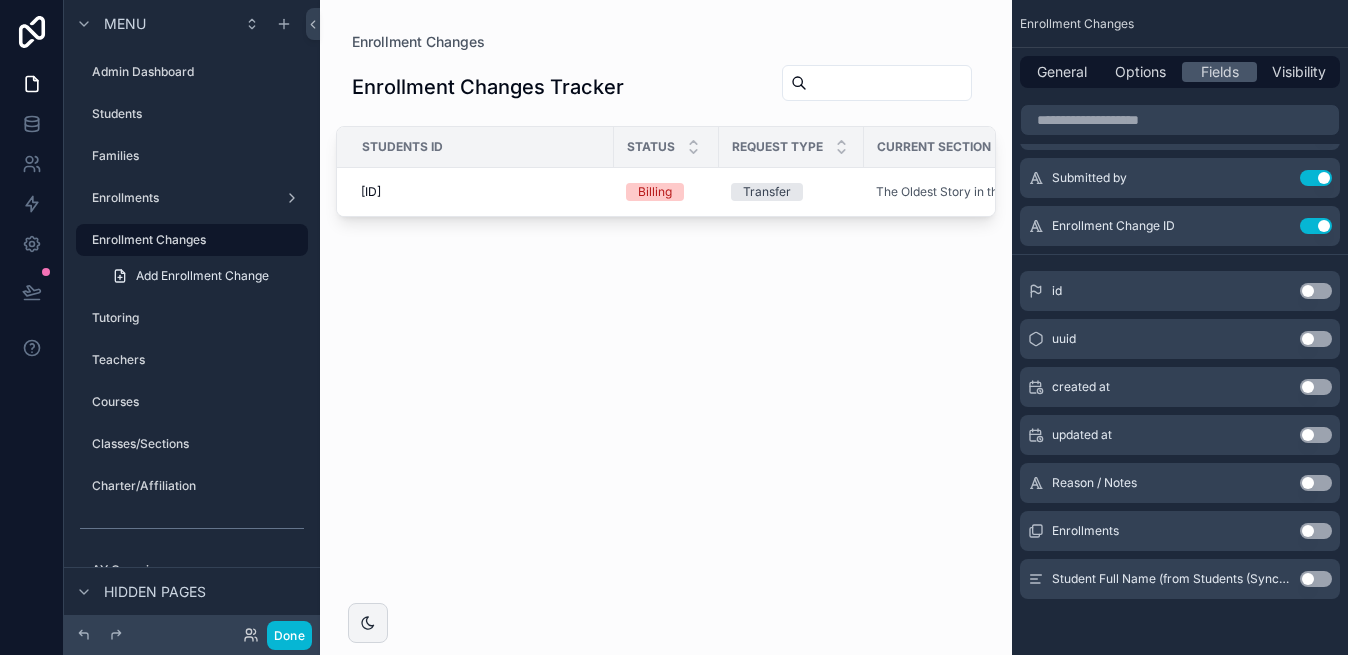 click on "Use setting" at bounding box center (1316, 579) 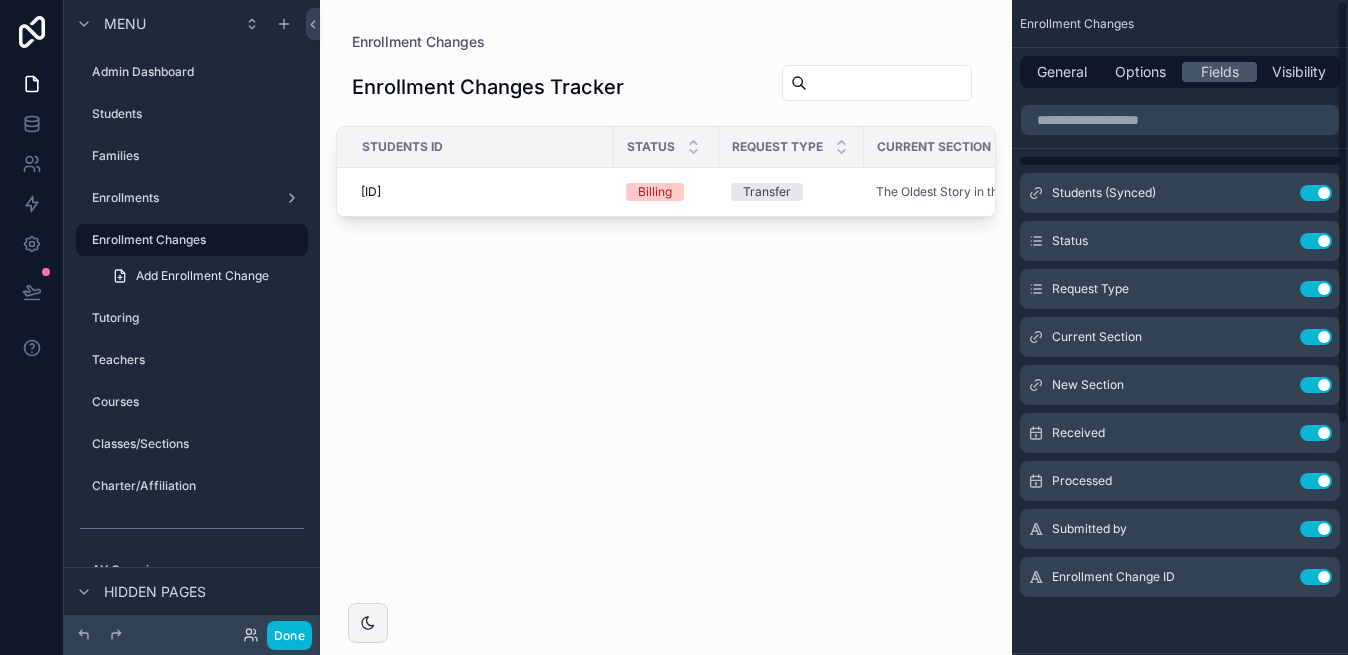 scroll, scrollTop: 0, scrollLeft: 0, axis: both 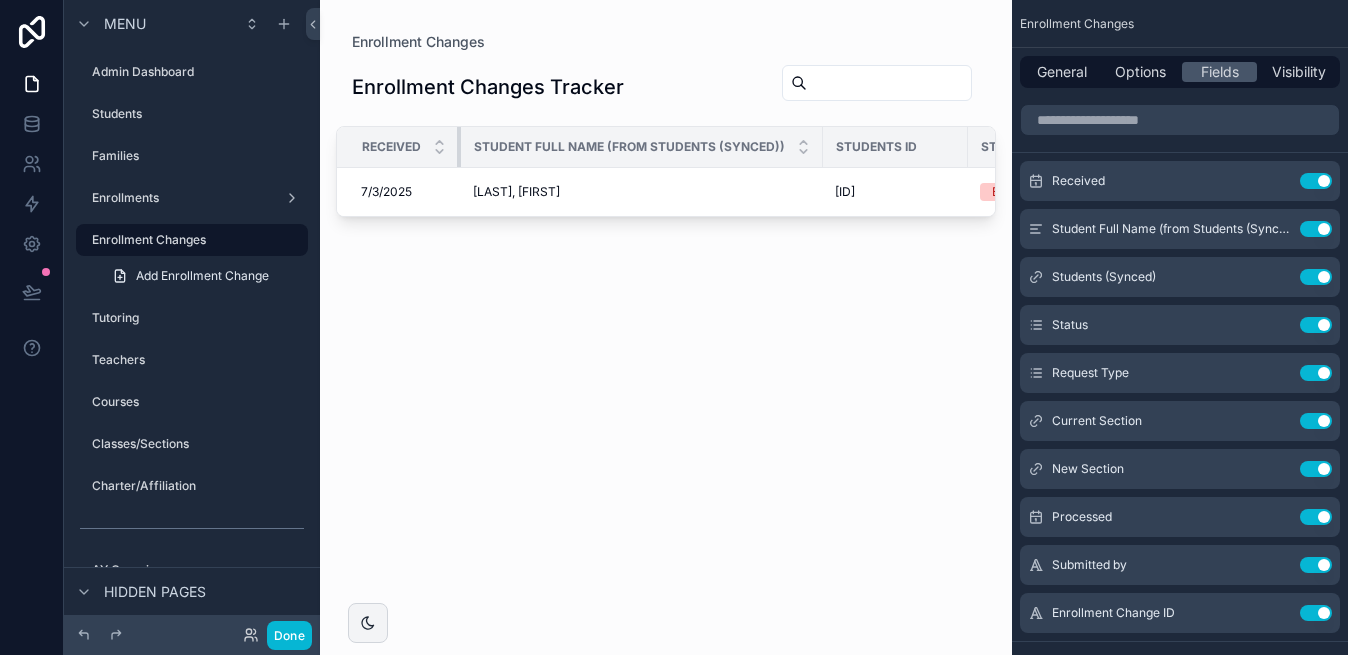 drag, startPoint x: 611, startPoint y: 141, endPoint x: 458, endPoint y: 135, distance: 153.1176 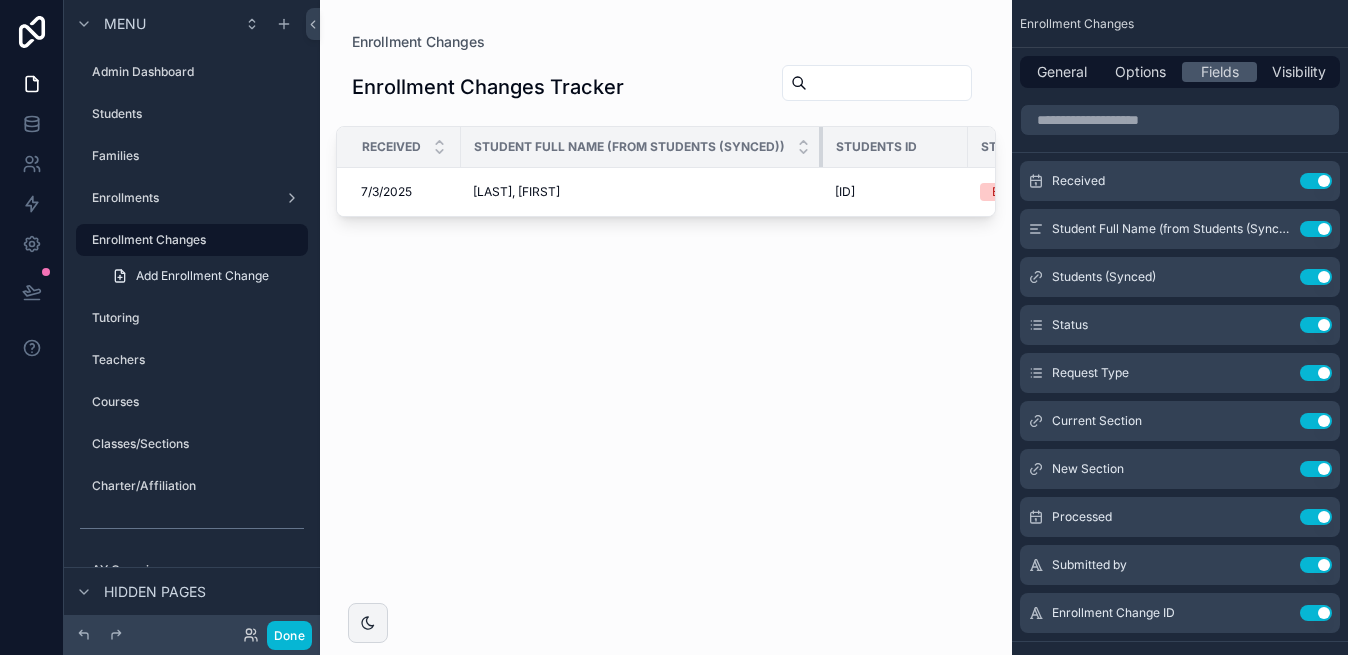 drag, startPoint x: 818, startPoint y: 137, endPoint x: 669, endPoint y: 138, distance: 149.00336 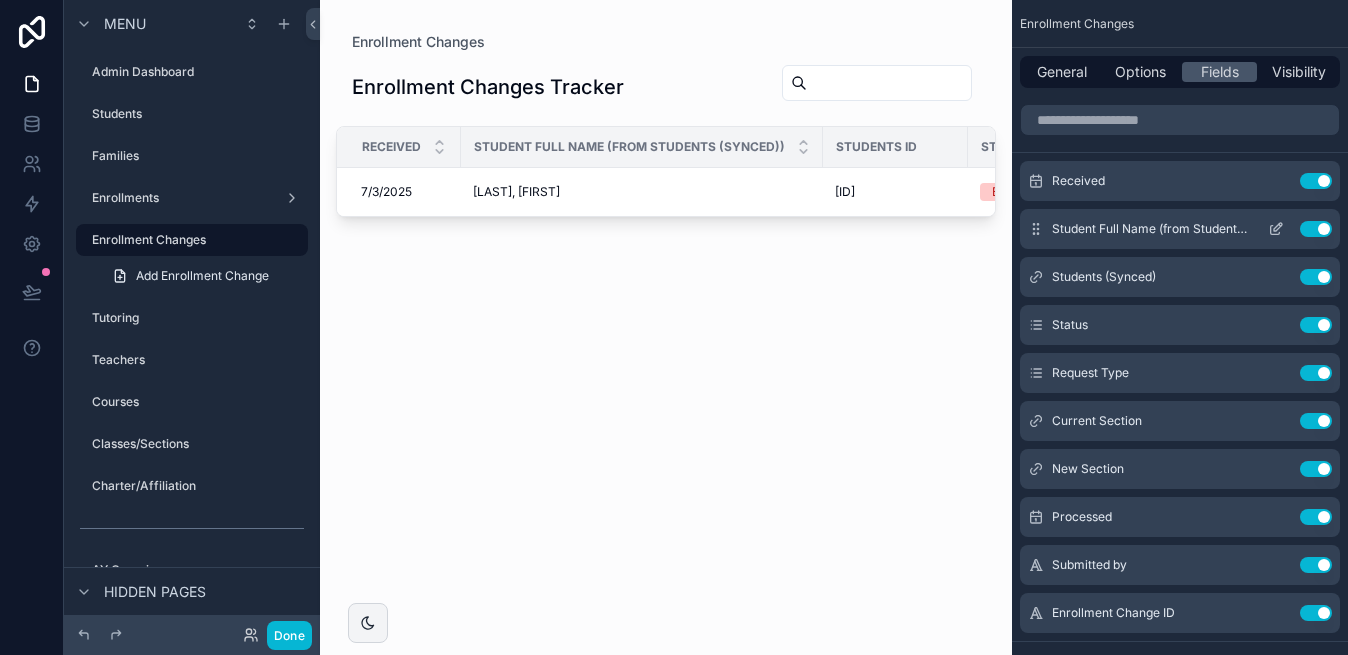 click 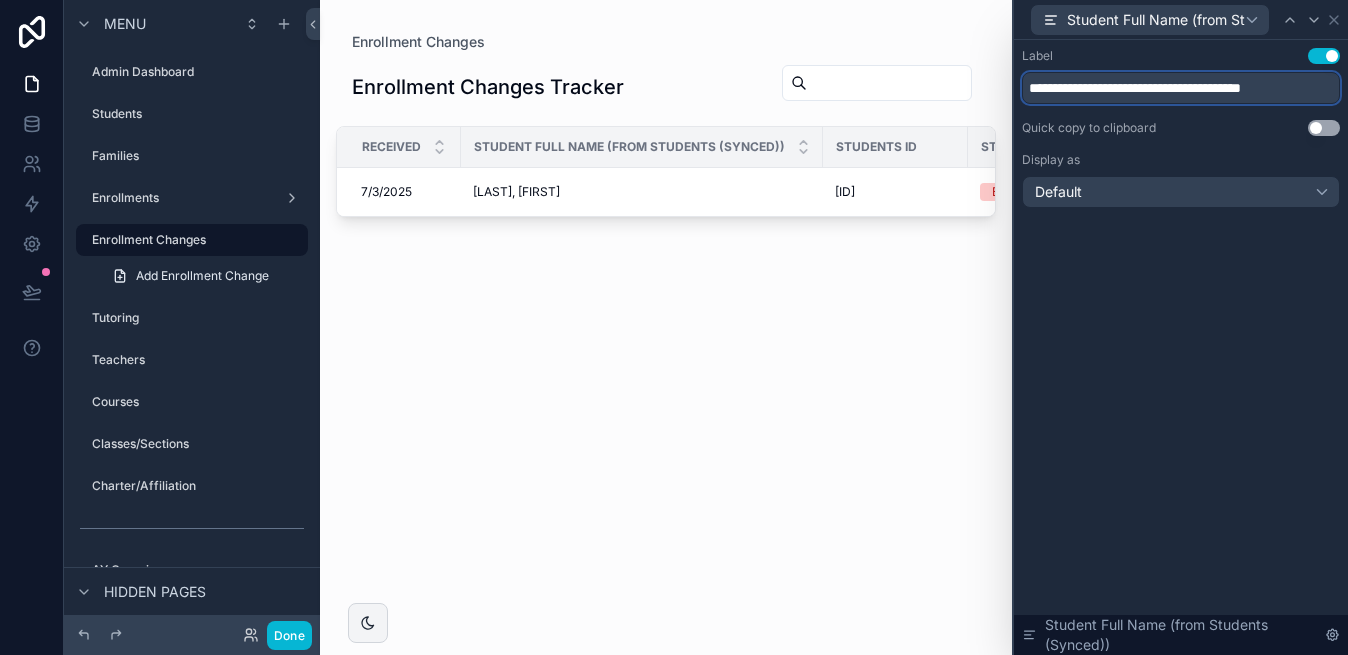 click on "**********" at bounding box center (1181, 88) 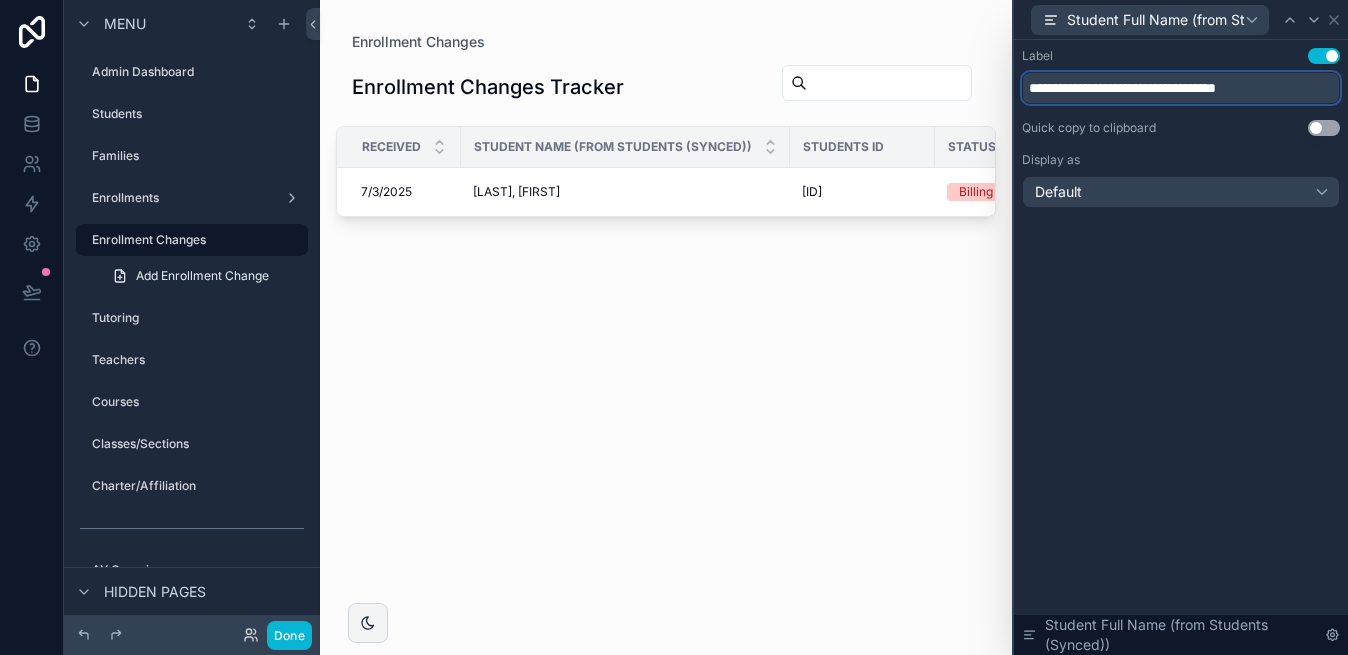 click on "**********" at bounding box center [1181, 88] 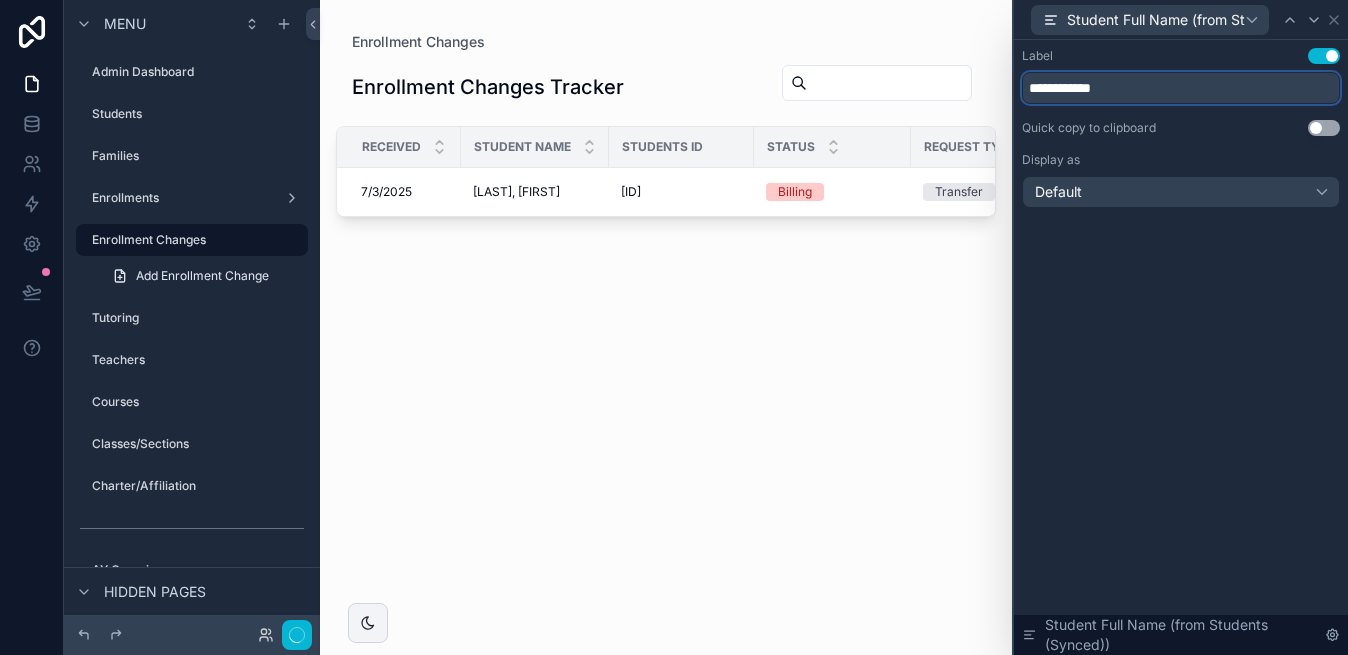 type on "**********" 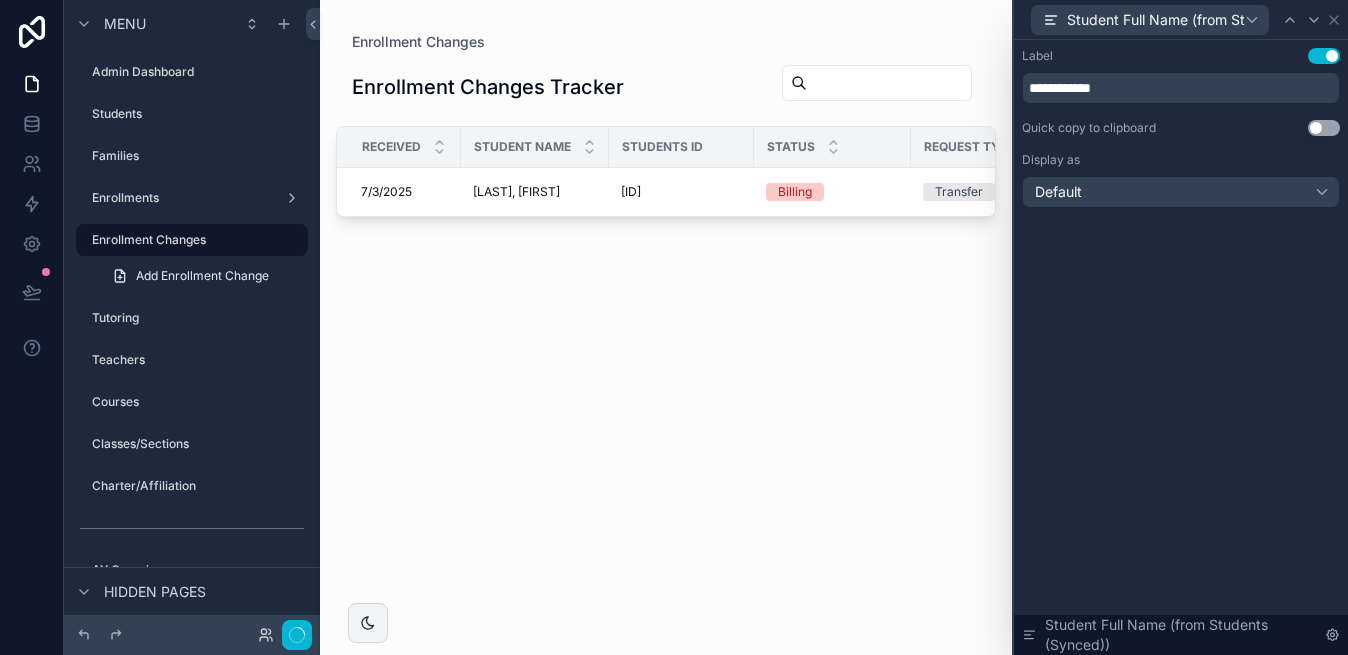click on "**********" at bounding box center (1181, 347) 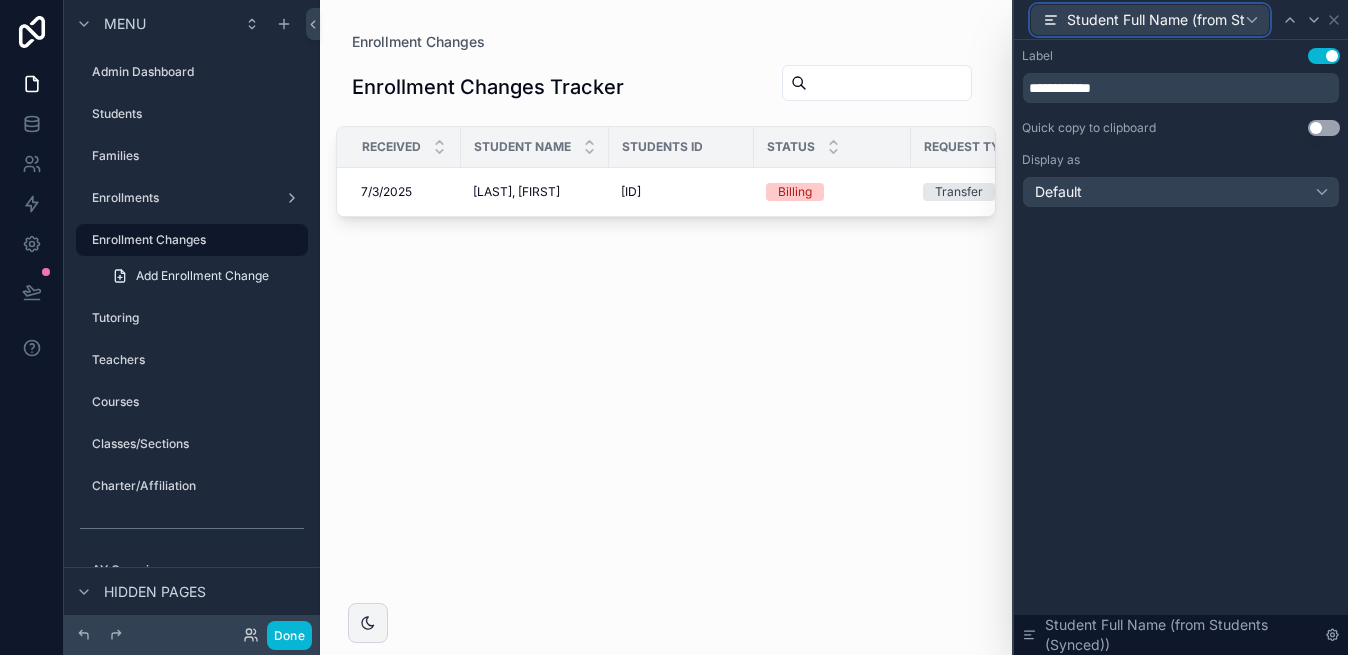 click on "Student Full Name (from Students (Synced))" at bounding box center [1150, 20] 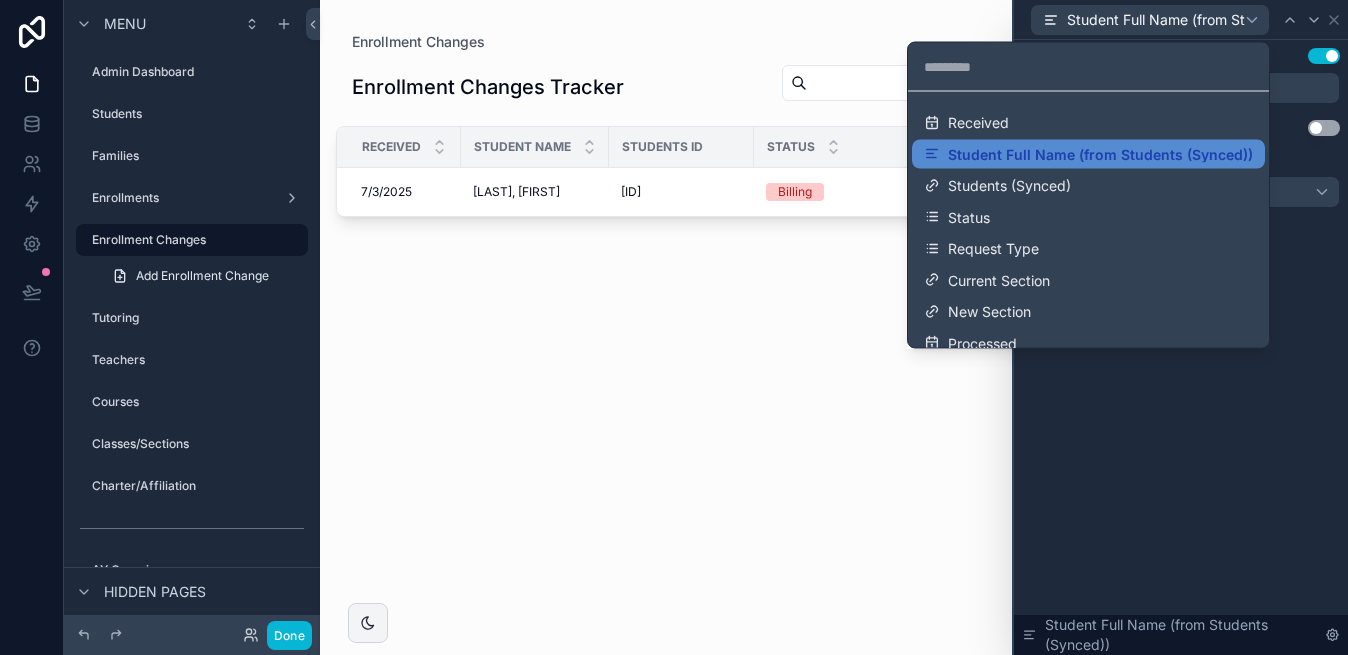 click at bounding box center [1181, 327] 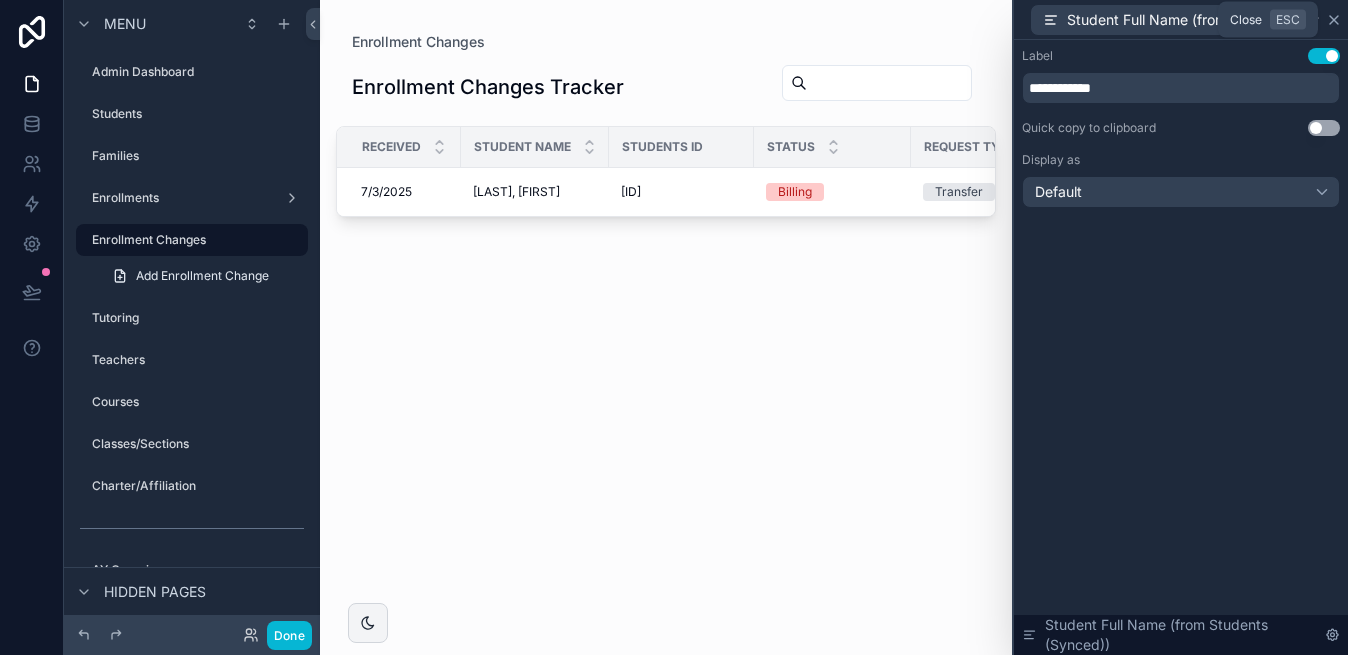 click 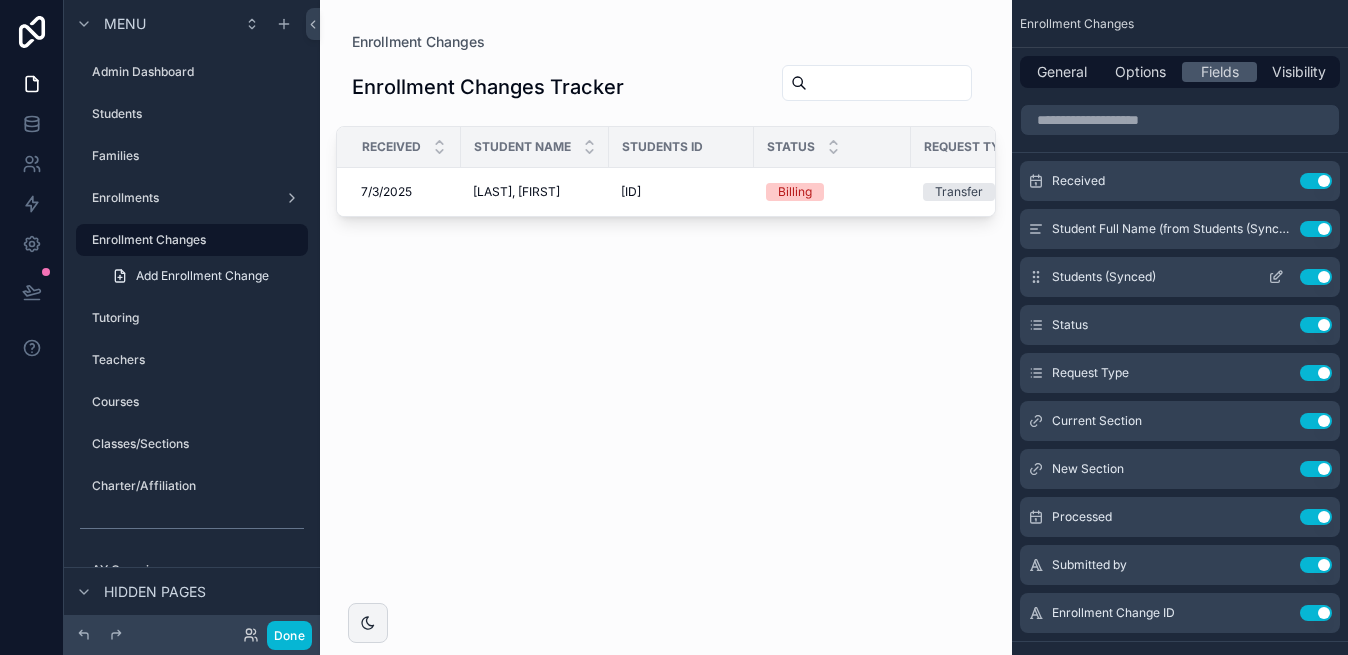 click on "Use setting" at bounding box center [1316, 277] 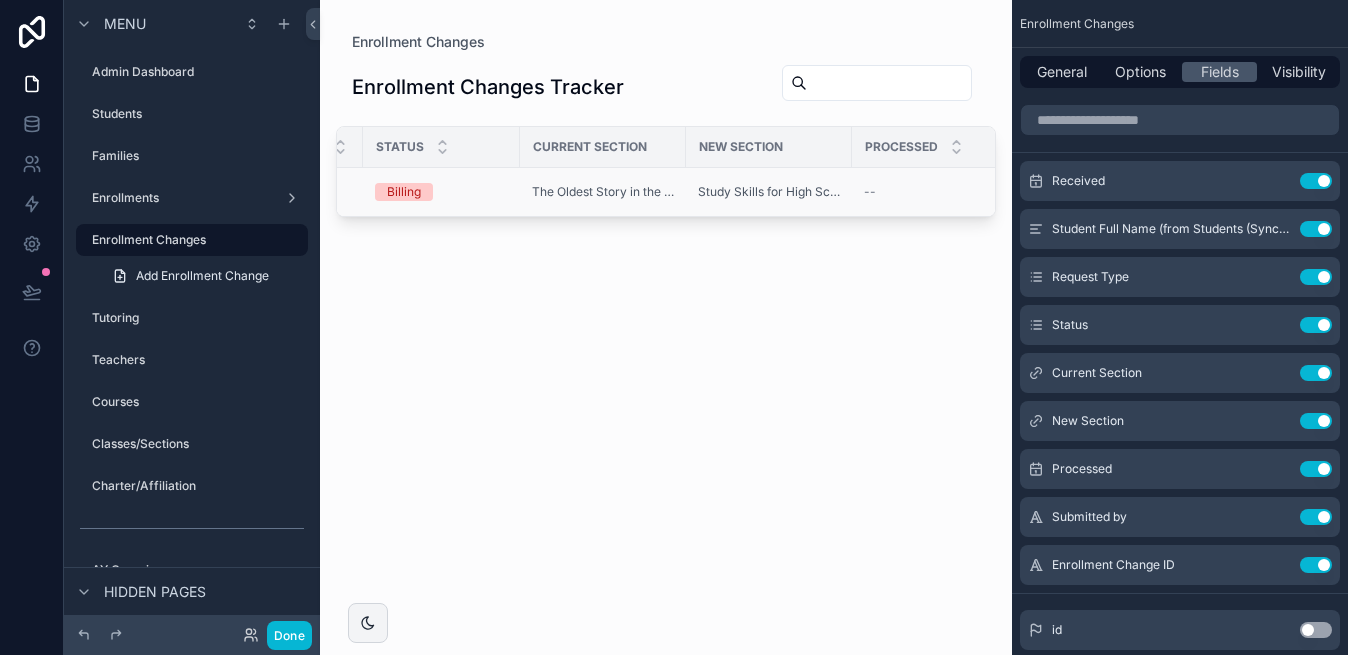 scroll, scrollTop: 0, scrollLeft: 403, axis: horizontal 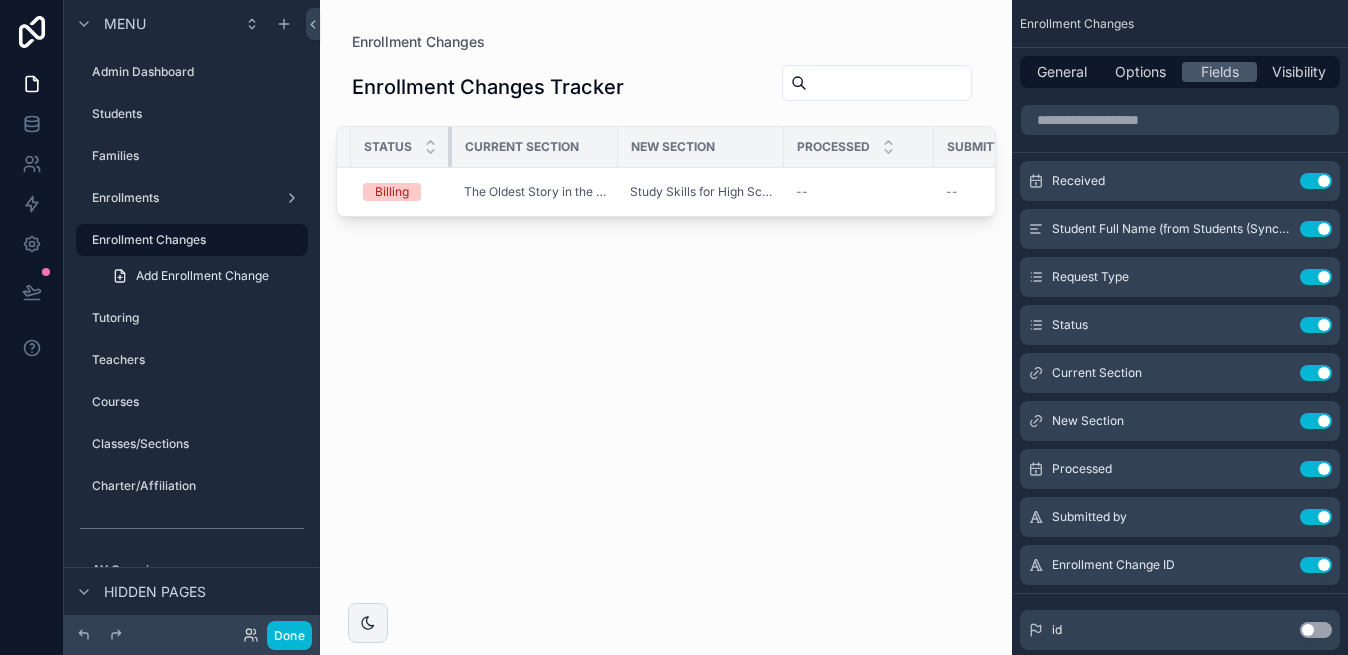 drag, startPoint x: 505, startPoint y: 138, endPoint x: 449, endPoint y: 138, distance: 56 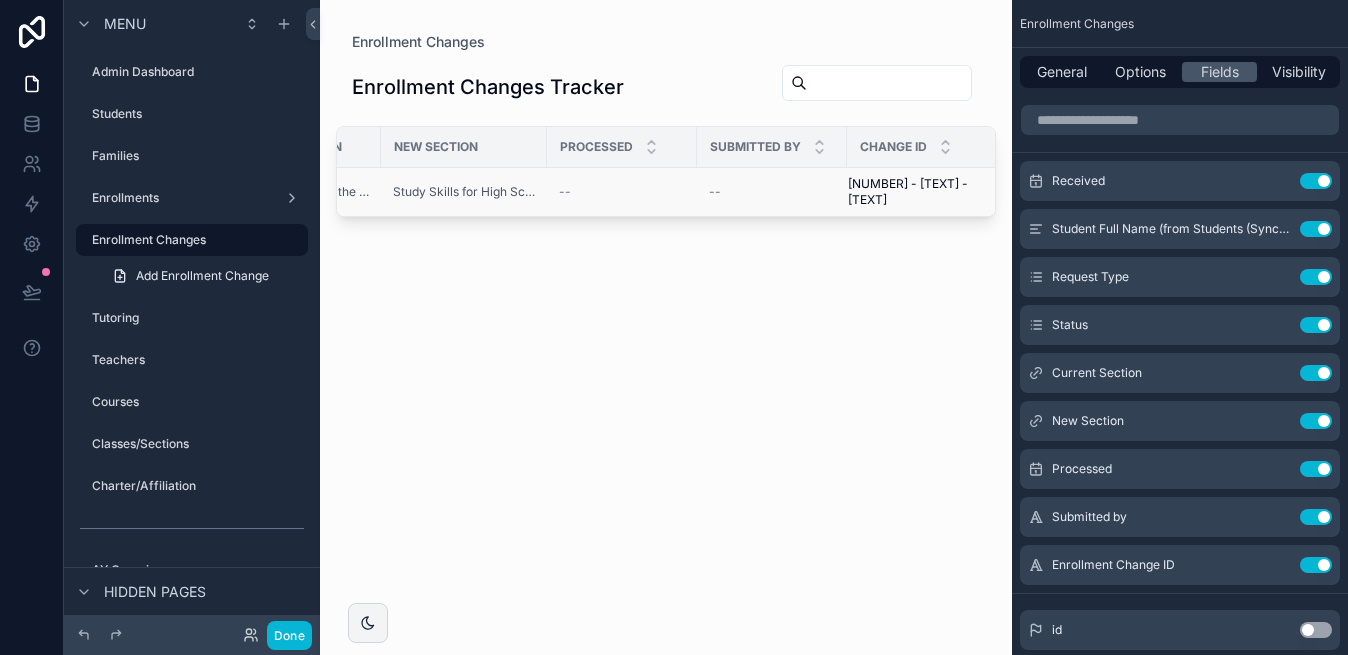 scroll, scrollTop: 0, scrollLeft: 660, axis: horizontal 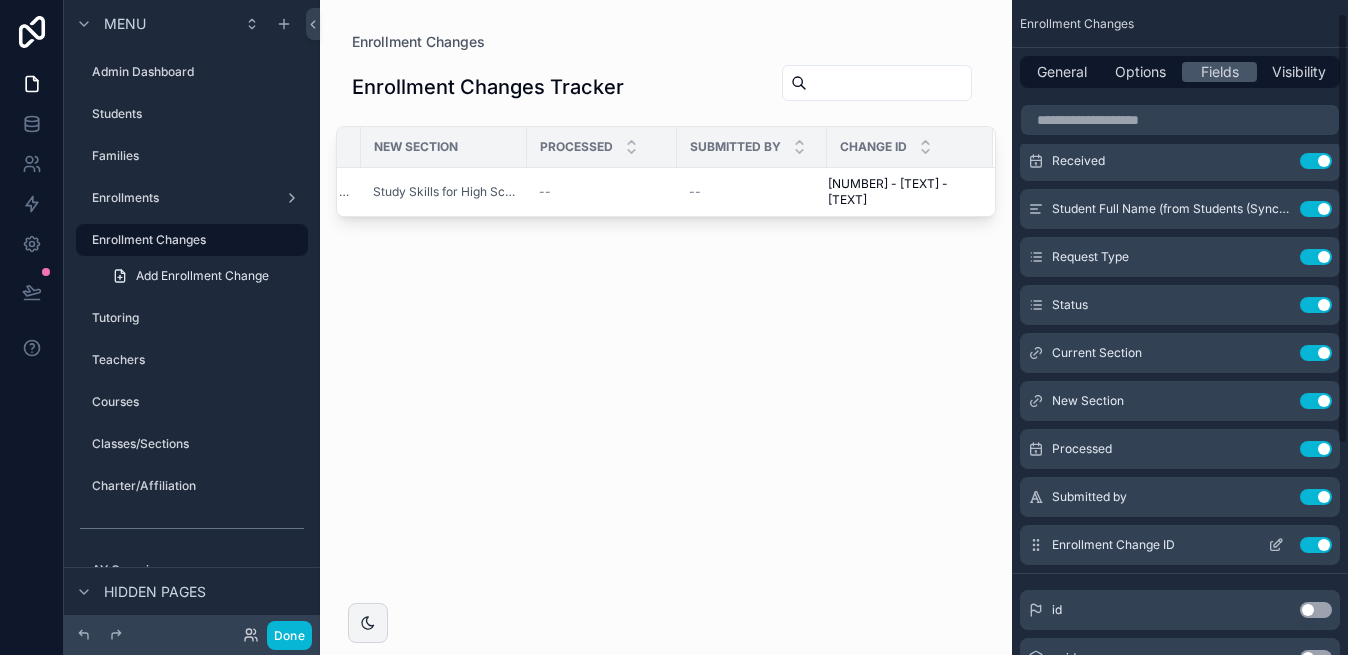 click on "Use setting" at bounding box center (1316, 545) 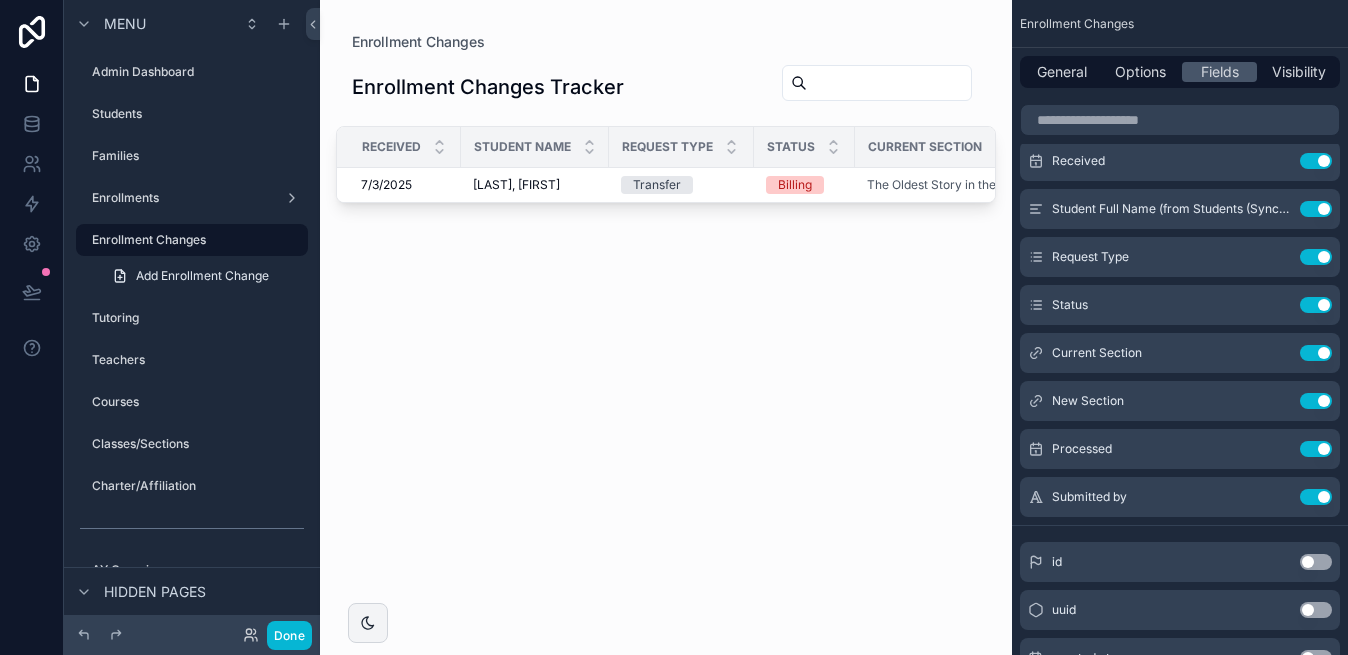 click on "Enrollment Changes Tracker Received Student Name Request Type Status Current Section New Section Processed Submitted by 7/3/2025 7/3/2025 [LAST], [FIRST] [LAST], [FIRST] Transfer Billing The Oldest Story in the World: The Epic of Gilgamesh Study Skills for High School -- --" at bounding box center [666, 347] 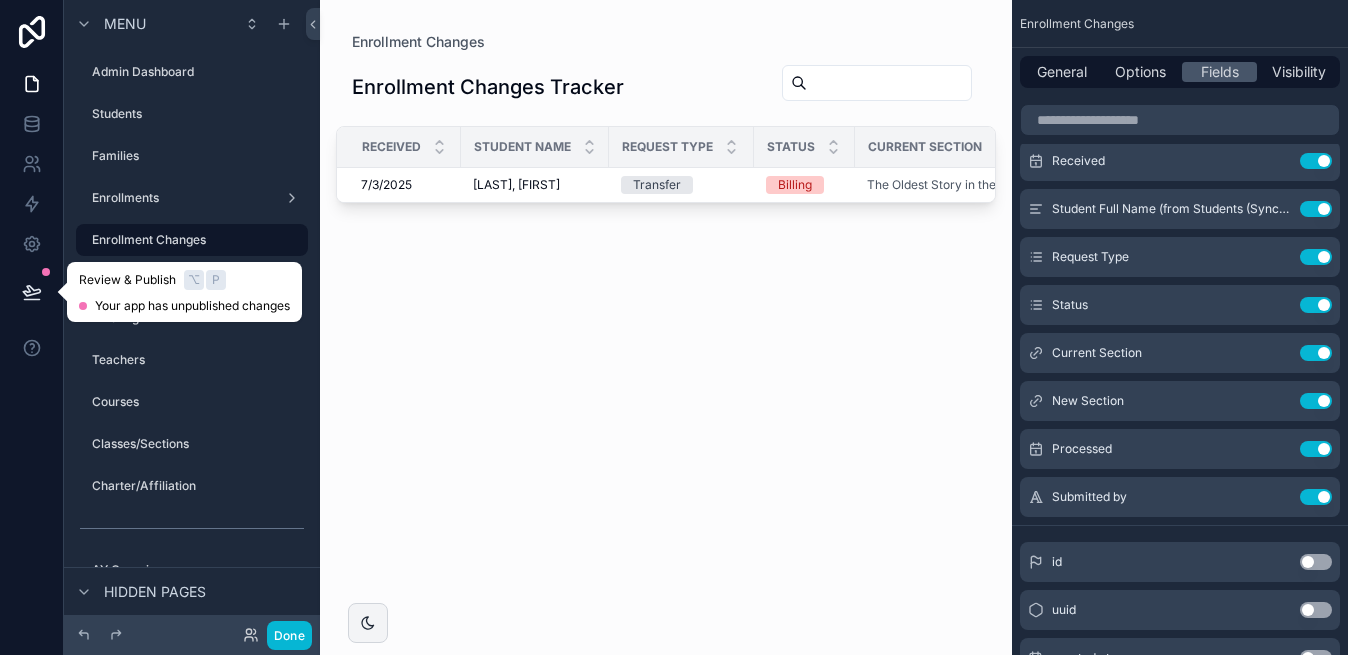 click 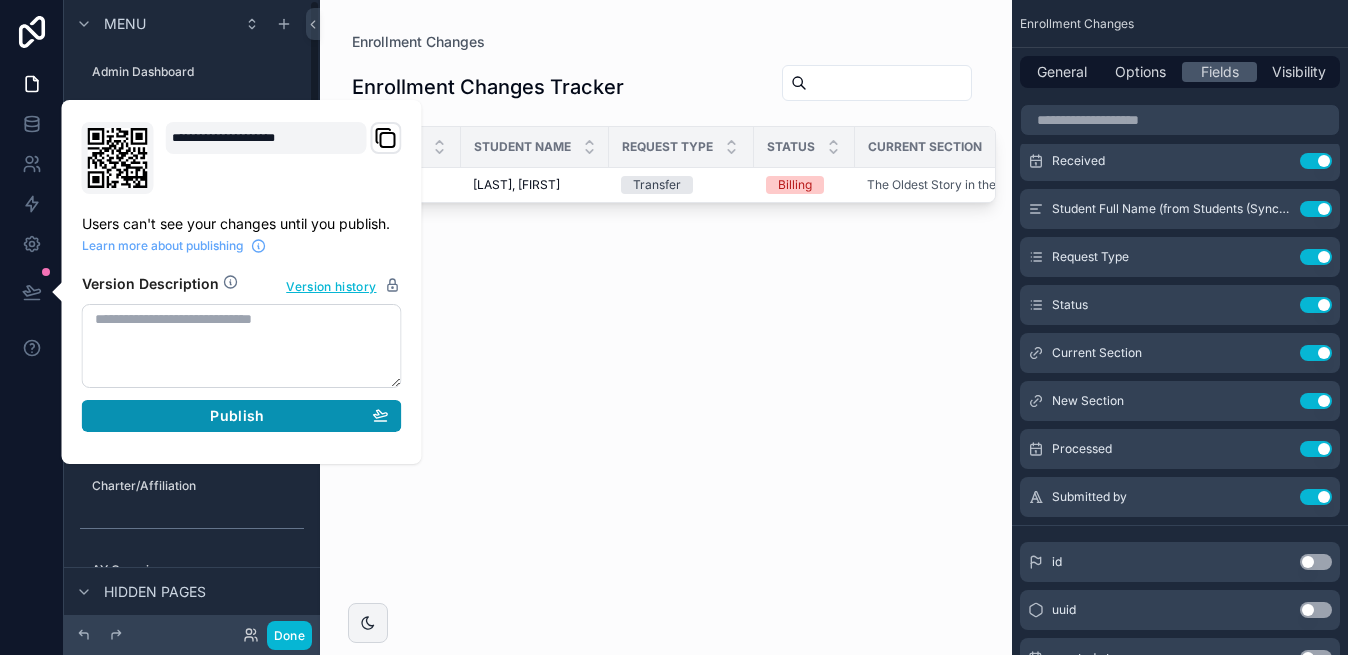 click on "Publish" at bounding box center [237, 416] 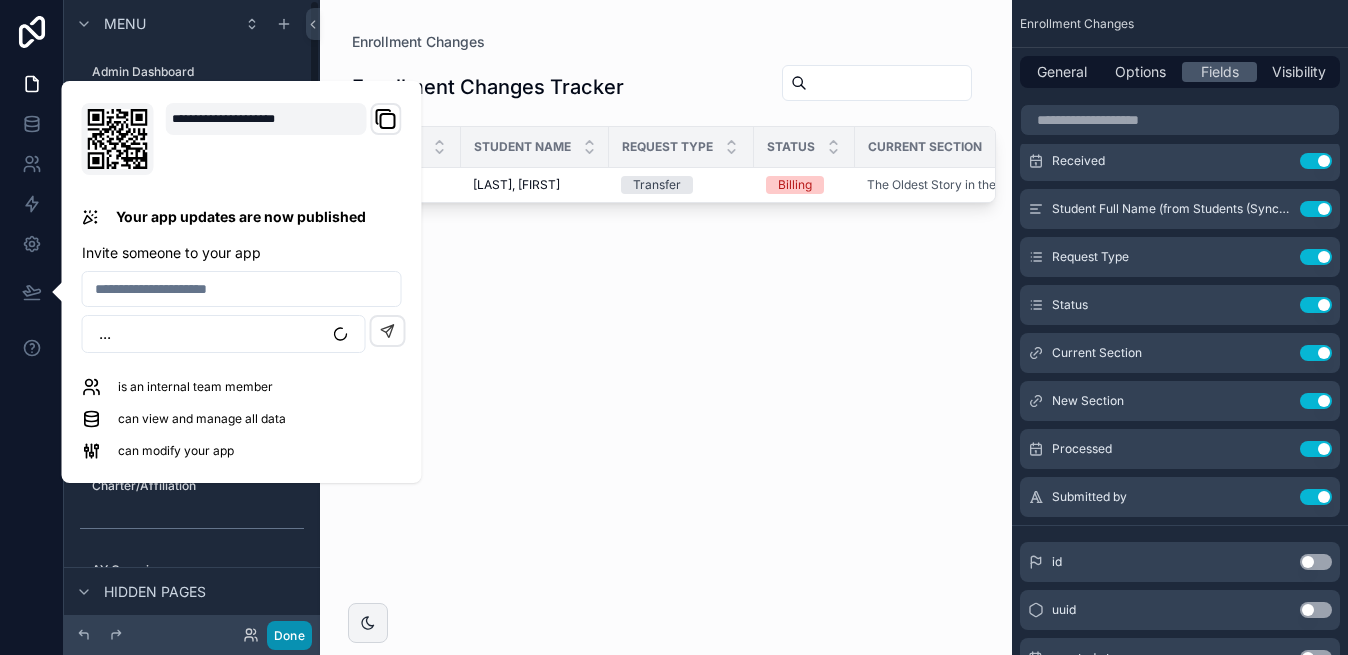 click on "Done" at bounding box center [289, 635] 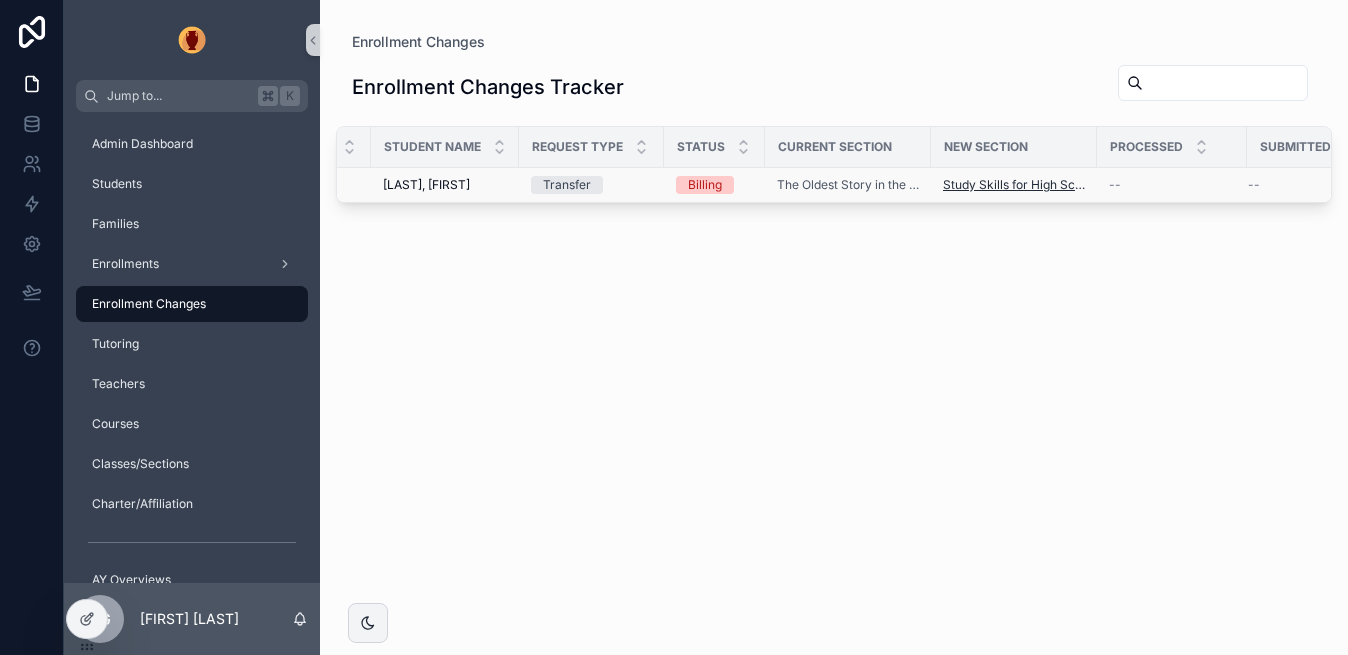 scroll, scrollTop: 0, scrollLeft: 158, axis: horizontal 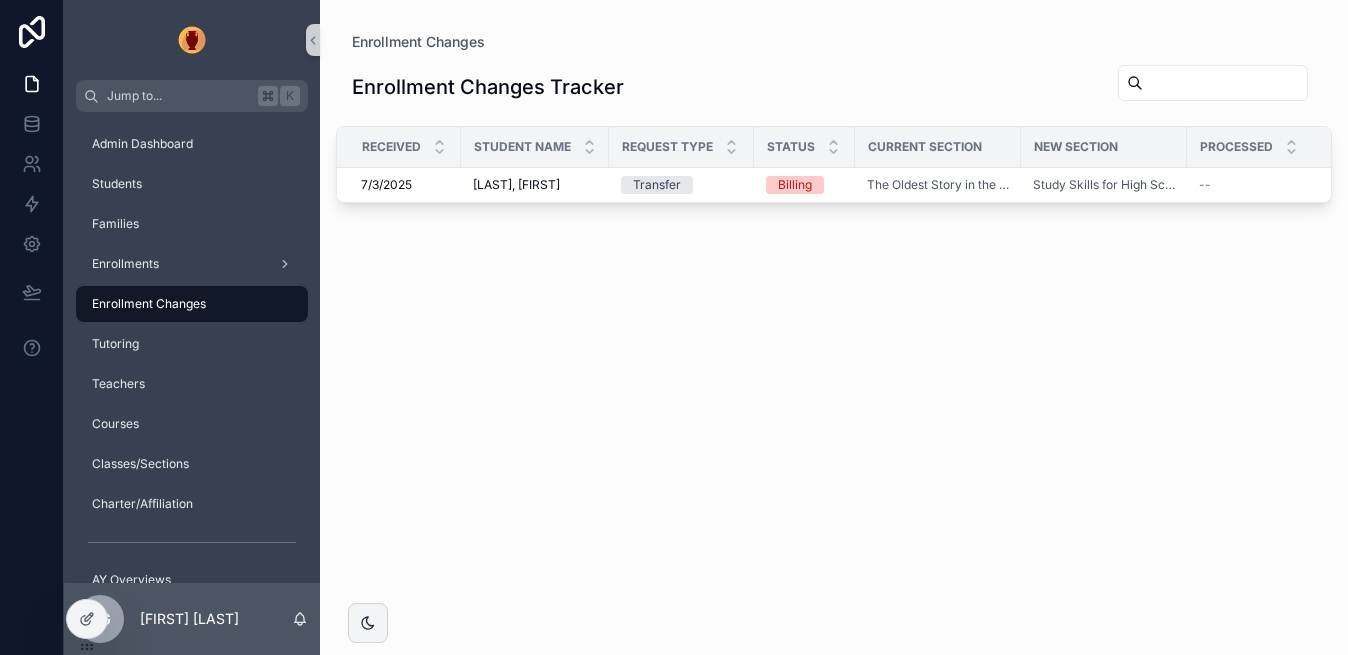 click on "Enrollment Changes Tracker Received Student Name Request Type Status Current Section New Section Processed Submitted by 7/3/2025 7/3/2025 [LAST], [FIRST] [LAST], [FIRST] Transfer Billing The Oldest Story in the World: The Epic of Gilgamesh Study Skills for High School -- --" at bounding box center (834, 347) 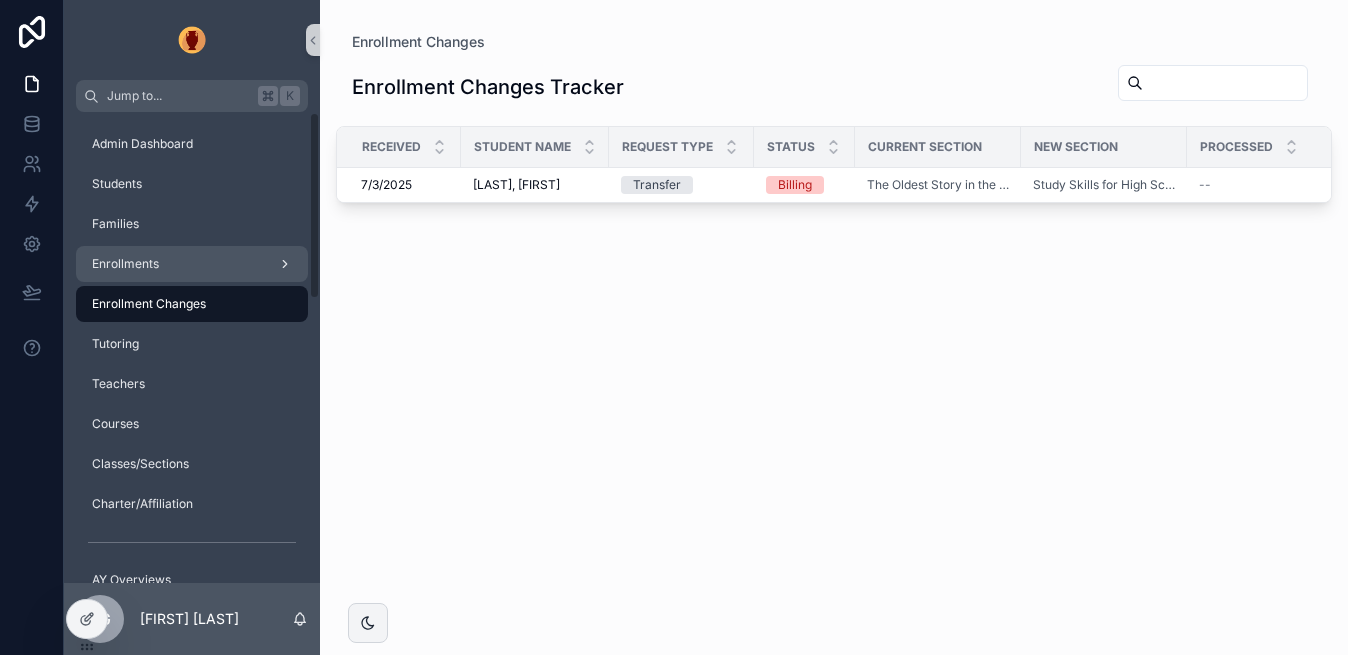 click on "Enrollments" at bounding box center [192, 264] 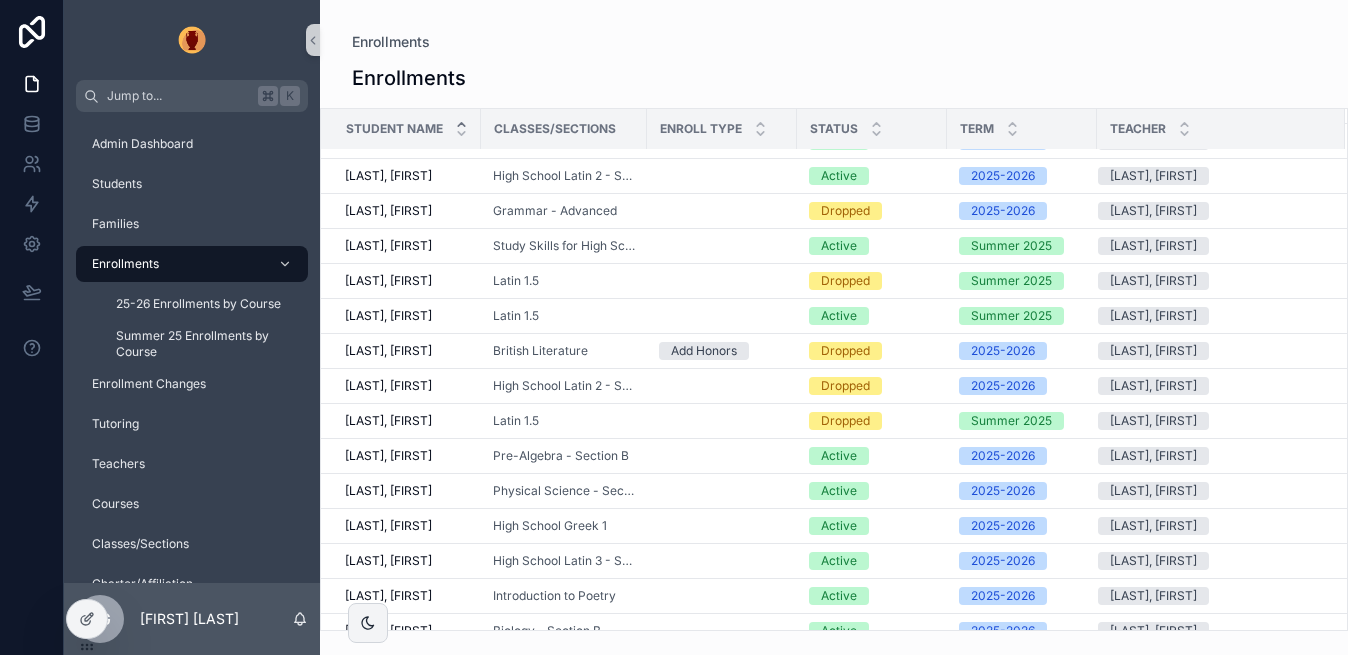scroll, scrollTop: 569, scrollLeft: 0, axis: vertical 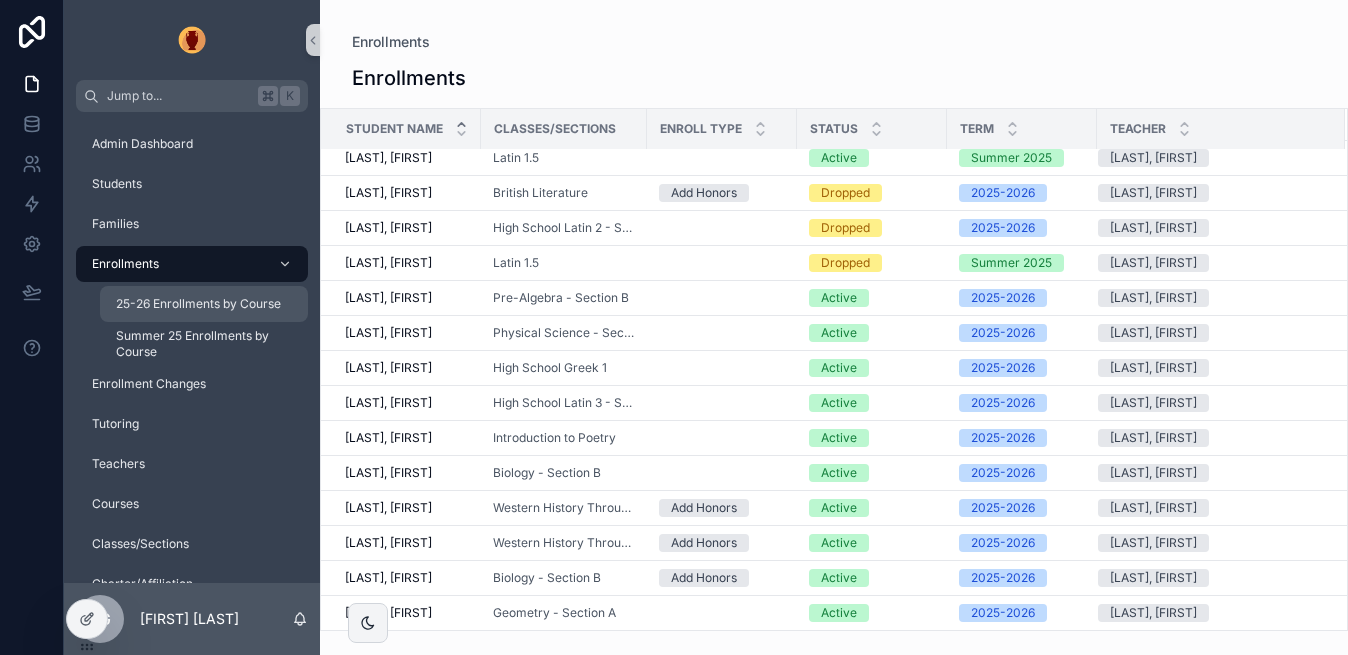 click on "25-26 Enrollments by Course" at bounding box center (198, 304) 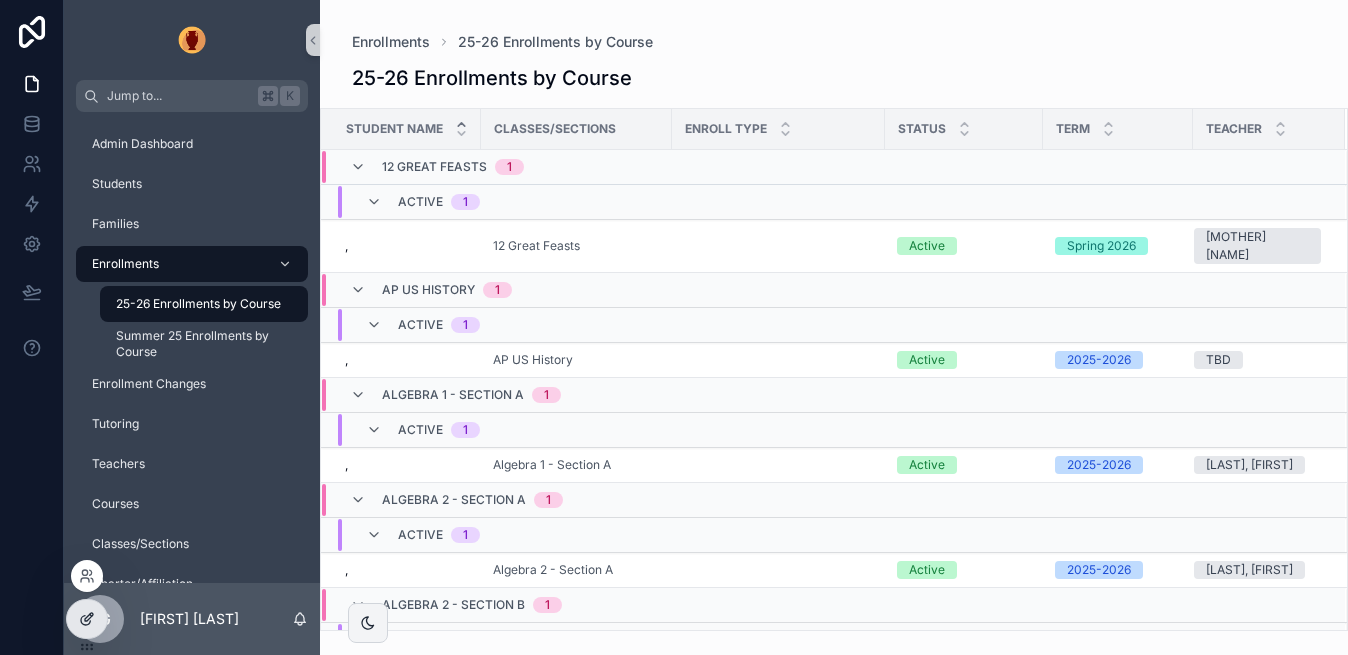 click 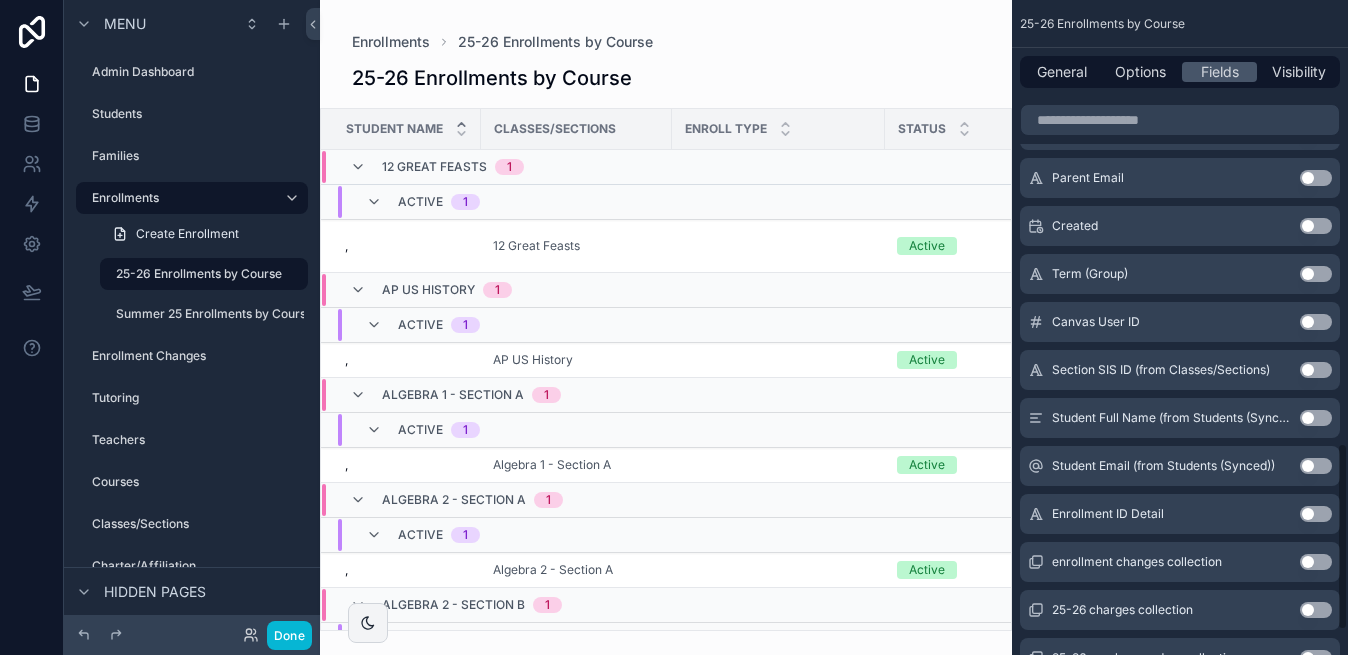 scroll, scrollTop: 1635, scrollLeft: 0, axis: vertical 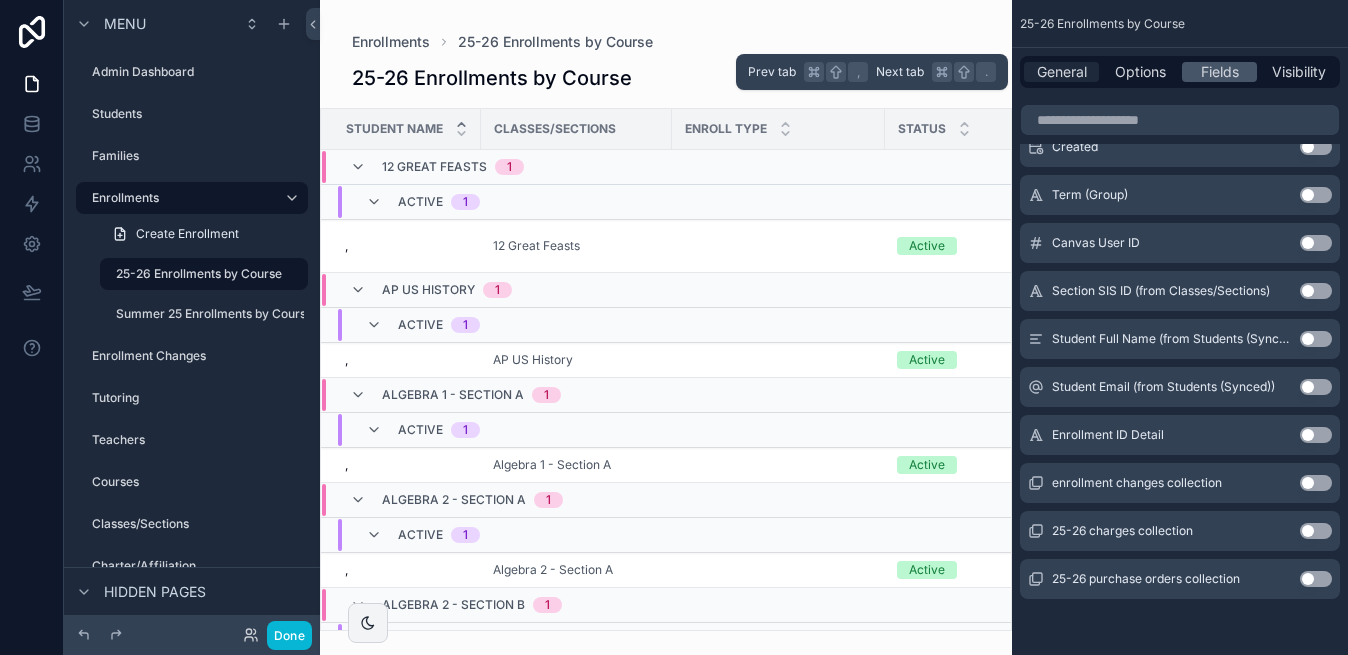 click on "General" at bounding box center [1062, 72] 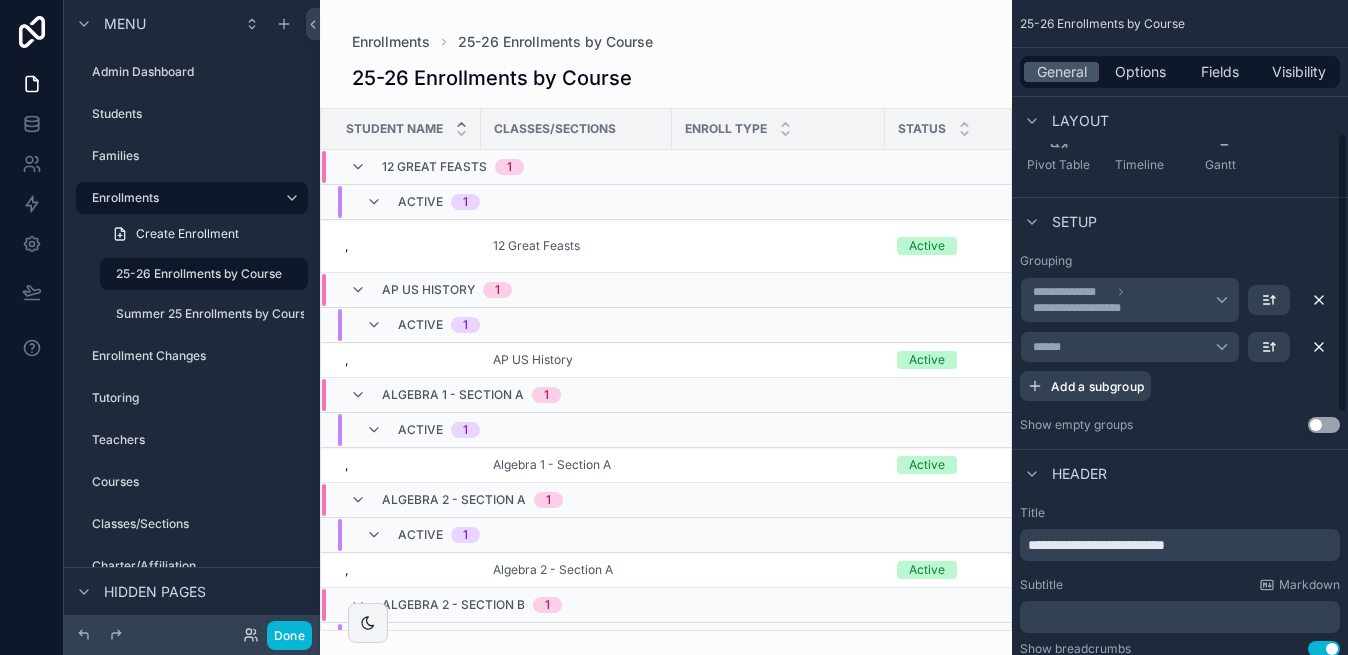 scroll, scrollTop: 311, scrollLeft: 0, axis: vertical 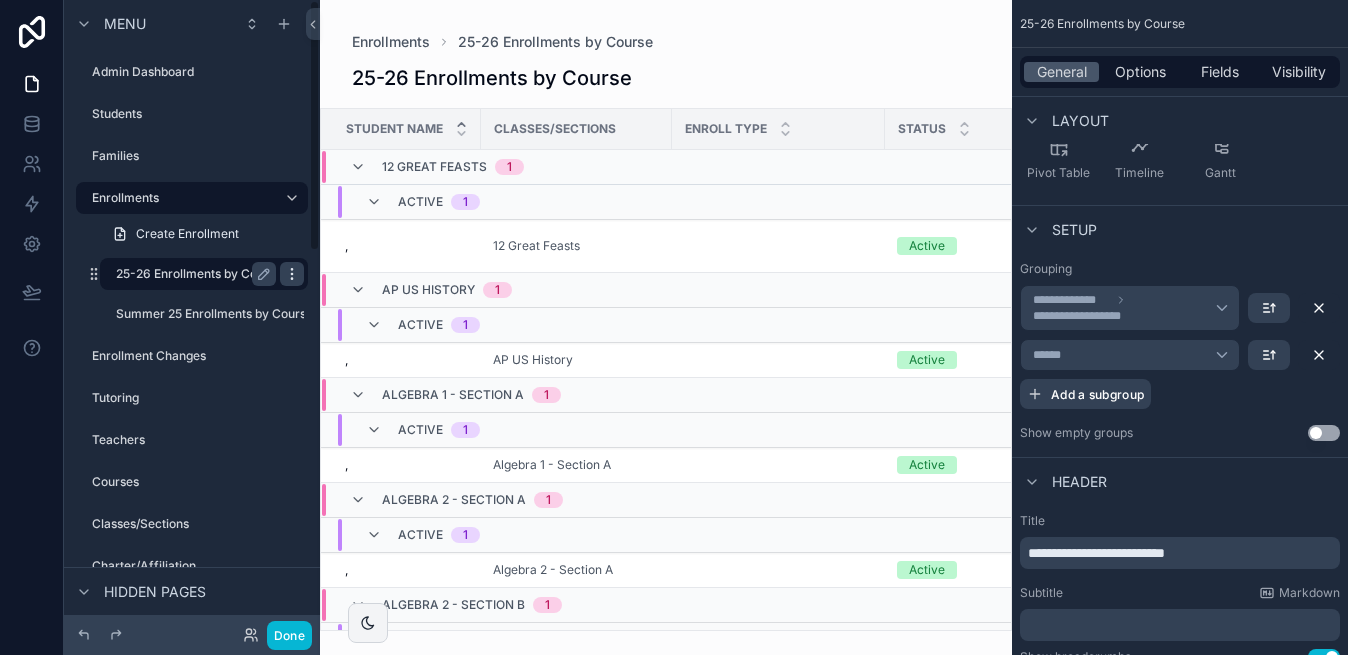 click 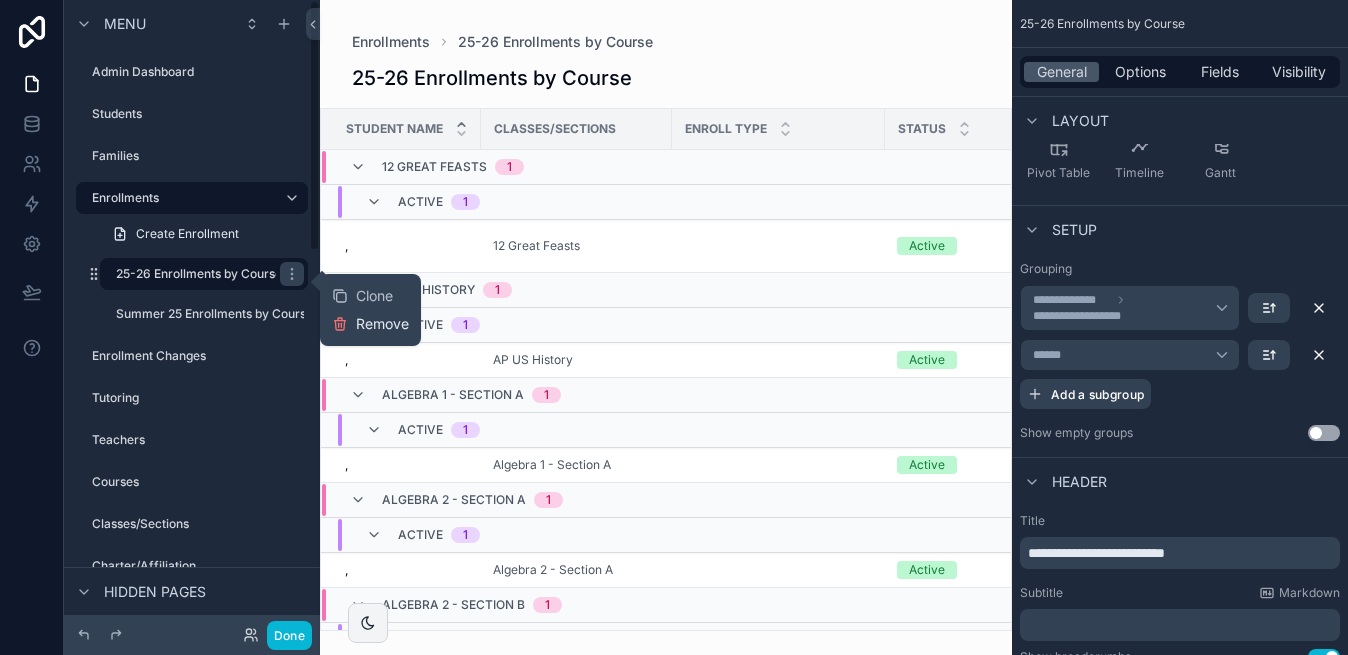 click on "Remove" at bounding box center [382, 324] 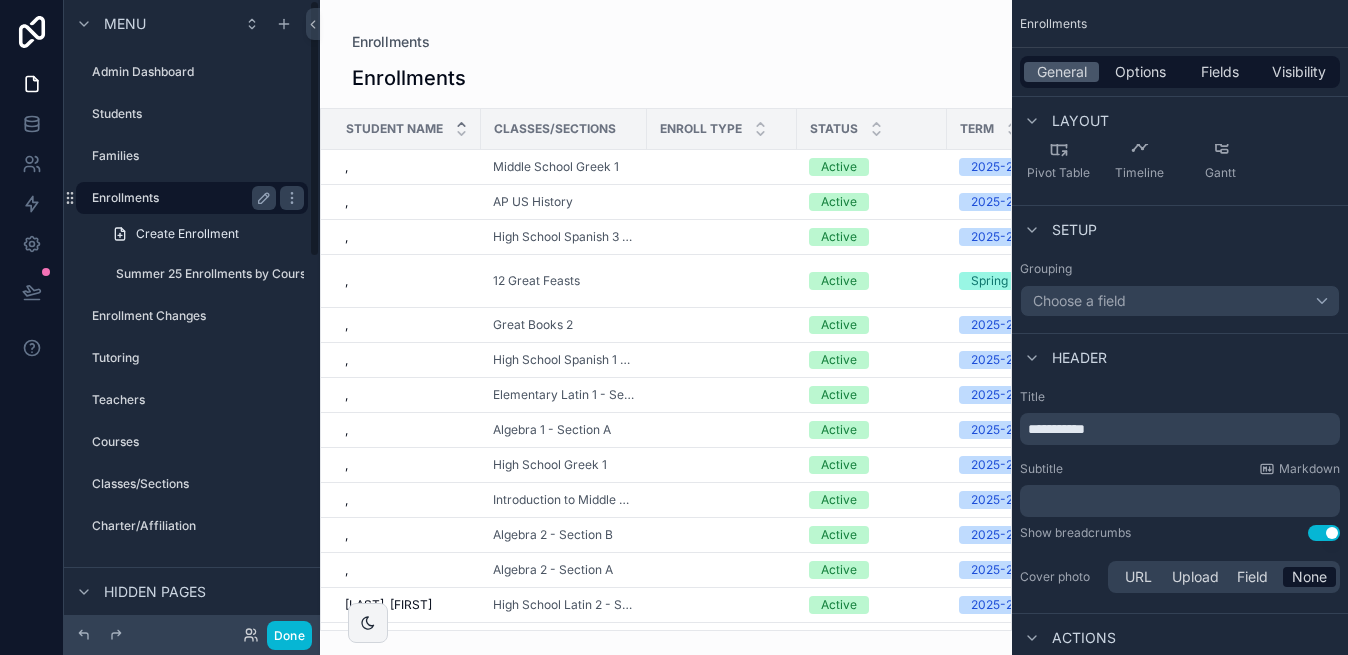 click on "Enrollments" at bounding box center [180, 198] 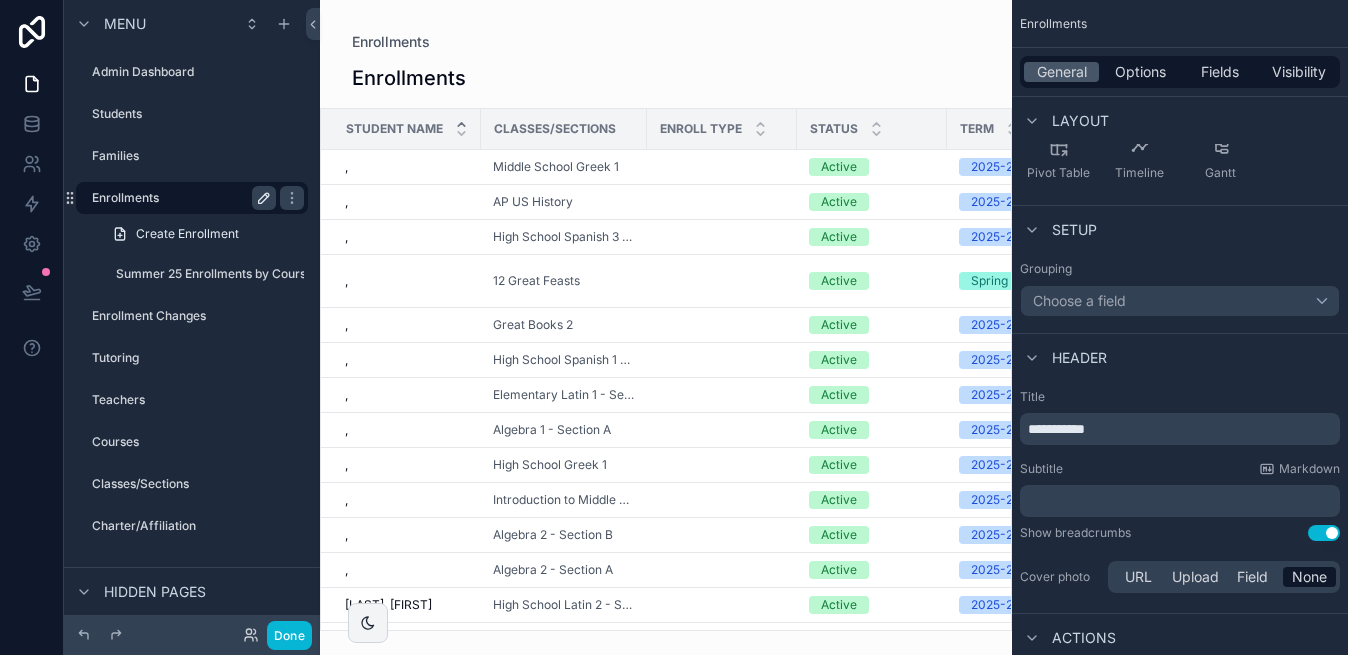 click 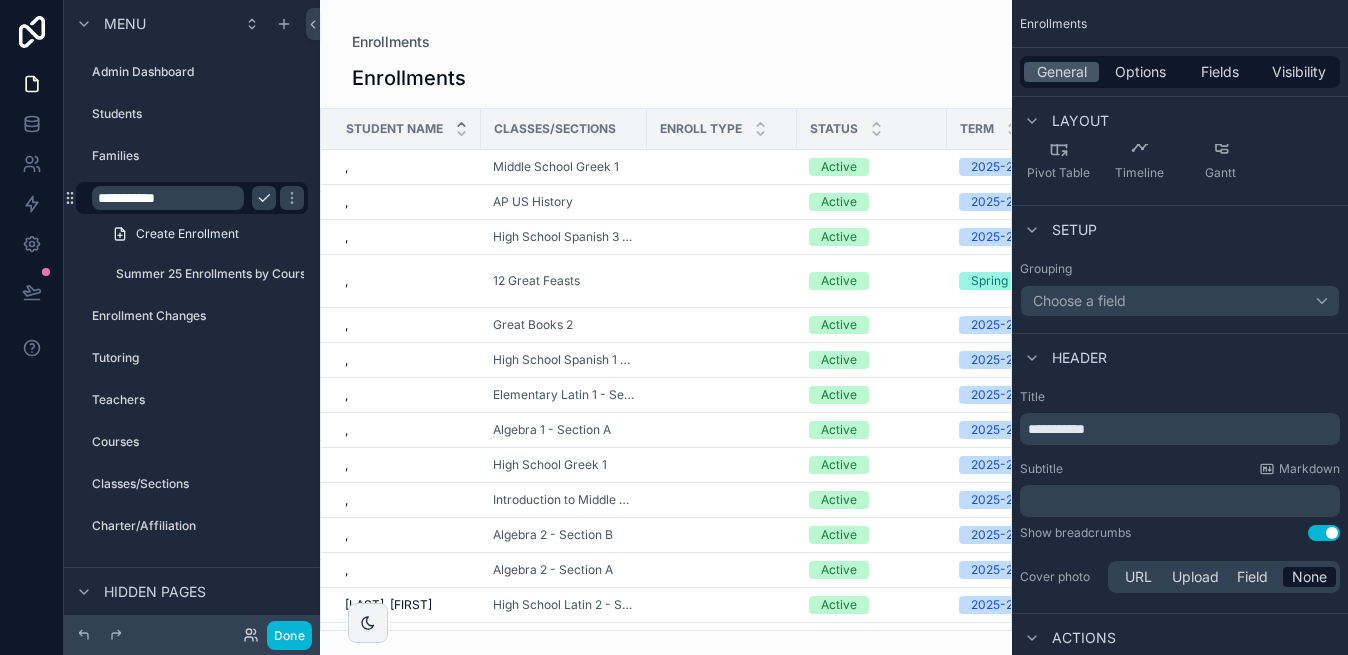 click 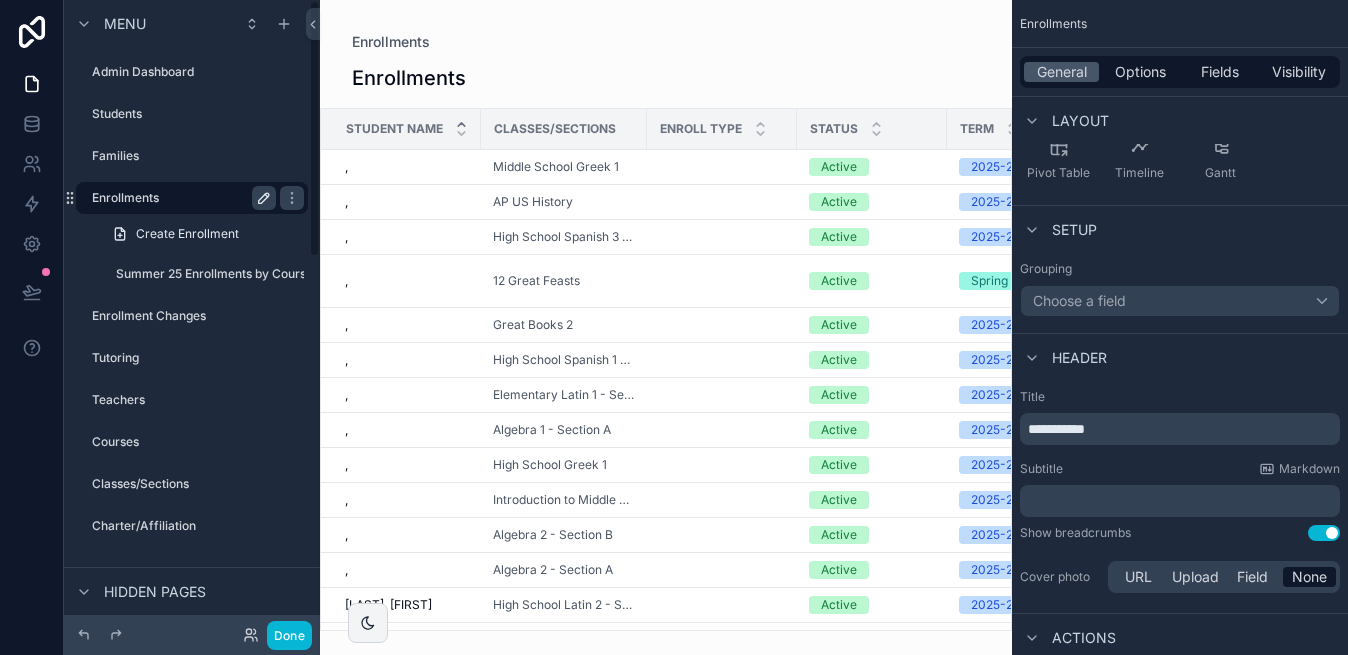 click at bounding box center (666, 327) 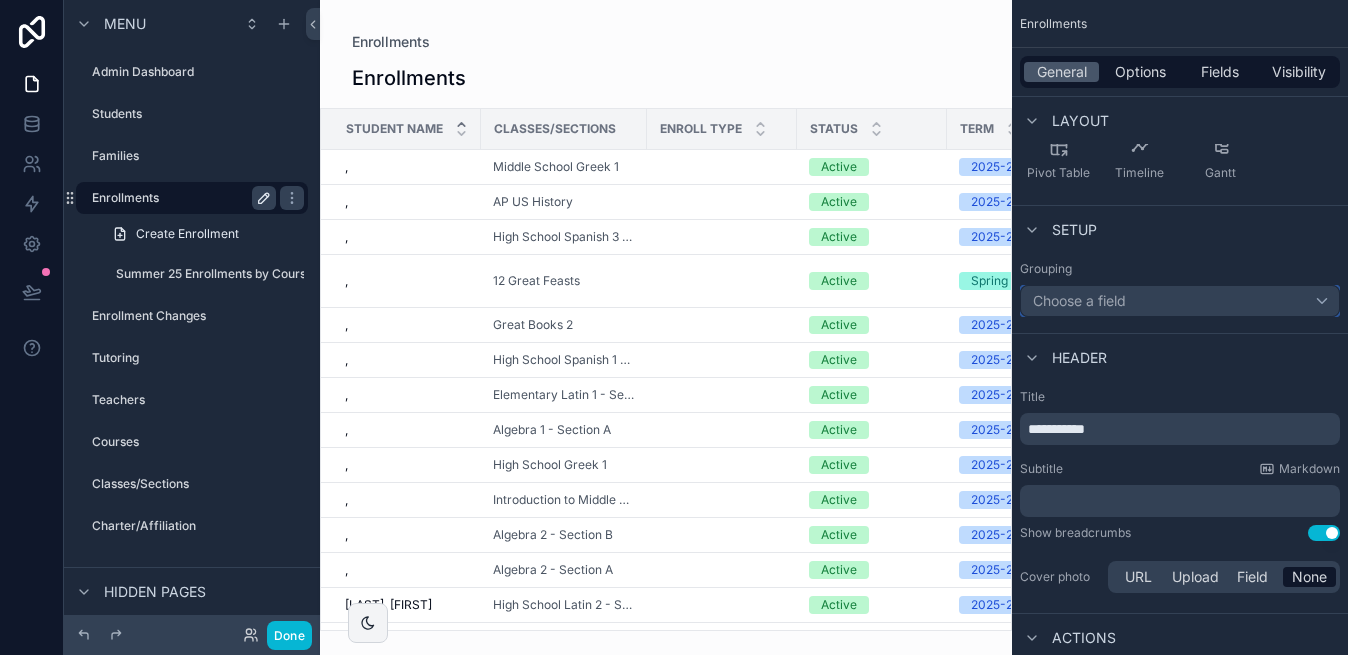 click on "Choose a field" at bounding box center [1079, 300] 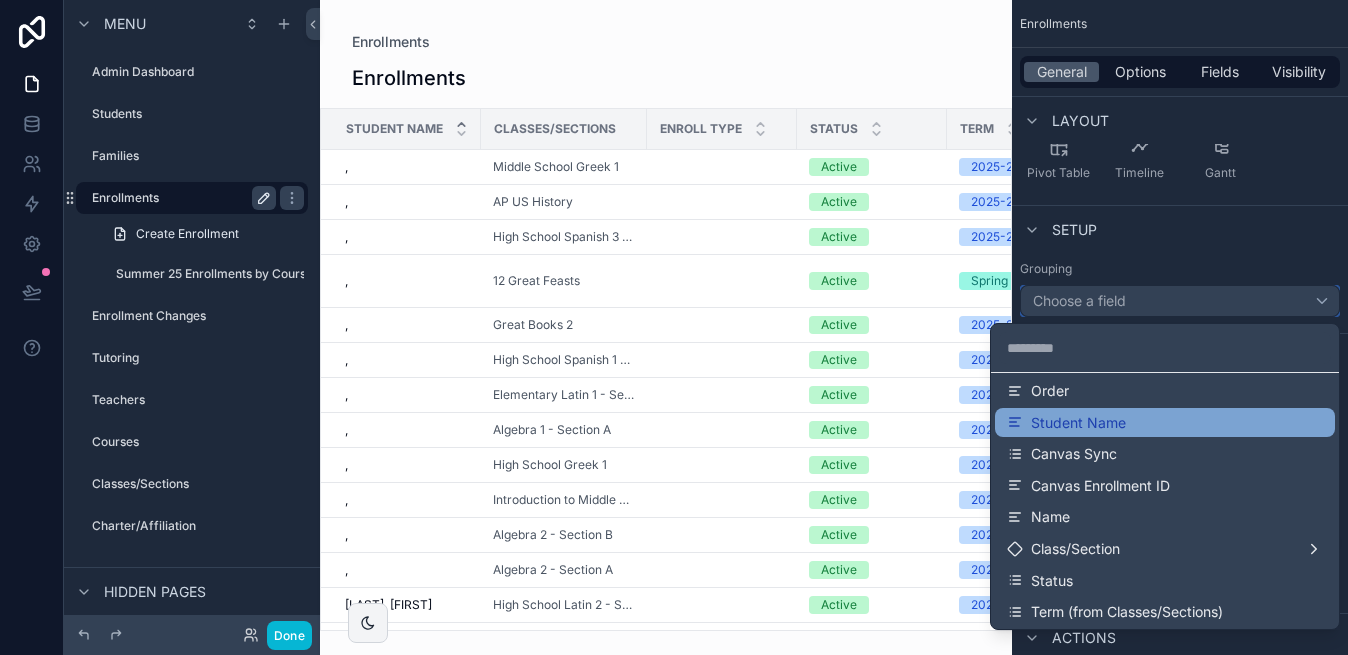 scroll, scrollTop: 173, scrollLeft: 0, axis: vertical 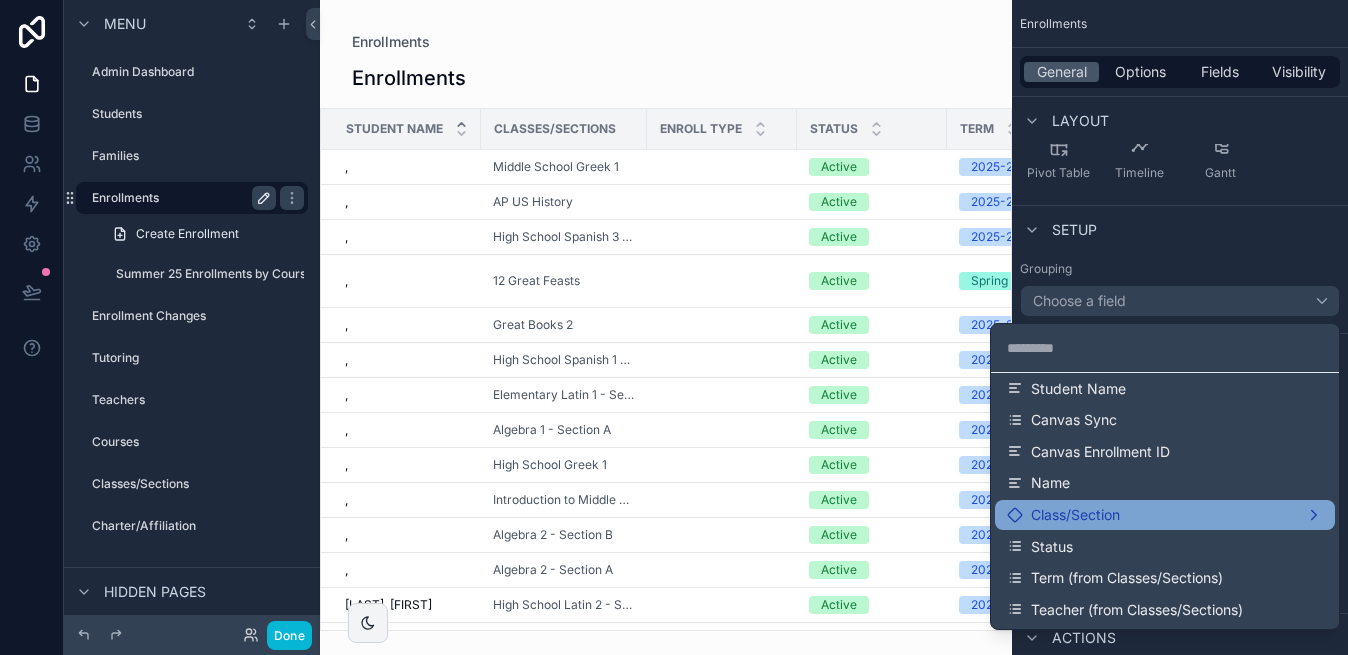click on "Class/Section" at bounding box center (1165, 515) 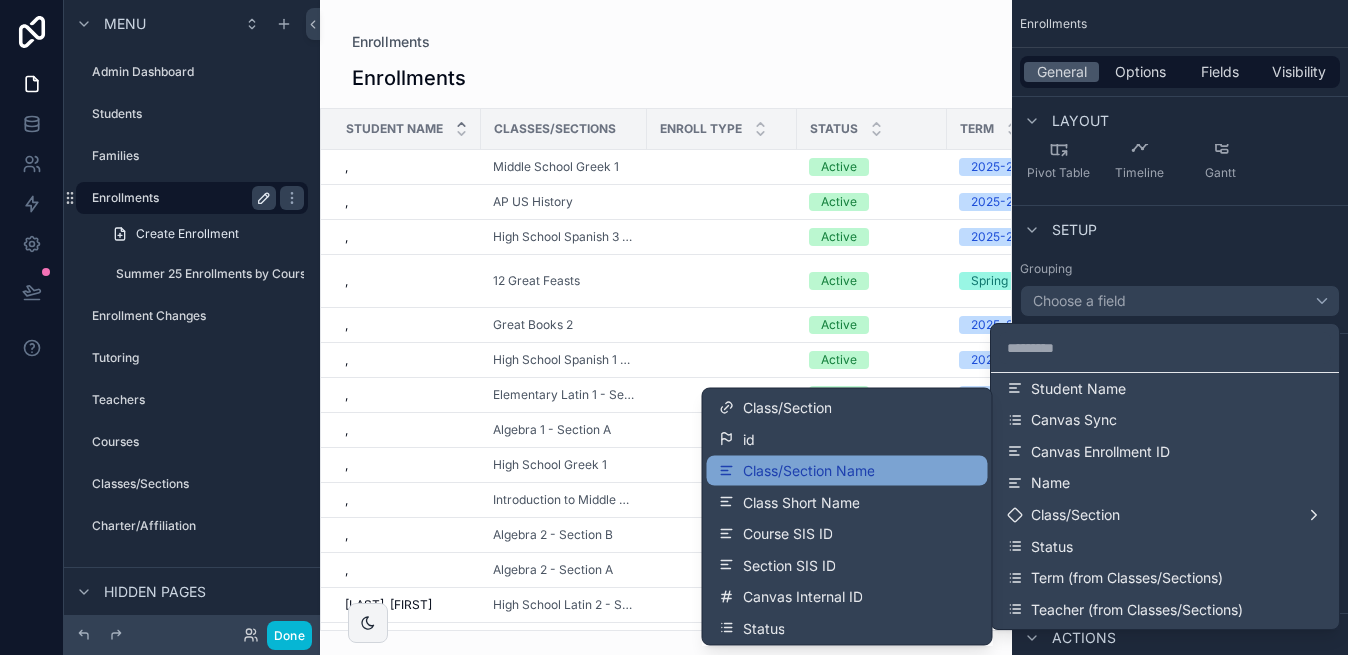 click on "Class/Section Name" at bounding box center [847, 471] 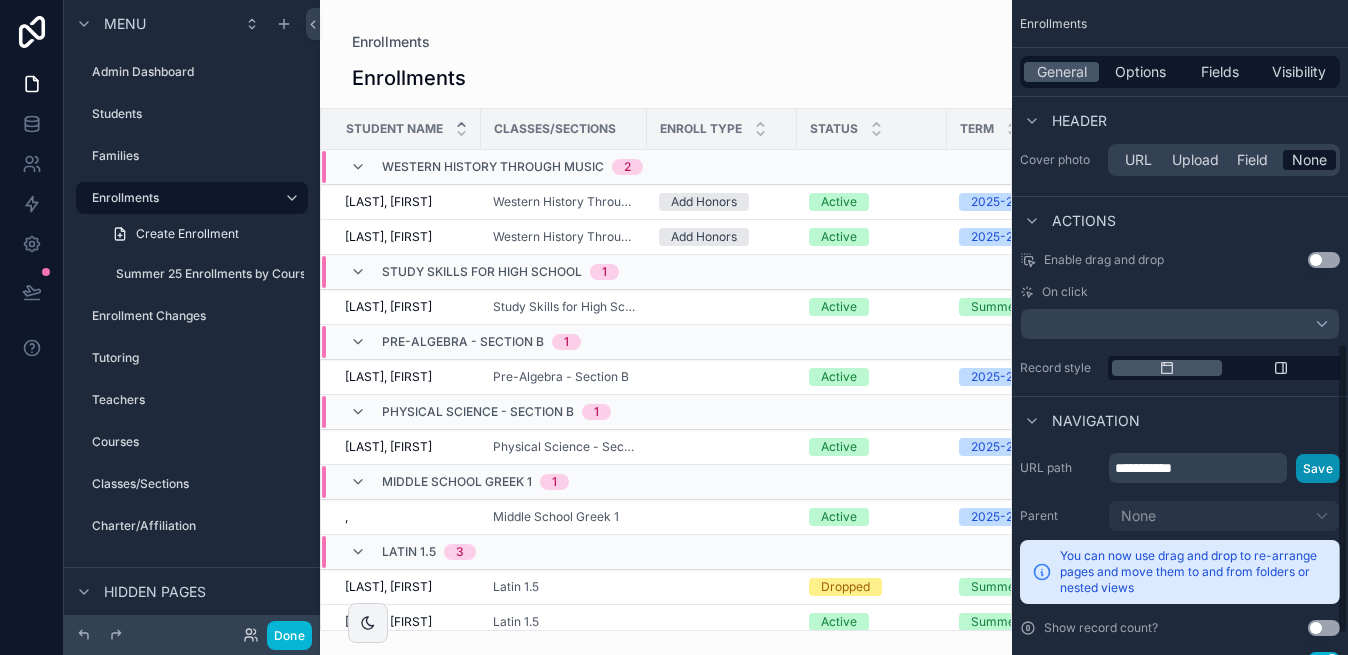 scroll, scrollTop: 819, scrollLeft: 0, axis: vertical 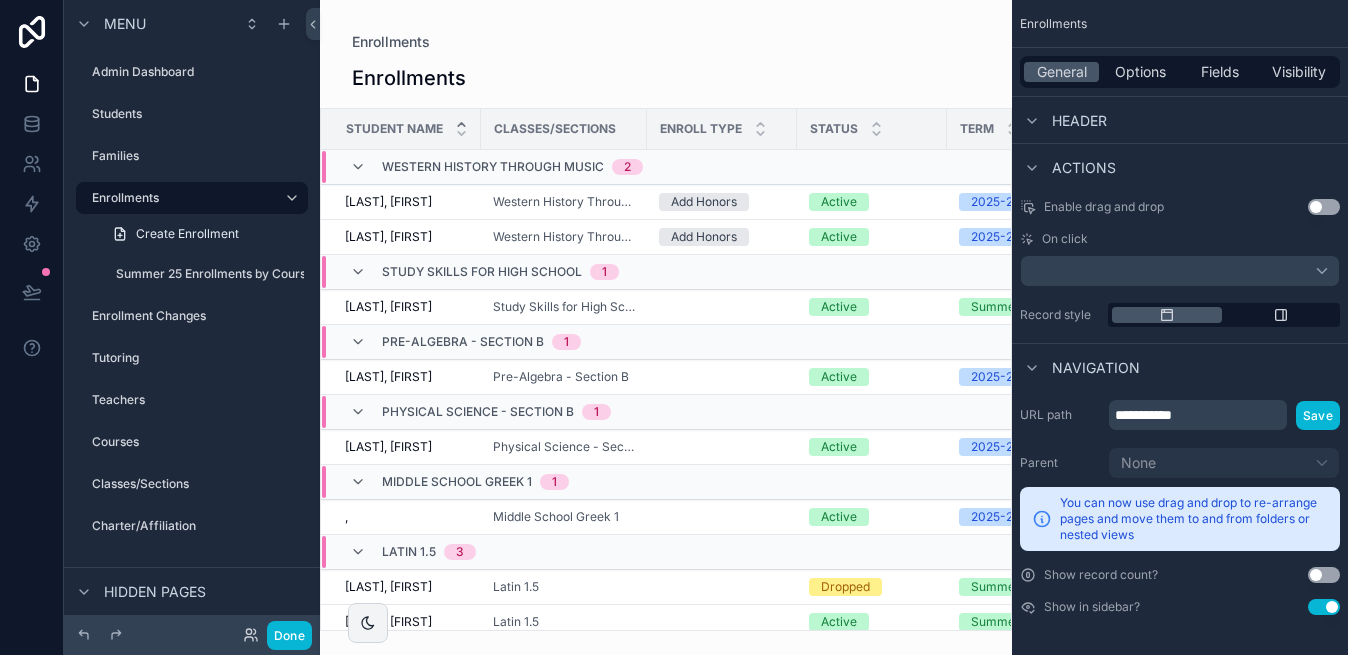 click on "Use setting" at bounding box center (1324, 575) 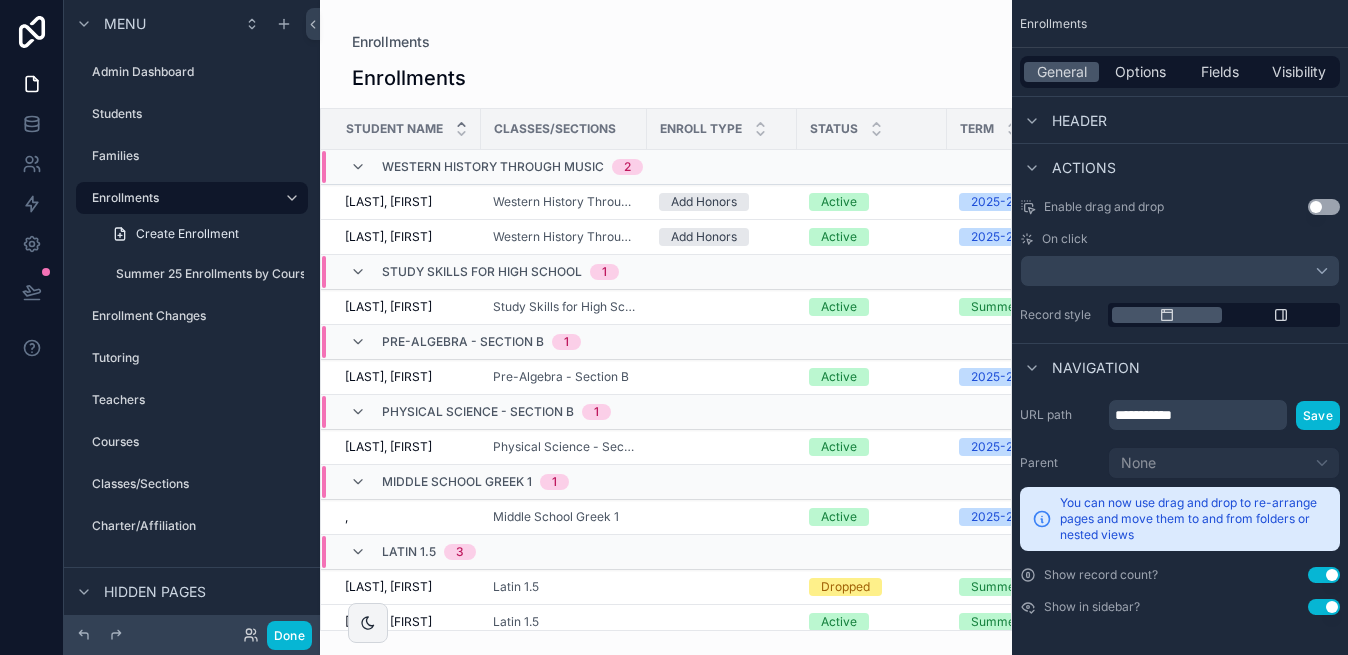 click on "Use setting" at bounding box center [1324, 575] 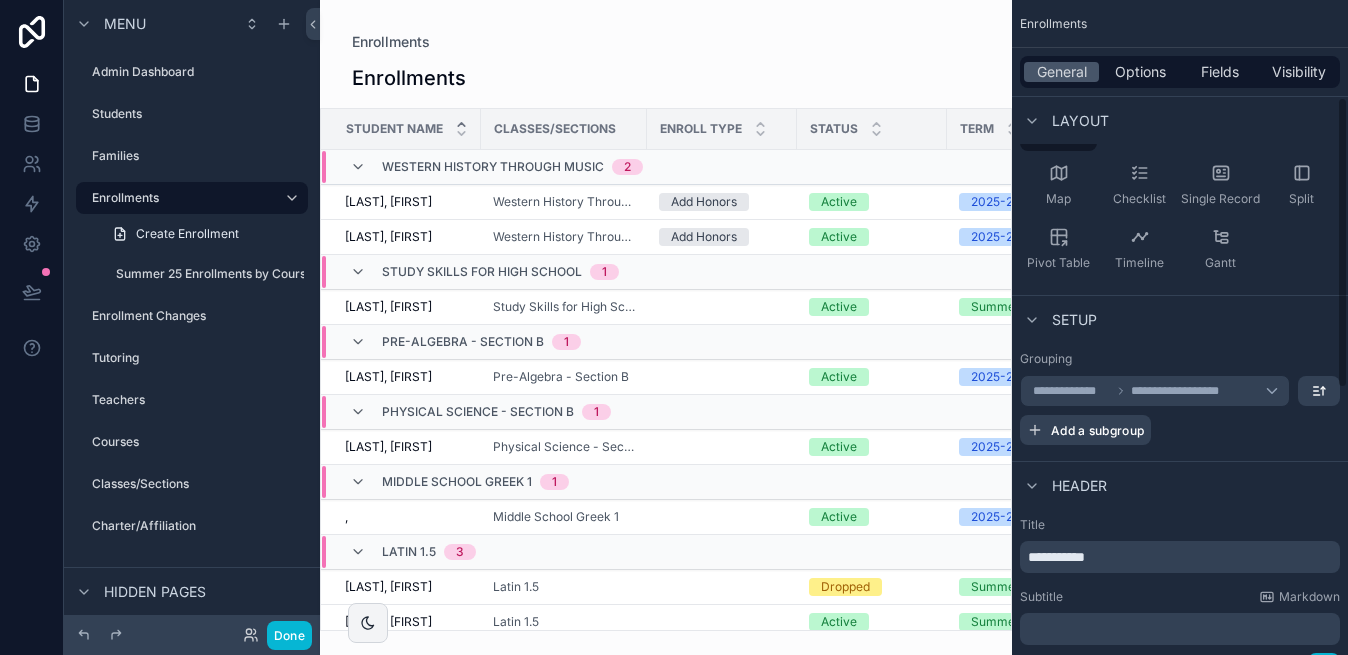scroll, scrollTop: 218, scrollLeft: 0, axis: vertical 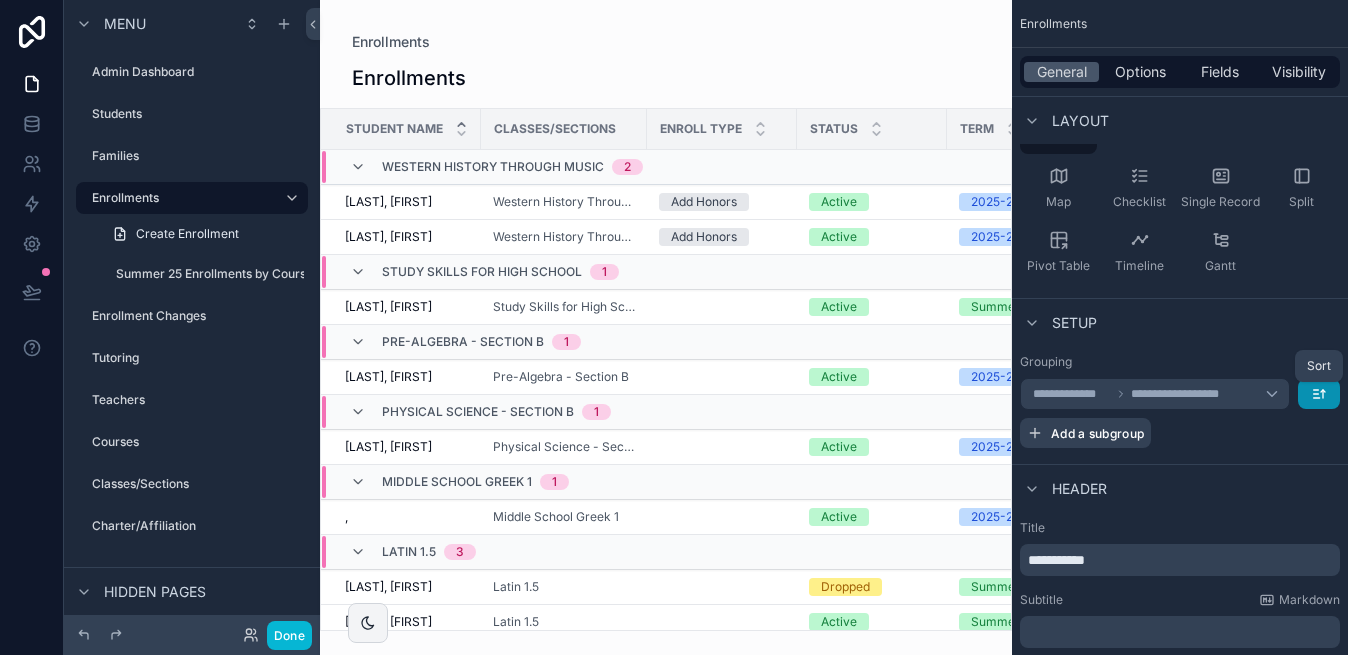 click 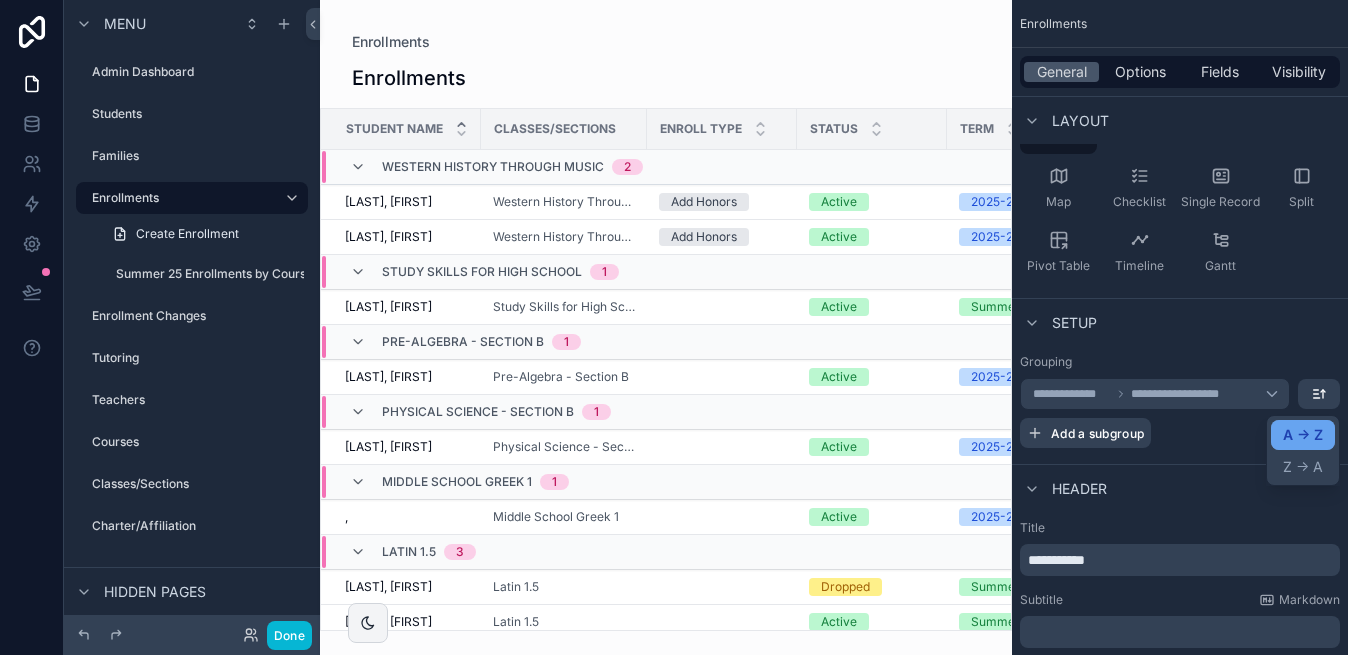 click on "A -> Z" at bounding box center (1303, 435) 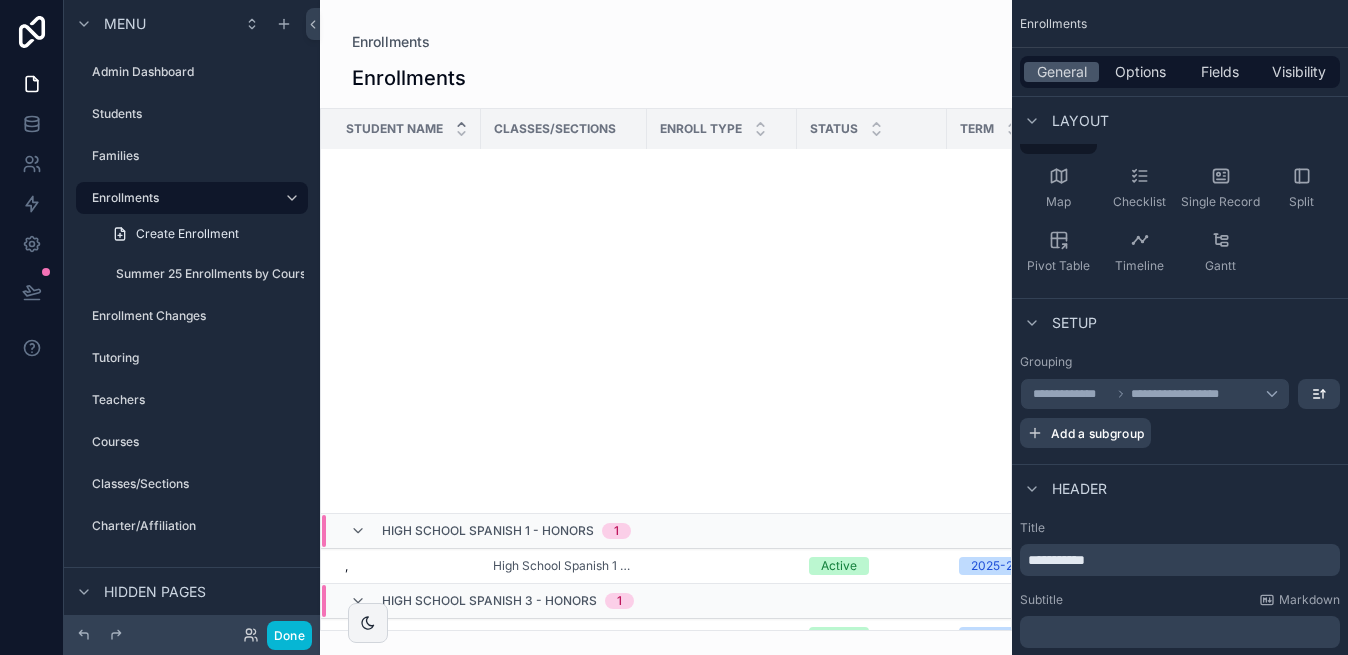 scroll, scrollTop: 1401, scrollLeft: 0, axis: vertical 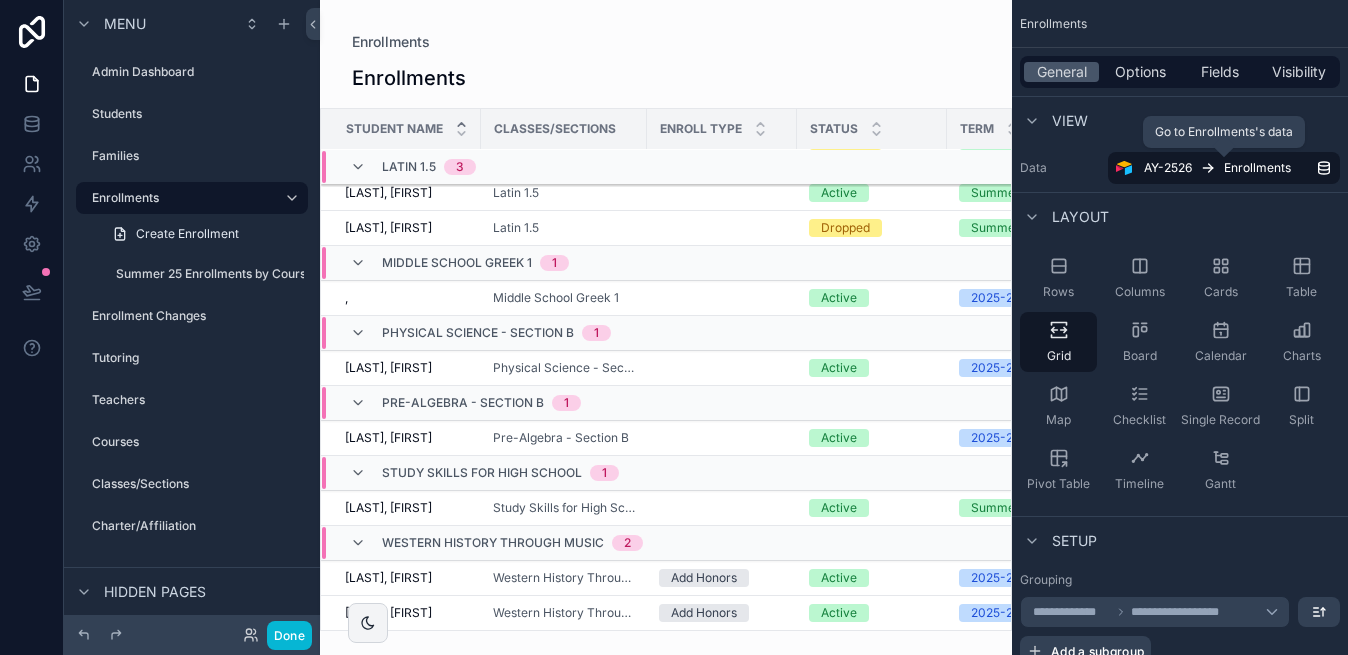 click 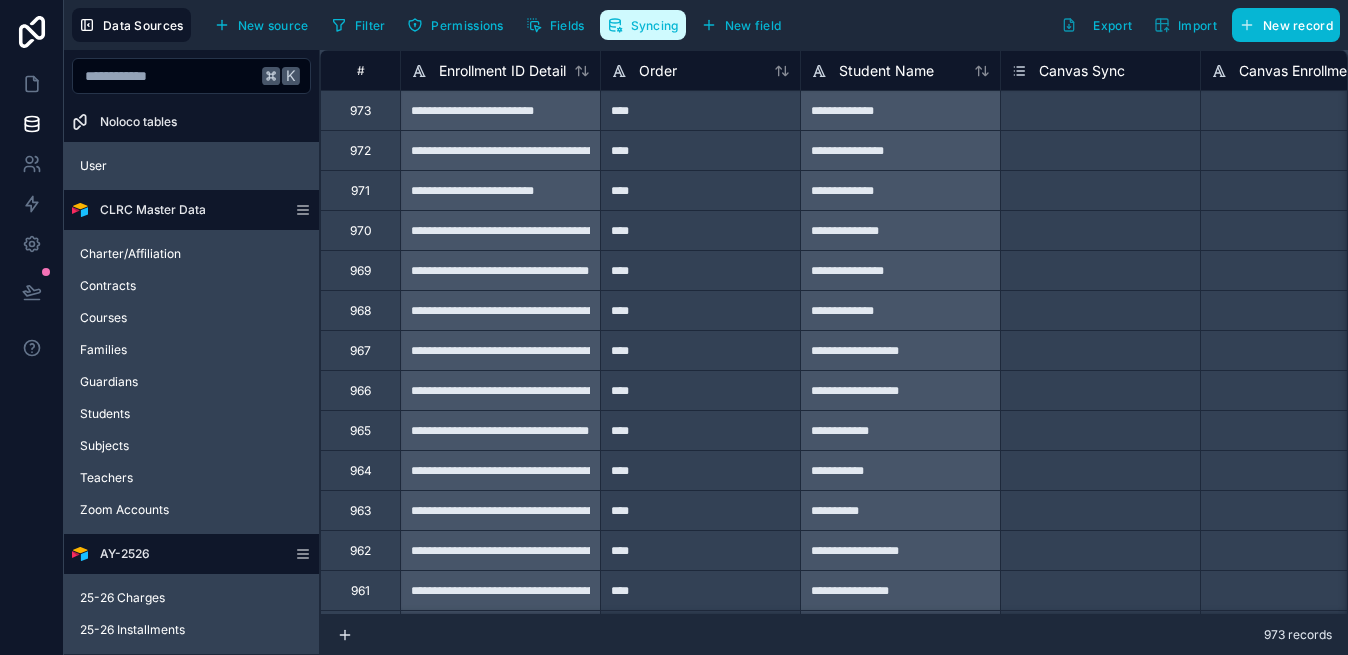click on "Syncing" at bounding box center (643, 25) 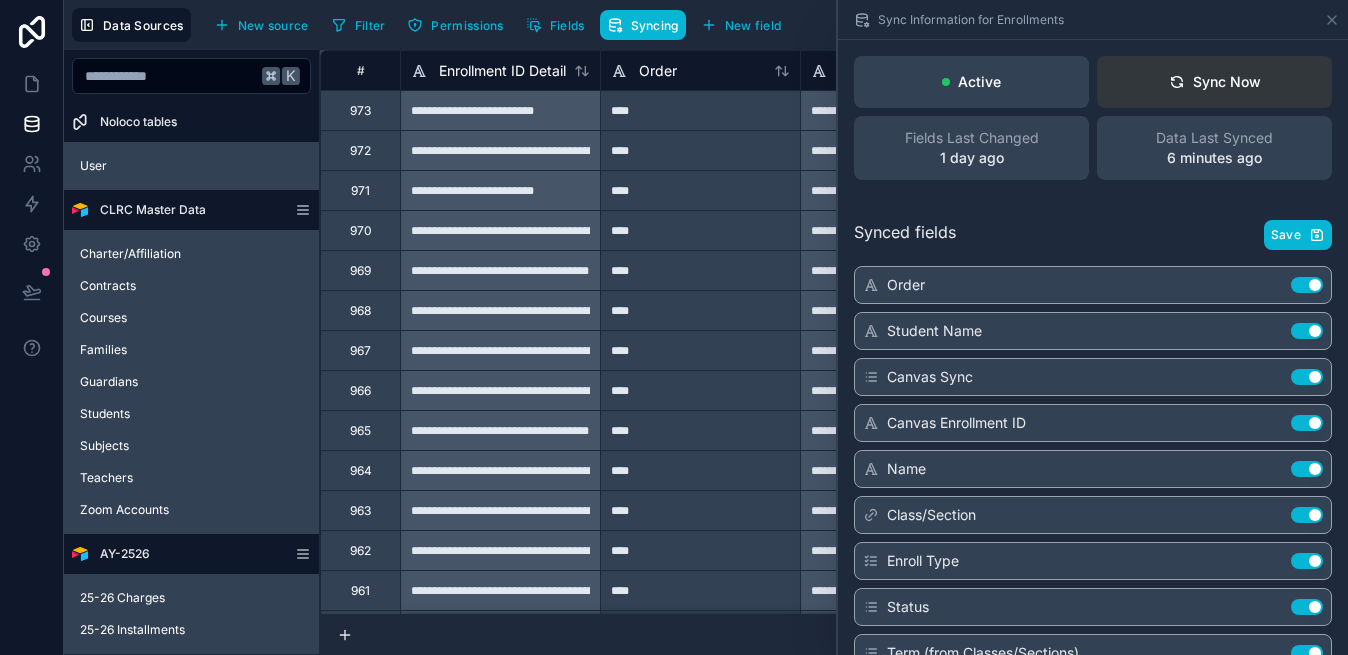 click on "Sync Now" at bounding box center (1215, 82) 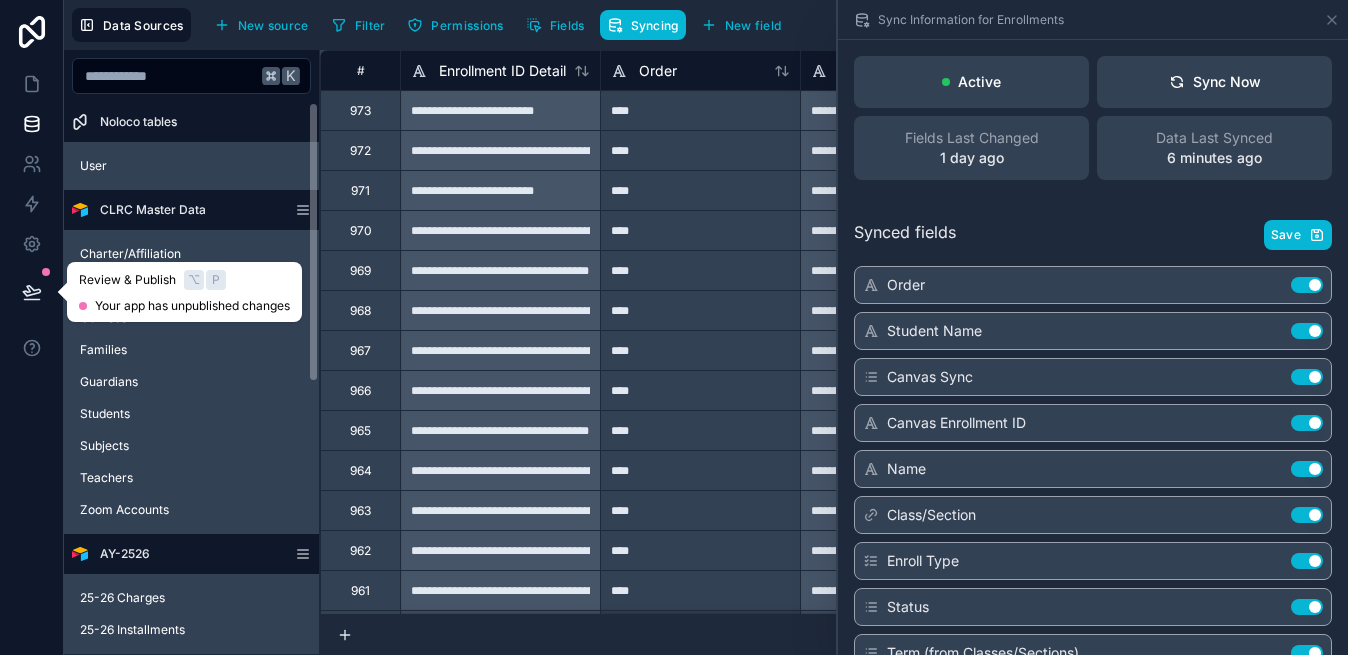 click 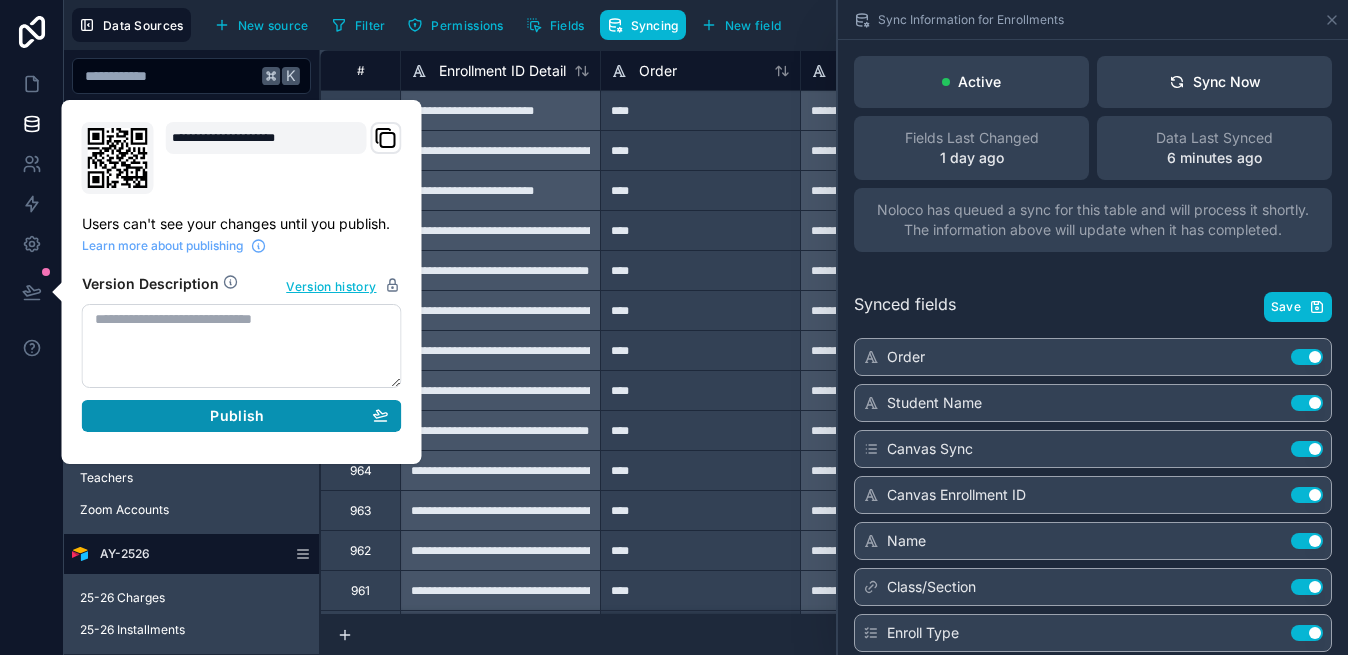 click on "Publish" at bounding box center [237, 416] 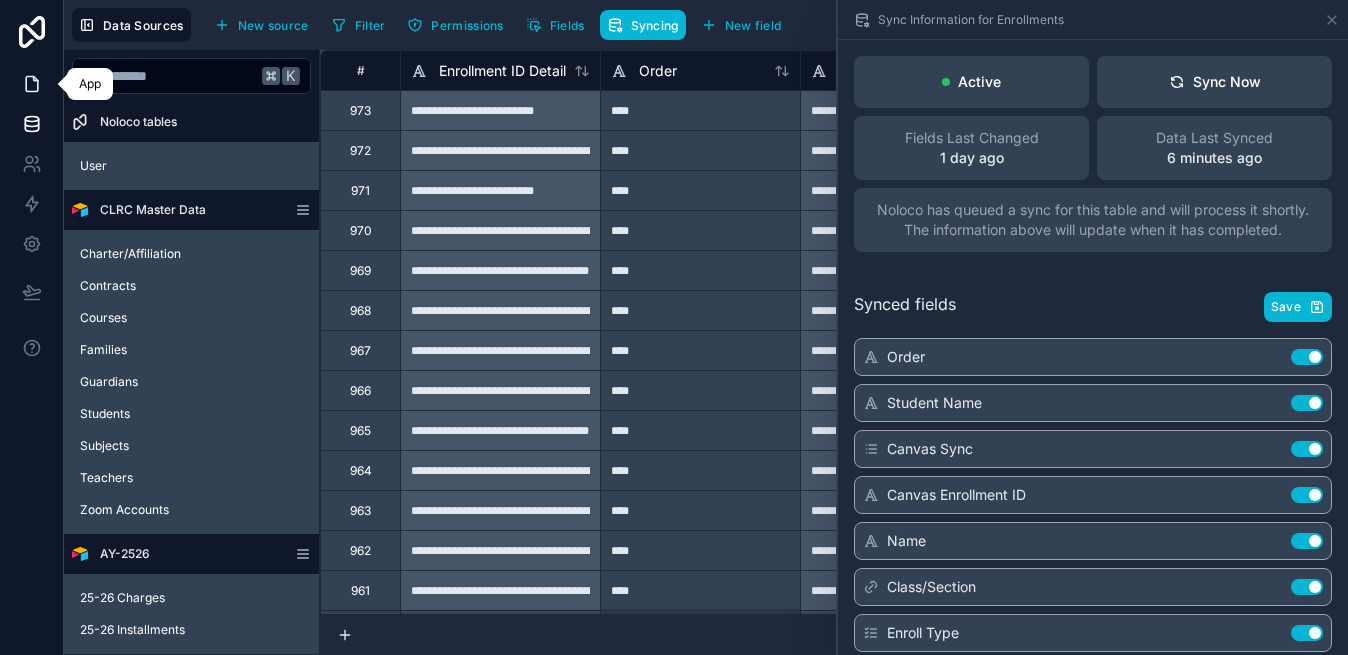 click 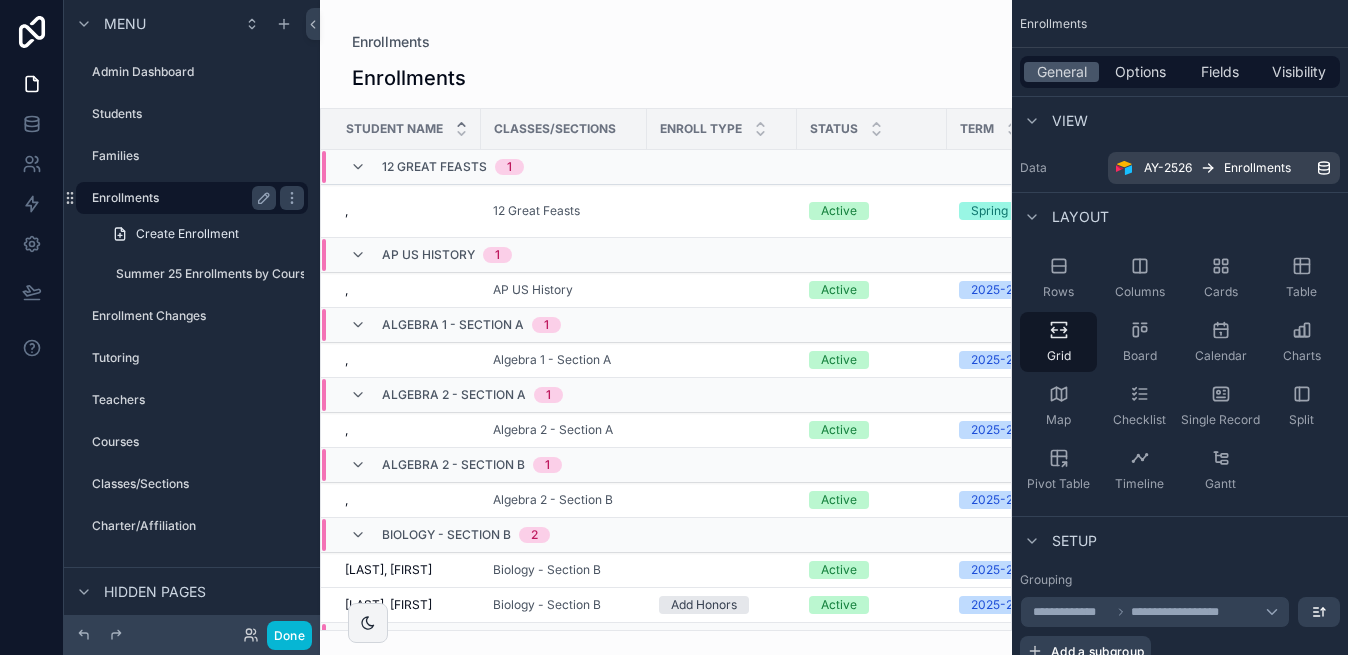 click on "Enrollments" at bounding box center (180, 198) 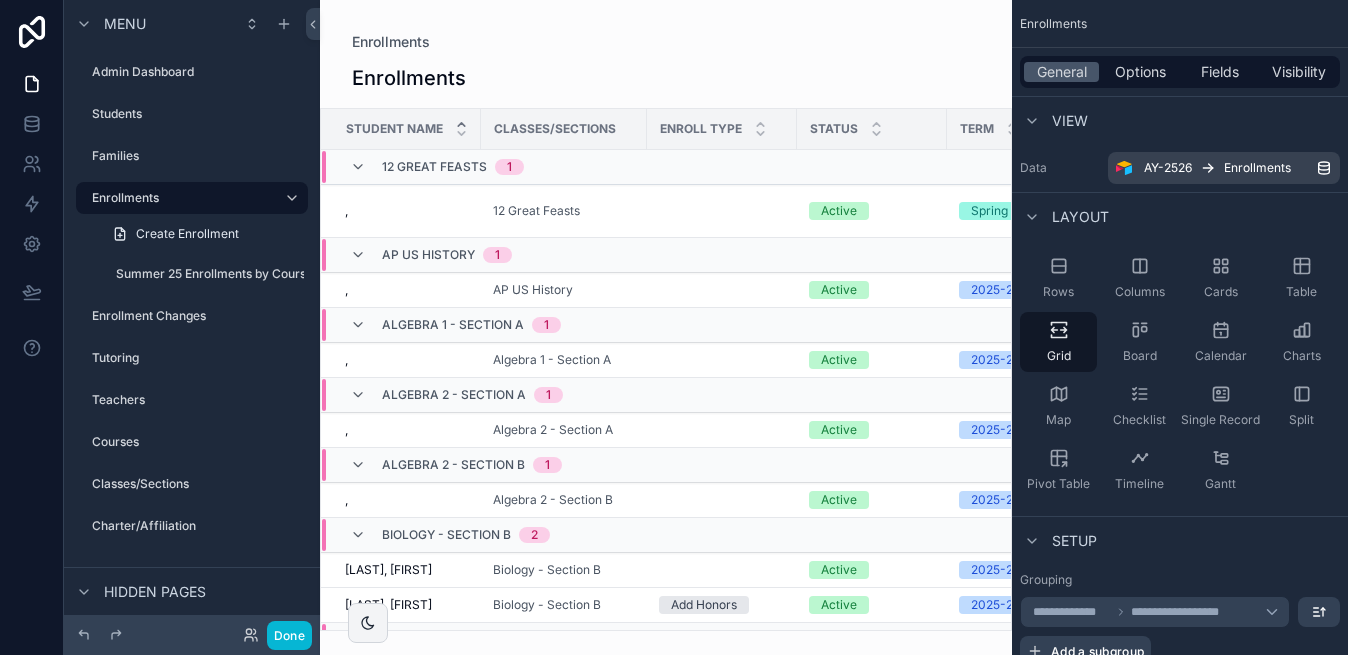 click on "Enrollments" at bounding box center [666, 78] 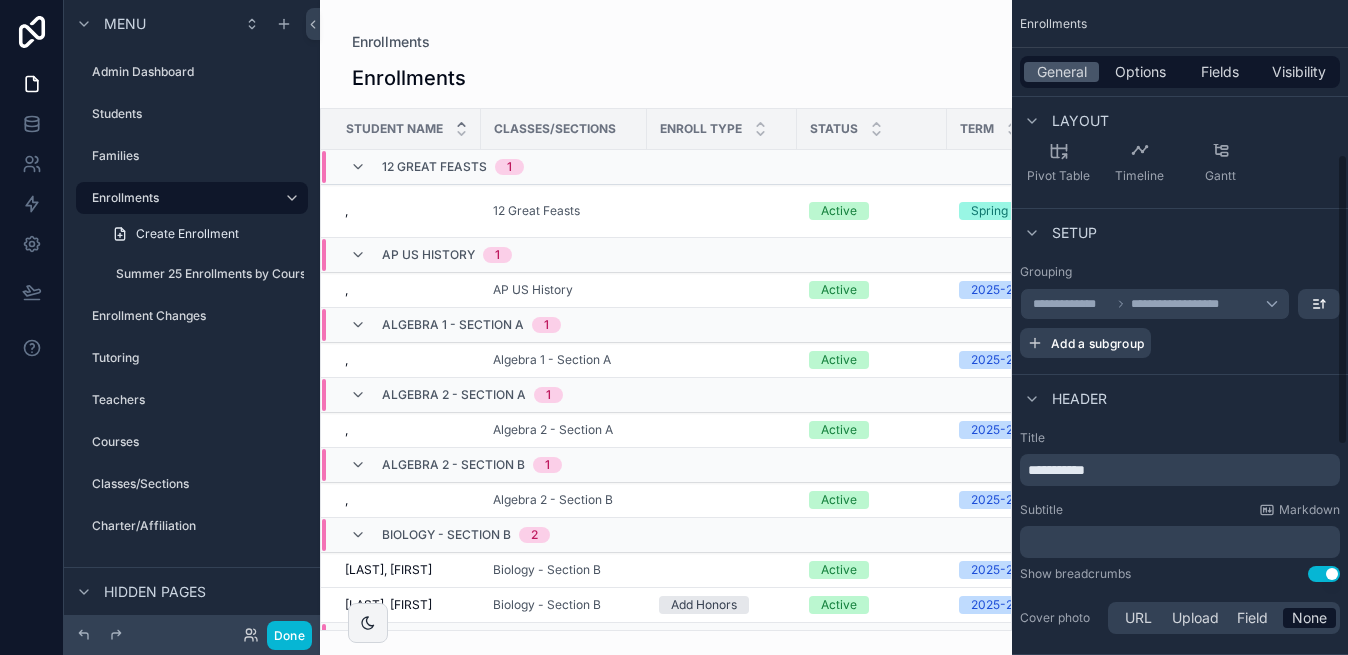 scroll, scrollTop: 347, scrollLeft: 0, axis: vertical 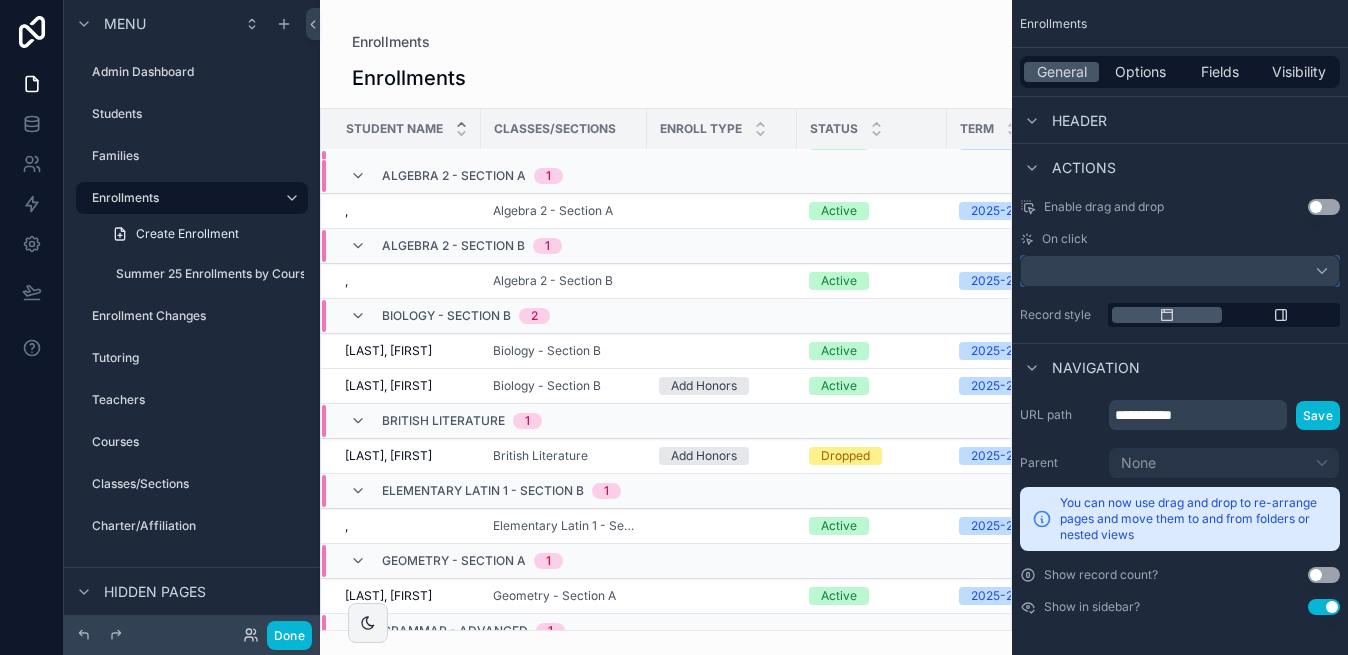 click at bounding box center (1180, 271) 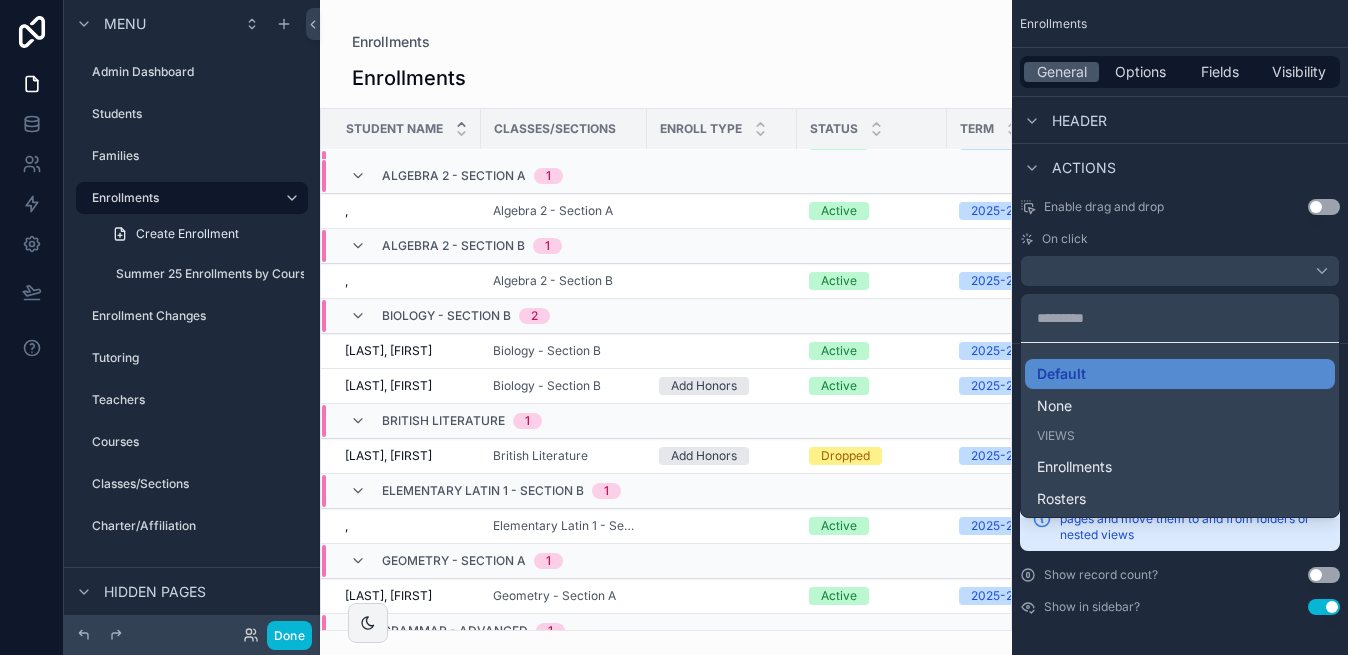 click at bounding box center [674, 327] 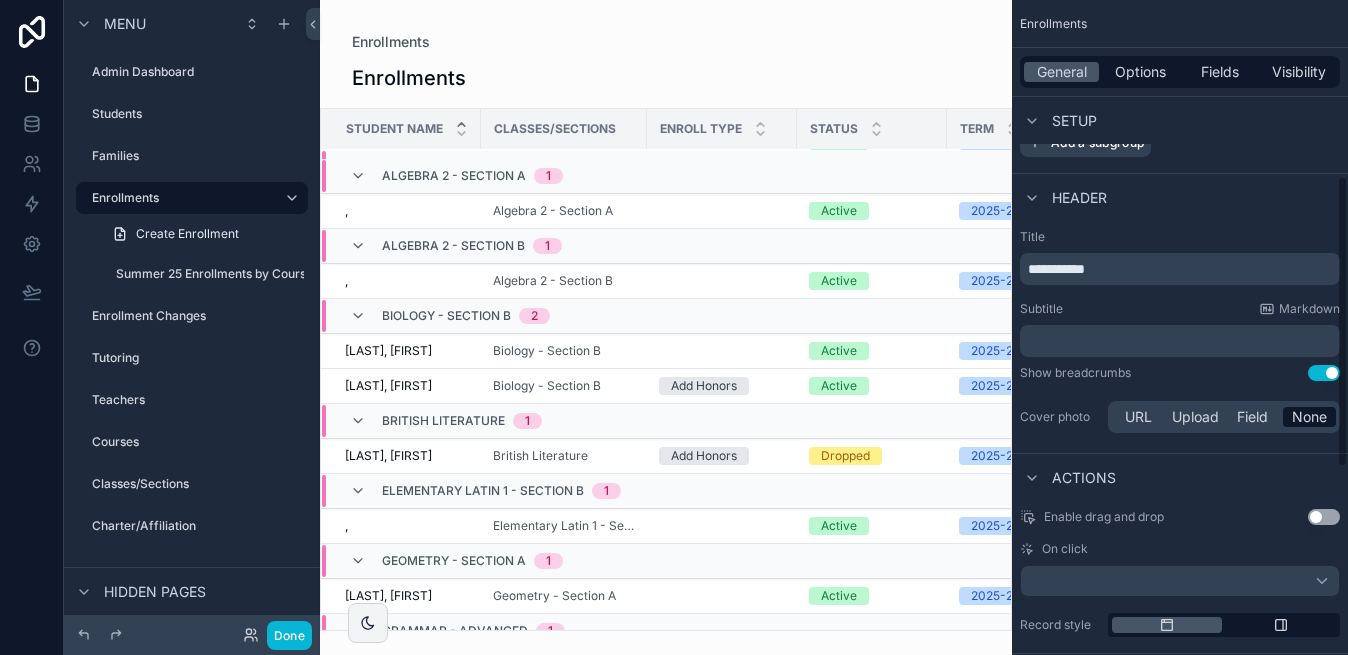 scroll, scrollTop: 265, scrollLeft: 0, axis: vertical 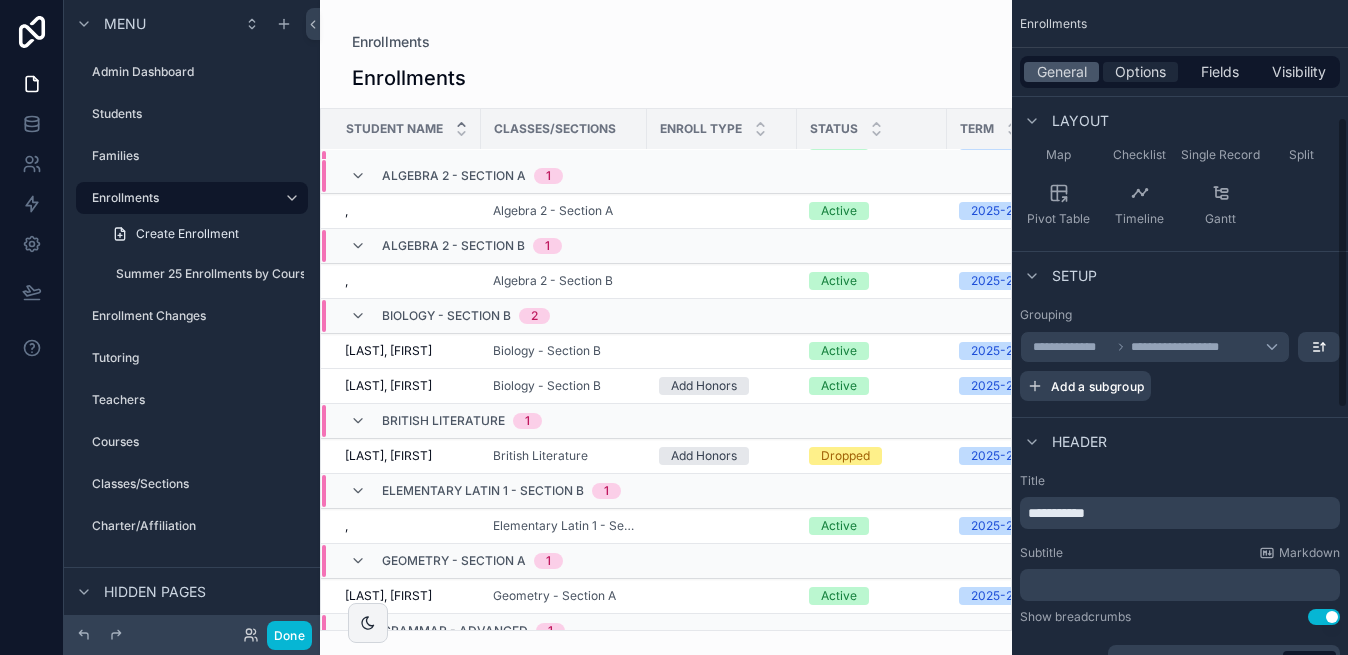 click on "Options" at bounding box center [1140, 72] 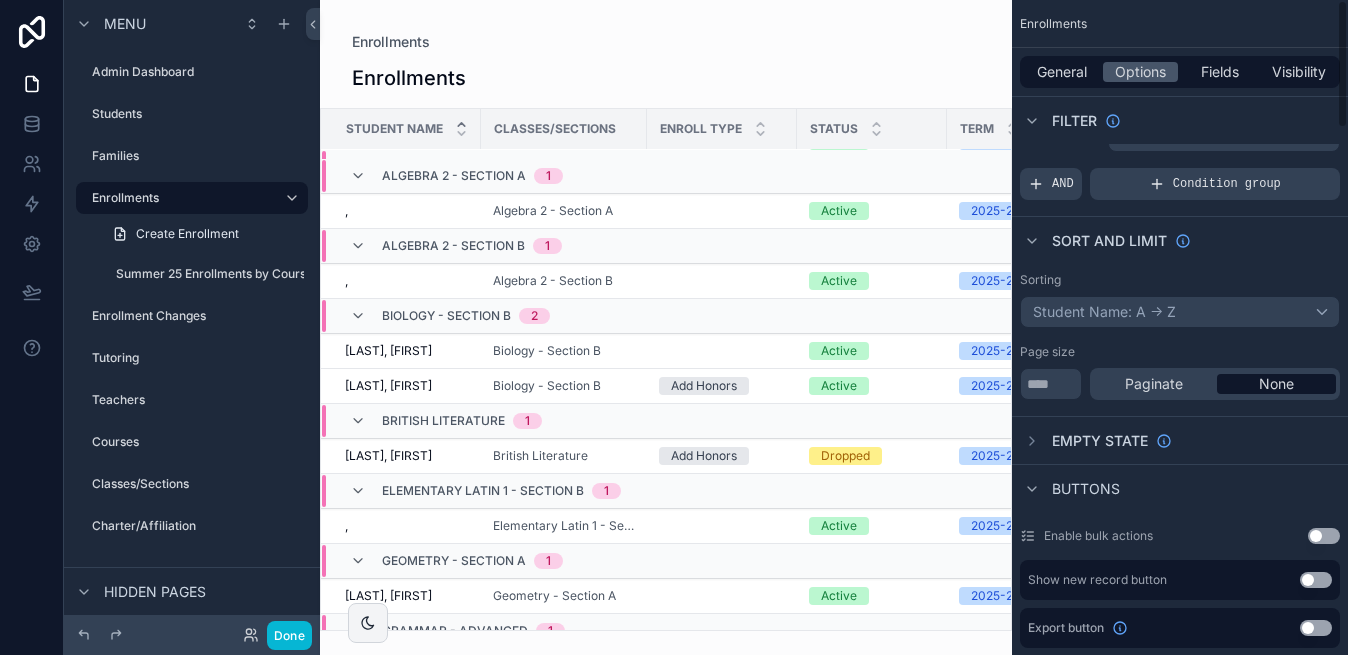 scroll, scrollTop: 0, scrollLeft: 0, axis: both 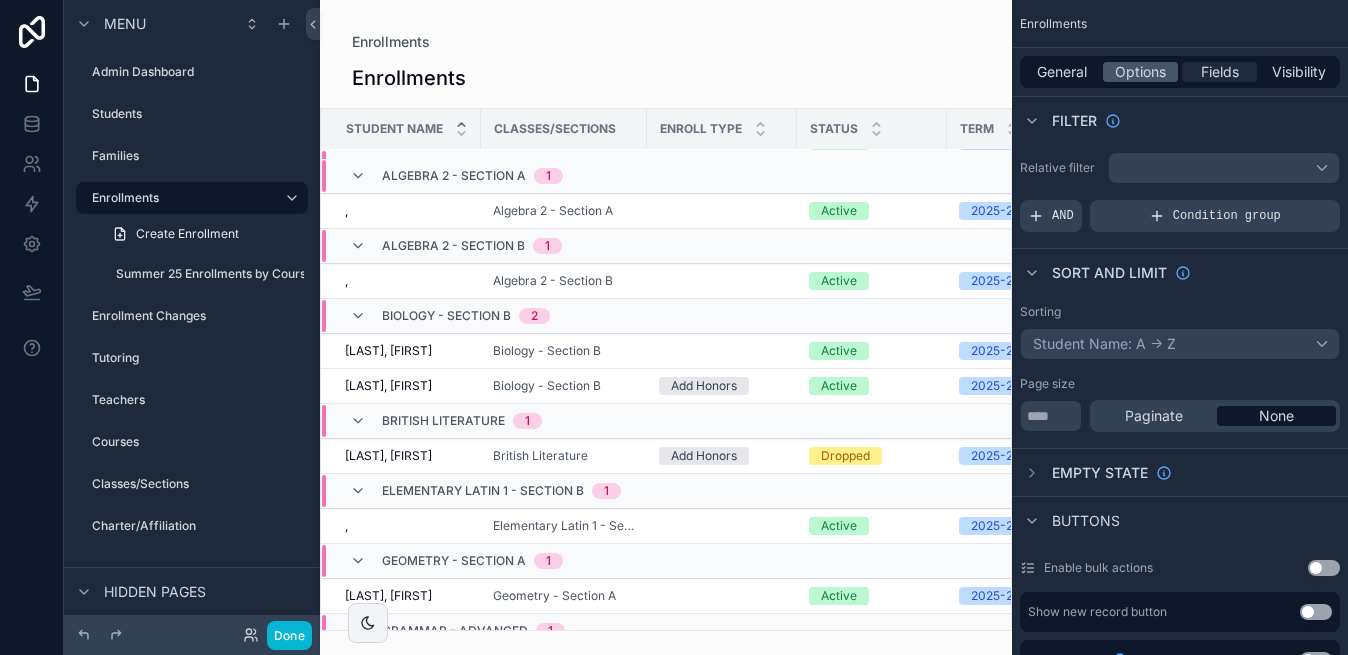 click on "Fields" at bounding box center (1220, 72) 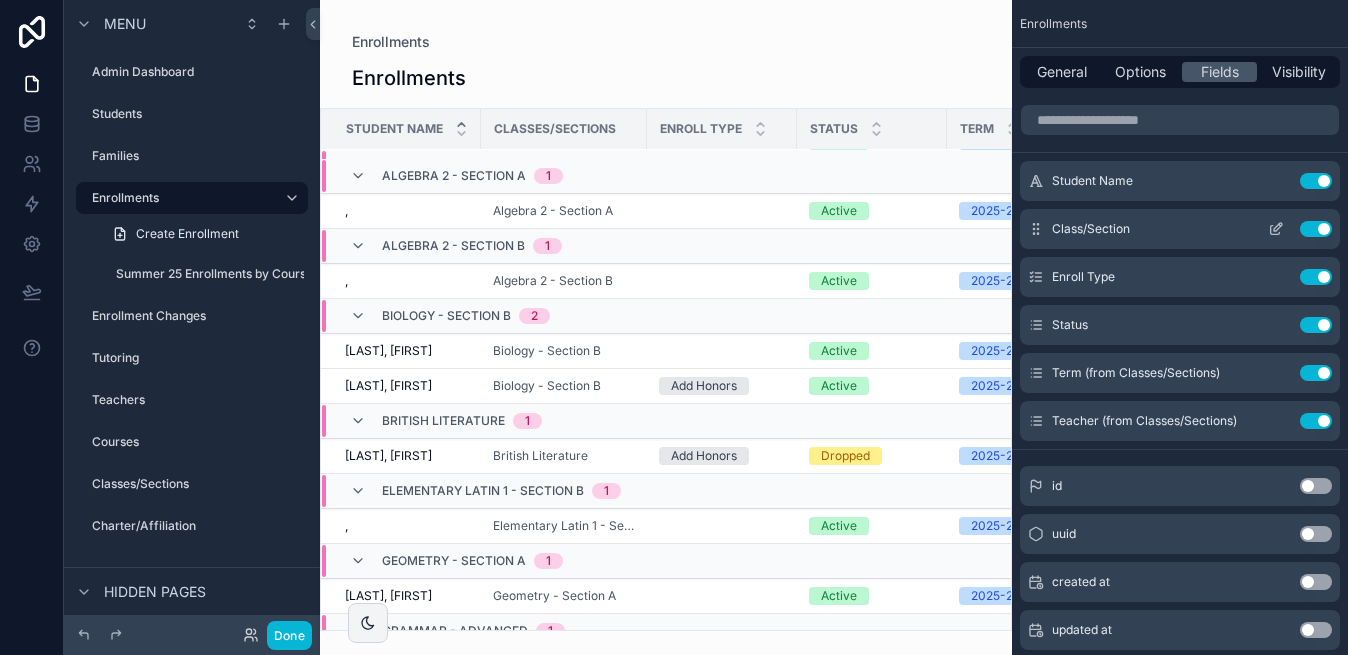 click on "Use setting" at bounding box center (1316, 229) 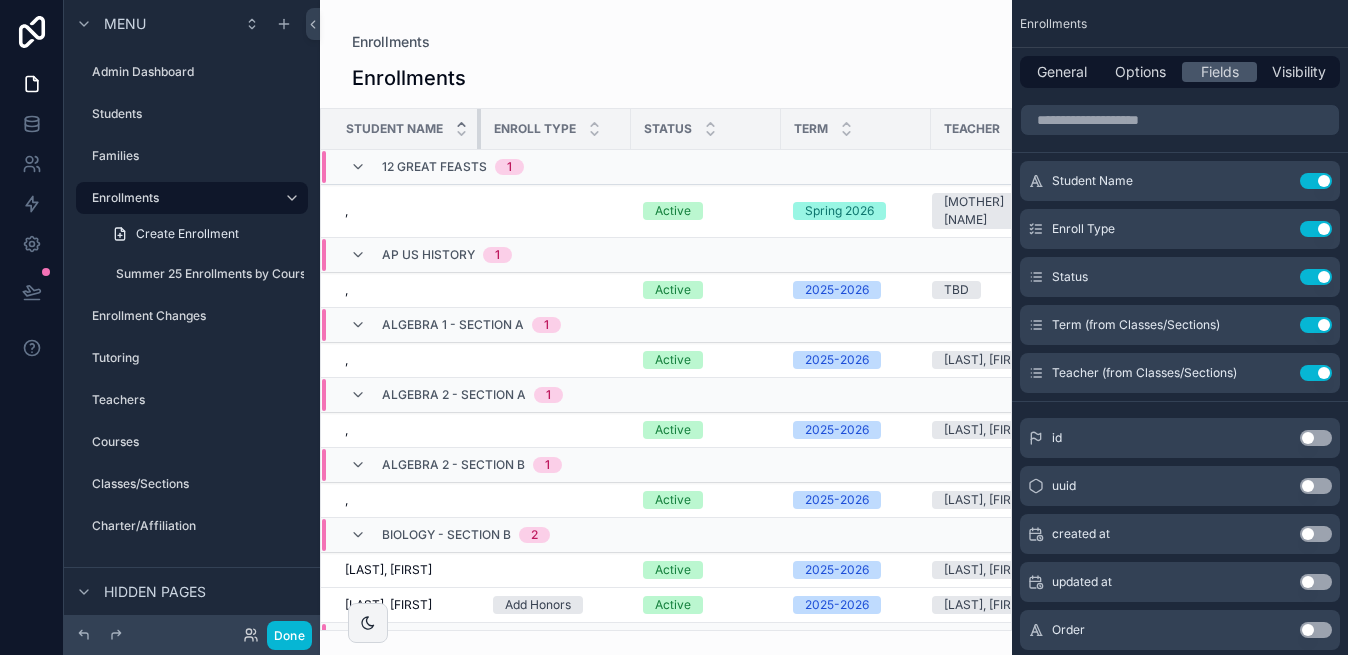 drag, startPoint x: 478, startPoint y: 127, endPoint x: 554, endPoint y: 137, distance: 76.655075 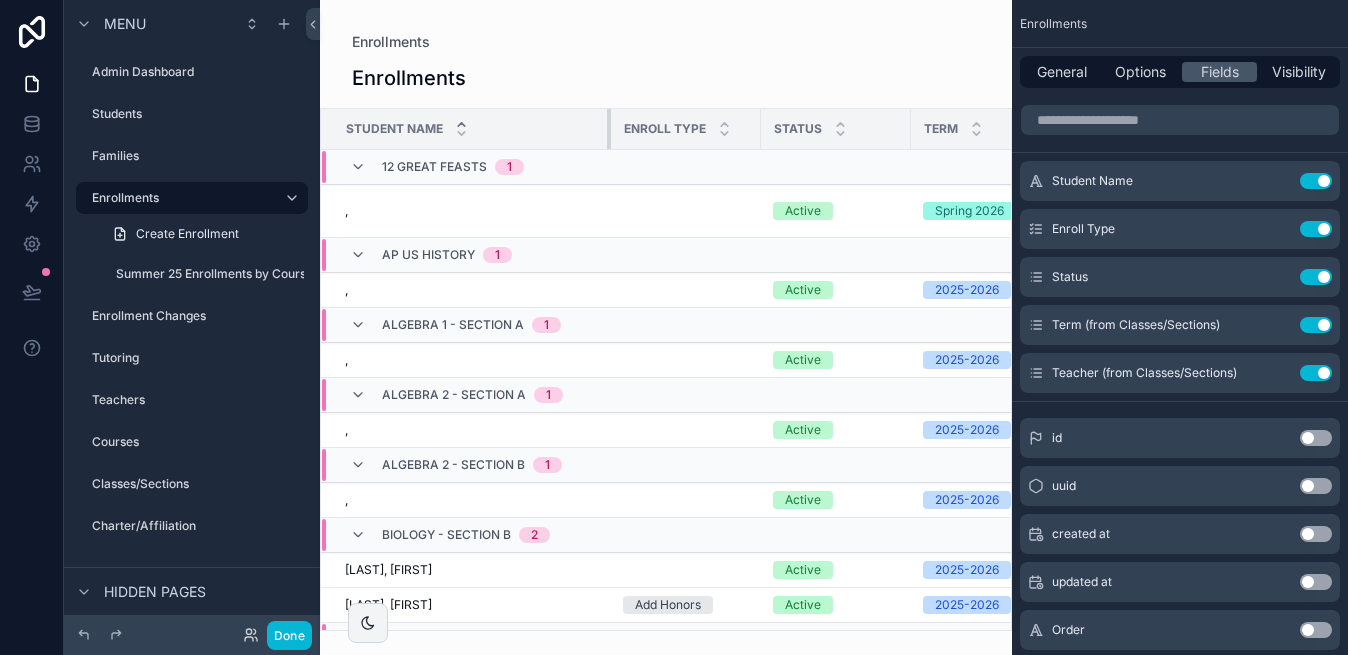 drag, startPoint x: 478, startPoint y: 123, endPoint x: 612, endPoint y: 126, distance: 134.03358 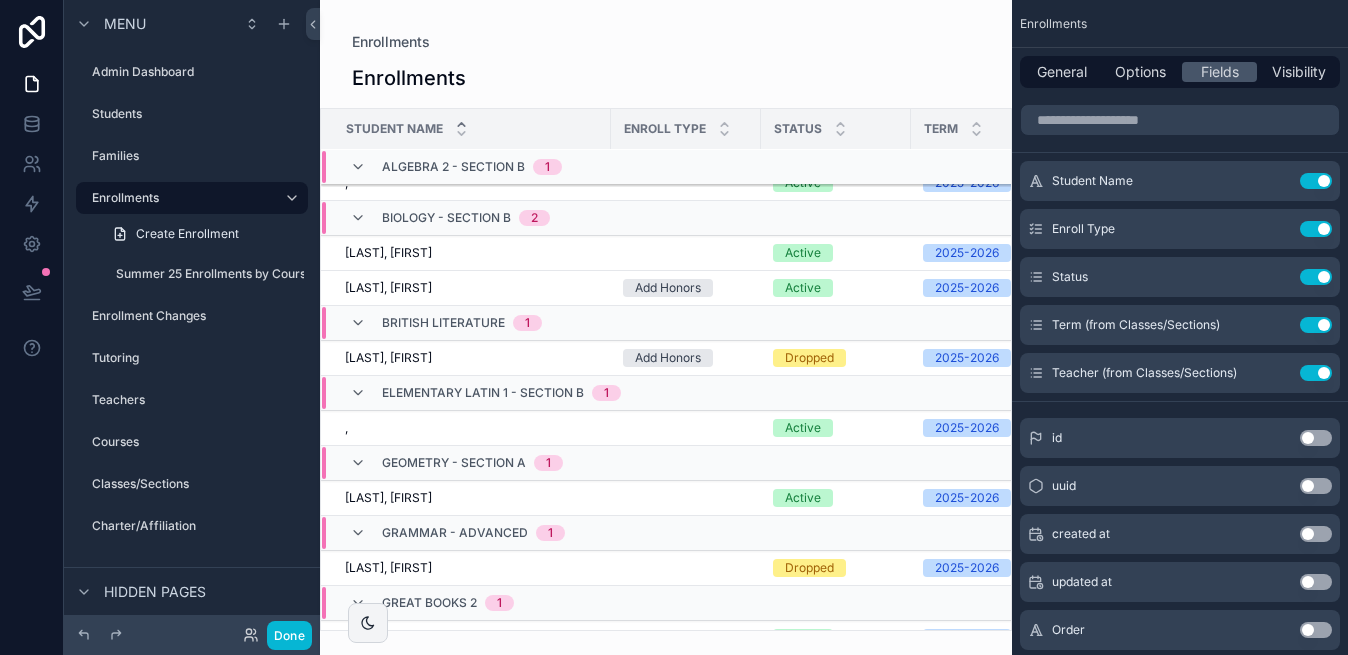 scroll, scrollTop: 0, scrollLeft: 0, axis: both 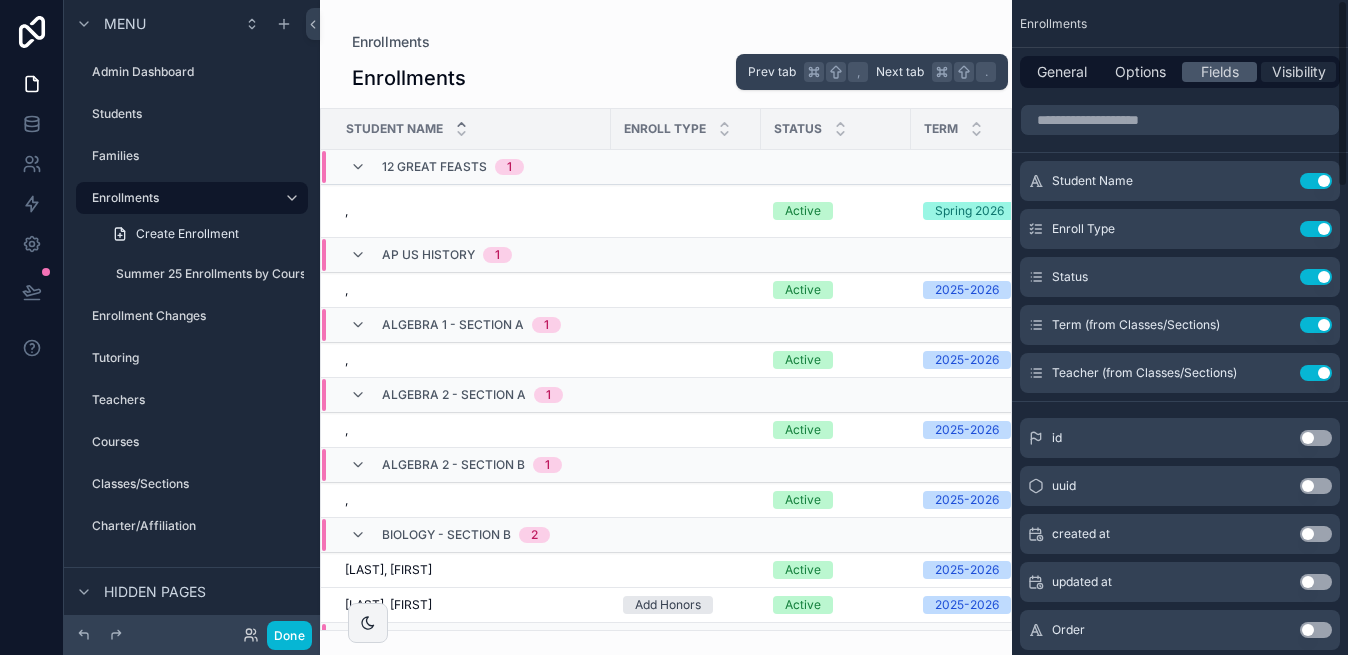 click on "Visibility" at bounding box center (1299, 72) 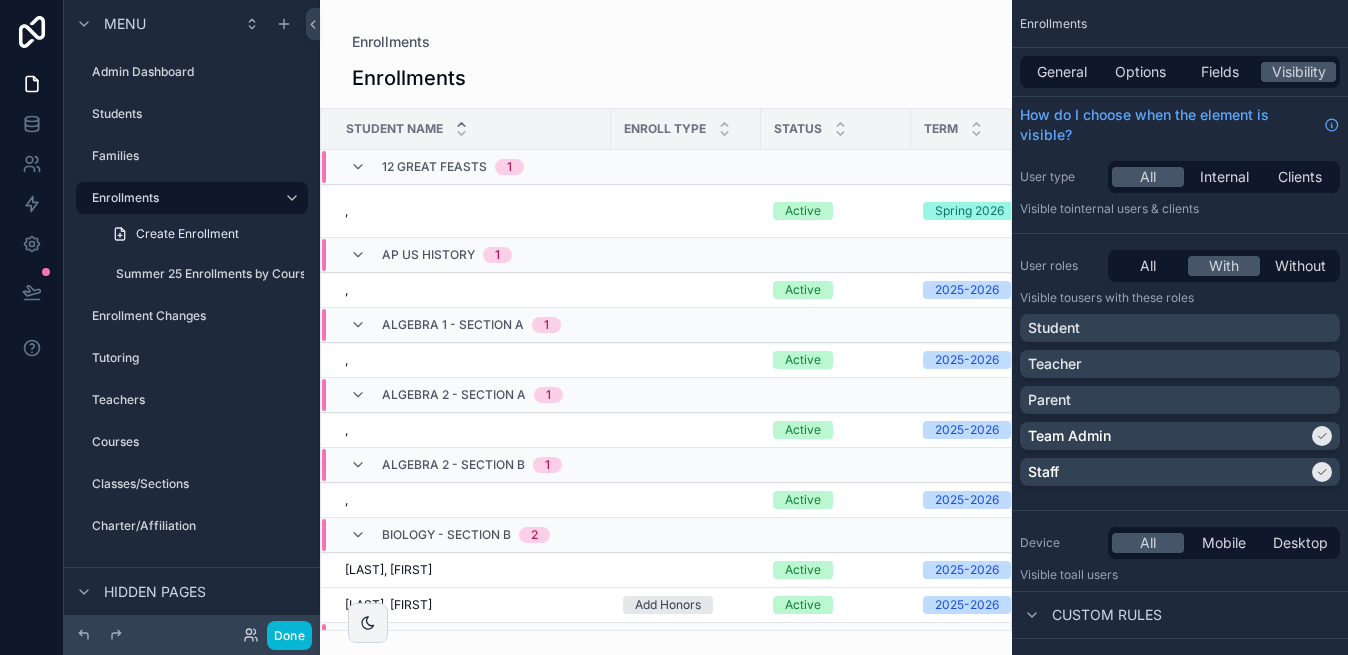 click on "Enrollments" at bounding box center (1180, 24) 